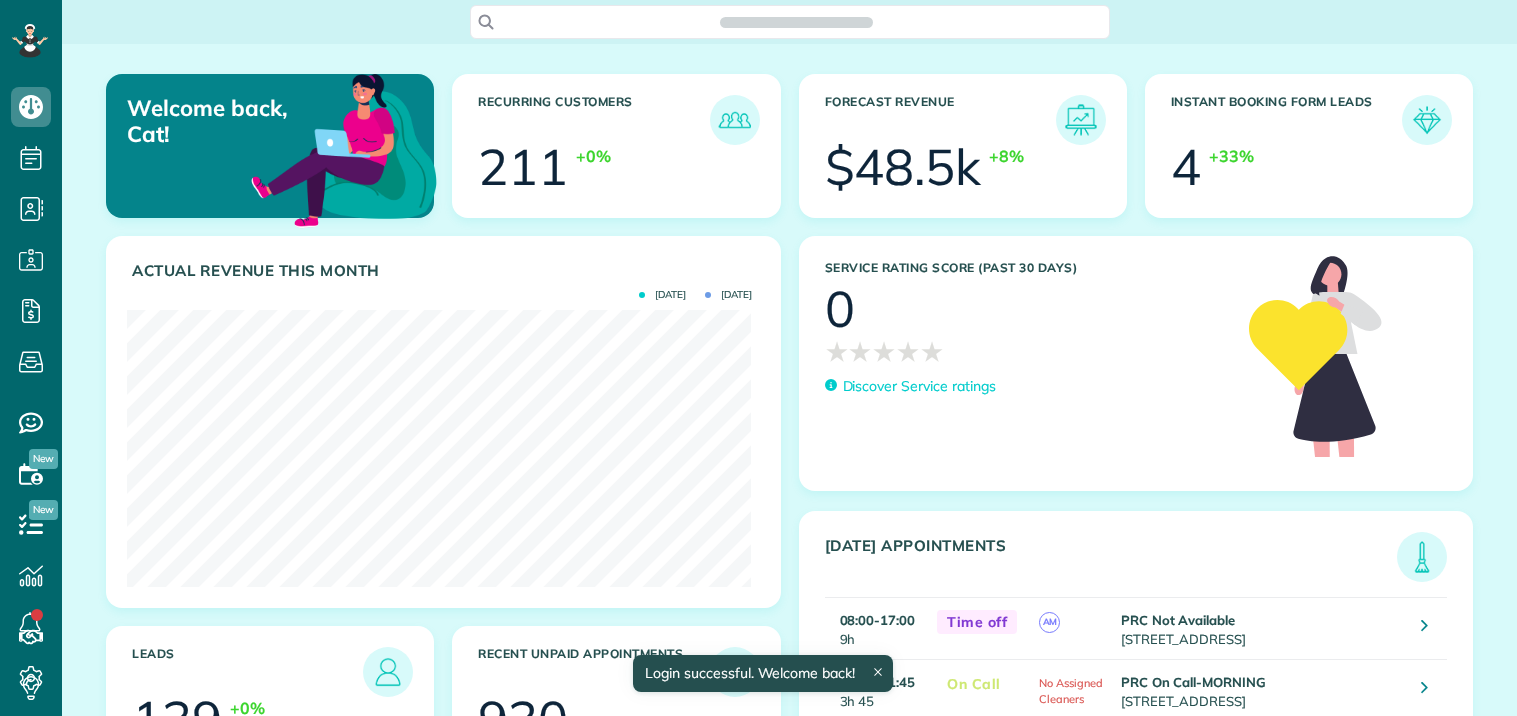 scroll, scrollTop: 0, scrollLeft: 0, axis: both 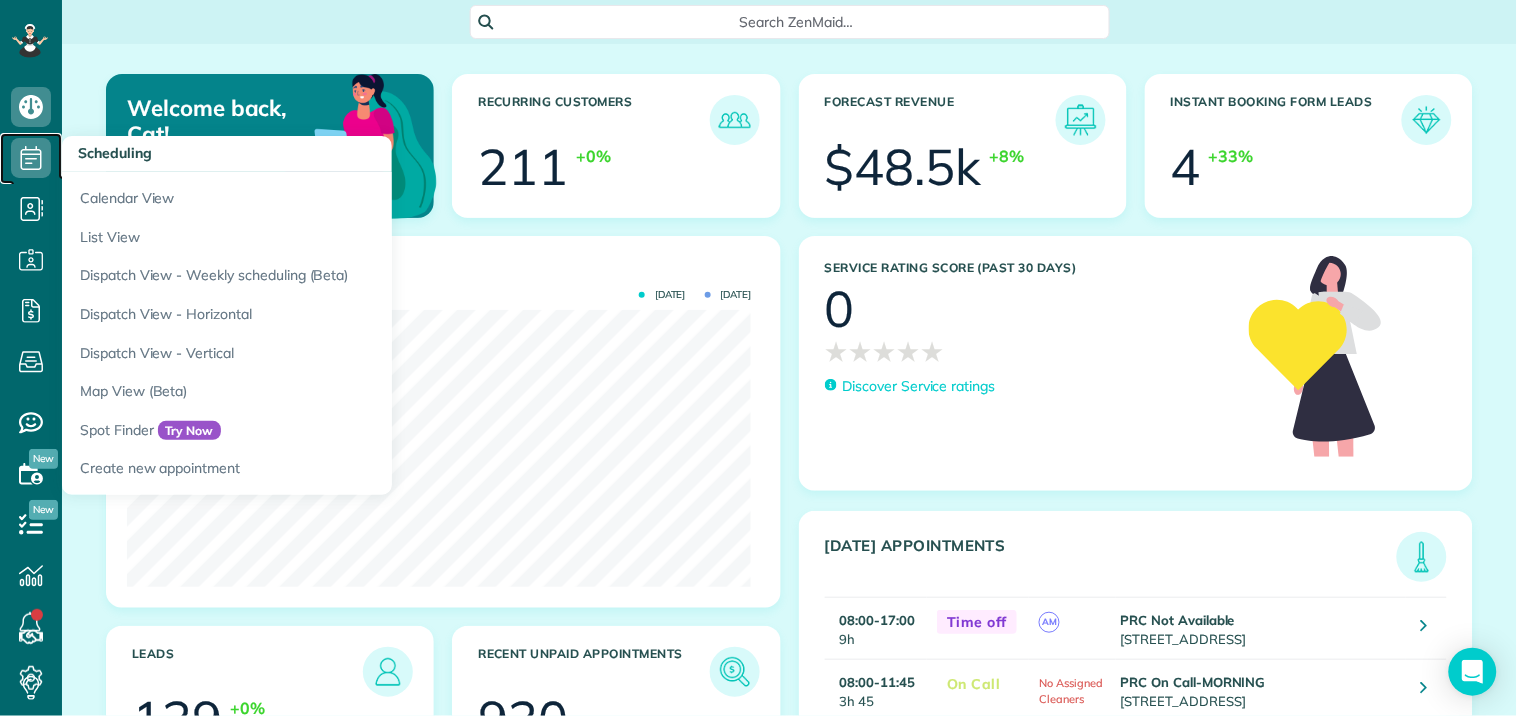 click 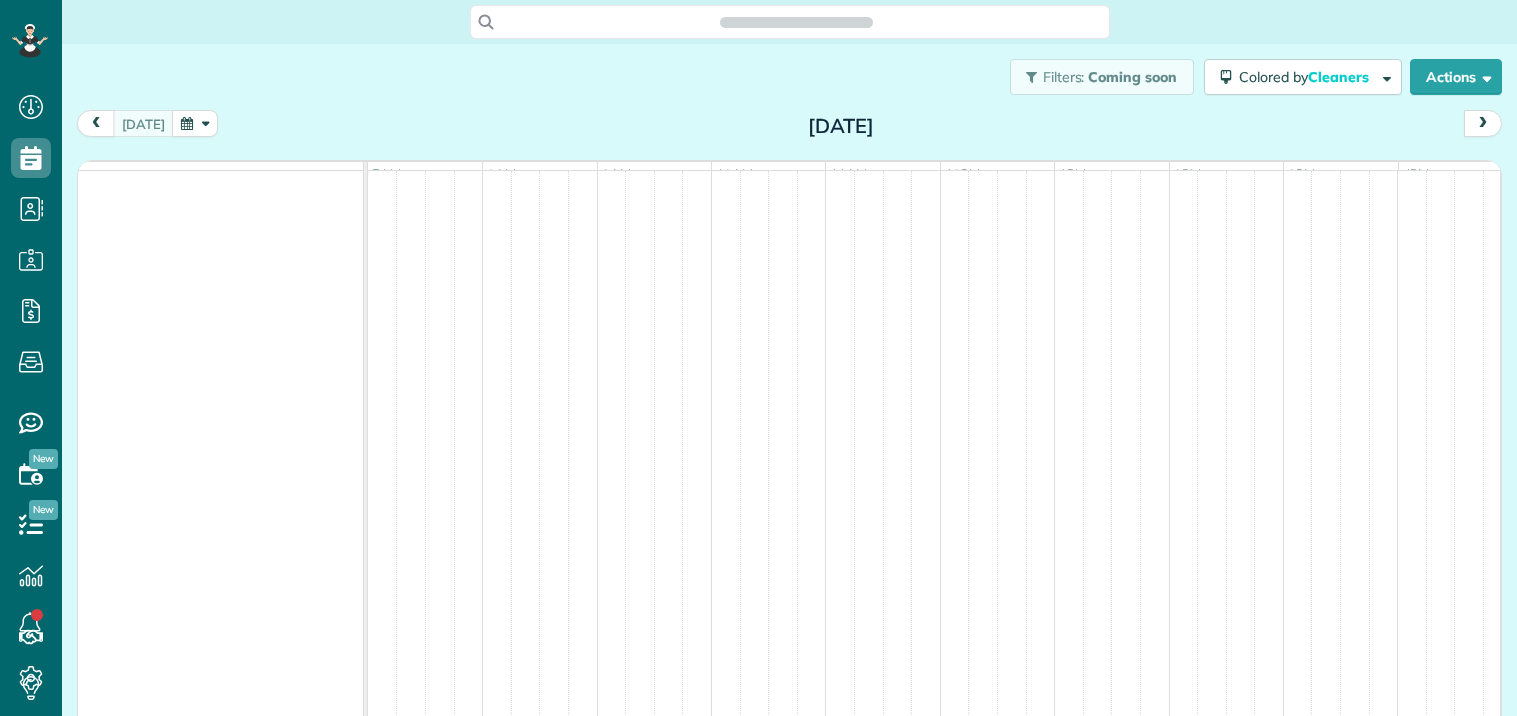 scroll, scrollTop: 0, scrollLeft: 0, axis: both 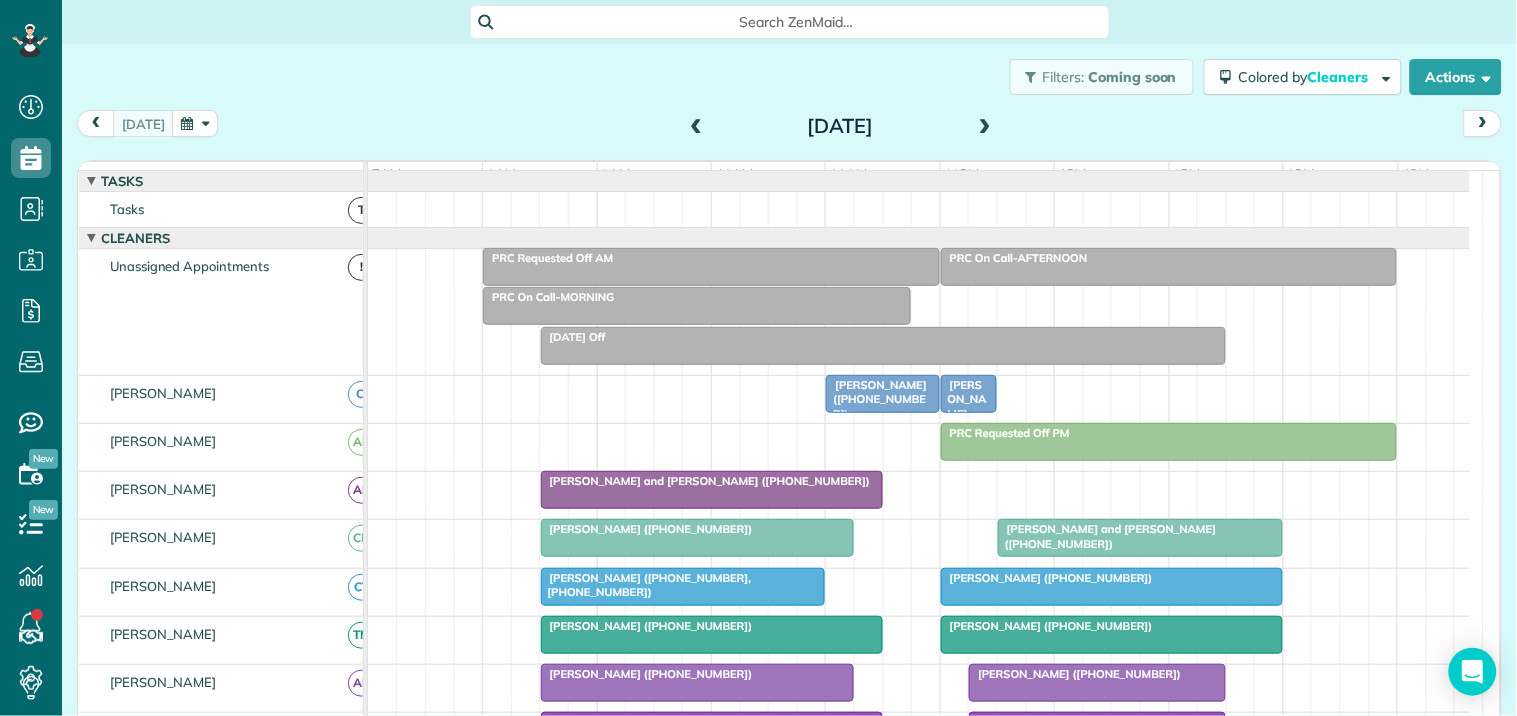 click at bounding box center [195, 123] 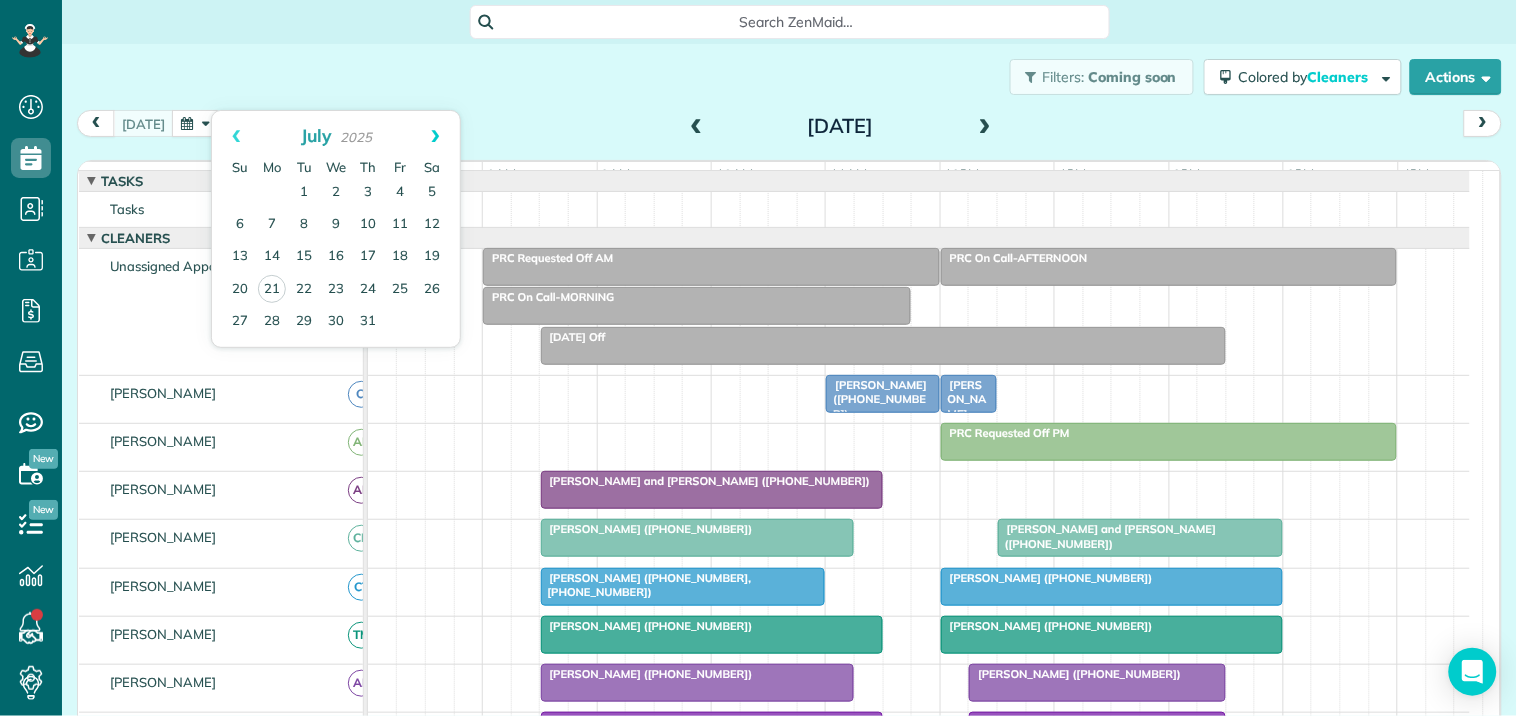 click on "Next" at bounding box center [435, 136] 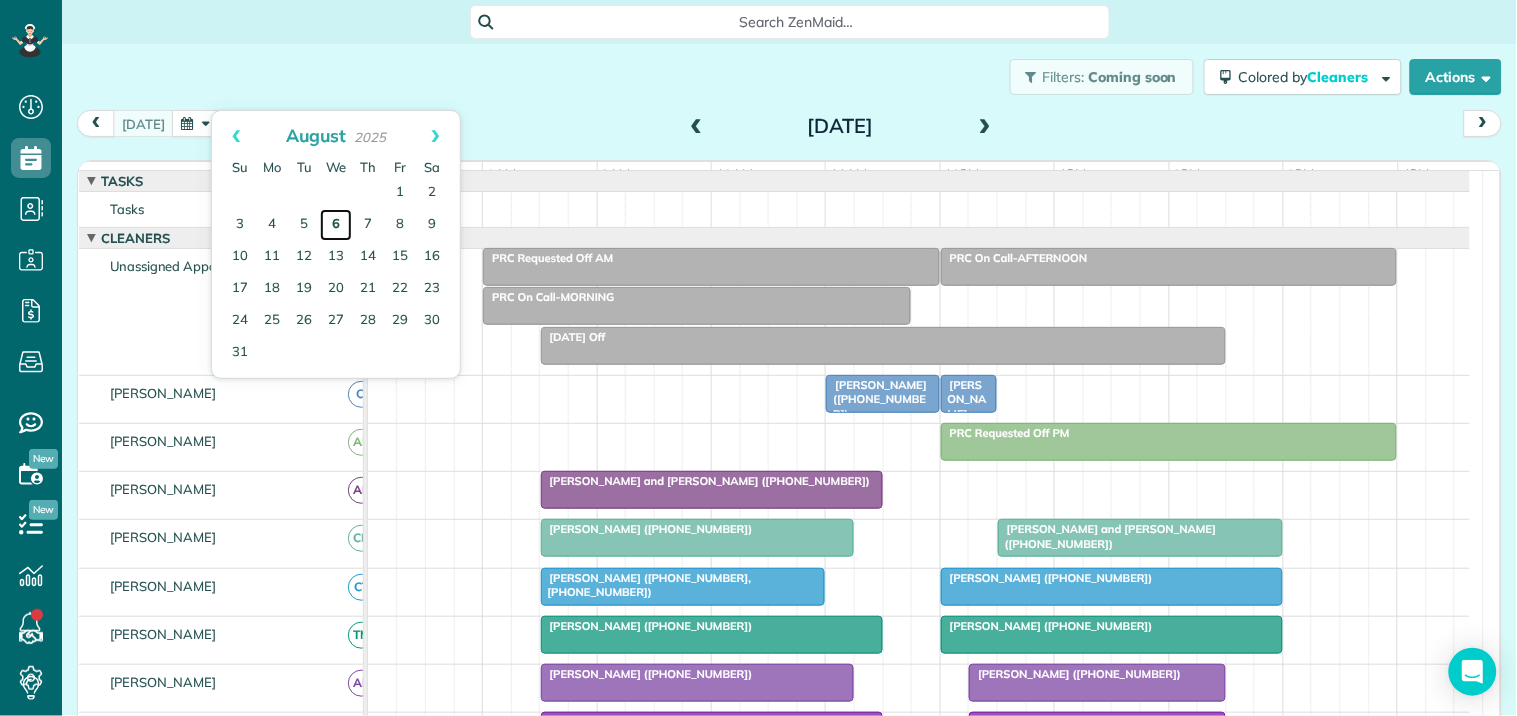 click on "6" at bounding box center (336, 225) 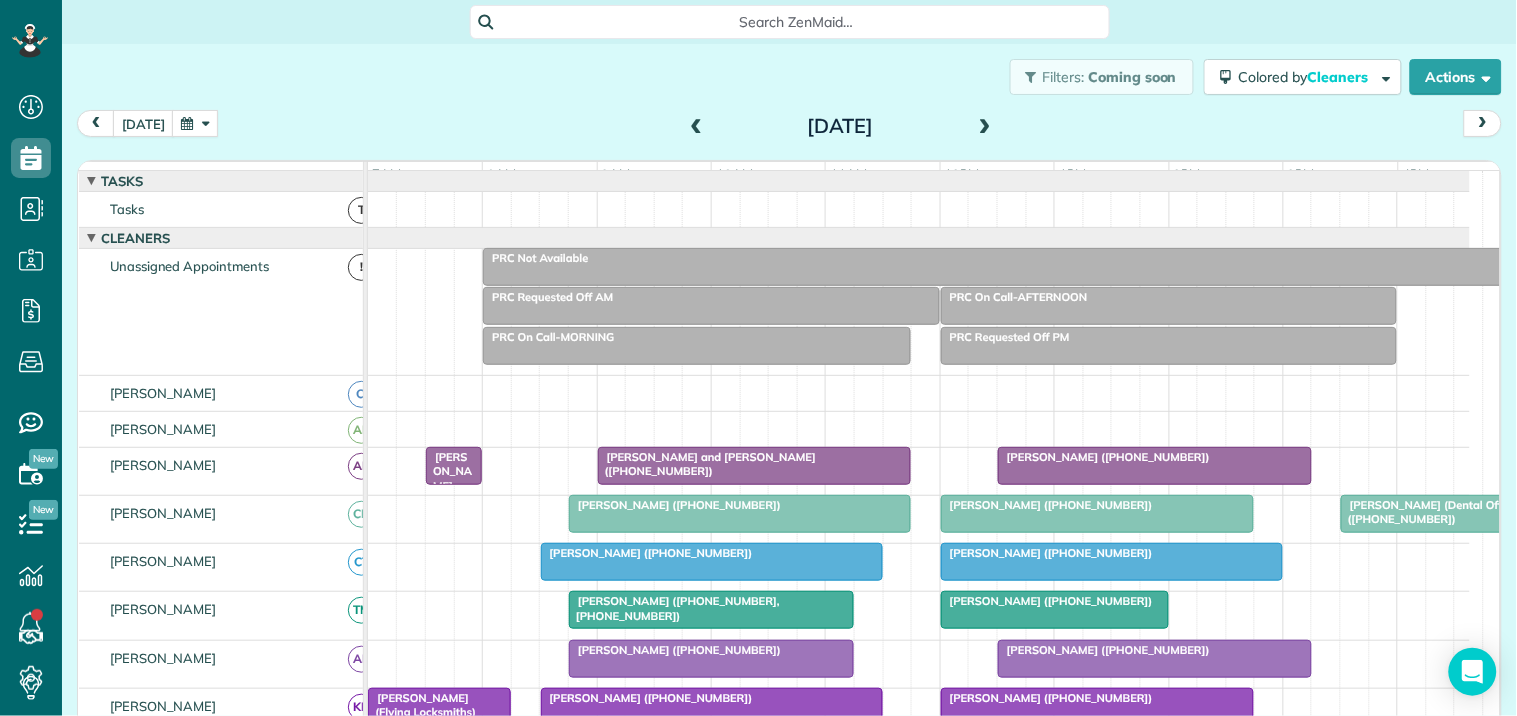 scroll, scrollTop: 654, scrollLeft: 0, axis: vertical 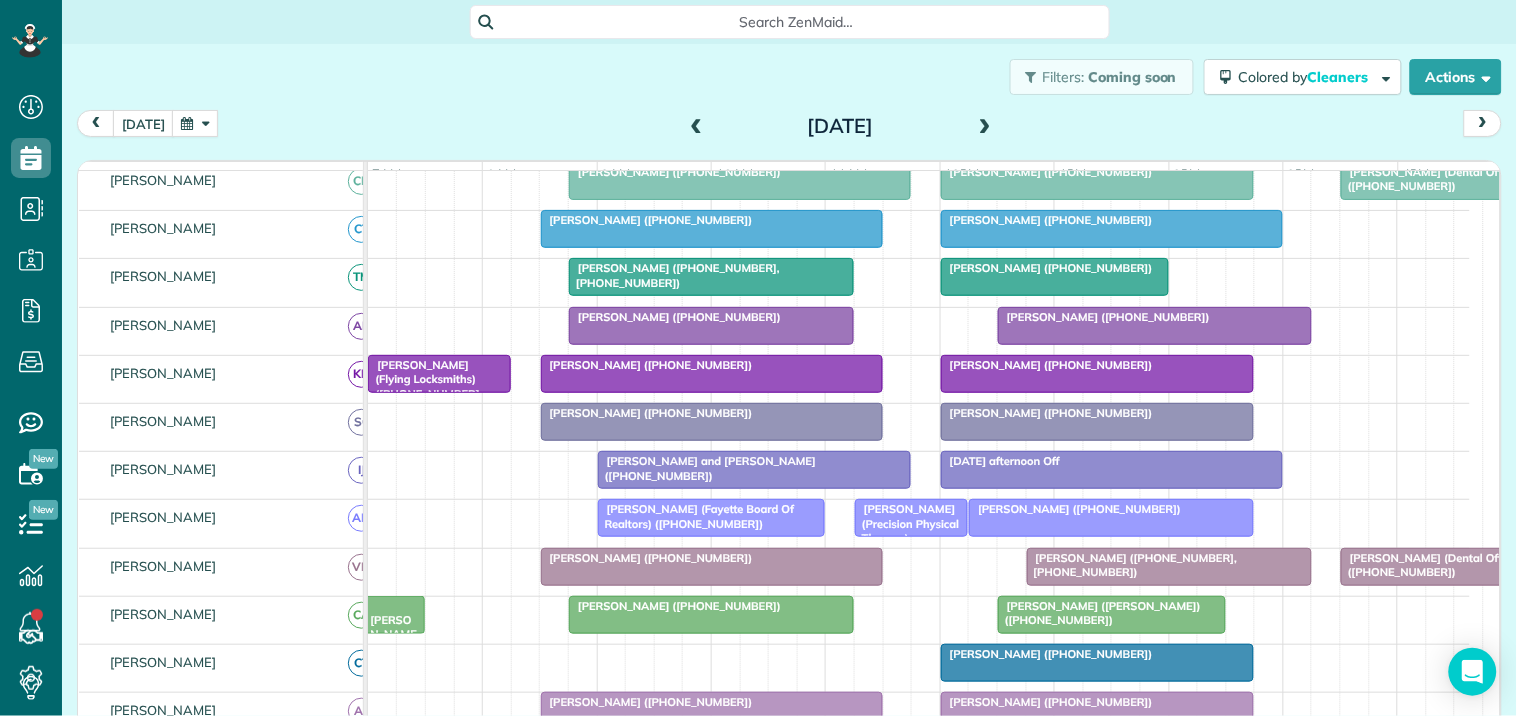 click at bounding box center (985, 127) 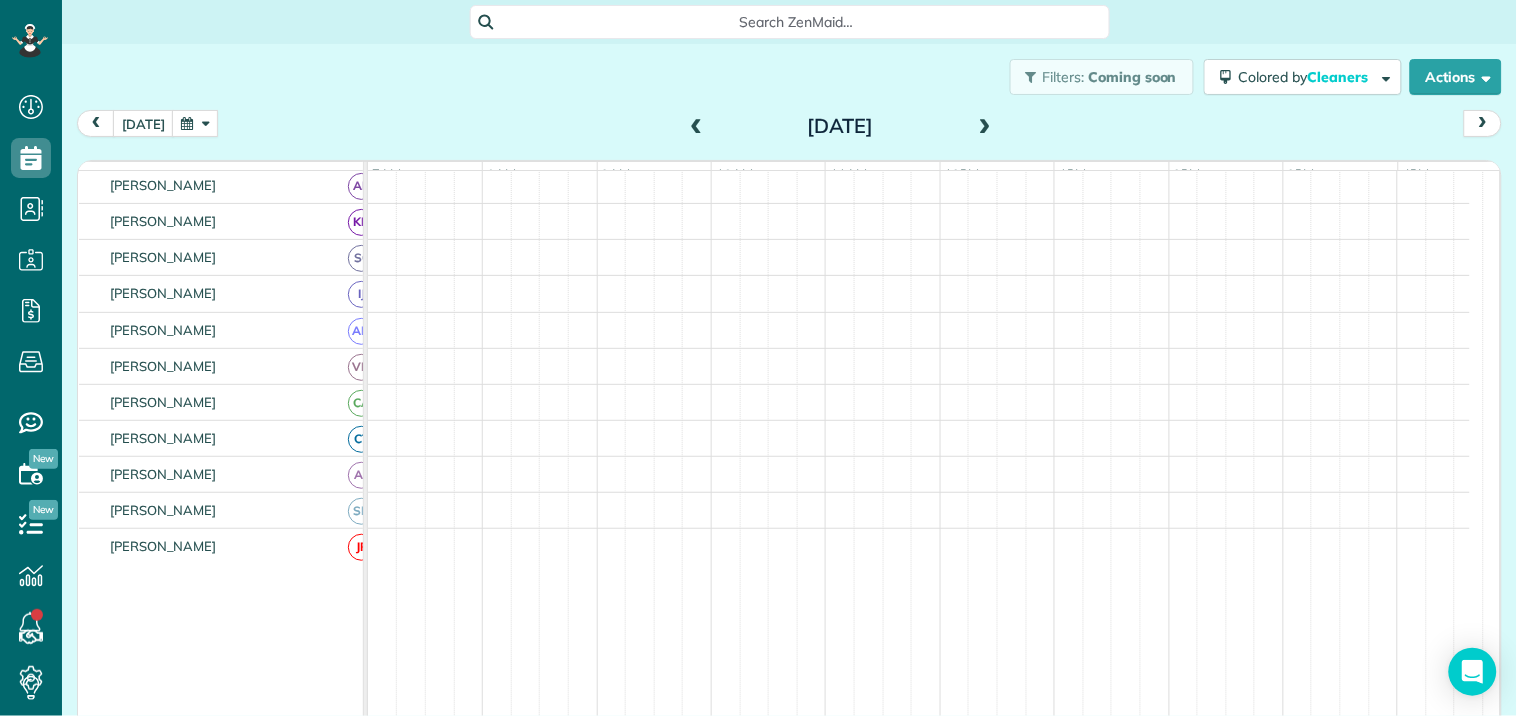 scroll, scrollTop: 218, scrollLeft: 0, axis: vertical 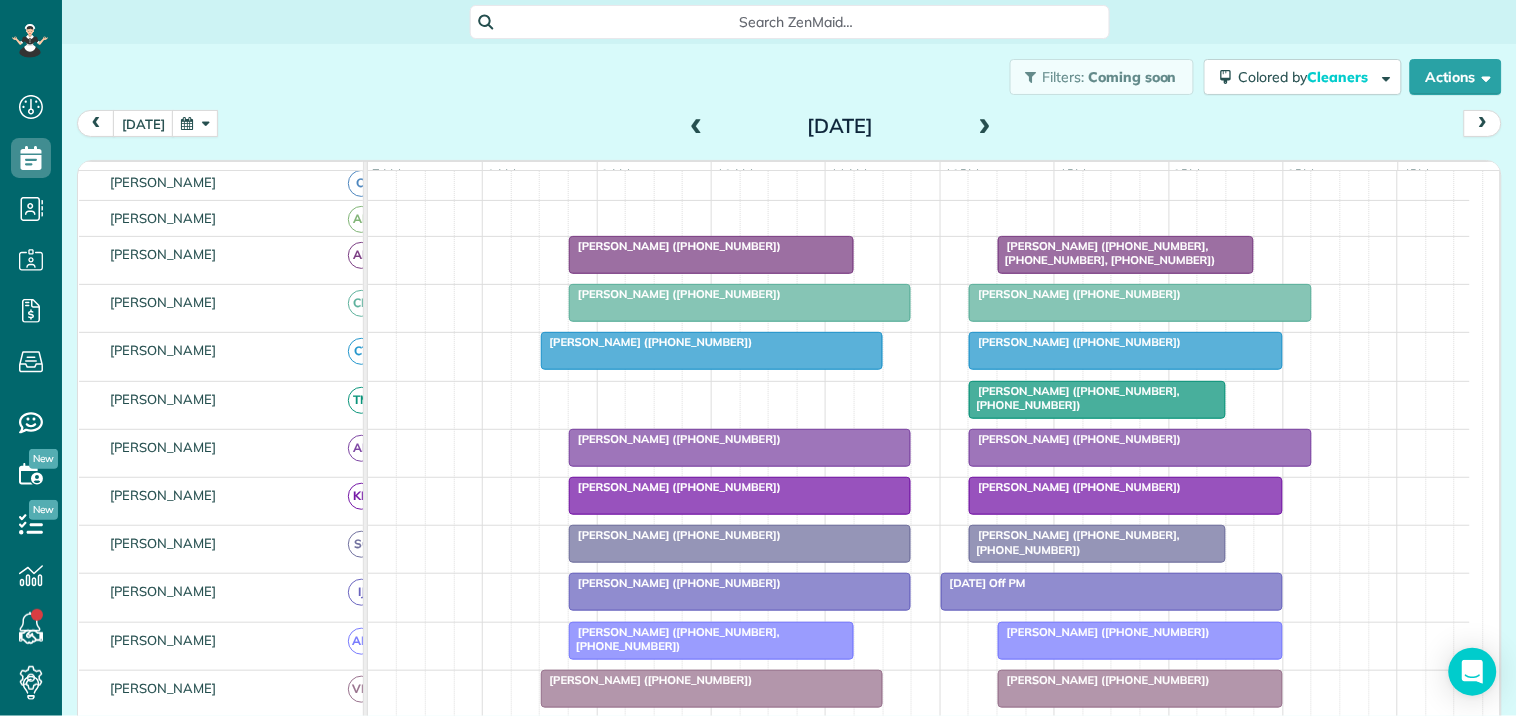 click at bounding box center (697, 127) 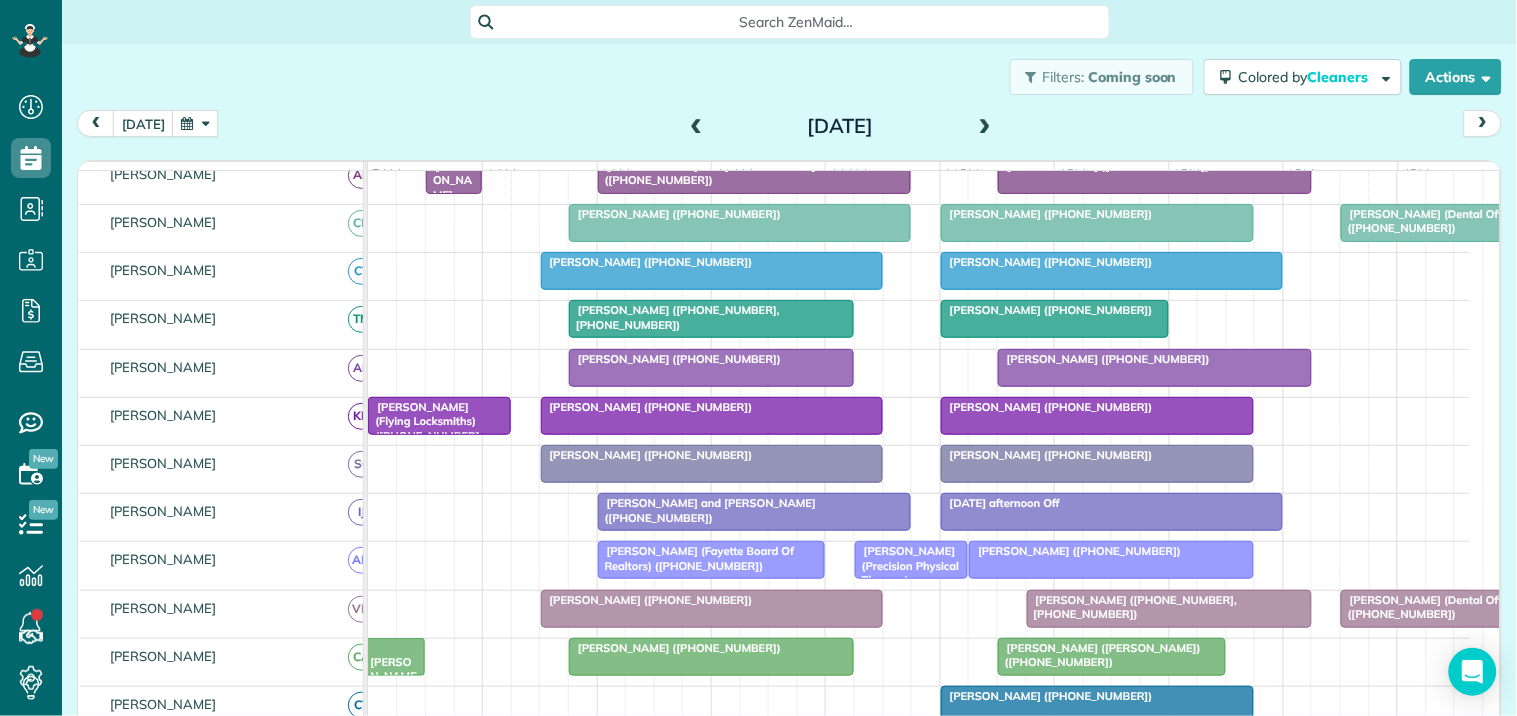 click at bounding box center (697, 127) 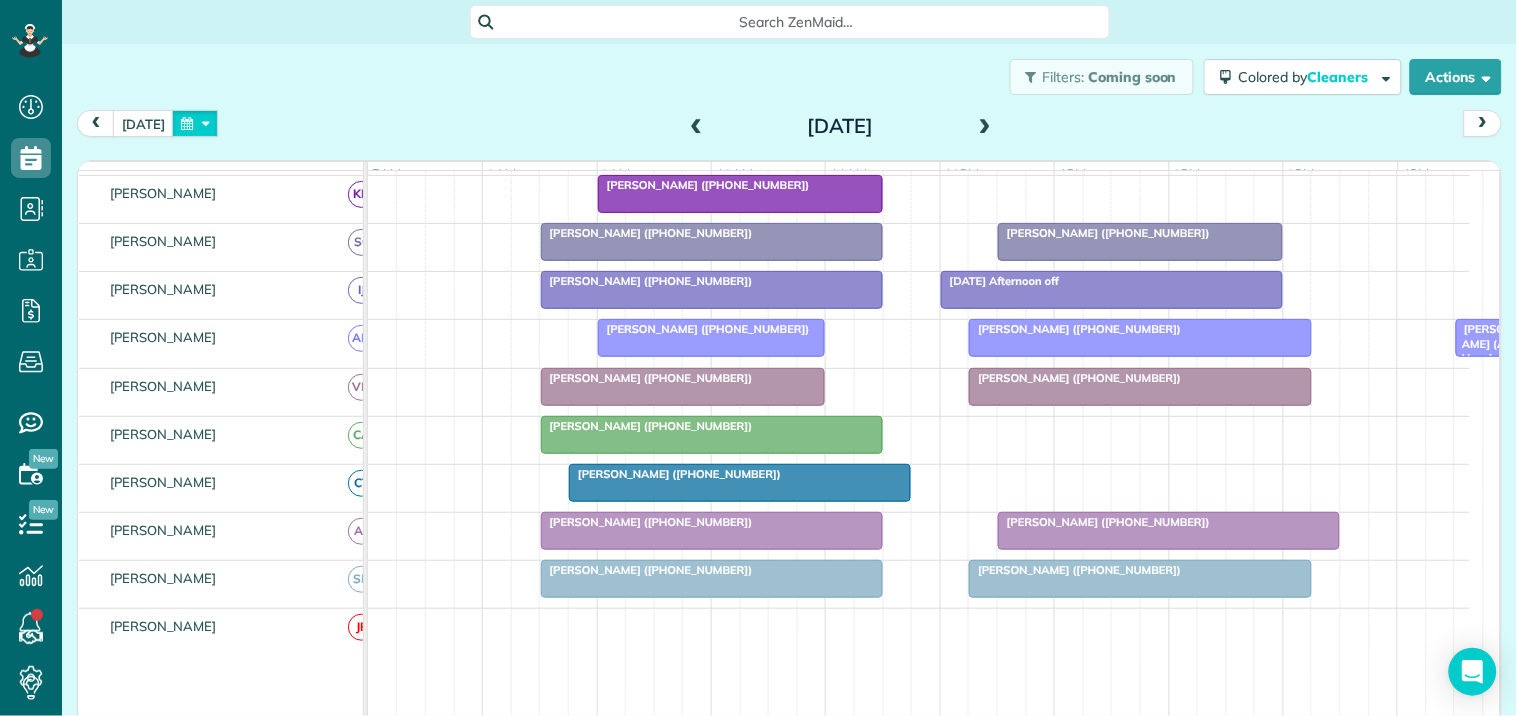 click at bounding box center (195, 123) 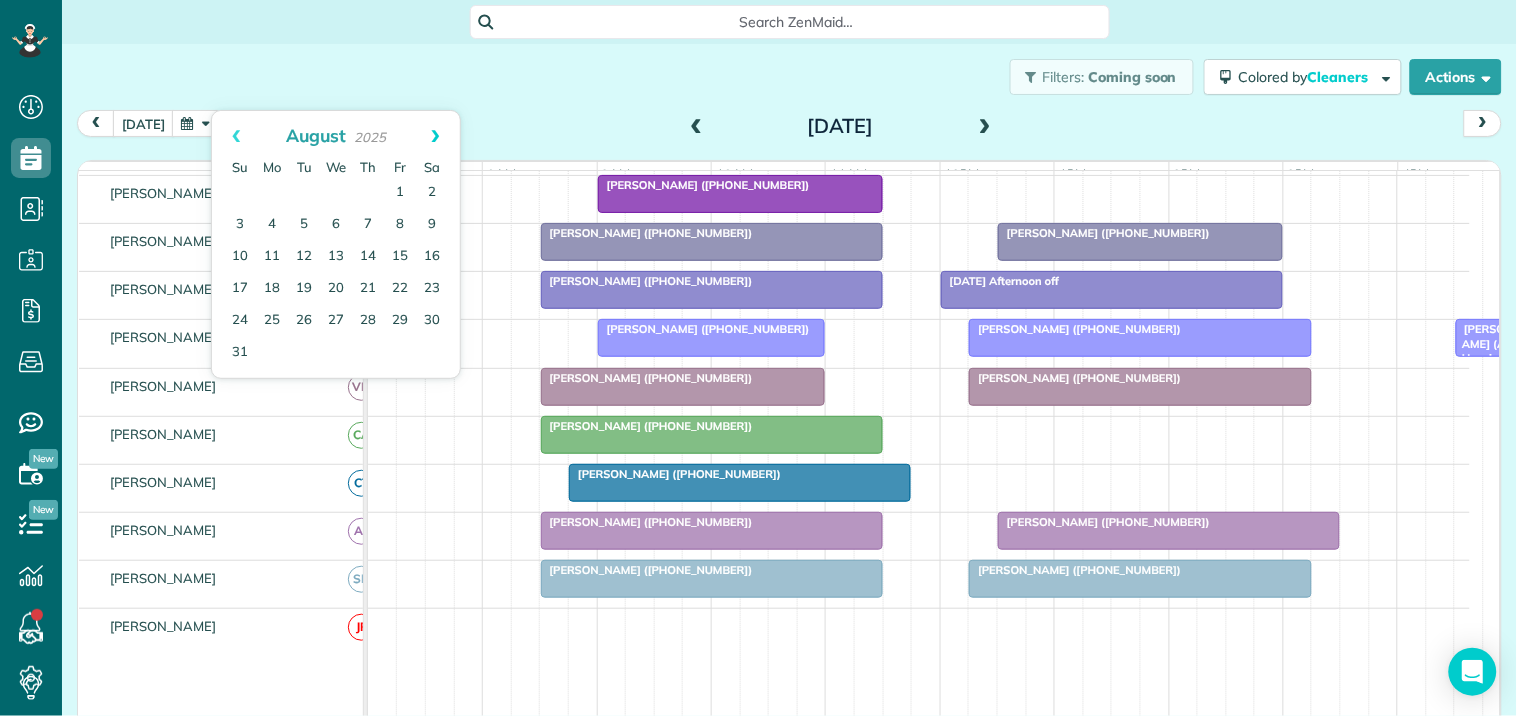 click on "Next" at bounding box center [435, 136] 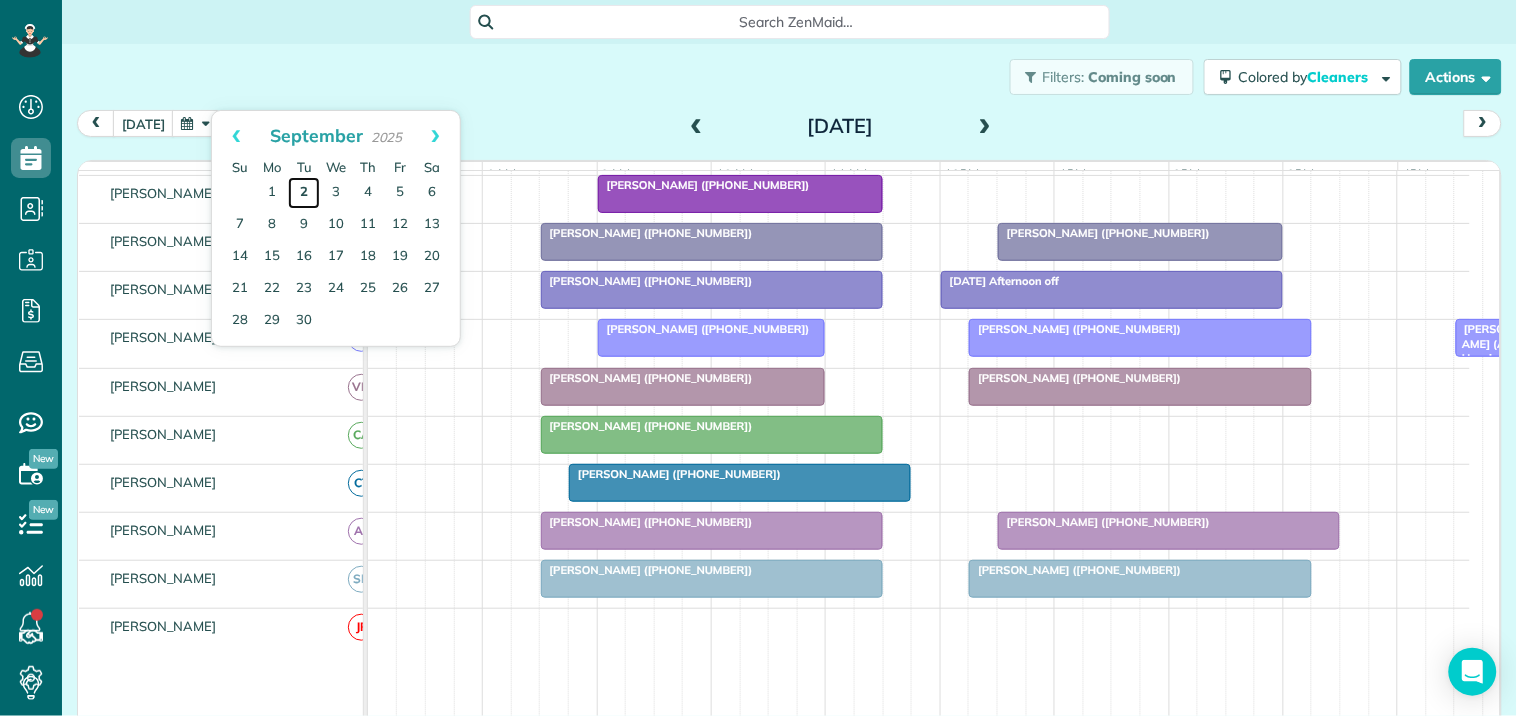 click on "2" at bounding box center (304, 193) 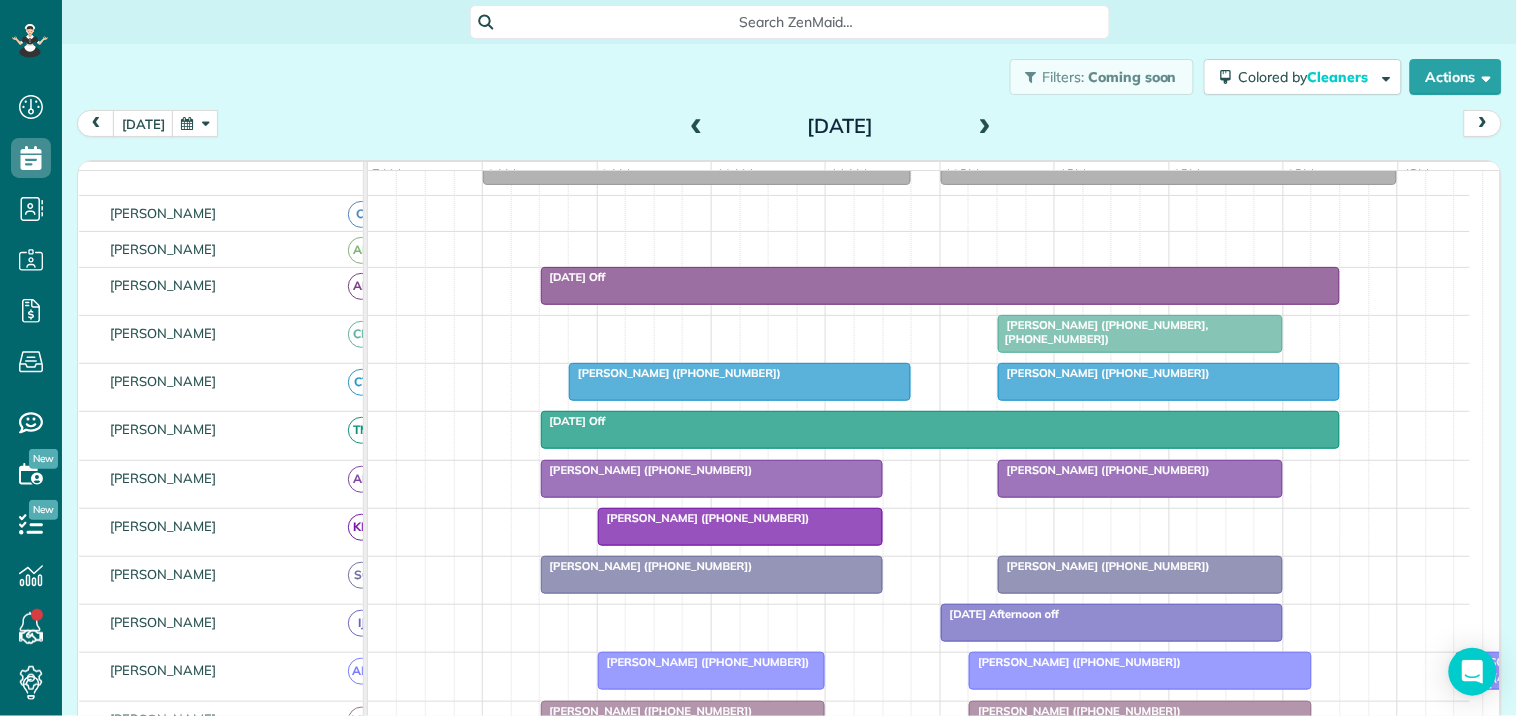 click at bounding box center (195, 123) 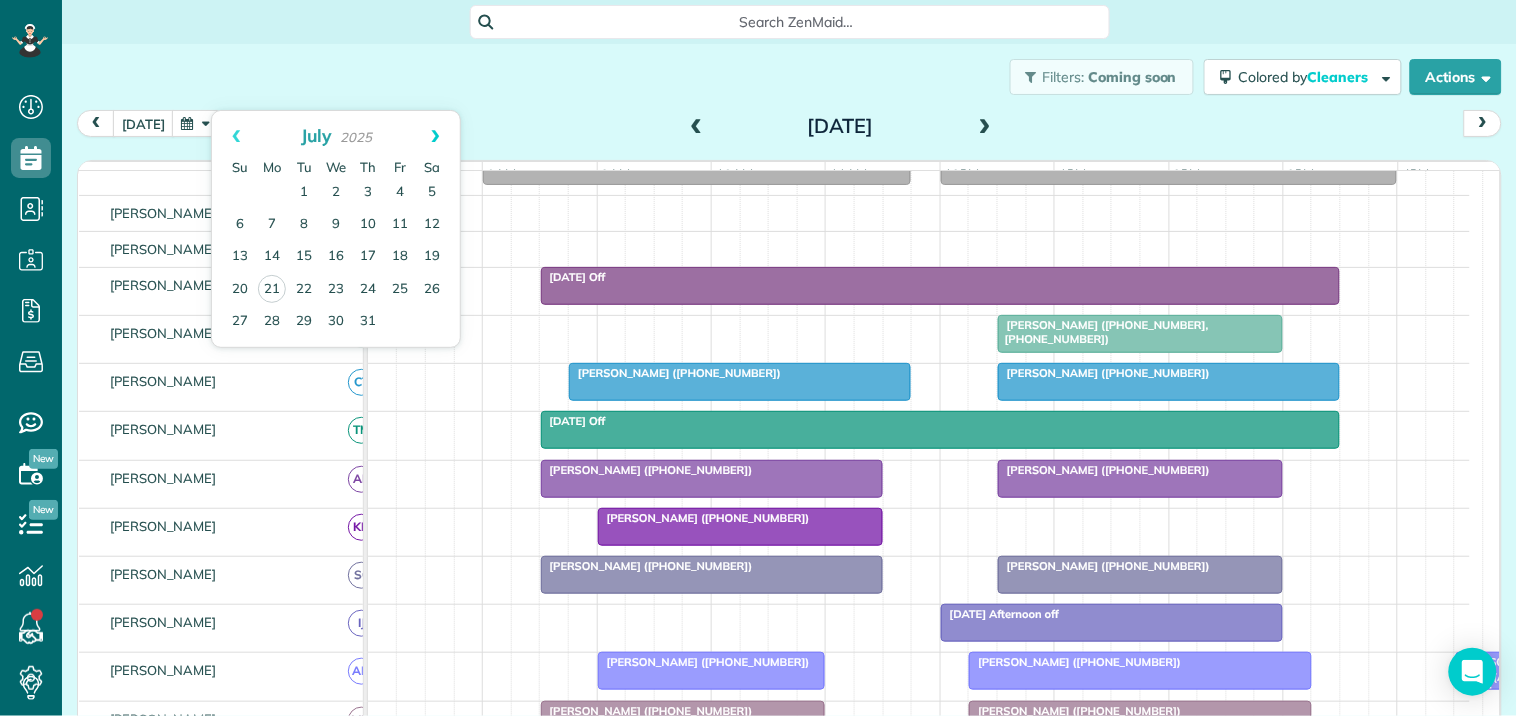 click on "Next" at bounding box center (435, 136) 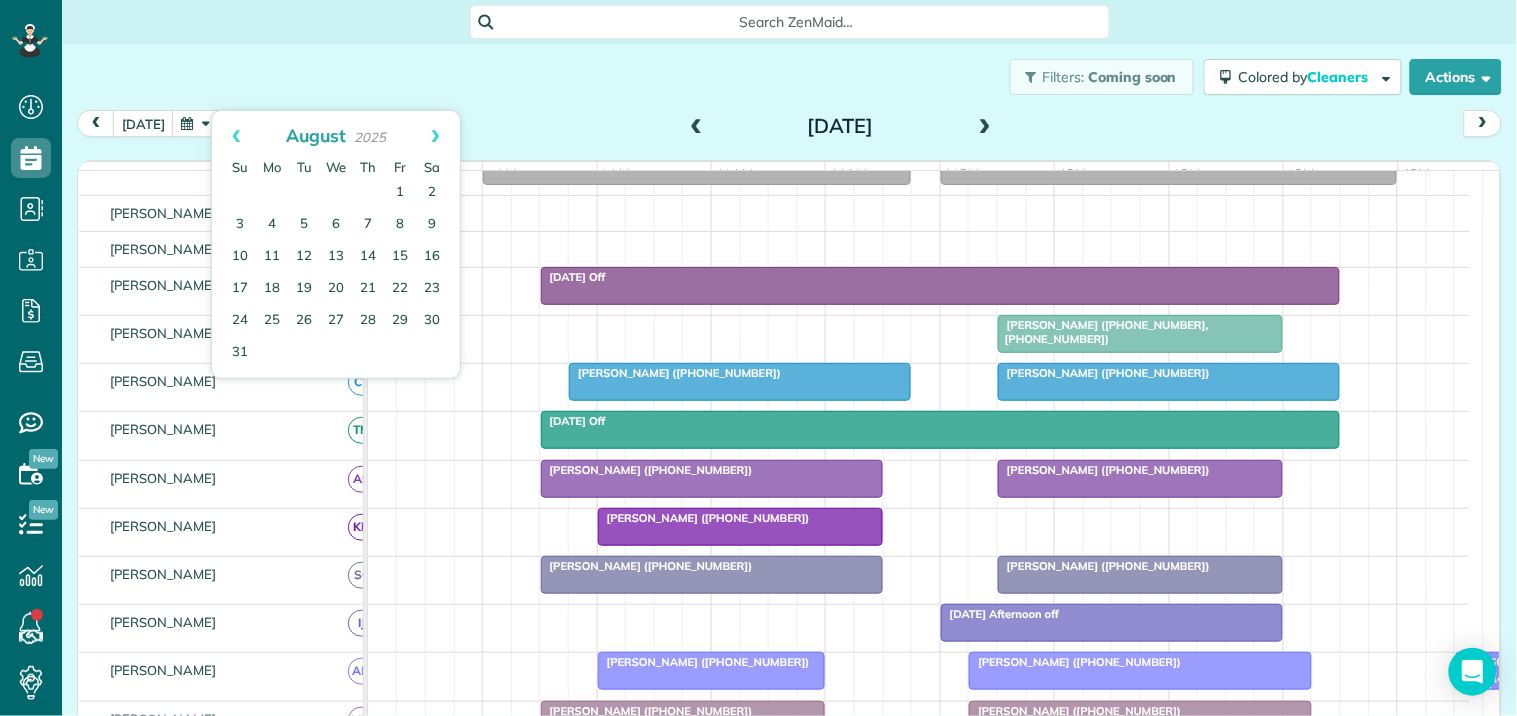 click on "Filters:   Coming soon
Colored by  Cleaners
Color by Cleaner
Color by Team
Color by Status
Color by Recurrence
Color by Paid/Unpaid
Filters  Default
Schedule Changes
Actions
Create Appointment
Create Task
Clock In/Out
Send Work Orders
Print Route Sheets
Today's Emails/Texts
Export data.." at bounding box center (789, 77) 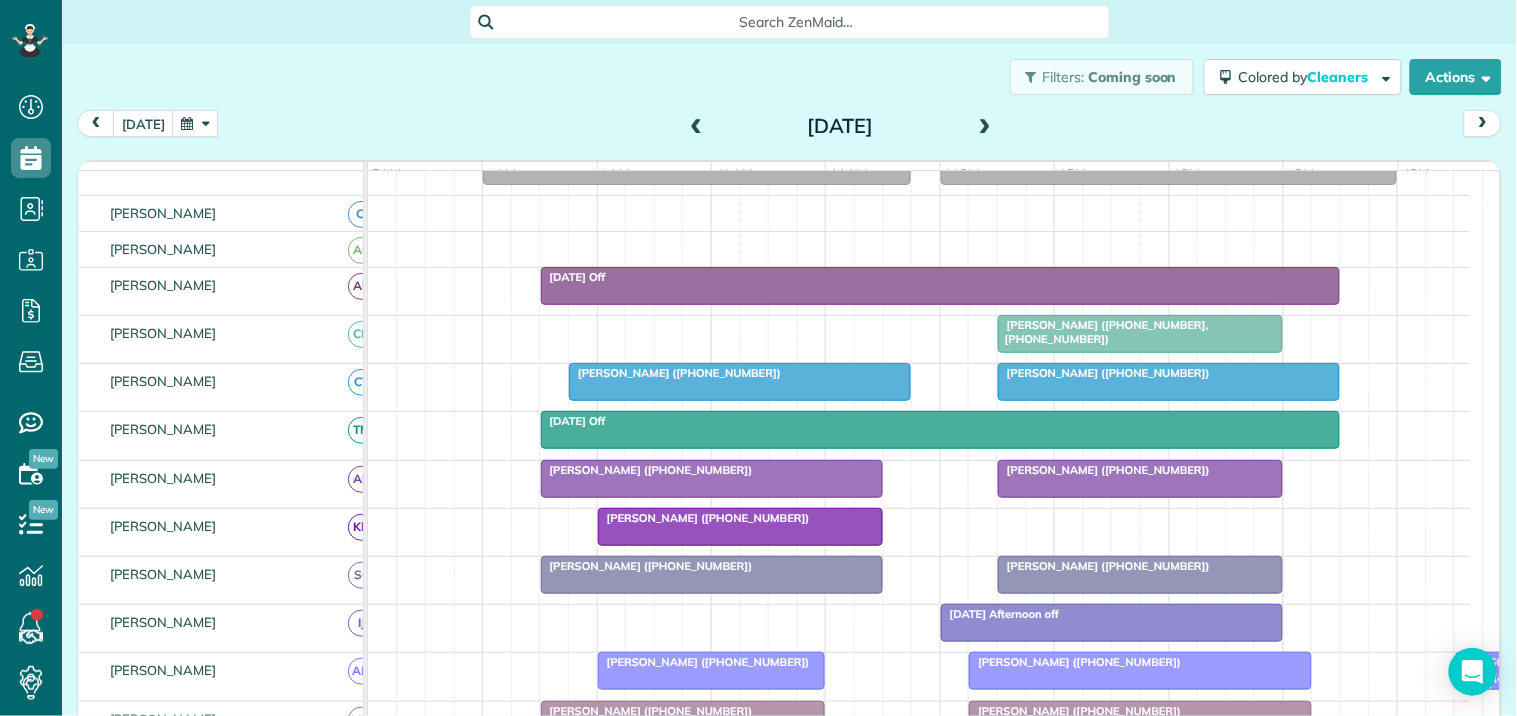 click at bounding box center (195, 123) 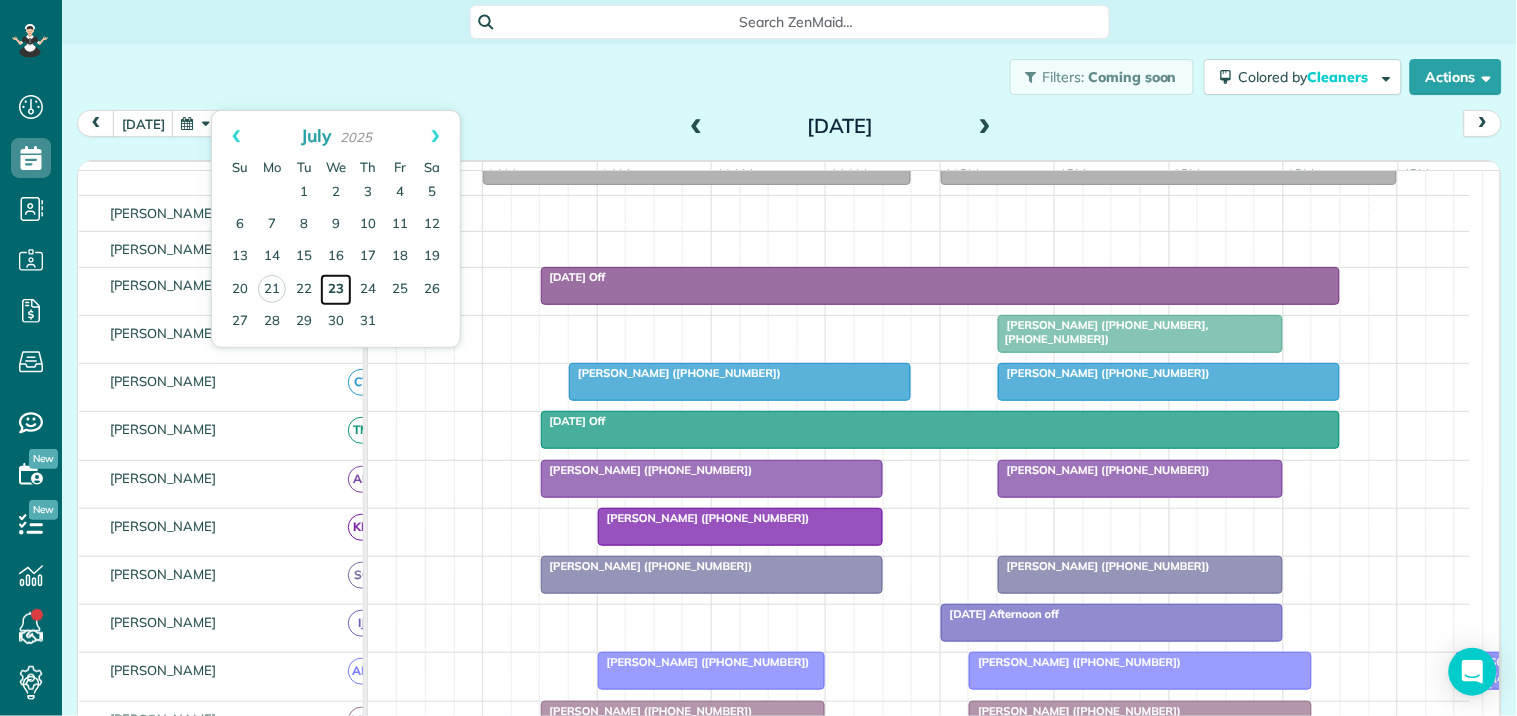 click on "23" at bounding box center (336, 290) 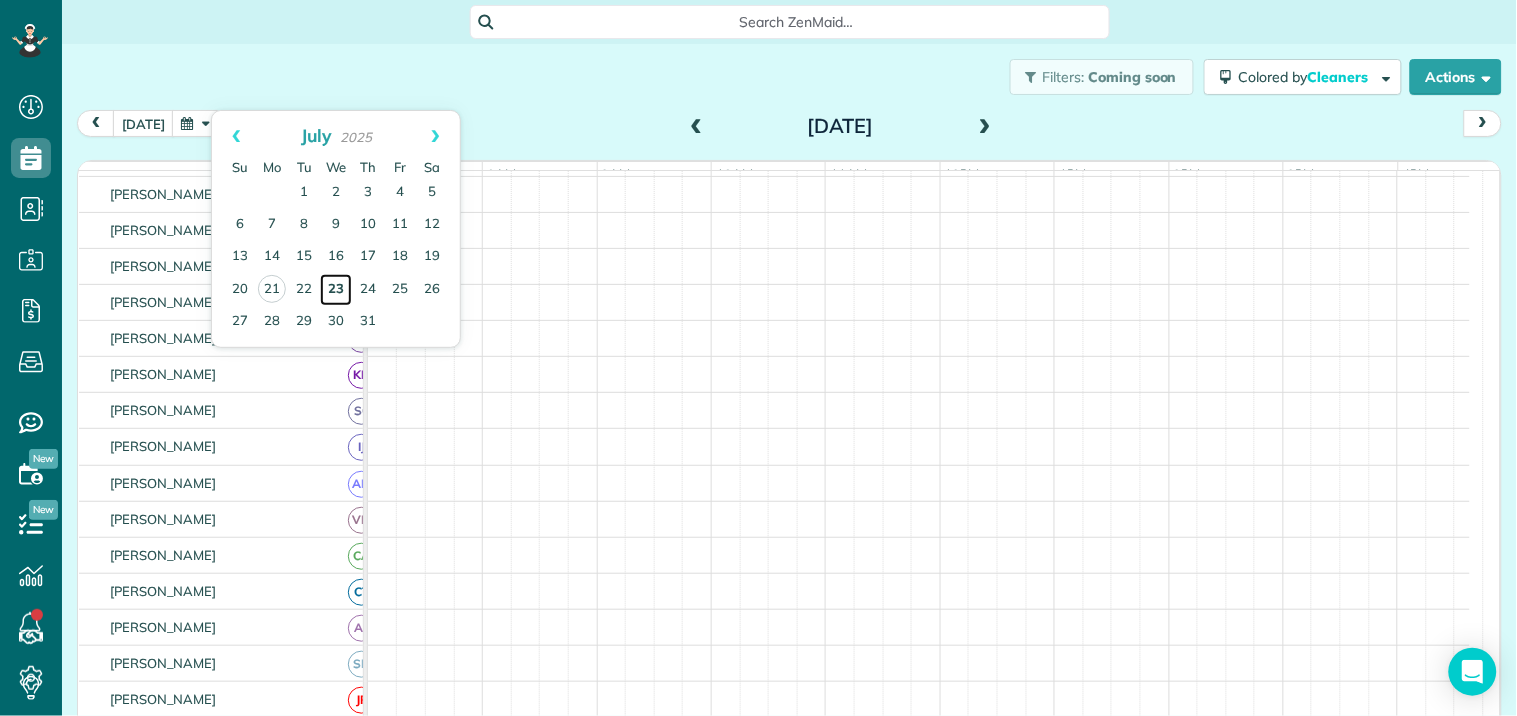 scroll, scrollTop: 88, scrollLeft: 0, axis: vertical 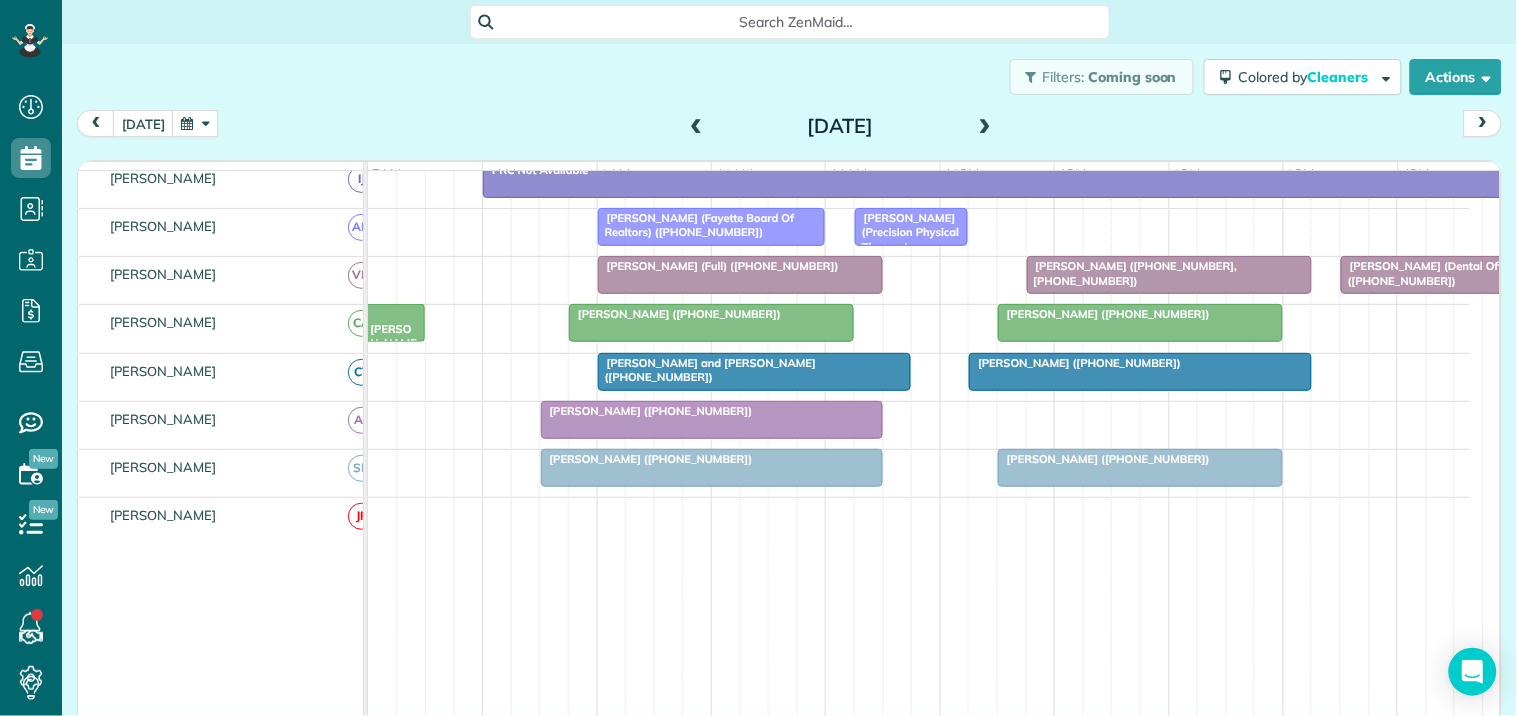 click on "Katie Greene (+17038682969)" at bounding box center (1104, 314) 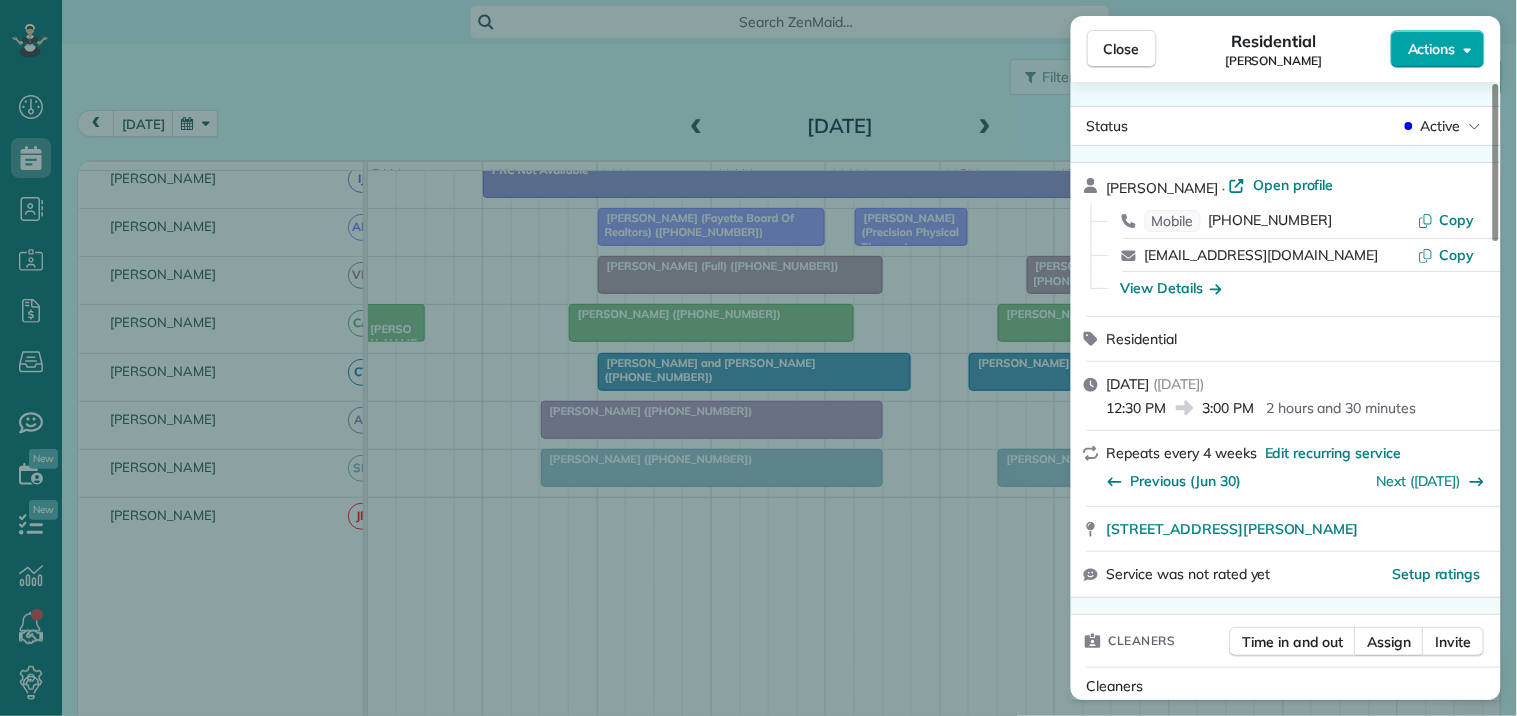 click on "Actions" at bounding box center [1432, 49] 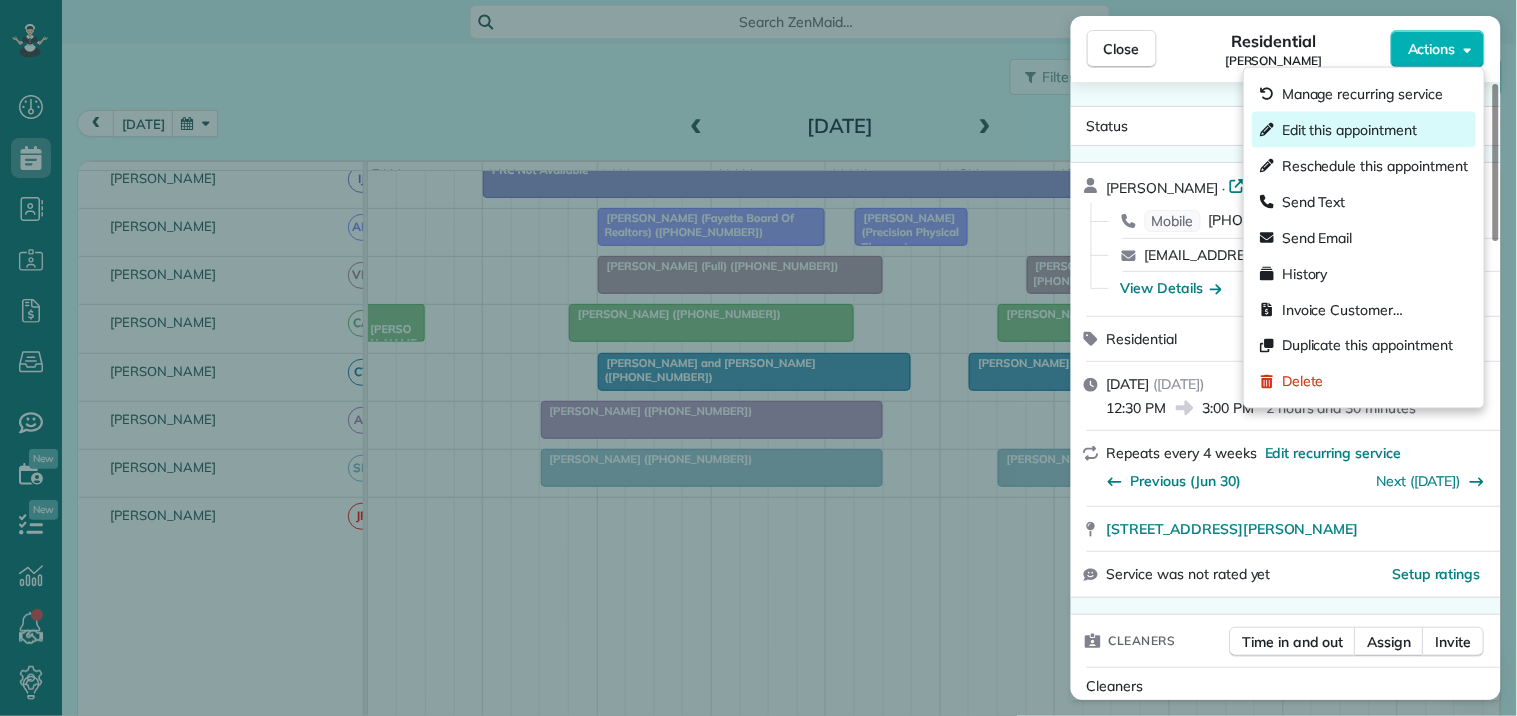click on "Edit this appointment" at bounding box center [1349, 130] 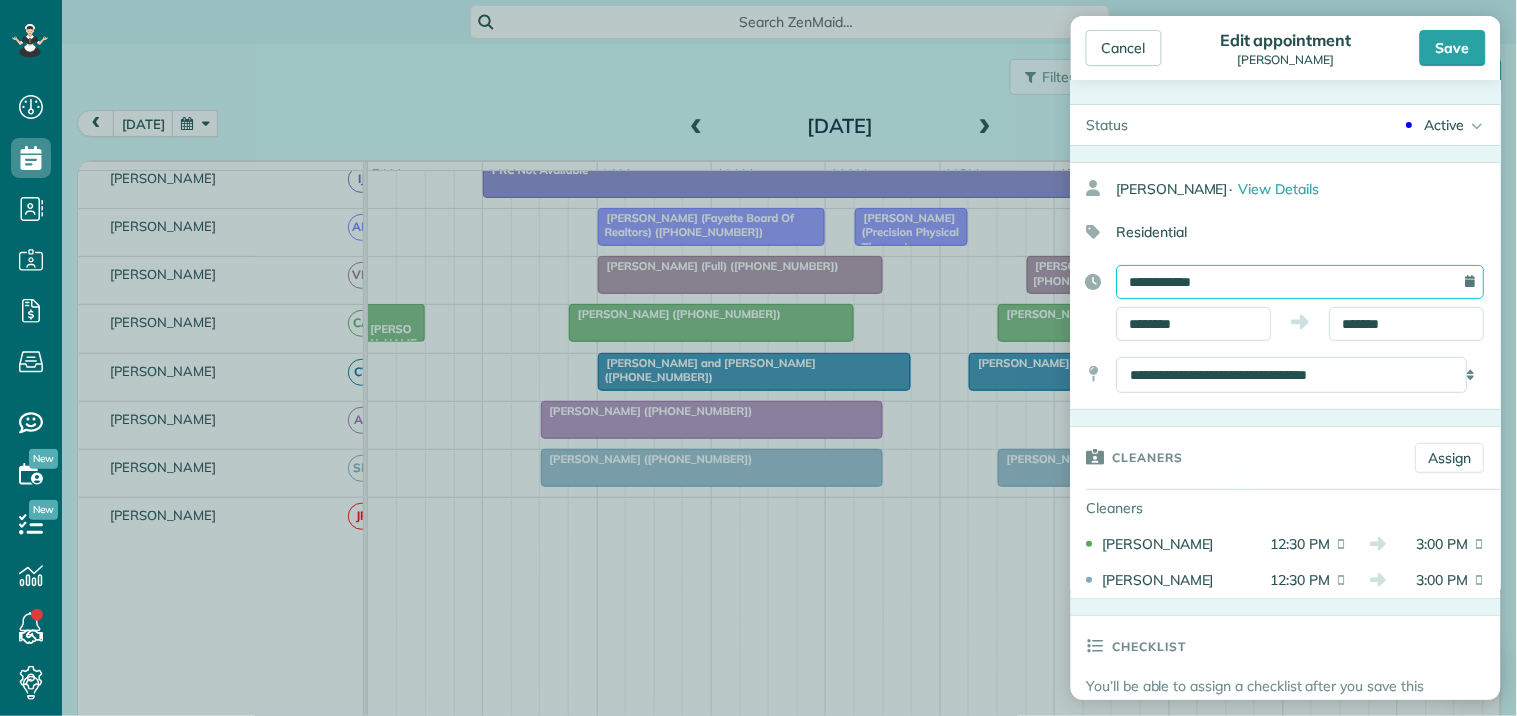 click on "**********" at bounding box center (1301, 282) 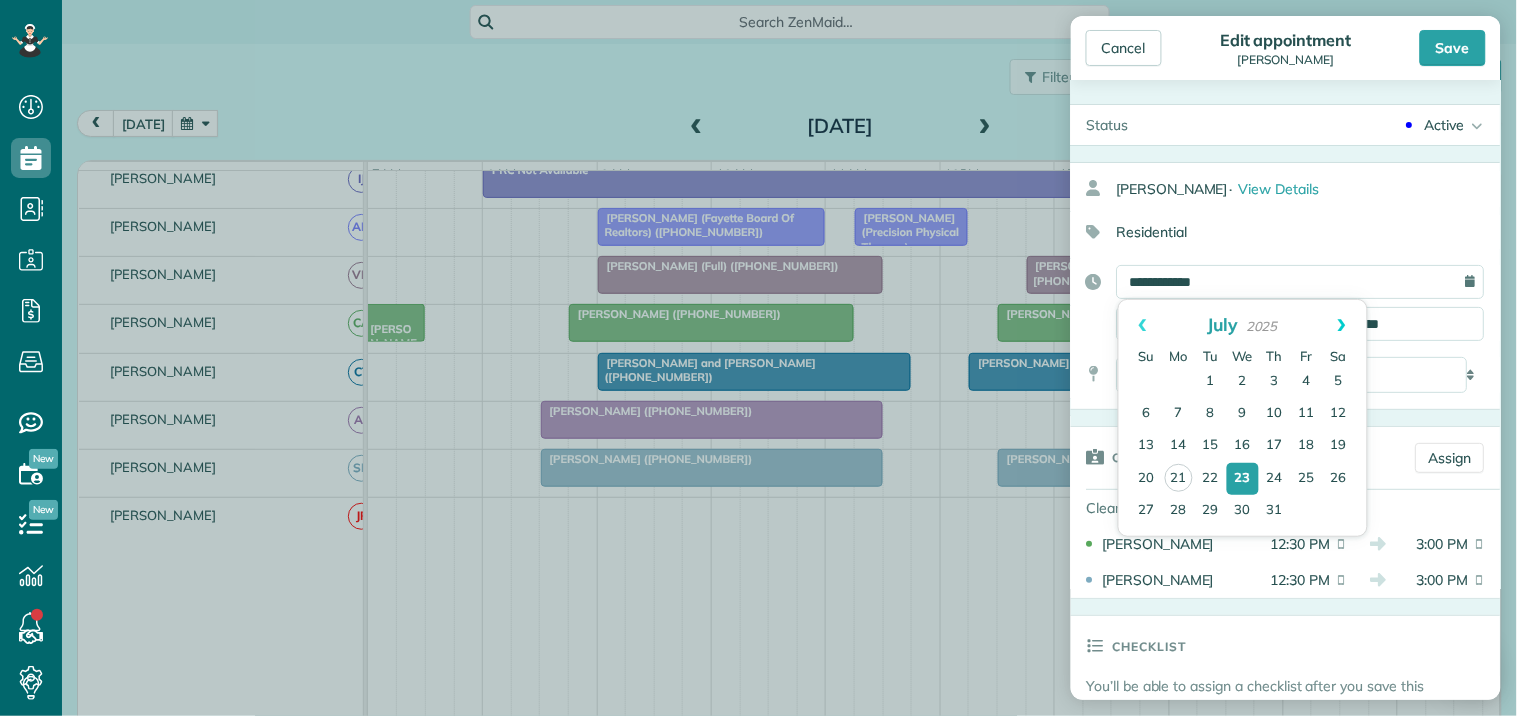 click on "Next" at bounding box center (1342, 325) 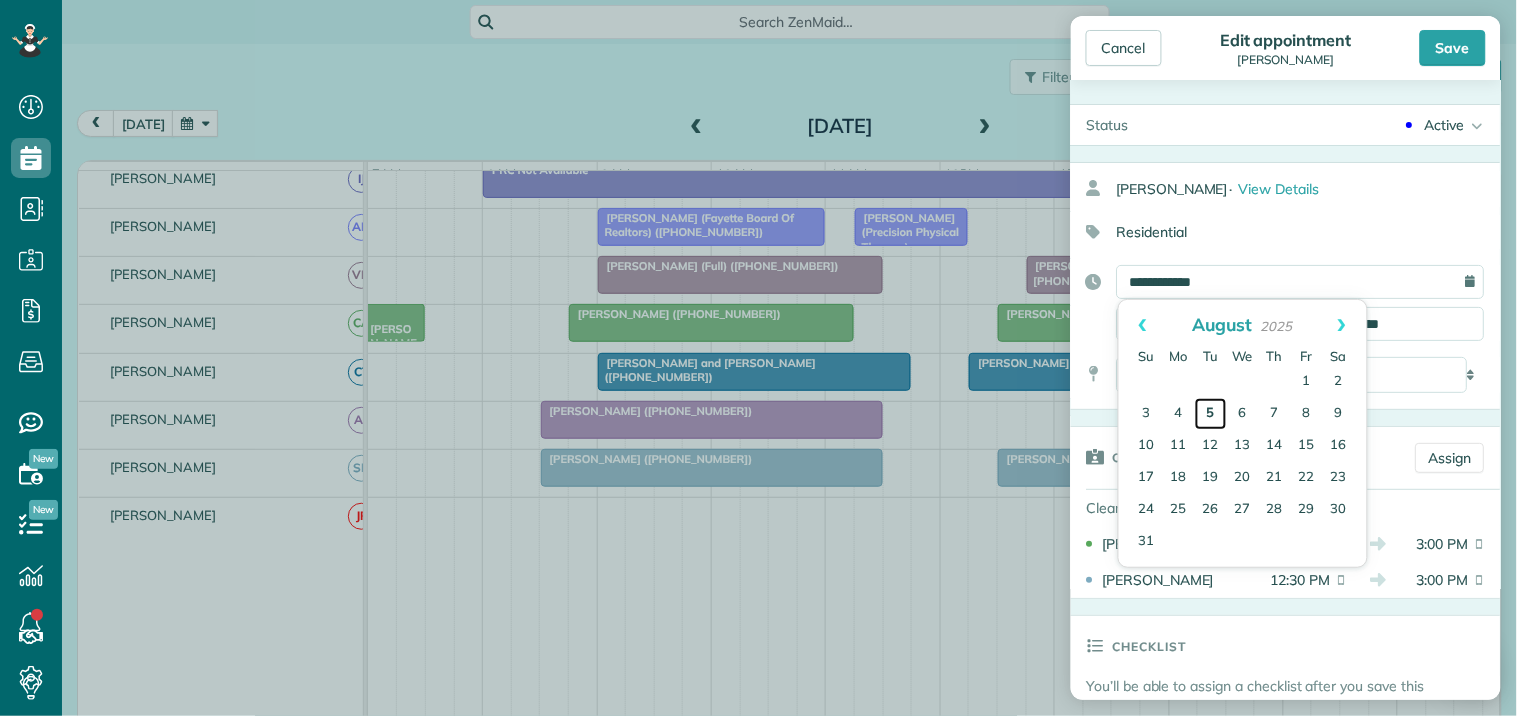 click on "5" at bounding box center [1211, 414] 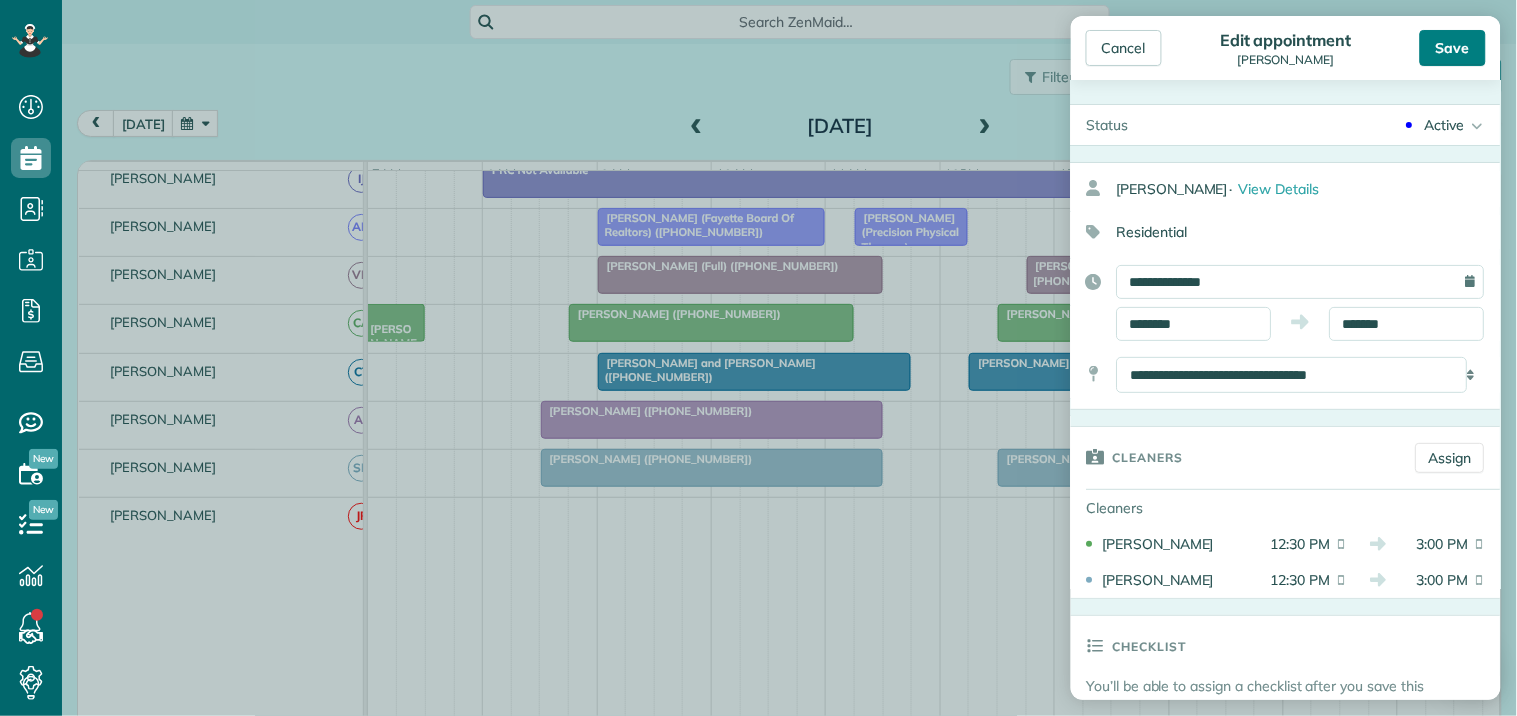 click on "Save" at bounding box center (1453, 48) 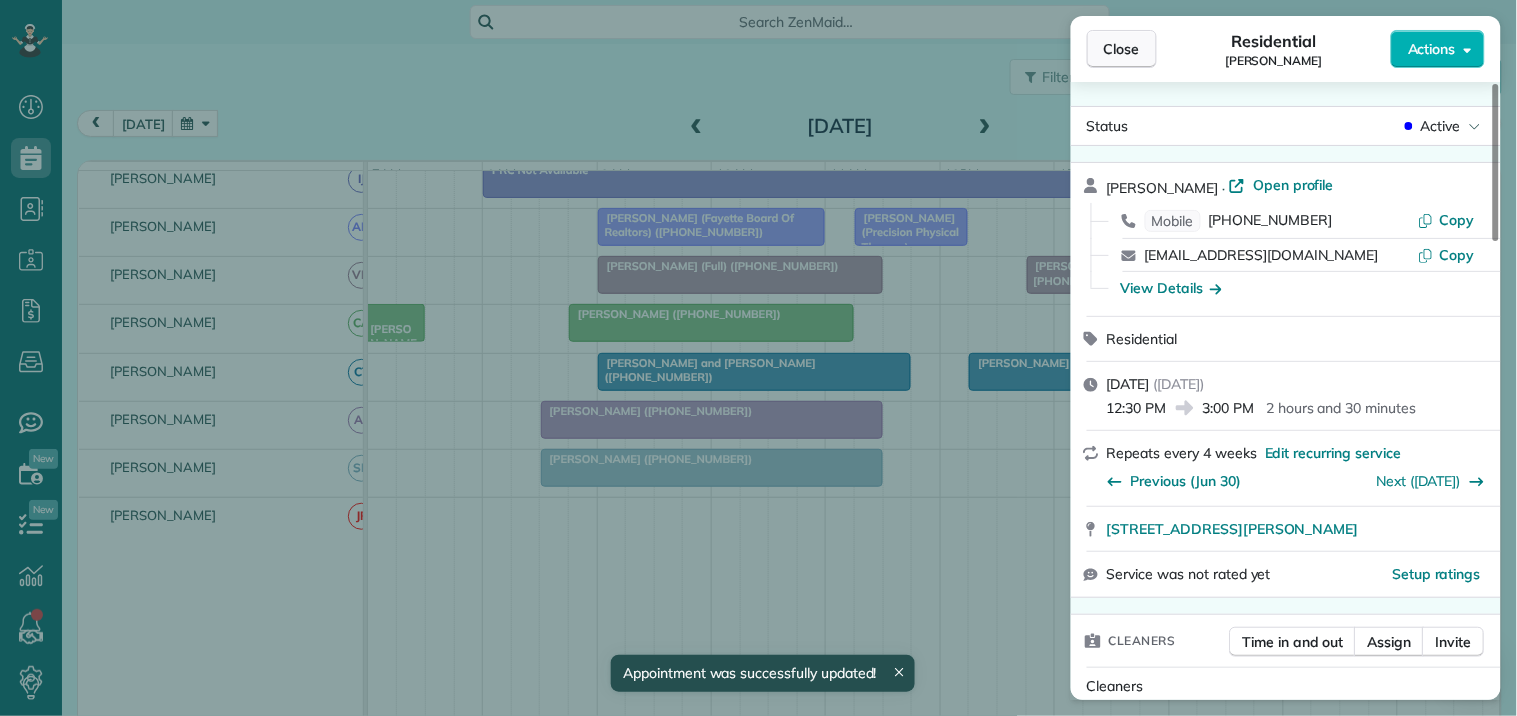 click on "Close" at bounding box center [1122, 49] 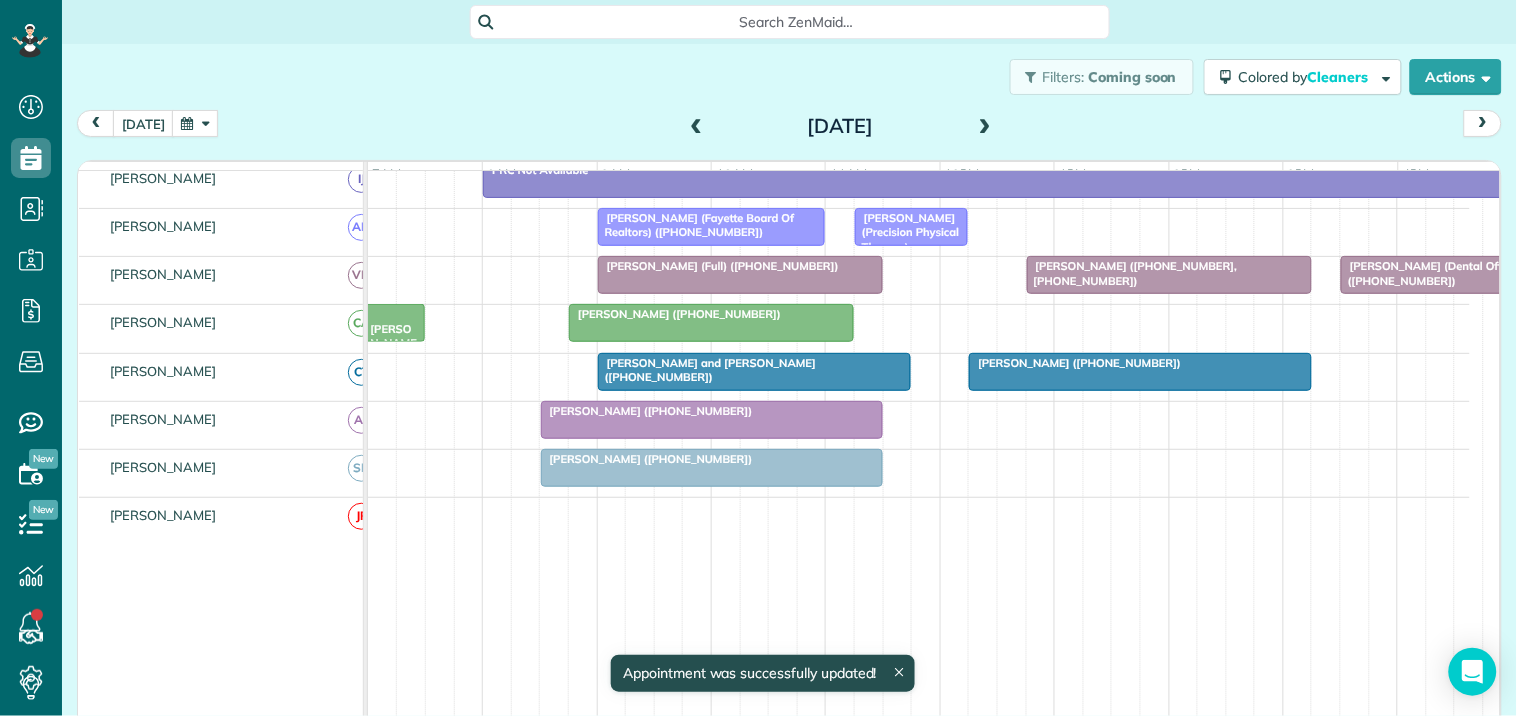 scroll, scrollTop: 146, scrollLeft: 0, axis: vertical 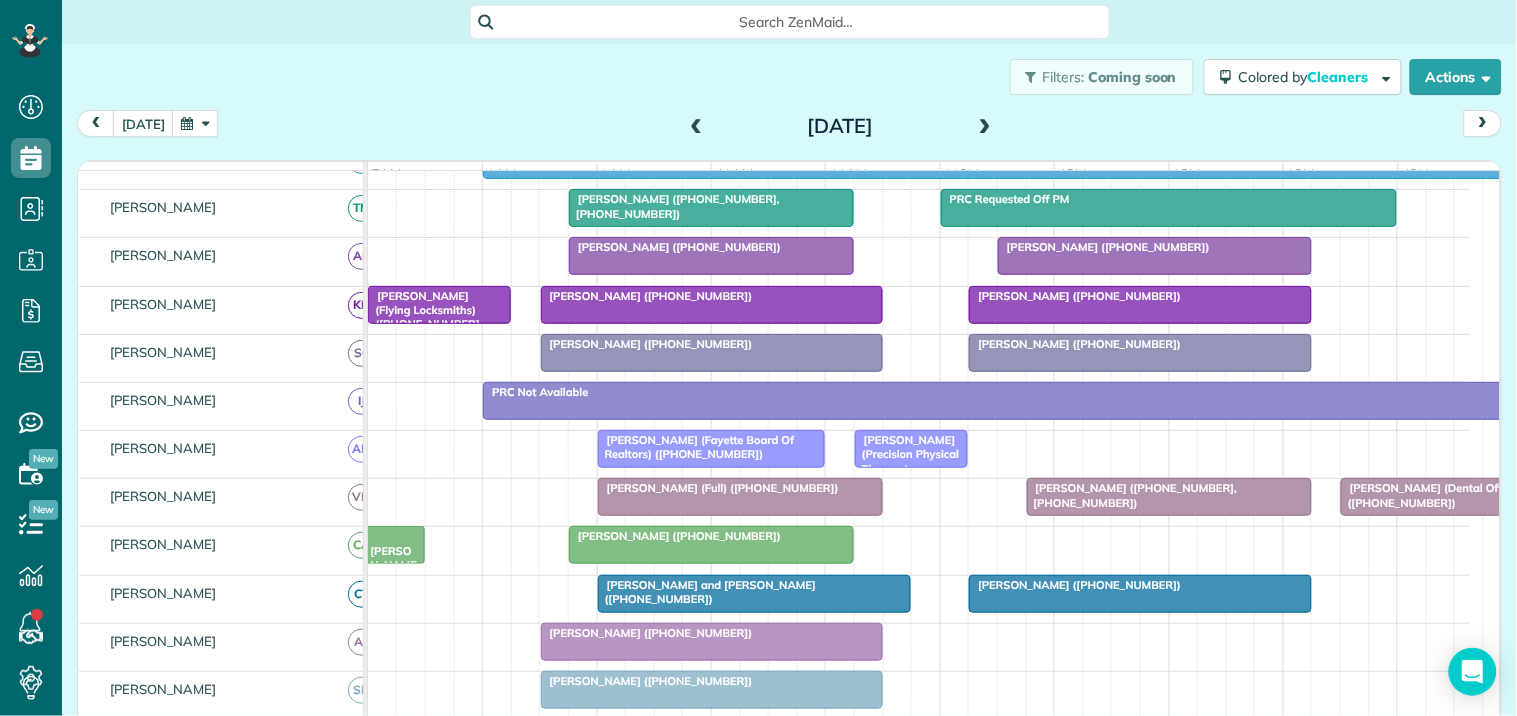 click on "[PERSON_NAME] ([PHONE_NUMBER])" at bounding box center [1140, 585] 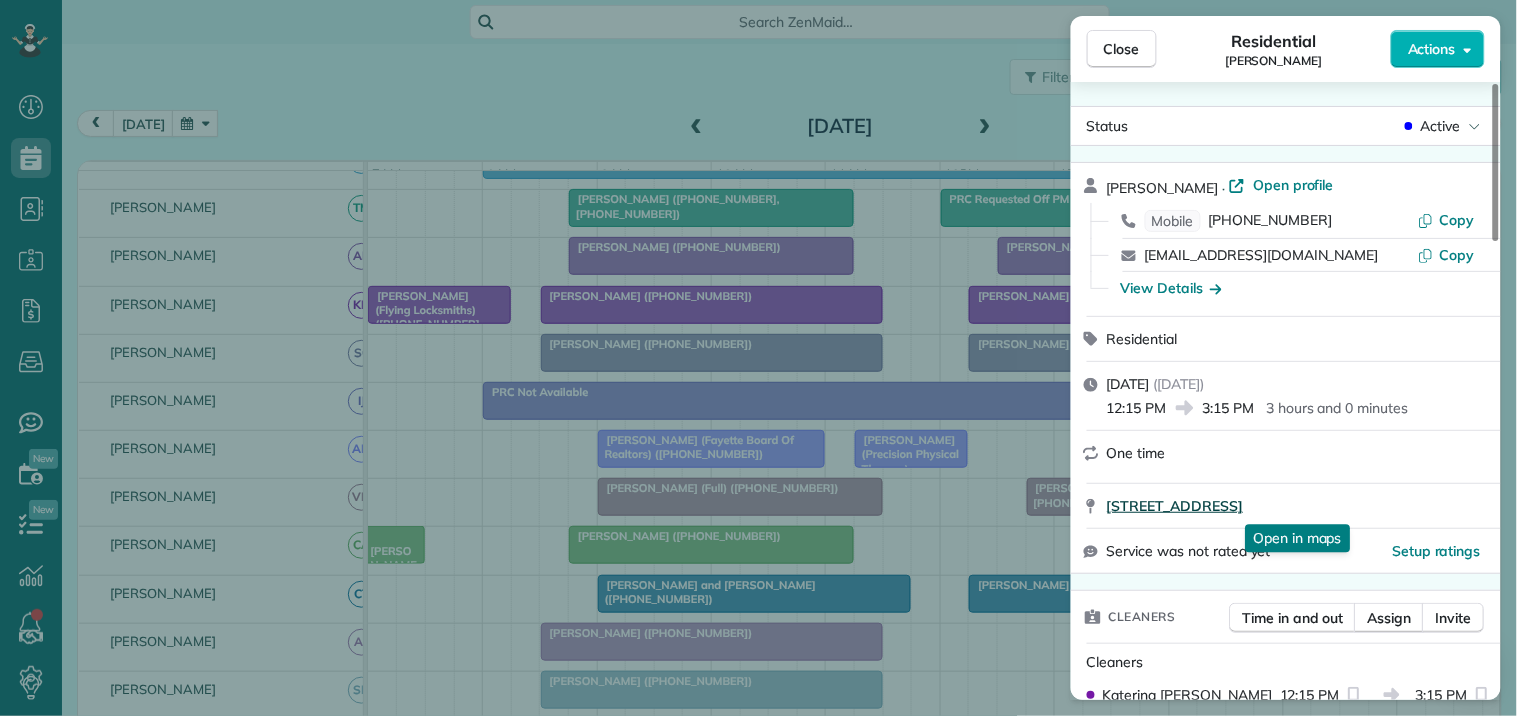 click on "145 MIKES LN 145 SHARPSBURG GA 30277-3303" at bounding box center [1175, 506] 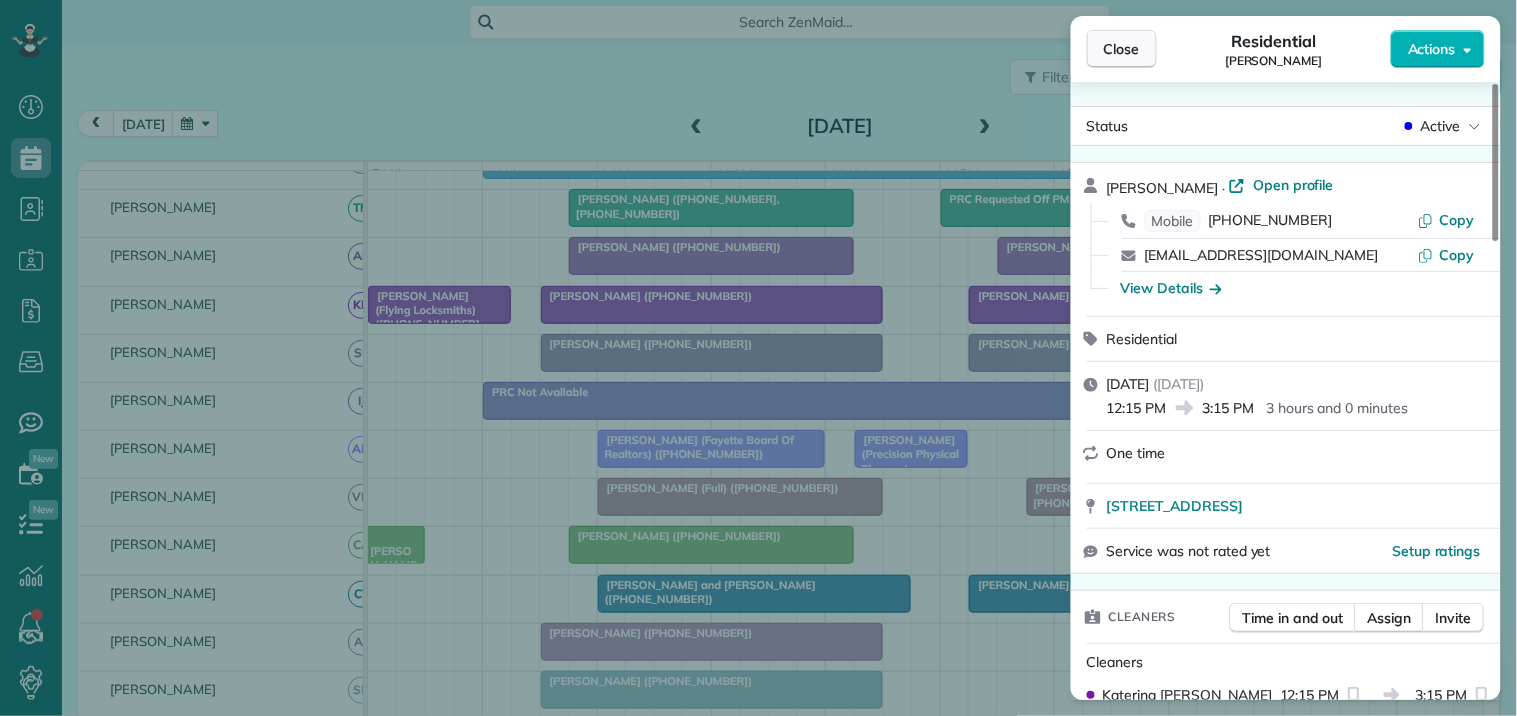click on "Close" at bounding box center (1122, 49) 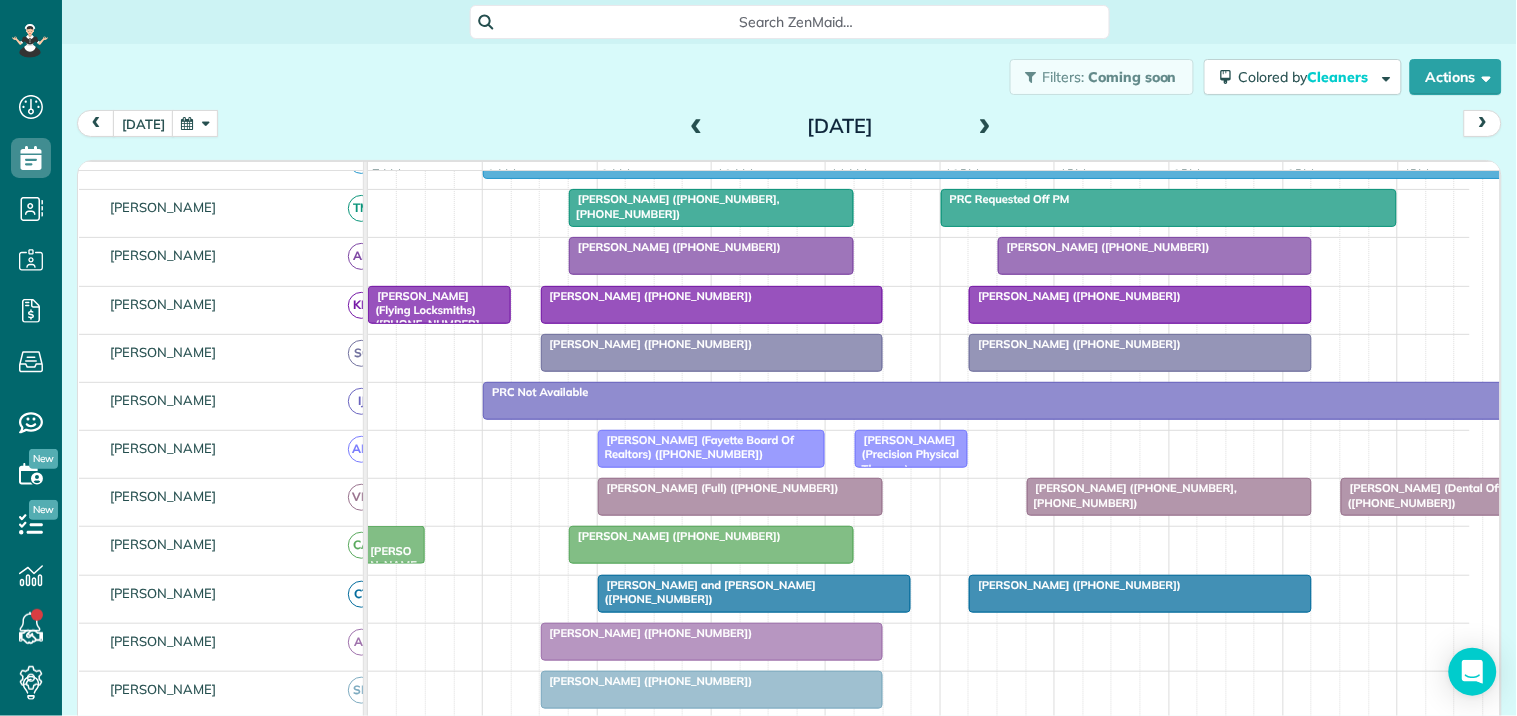 scroll, scrollTop: 252, scrollLeft: 0, axis: vertical 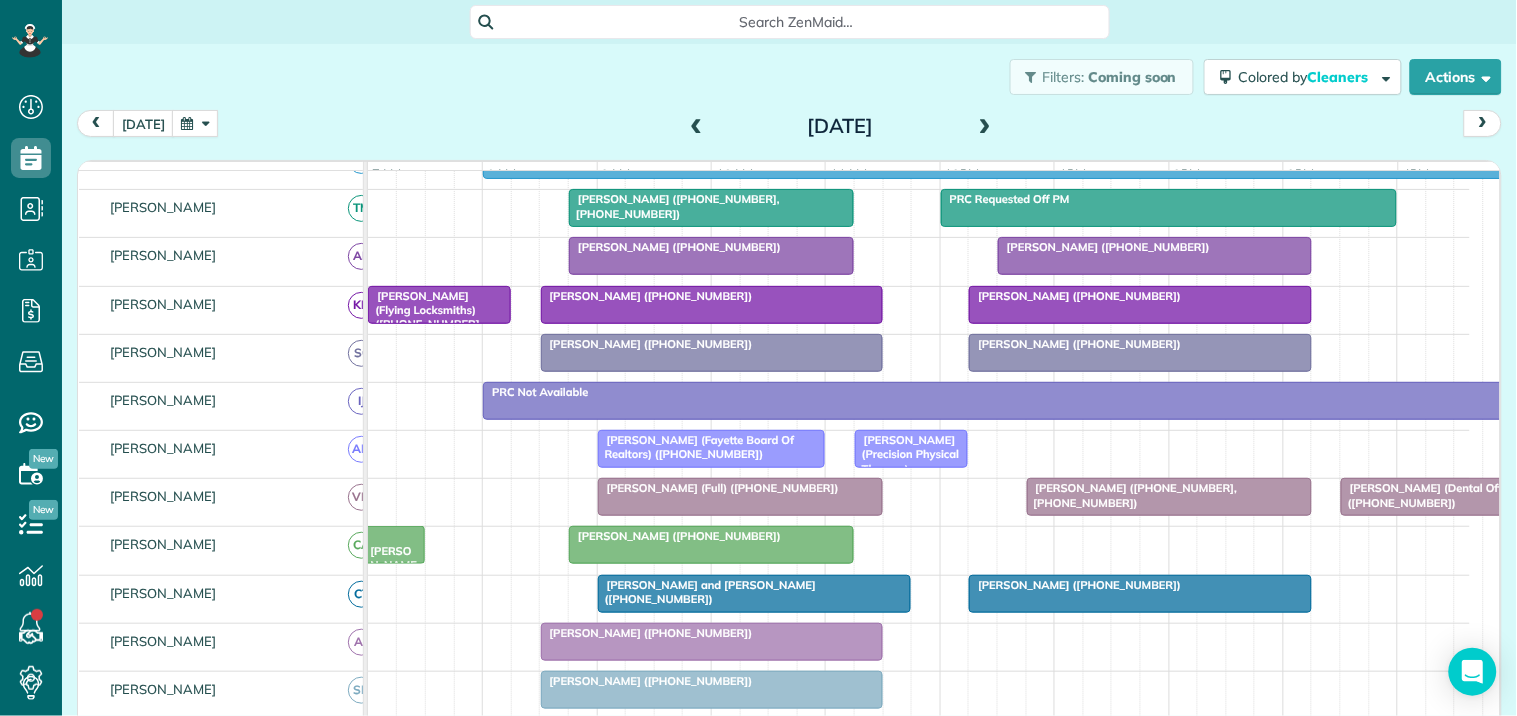 click on "Filters:   Coming soon
Colored by  Cleaners
Color by Cleaner
Color by Team
Color by Status
Color by Recurrence
Color by Paid/Unpaid
Filters  Default
Schedule Changes
Actions
Create Appointment
Create Task
Clock In/Out
Send Work Orders
Print Route Sheets
Today's Emails/Texts
Export data.." at bounding box center (789, 77) 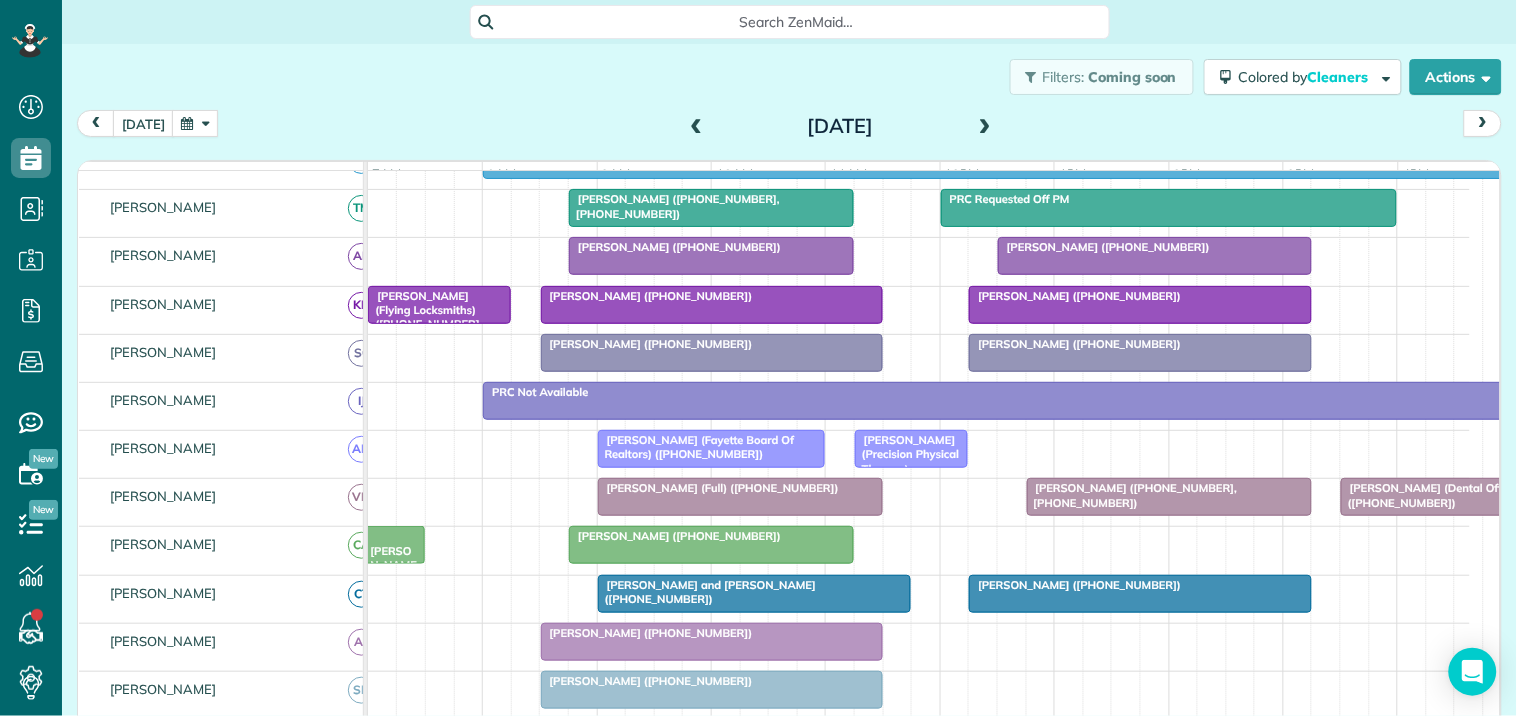 scroll, scrollTop: 585, scrollLeft: 0, axis: vertical 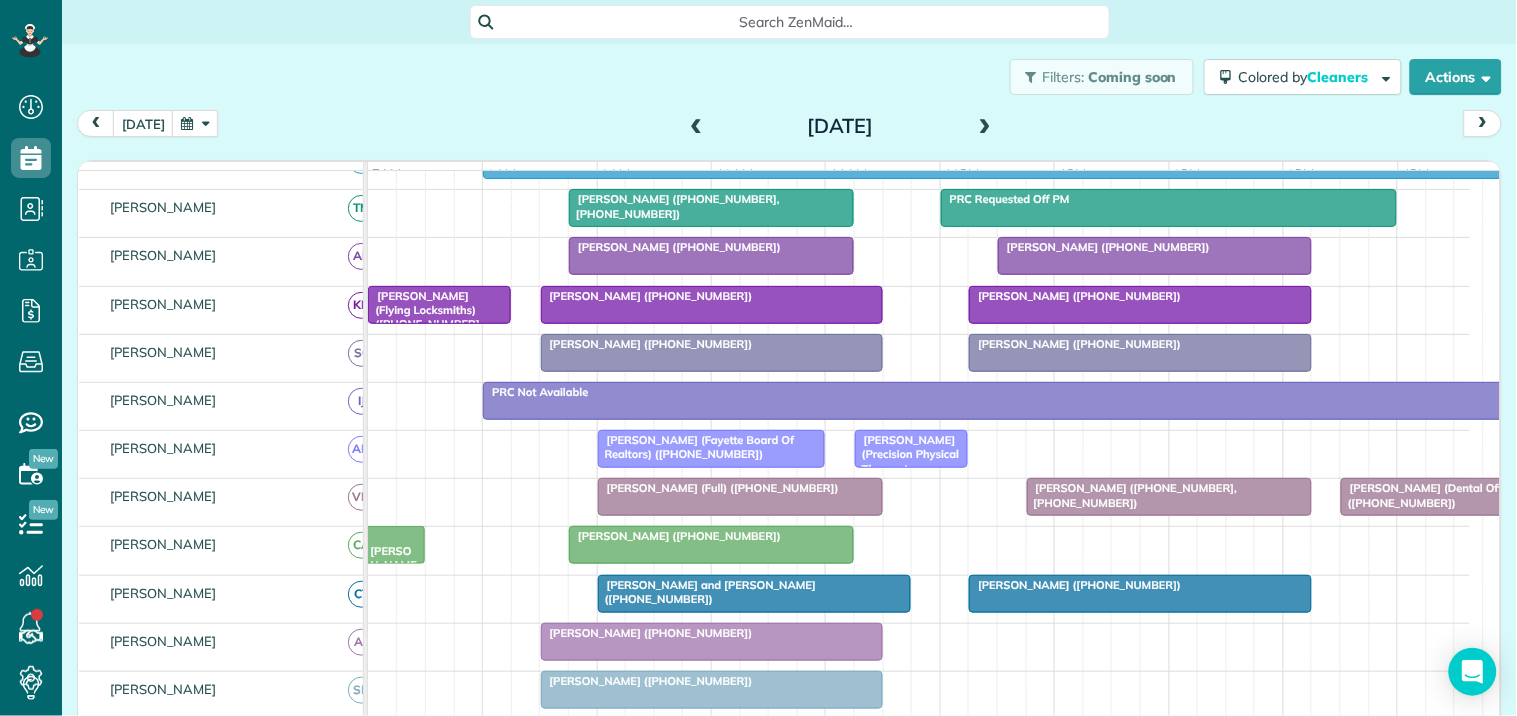 click at bounding box center [1155, 256] 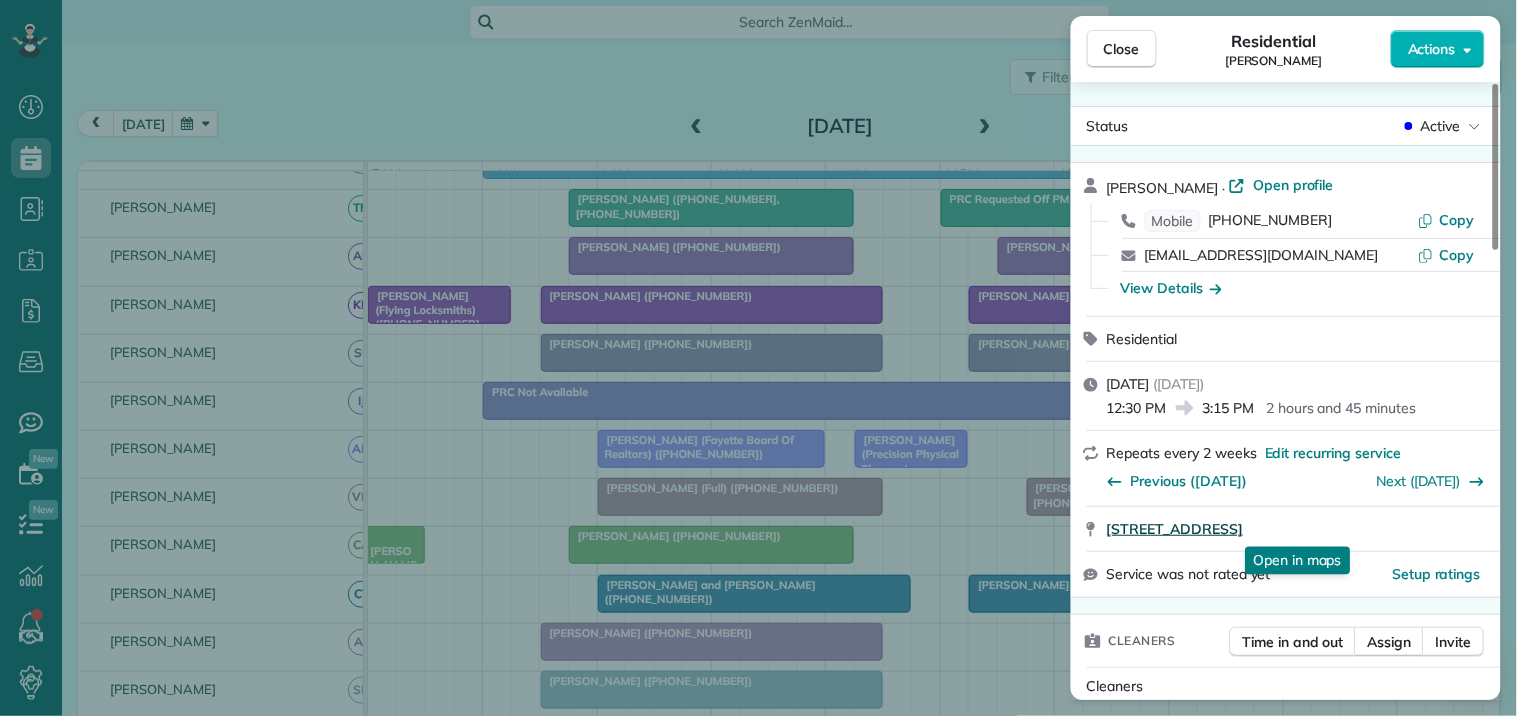 click on "305 Mulberry Drive Senoia GA 30276" at bounding box center (1175, 529) 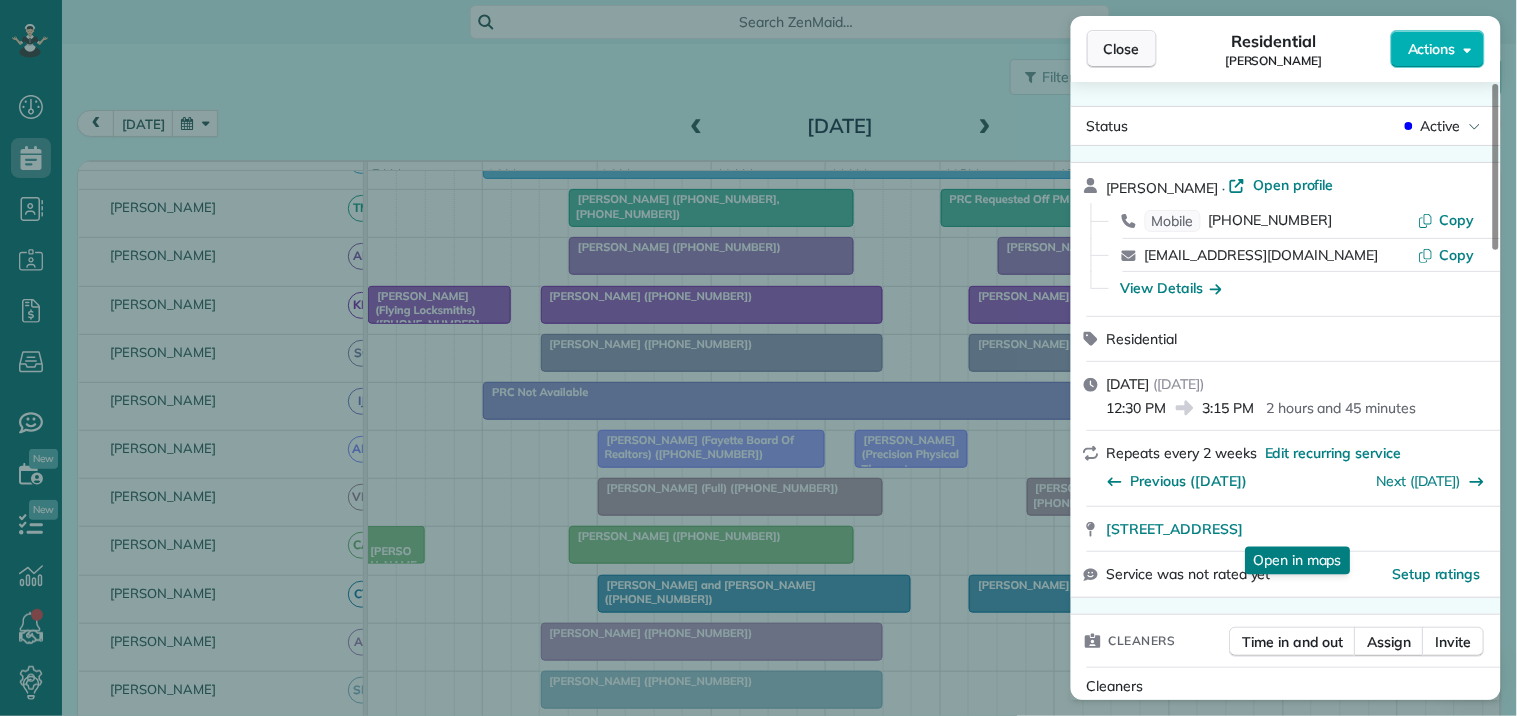 click on "Close" at bounding box center (1122, 49) 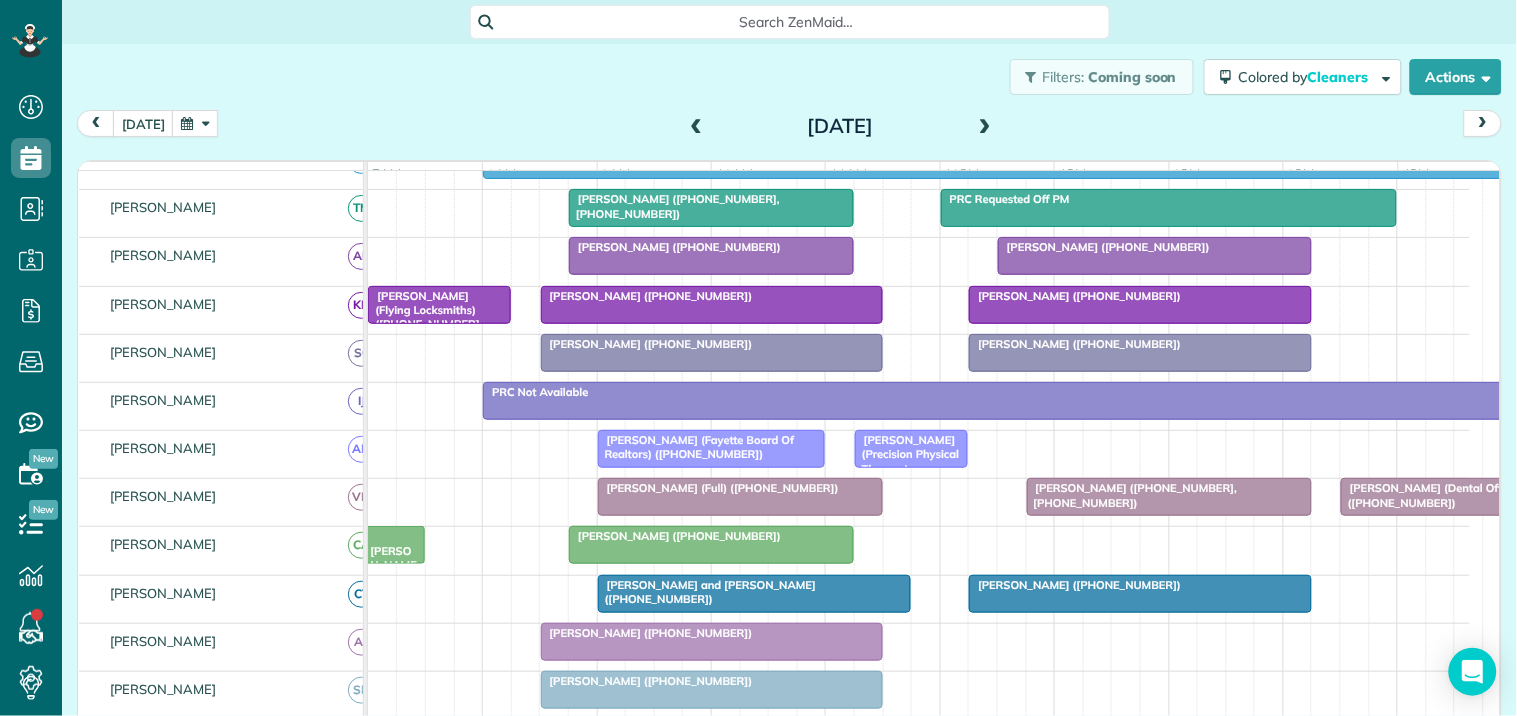 scroll, scrollTop: 296, scrollLeft: 0, axis: vertical 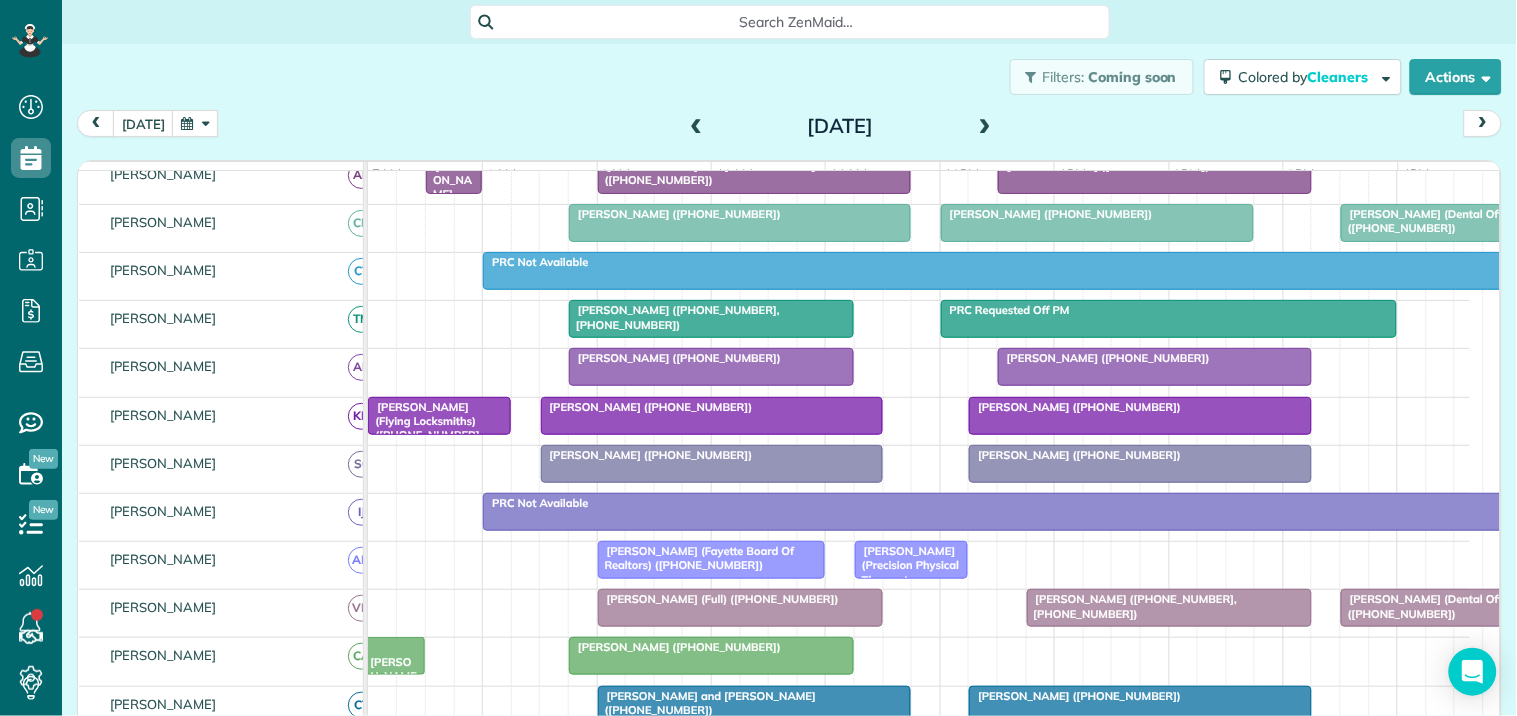 click at bounding box center [1140, 416] 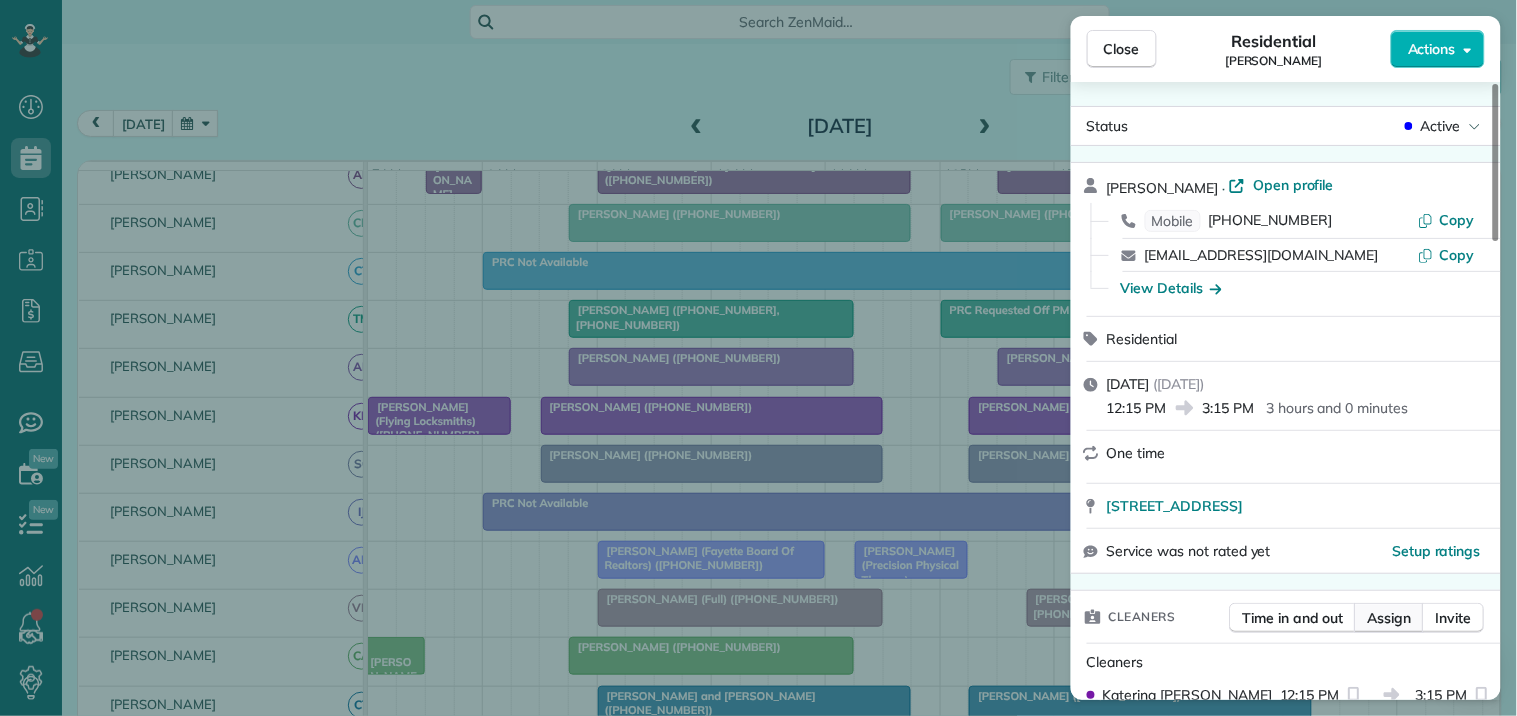 click on "Assign" at bounding box center [1390, 618] 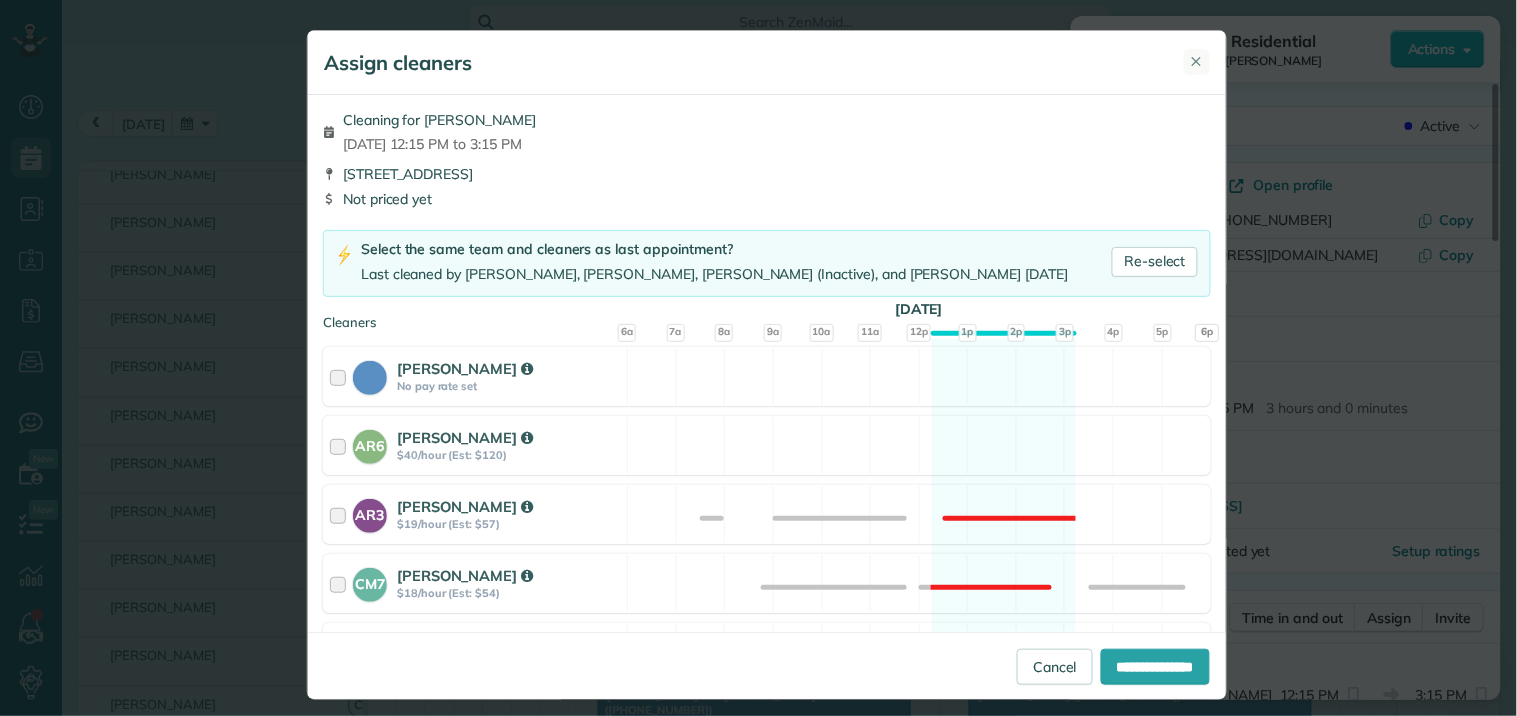 click on "✕" at bounding box center (1197, 61) 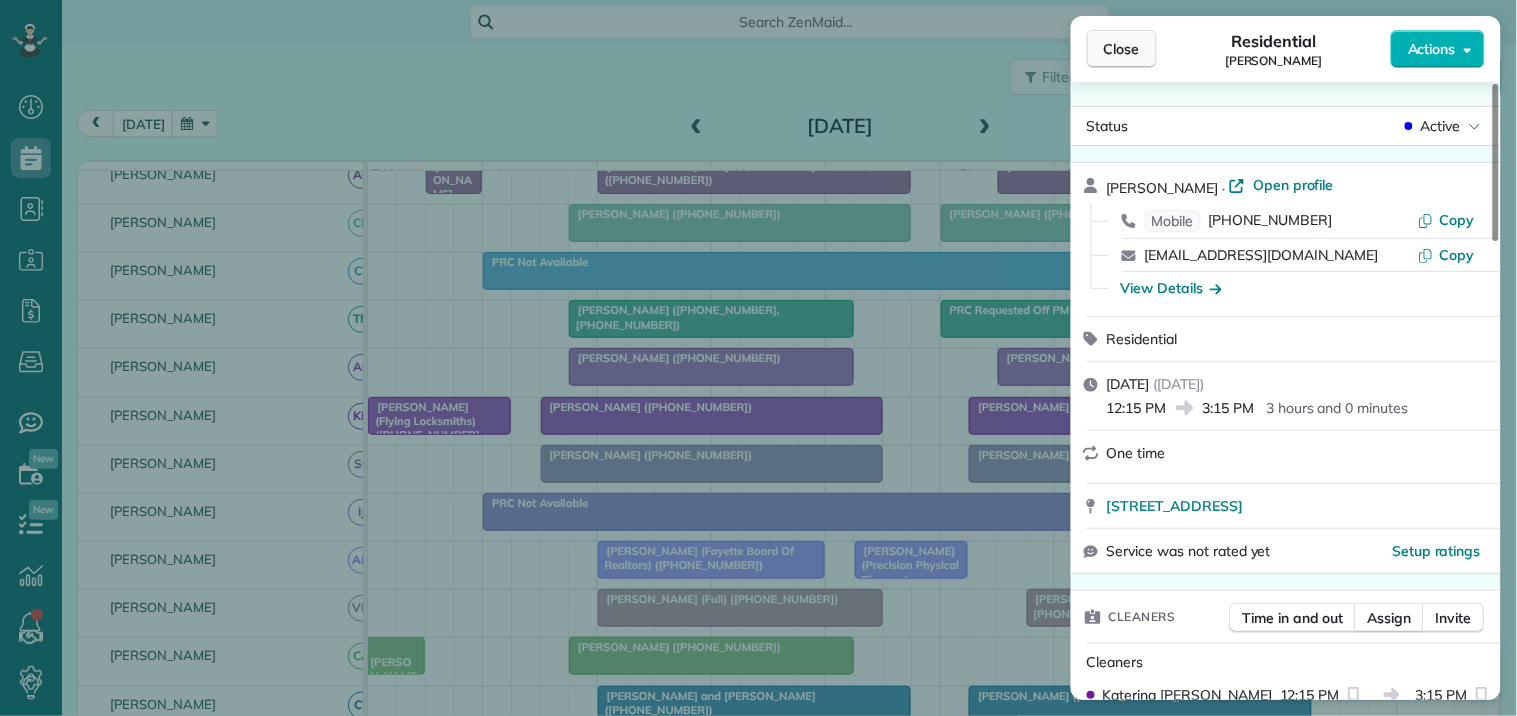 click on "Close" at bounding box center (1122, 49) 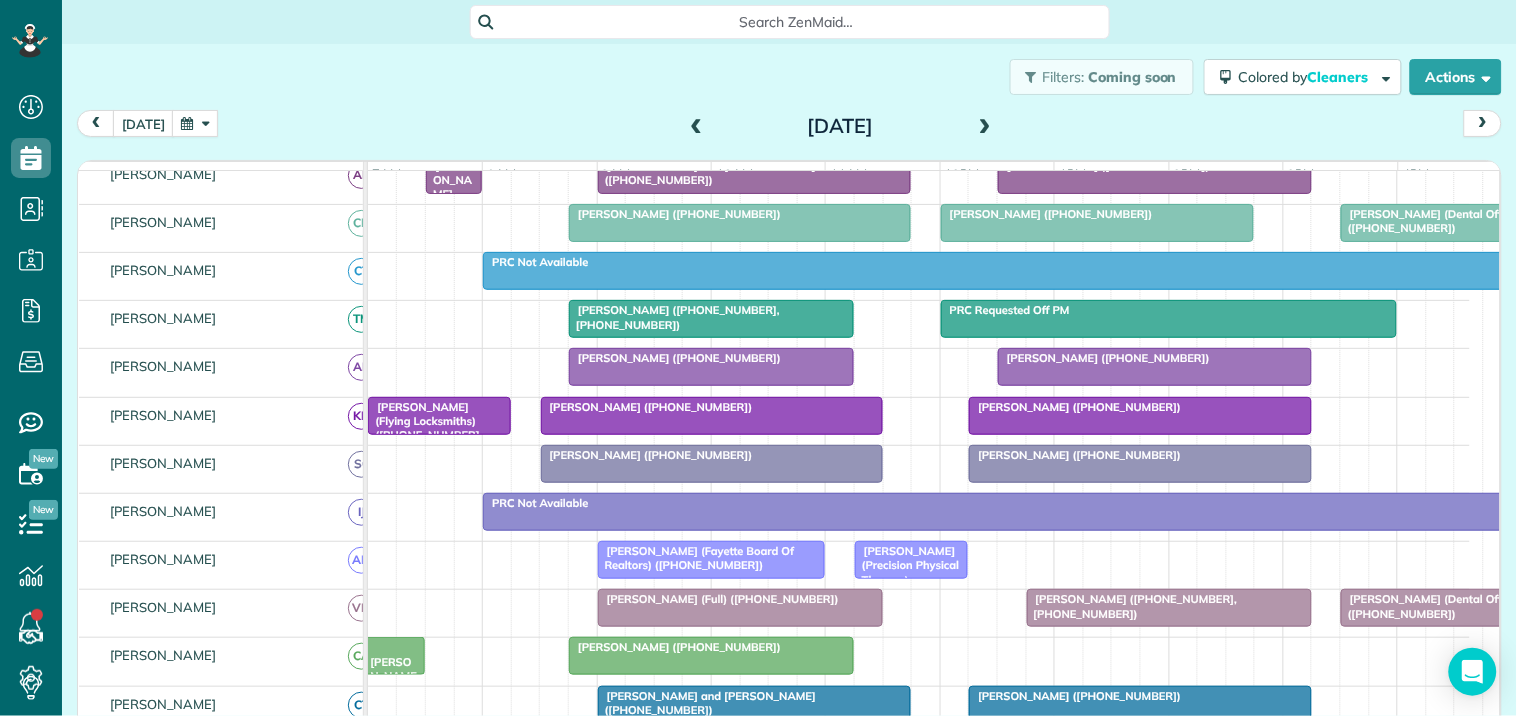 scroll, scrollTop: 141, scrollLeft: 0, axis: vertical 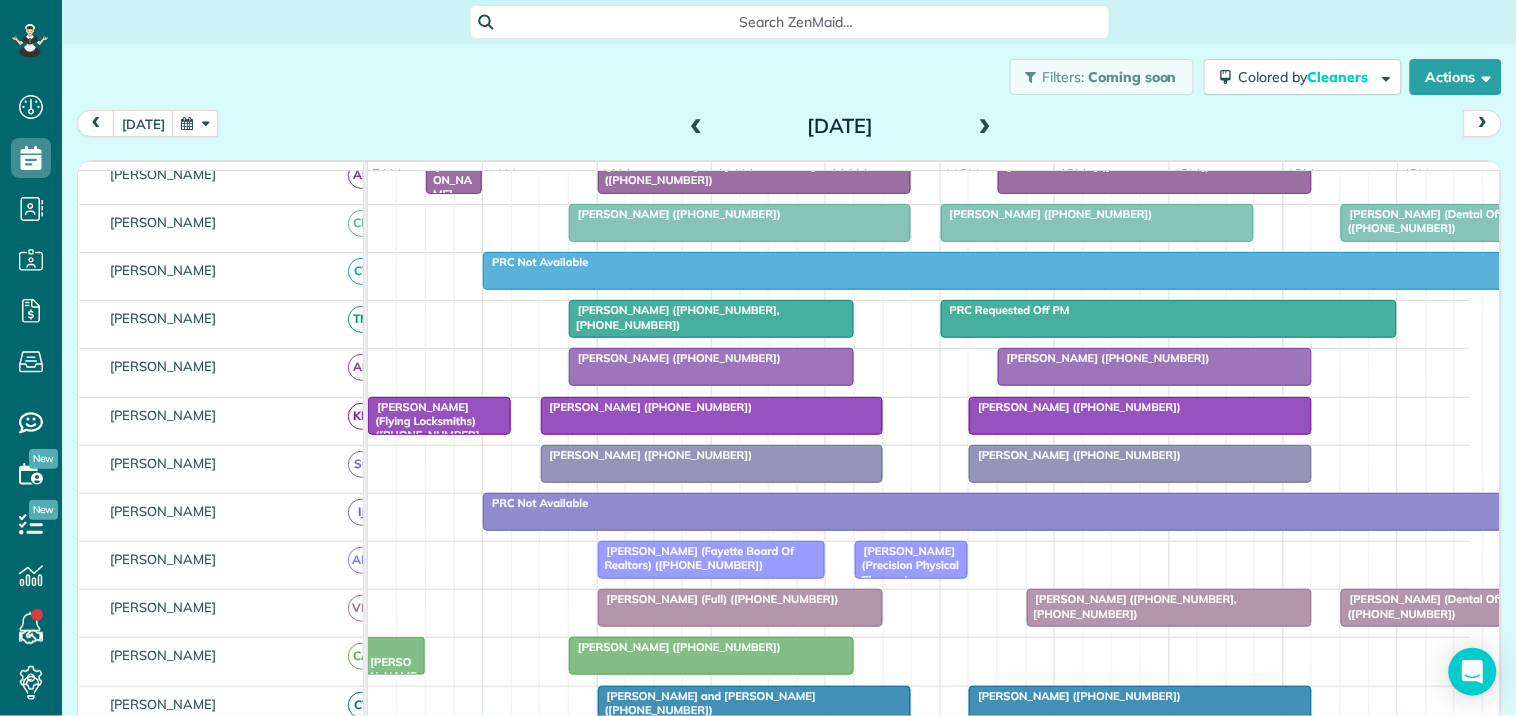 click at bounding box center (1140, 416) 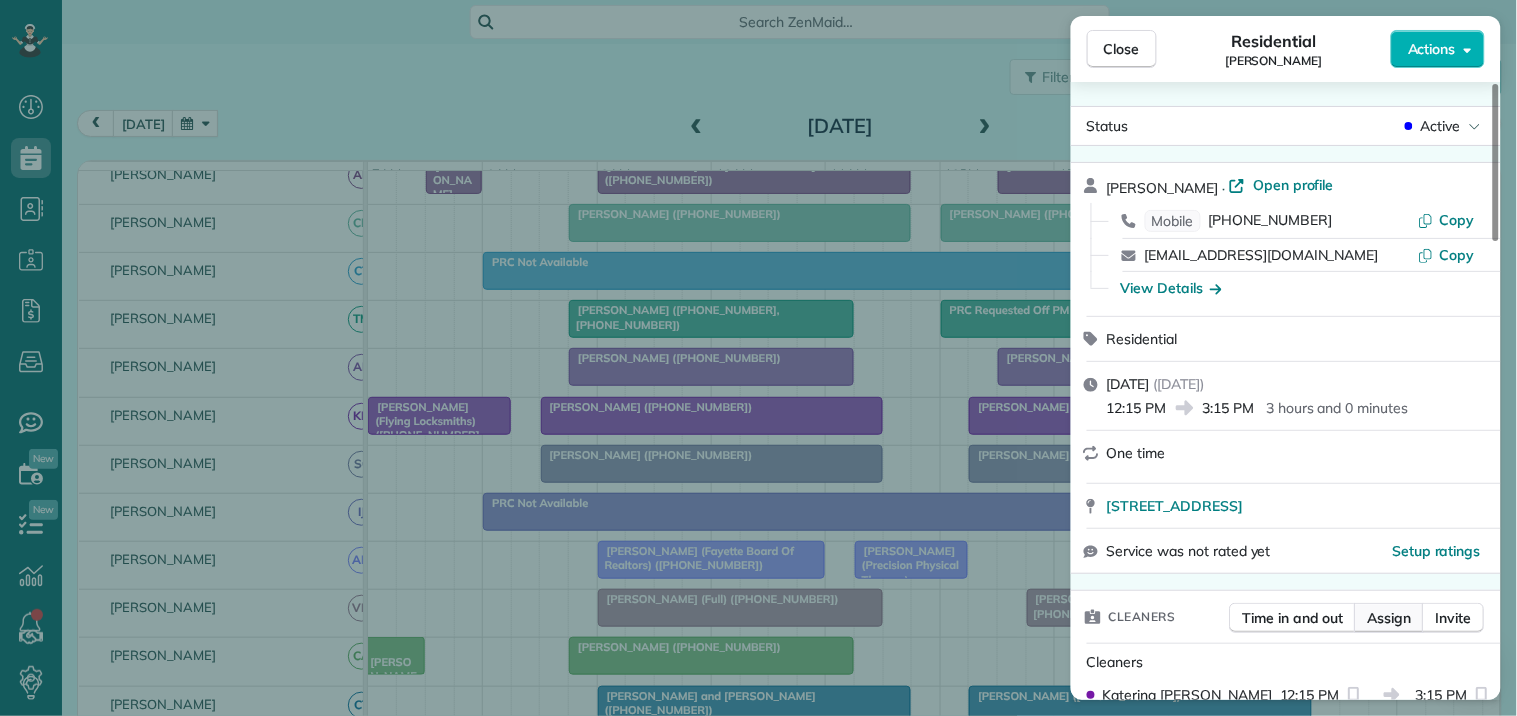 click on "Assign" at bounding box center (1390, 618) 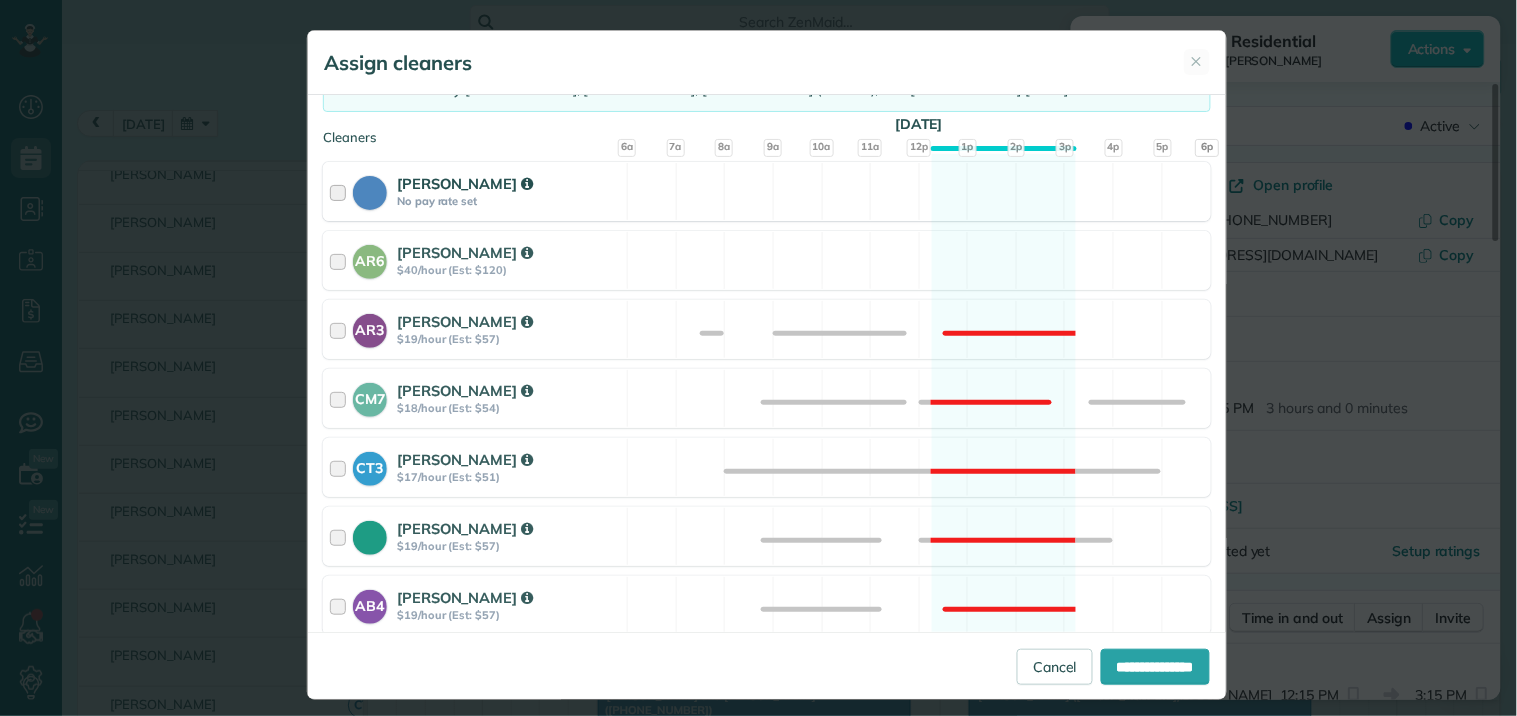 scroll, scrollTop: 333, scrollLeft: 0, axis: vertical 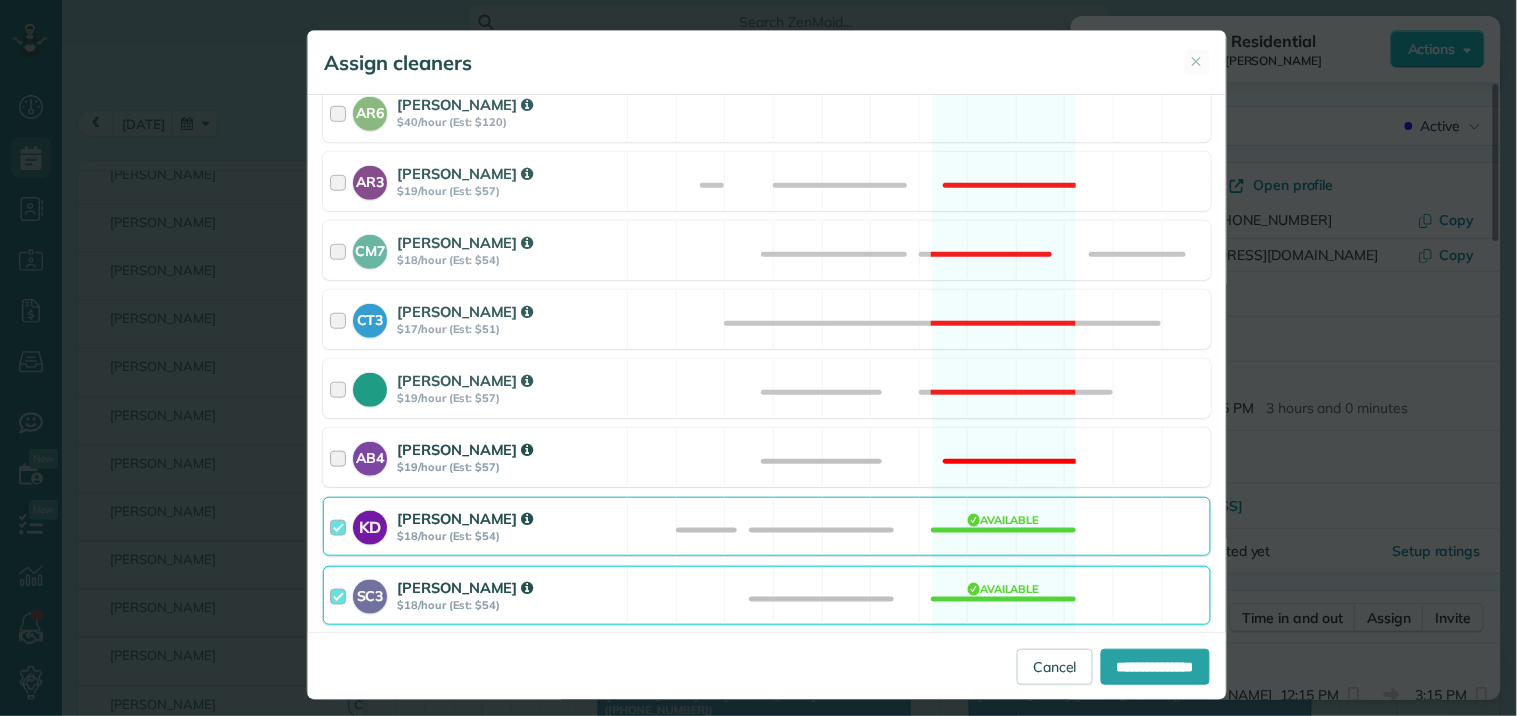 click on "AB4
Adriana Bueno
$19/hour (Est: $57)
Not available" at bounding box center [767, 457] 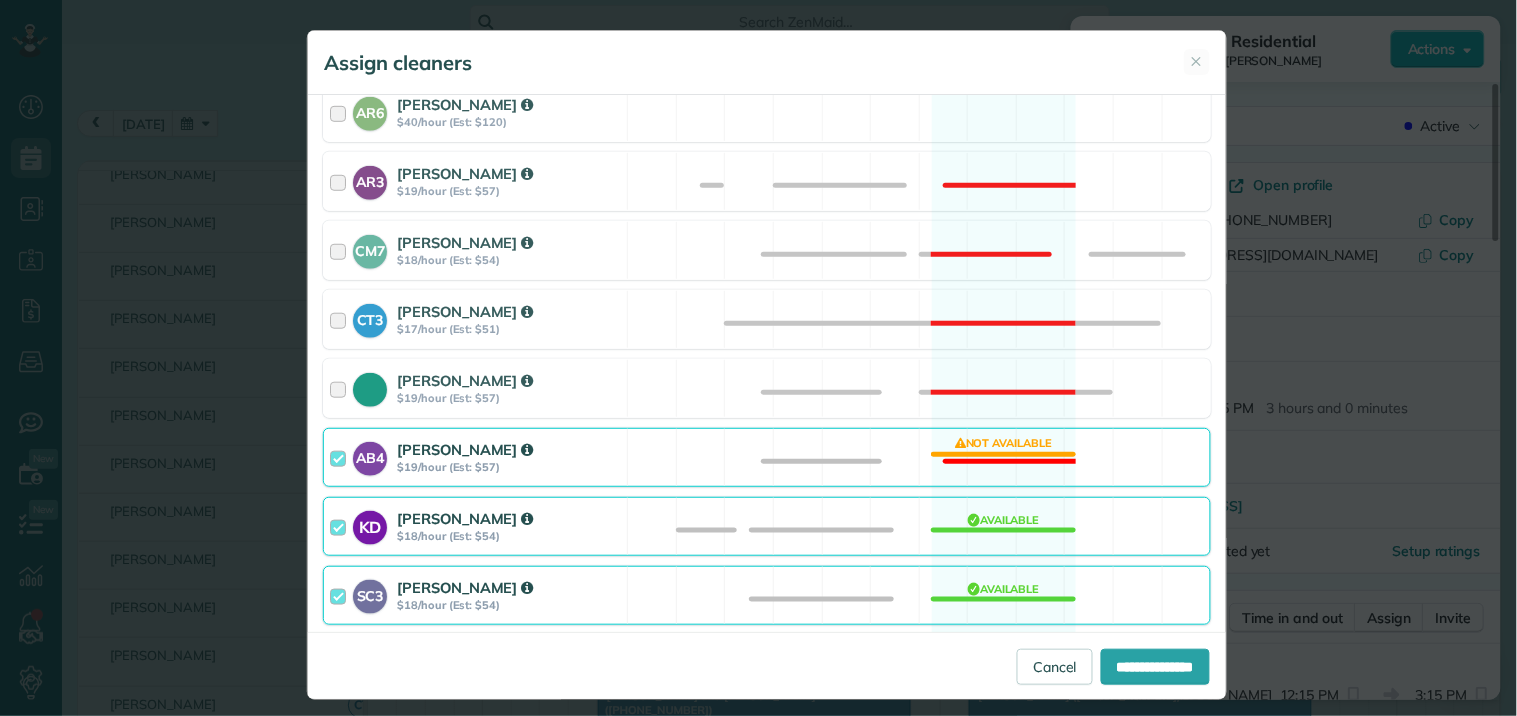 drag, startPoint x: 988, startPoint y: 530, endPoint x: 1047, endPoint y: 594, distance: 87.04597 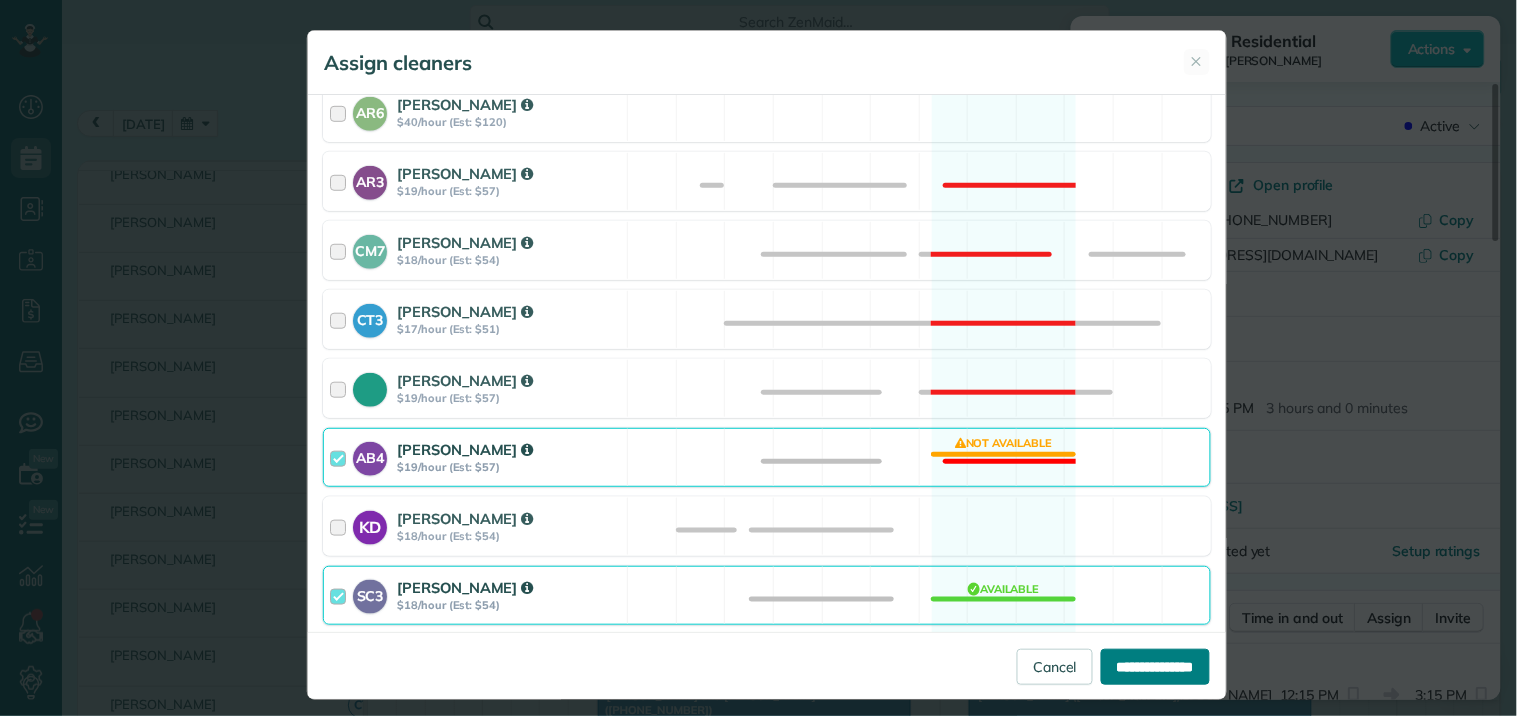 click on "**********" at bounding box center [1155, 667] 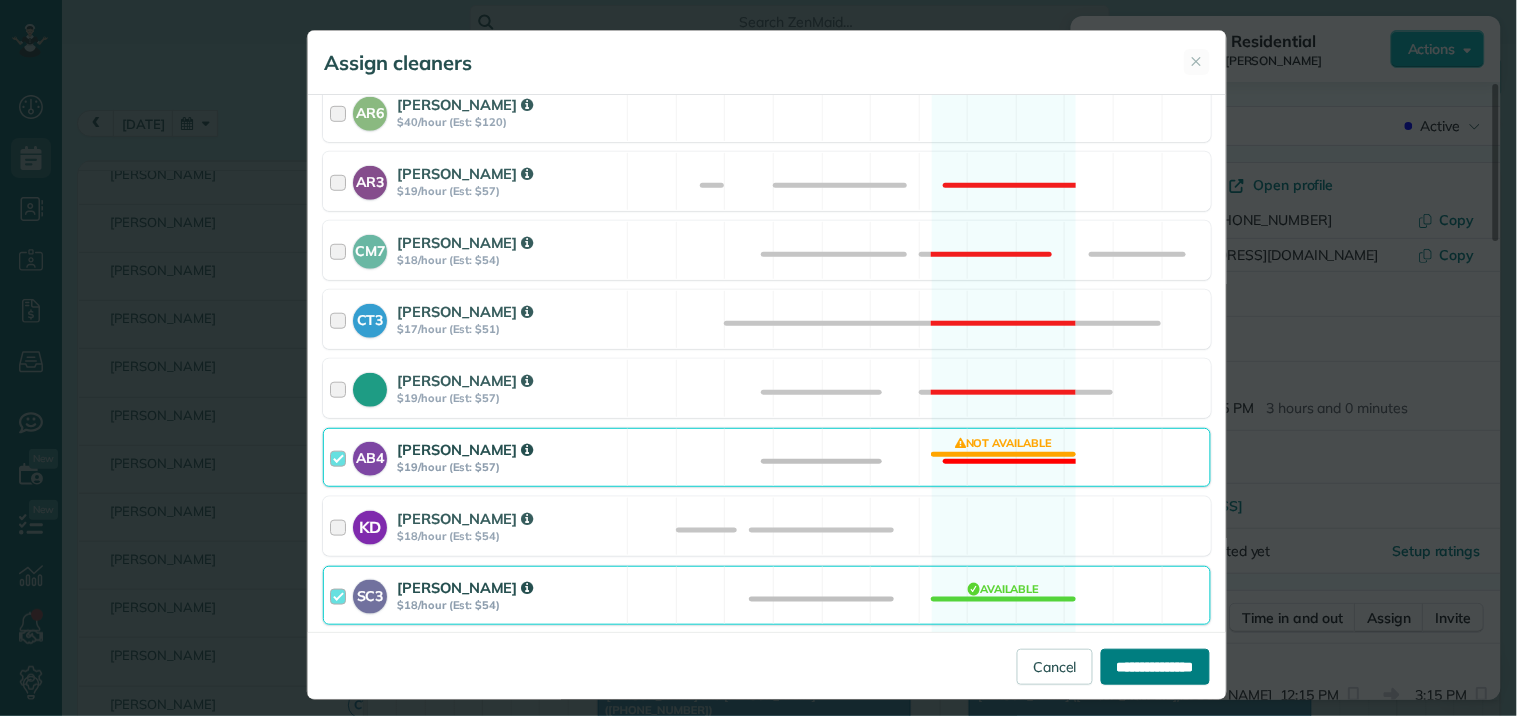 type on "**********" 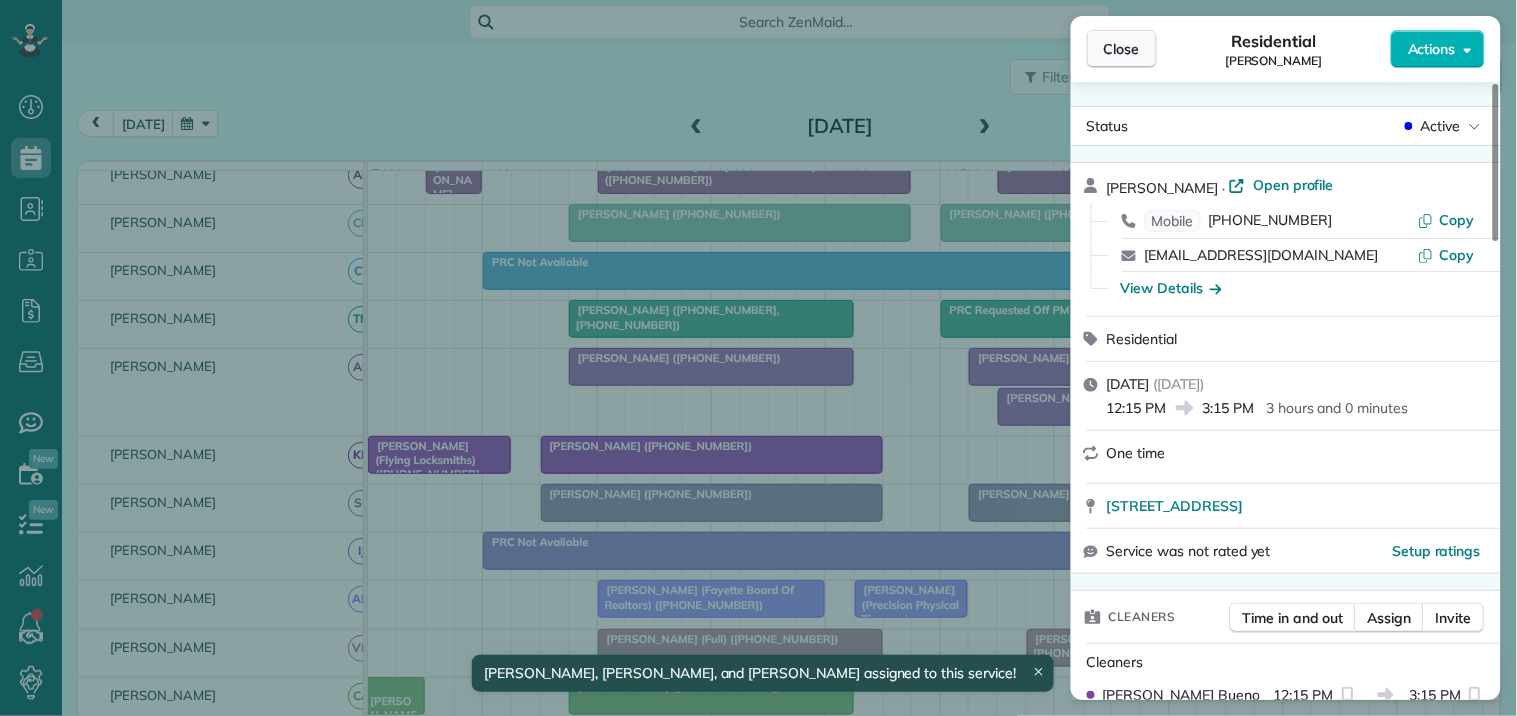 click on "Close" at bounding box center [1122, 49] 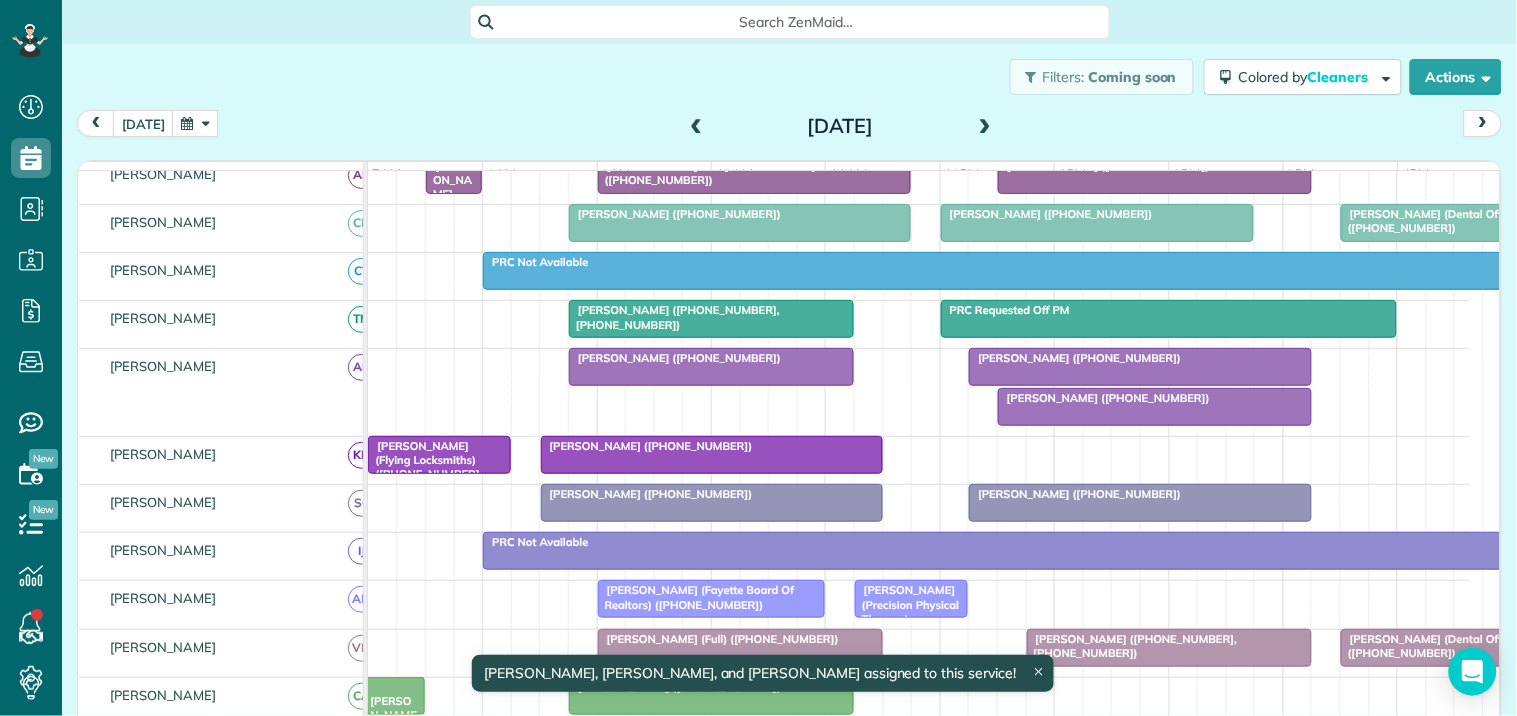 click on "Barbee Vosecky (+14043953774)" at bounding box center (1104, 398) 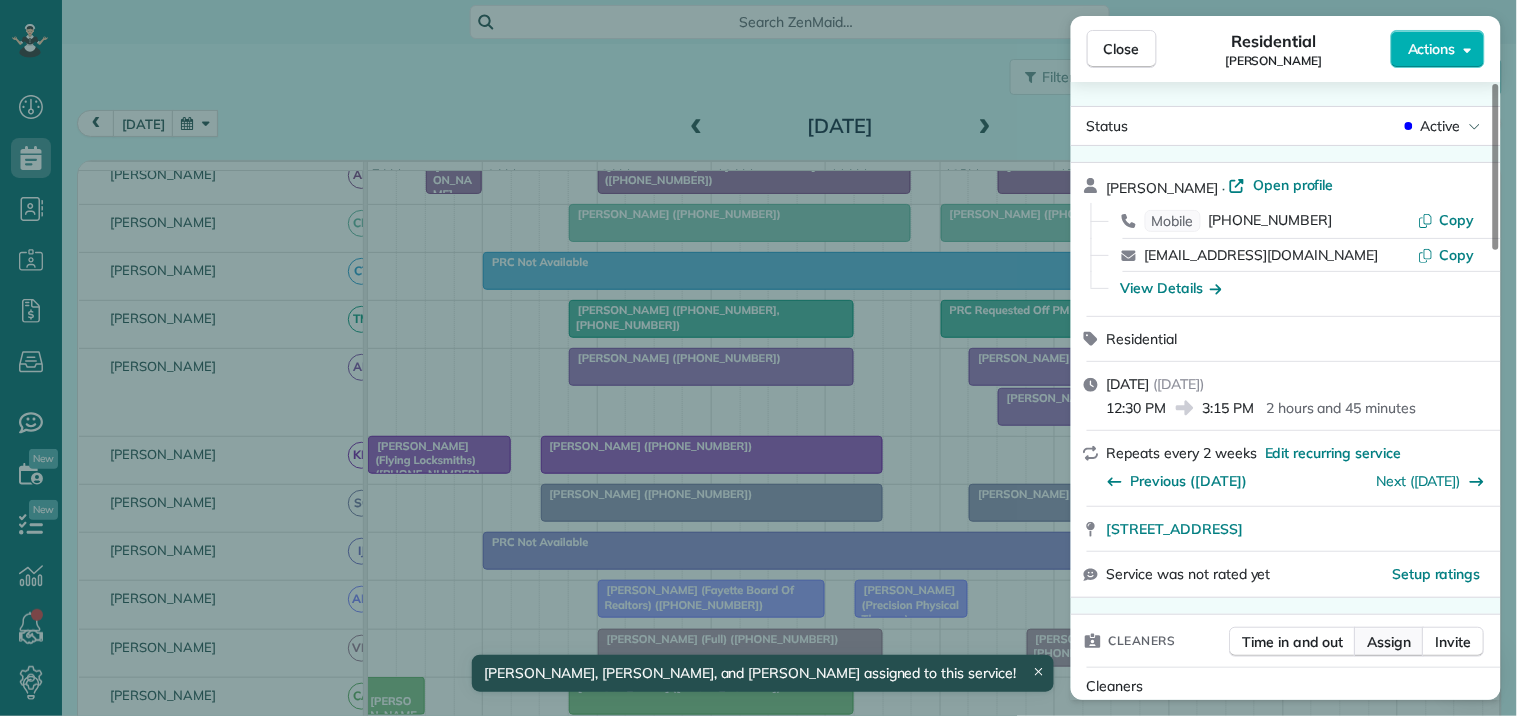 click on "Assign" at bounding box center [1390, 642] 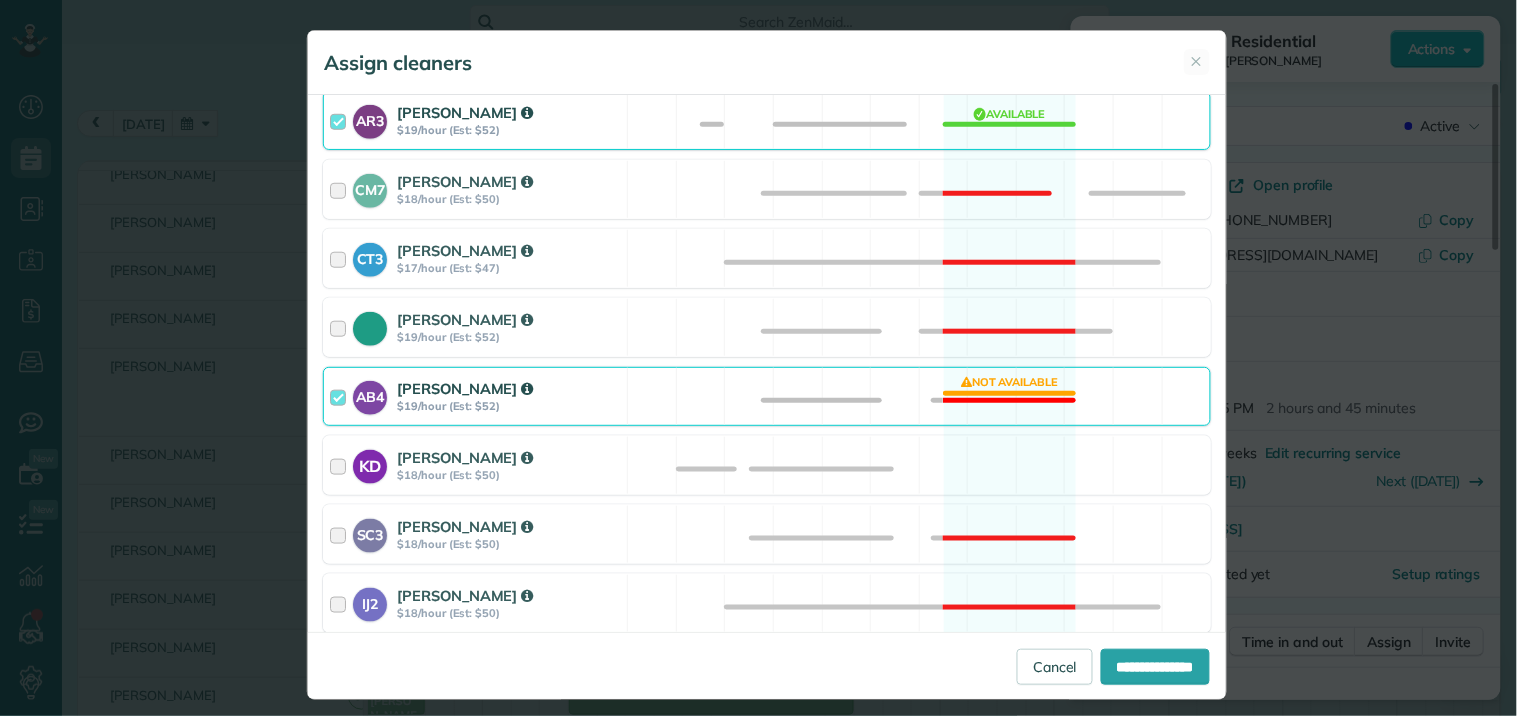 scroll, scrollTop: 444, scrollLeft: 0, axis: vertical 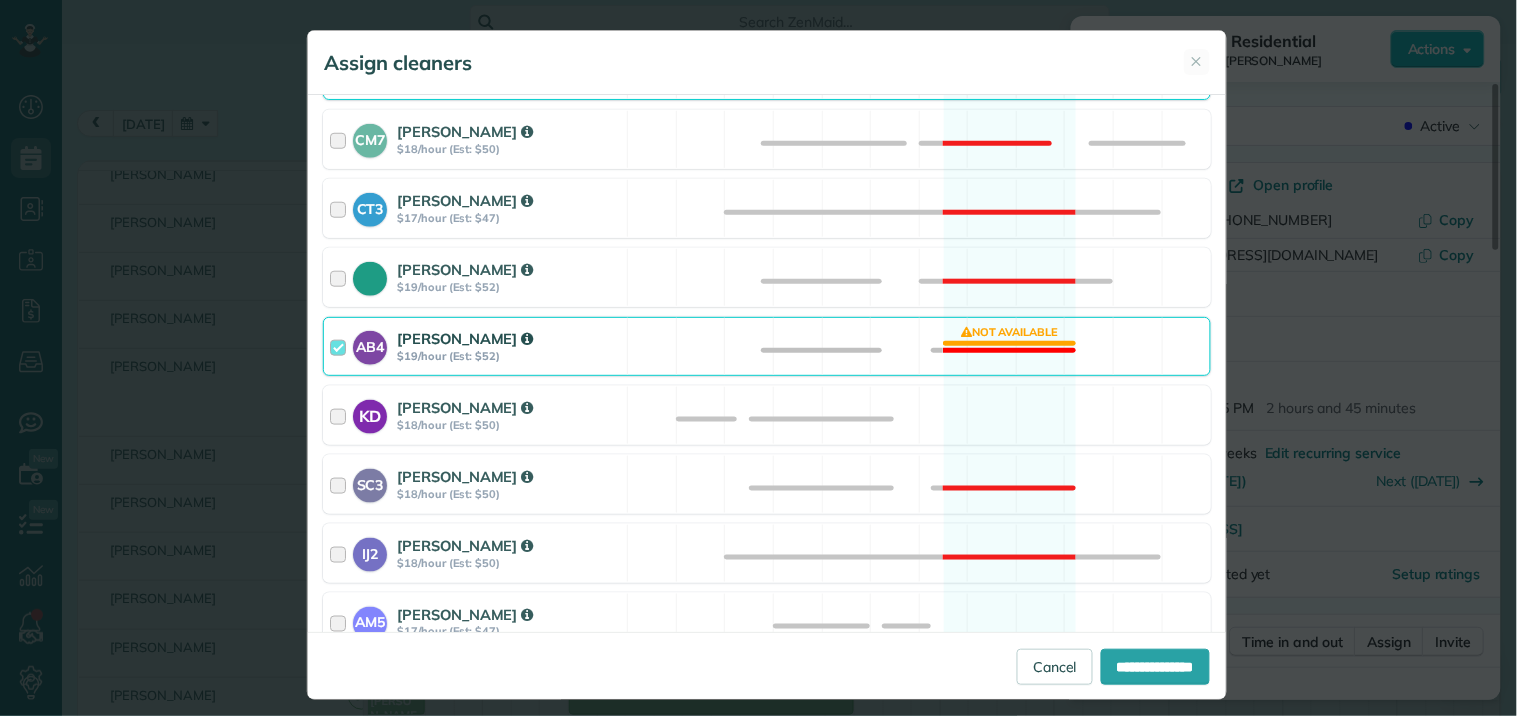 click on "AB4
Adriana Bueno
$19/hour (Est: $52)
Not available" at bounding box center (767, 346) 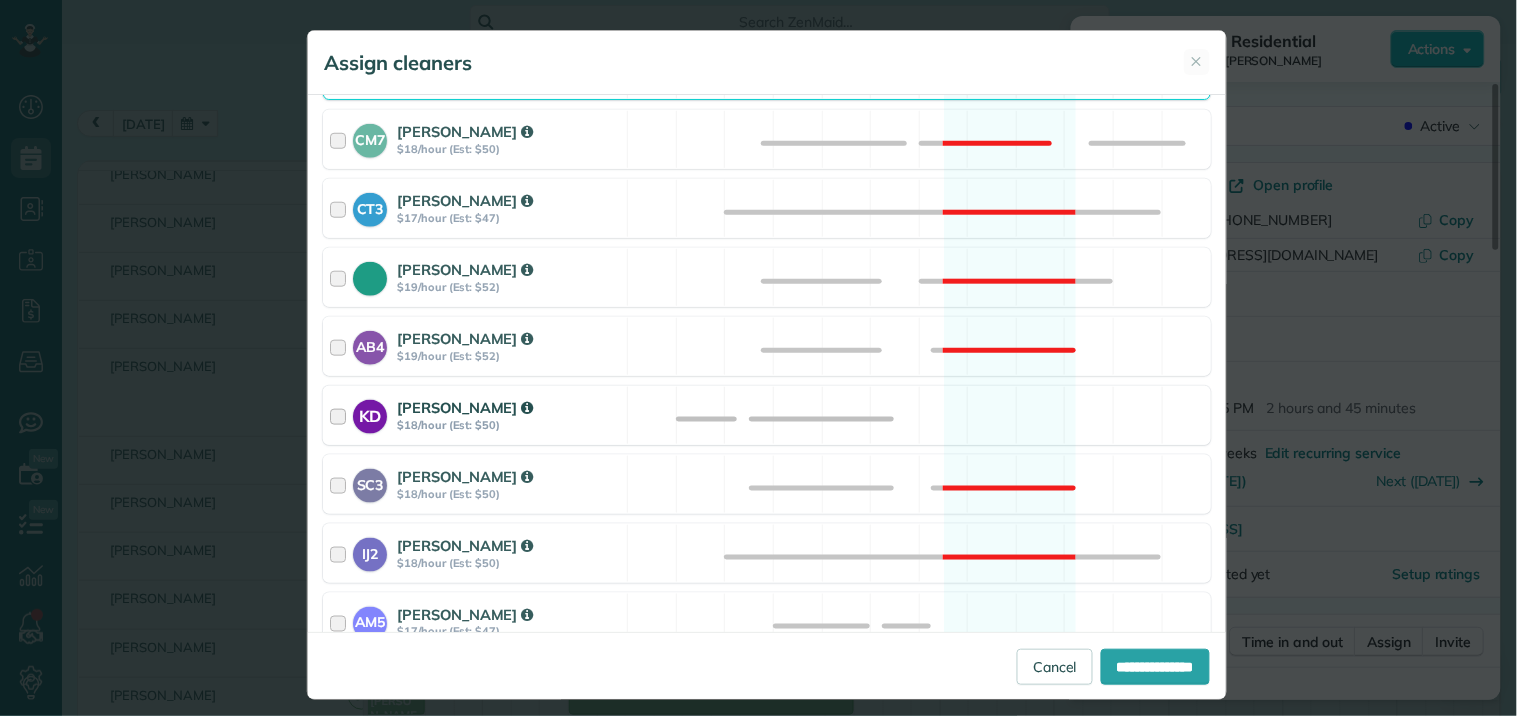 click on "KD
Katerina Doane
$18/hour (Est: $50)
Available" at bounding box center [767, 415] 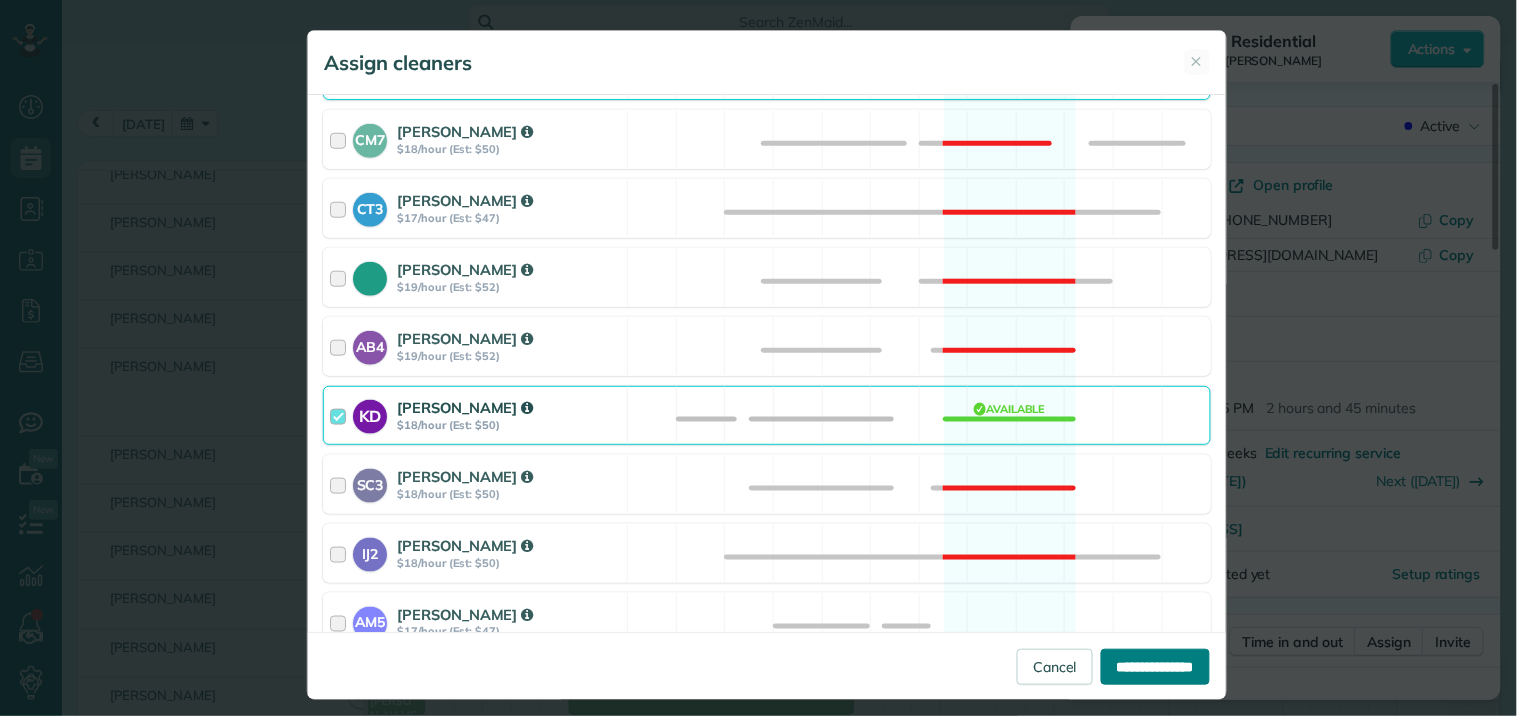 click on "**********" at bounding box center (1155, 667) 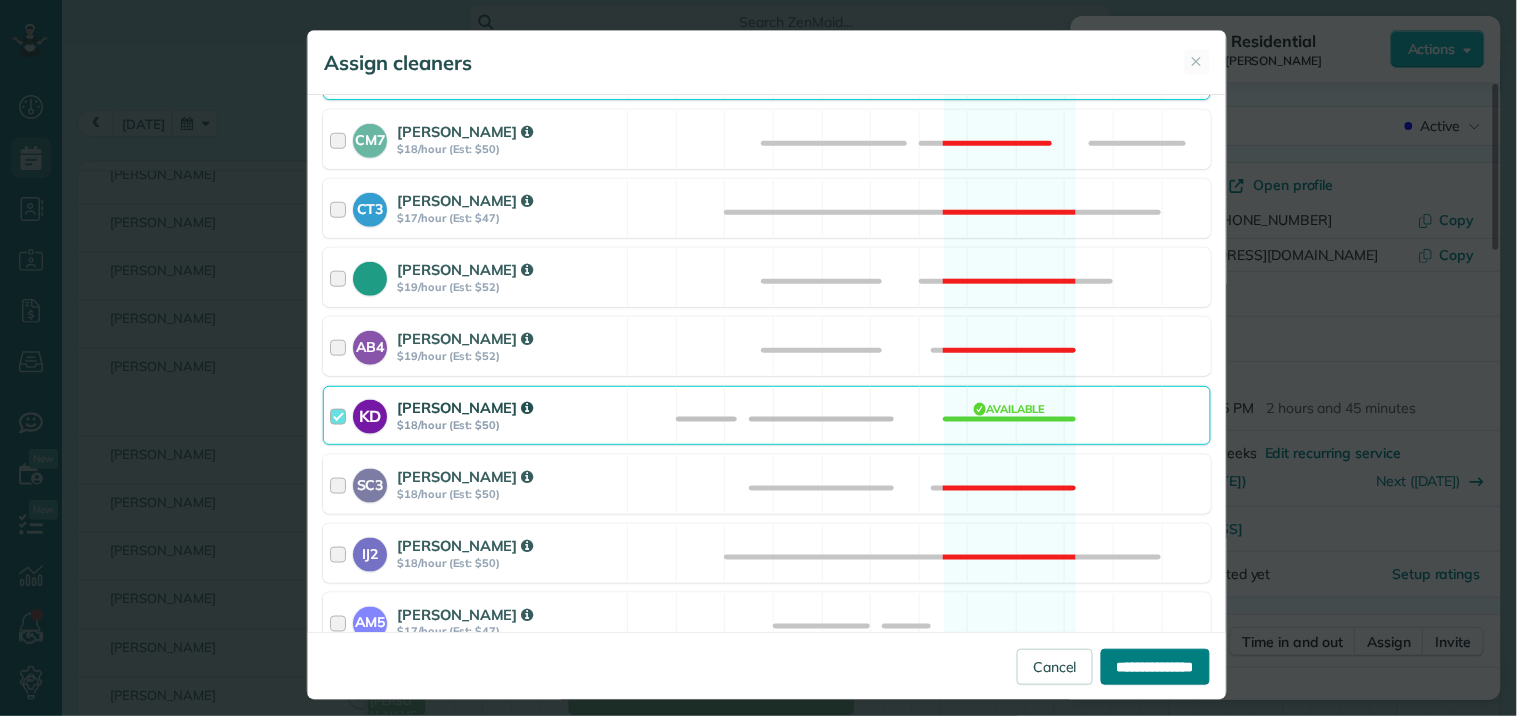 type on "**********" 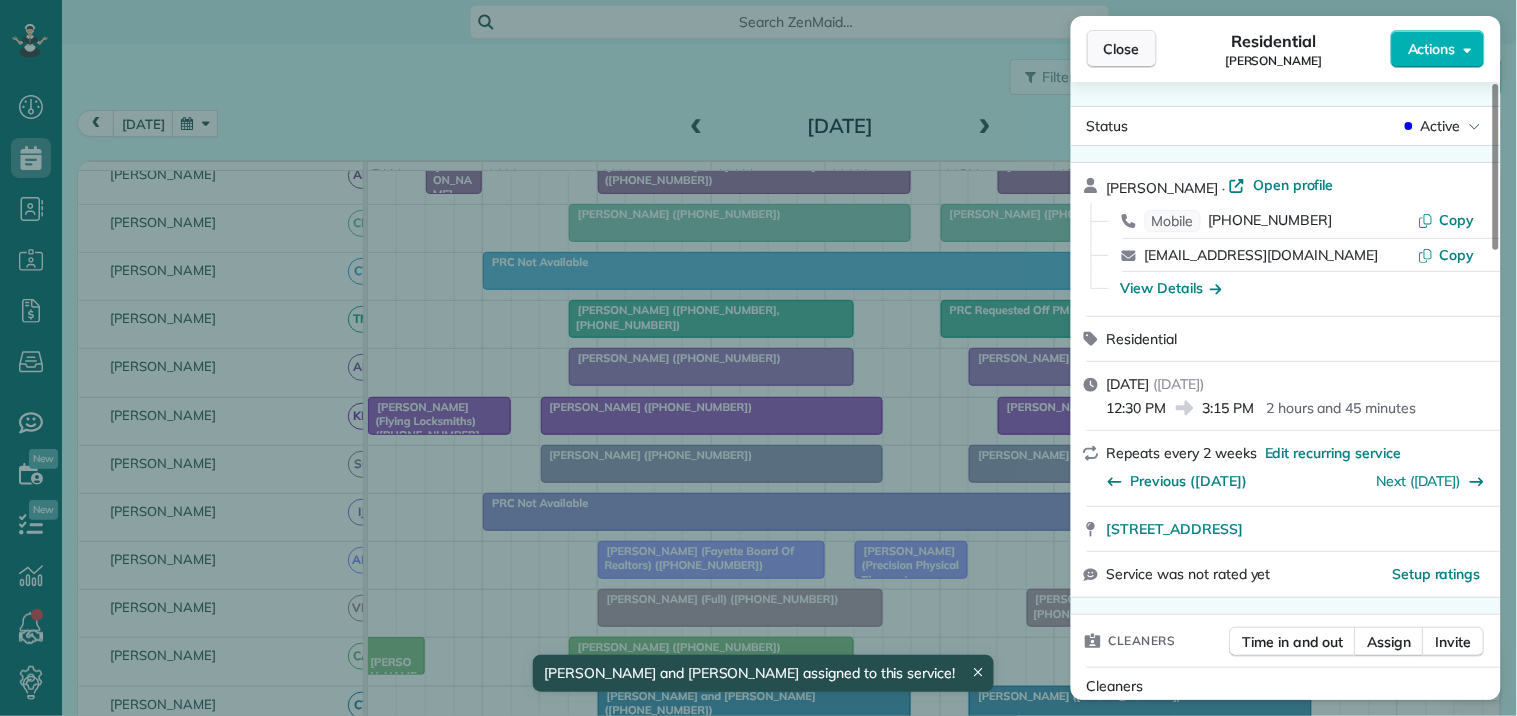 click on "Close" at bounding box center [1122, 49] 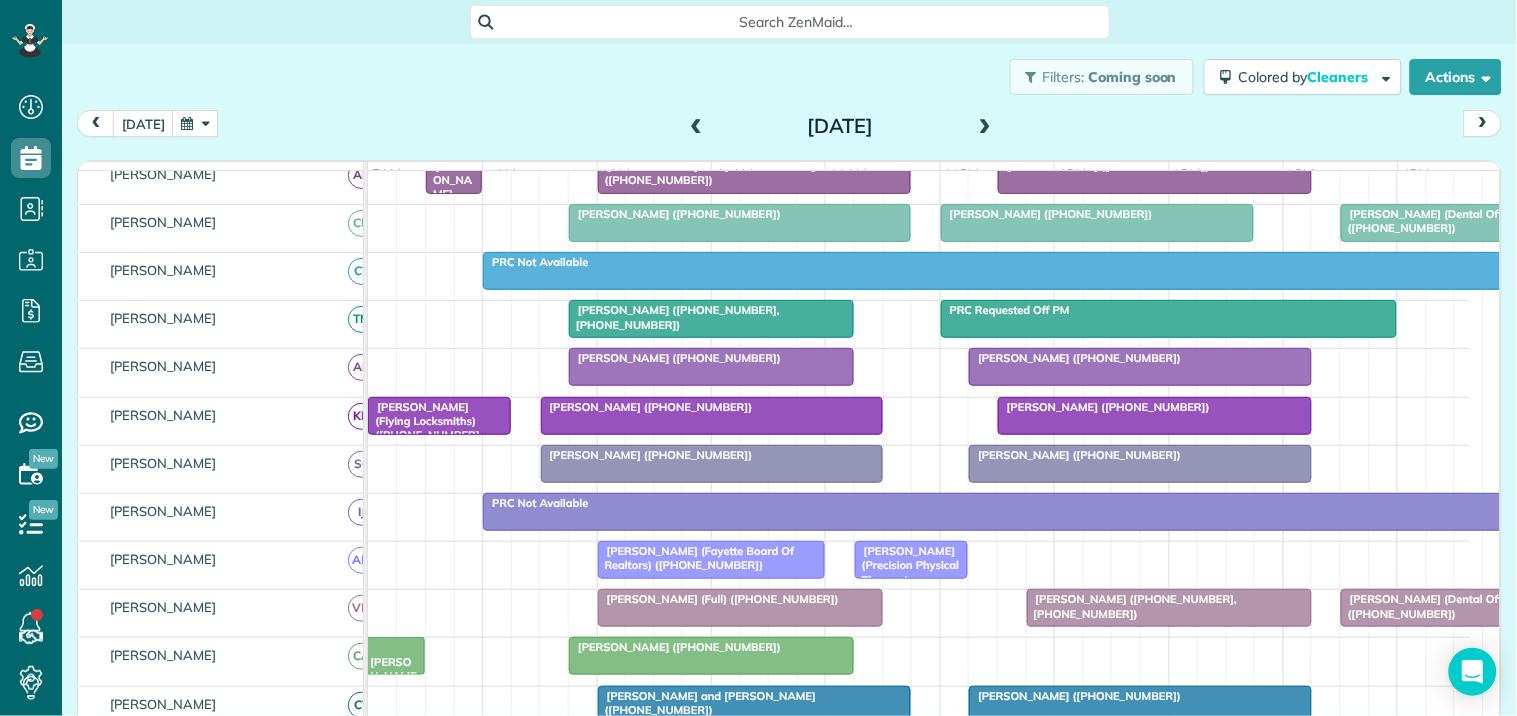 click at bounding box center (195, 123) 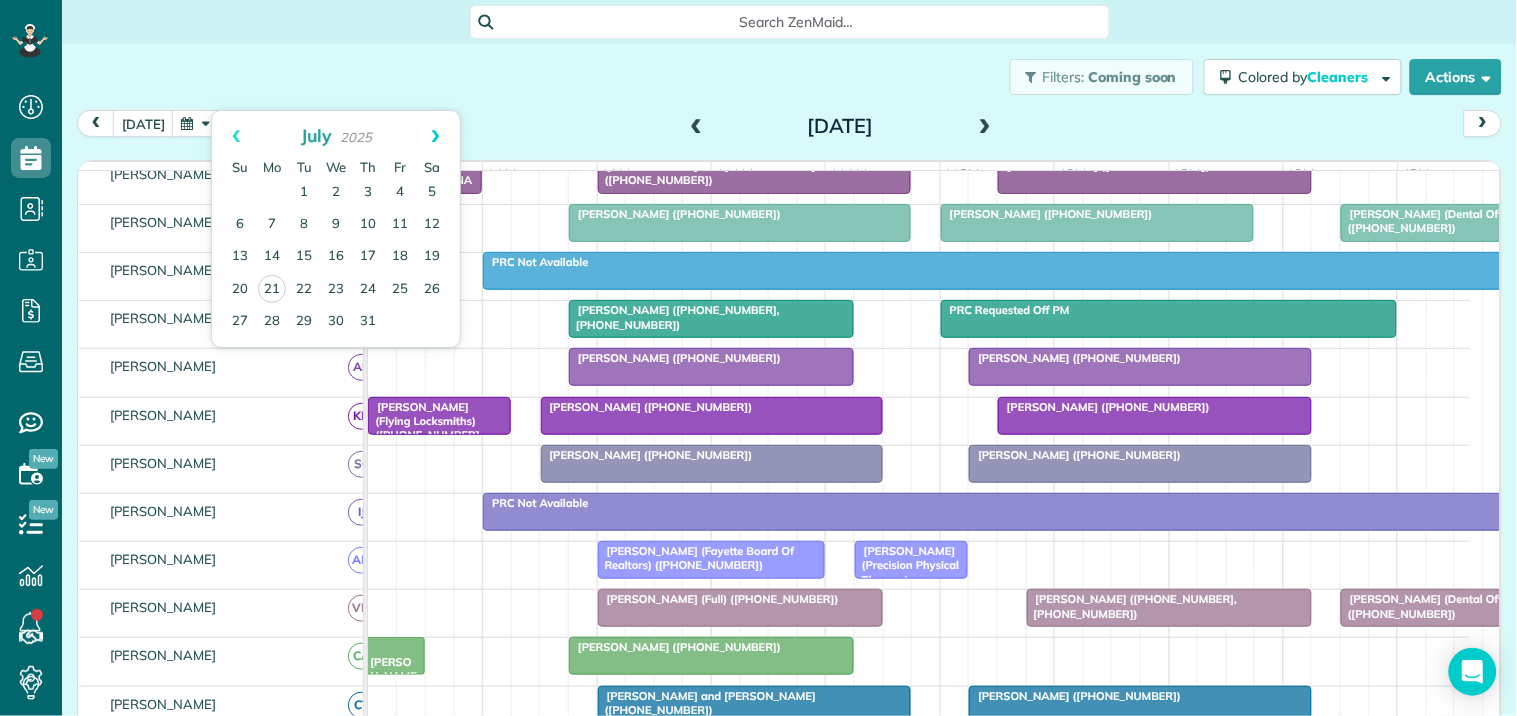 click on "Next" at bounding box center [435, 136] 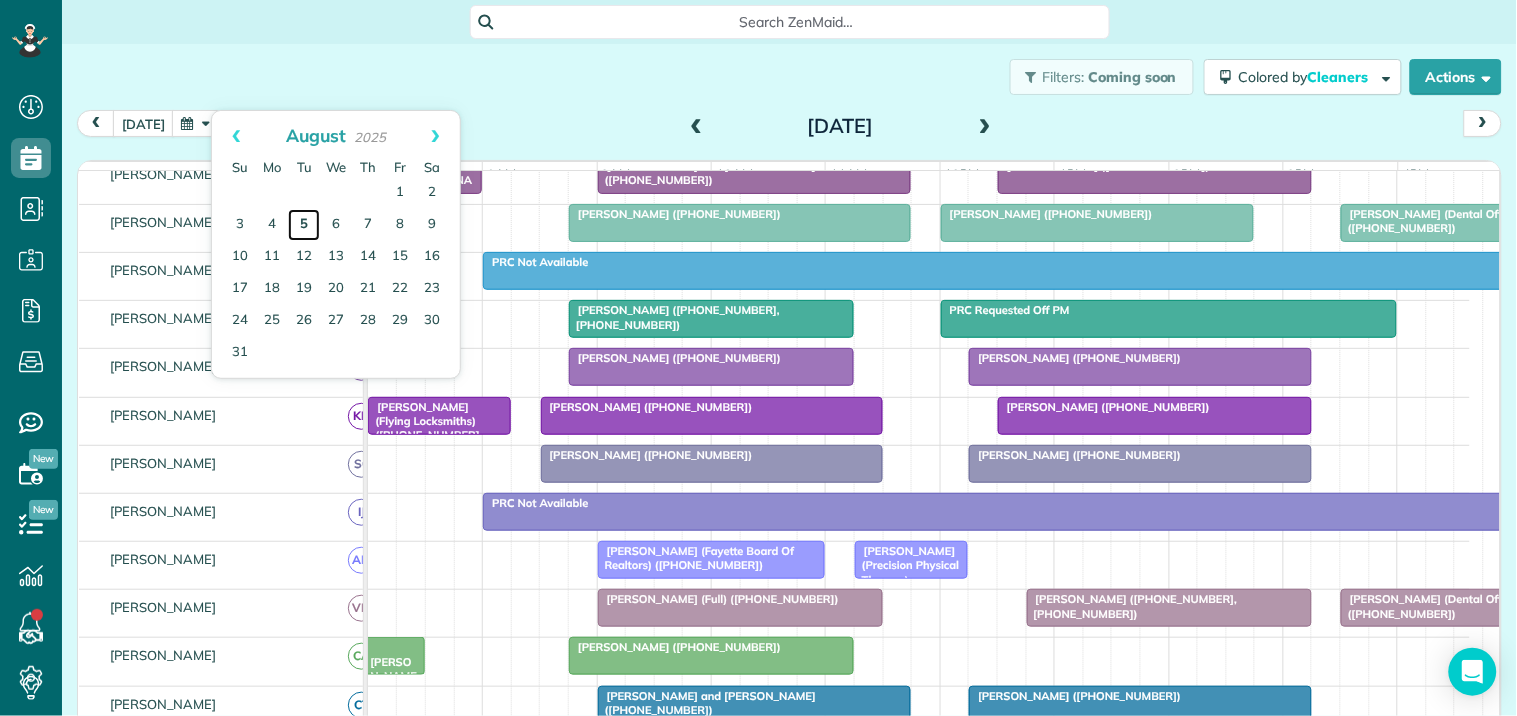 click on "5" at bounding box center (304, 225) 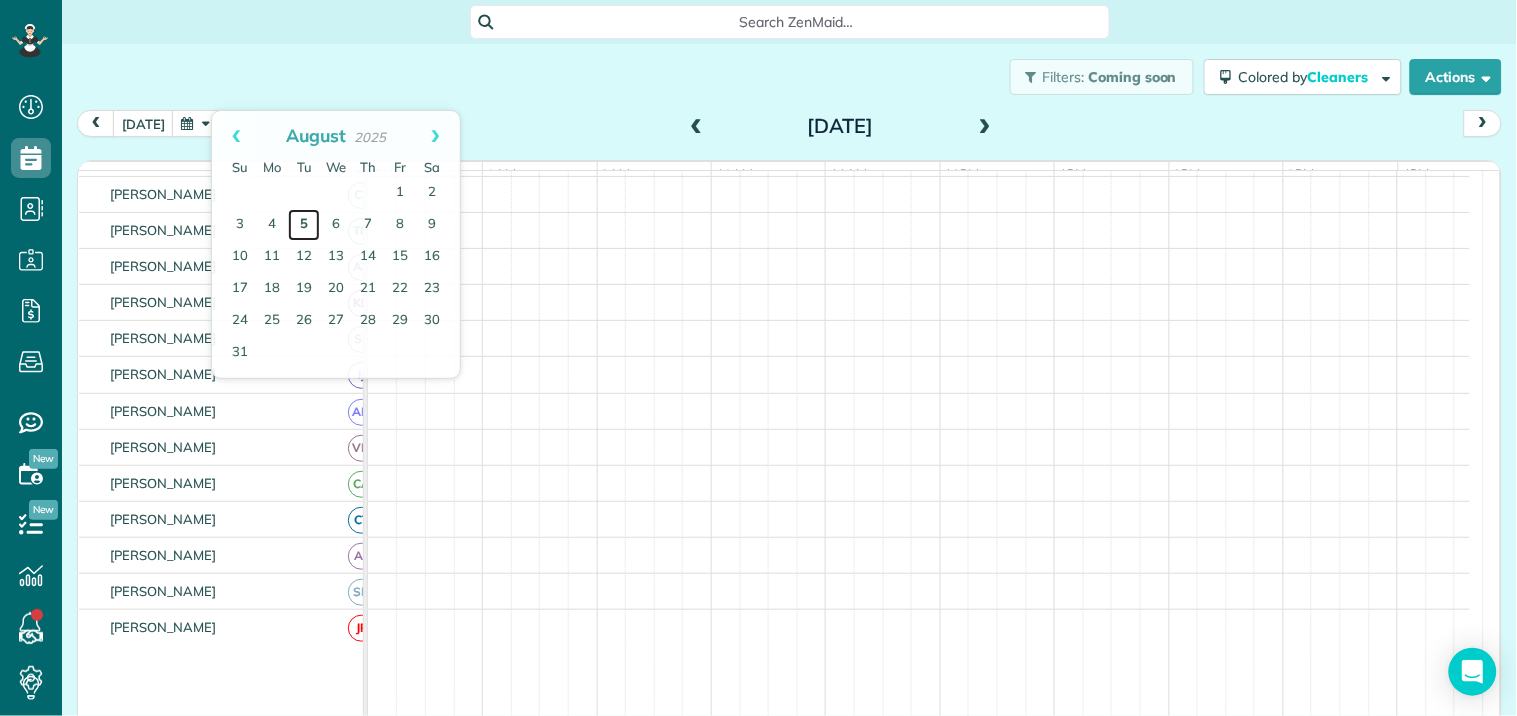 scroll, scrollTop: 188, scrollLeft: 0, axis: vertical 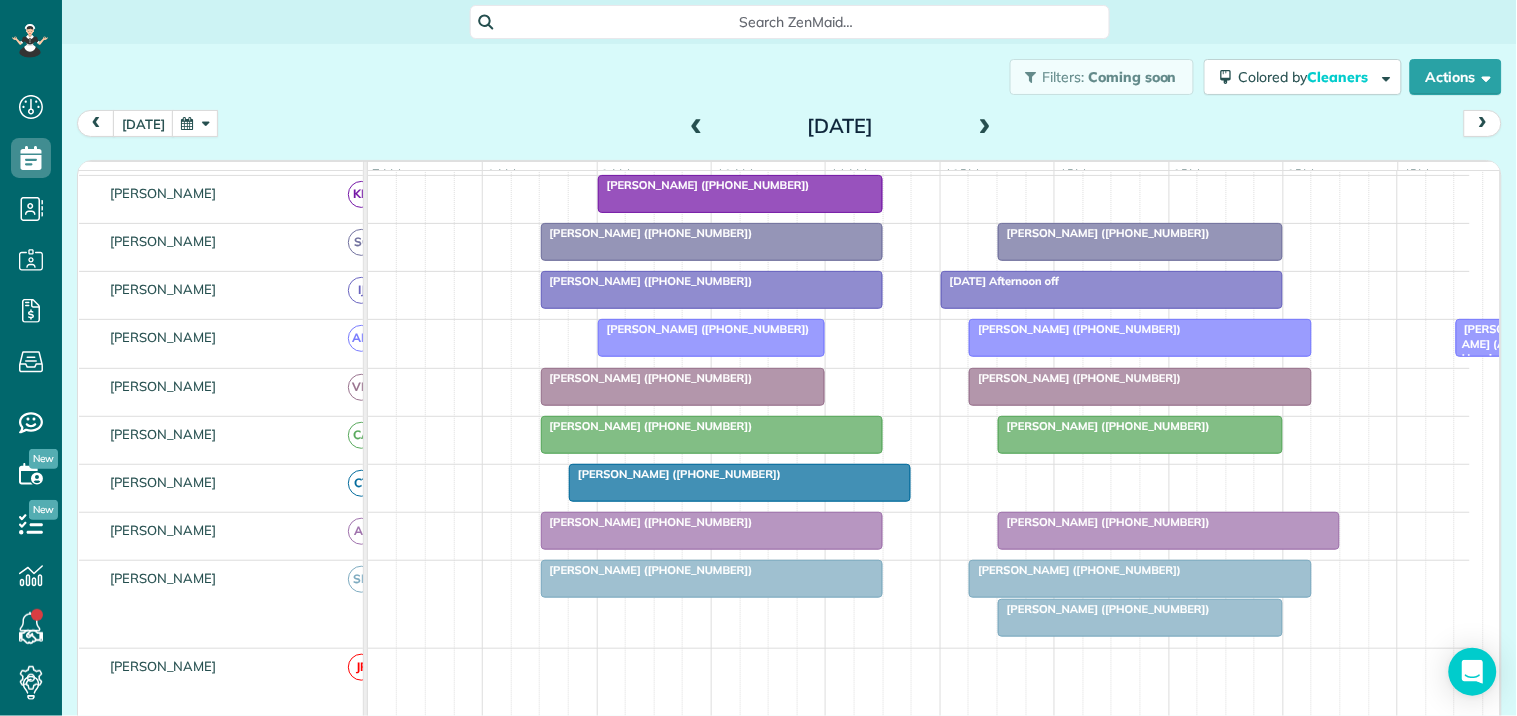click at bounding box center (1140, 435) 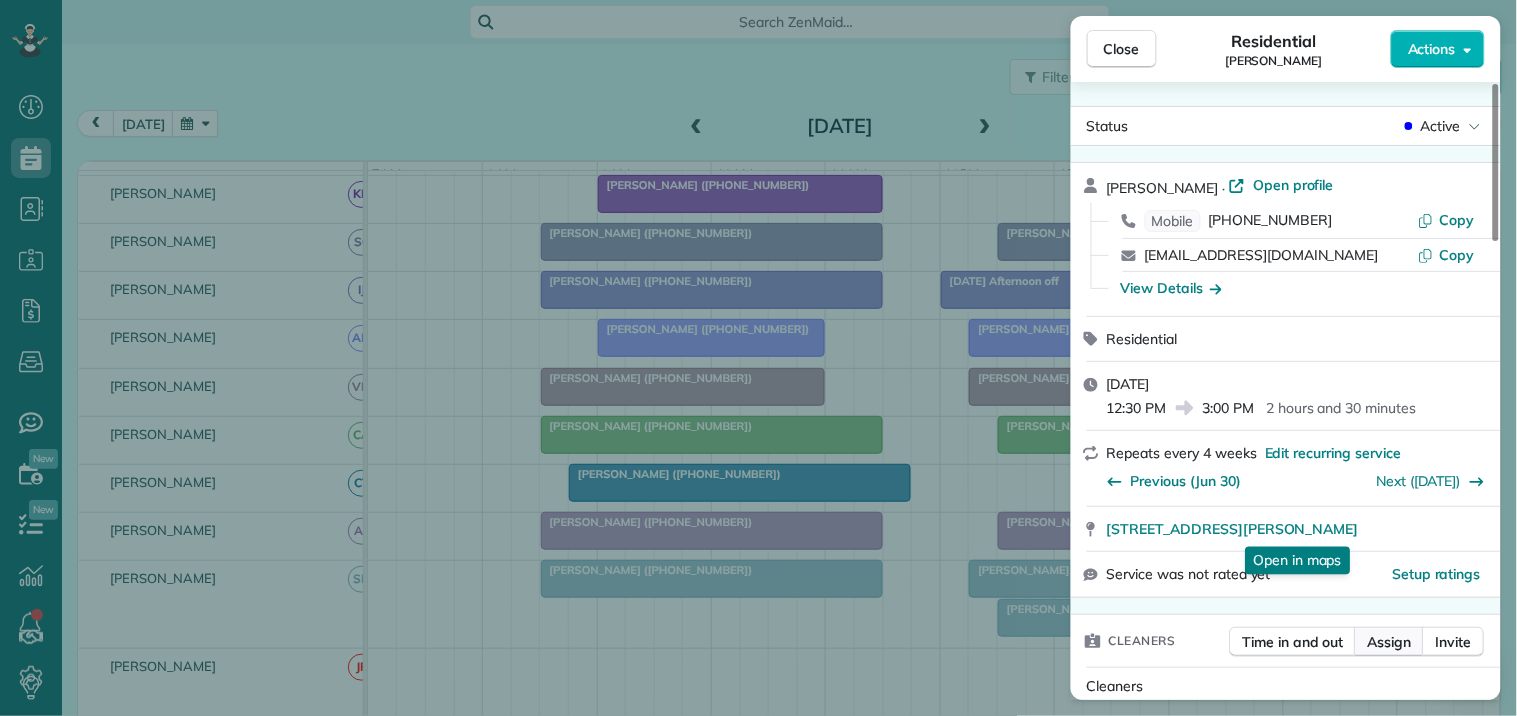 click on "Assign" at bounding box center [1390, 642] 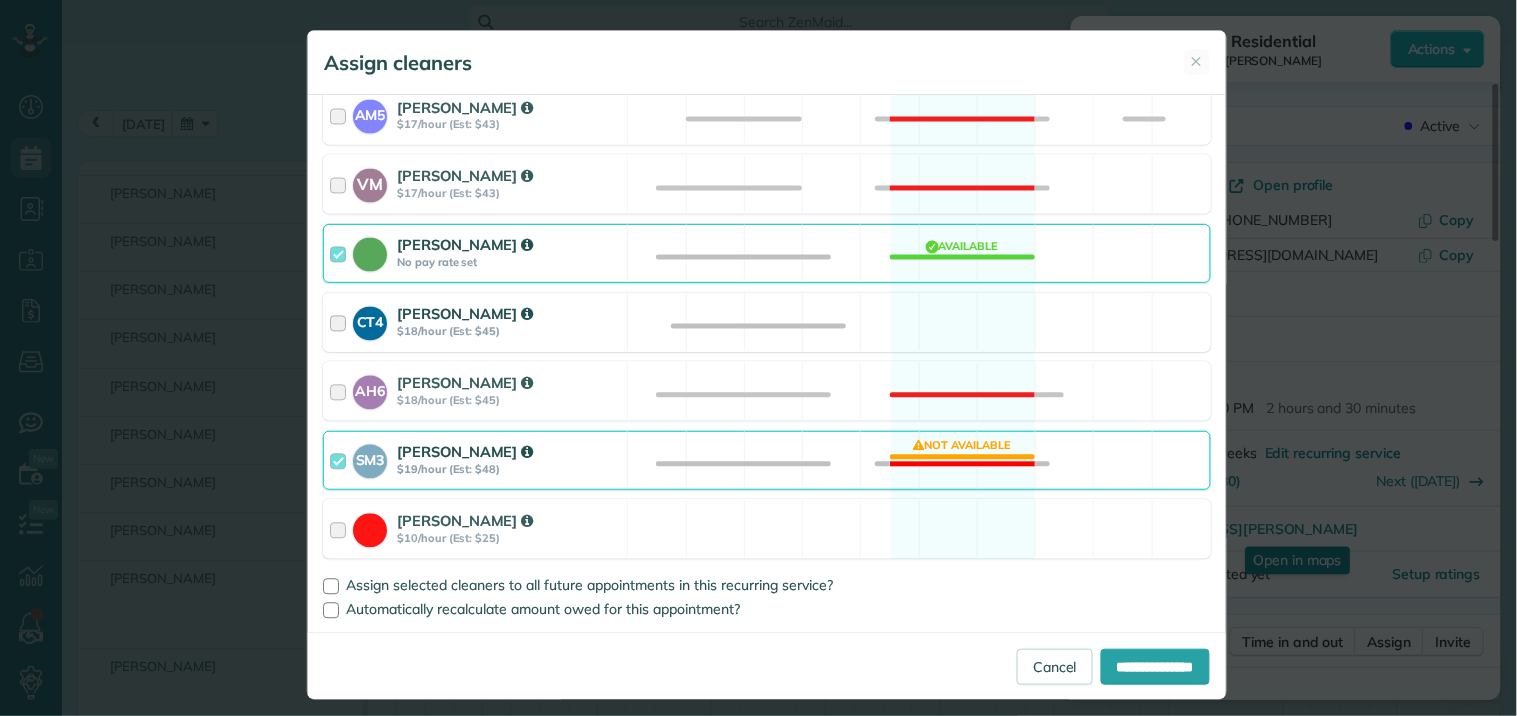 click on "CT4
Crystal Treece
$18/hour (Est: $45)
Available" at bounding box center (767, 322) 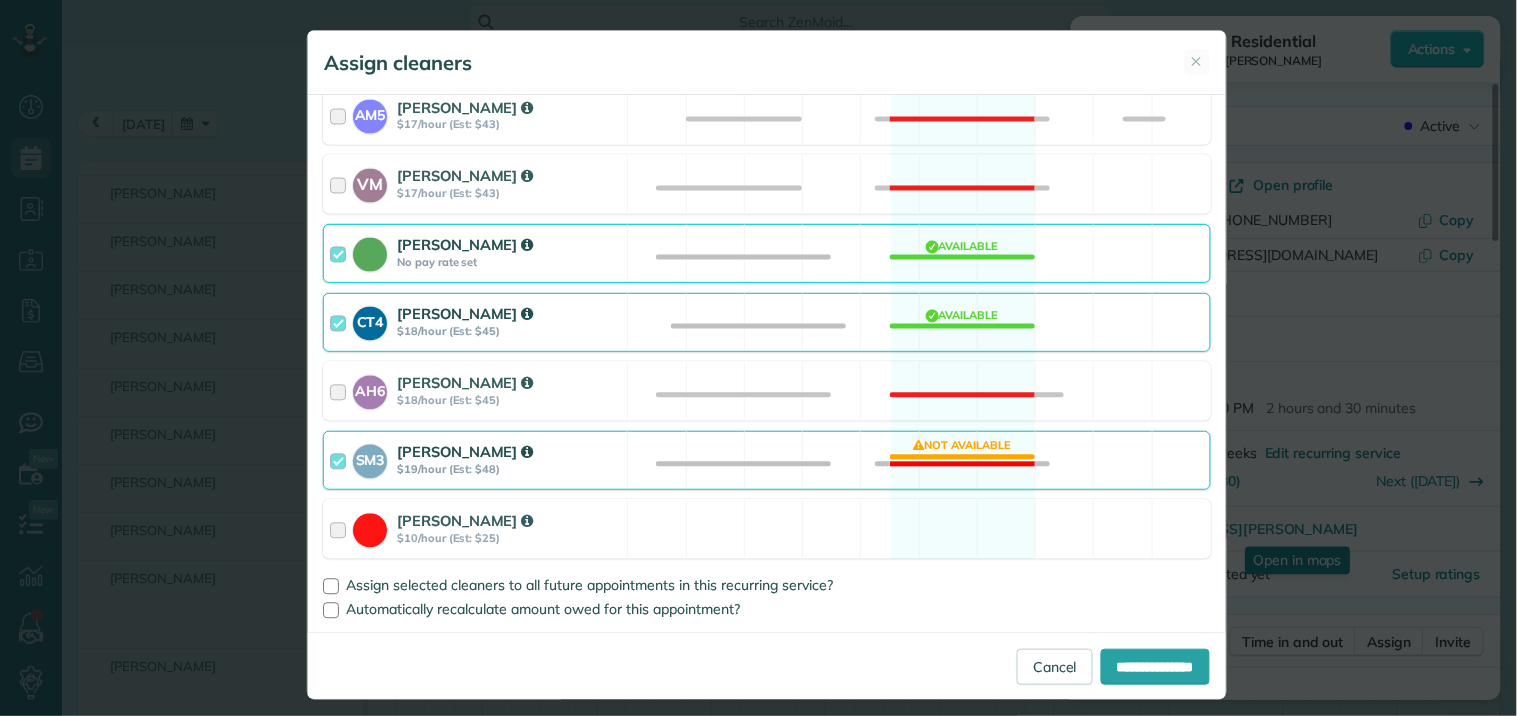 click on "Cleaning for Katie Greene
Tue, Aug 05 - 12:30 PM to  3:00 PM
250 Bontura Dr Senoia GA 30276-1330
Service price: $190.00 (before tax, discounts, etc.)
Select the same team and cleaners as last appointment?
Last cleaned by Amanda and Cat
11 days ago
Re-select
Cleaners
Tue, Aug 05
8a
9a 10a 1p" at bounding box center (767, 363) 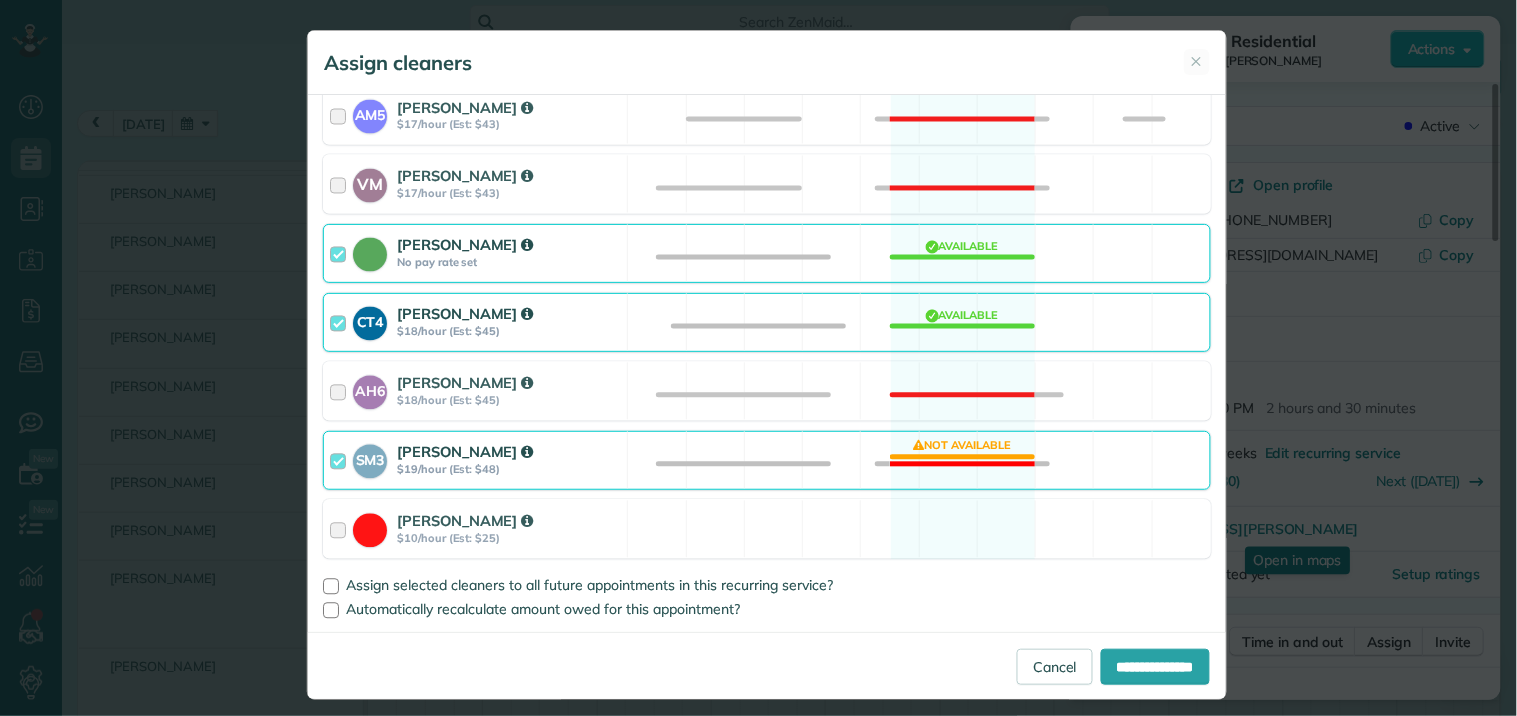 click on "SM3
Shae Morris
$19/hour (Est: $48)
Not available" at bounding box center [767, 460] 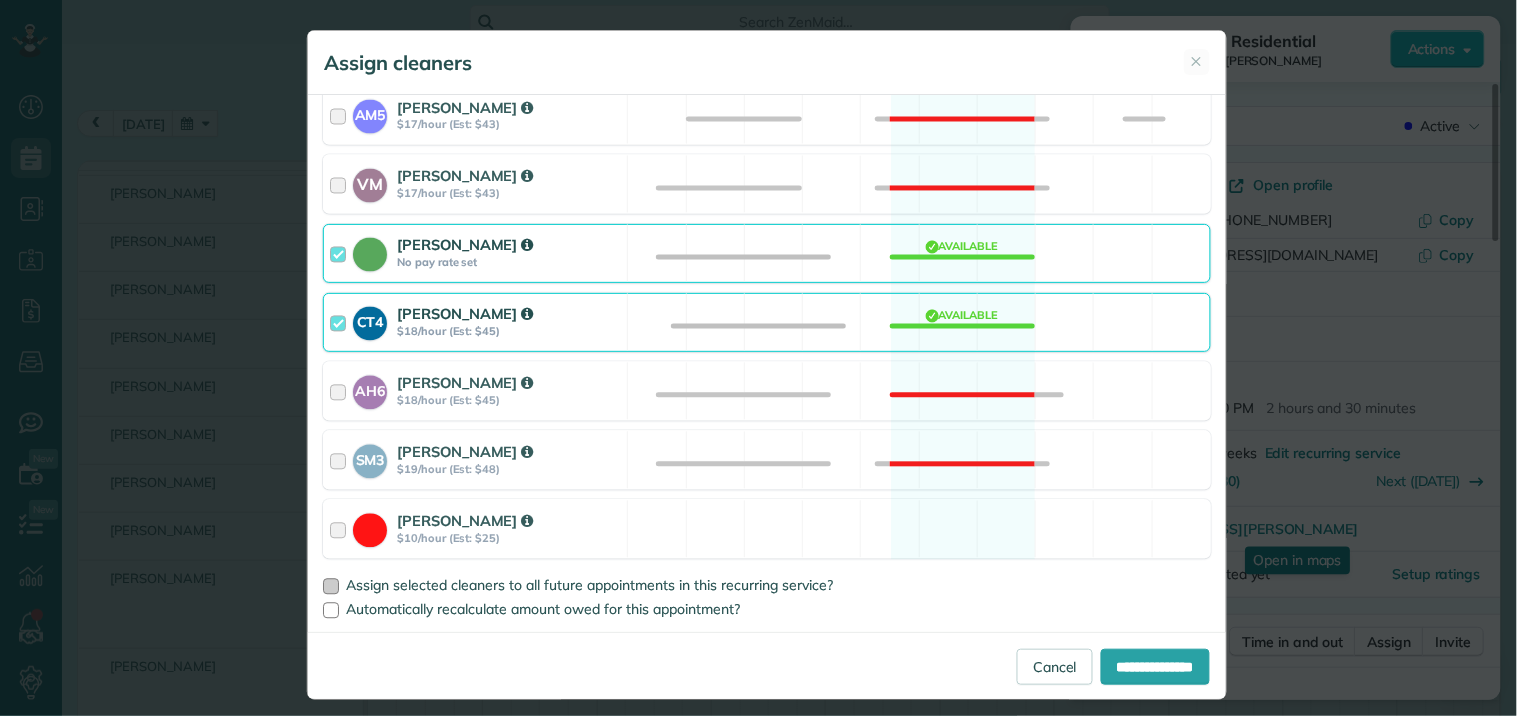 click at bounding box center [331, 587] 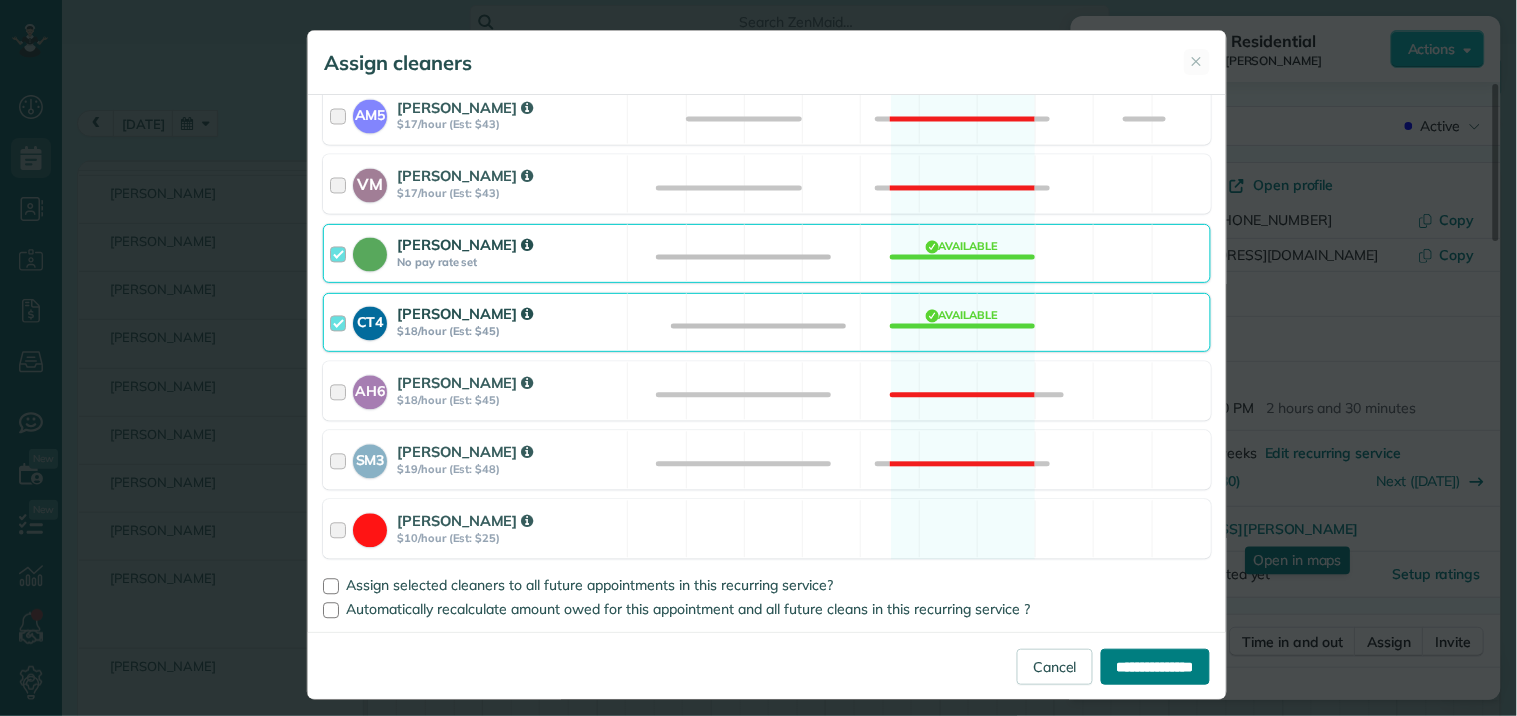 click on "**********" at bounding box center (1155, 667) 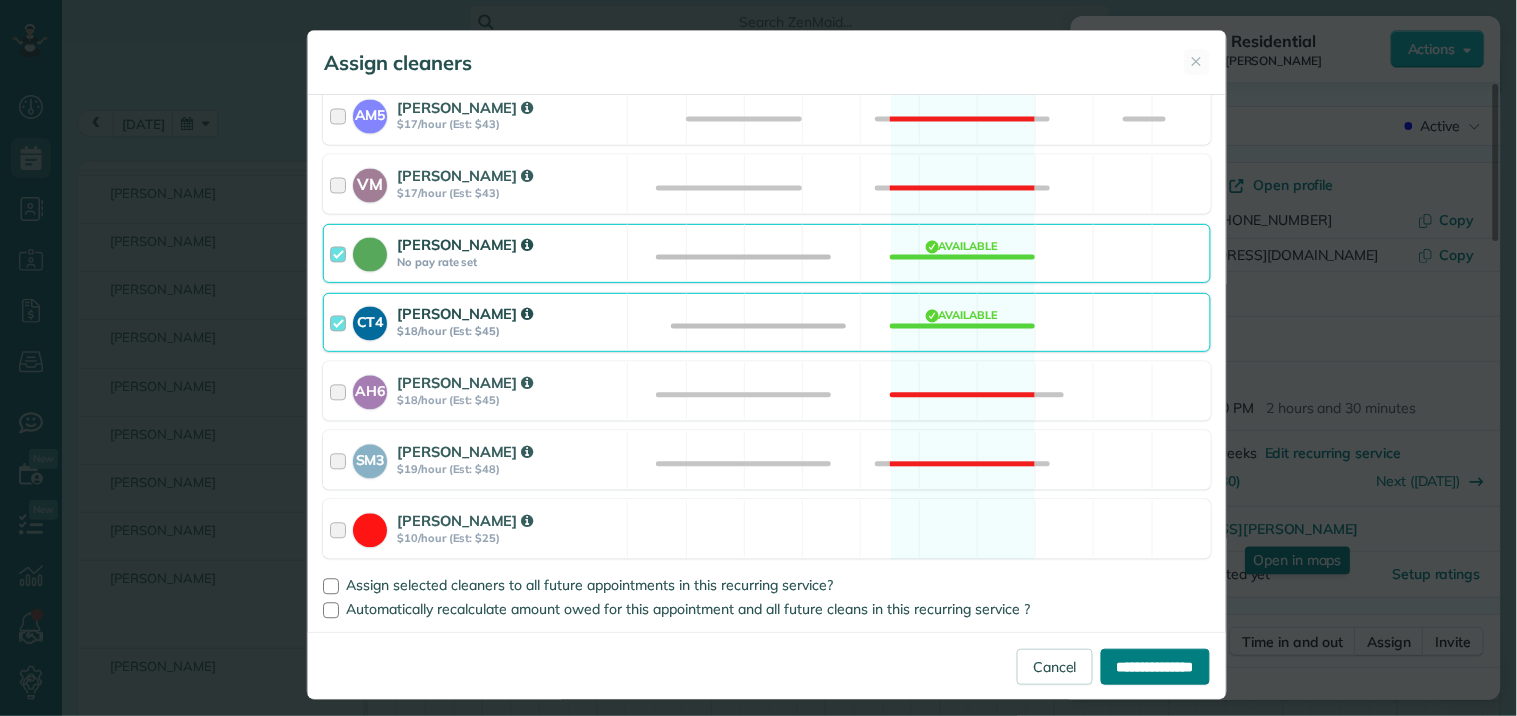 type on "**********" 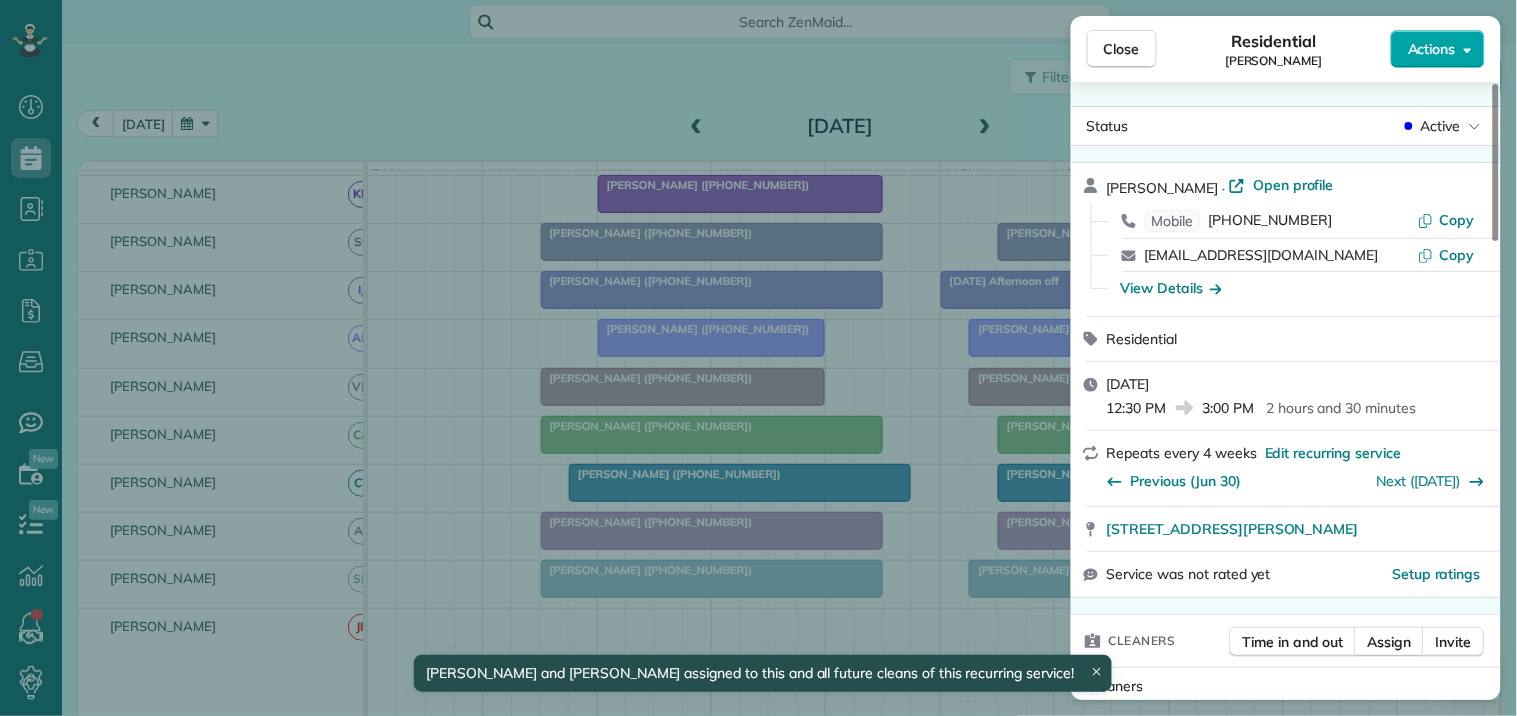 click 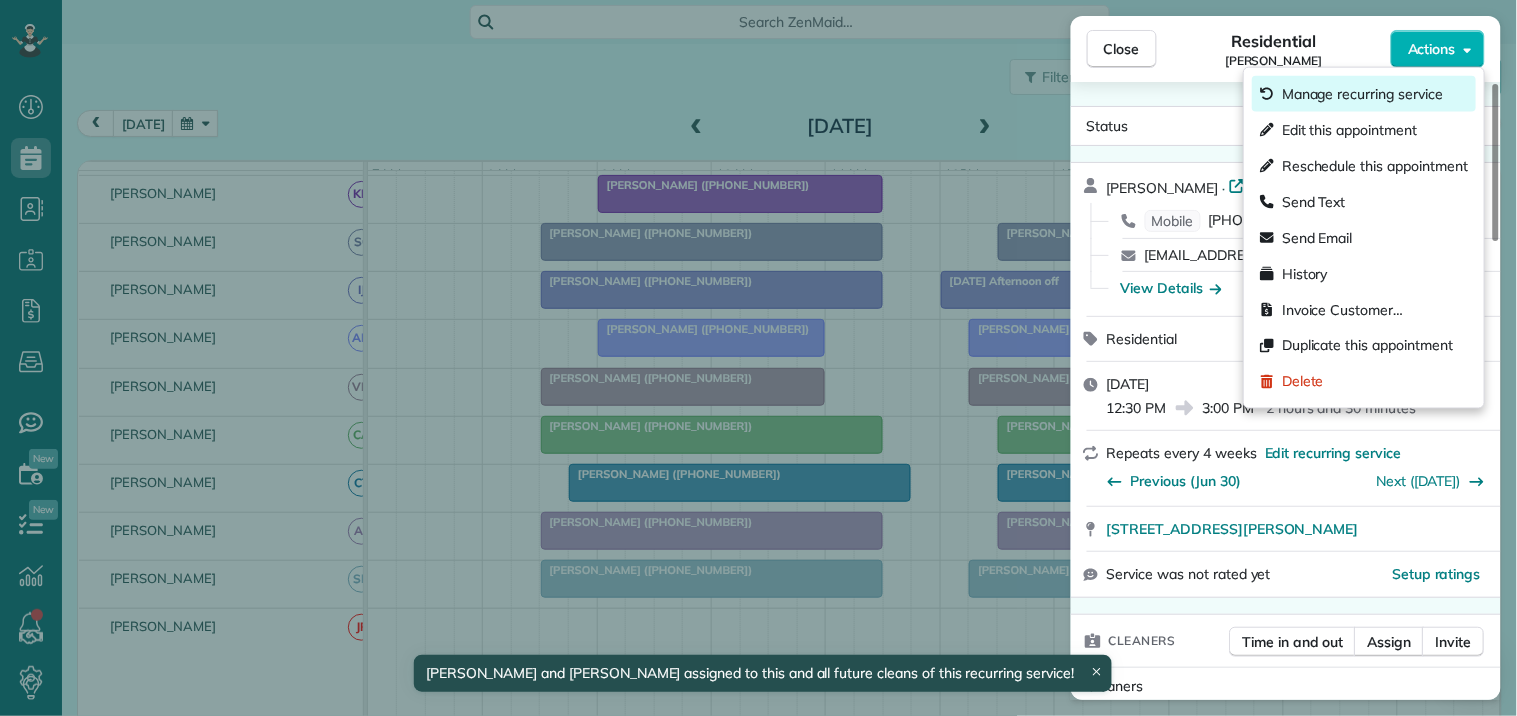 click on "Manage recurring service" at bounding box center (1362, 94) 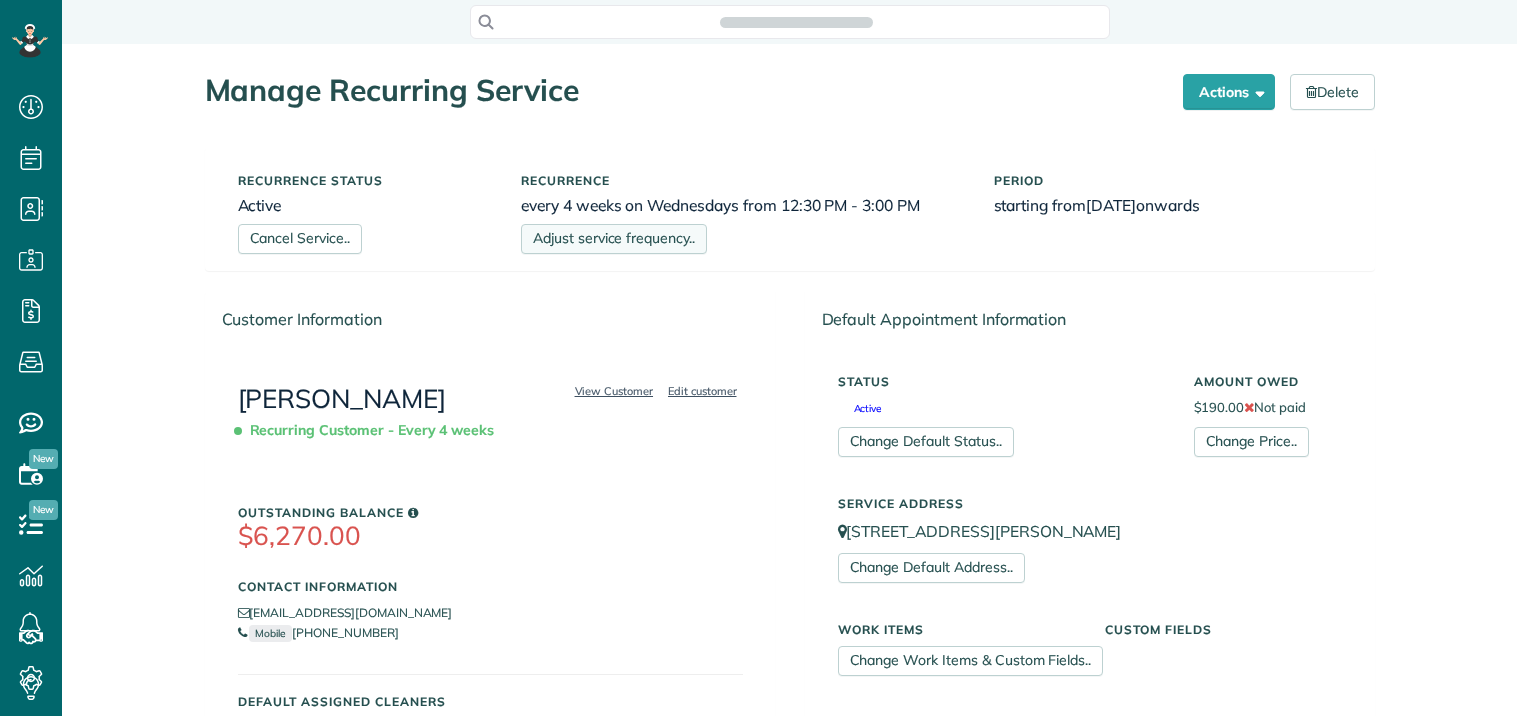 scroll, scrollTop: 0, scrollLeft: 0, axis: both 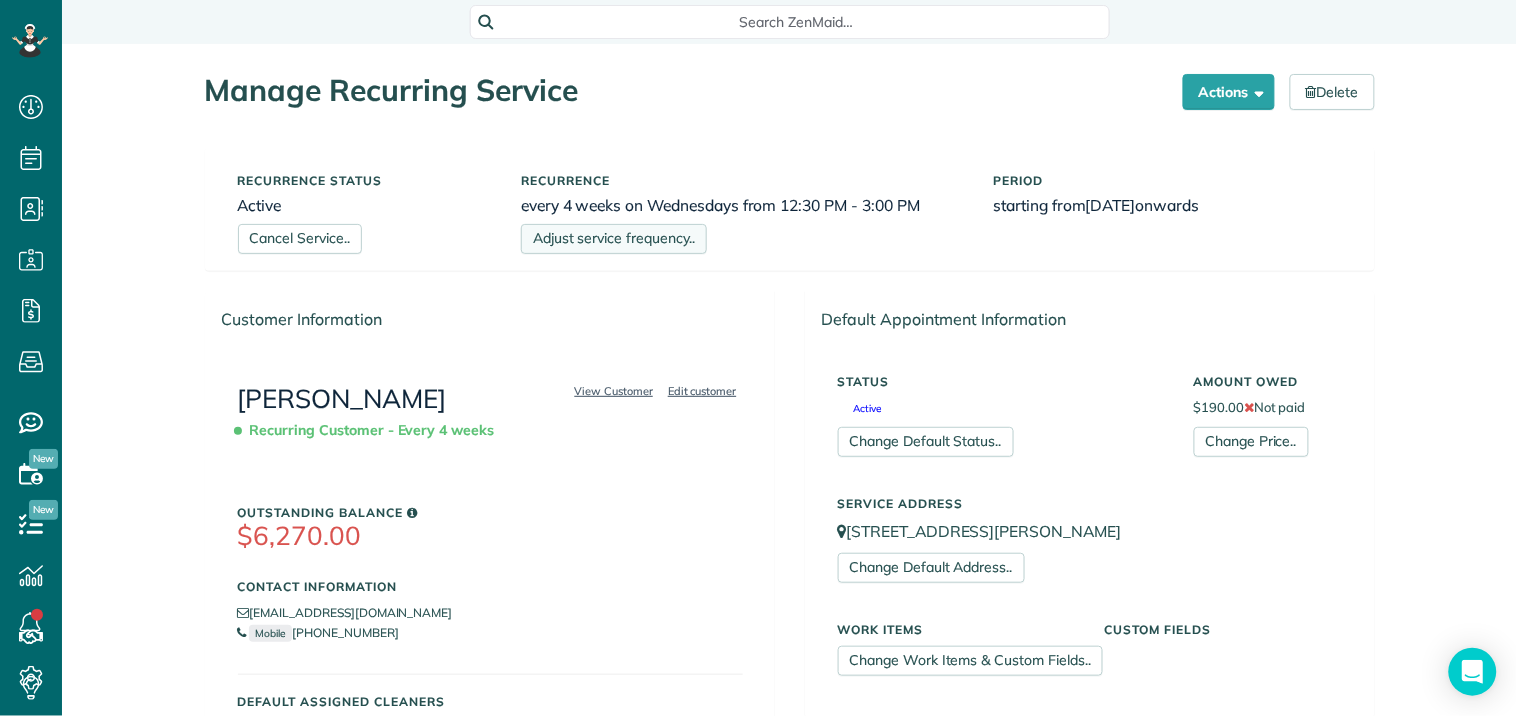 click on "Adjust service frequency.." at bounding box center [614, 239] 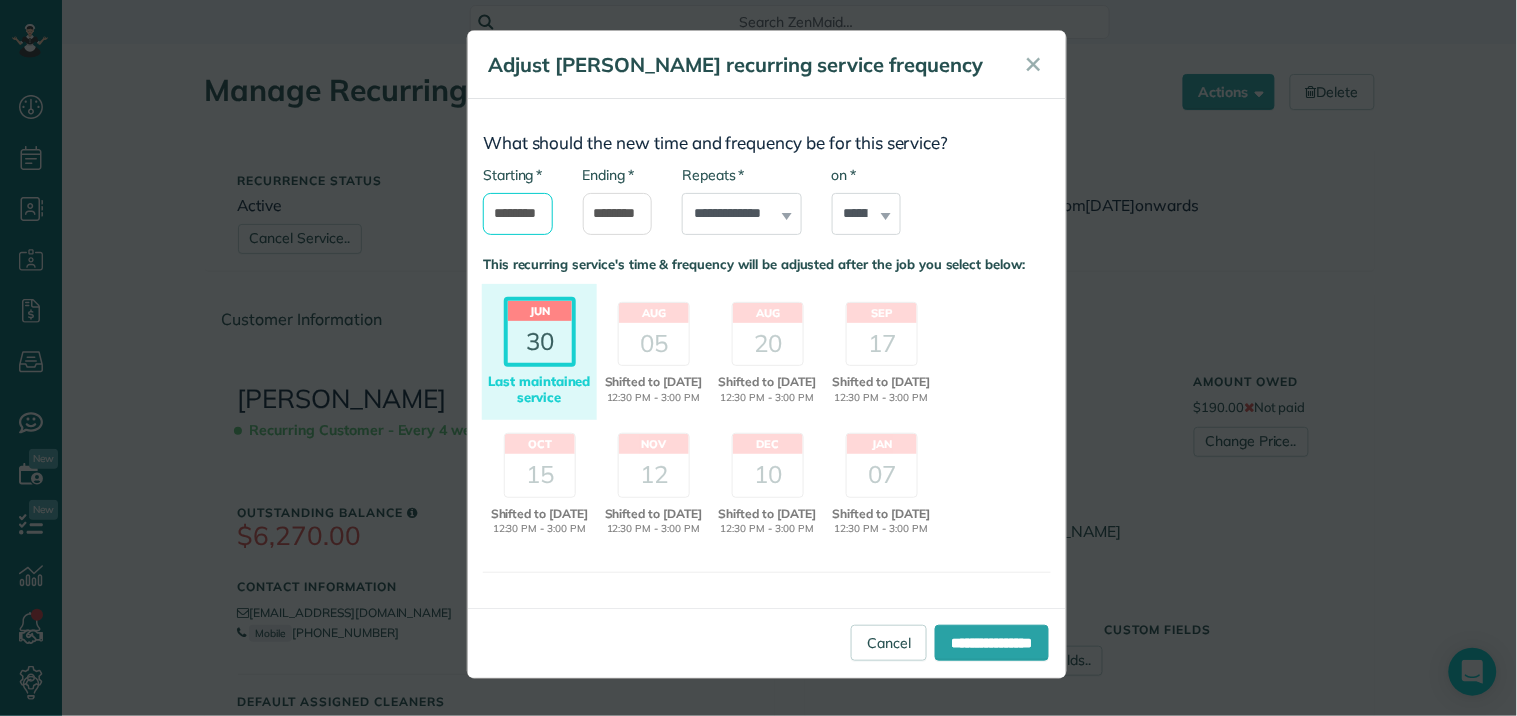 click on "********" at bounding box center (518, 214) 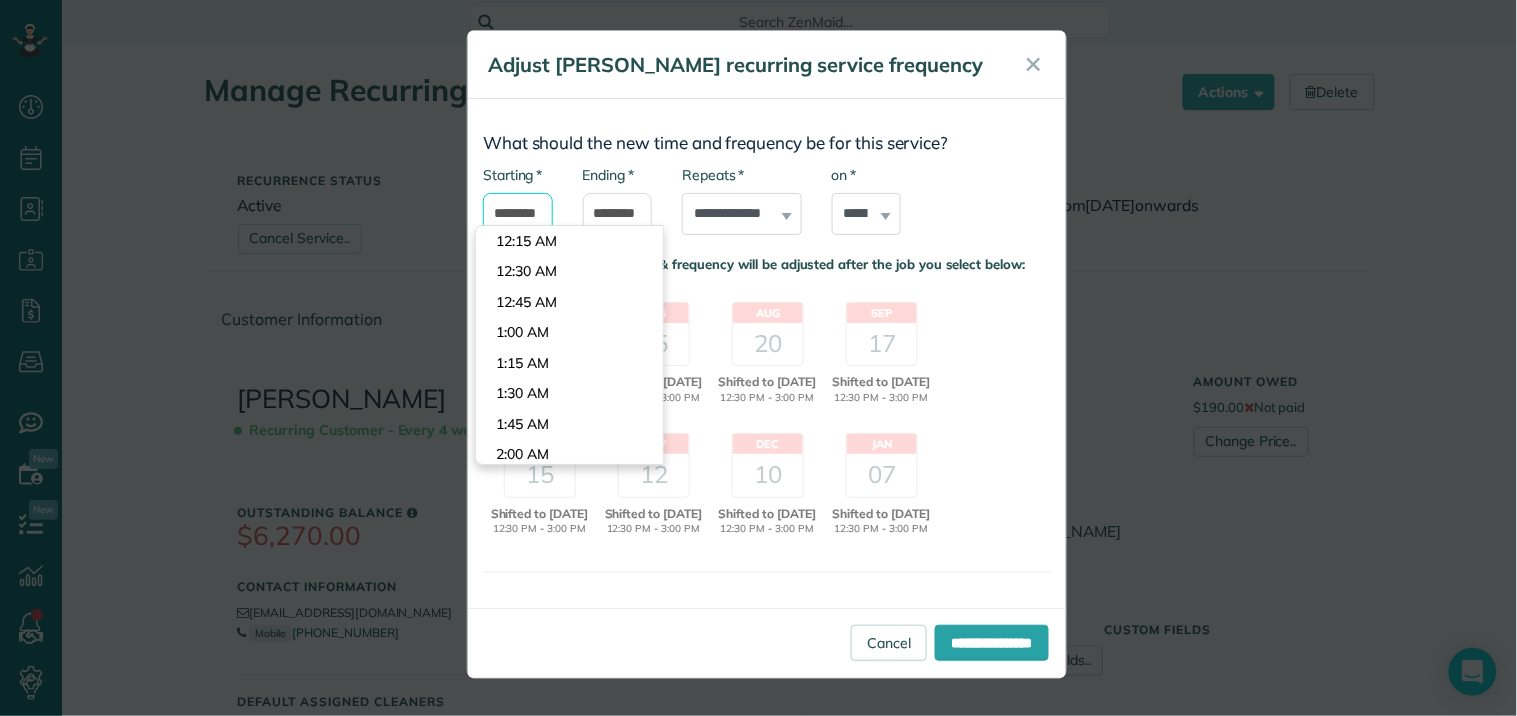 scroll, scrollTop: 1465, scrollLeft: 0, axis: vertical 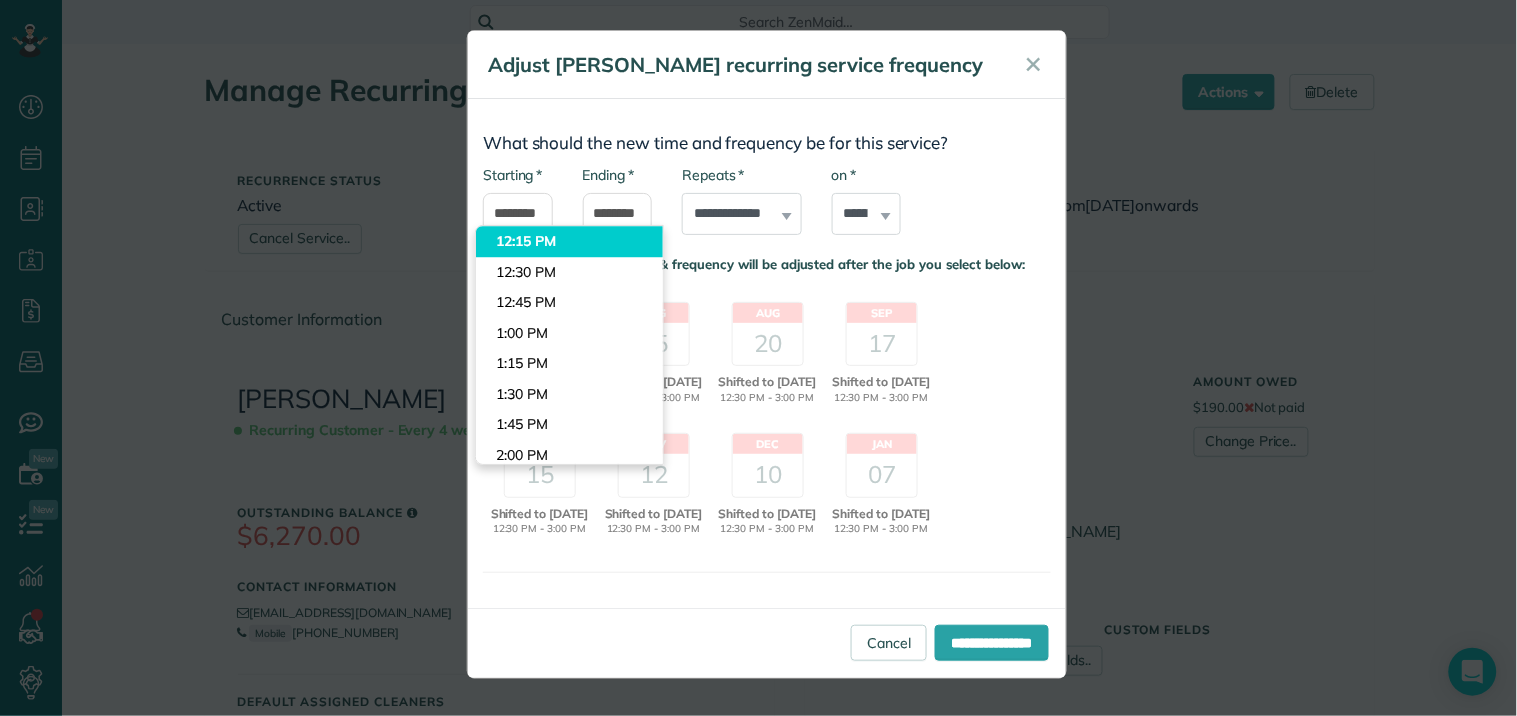 click on "Dashboard
Scheduling
Calendar View
List View
Dispatch View - Weekly scheduling (Beta)" at bounding box center (758, 358) 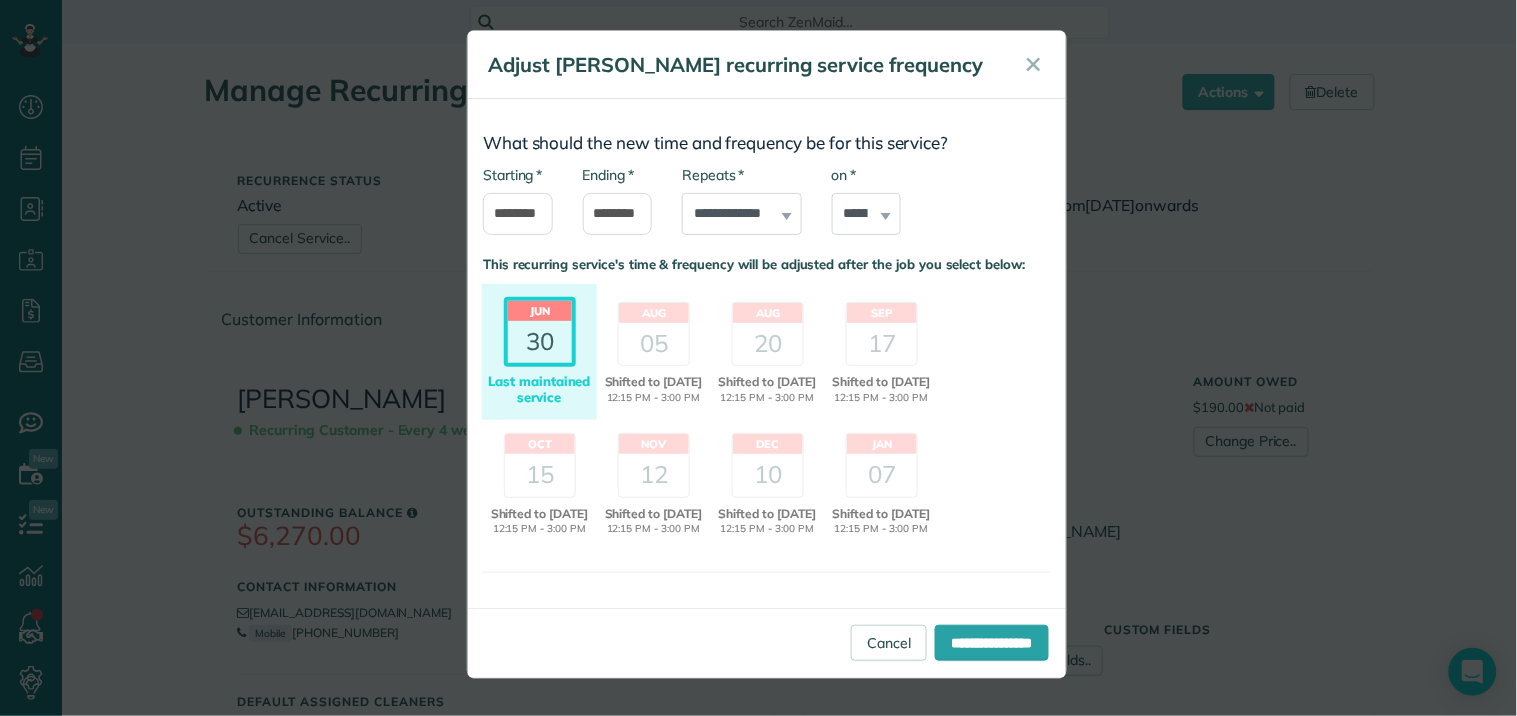 click on "*  on ******
******
*******
*********
********
******
********" at bounding box center (867, 200) 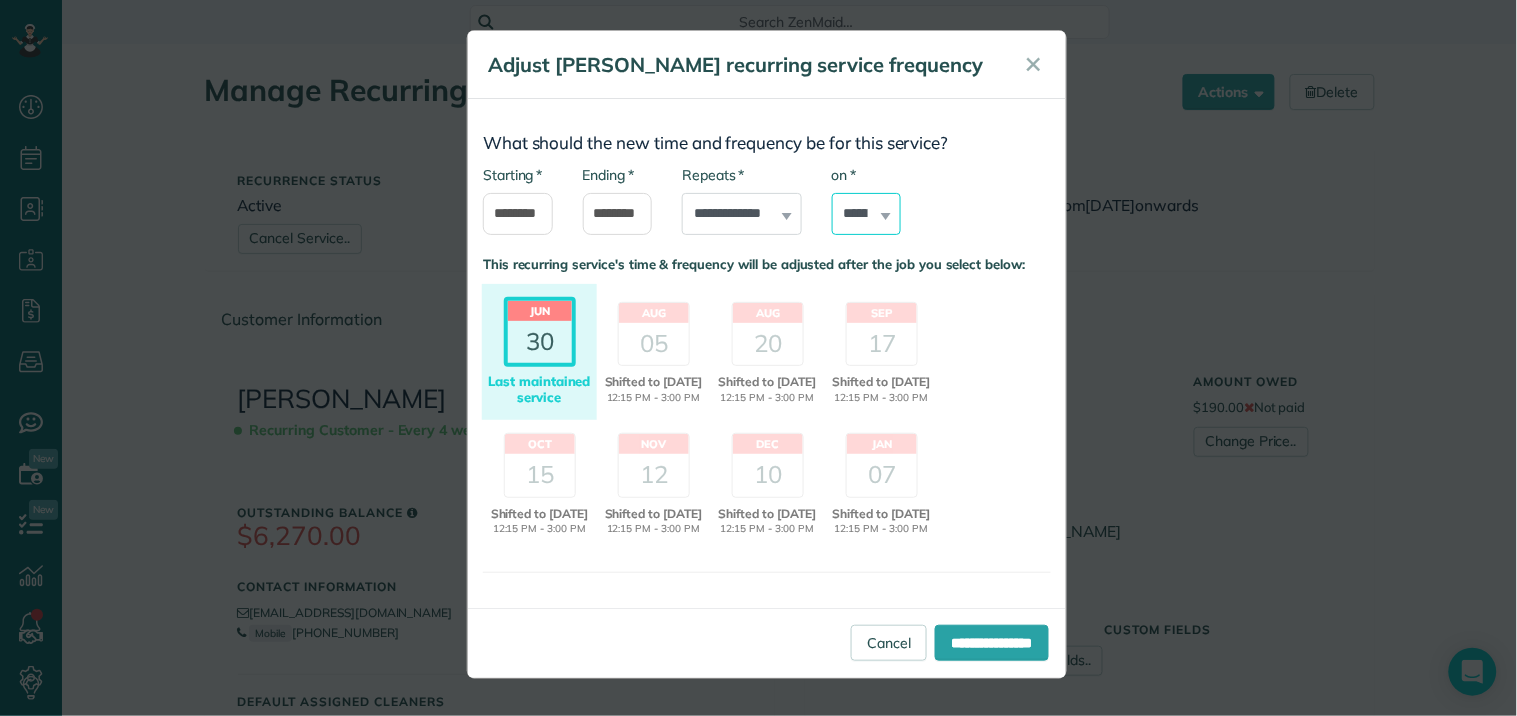 click on "******
******
*******
*********
********
******
********" at bounding box center (867, 214) 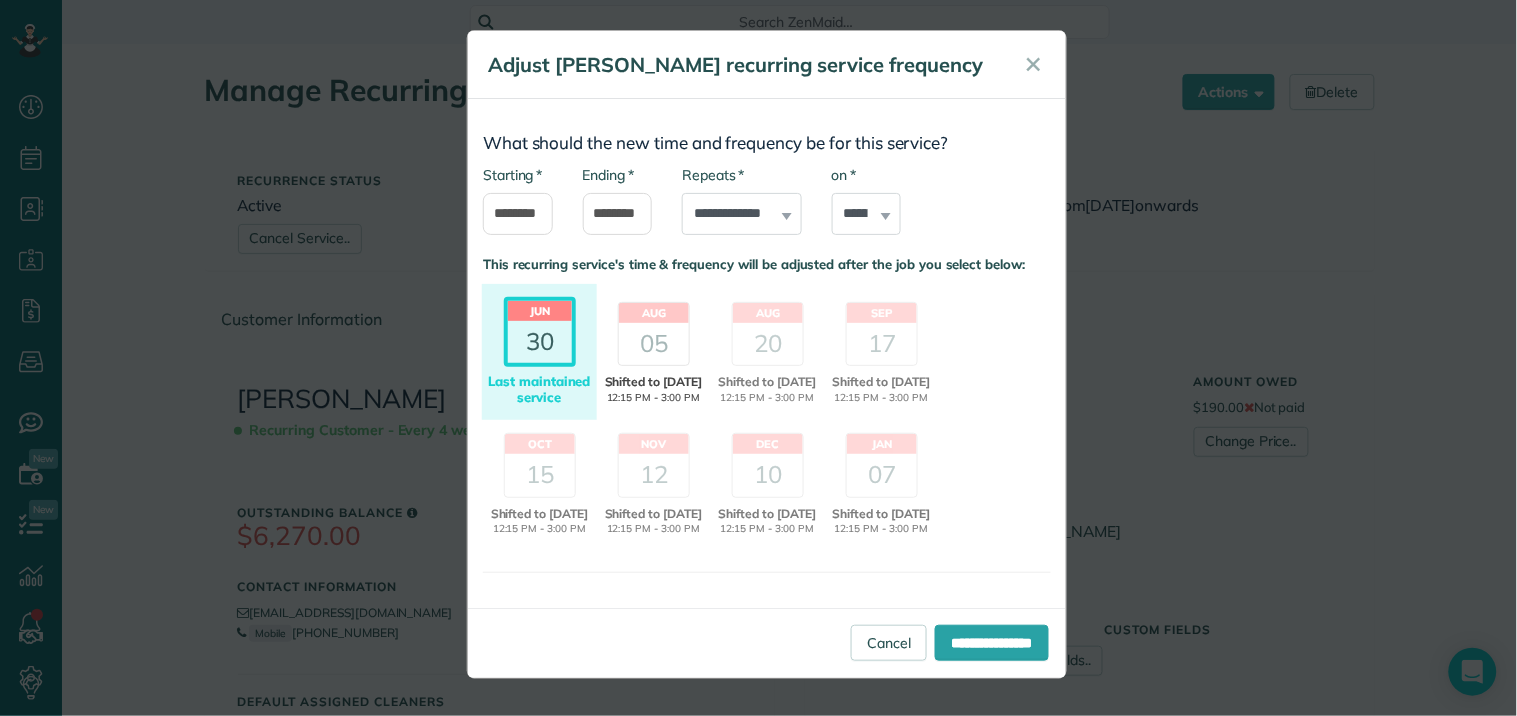 click on "05" at bounding box center [654, 344] 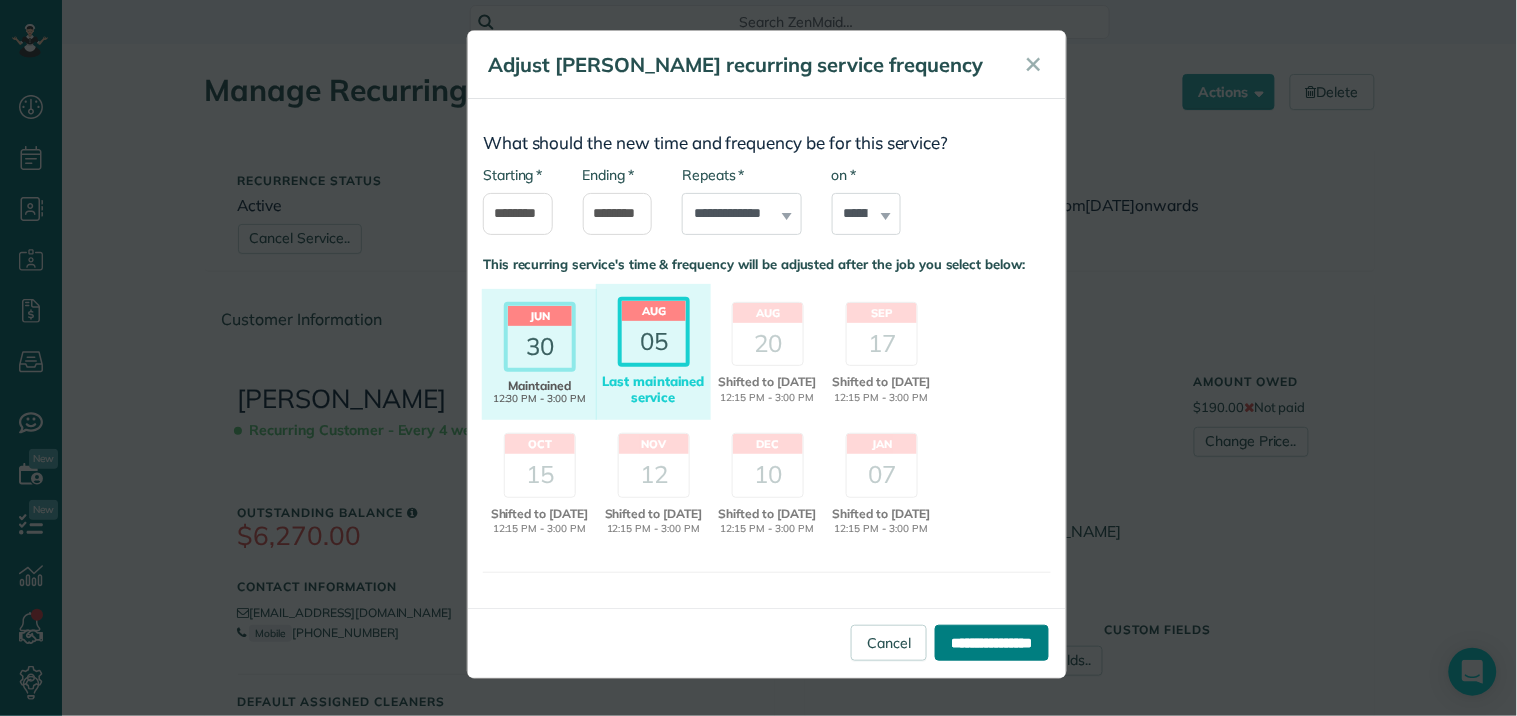 click on "**********" at bounding box center (992, 643) 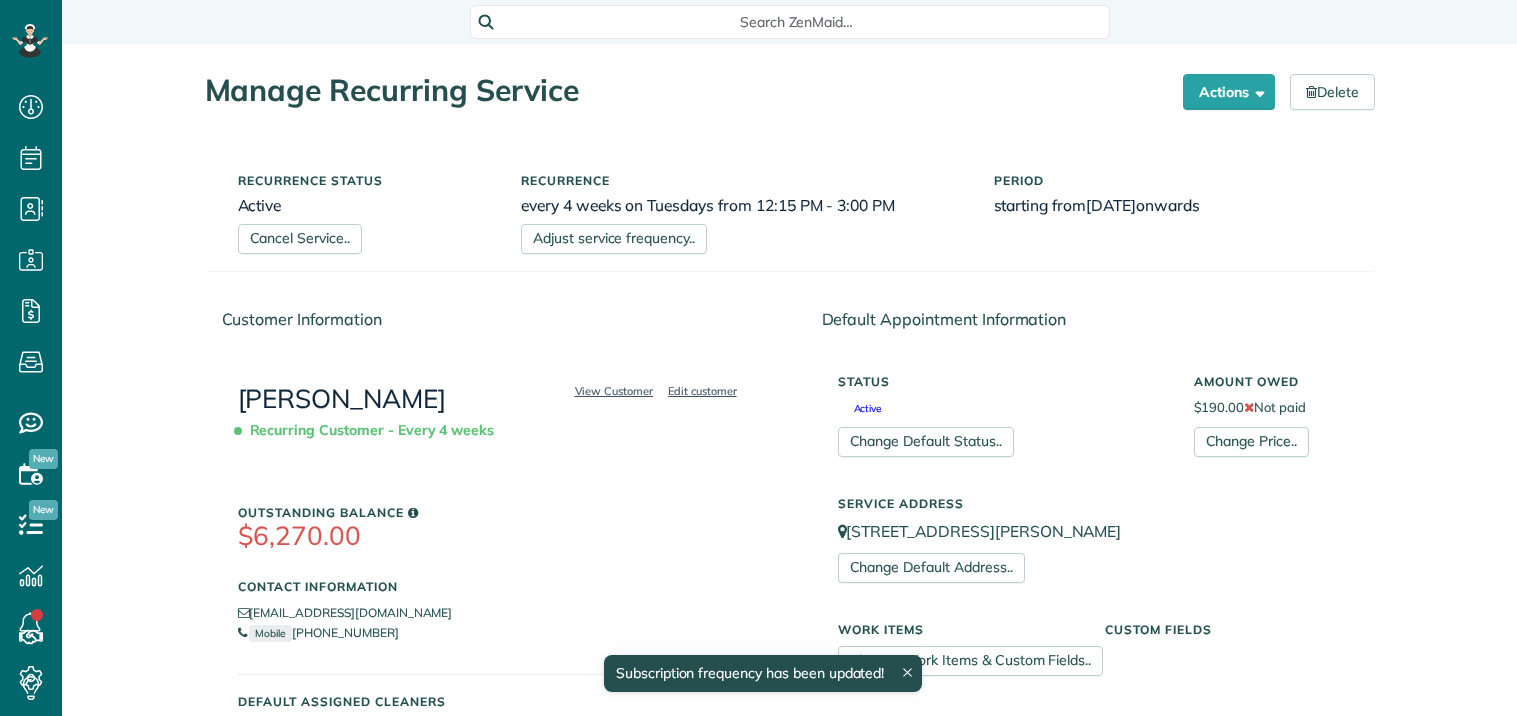 scroll, scrollTop: 0, scrollLeft: 0, axis: both 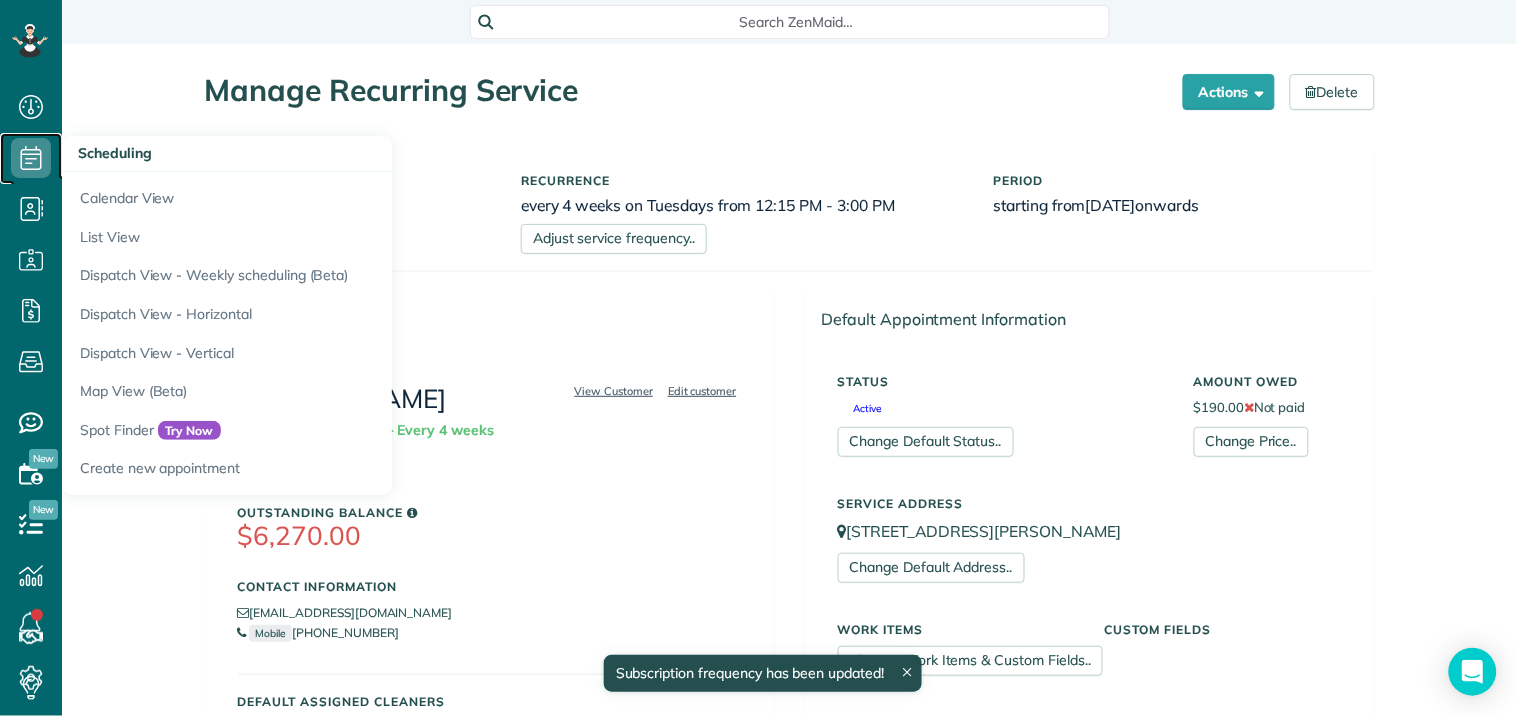 click 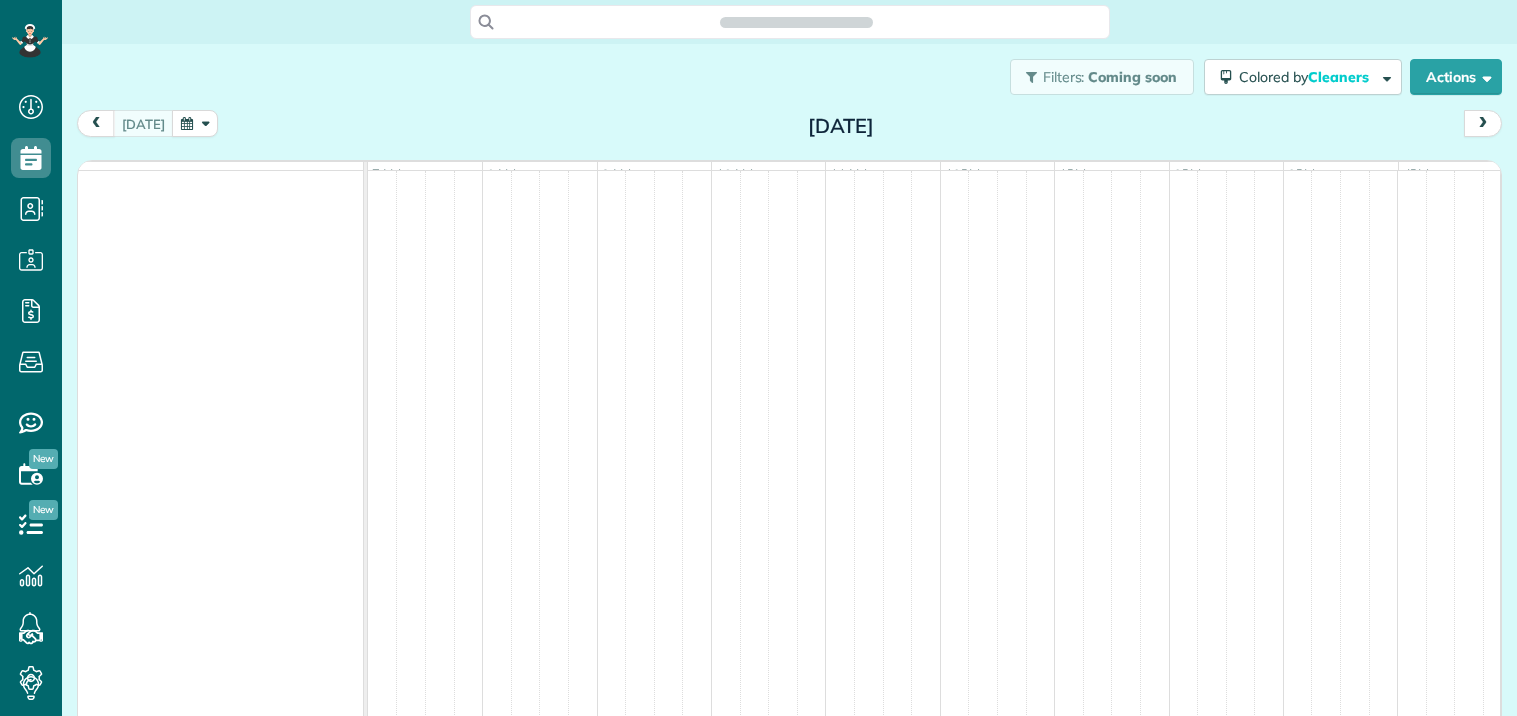 scroll, scrollTop: 0, scrollLeft: 0, axis: both 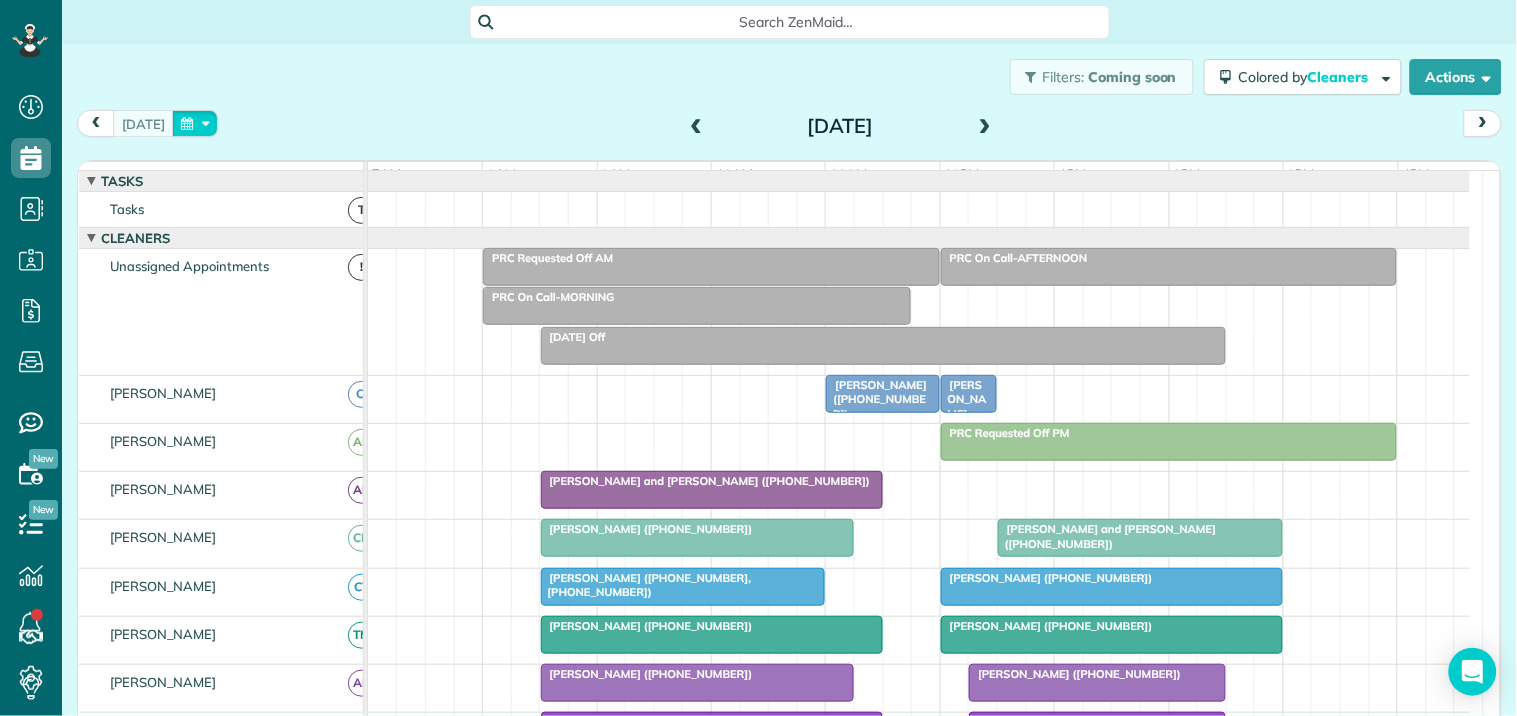 click at bounding box center (195, 123) 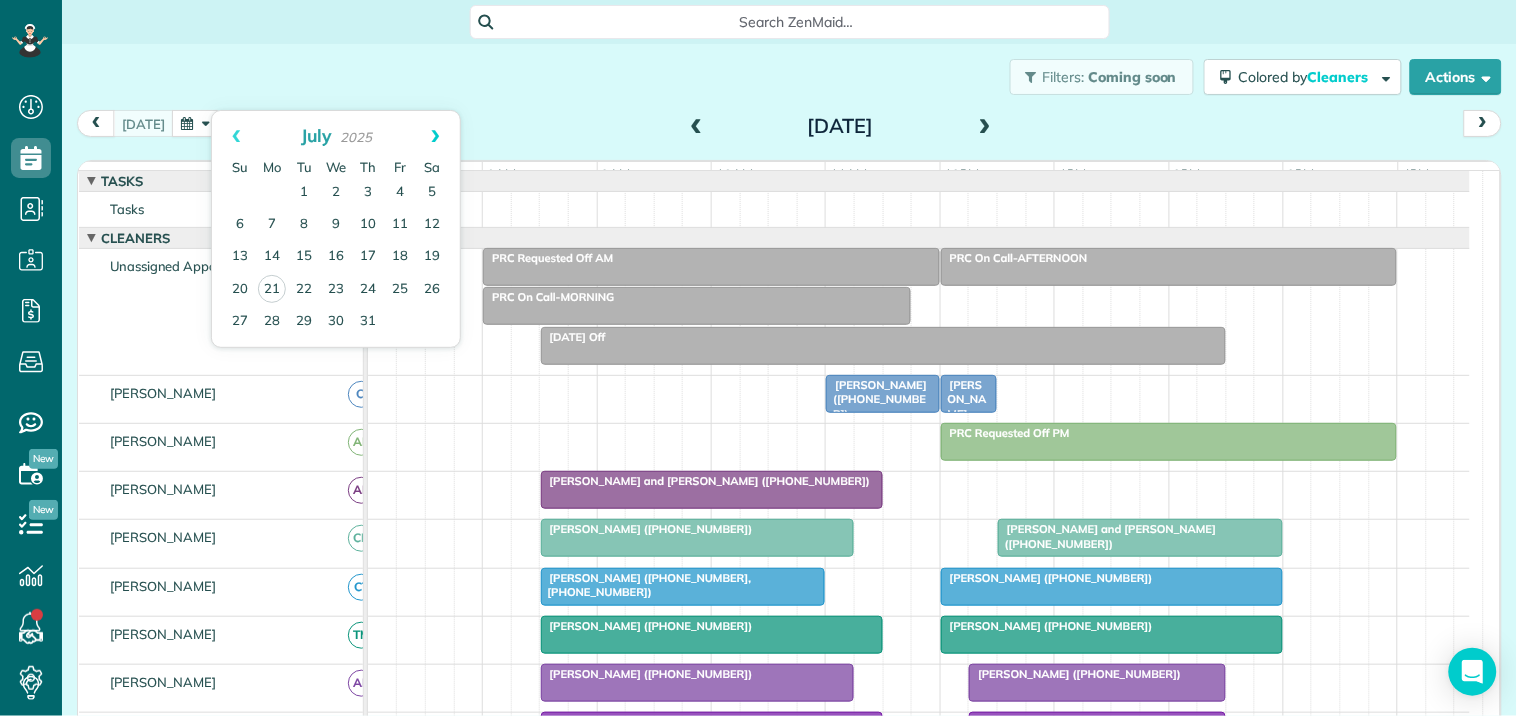 click on "Next" at bounding box center (435, 136) 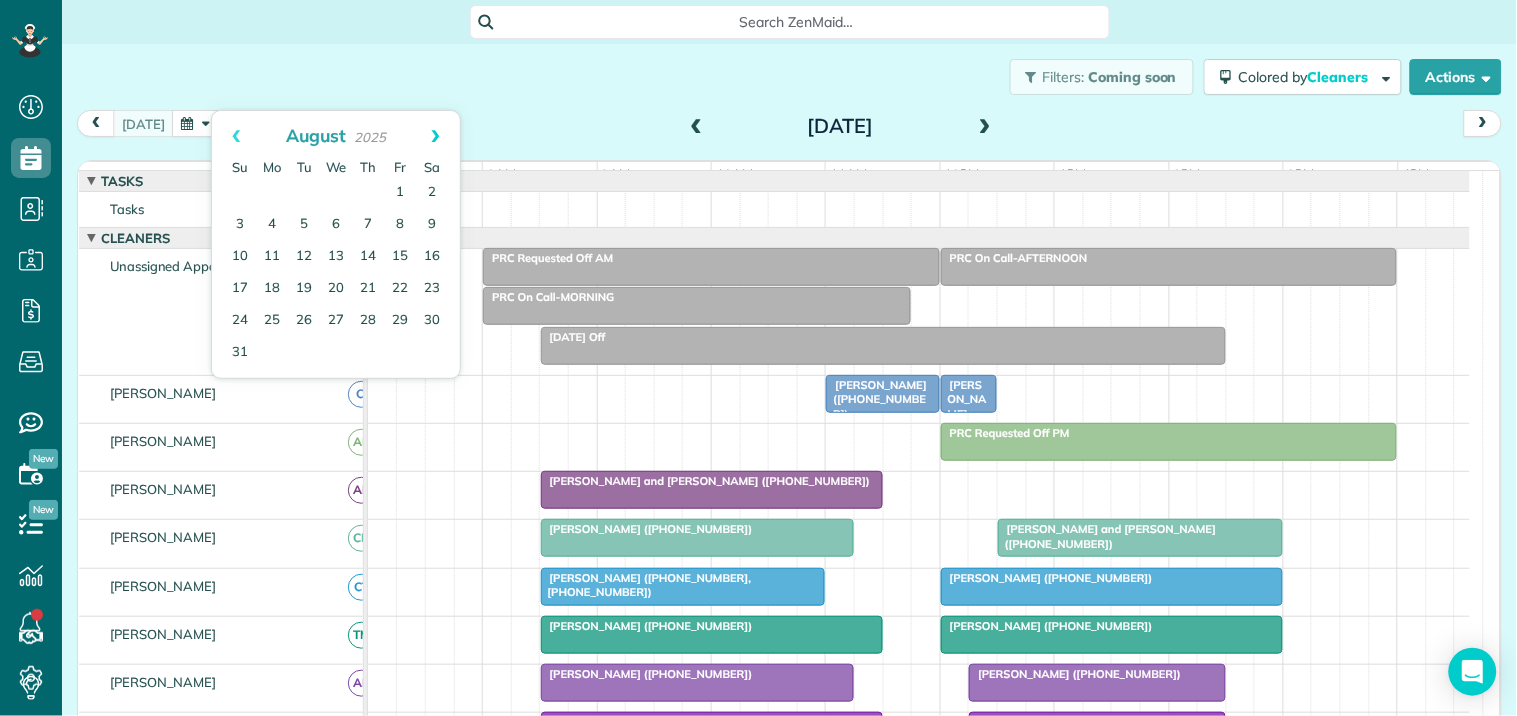 click on "Next" at bounding box center [435, 136] 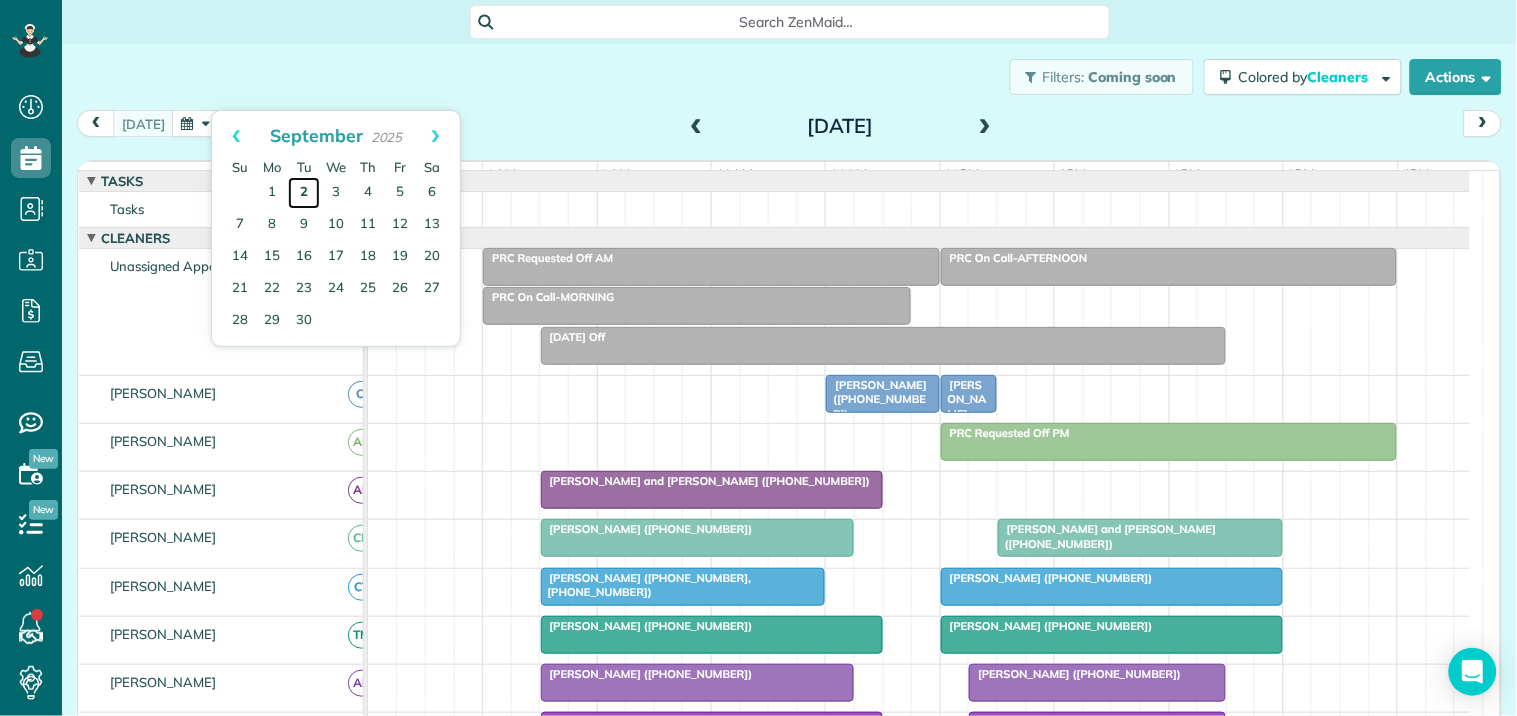 click on "2" at bounding box center [304, 193] 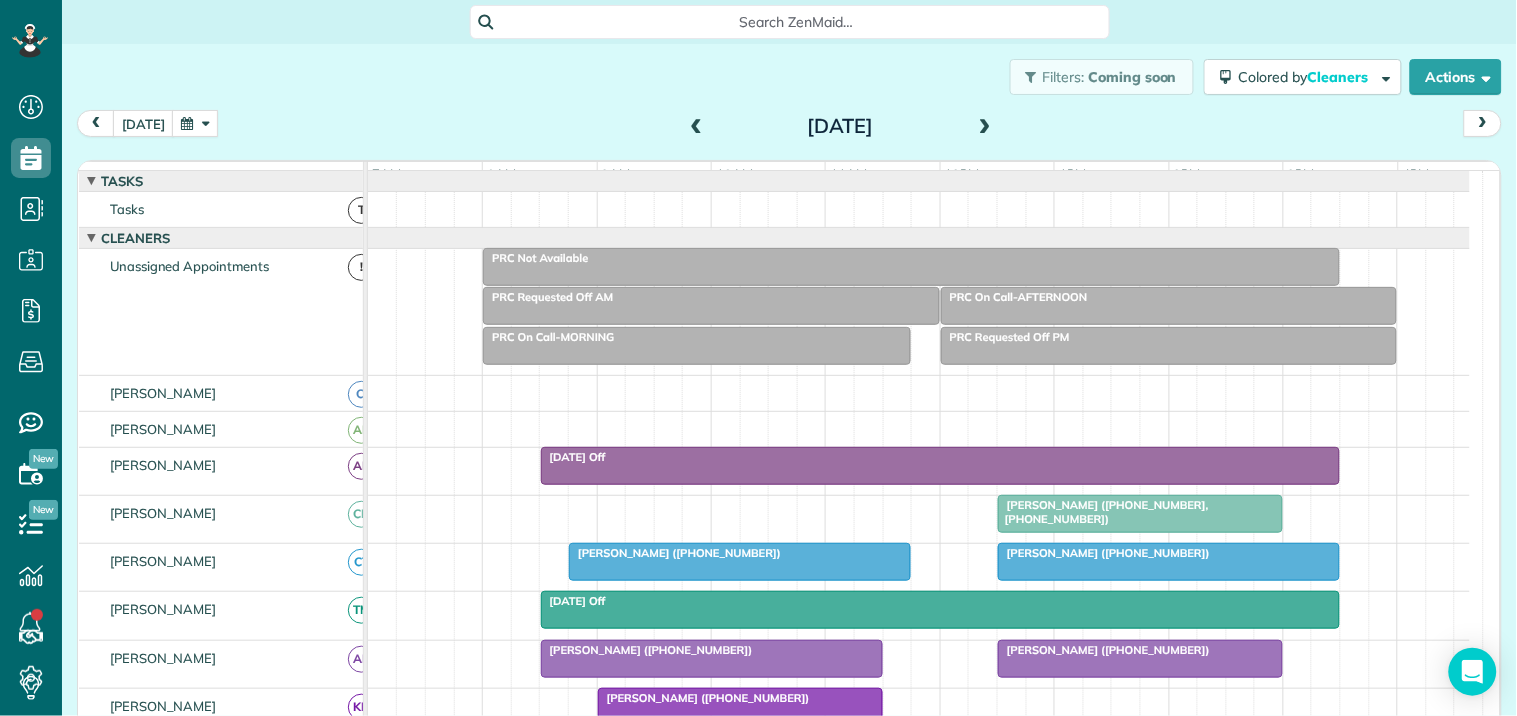 scroll, scrollTop: 281, scrollLeft: 0, axis: vertical 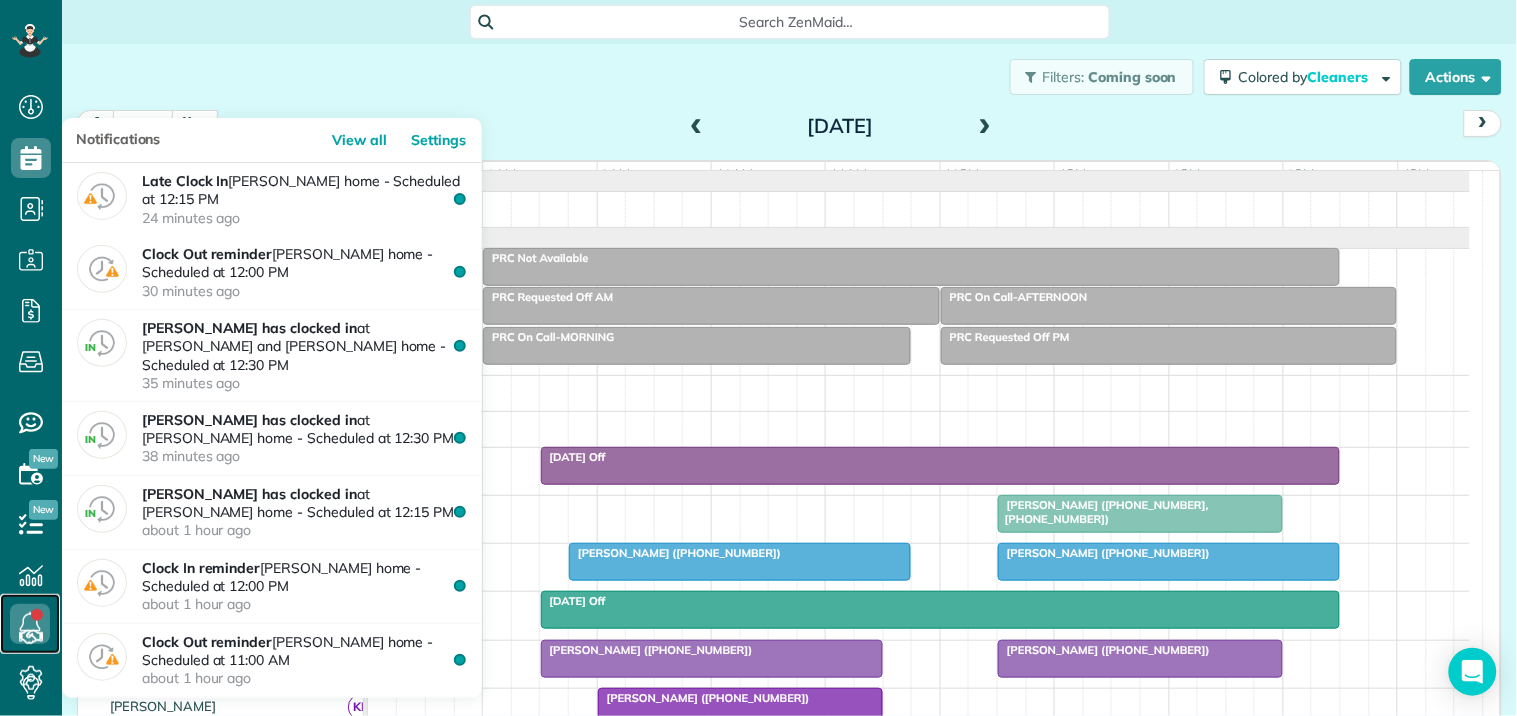 click at bounding box center [30, 624] 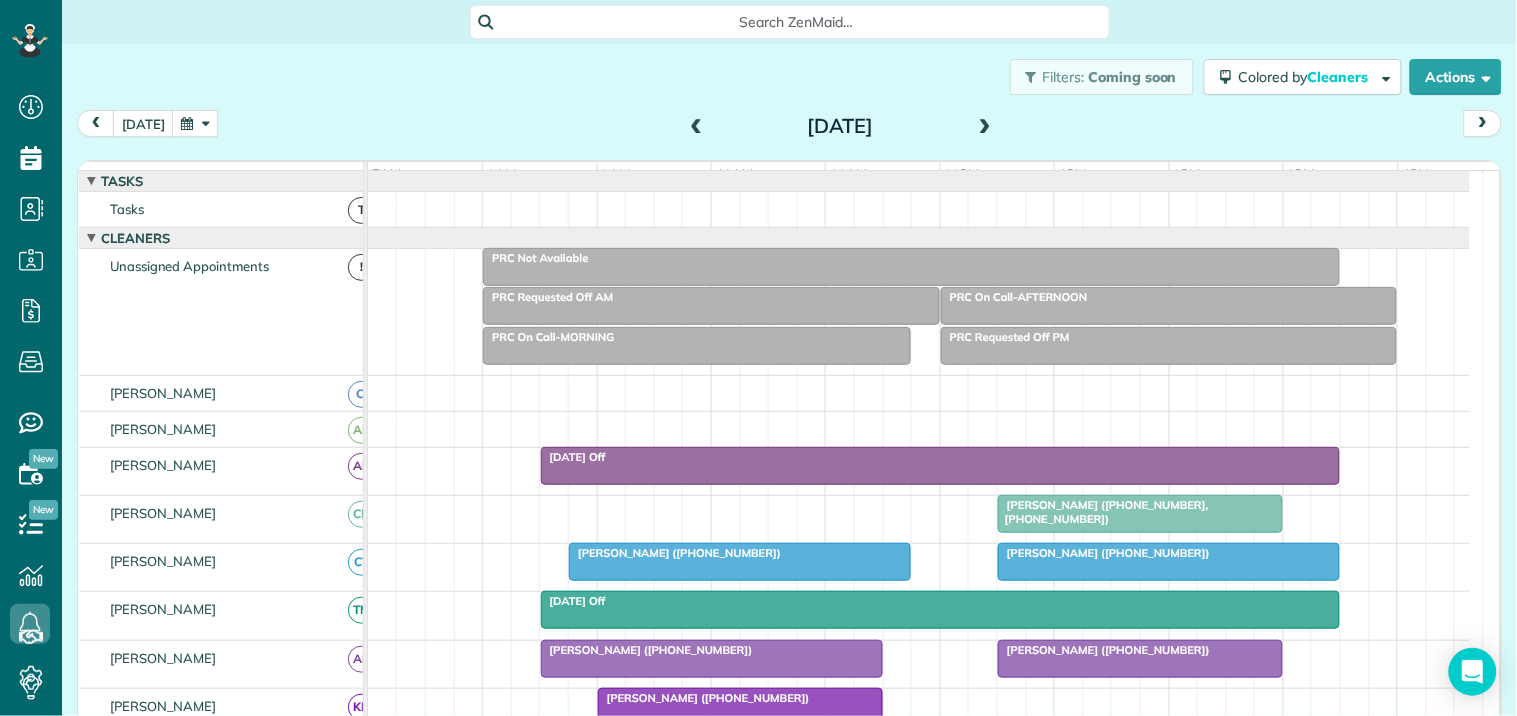 click on "Filters:   Coming soon
Colored by  Cleaners
Color by Cleaner
Color by Team
Color by Status
Color by Recurrence
Color by Paid/Unpaid
Filters  Default
Schedule Changes
Actions
Create Appointment
Create Task
Clock In/Out
Send Work Orders
Print Route Sheets
Today's Emails/Texts
Export data.." at bounding box center [789, 77] 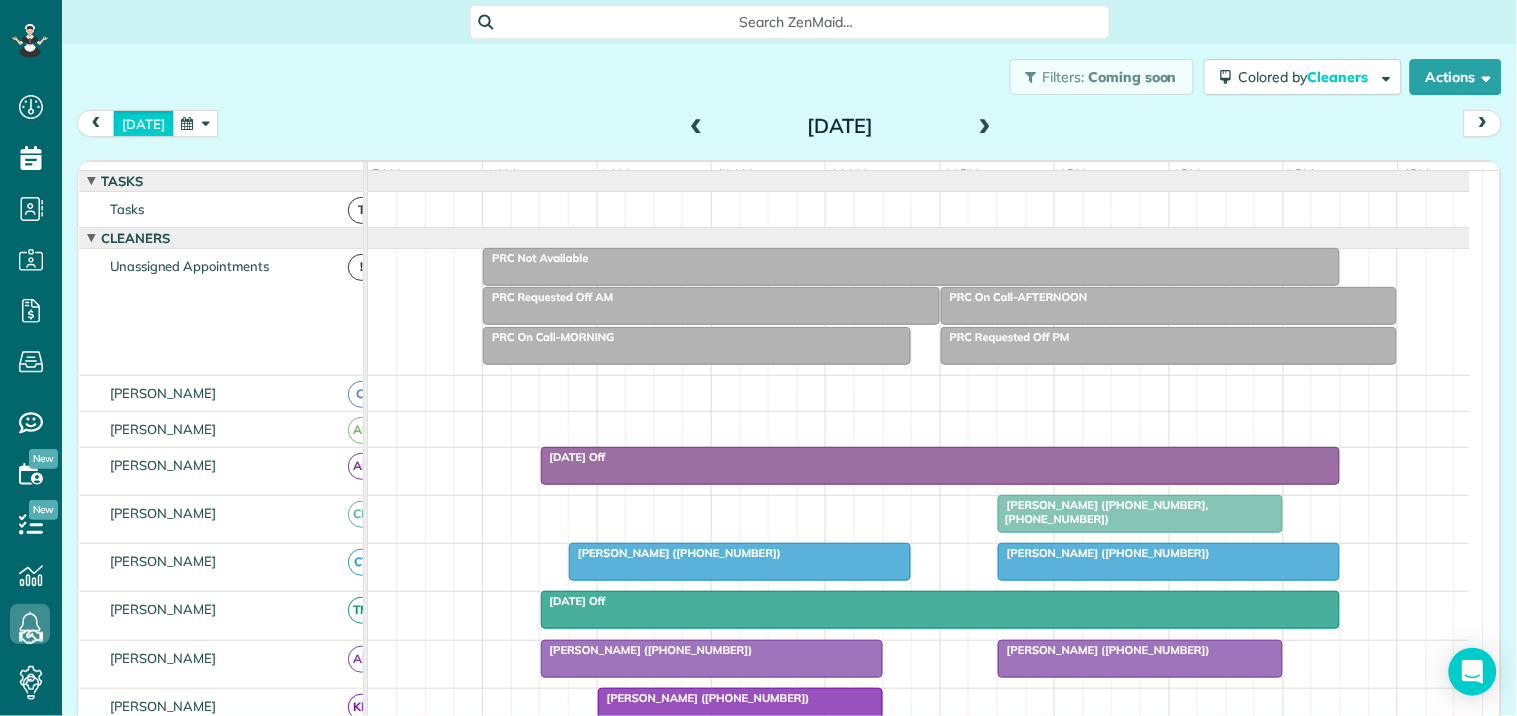 click on "[DATE]" at bounding box center (143, 123) 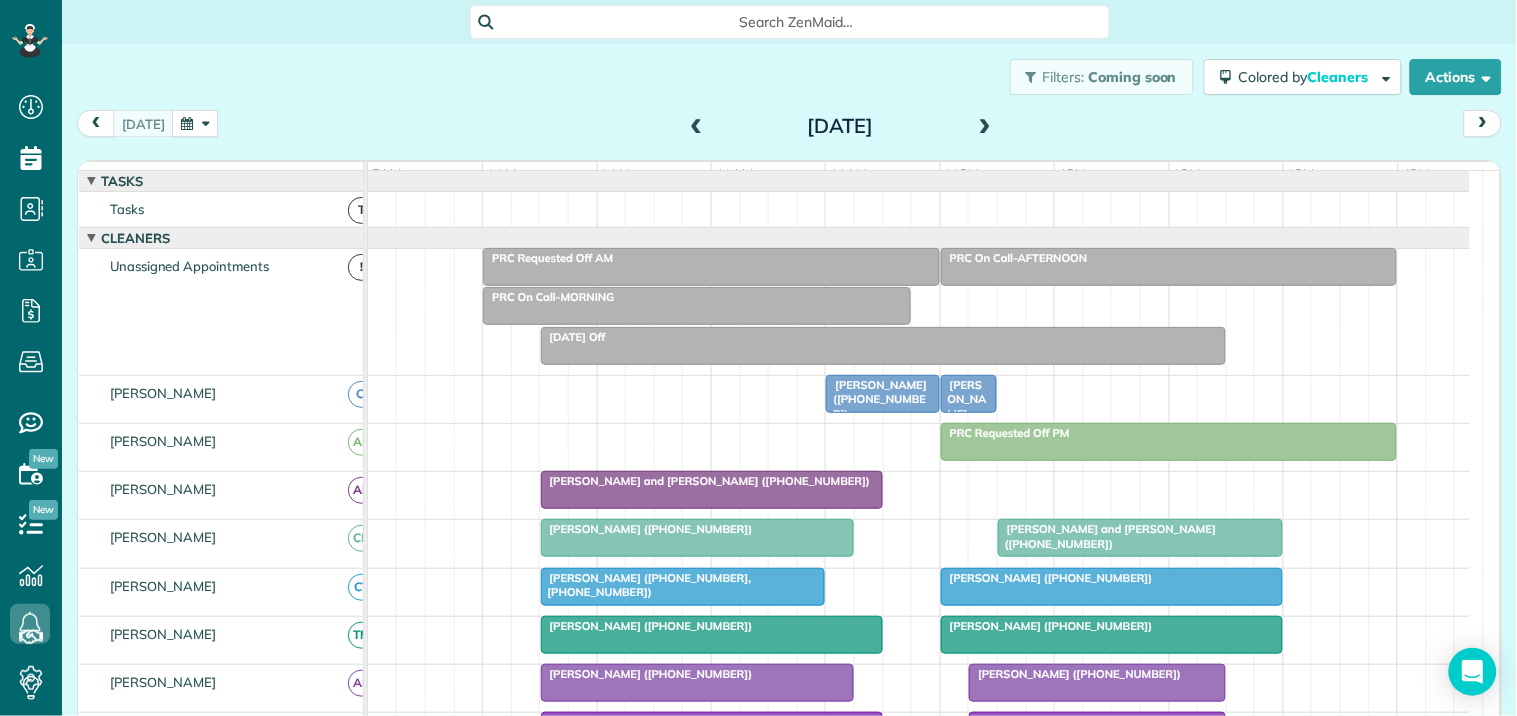 scroll, scrollTop: 333, scrollLeft: 0, axis: vertical 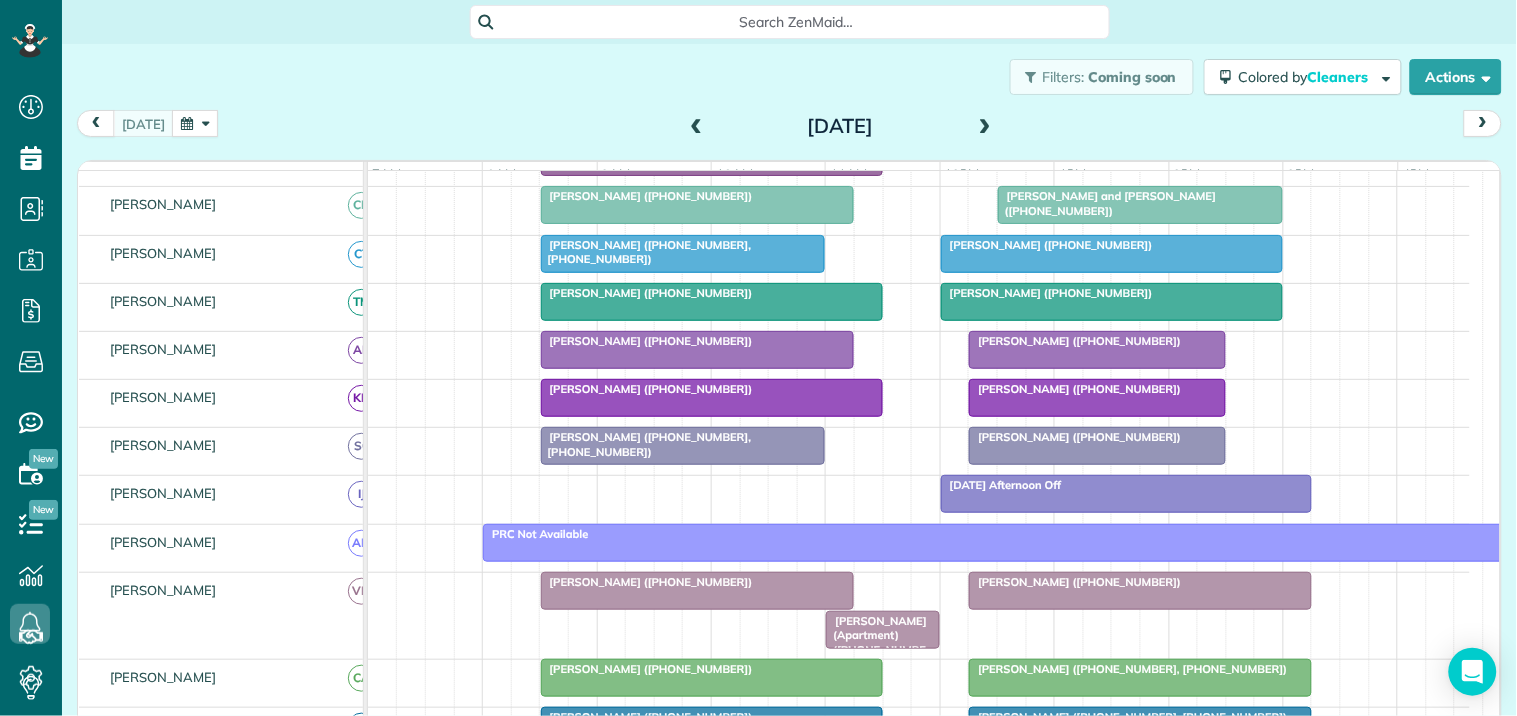 click at bounding box center (1097, 398) 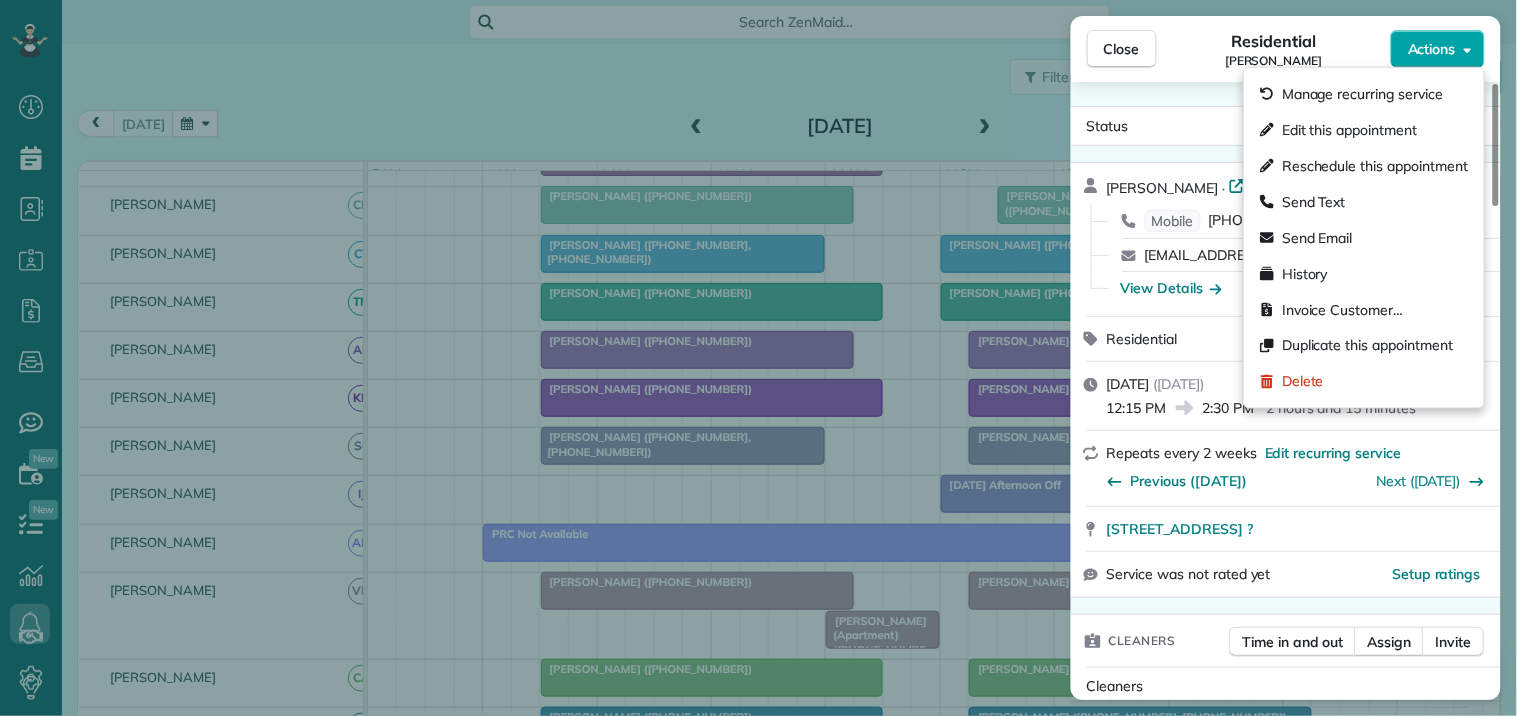 click on "Actions" at bounding box center (1432, 49) 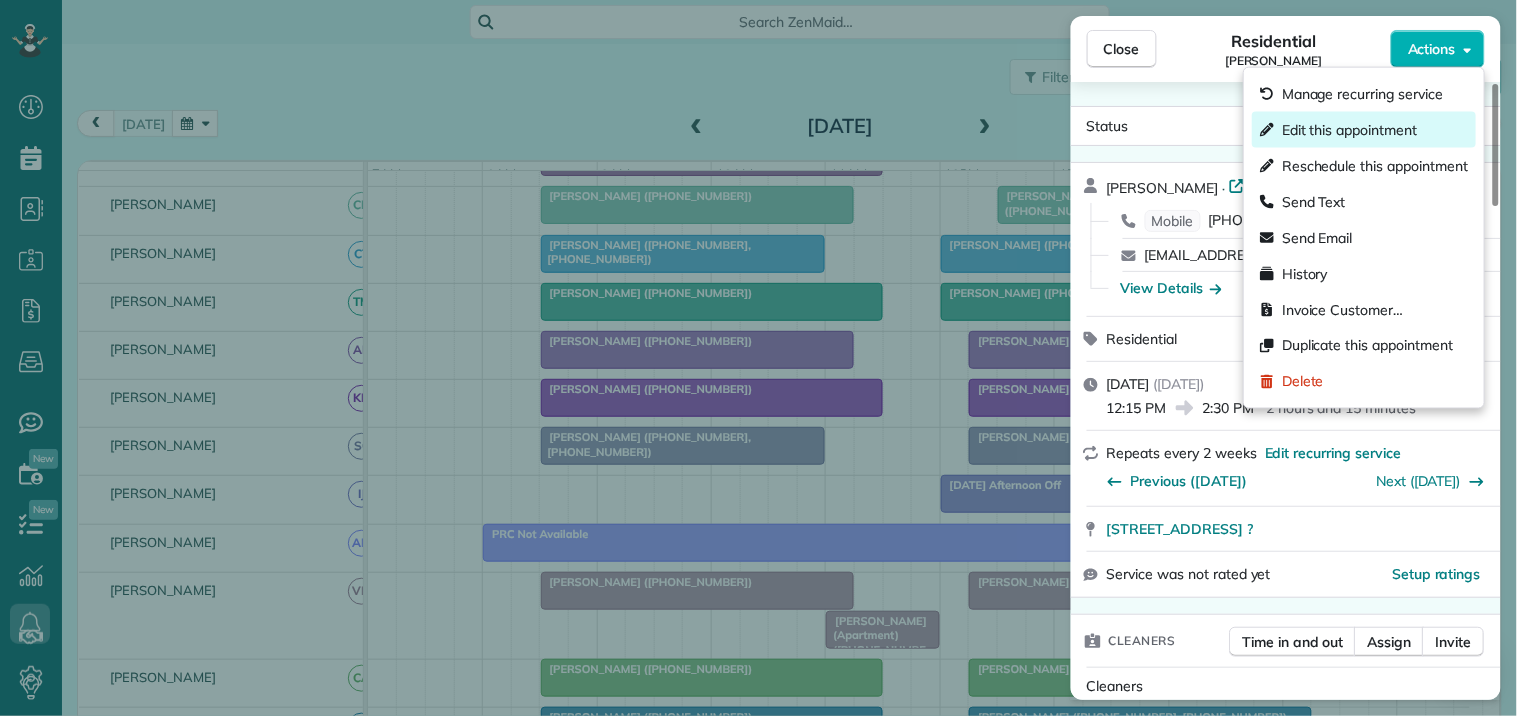 click on "Edit this appointment" at bounding box center (1349, 130) 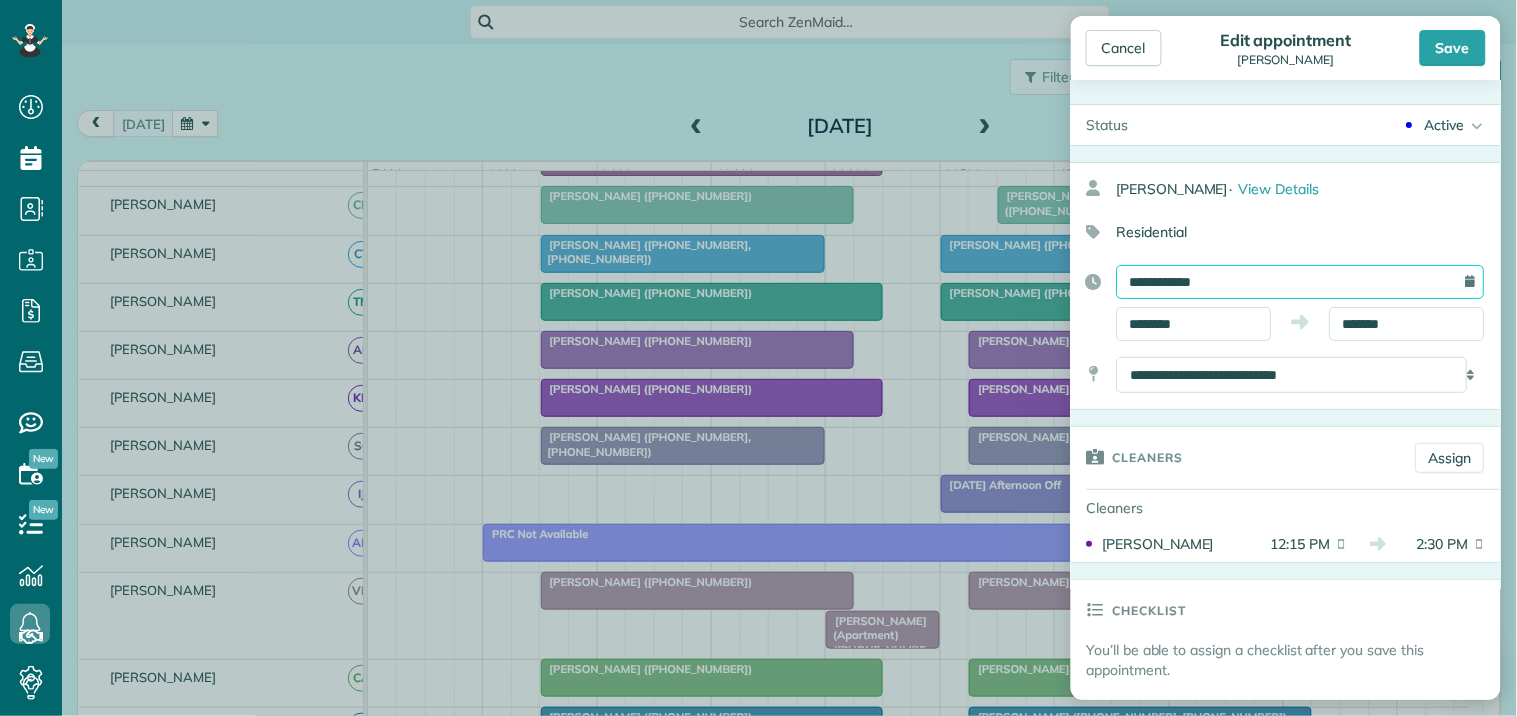 click on "**********" at bounding box center (1301, 282) 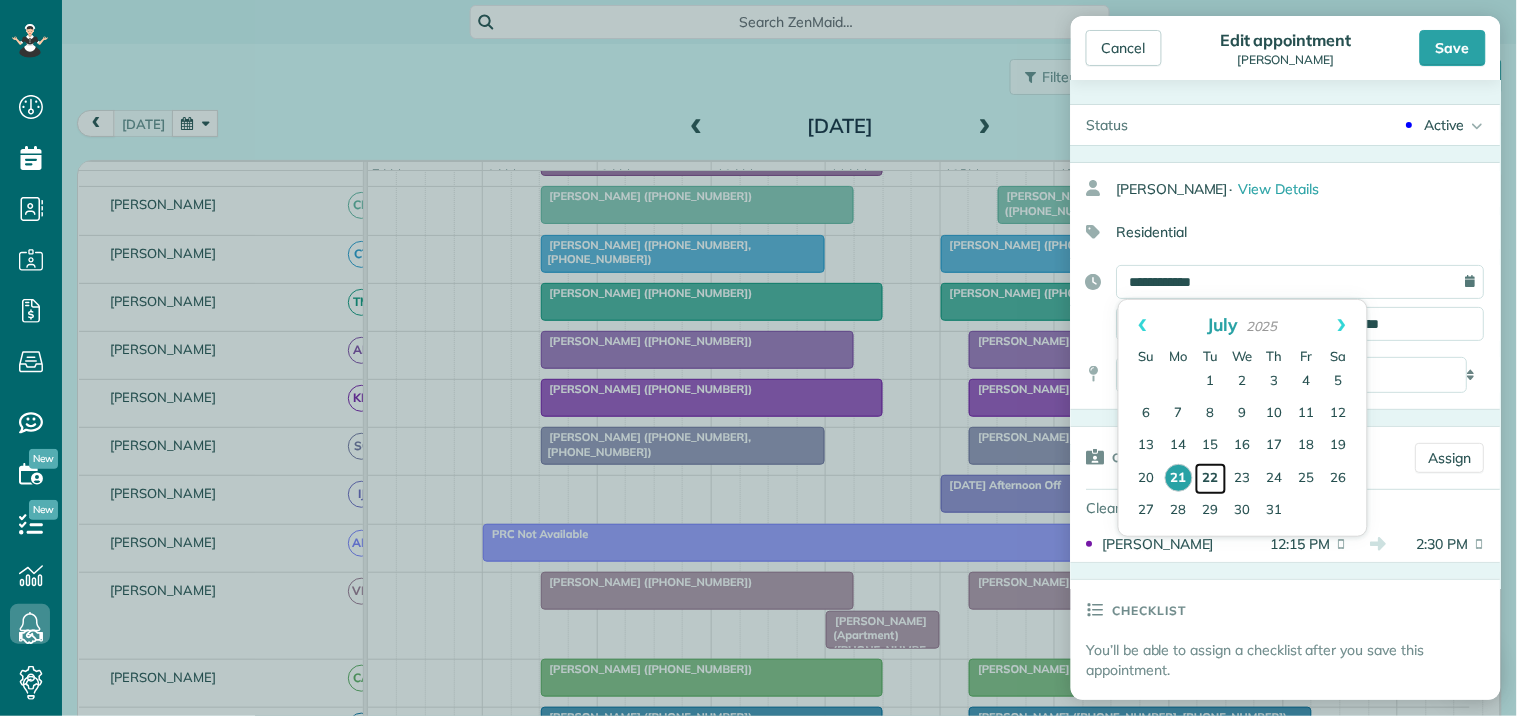 click on "22" at bounding box center (1211, 479) 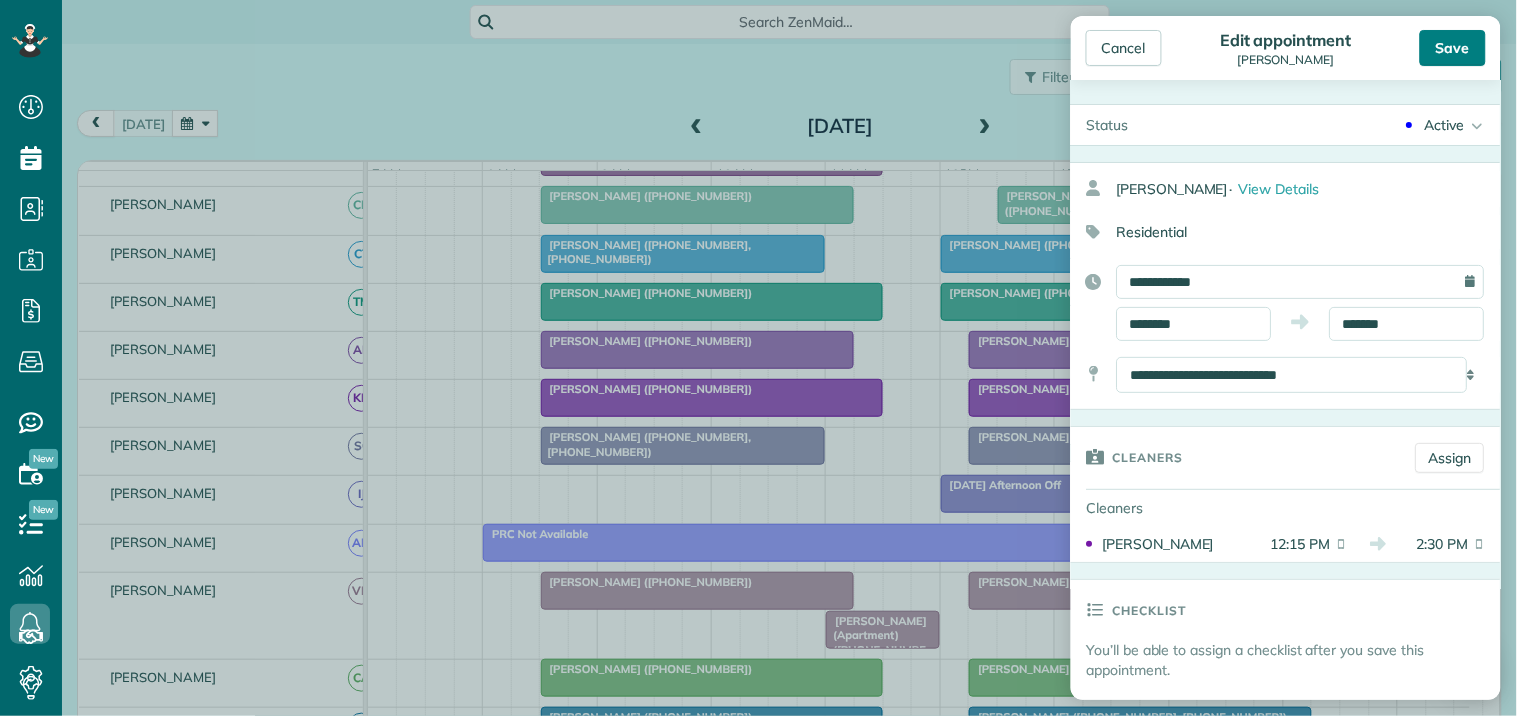 click on "Save" at bounding box center (1453, 48) 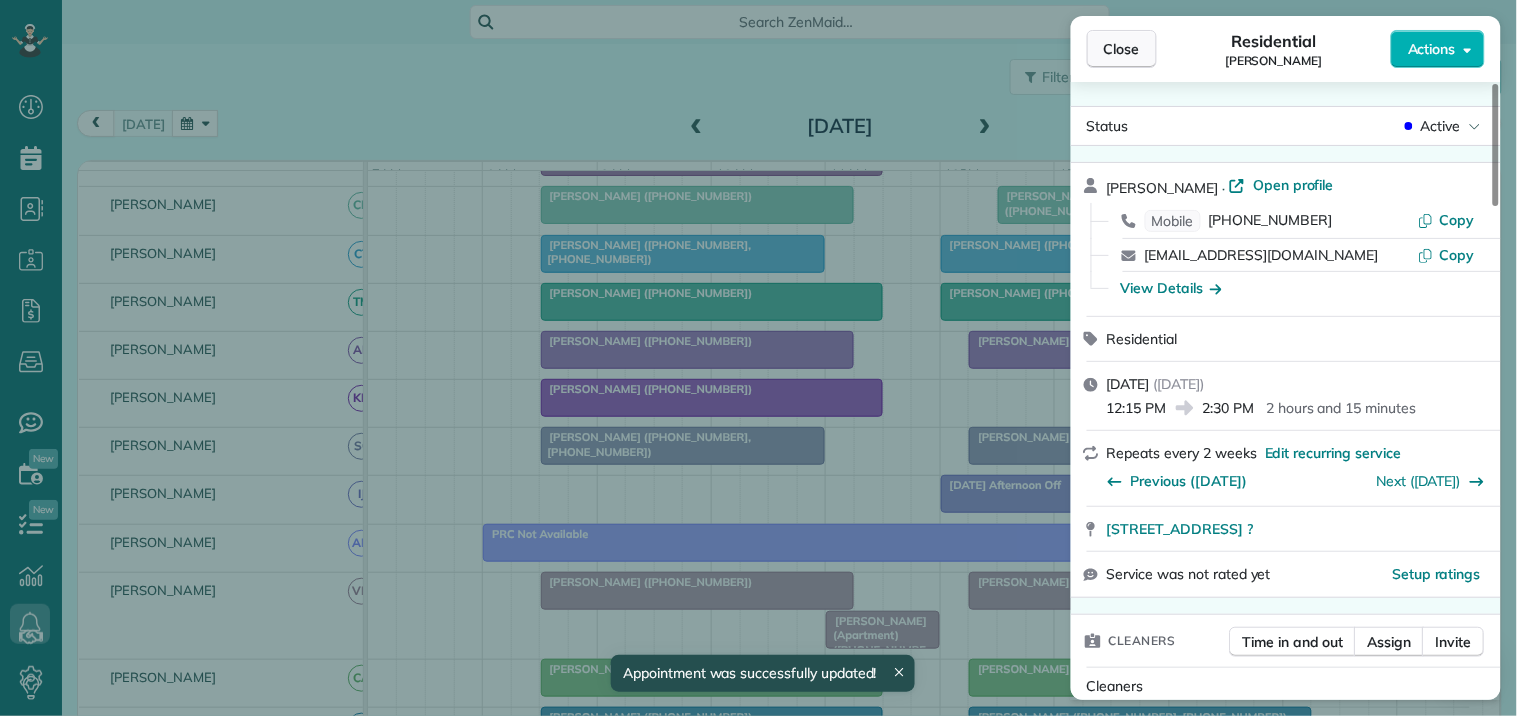 click on "Close" at bounding box center (1122, 49) 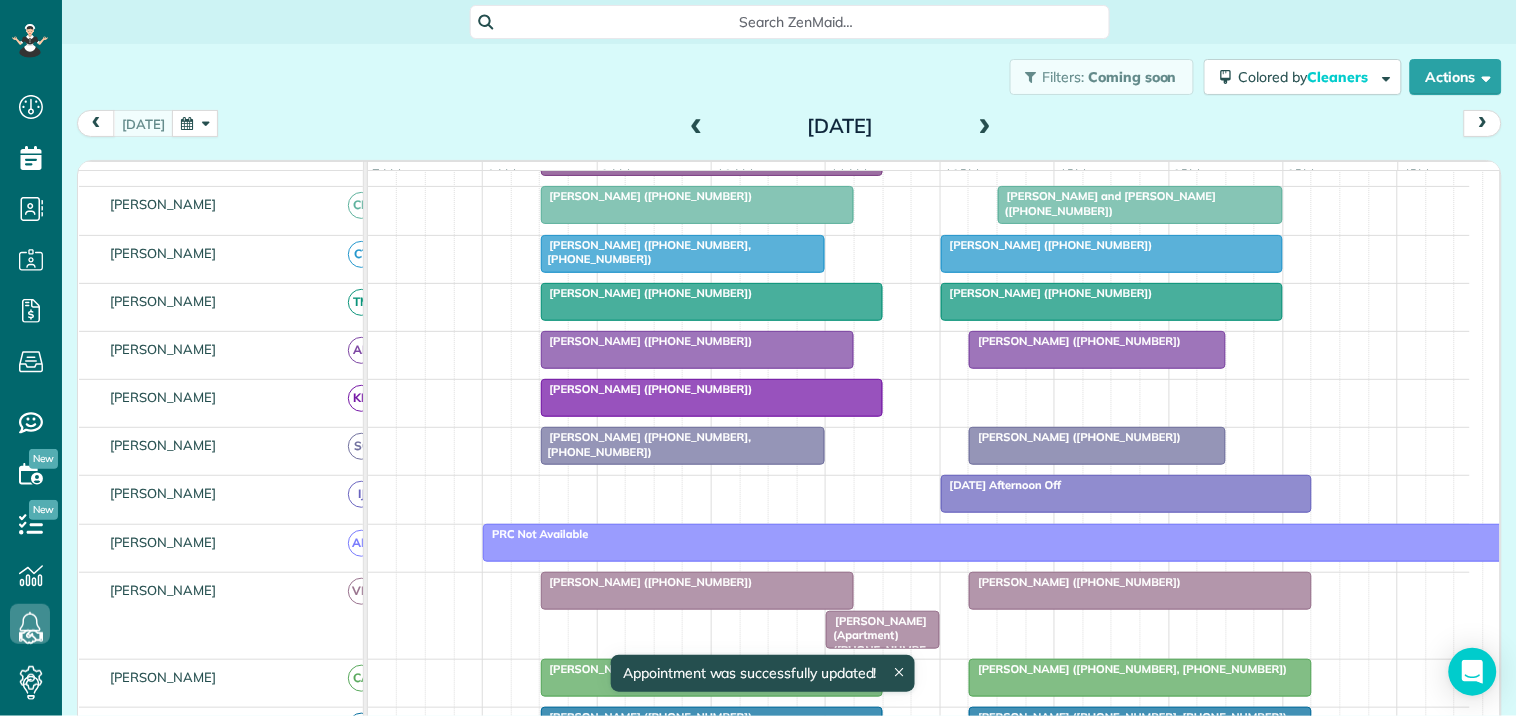 click at bounding box center (985, 127) 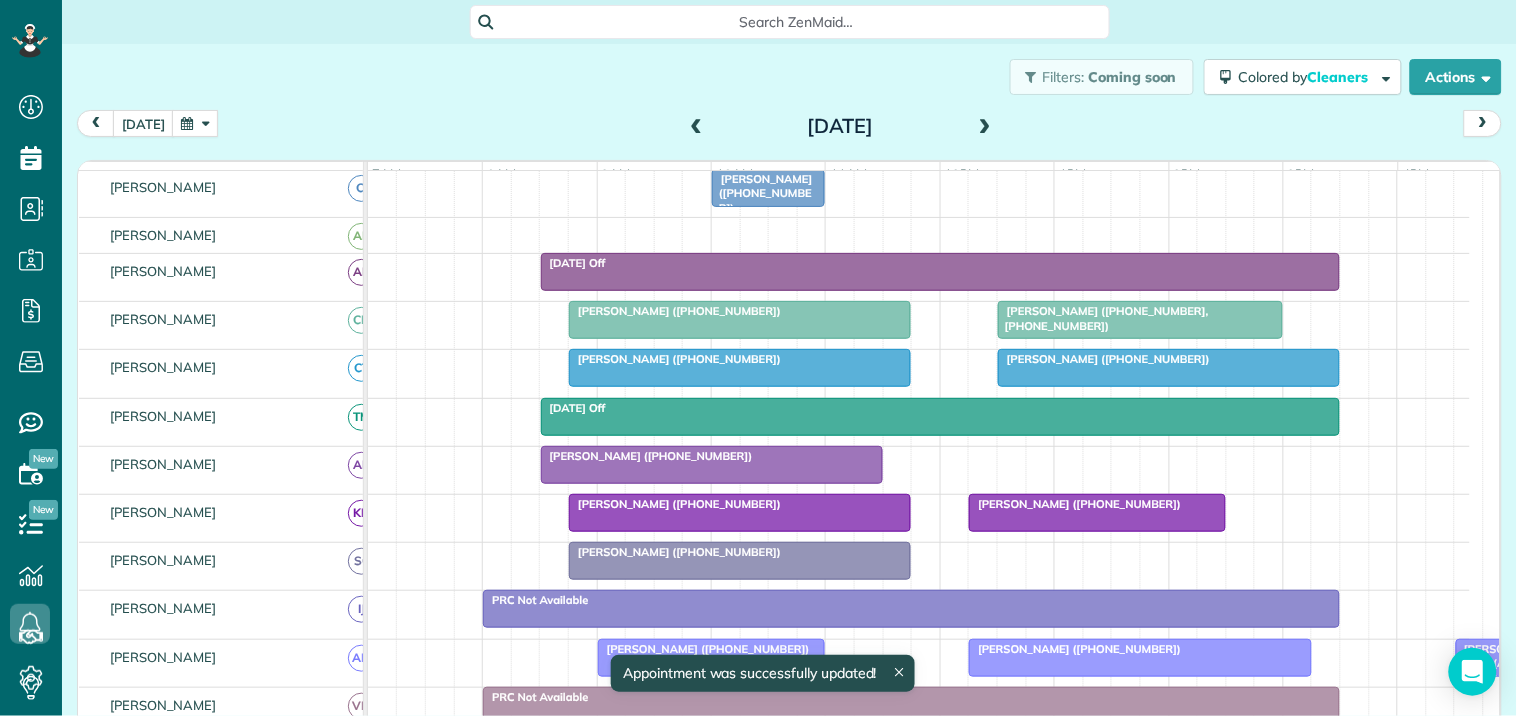 scroll, scrollTop: 321, scrollLeft: 0, axis: vertical 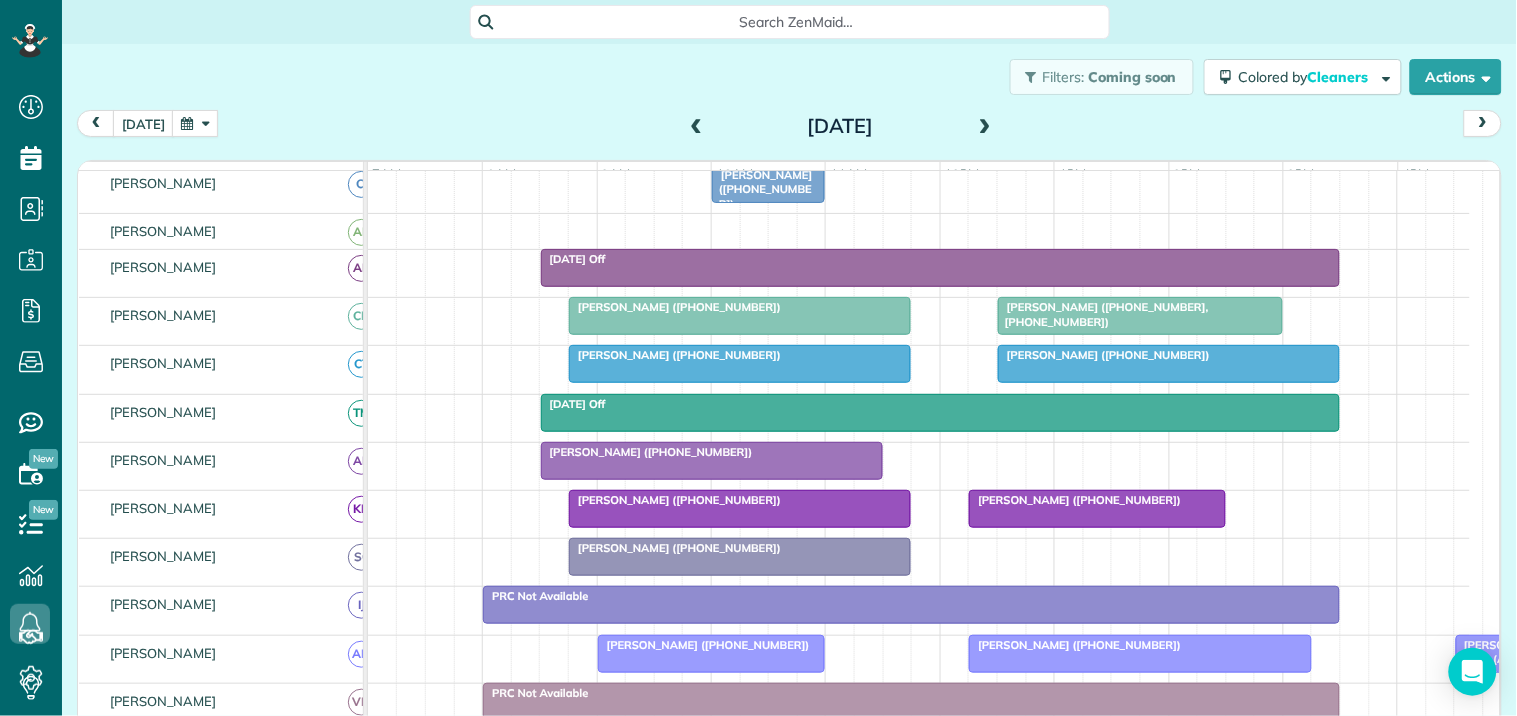 click at bounding box center (985, 127) 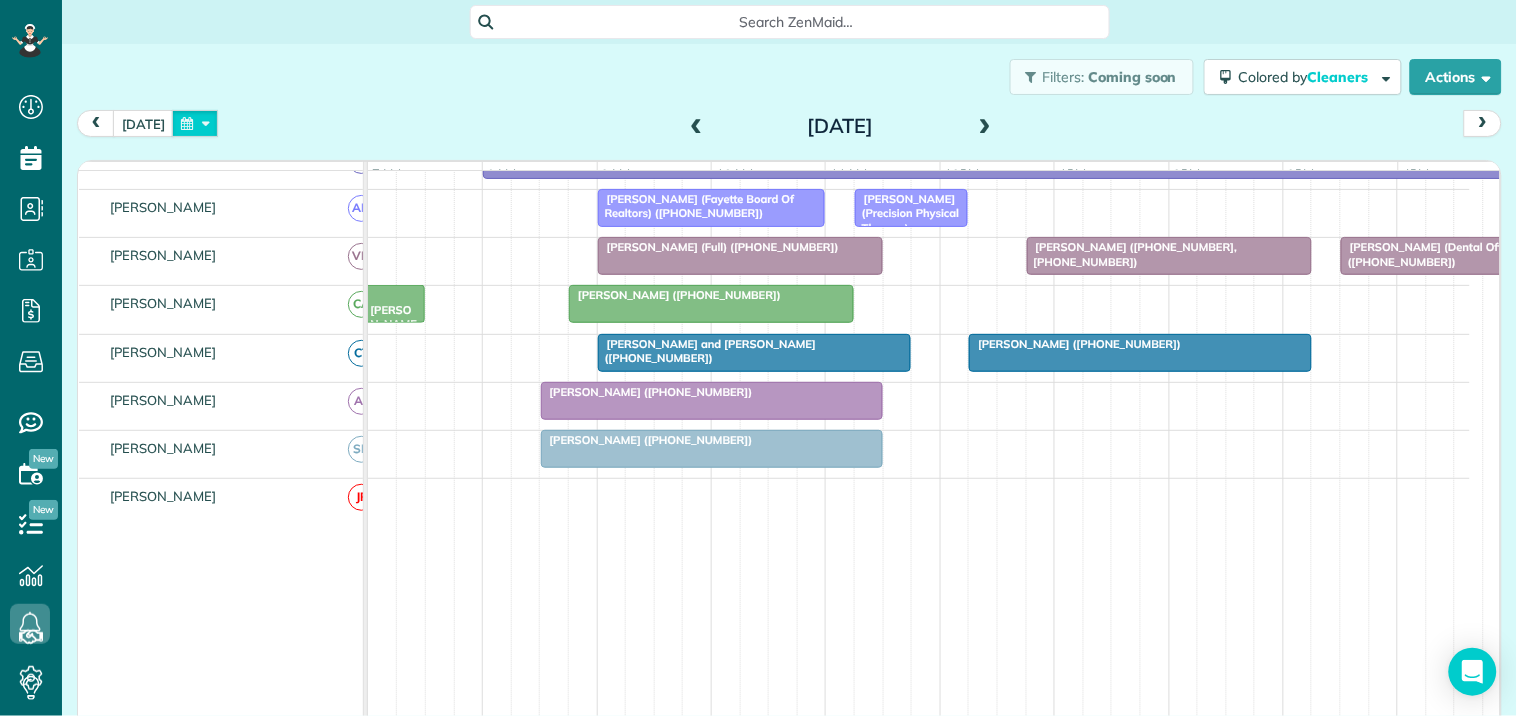 click at bounding box center (195, 123) 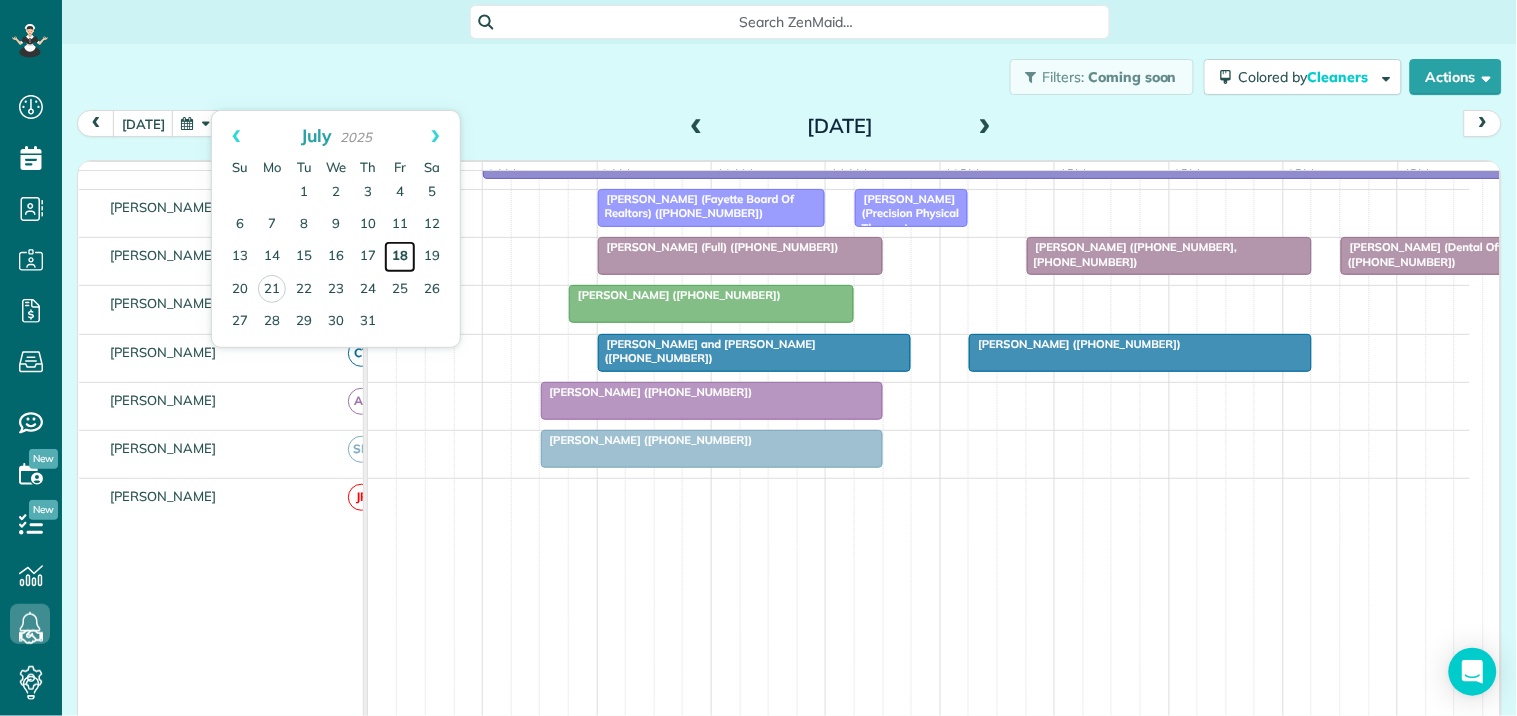 click on "18" at bounding box center [400, 257] 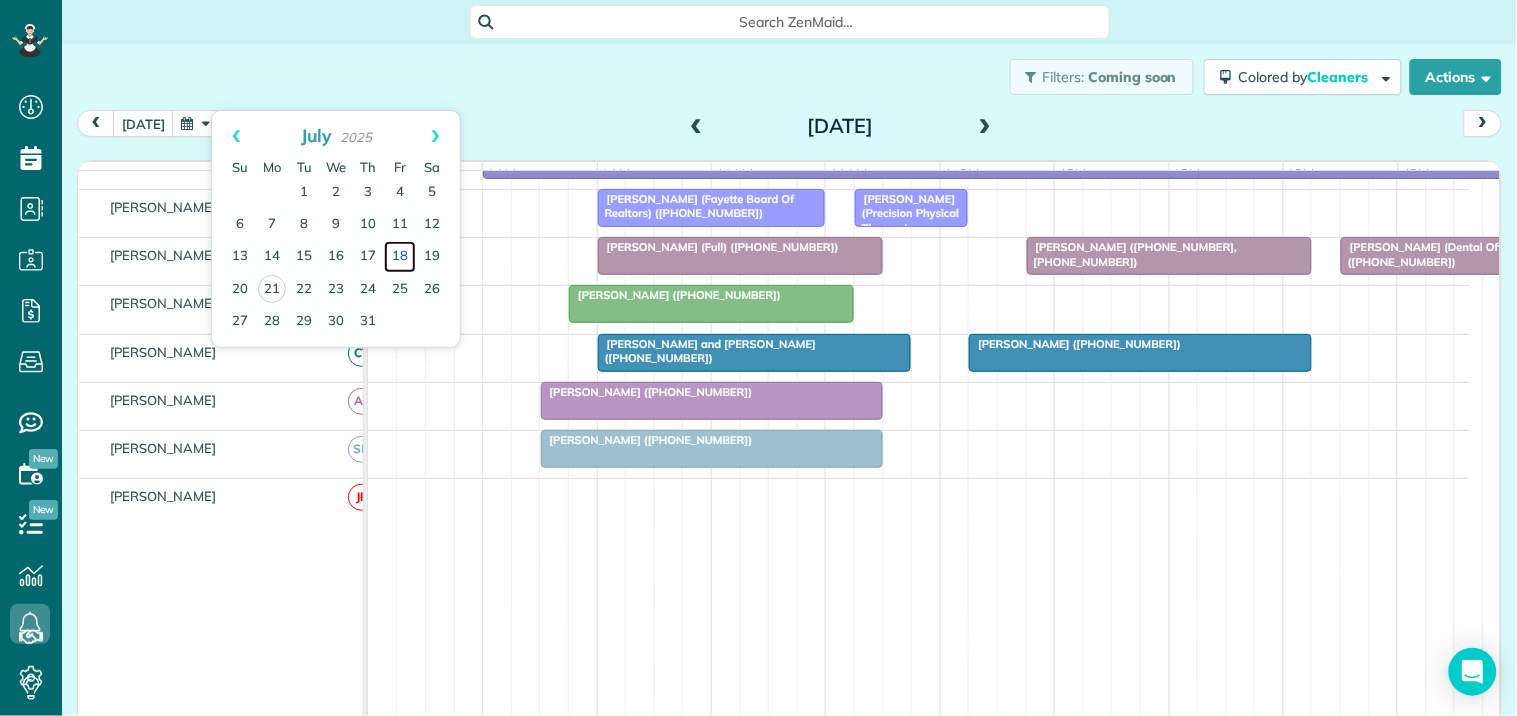 scroll, scrollTop: 455, scrollLeft: 0, axis: vertical 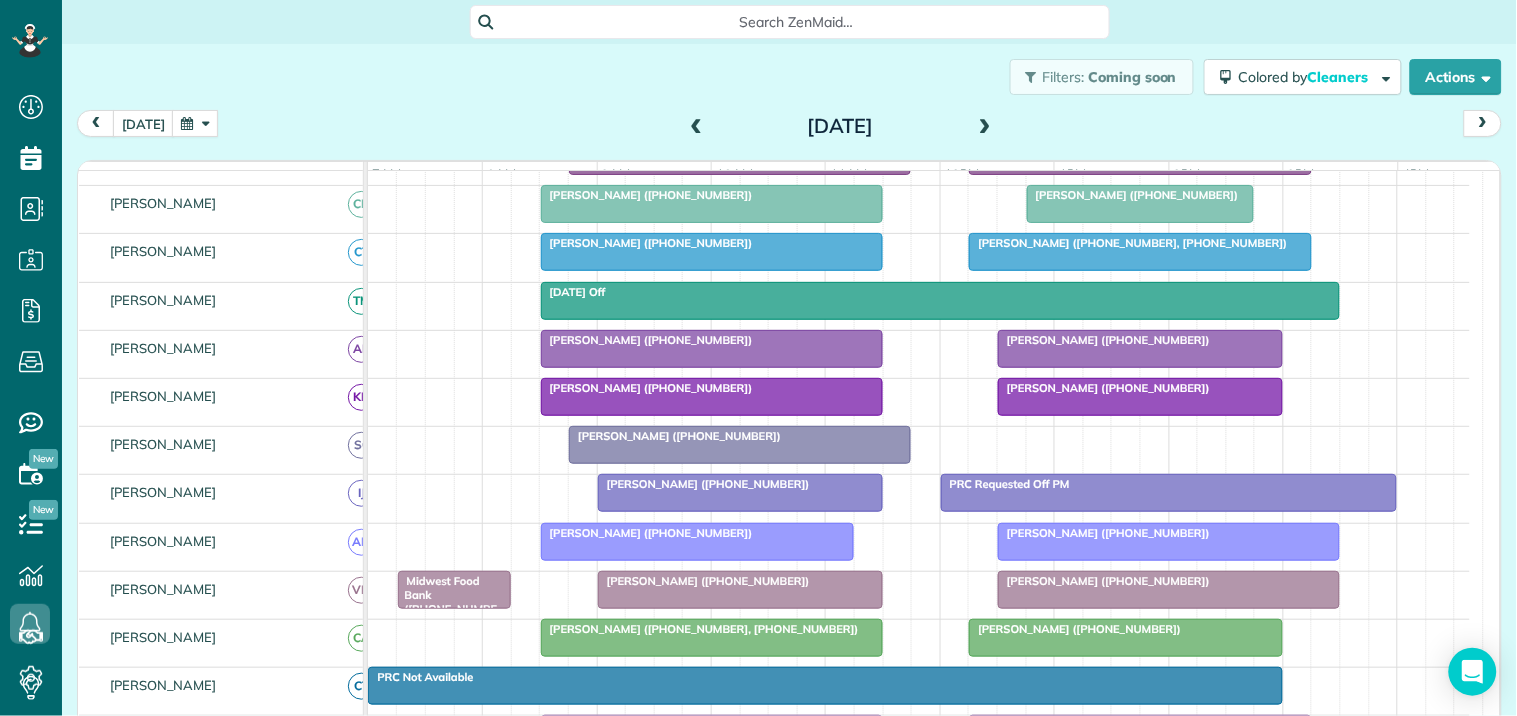 click on "Diana Cox (+14089107125, +16783310262)" at bounding box center [1140, 243] 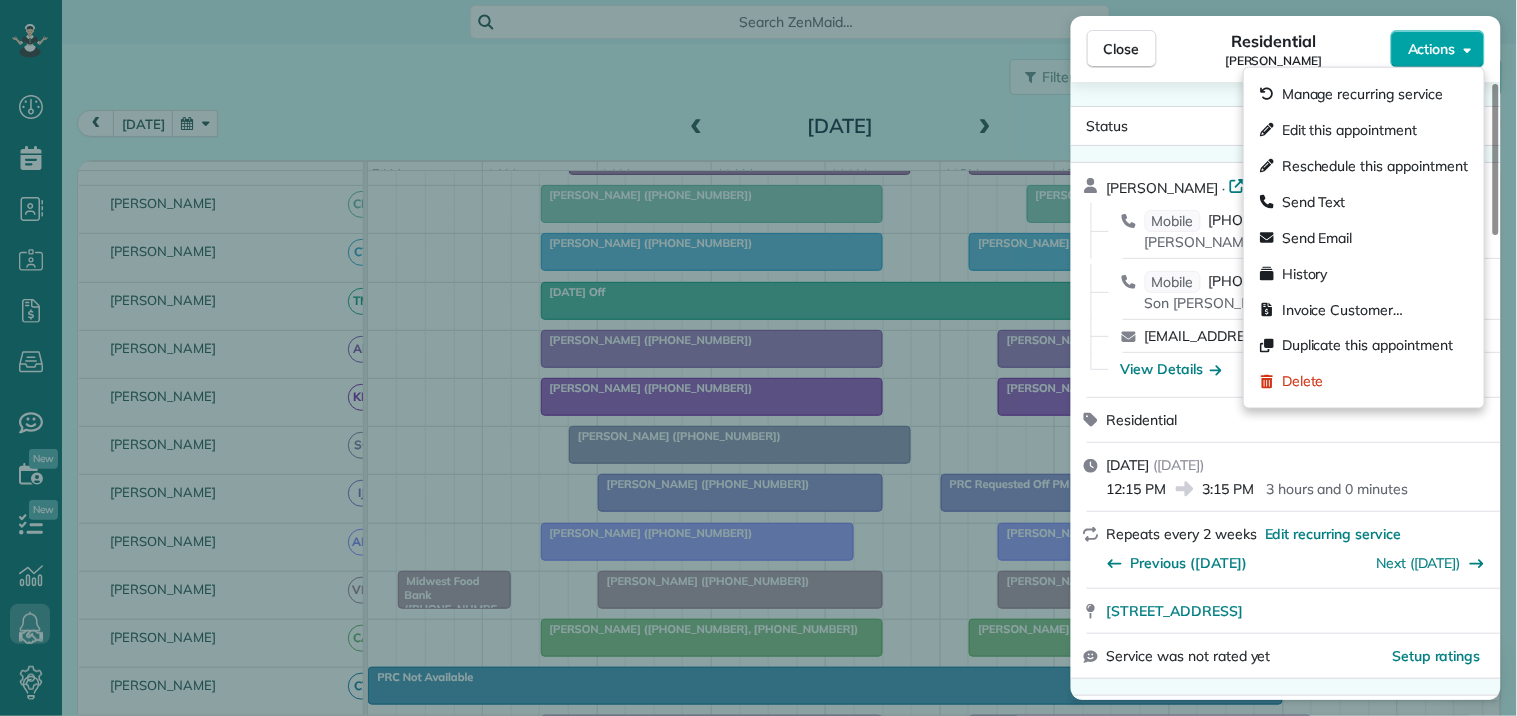 click on "Actions" at bounding box center [1432, 49] 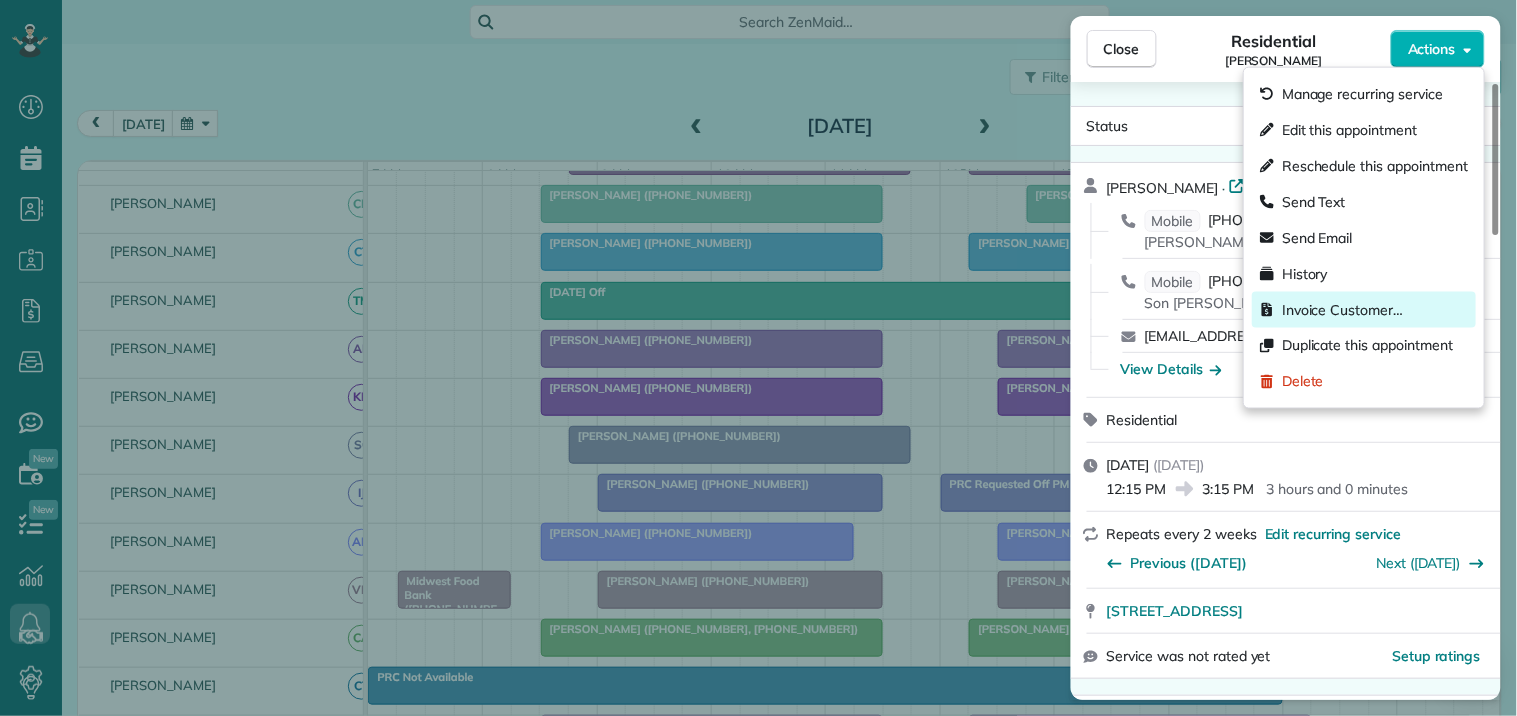 click on "Invoice Customer…" at bounding box center (1342, 310) 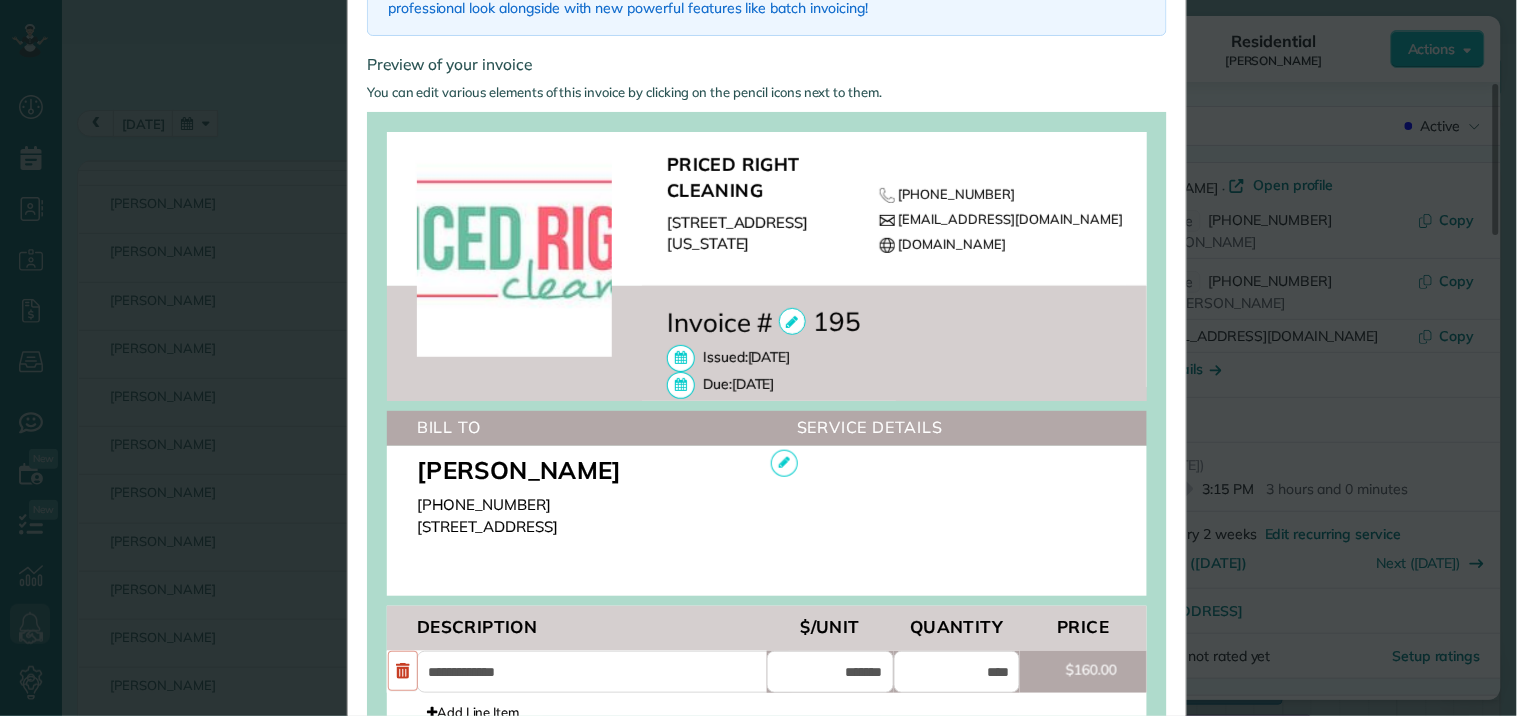 scroll, scrollTop: 555, scrollLeft: 0, axis: vertical 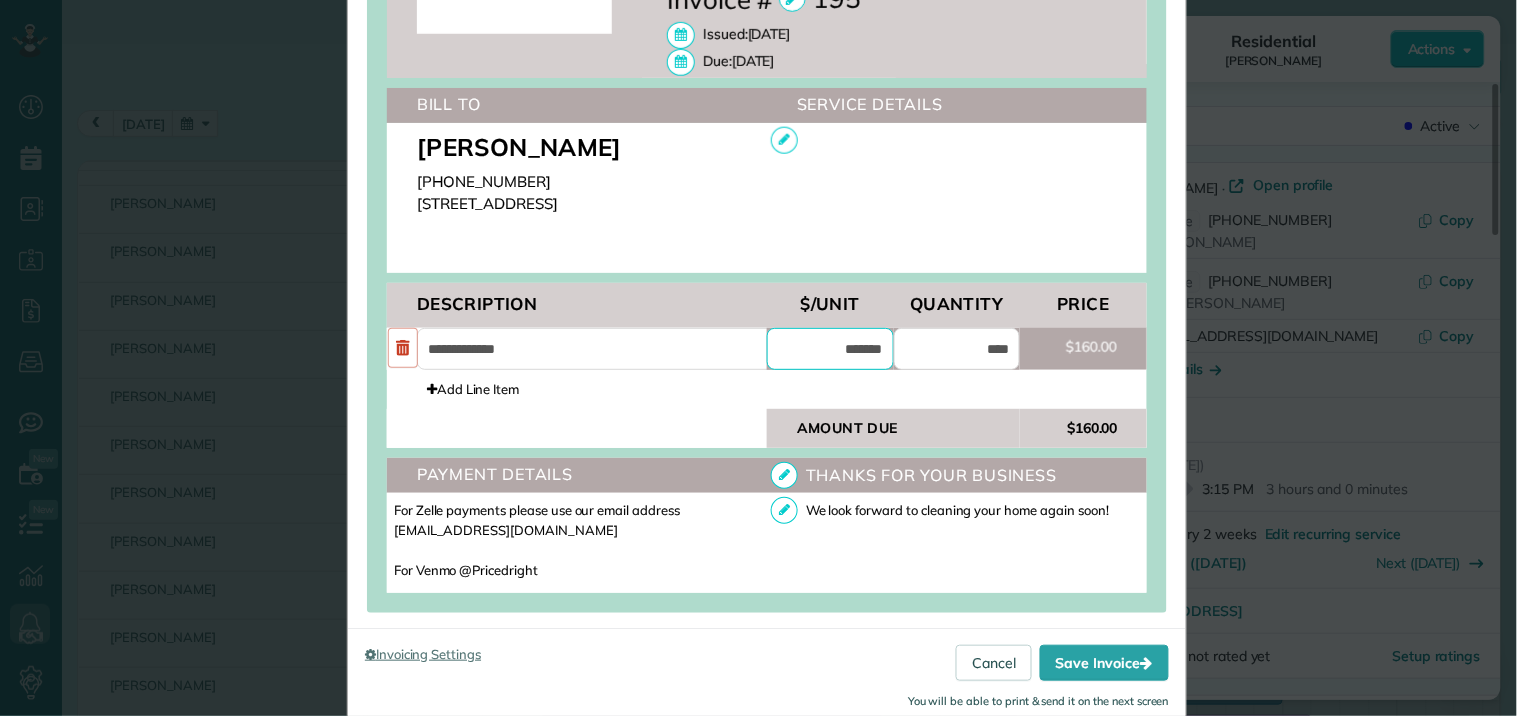 click on "*******" at bounding box center [830, 349] 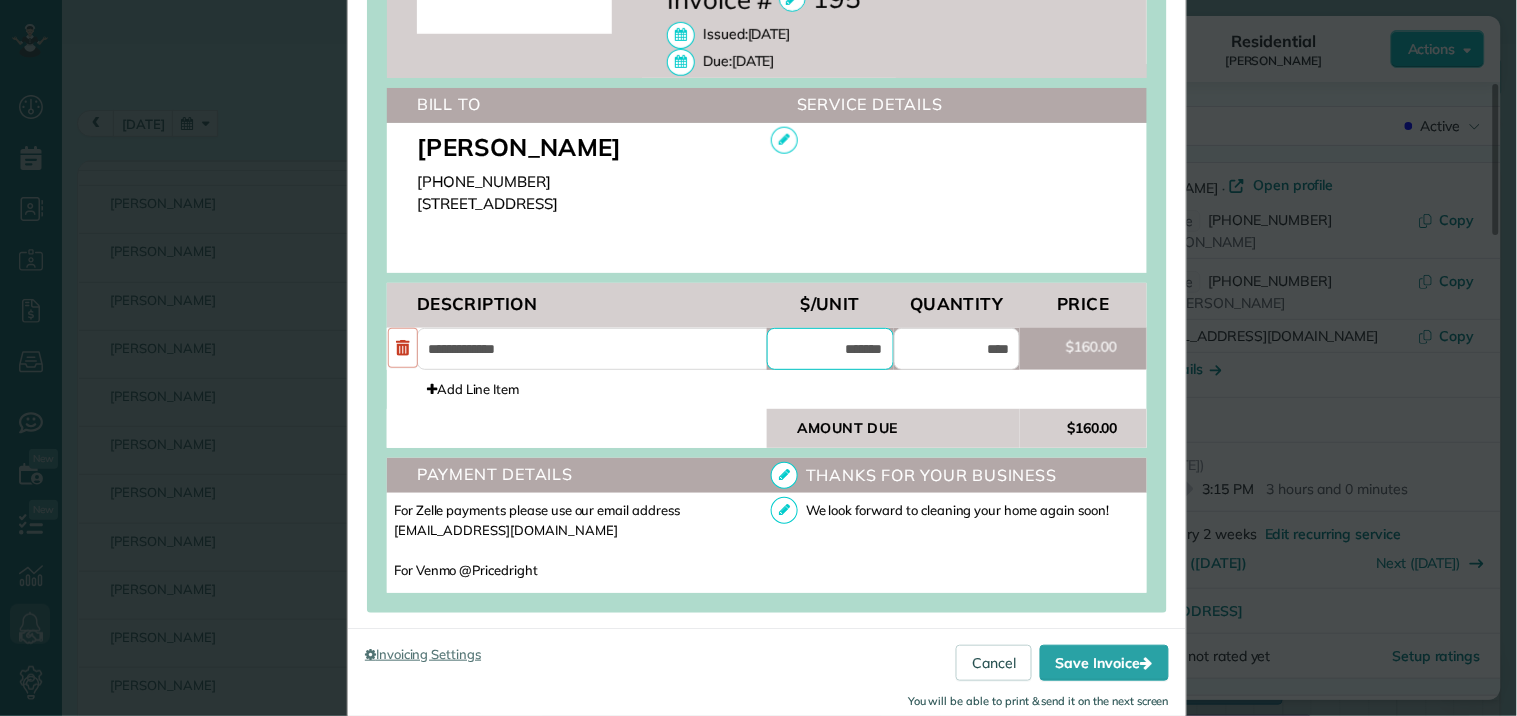 click on "*******" at bounding box center (830, 349) 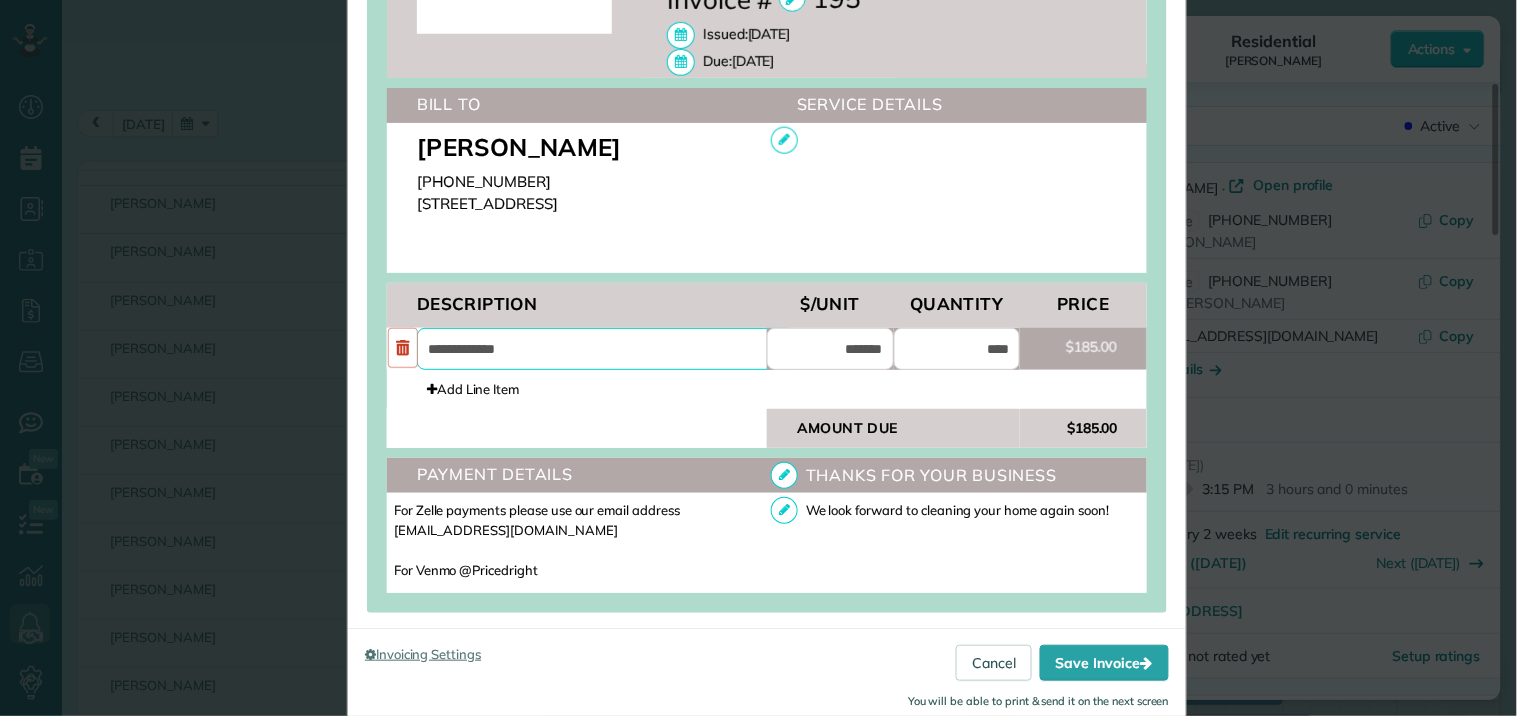 click on "**********" at bounding box center (607, 349) 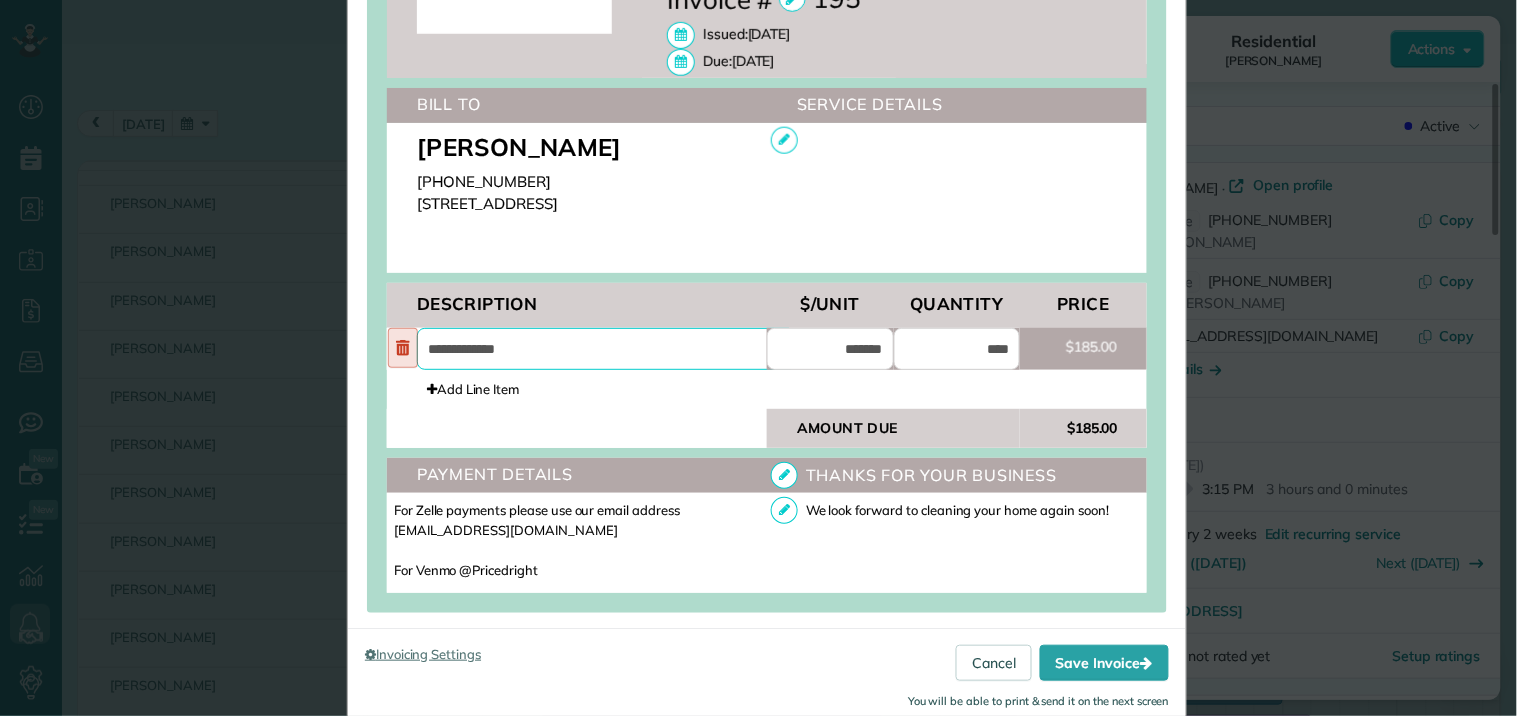 drag, startPoint x: 500, startPoint y: 347, endPoint x: 410, endPoint y: 354, distance: 90.27181 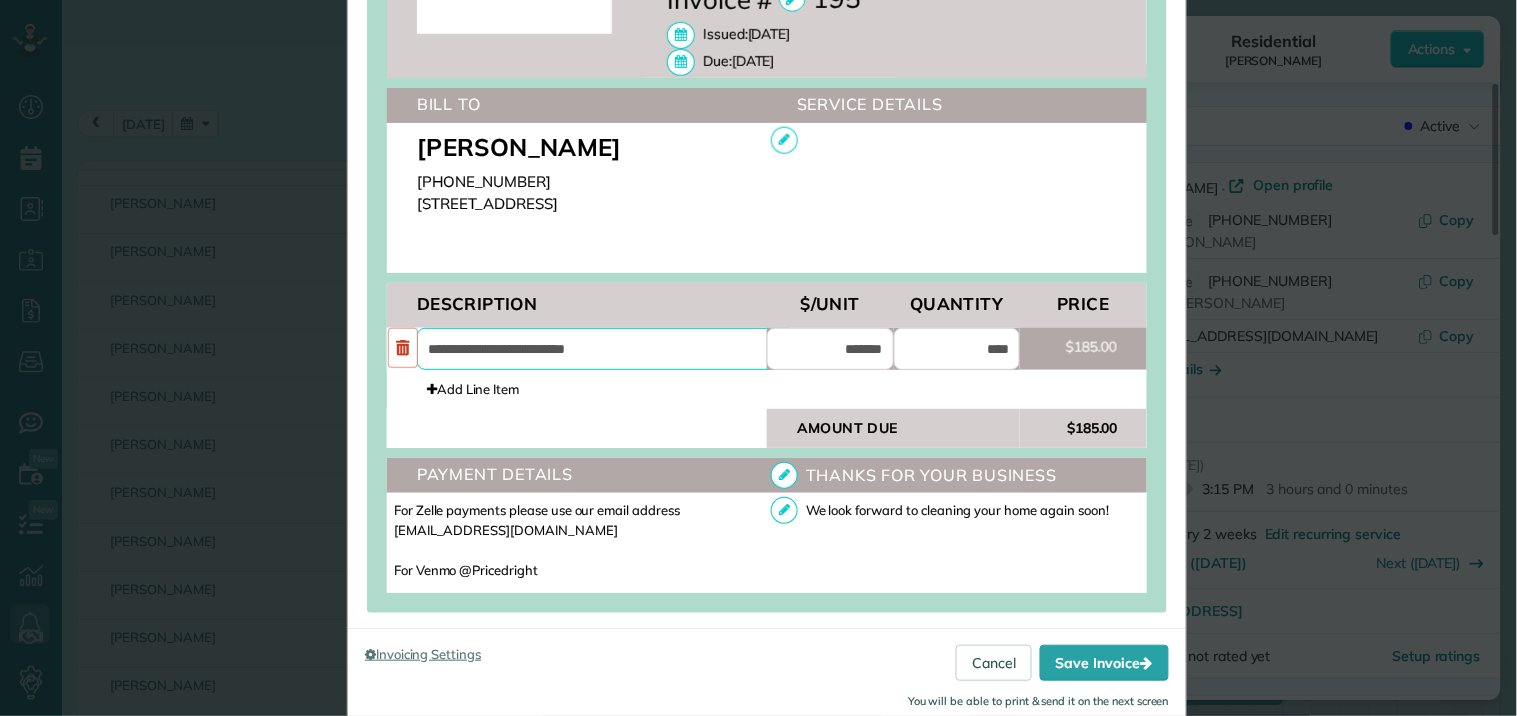 scroll, scrollTop: 596, scrollLeft: 0, axis: vertical 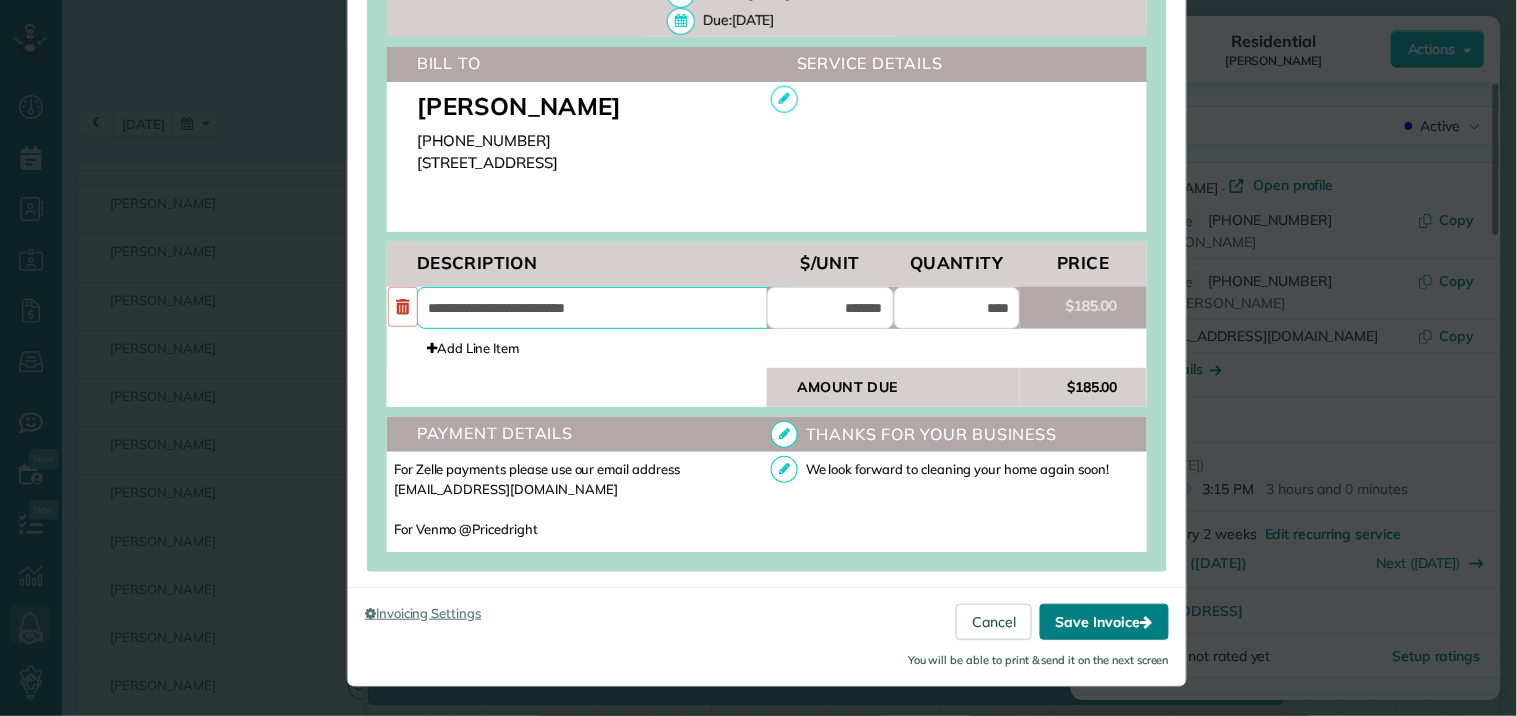 type on "**********" 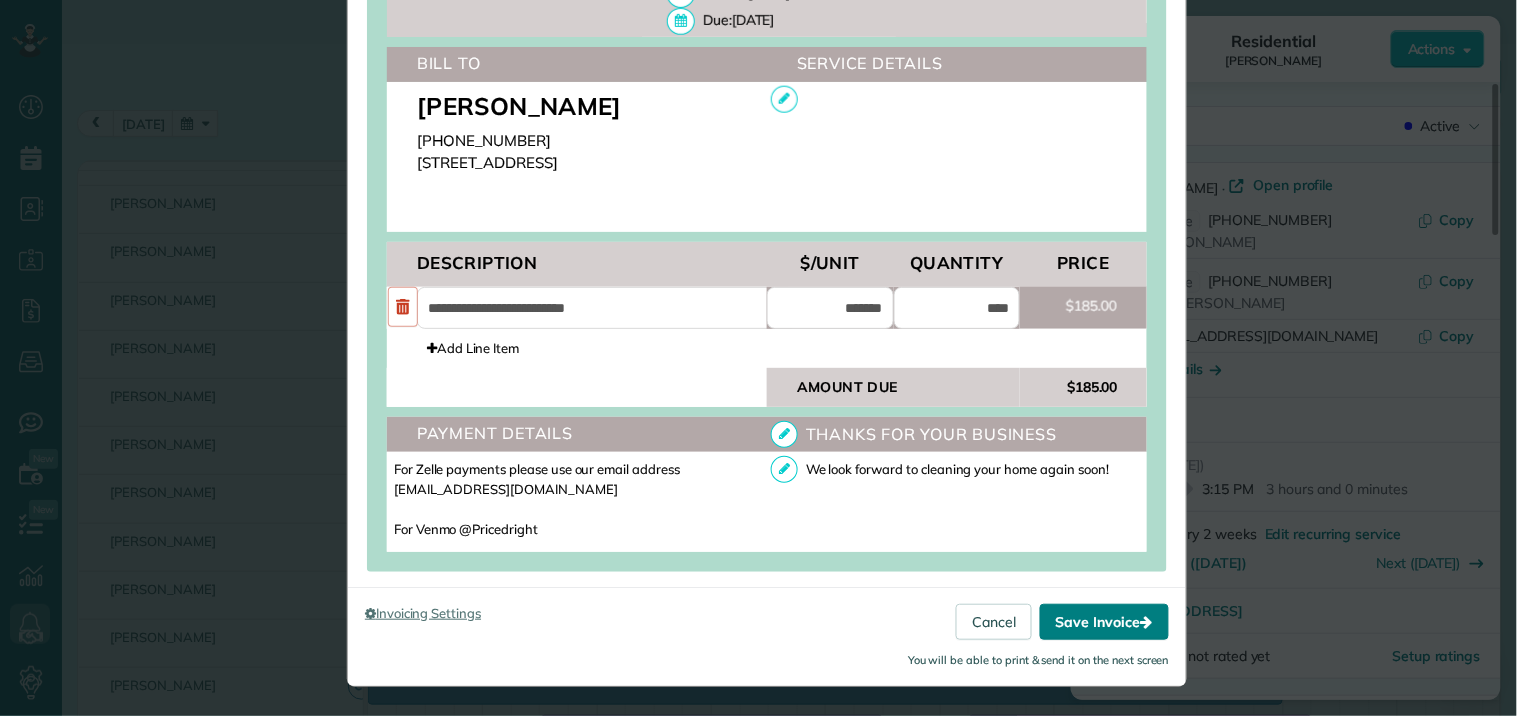 click on "Save Invoice" at bounding box center (1104, 622) 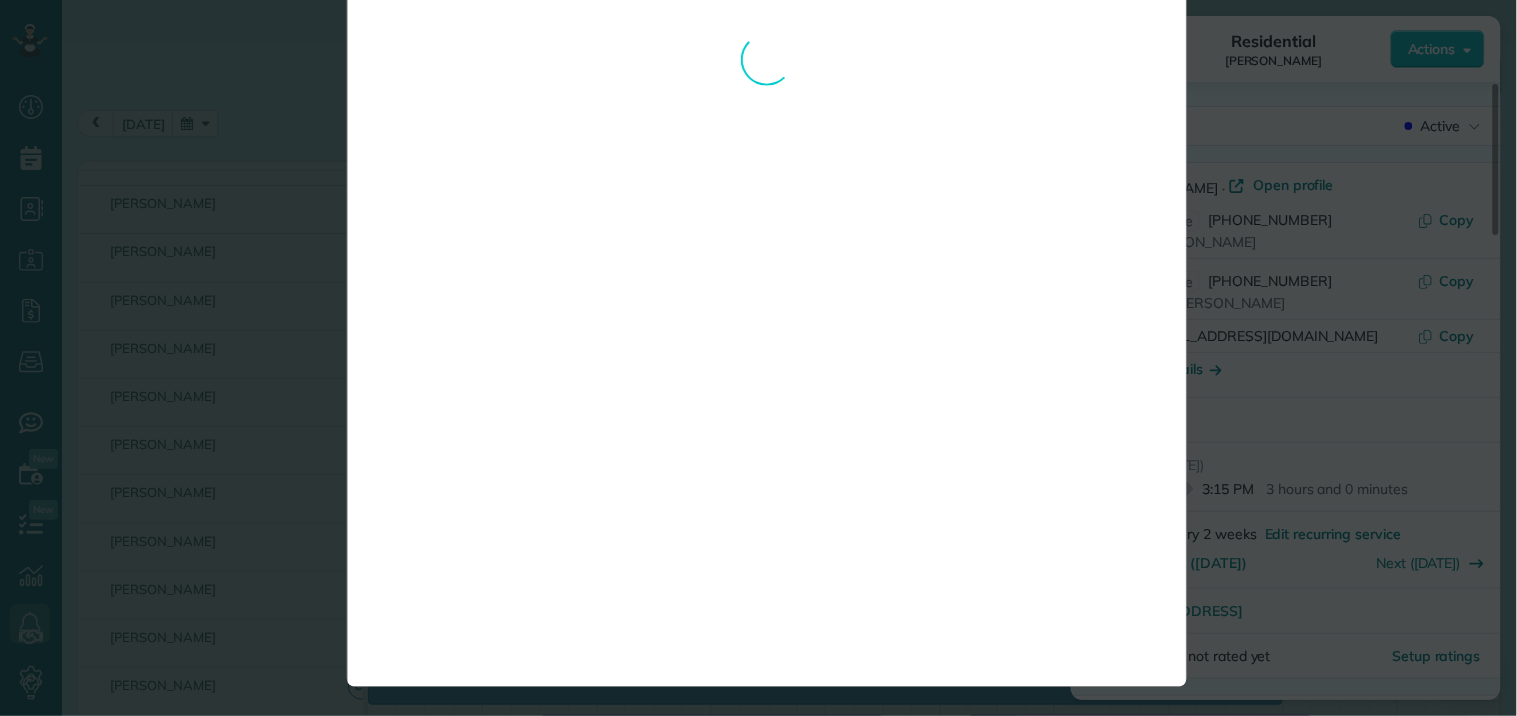 scroll, scrollTop: 94, scrollLeft: 0, axis: vertical 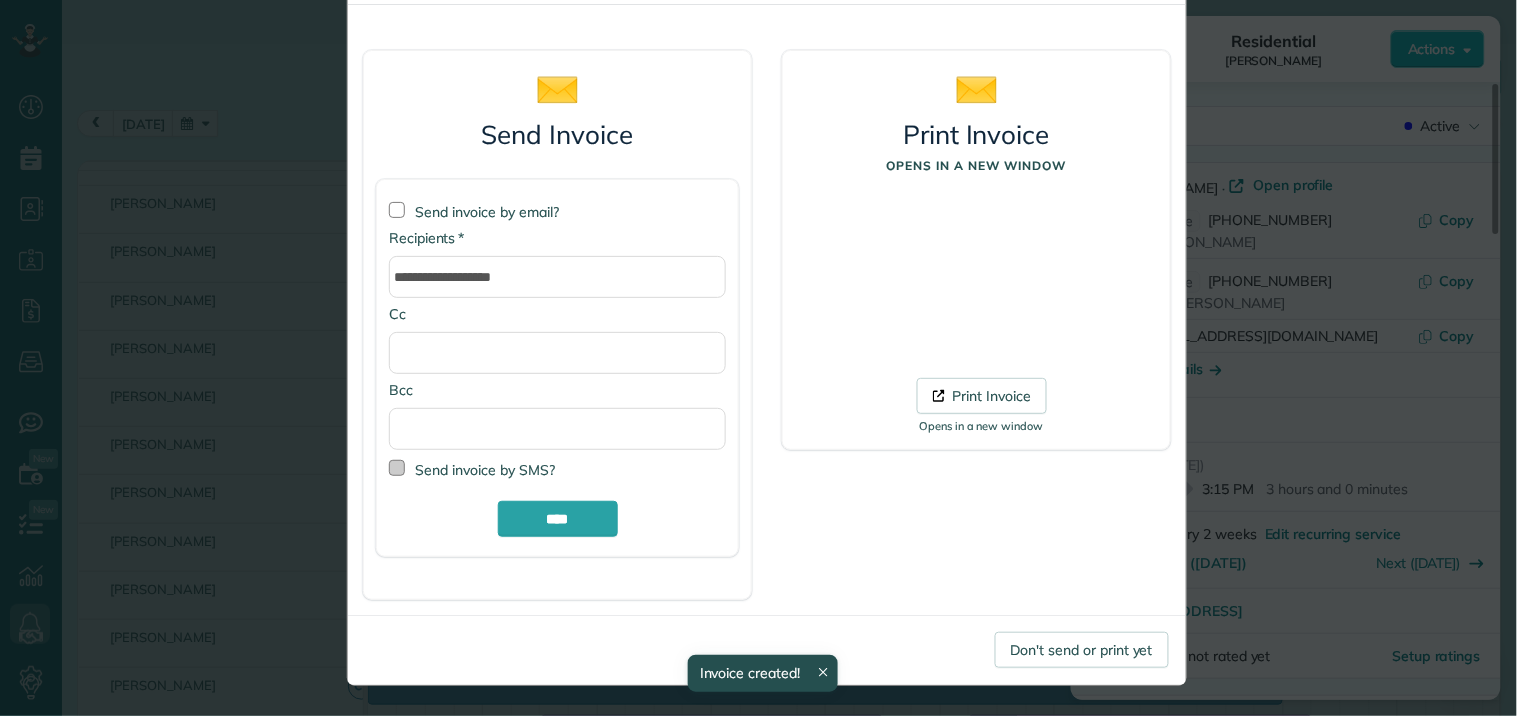 click at bounding box center [397, 468] 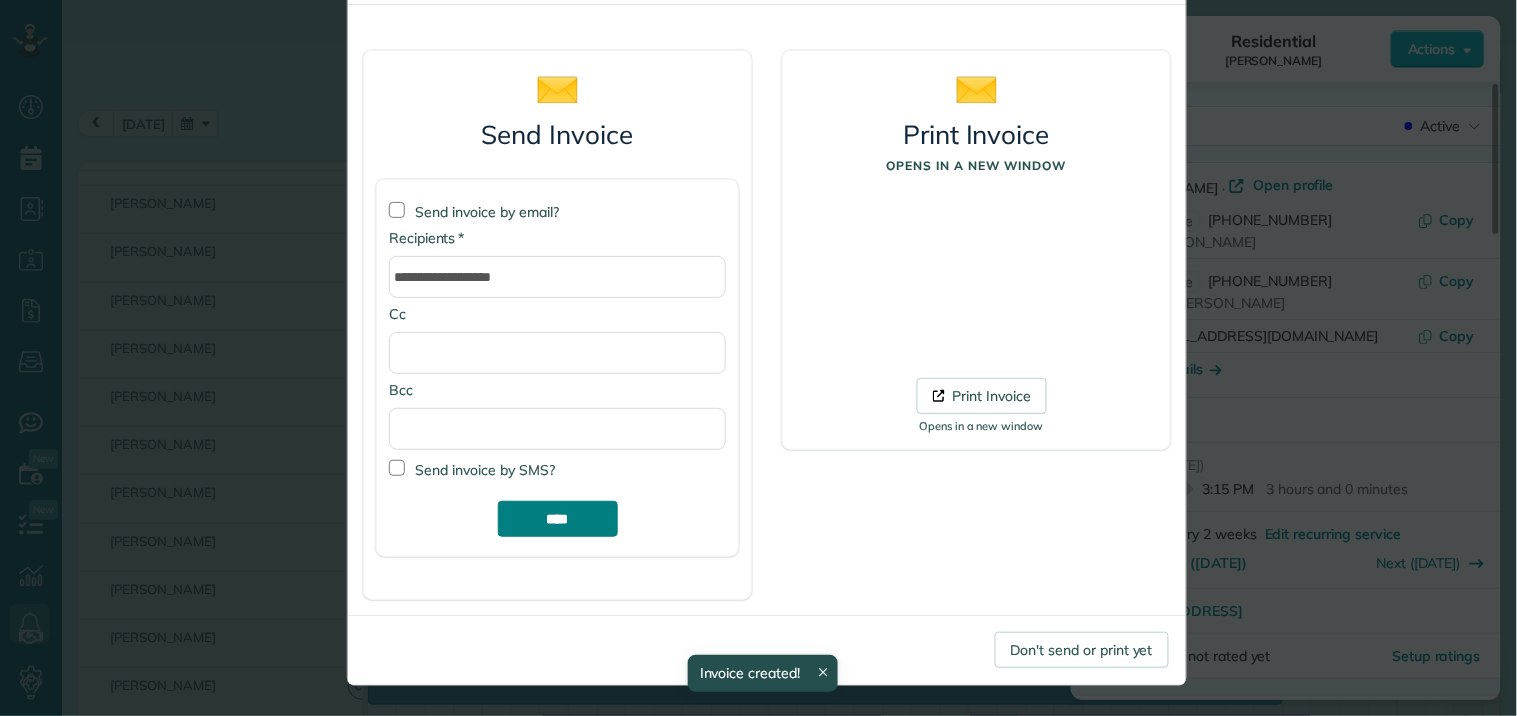 click on "****" at bounding box center (558, 519) 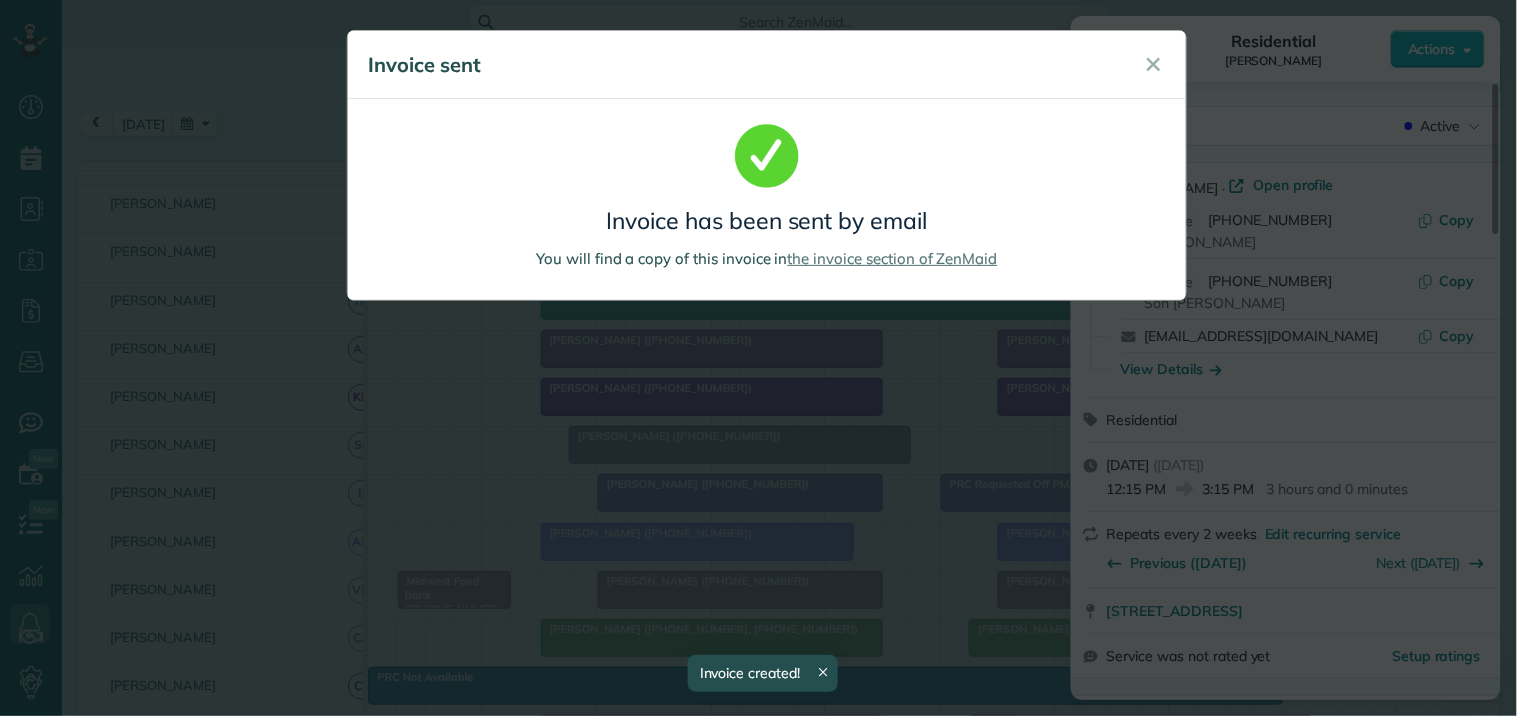 scroll, scrollTop: 0, scrollLeft: 0, axis: both 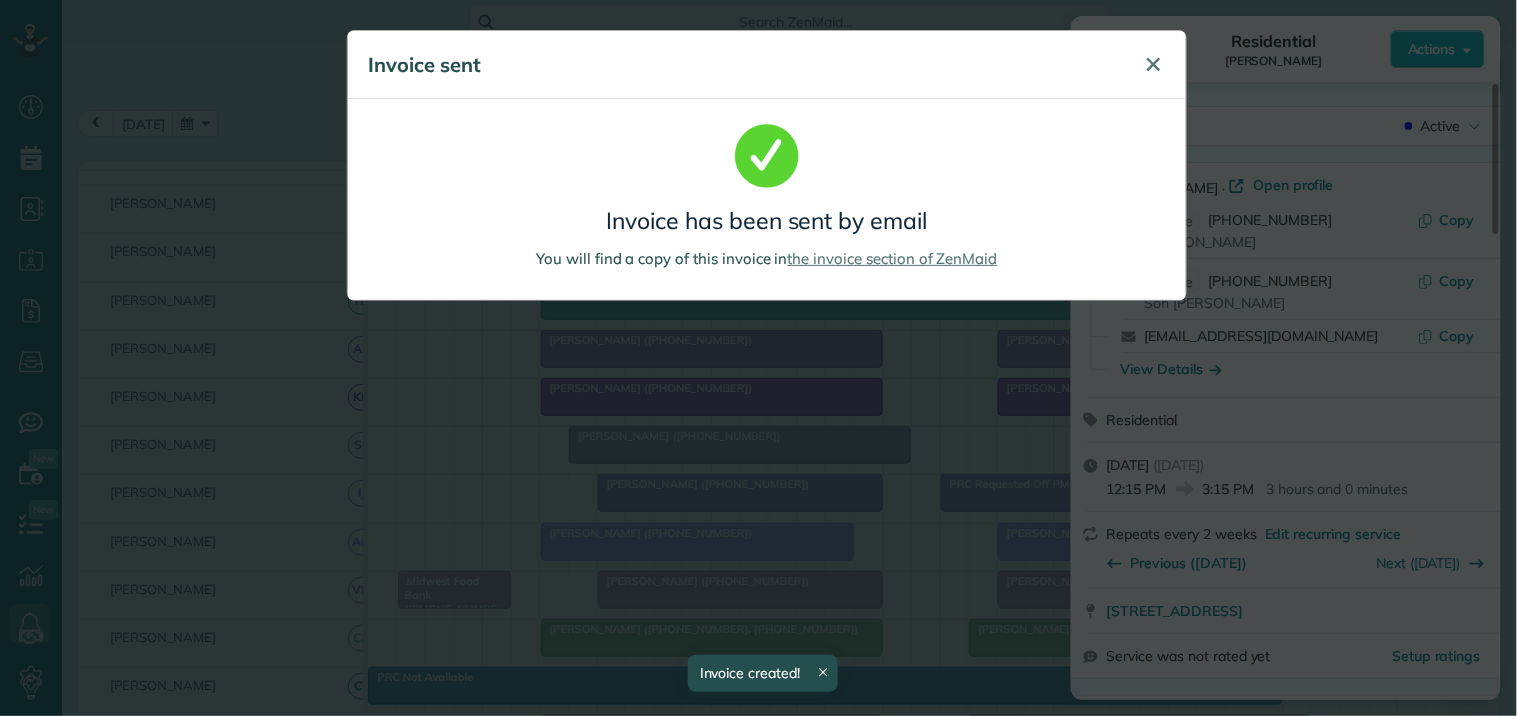 click on "✕" at bounding box center (1154, 64) 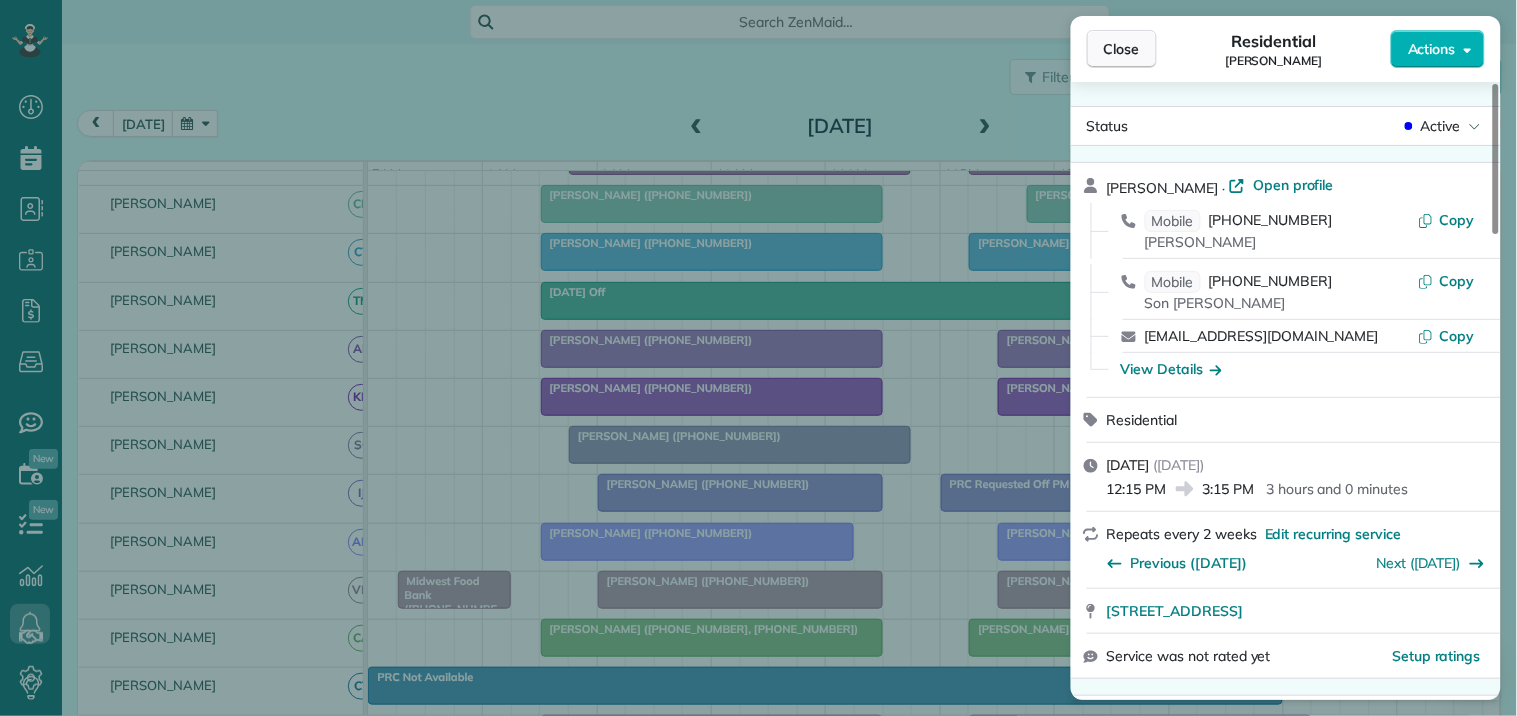 click on "Close" at bounding box center [1122, 49] 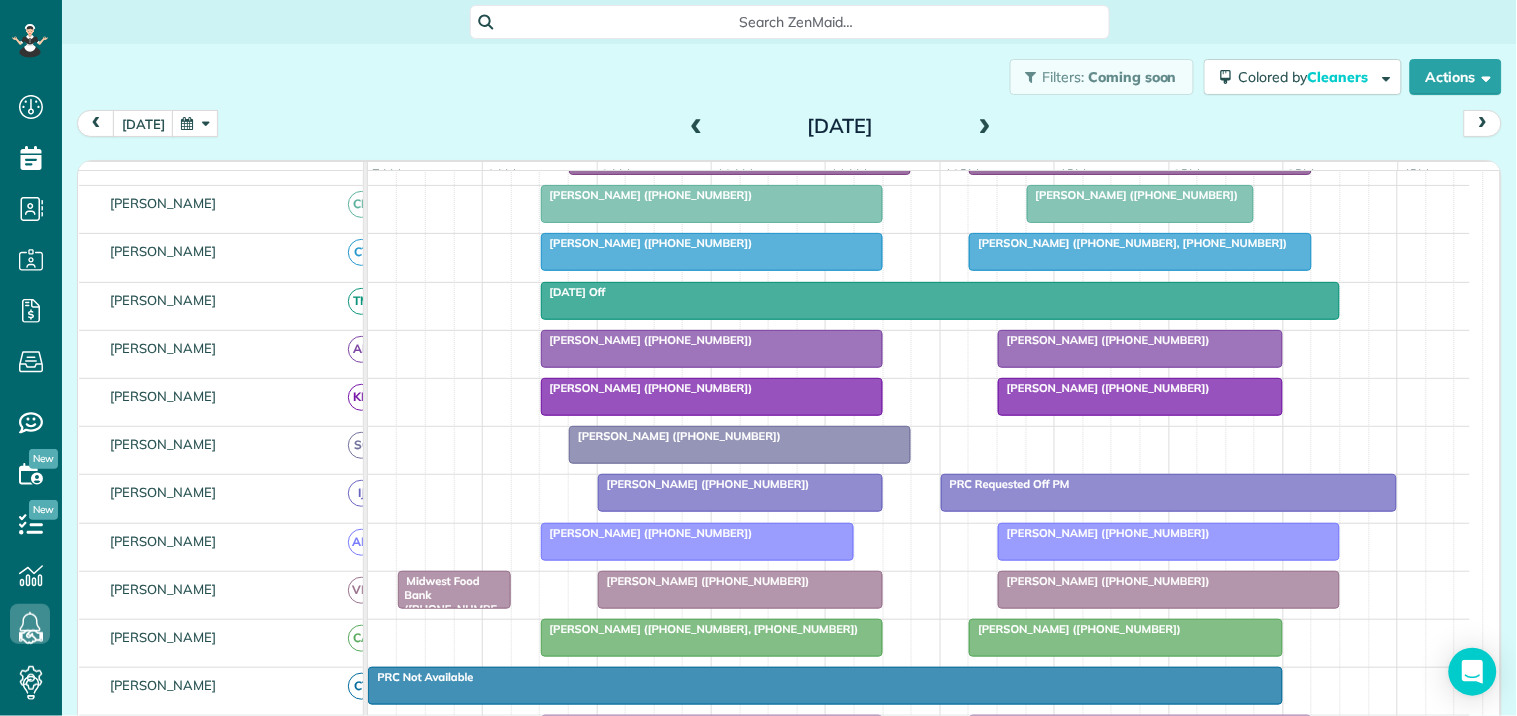click at bounding box center (195, 123) 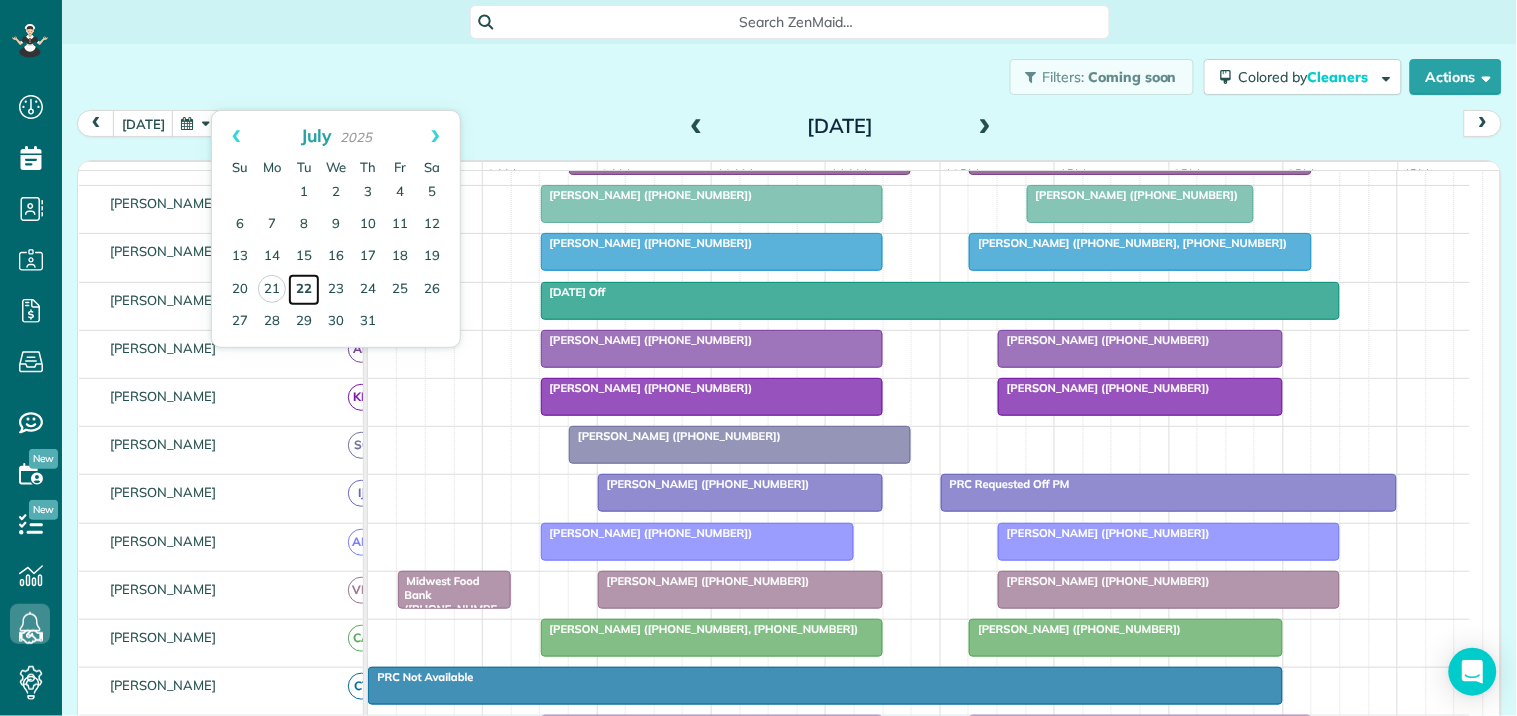 click on "22" at bounding box center (304, 290) 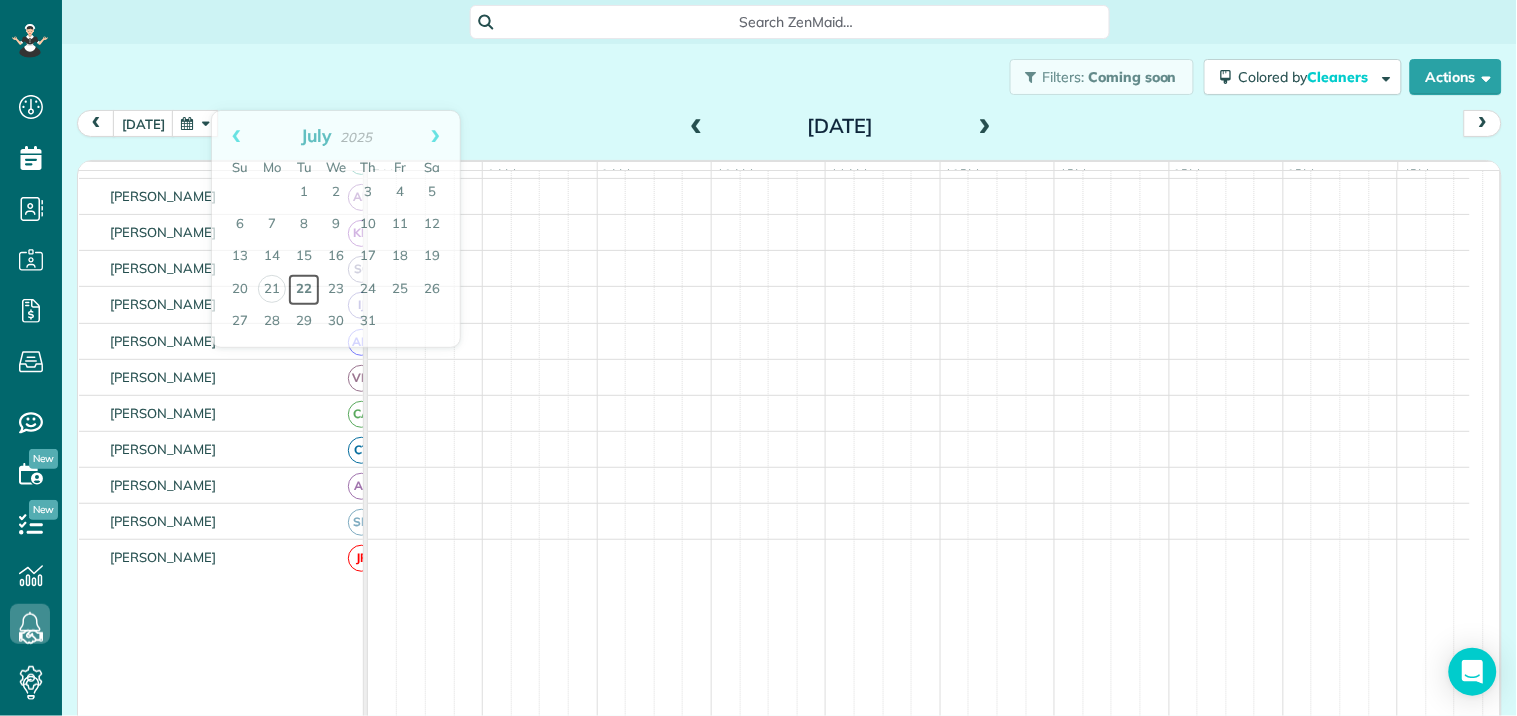 scroll, scrollTop: 207, scrollLeft: 0, axis: vertical 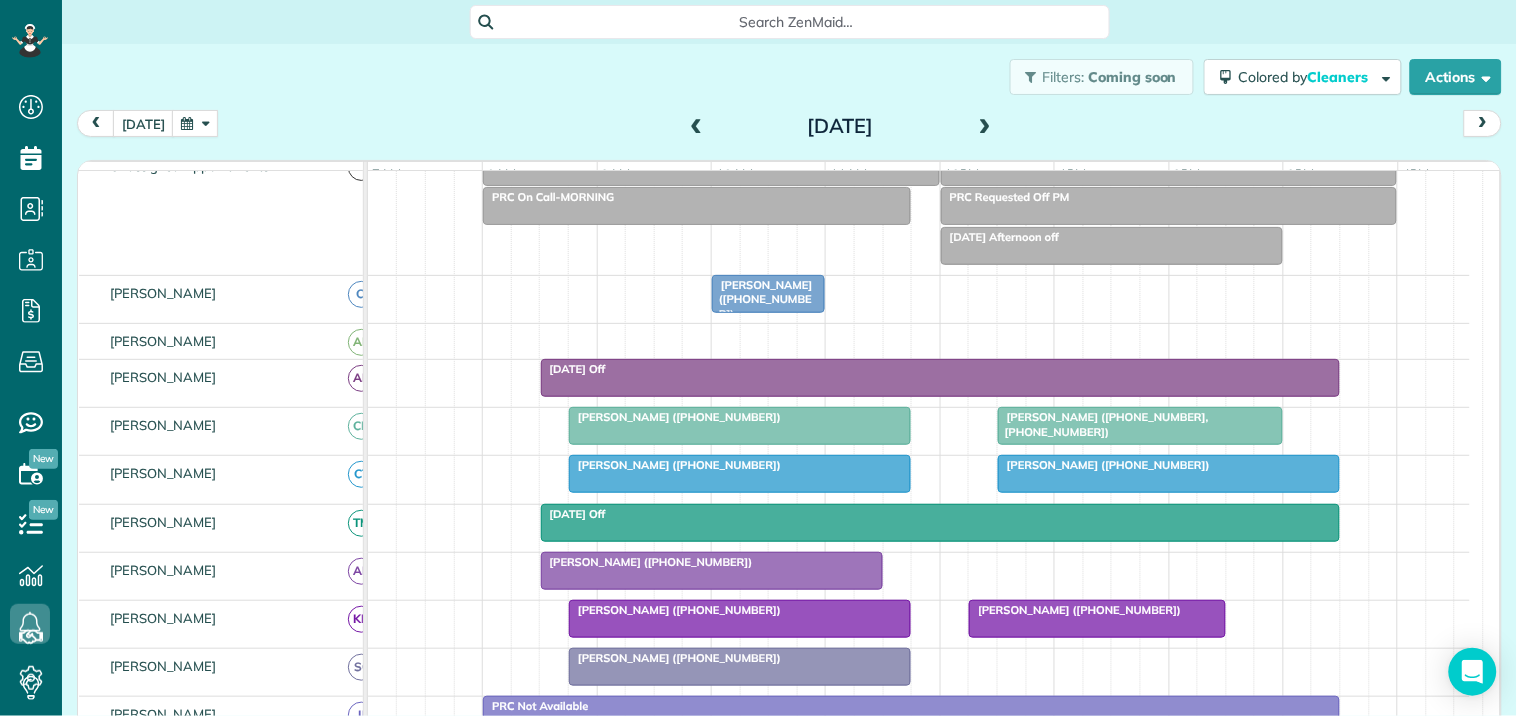 click at bounding box center [697, 127] 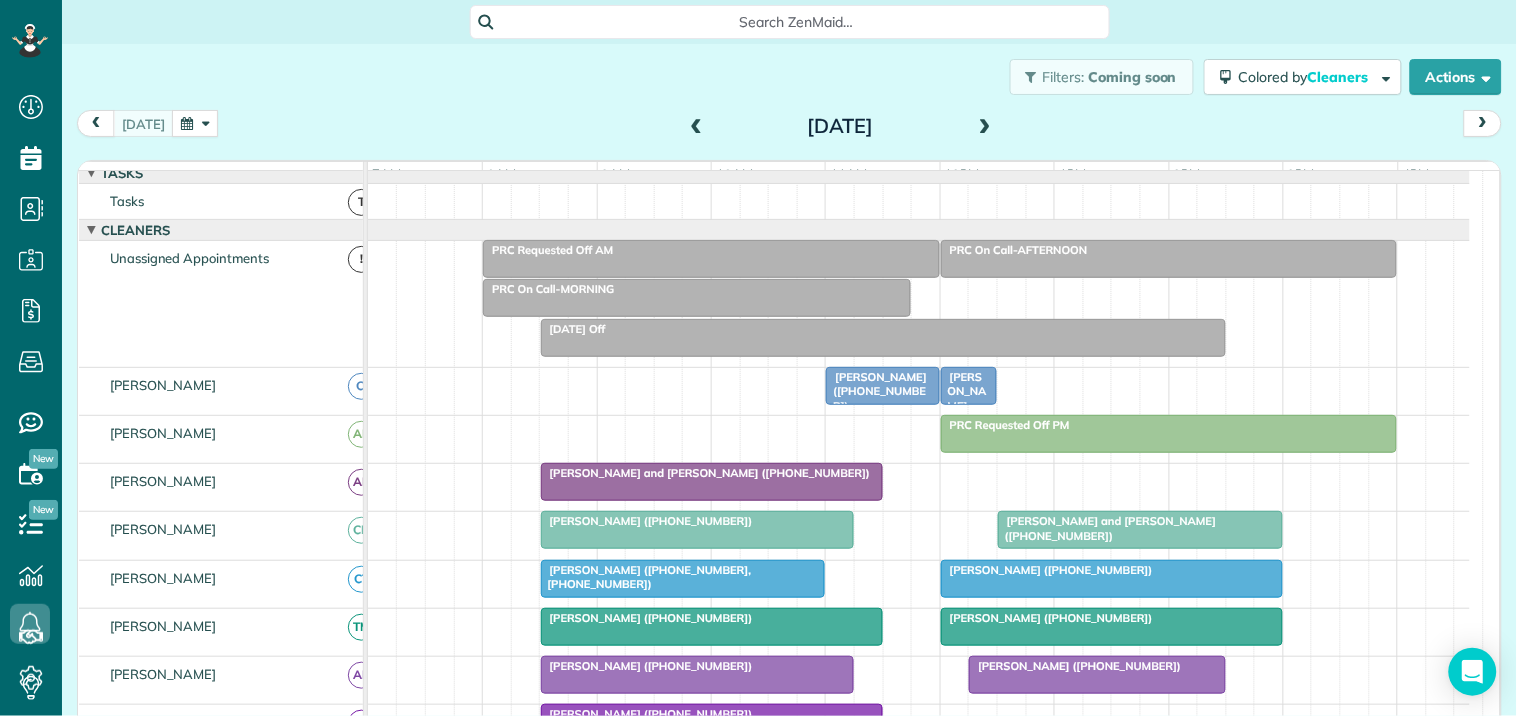 scroll, scrollTop: 253, scrollLeft: 0, axis: vertical 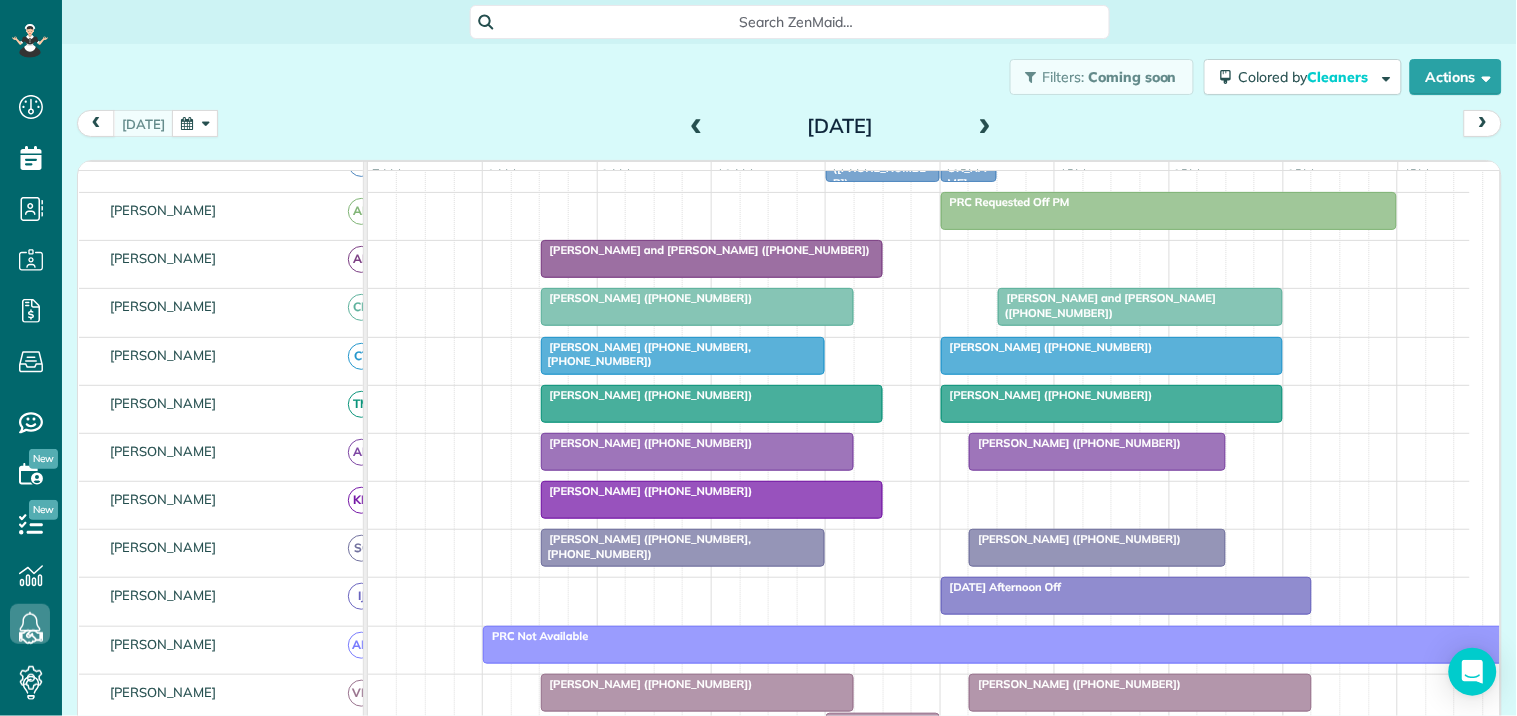 click at bounding box center (985, 127) 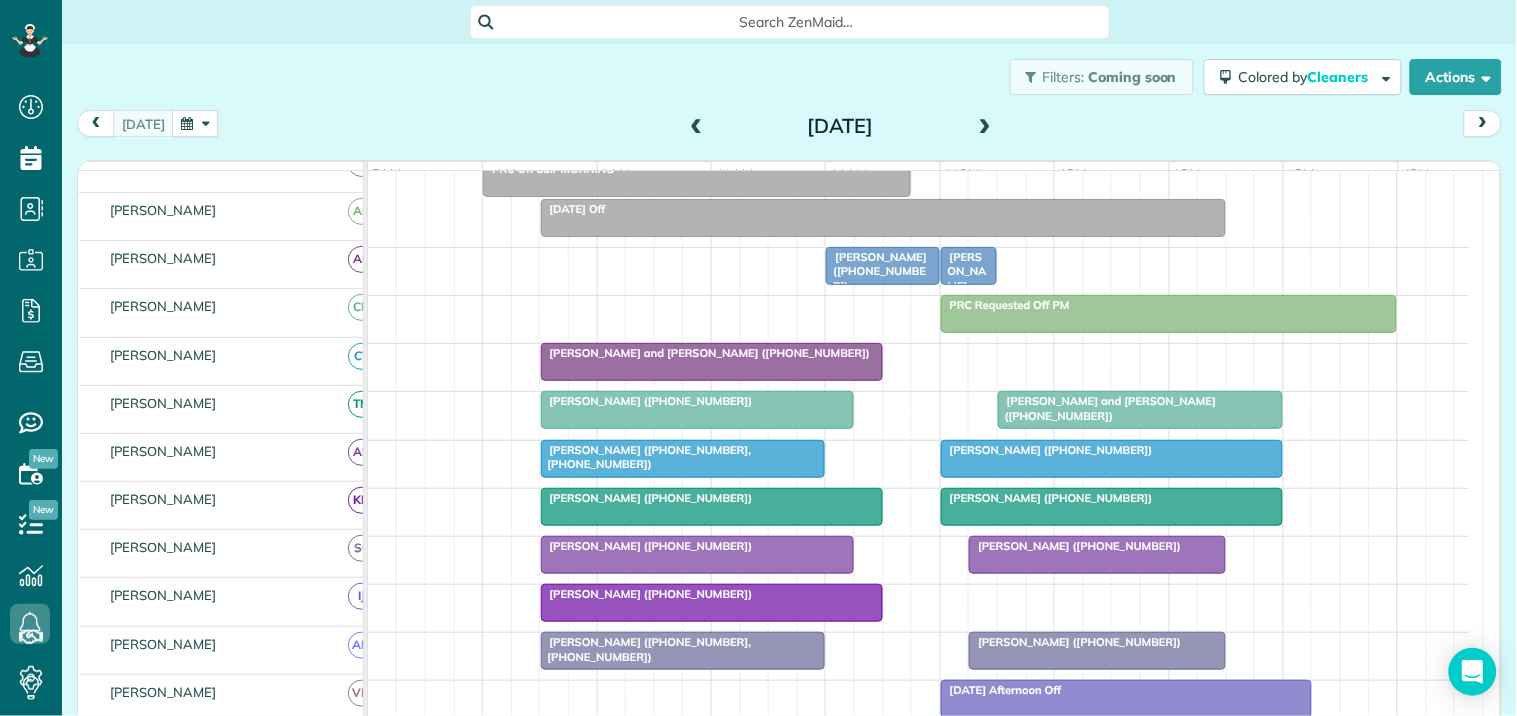 scroll, scrollTop: 128, scrollLeft: 0, axis: vertical 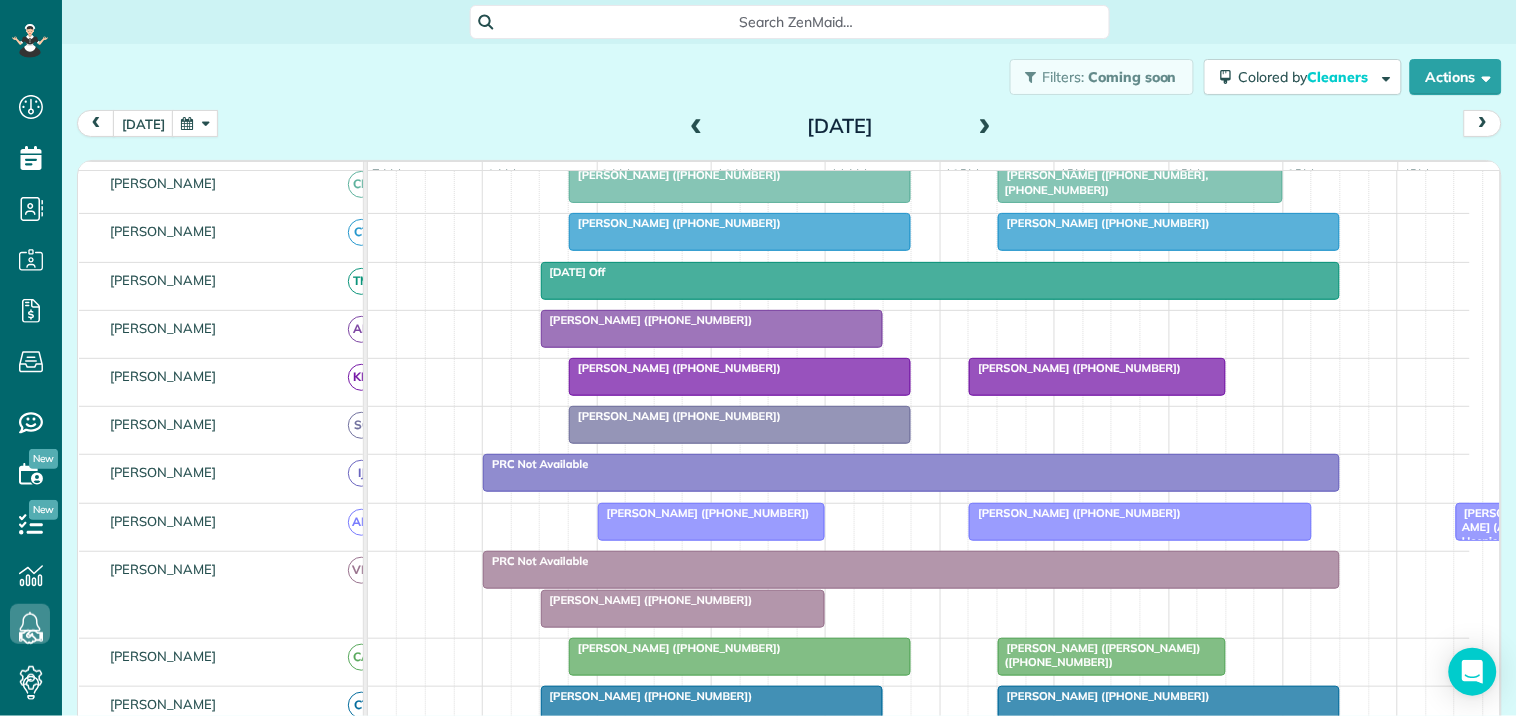 click at bounding box center (985, 127) 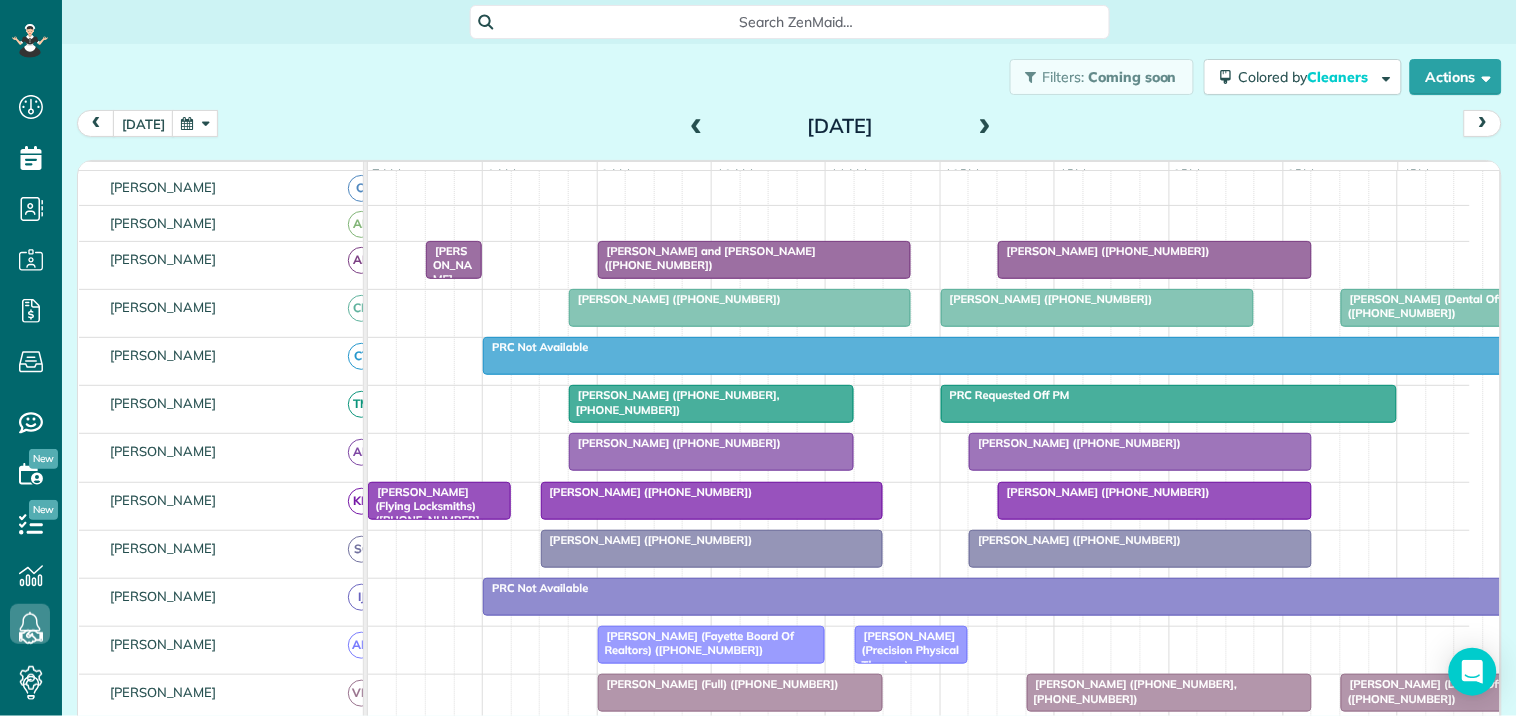scroll, scrollTop: 501, scrollLeft: 0, axis: vertical 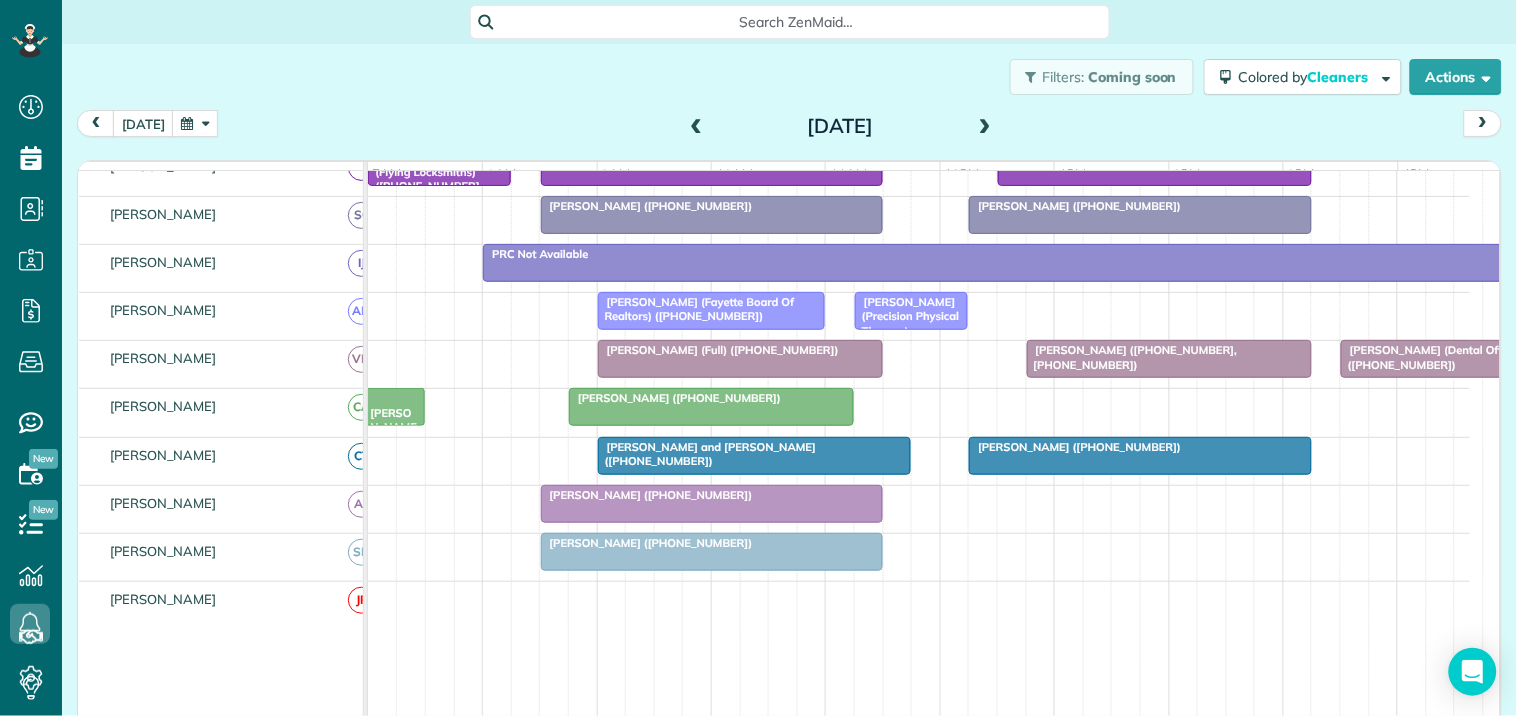 click at bounding box center [1140, 215] 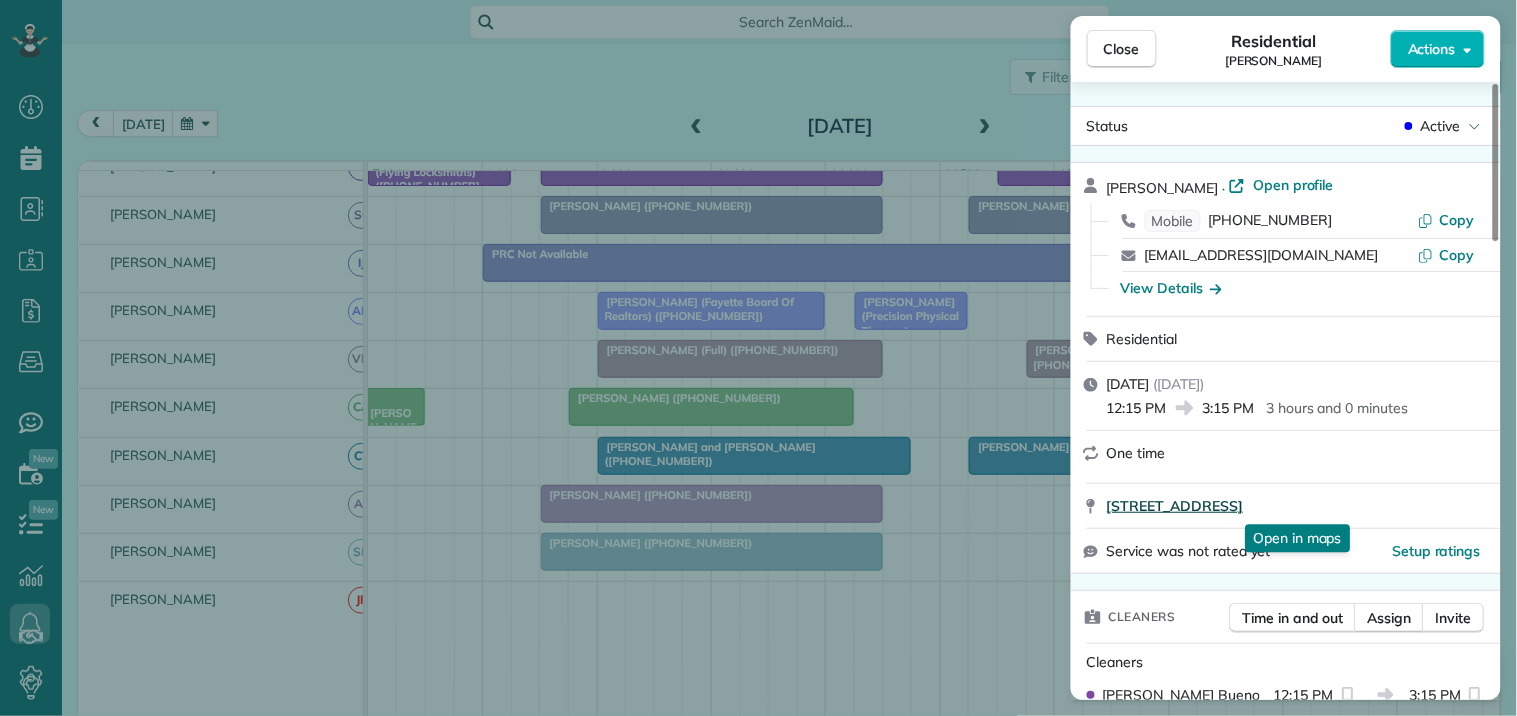 click on "145 MIKES LN 145 SHARPSBURG GA 30277-3303" at bounding box center [1175, 506] 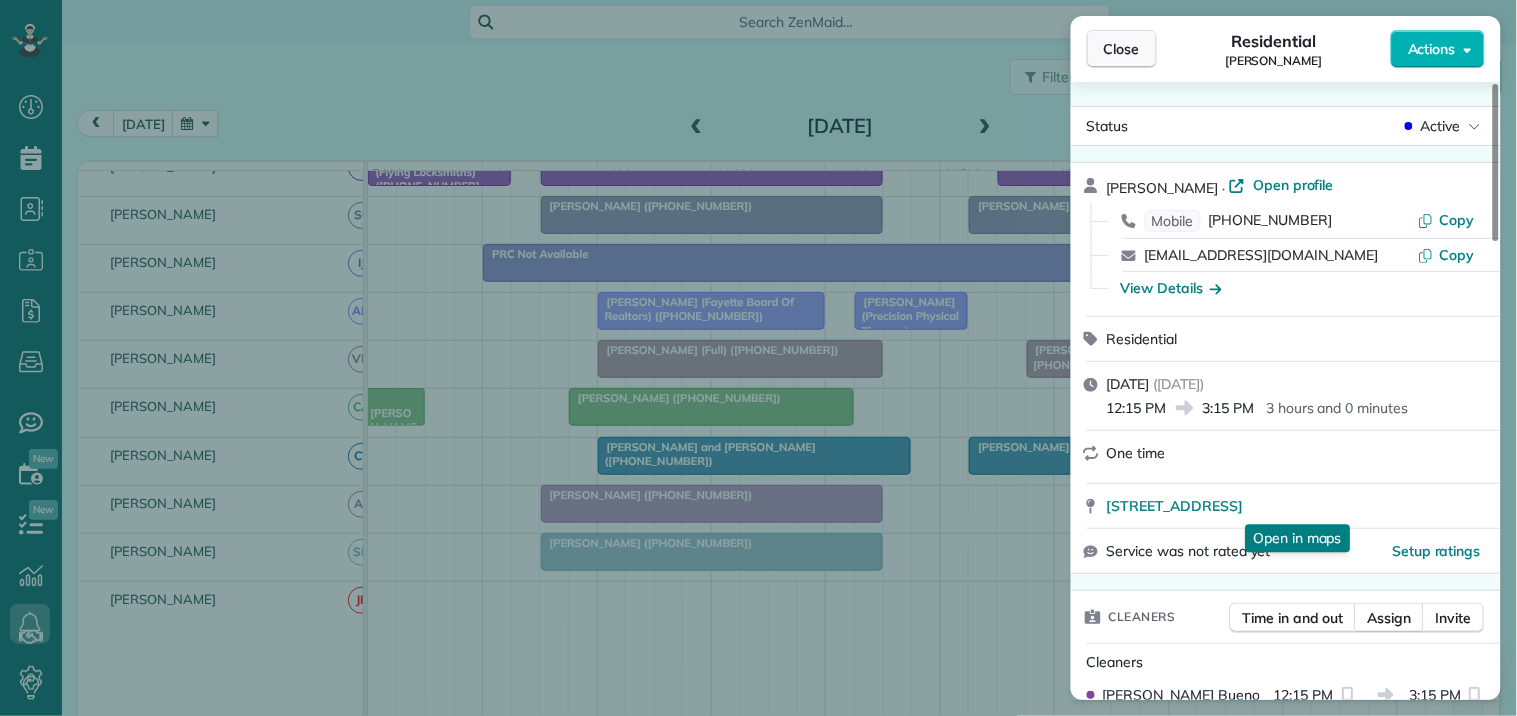 click on "Close" at bounding box center [1122, 49] 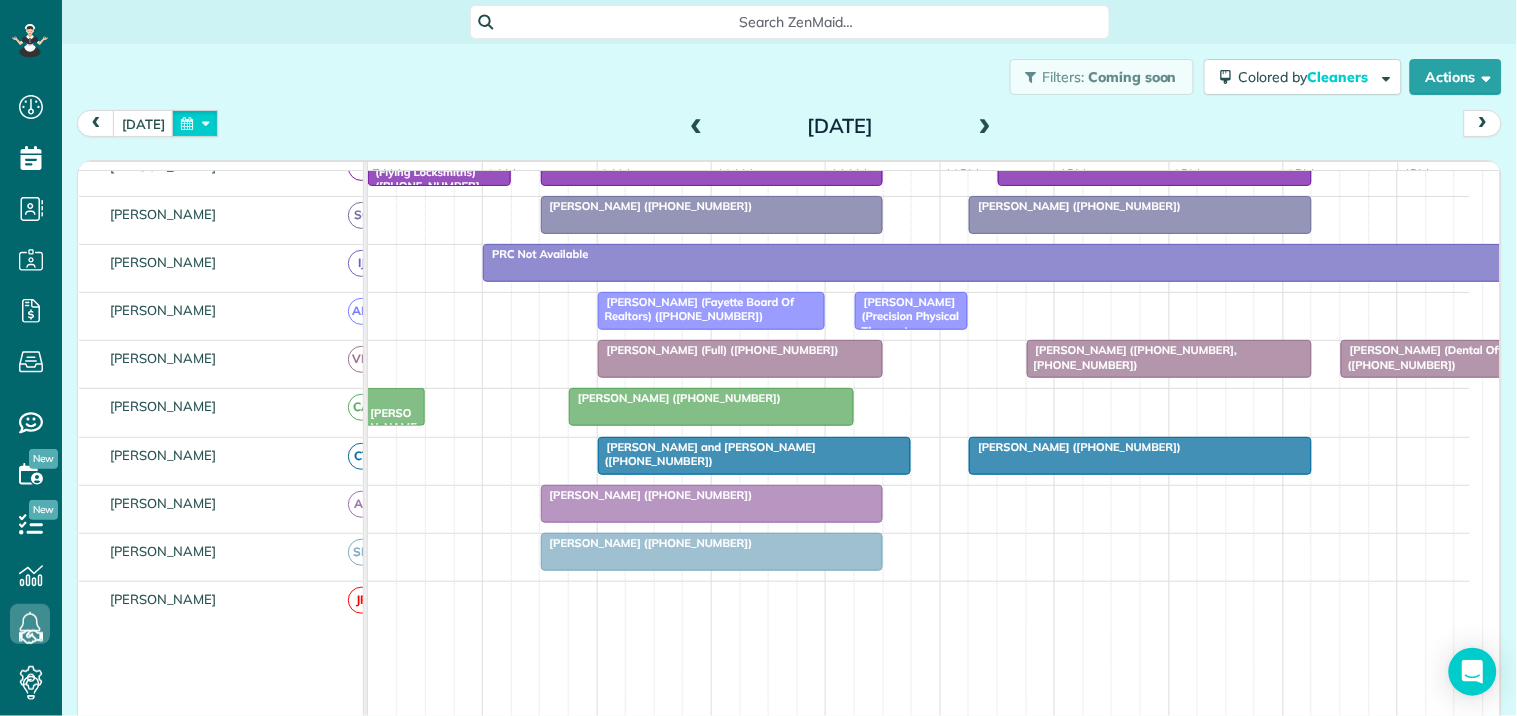 click at bounding box center (195, 123) 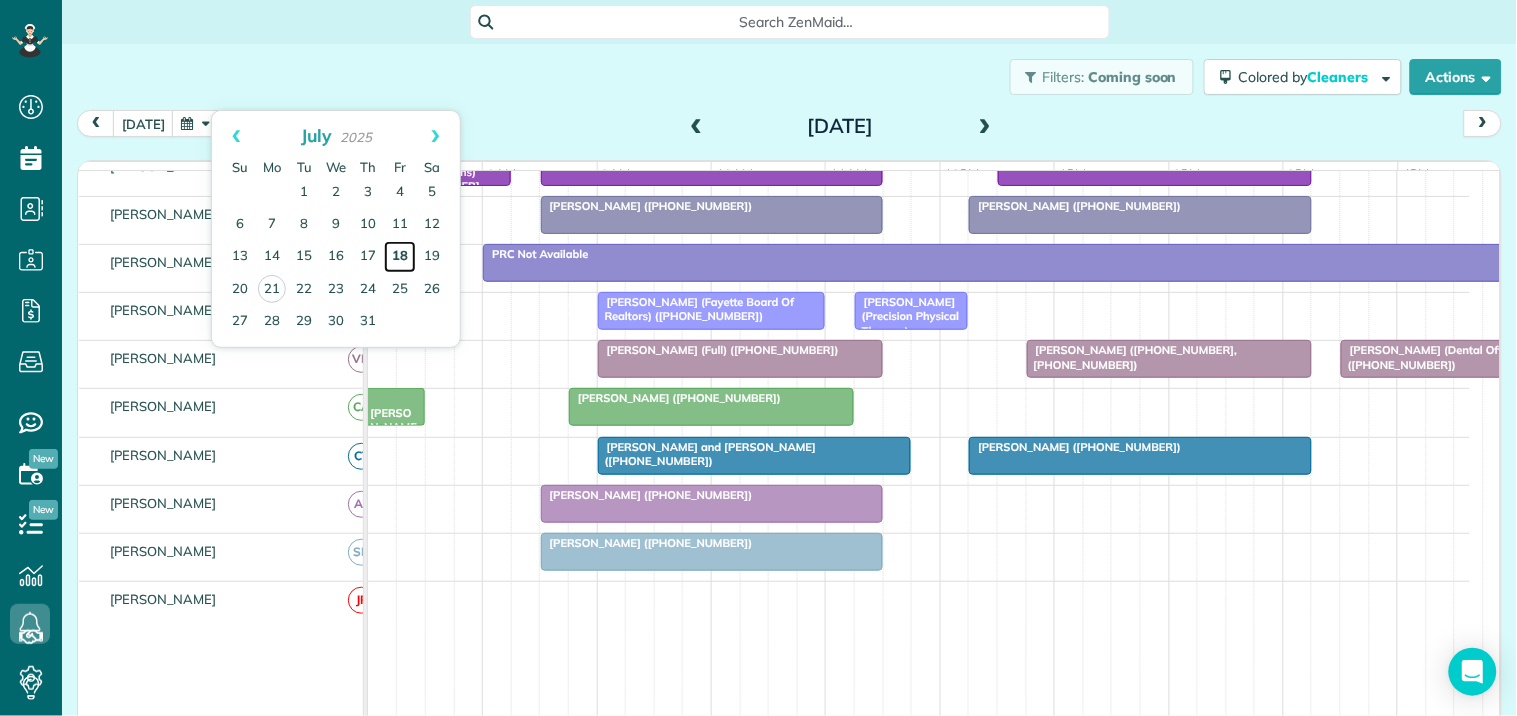click on "18" at bounding box center [400, 257] 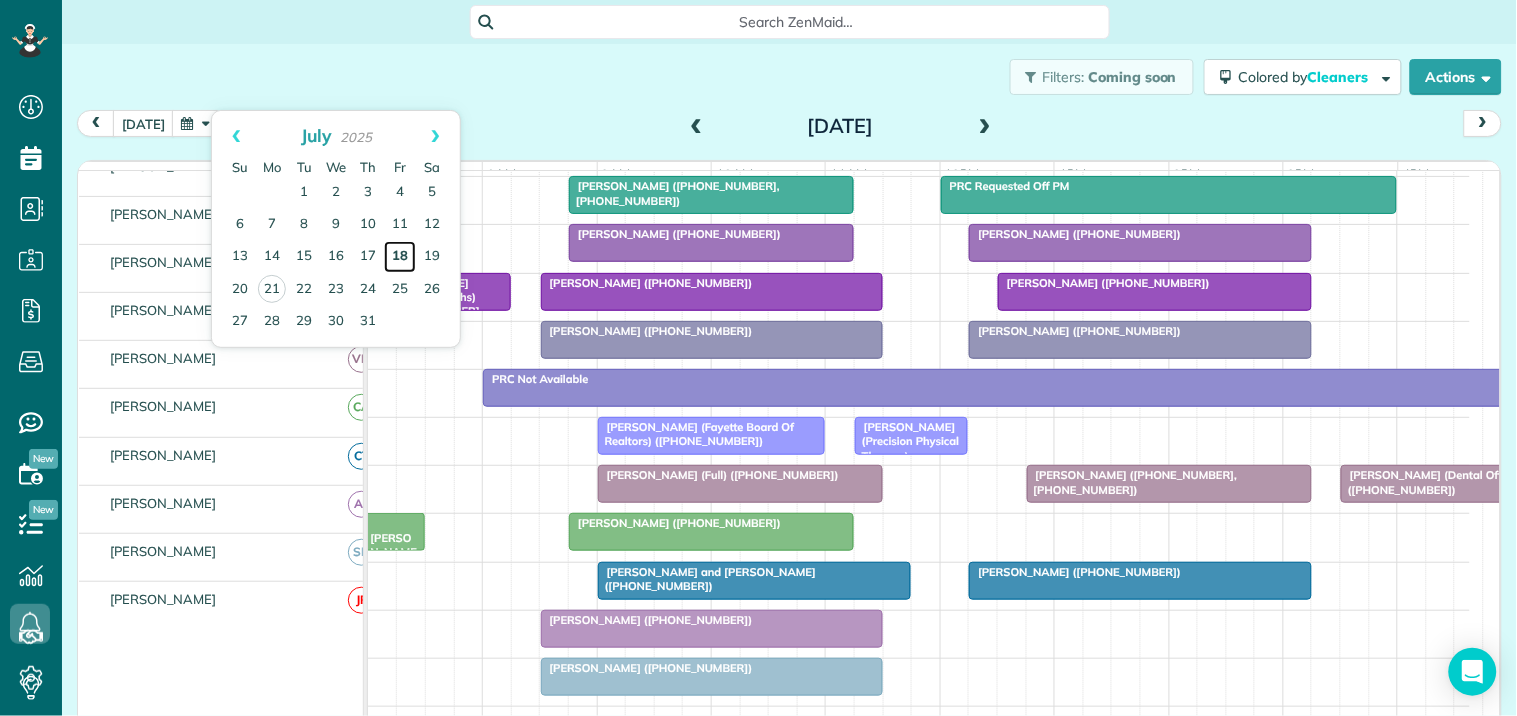 scroll, scrollTop: 376, scrollLeft: 0, axis: vertical 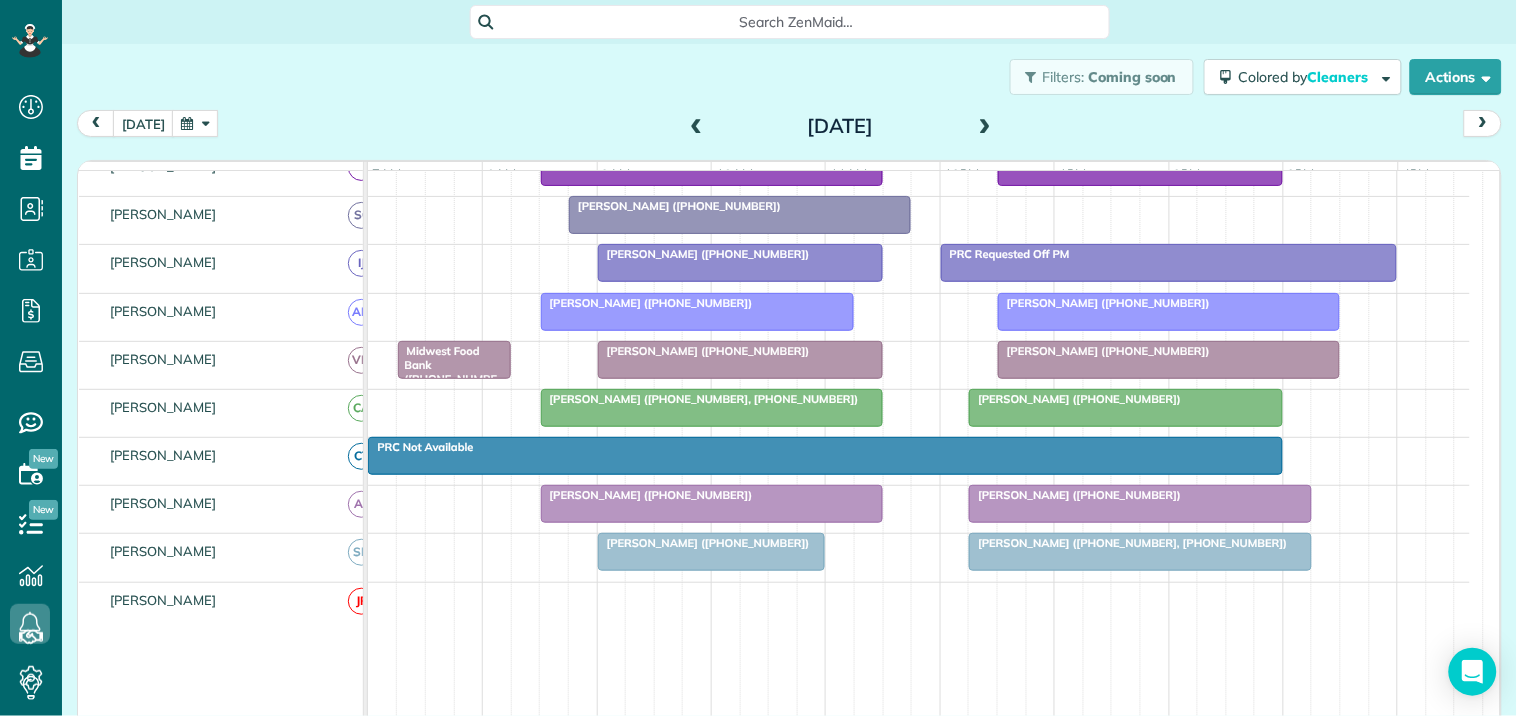 drag, startPoint x: 726, startPoint y: 425, endPoint x: 736, endPoint y: 420, distance: 11.18034 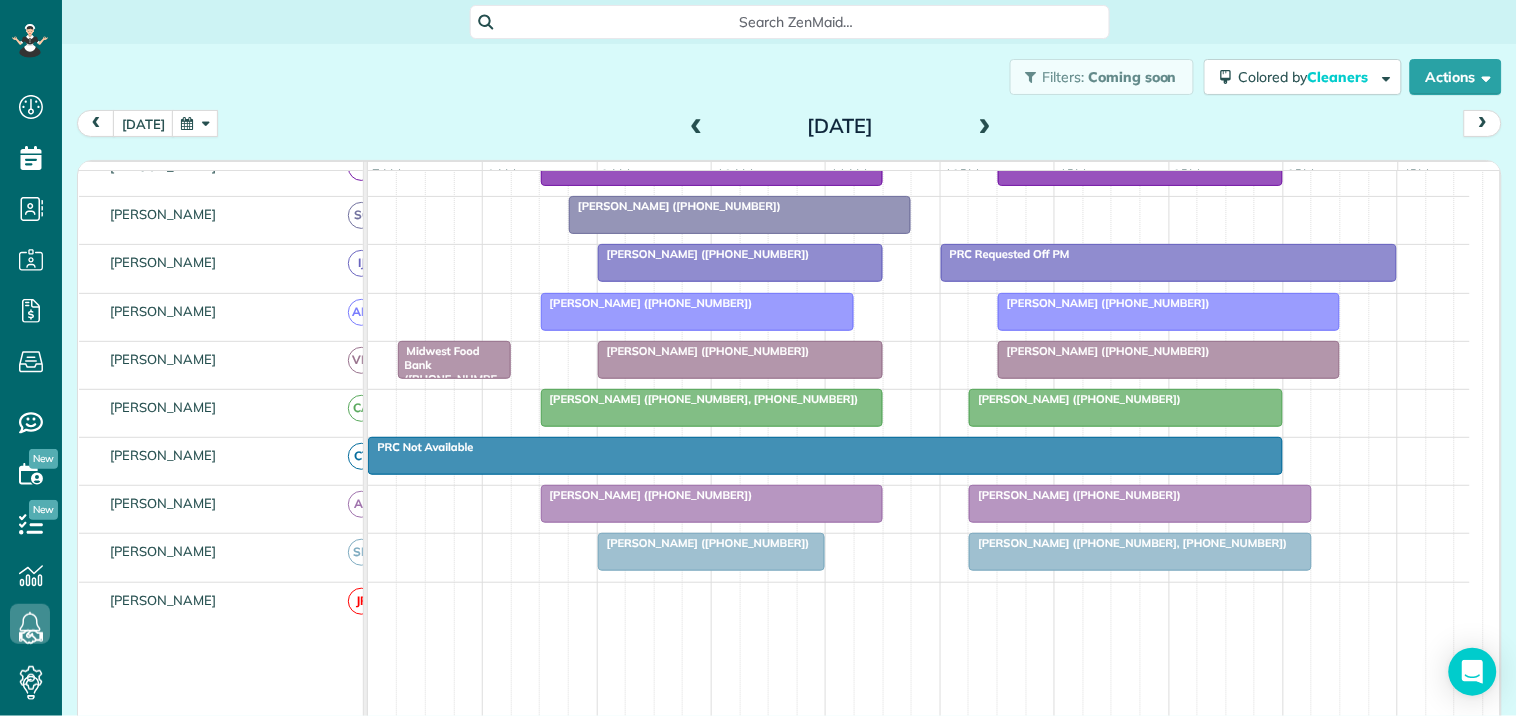click at bounding box center [712, 408] 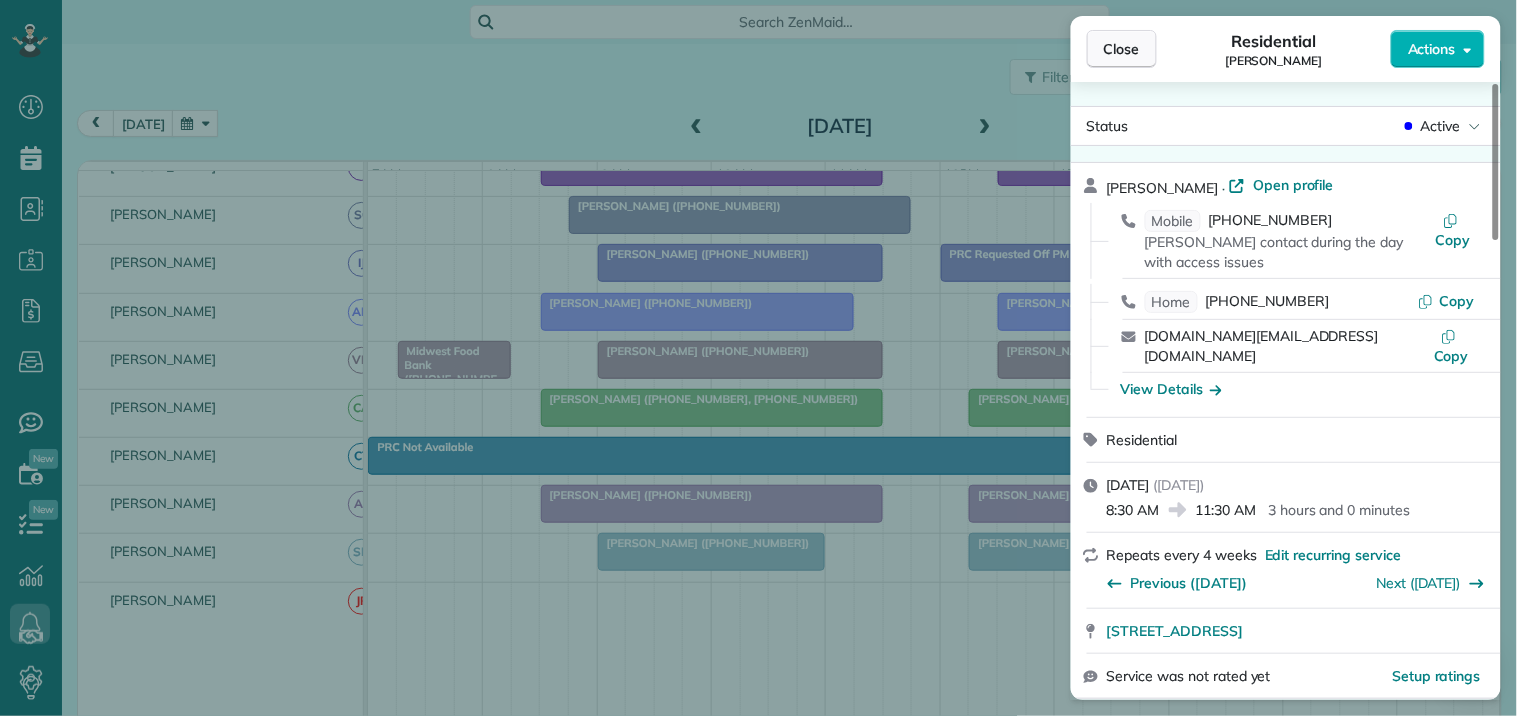 click on "Close" at bounding box center [1122, 49] 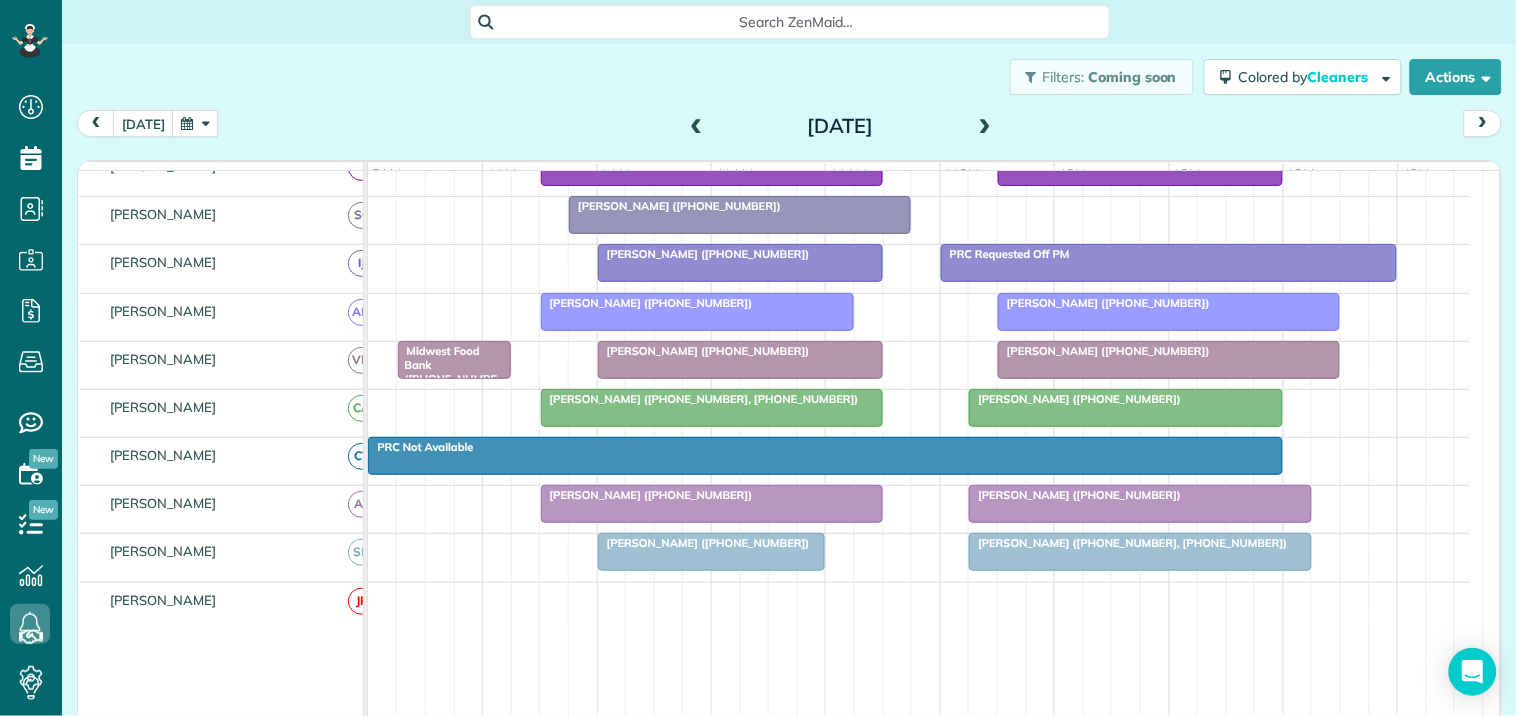 click at bounding box center (697, 127) 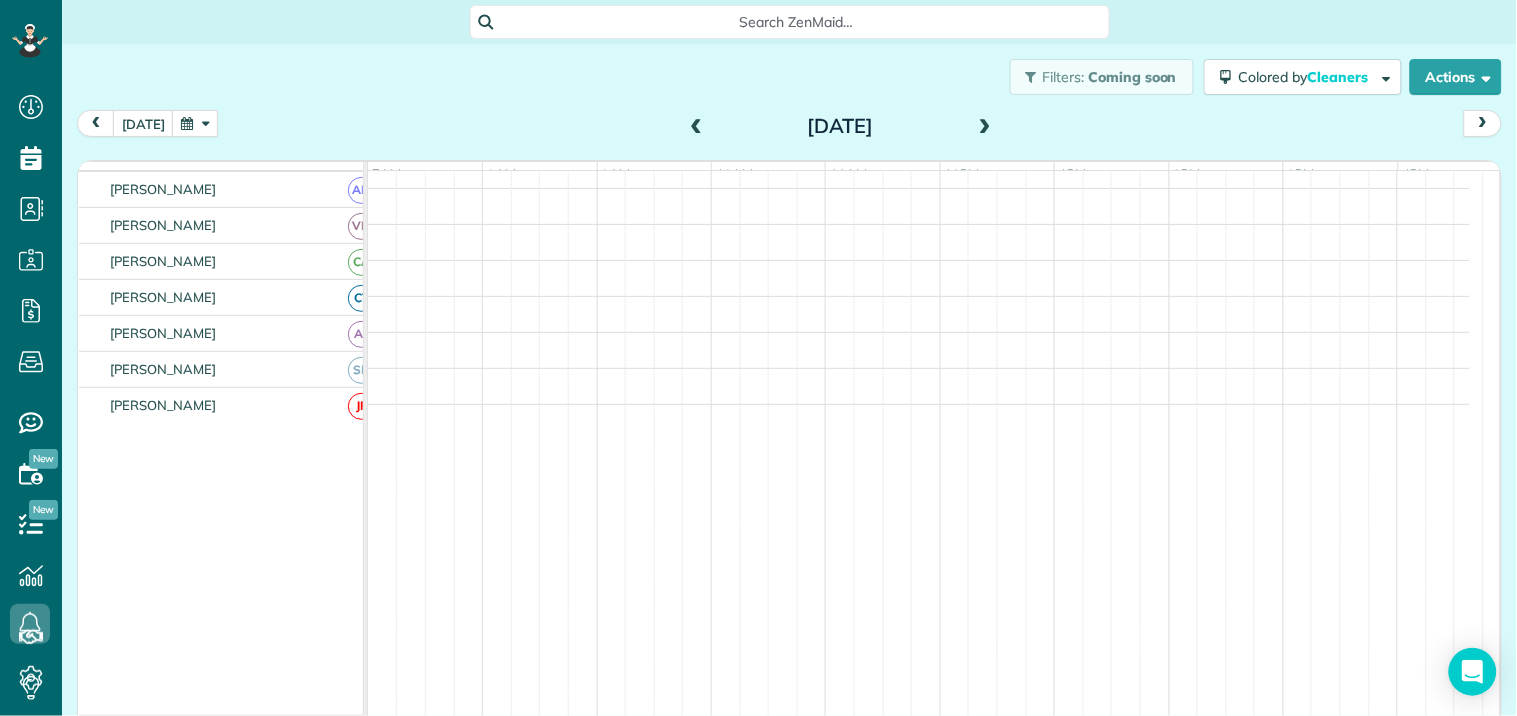 scroll, scrollTop: 376, scrollLeft: 0, axis: vertical 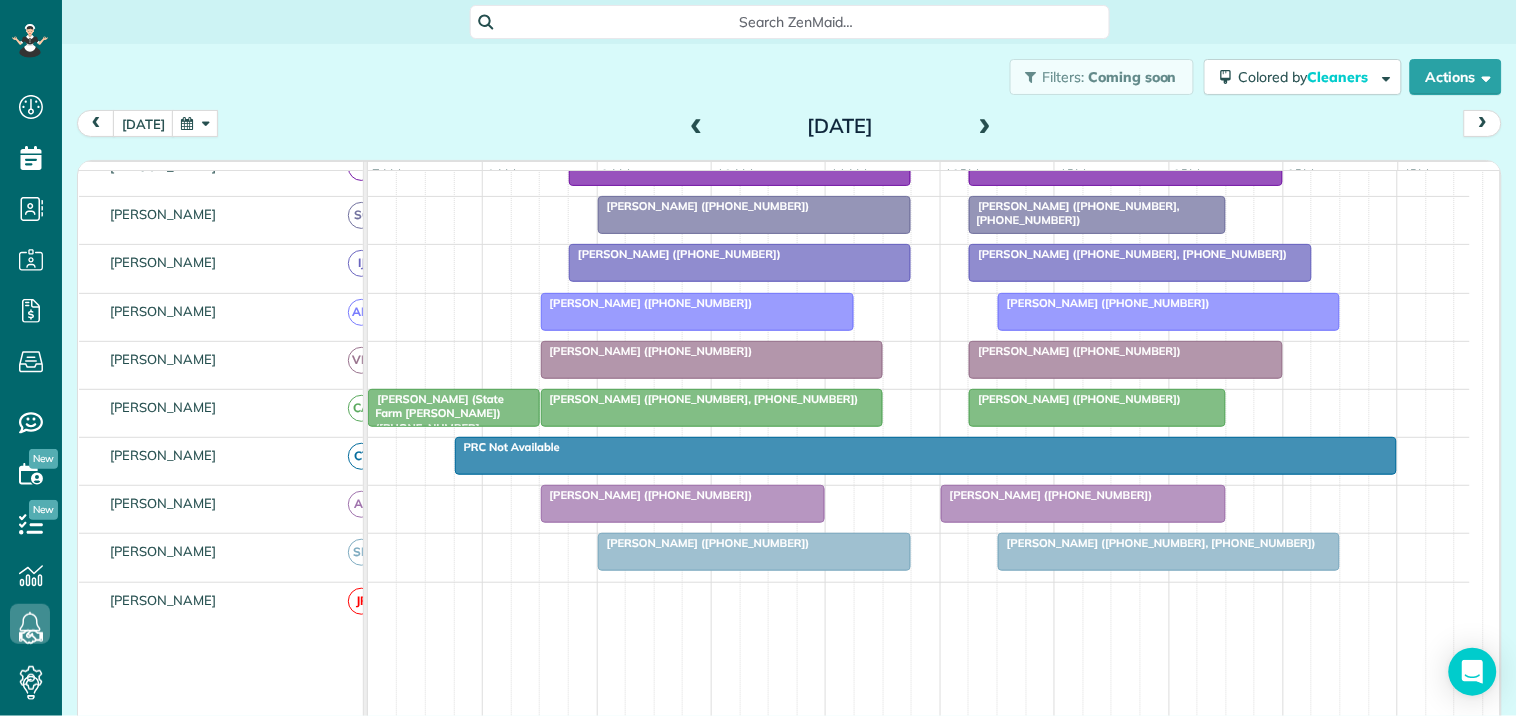 click at bounding box center [195, 123] 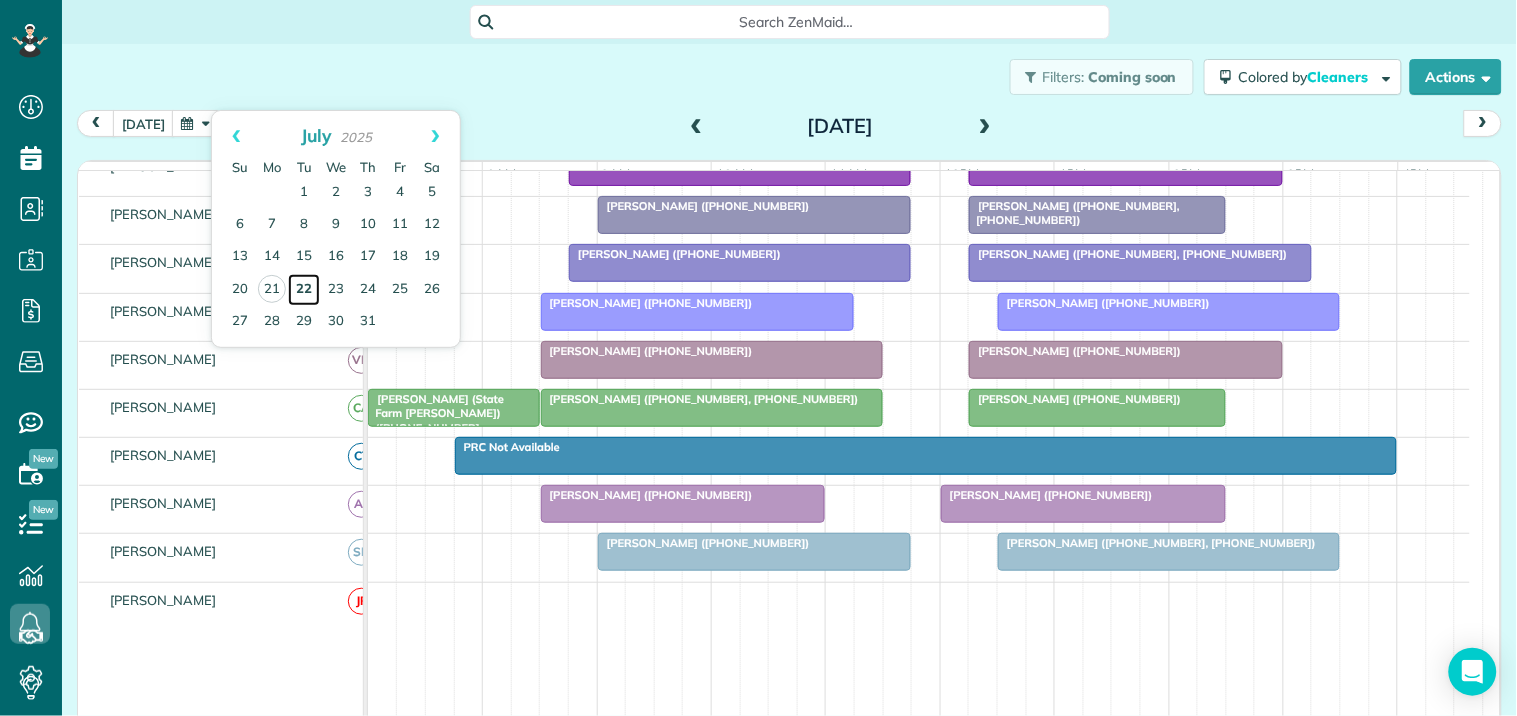 click on "22" at bounding box center (304, 290) 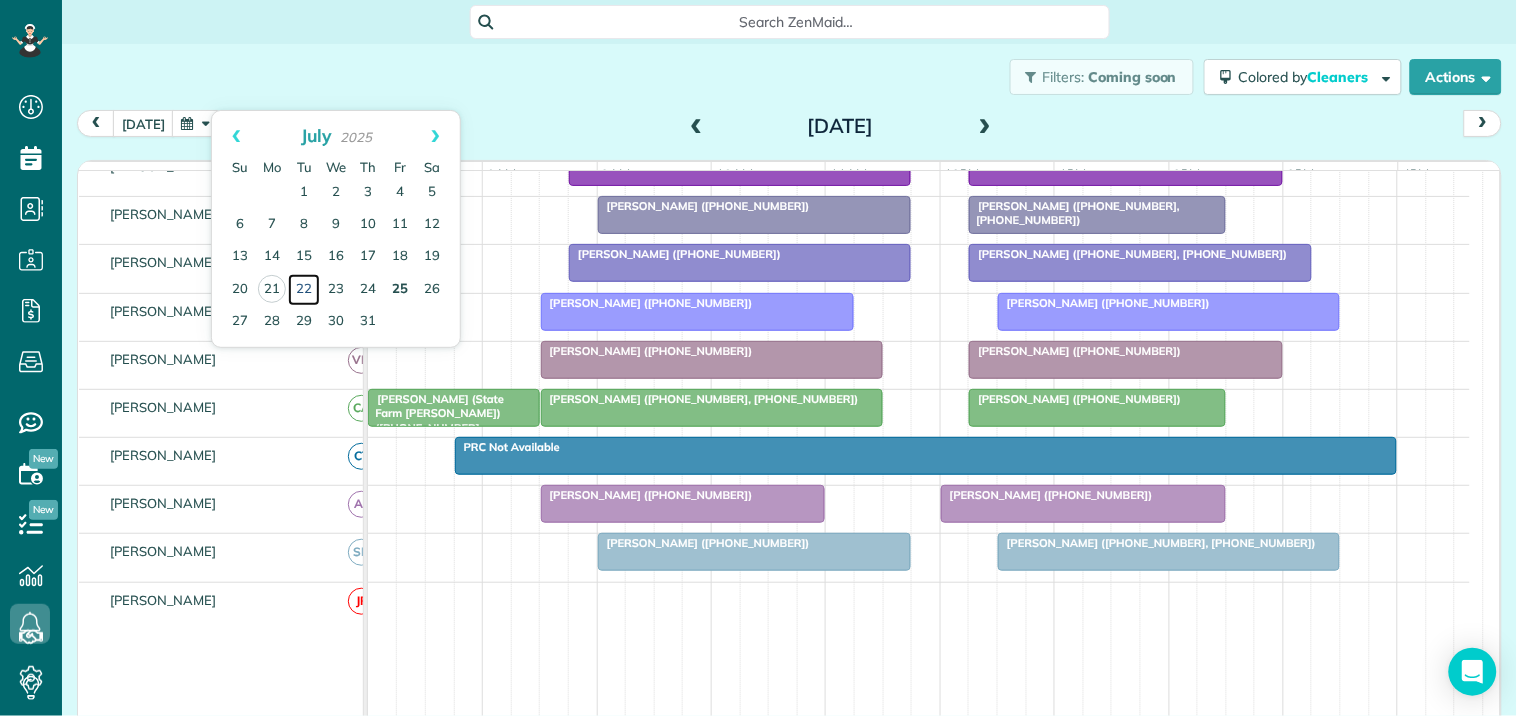 scroll, scrollTop: 376, scrollLeft: 0, axis: vertical 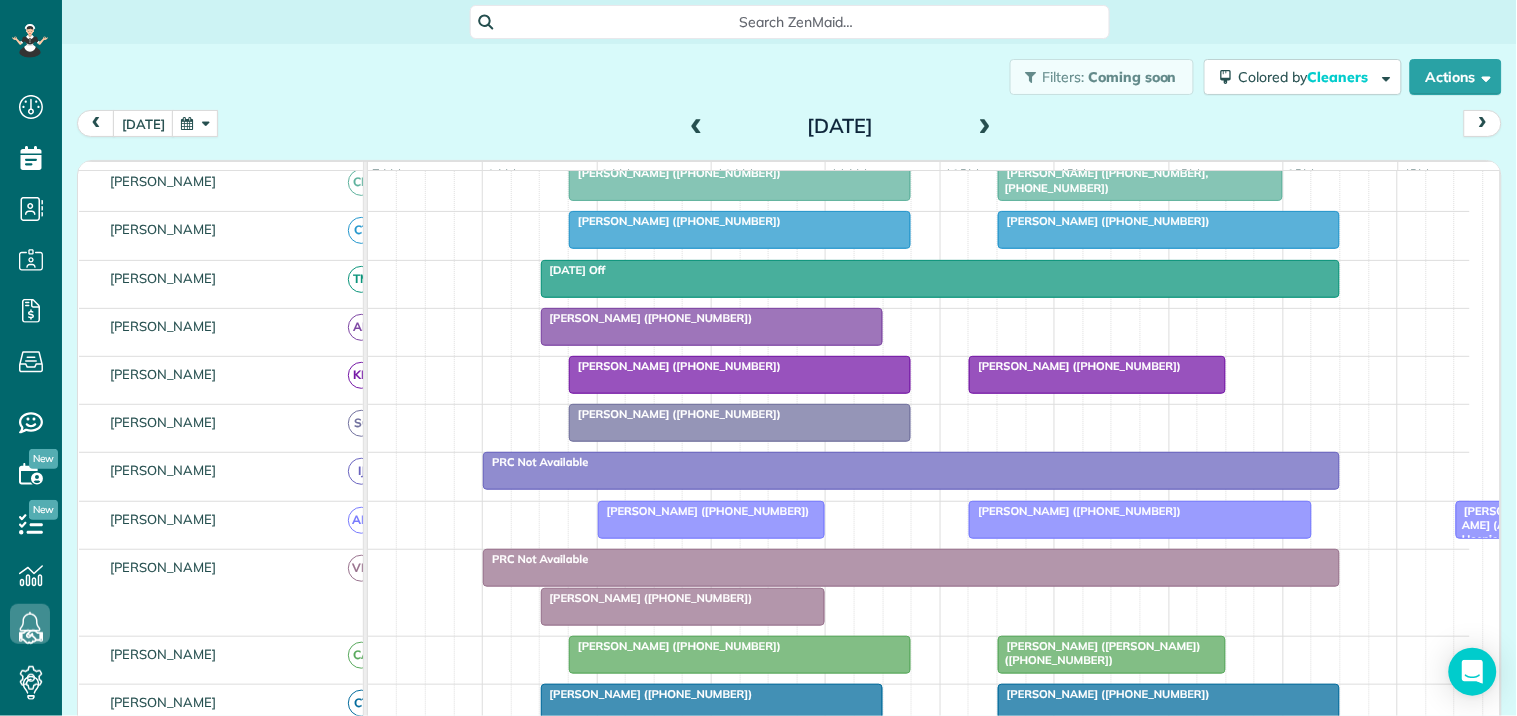 click at bounding box center [985, 127] 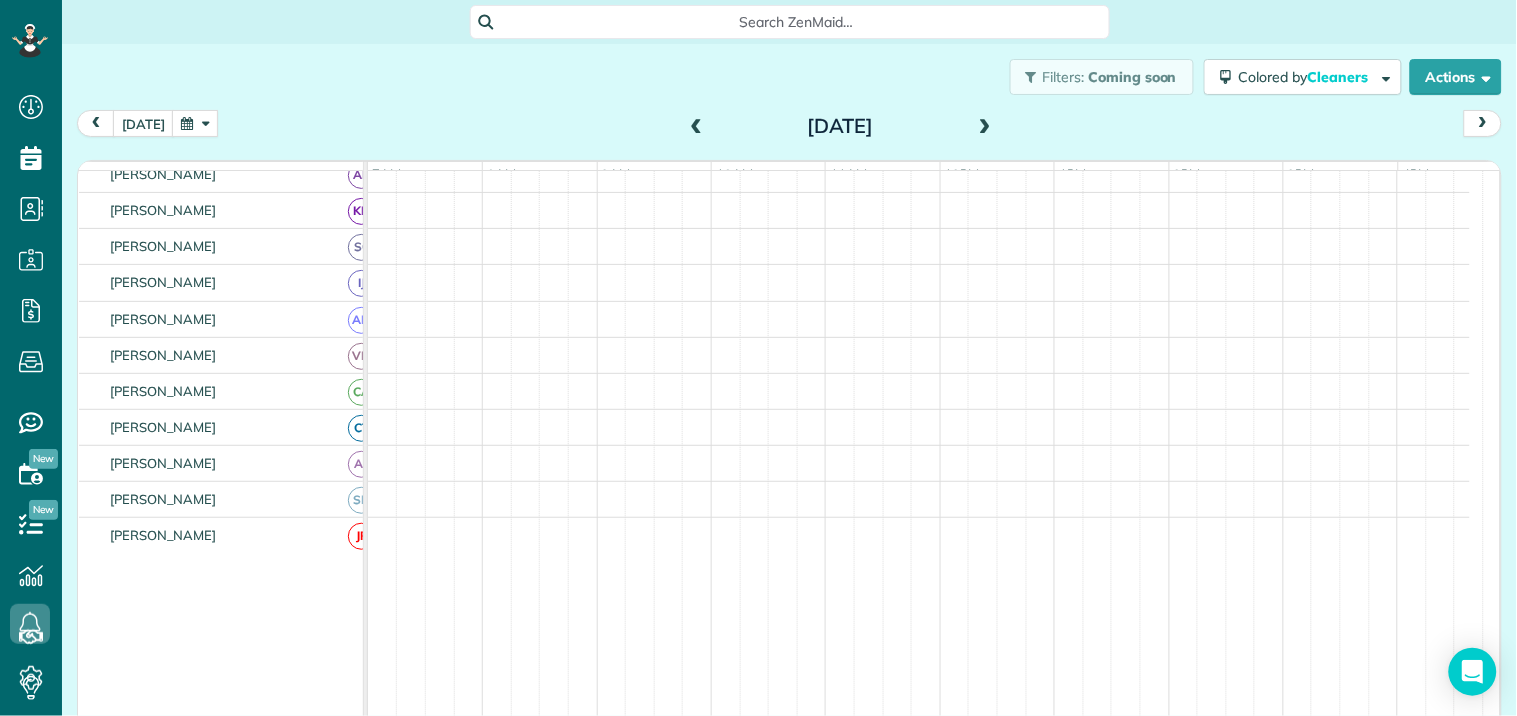 scroll, scrollTop: 217, scrollLeft: 0, axis: vertical 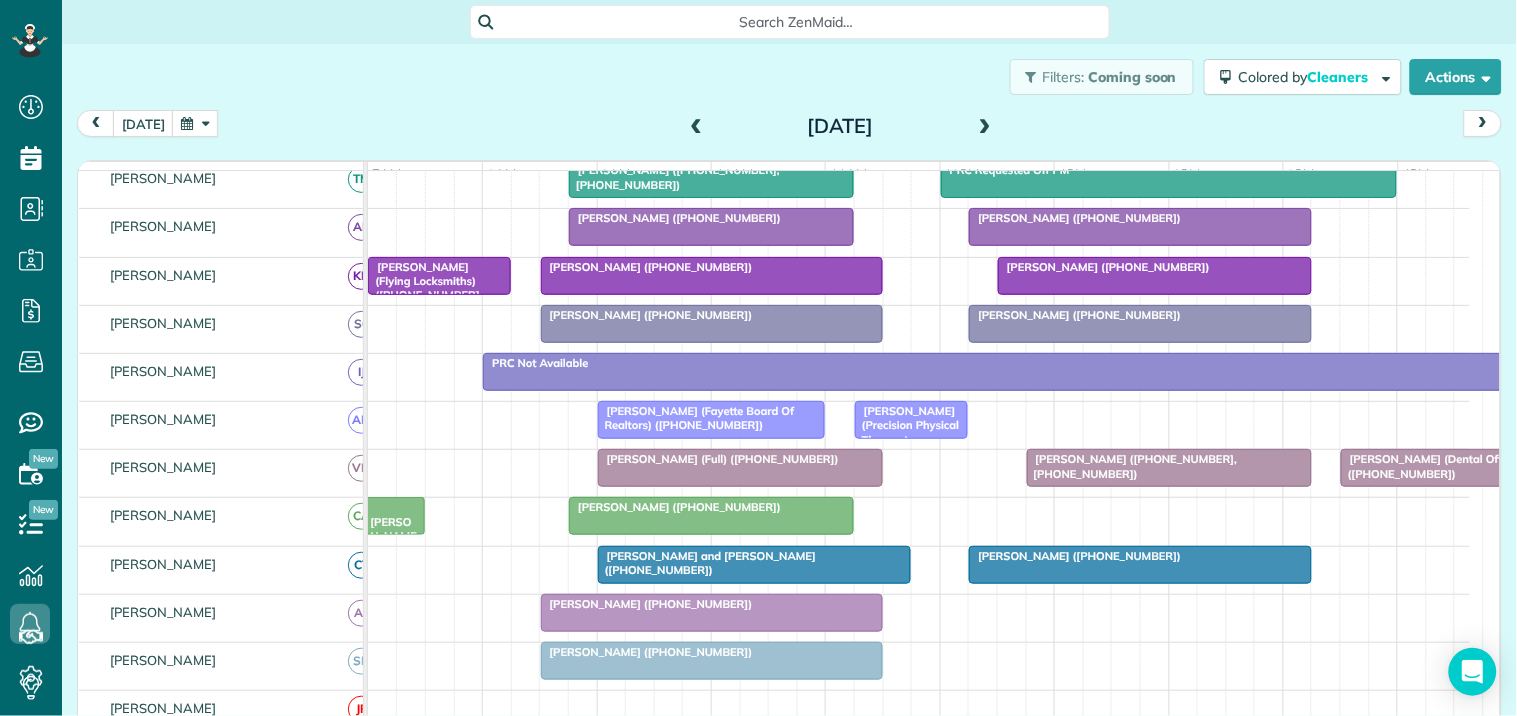 click at bounding box center (985, 127) 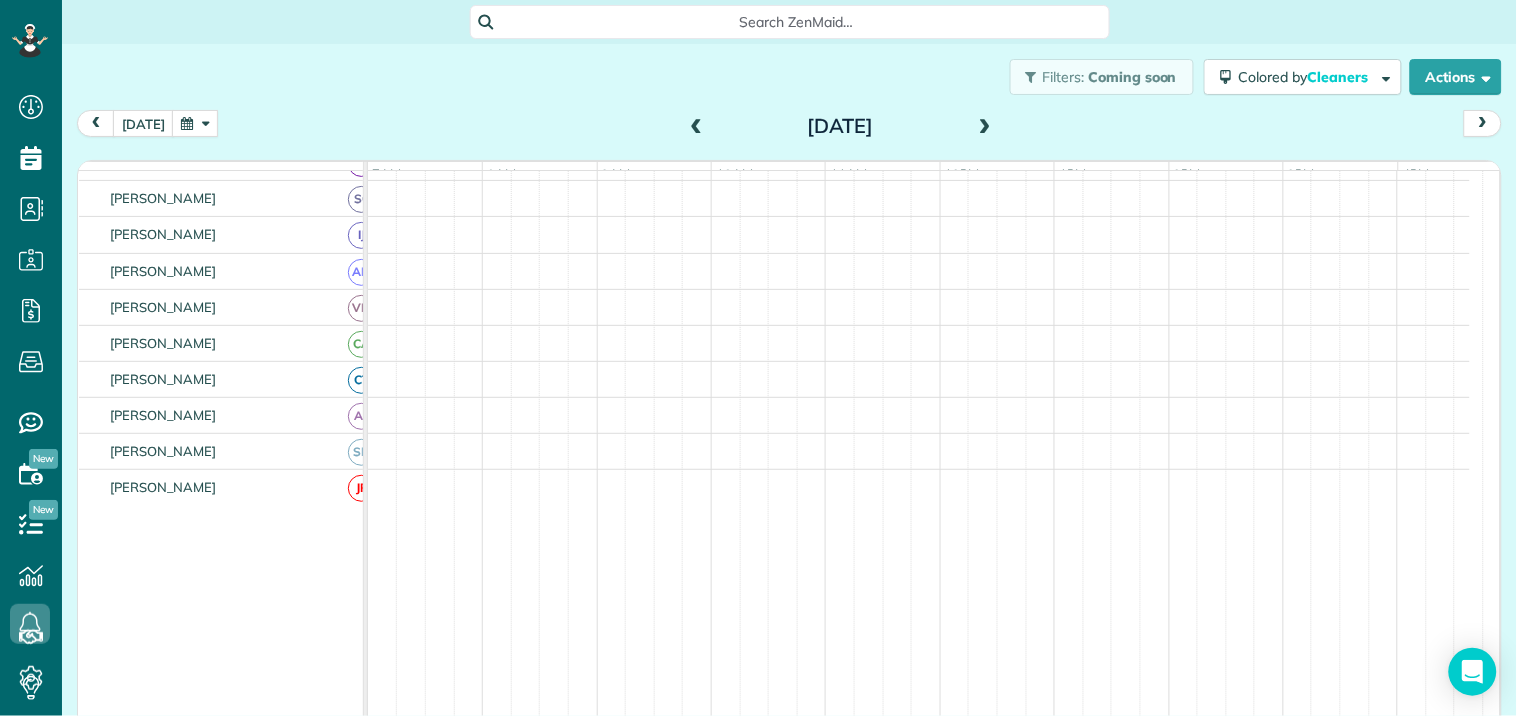 scroll, scrollTop: 292, scrollLeft: 0, axis: vertical 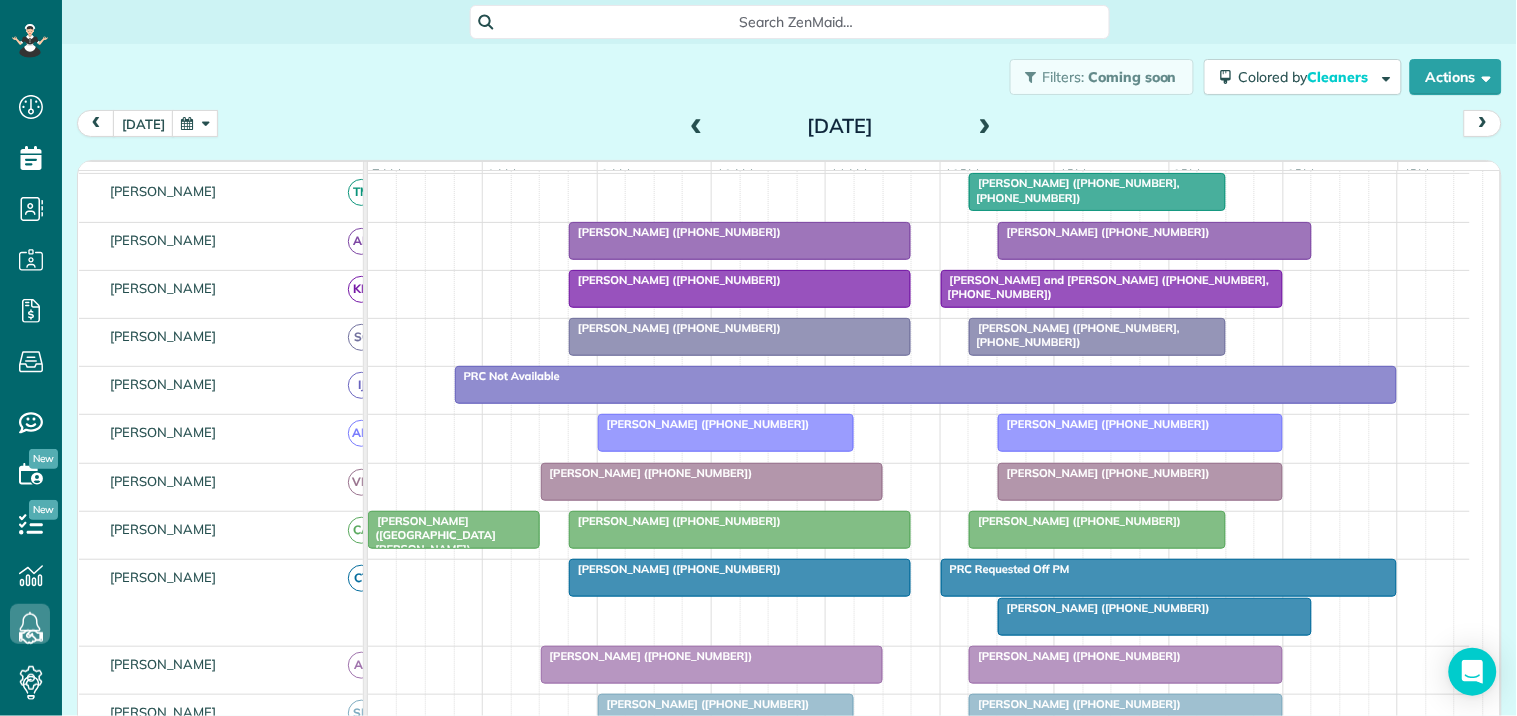 click at bounding box center (985, 127) 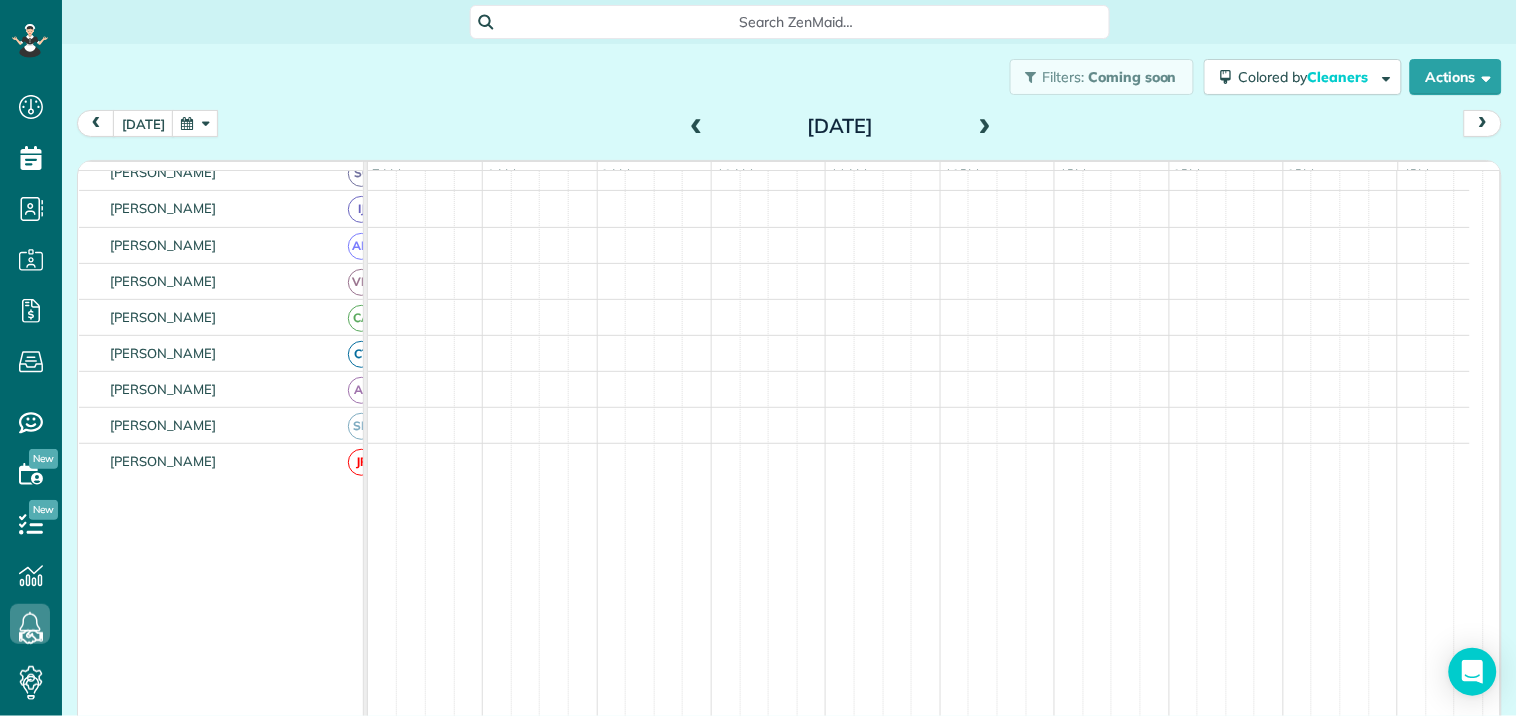 scroll, scrollTop: 292, scrollLeft: 0, axis: vertical 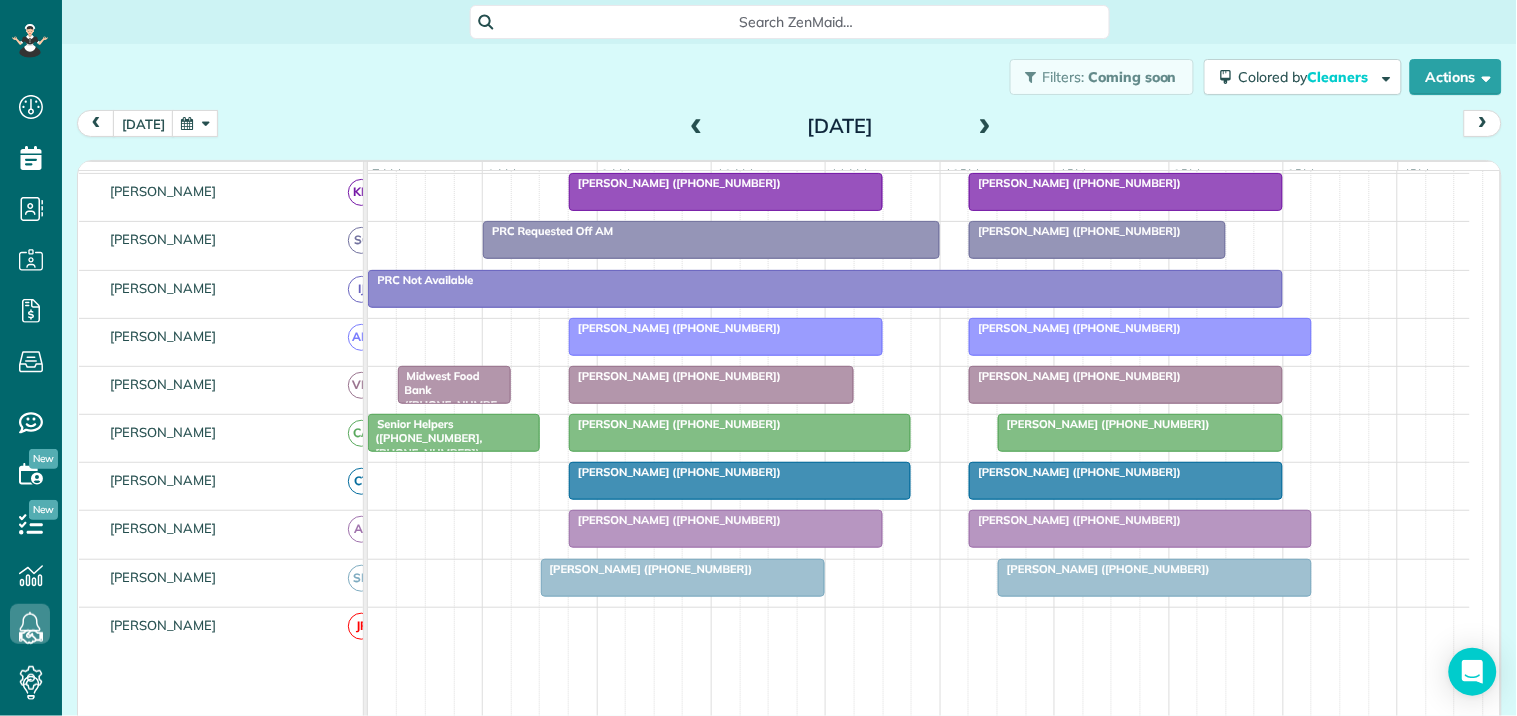 click at bounding box center [697, 127] 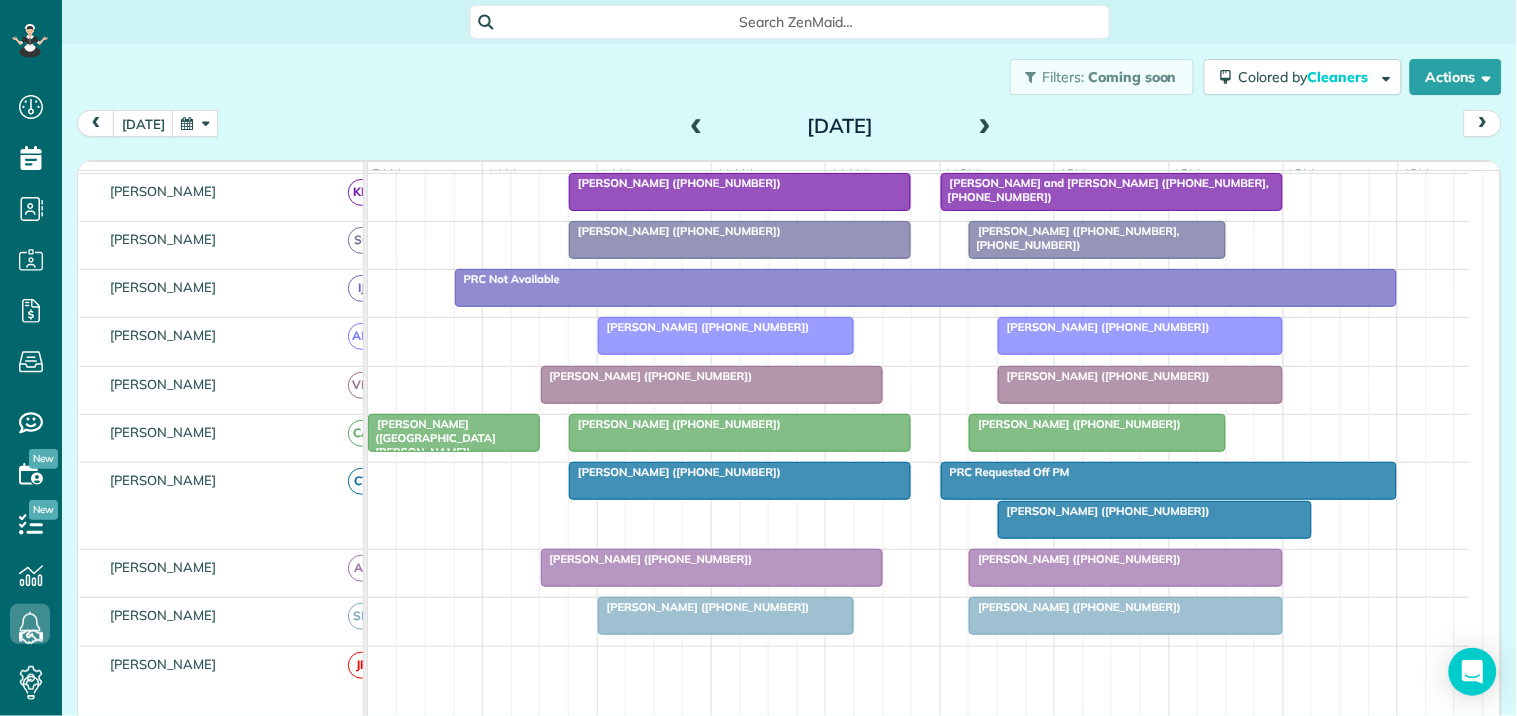 click at bounding box center [697, 127] 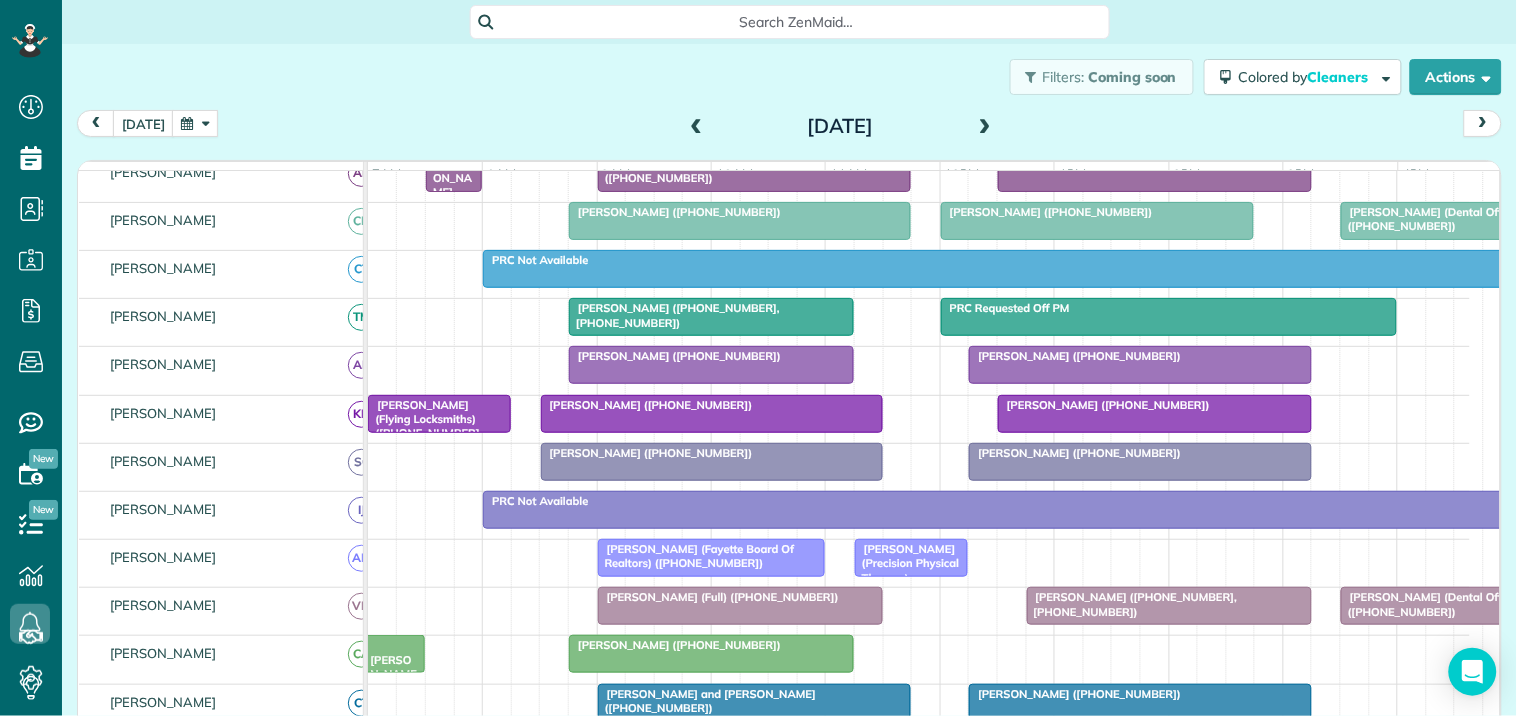 scroll, scrollTop: 350, scrollLeft: 0, axis: vertical 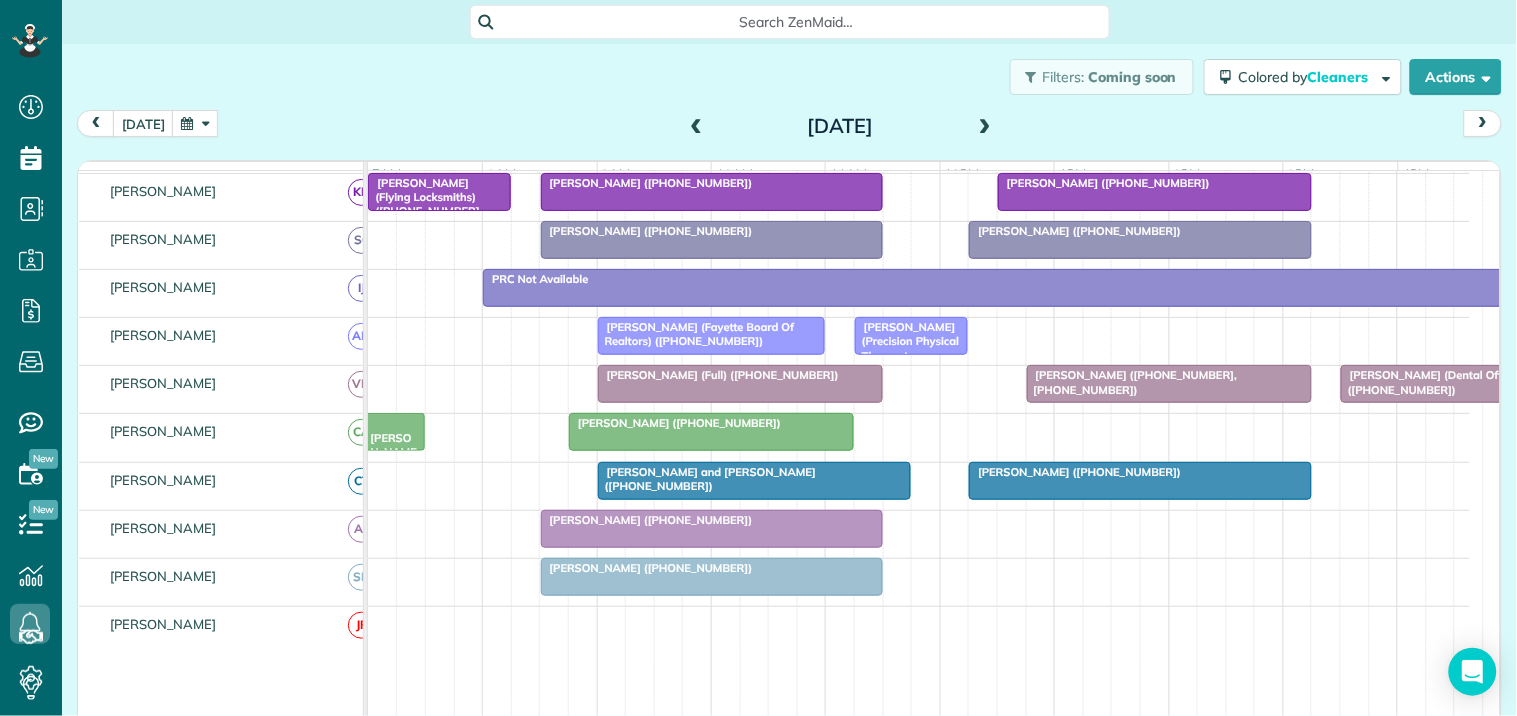 click at bounding box center (697, 127) 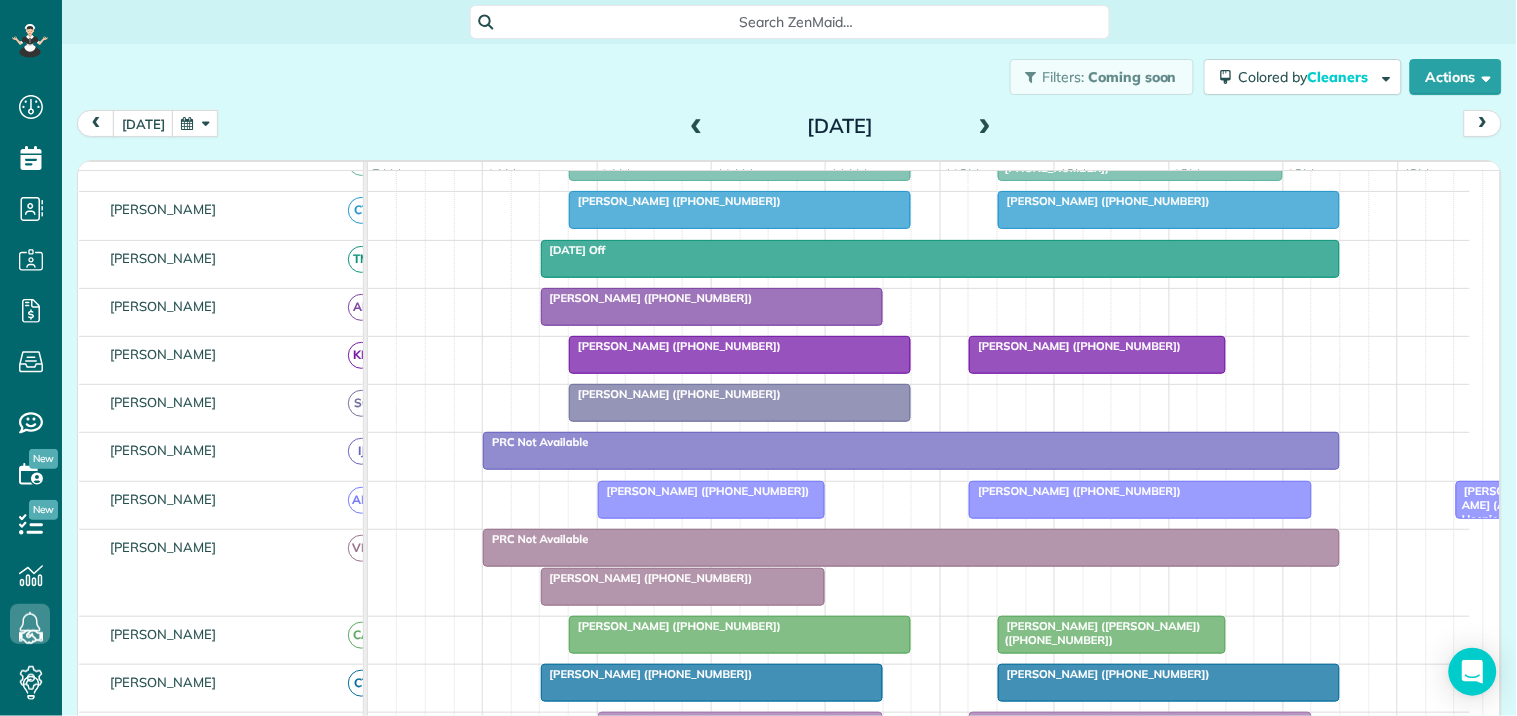 scroll, scrollTop: 527, scrollLeft: 0, axis: vertical 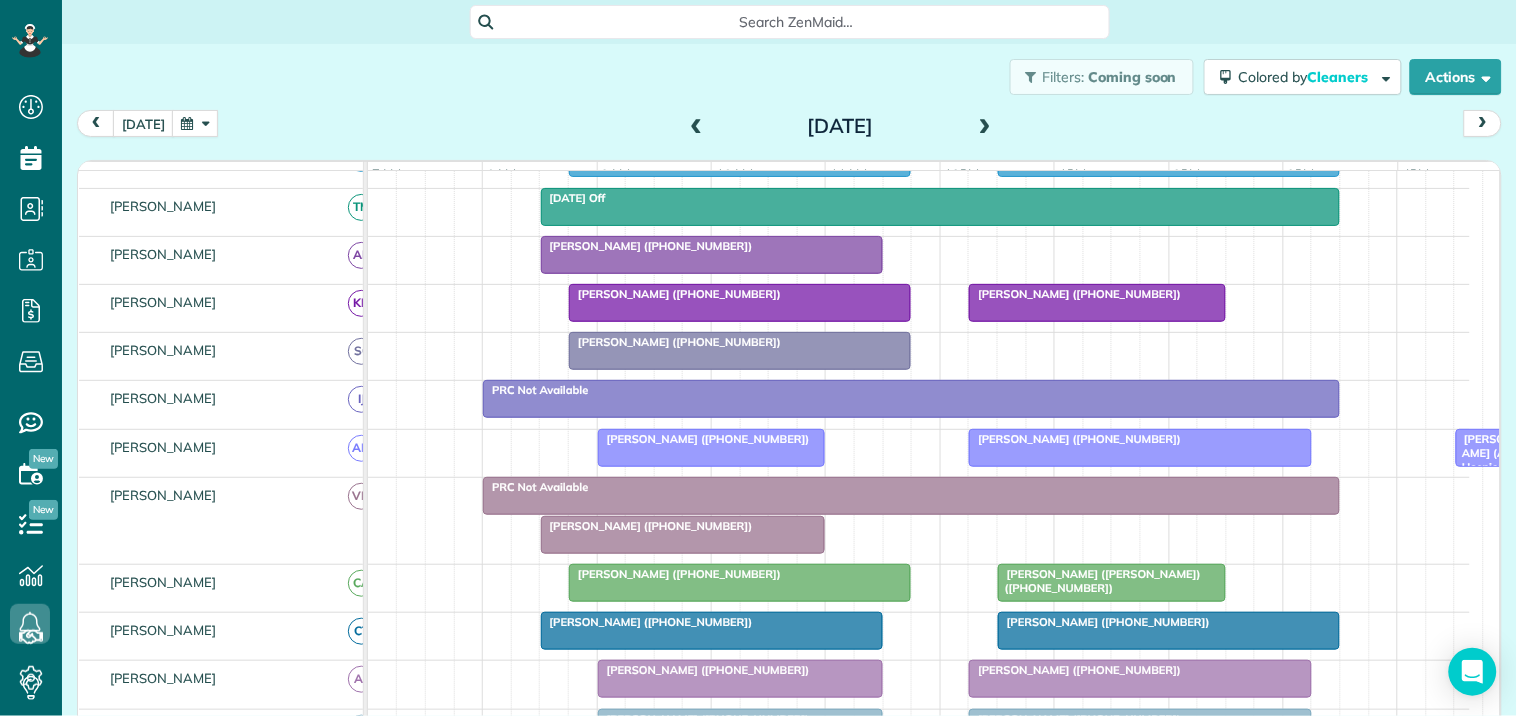 click on "Filters:   Coming soon
Colored by  Cleaners
Color by Cleaner
Color by Team
Color by Status
Color by Recurrence
Color by Paid/Unpaid
Filters  Default
Schedule Changes
Actions
Create Appointment
Create Task
Clock In/Out
Send Work Orders
Print Route Sheets
Today's Emails/Texts
Export data.." at bounding box center [789, 77] 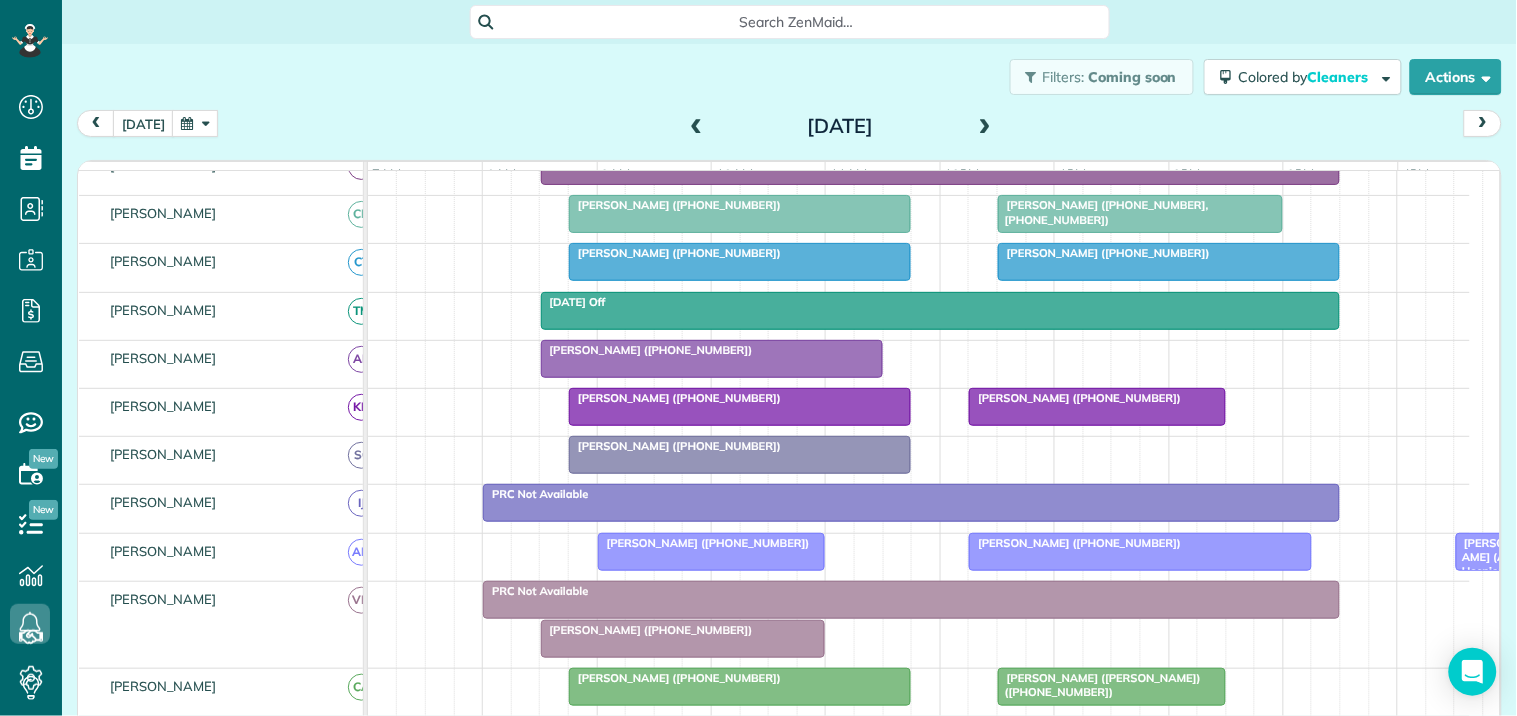 scroll, scrollTop: 194, scrollLeft: 0, axis: vertical 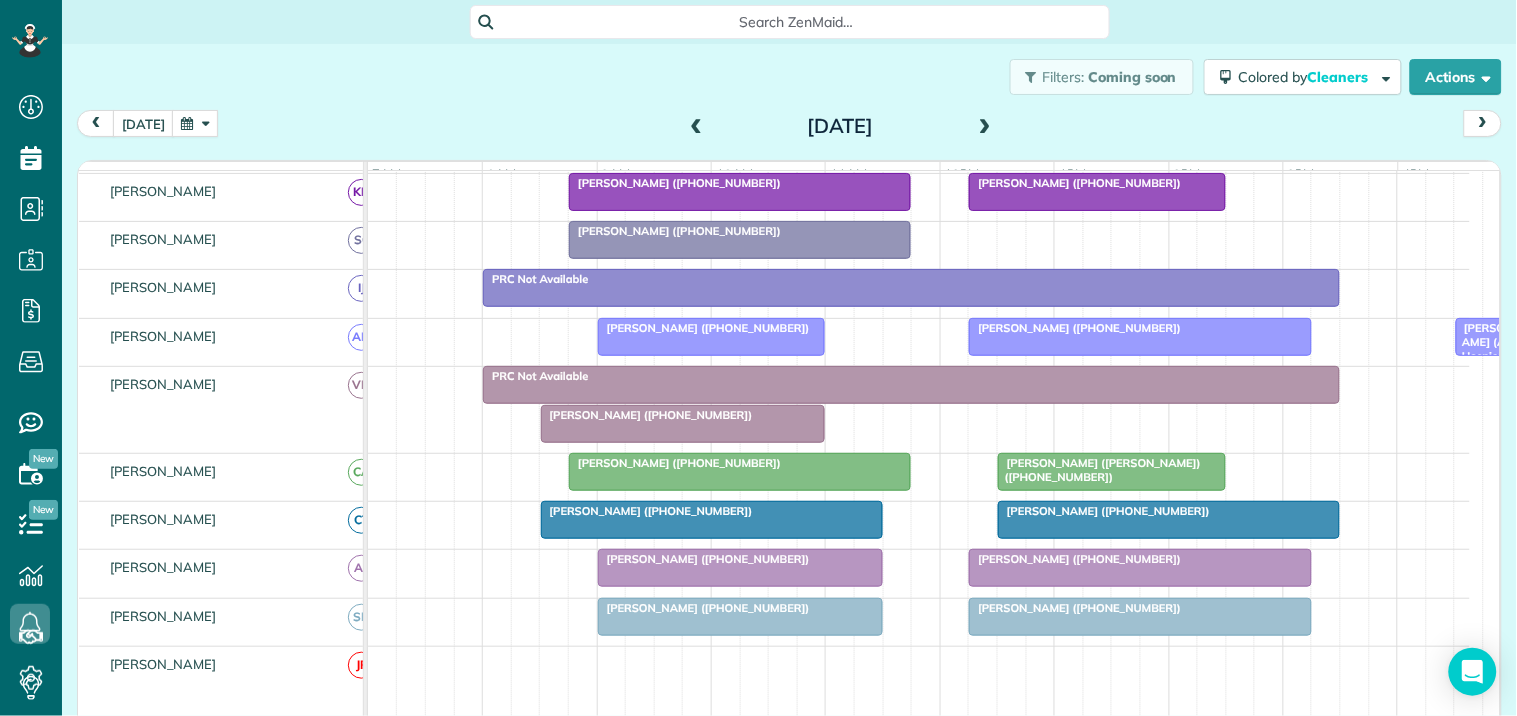 click at bounding box center (985, 127) 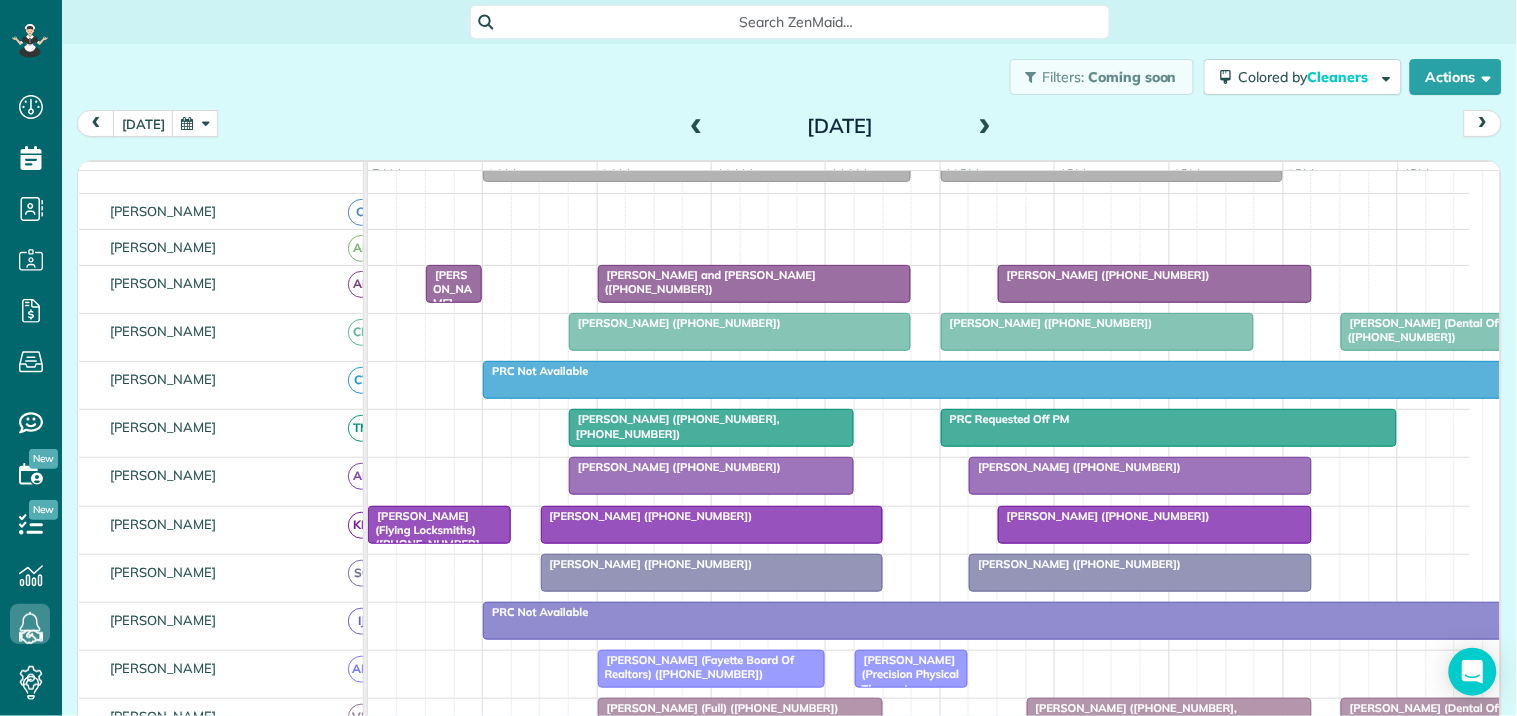 click at bounding box center (985, 127) 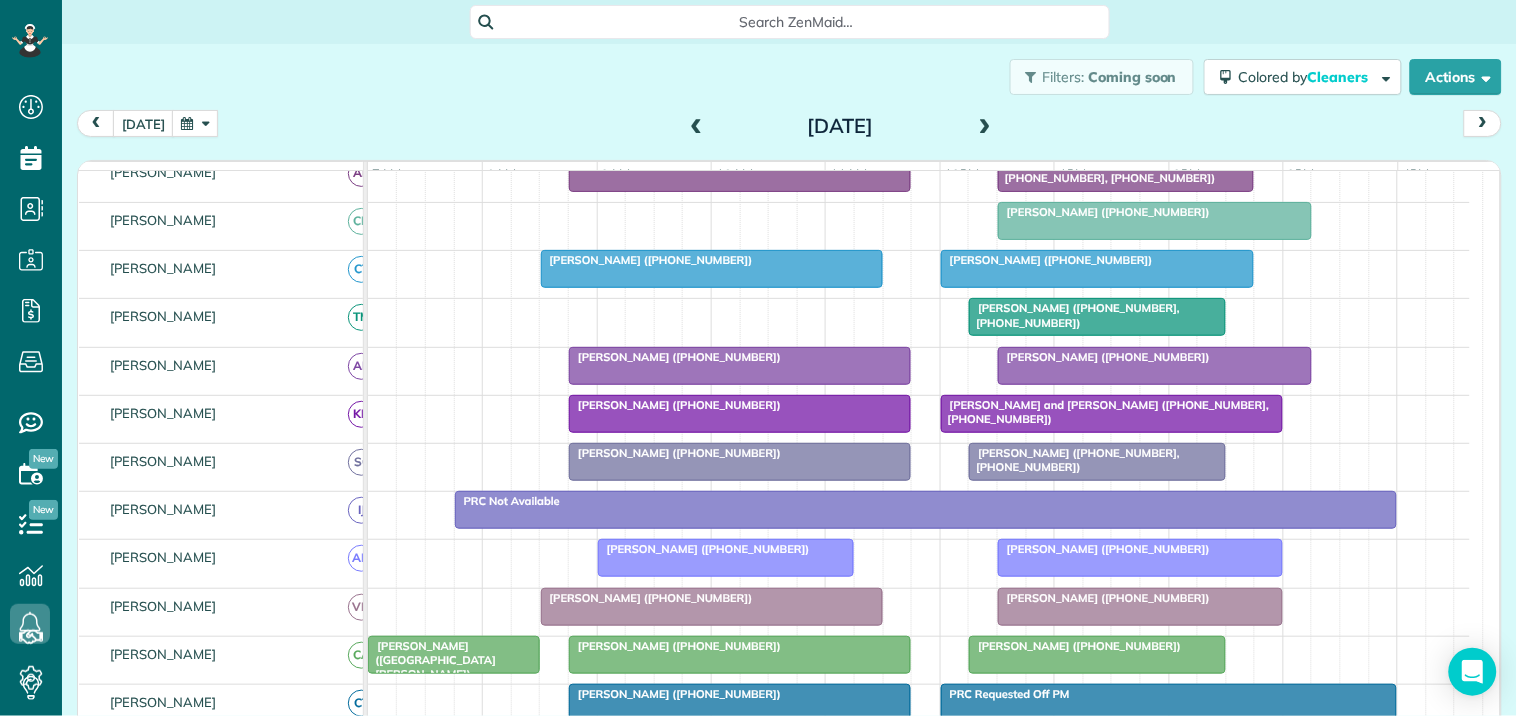 click at bounding box center (1098, 269) 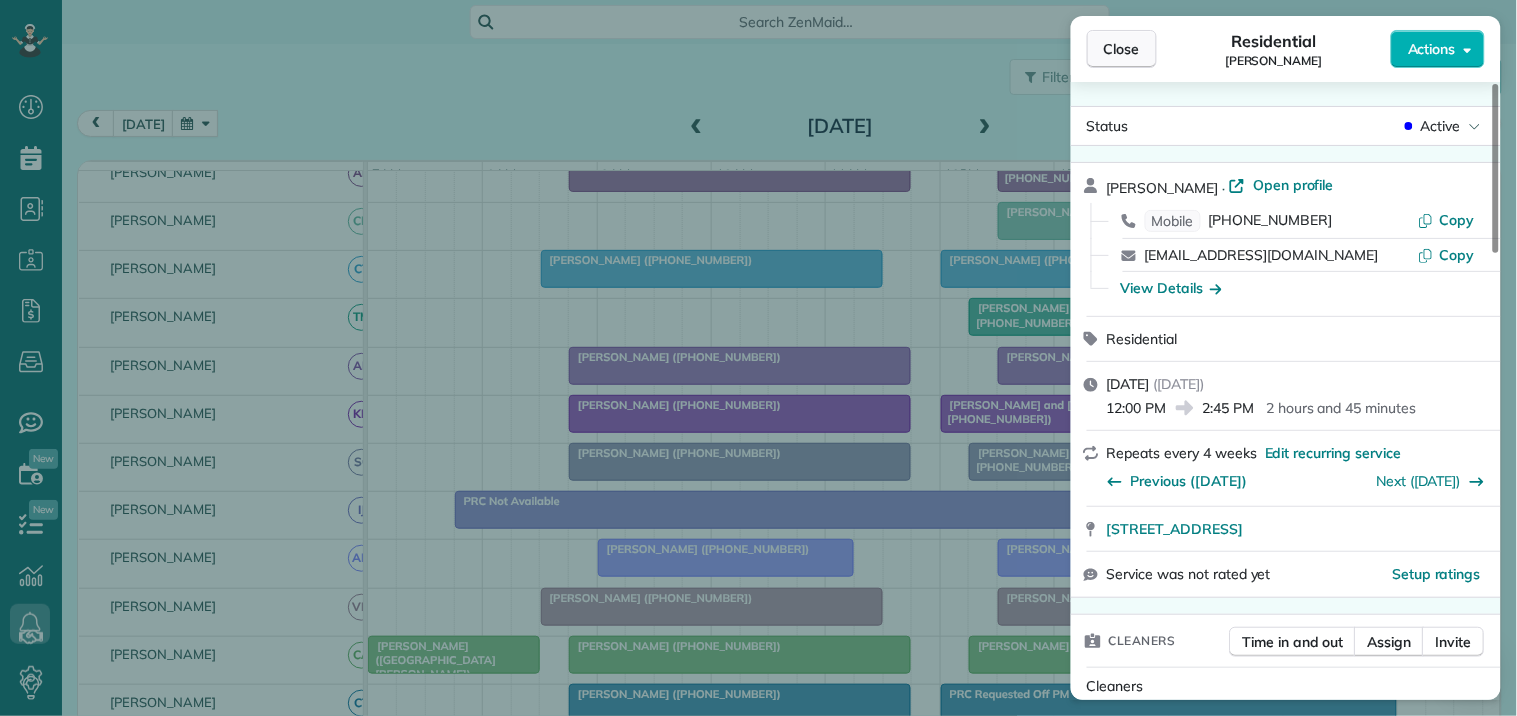 click on "Close" at bounding box center (1122, 49) 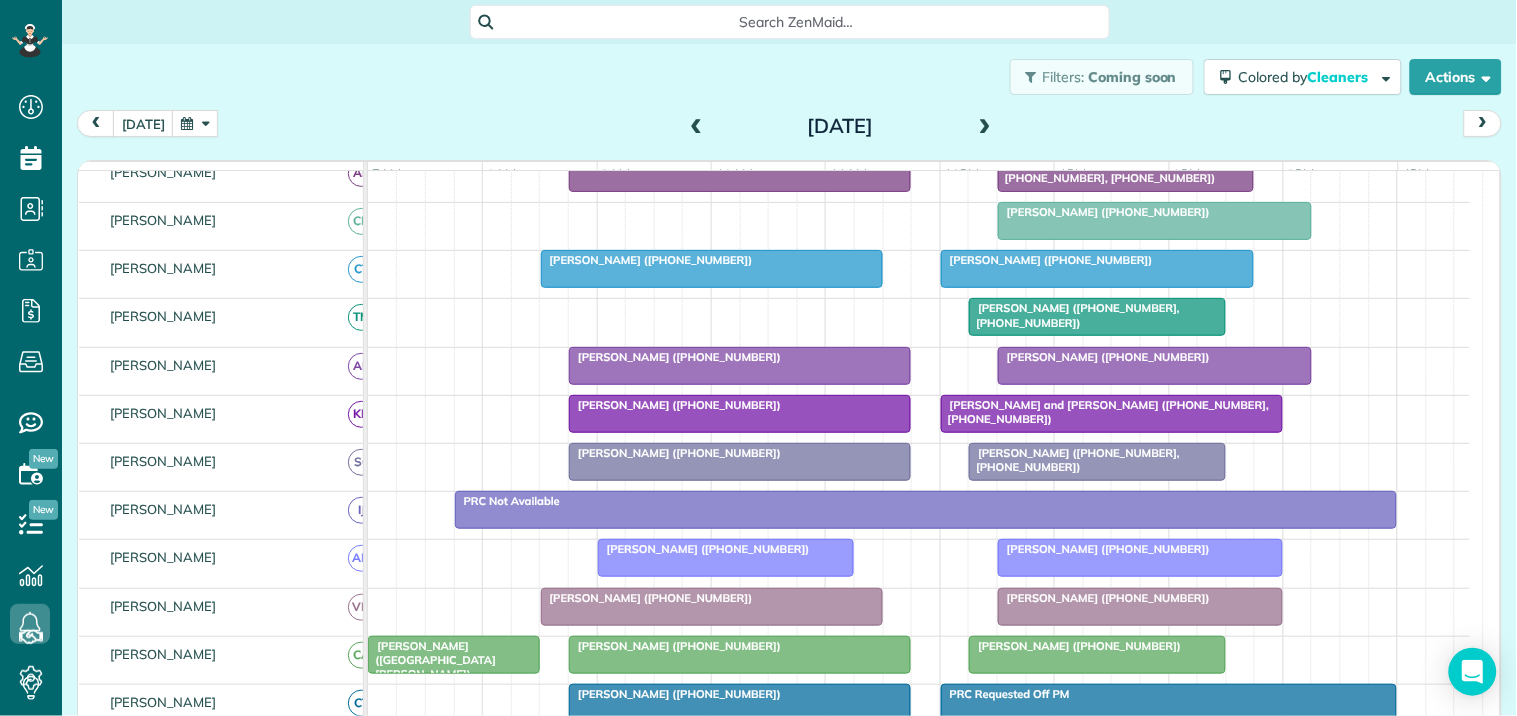 click at bounding box center (985, 127) 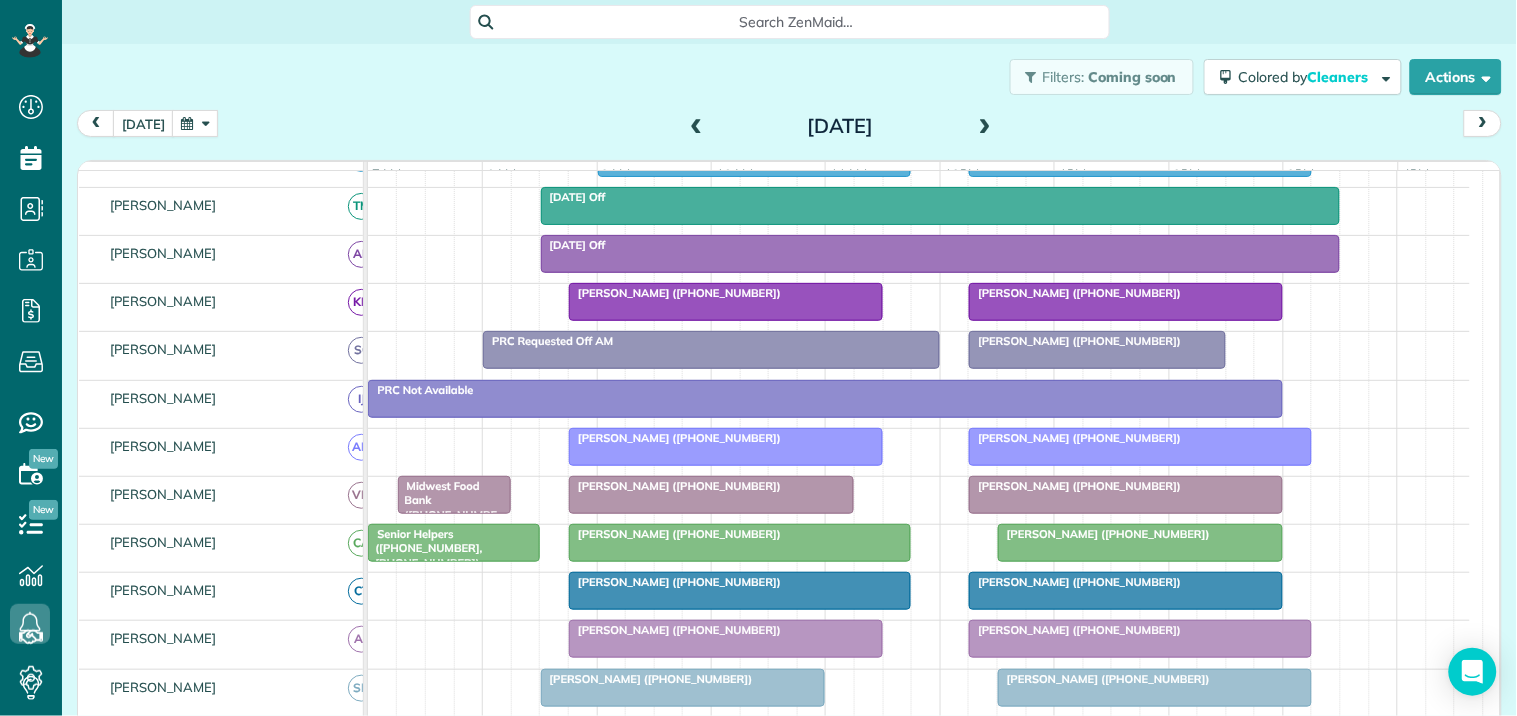 click on "[PERSON_NAME] ([PHONE_NUMBER])" at bounding box center (1075, 341) 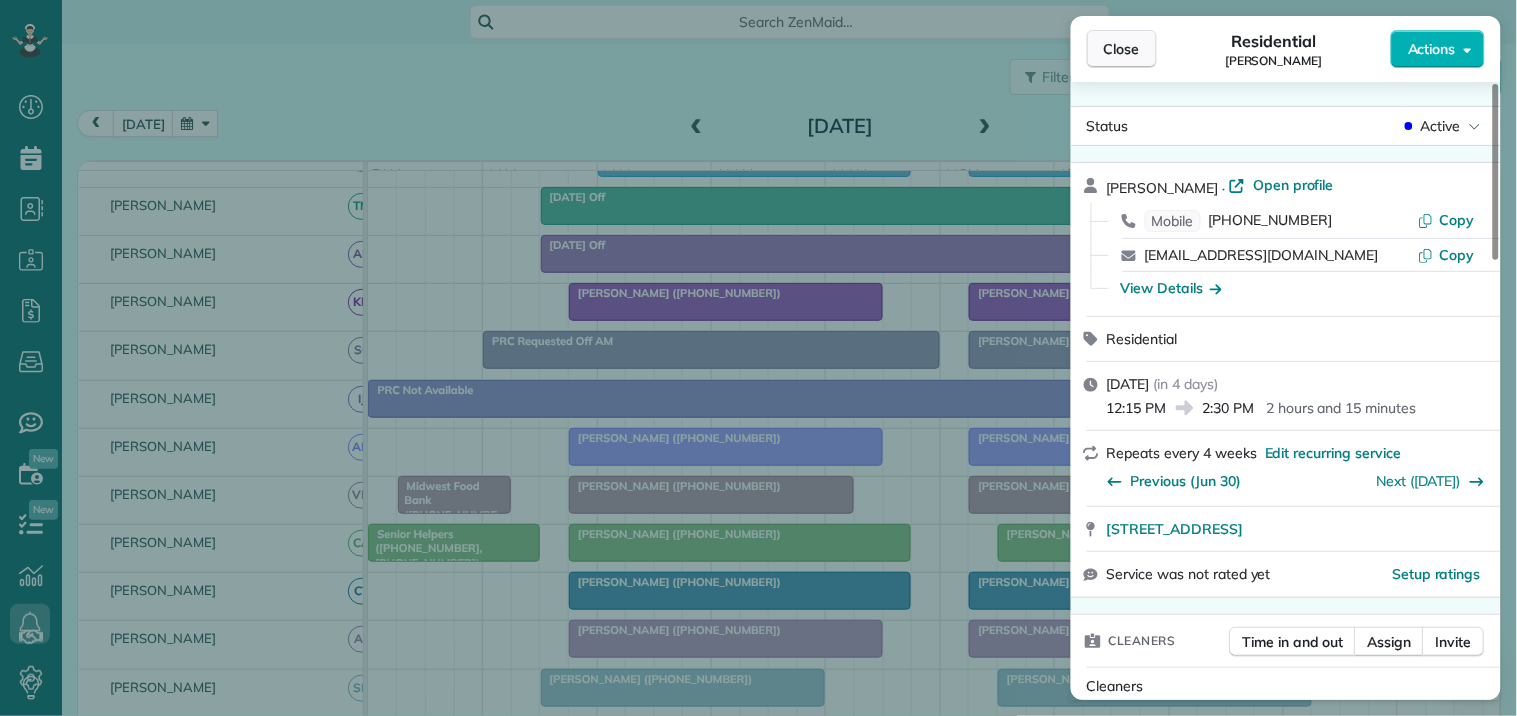 click on "Close" at bounding box center (1122, 49) 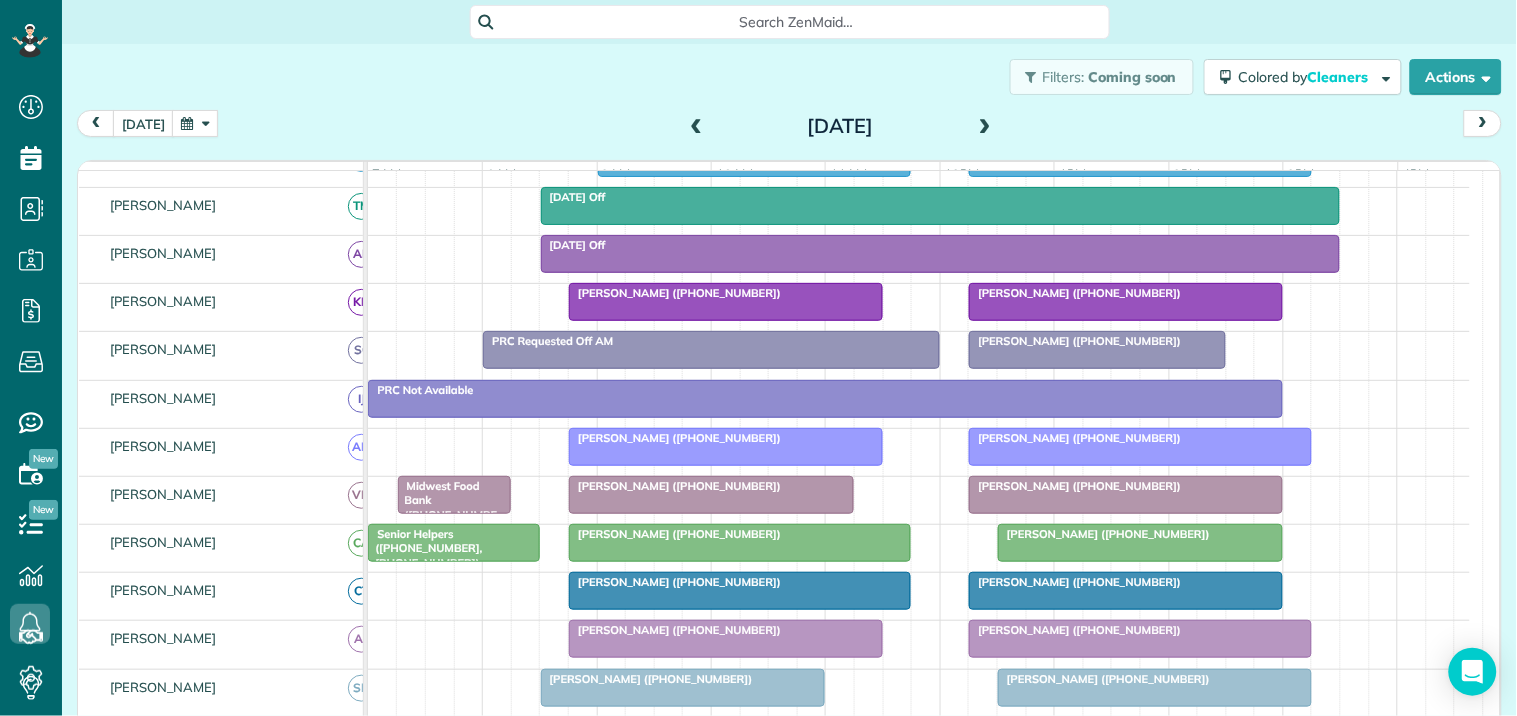 scroll, scrollTop: 672, scrollLeft: 0, axis: vertical 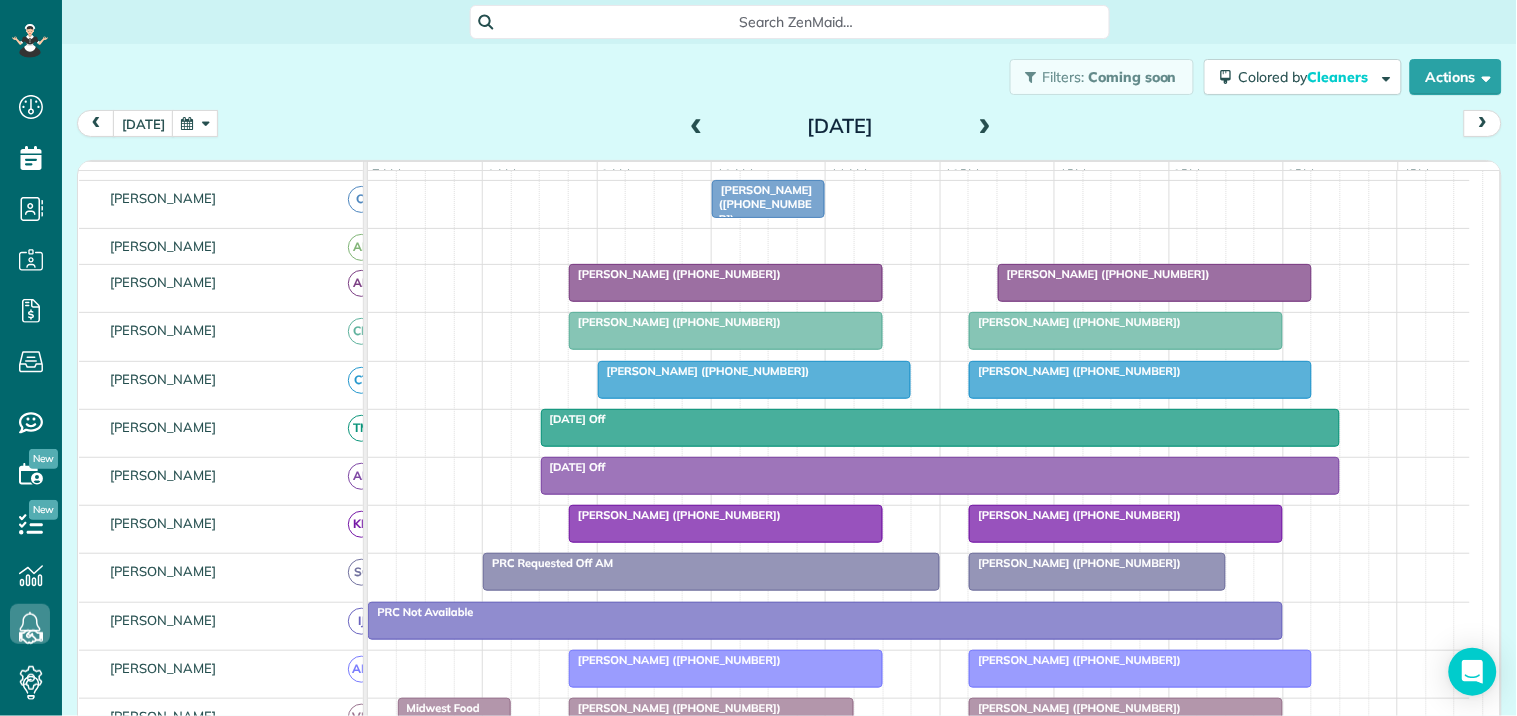 click at bounding box center [697, 127] 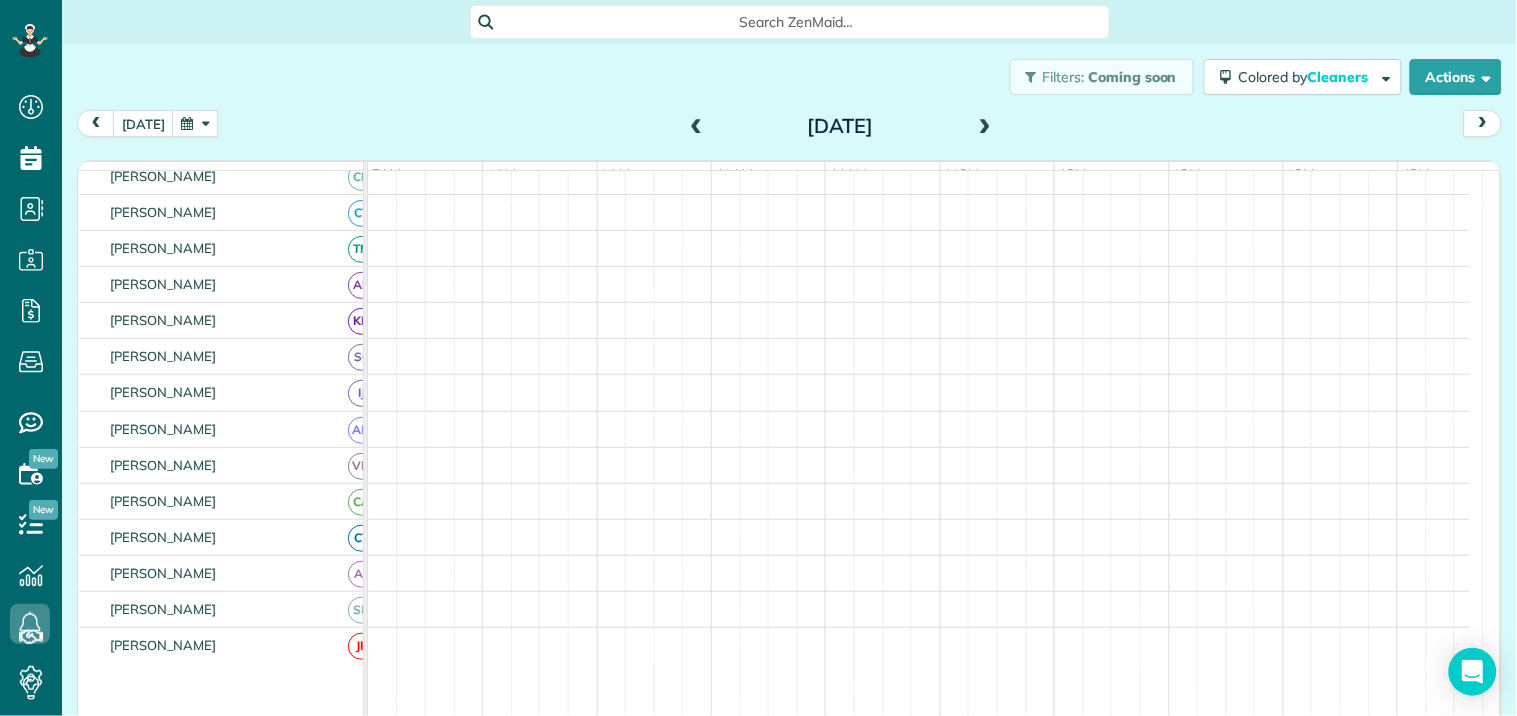 scroll, scrollTop: 104, scrollLeft: 0, axis: vertical 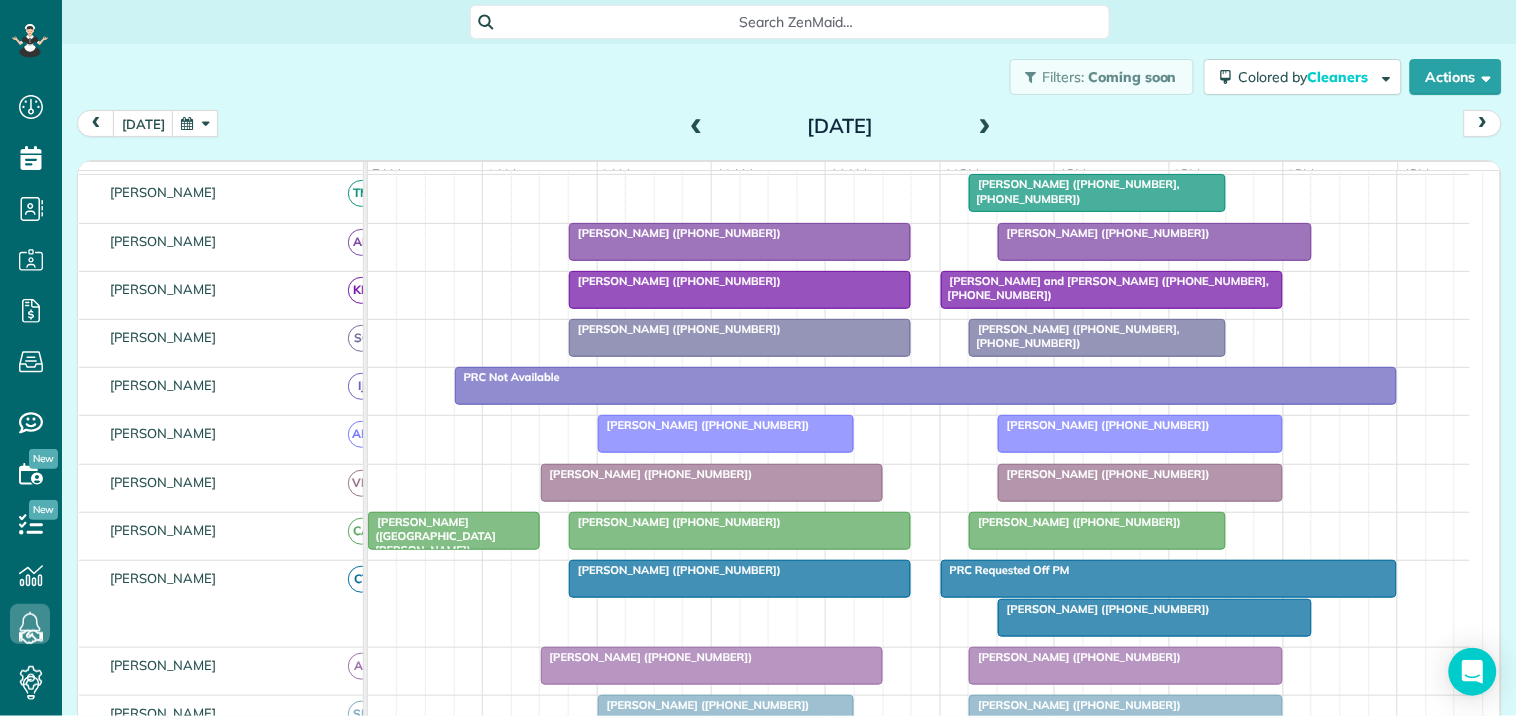 click at bounding box center [697, 127] 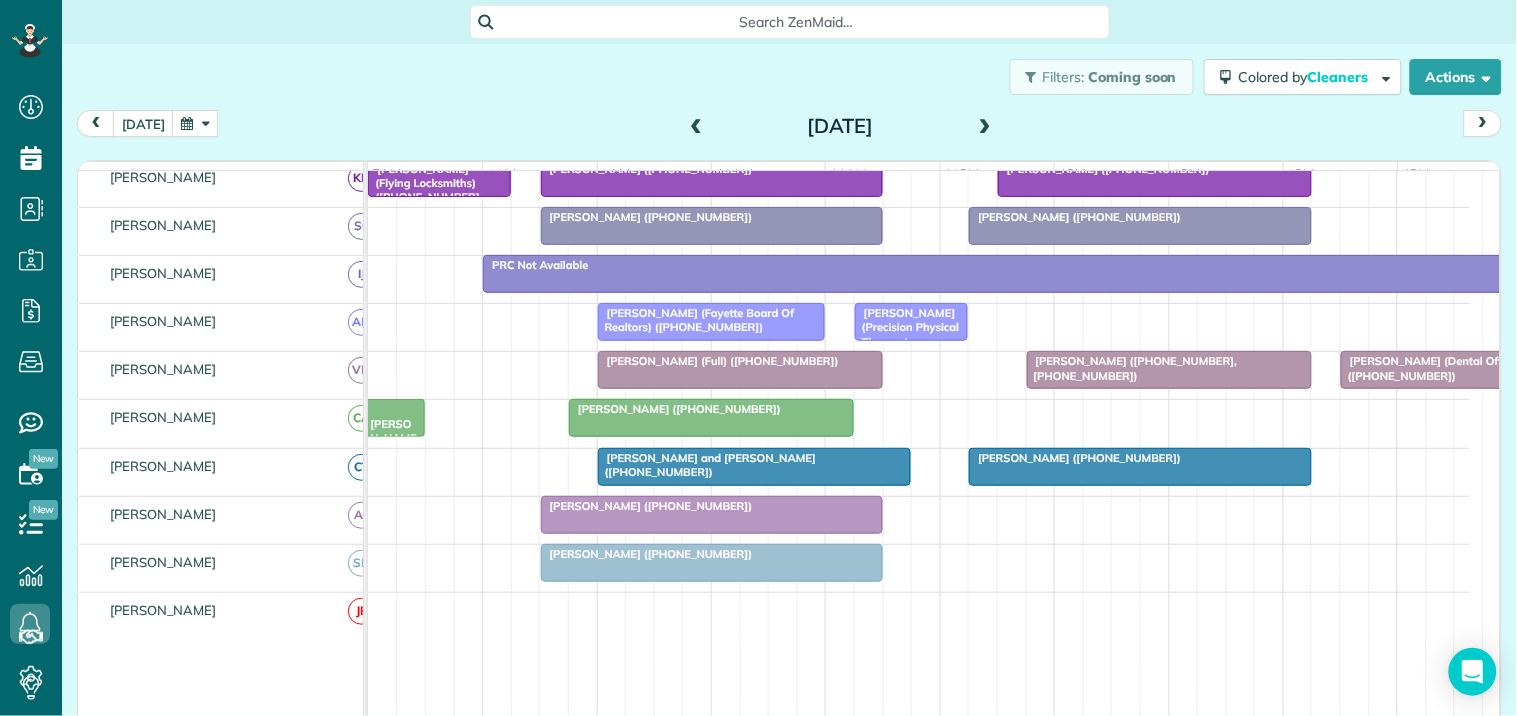 click on "Robin Smith (+16785704438)" at bounding box center [1075, 458] 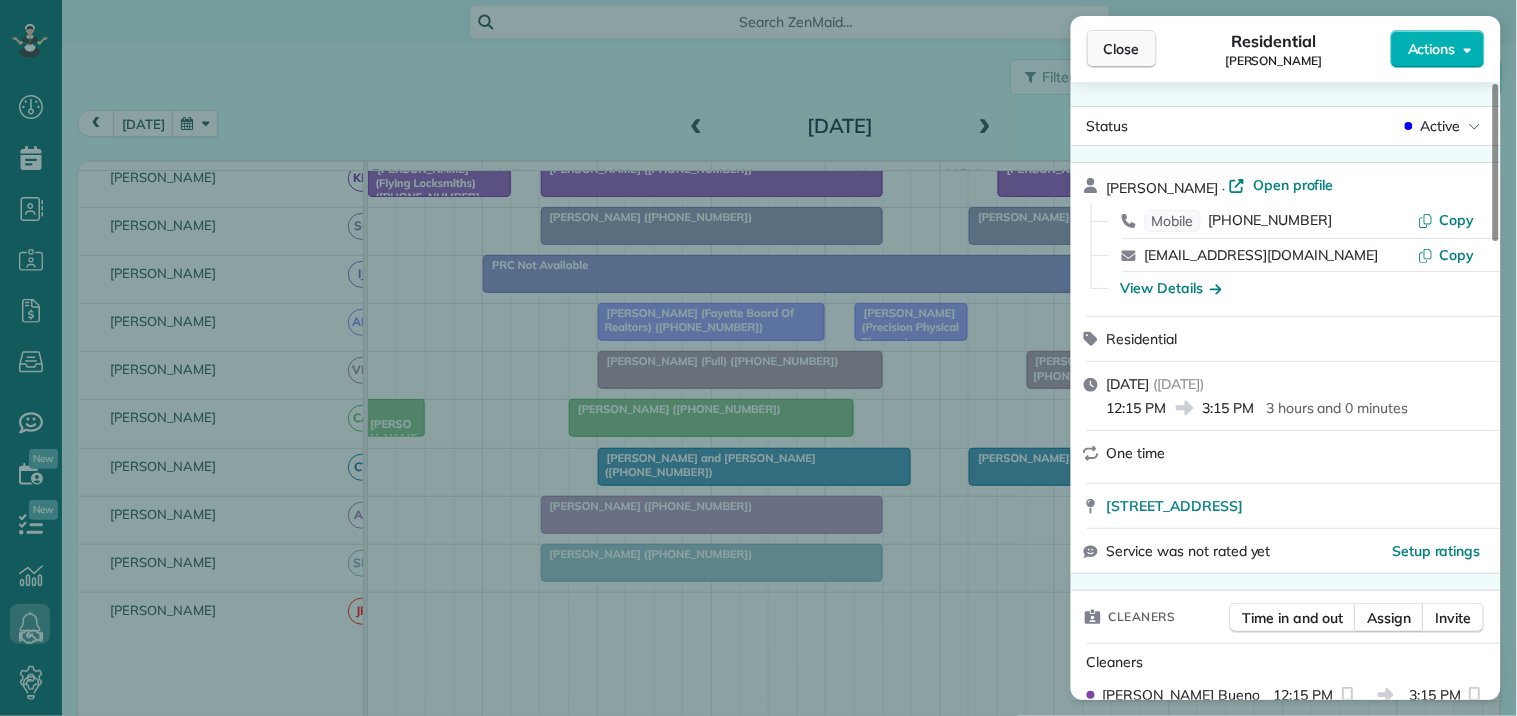 click on "Close" at bounding box center (1122, 49) 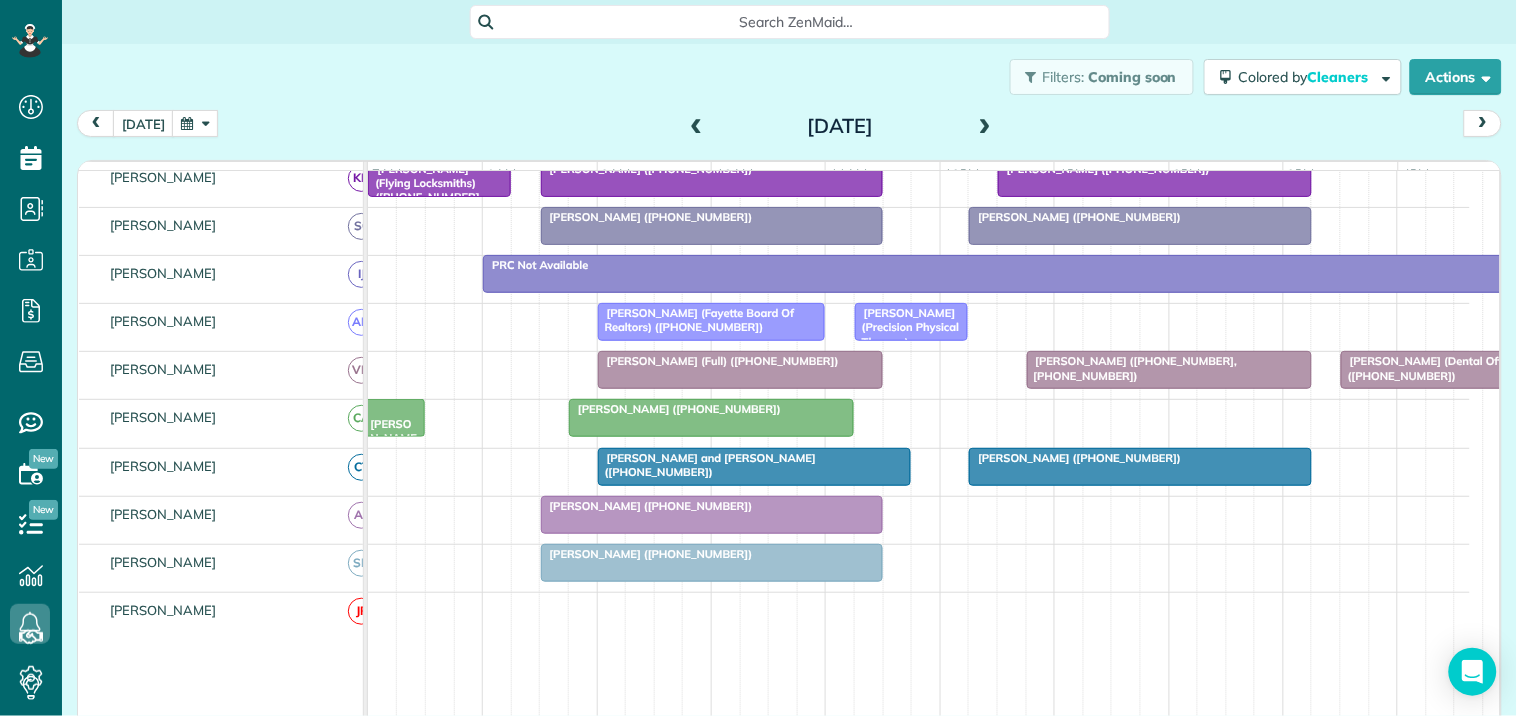 scroll, scrollTop: 267, scrollLeft: 0, axis: vertical 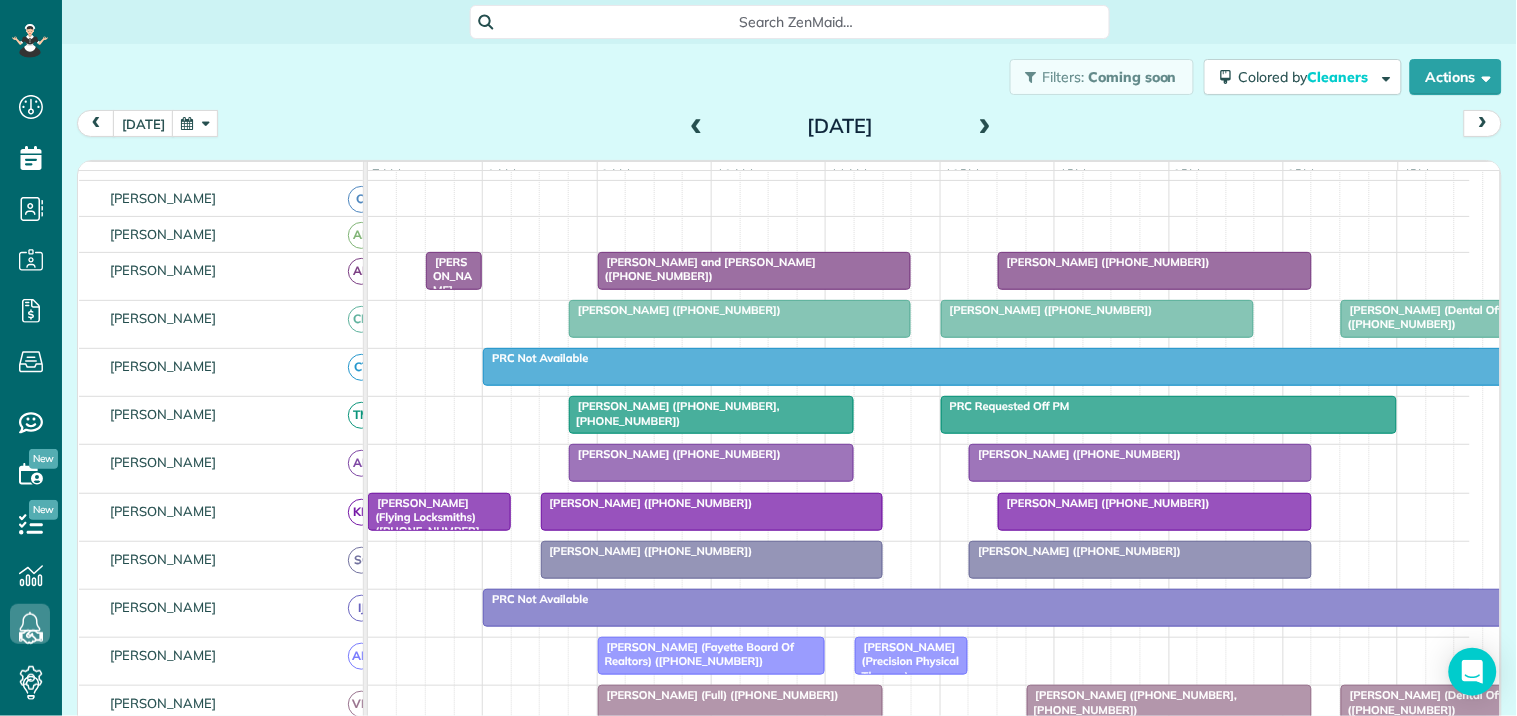click on "Filters:   Coming soon
Colored by  Cleaners
Color by Cleaner
Color by Team
Color by Status
Color by Recurrence
Color by Paid/Unpaid
Filters  Default
Schedule Changes
Actions
Create Appointment
Create Task
Clock In/Out
Send Work Orders
Print Route Sheets
Today's Emails/Texts
Export data.." at bounding box center [789, 77] 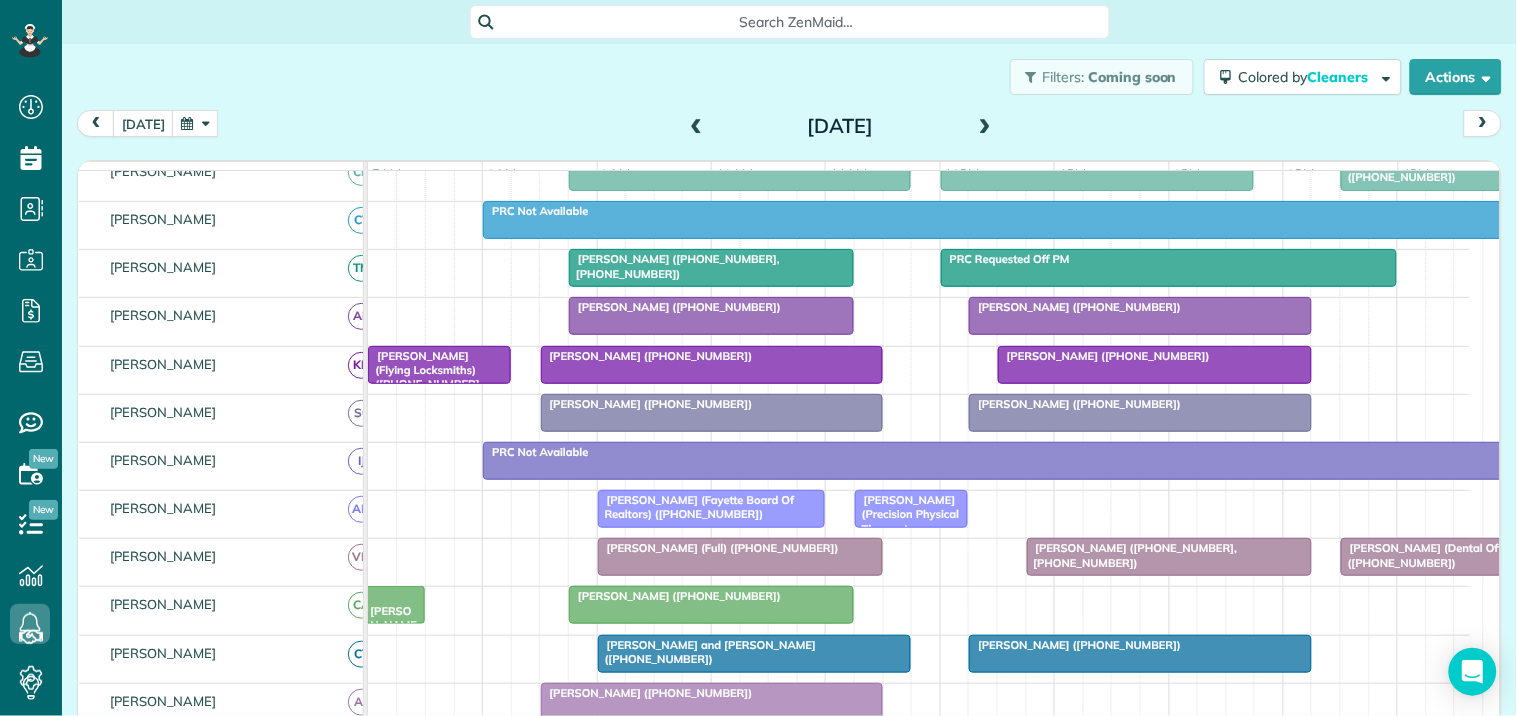 scroll, scrollTop: 490, scrollLeft: 0, axis: vertical 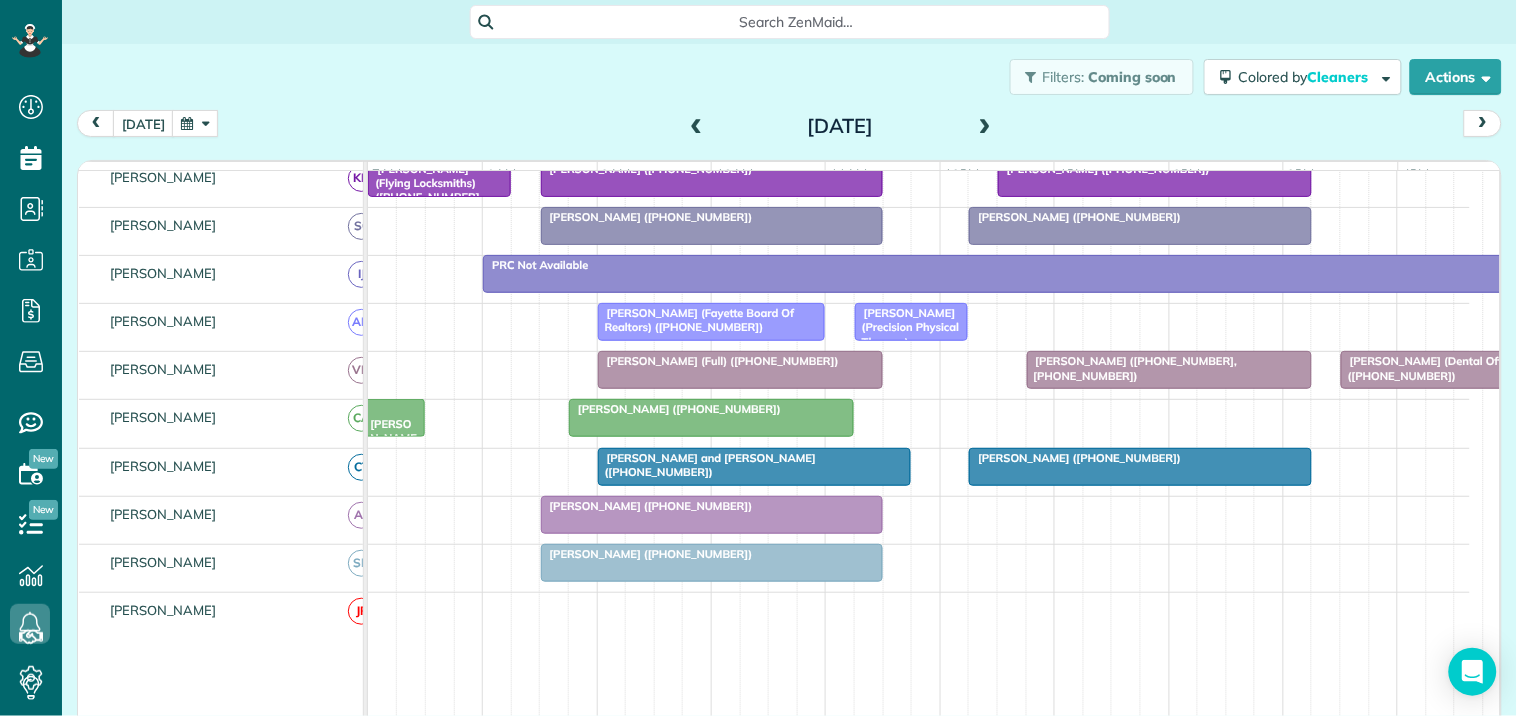 click at bounding box center (697, 127) 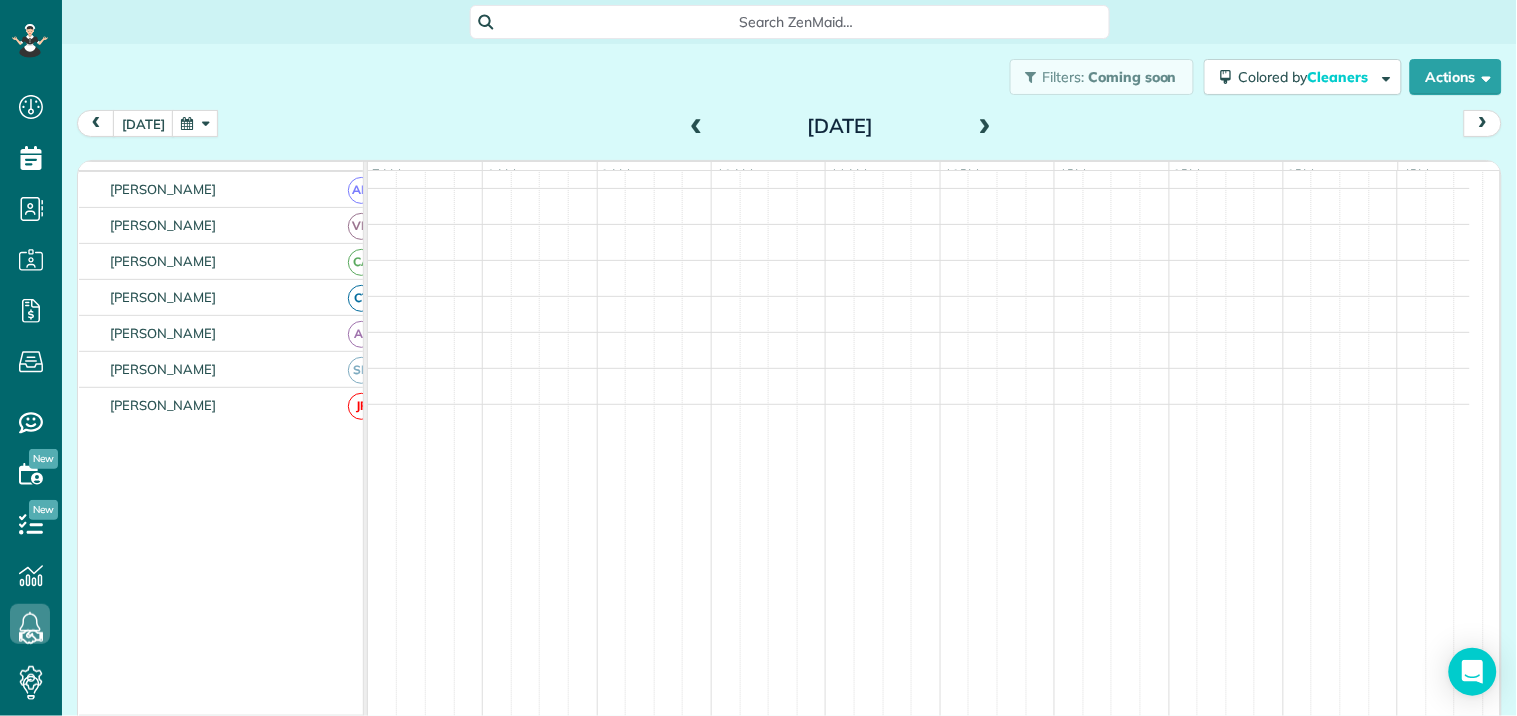 scroll, scrollTop: 365, scrollLeft: 0, axis: vertical 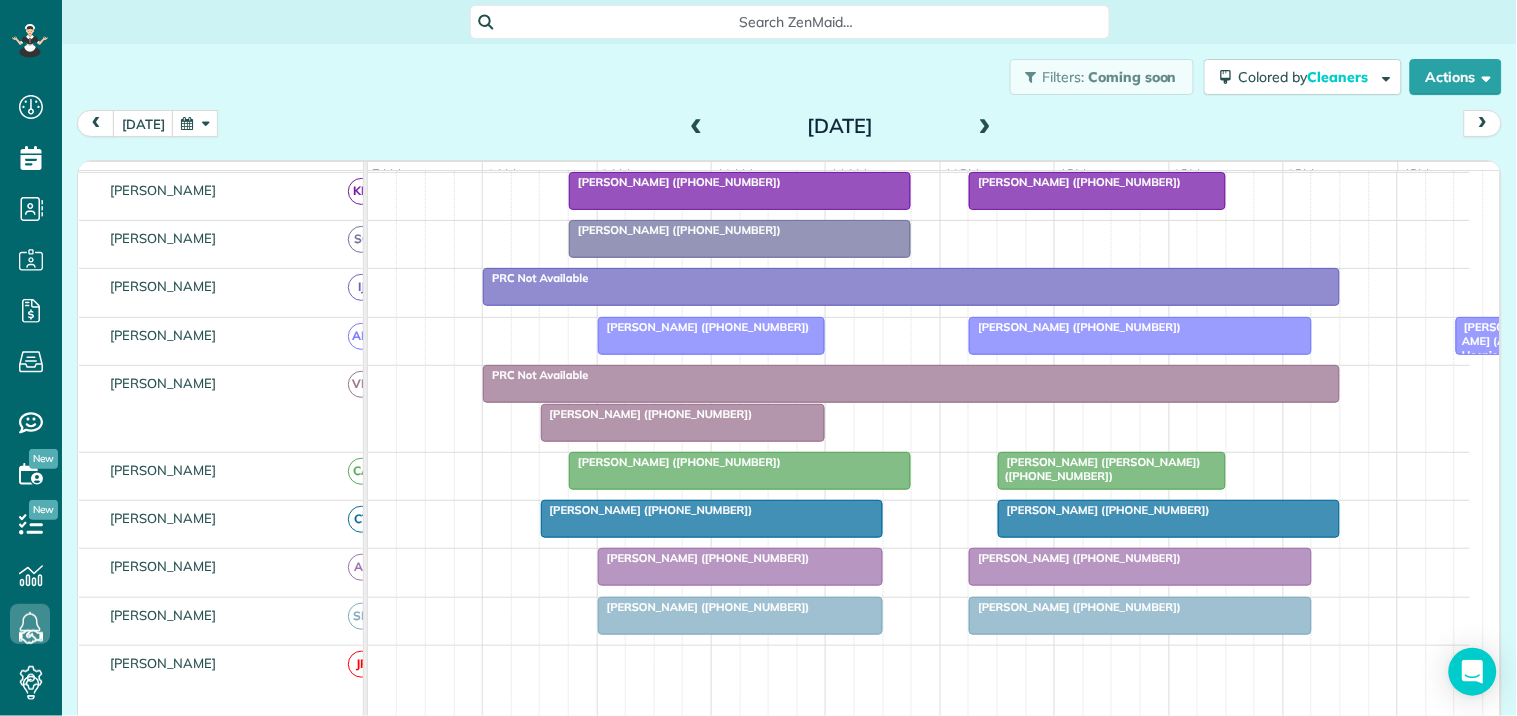 click at bounding box center [985, 127] 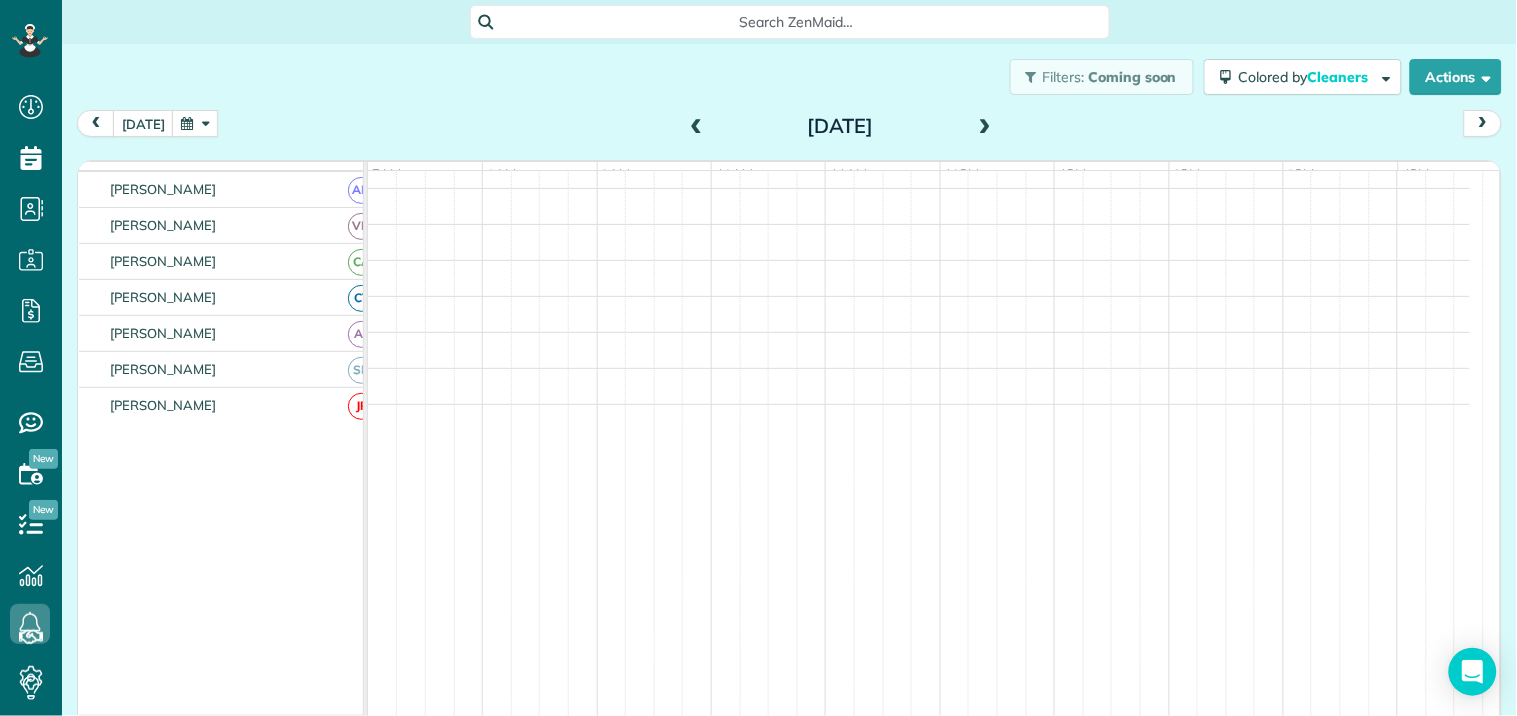 scroll, scrollTop: 365, scrollLeft: 0, axis: vertical 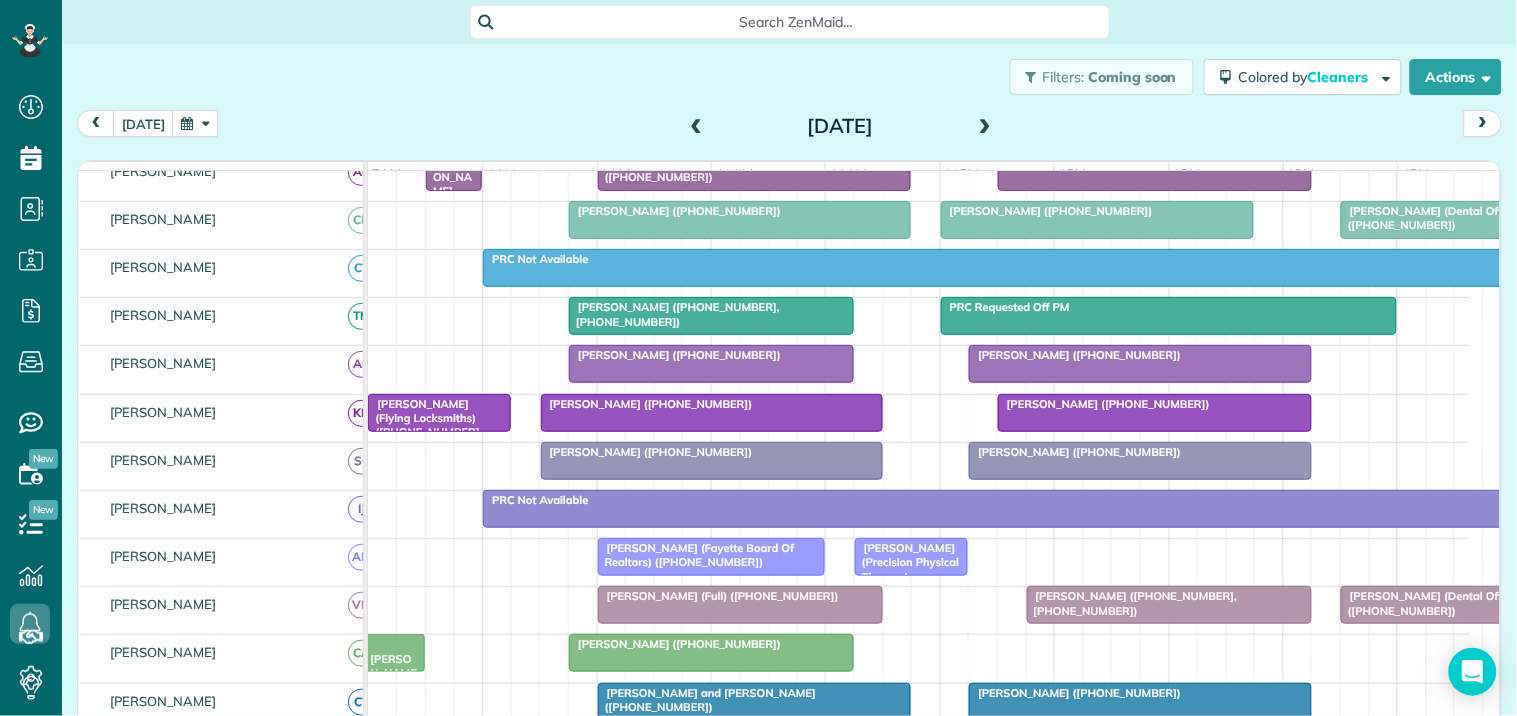 click on "Robin Smith (+16785704438)" at bounding box center [1075, 355] 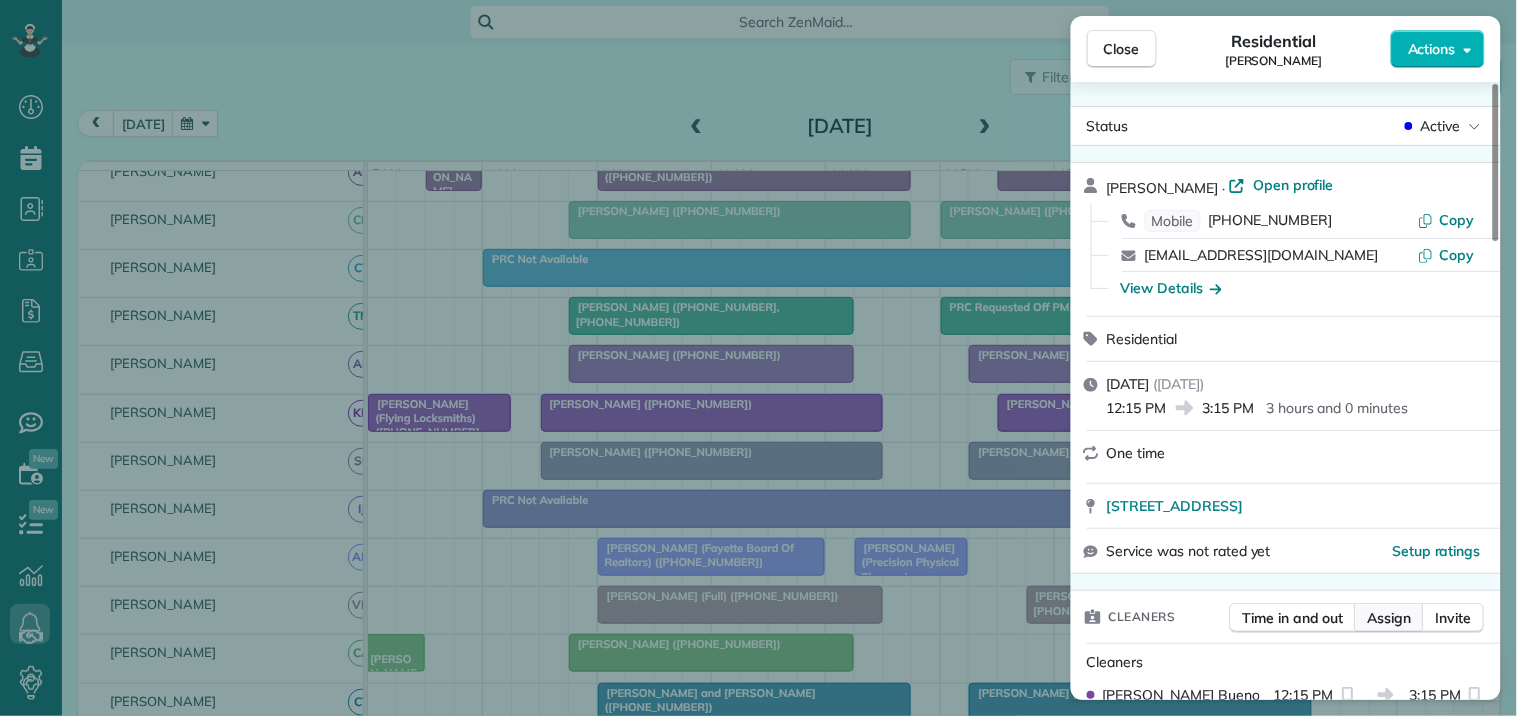 click on "Assign" at bounding box center (1390, 618) 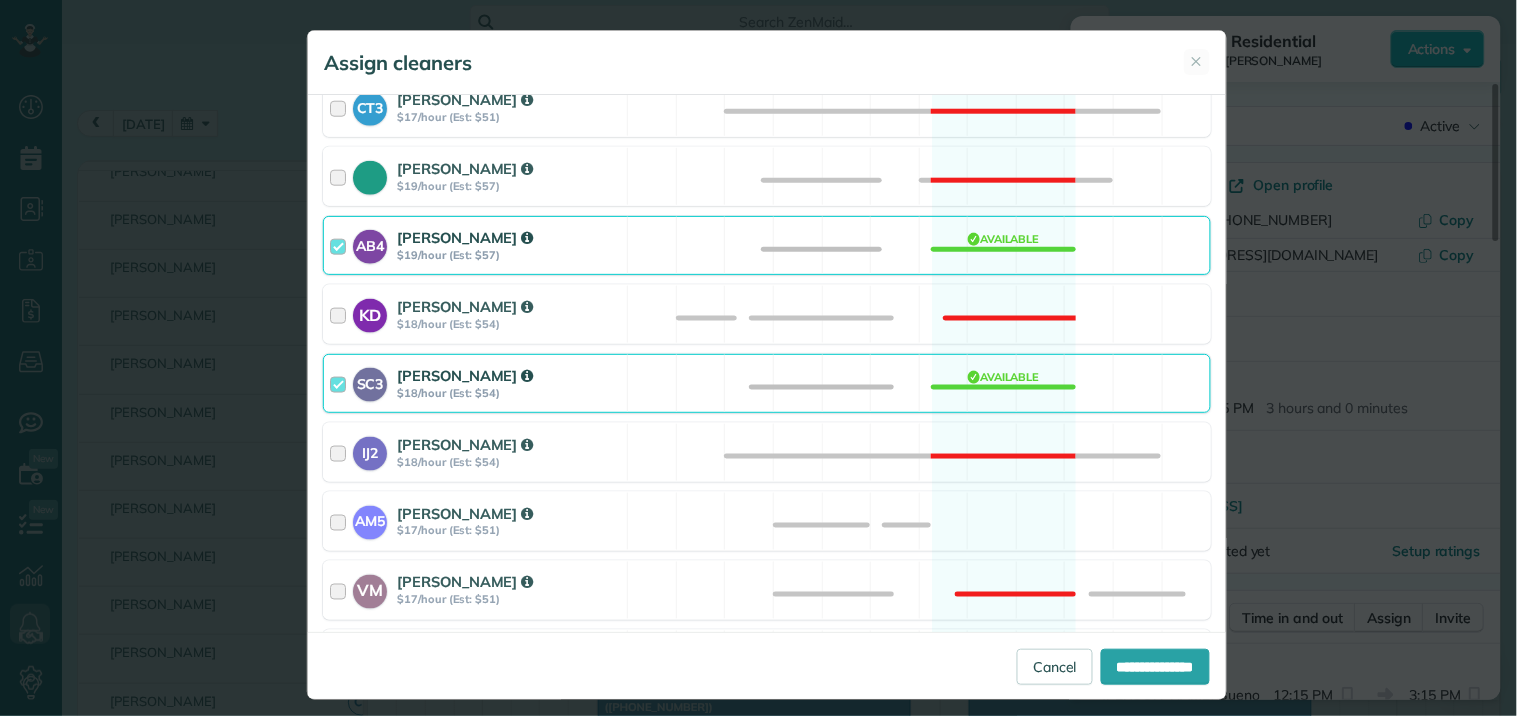 scroll, scrollTop: 555, scrollLeft: 0, axis: vertical 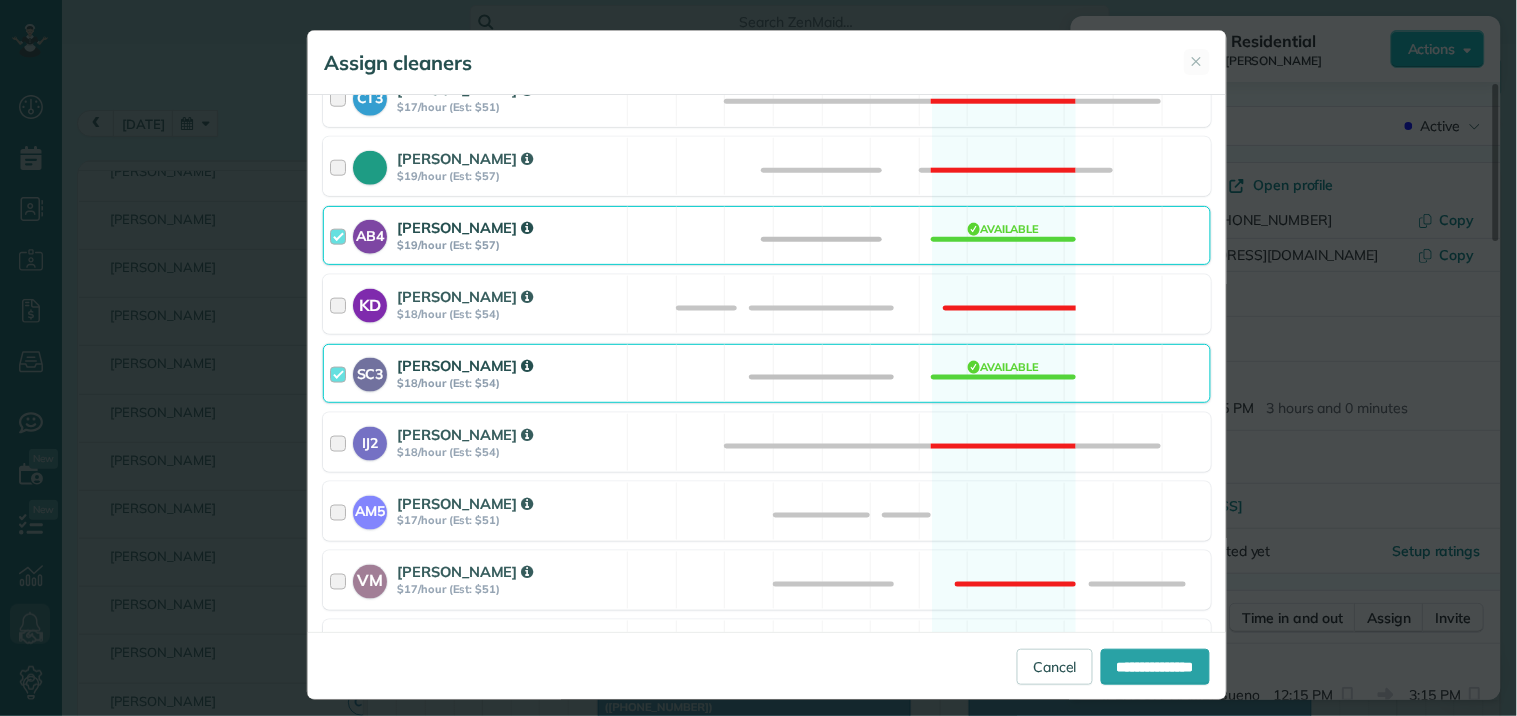 click on "AB4
Adriana Bueno
$19/hour (Est: $57)
Available" at bounding box center (767, 235) 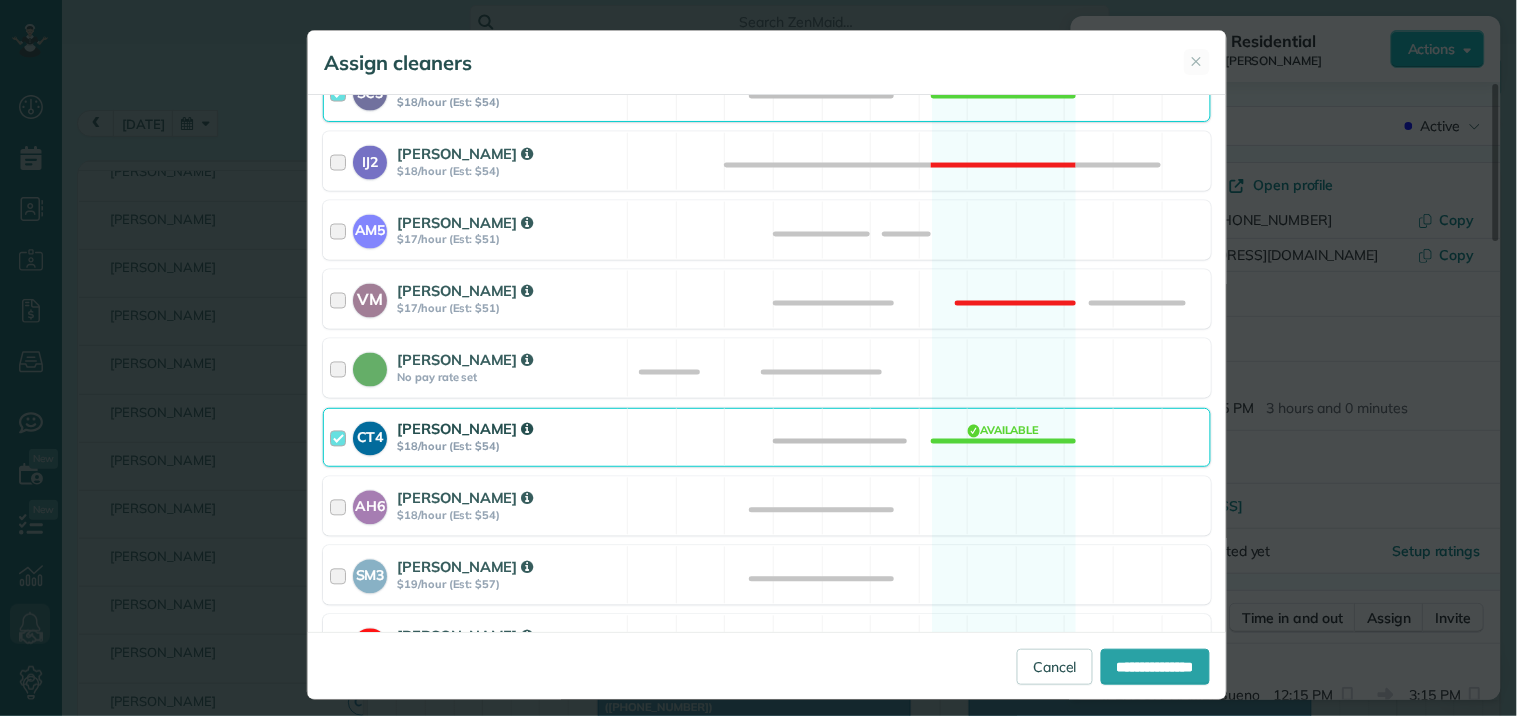 scroll, scrollTop: 930, scrollLeft: 0, axis: vertical 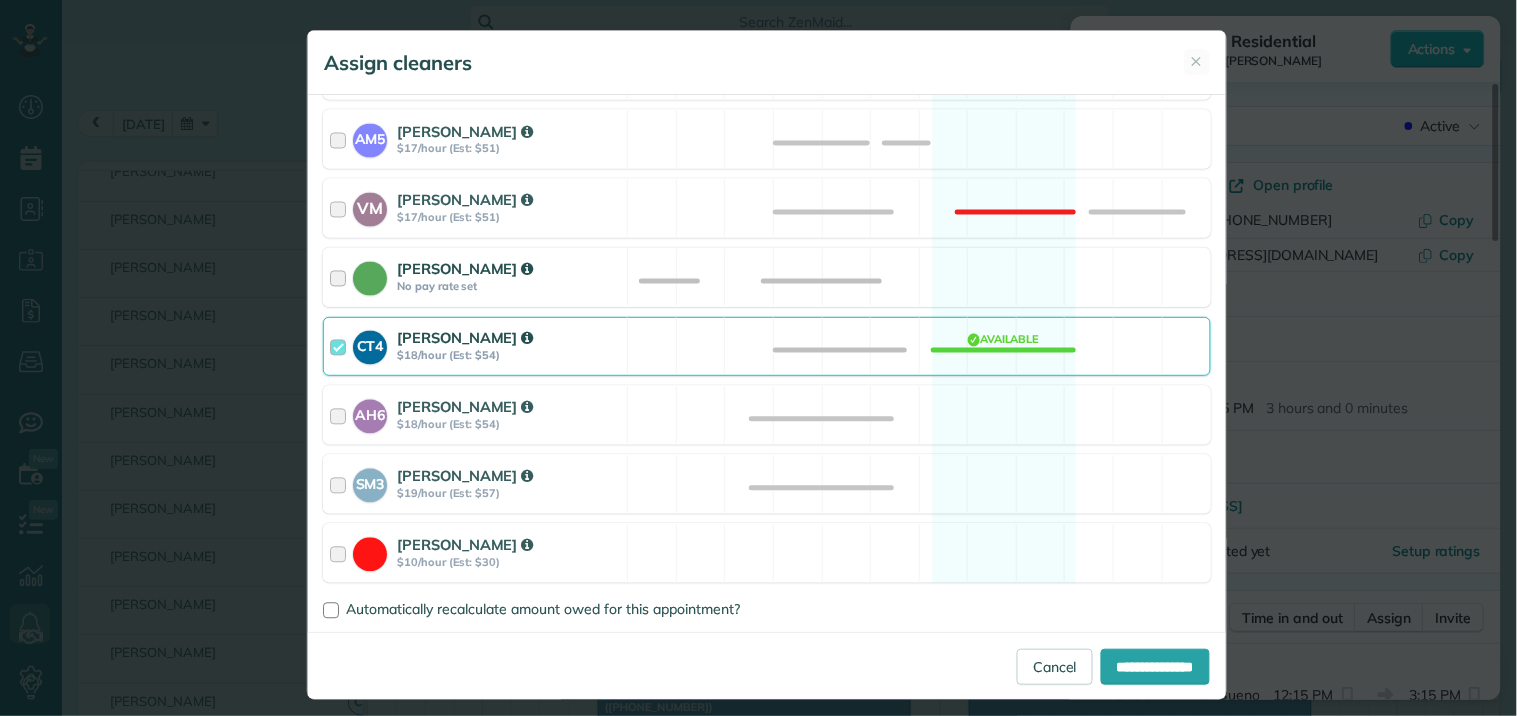 click on "Catherine Altman
No pay rate set
Available" at bounding box center (767, 277) 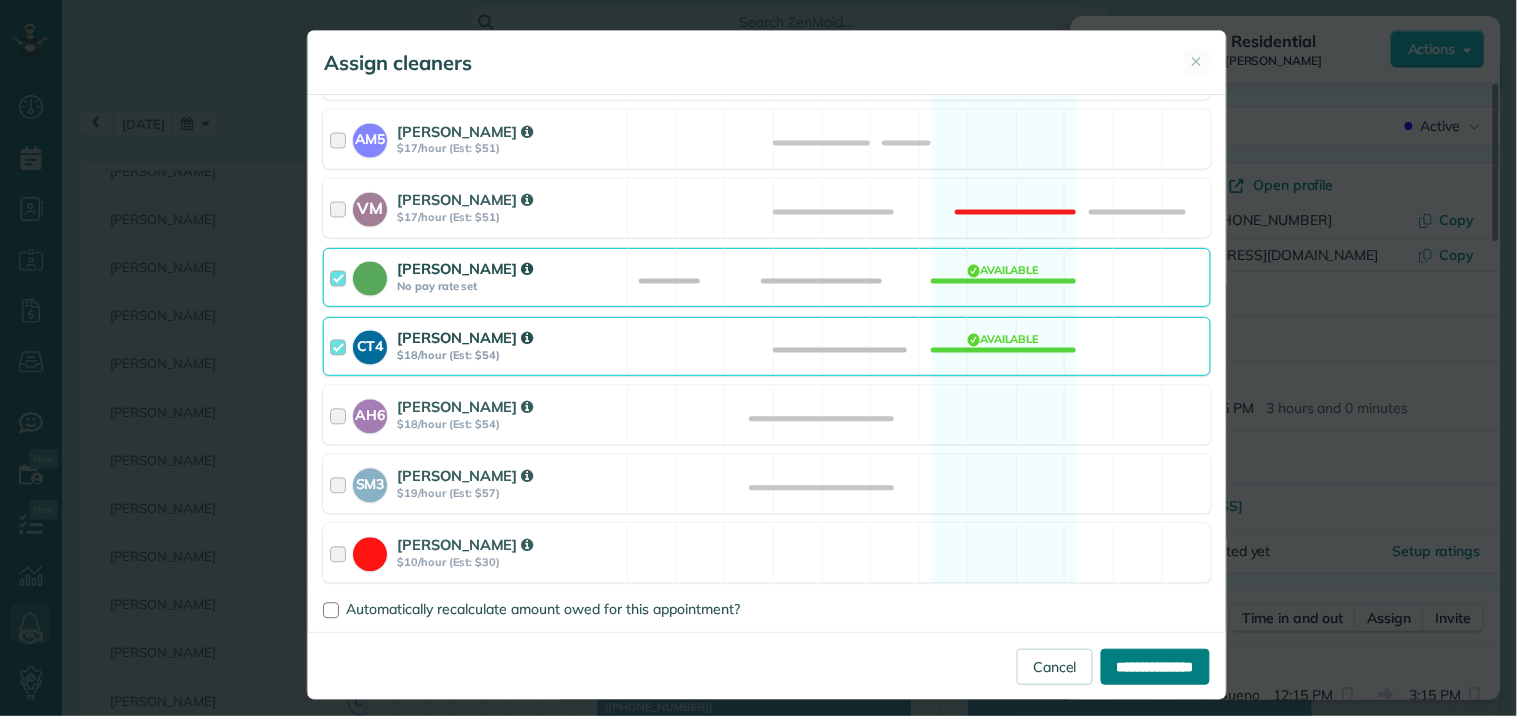 click on "**********" at bounding box center (1155, 667) 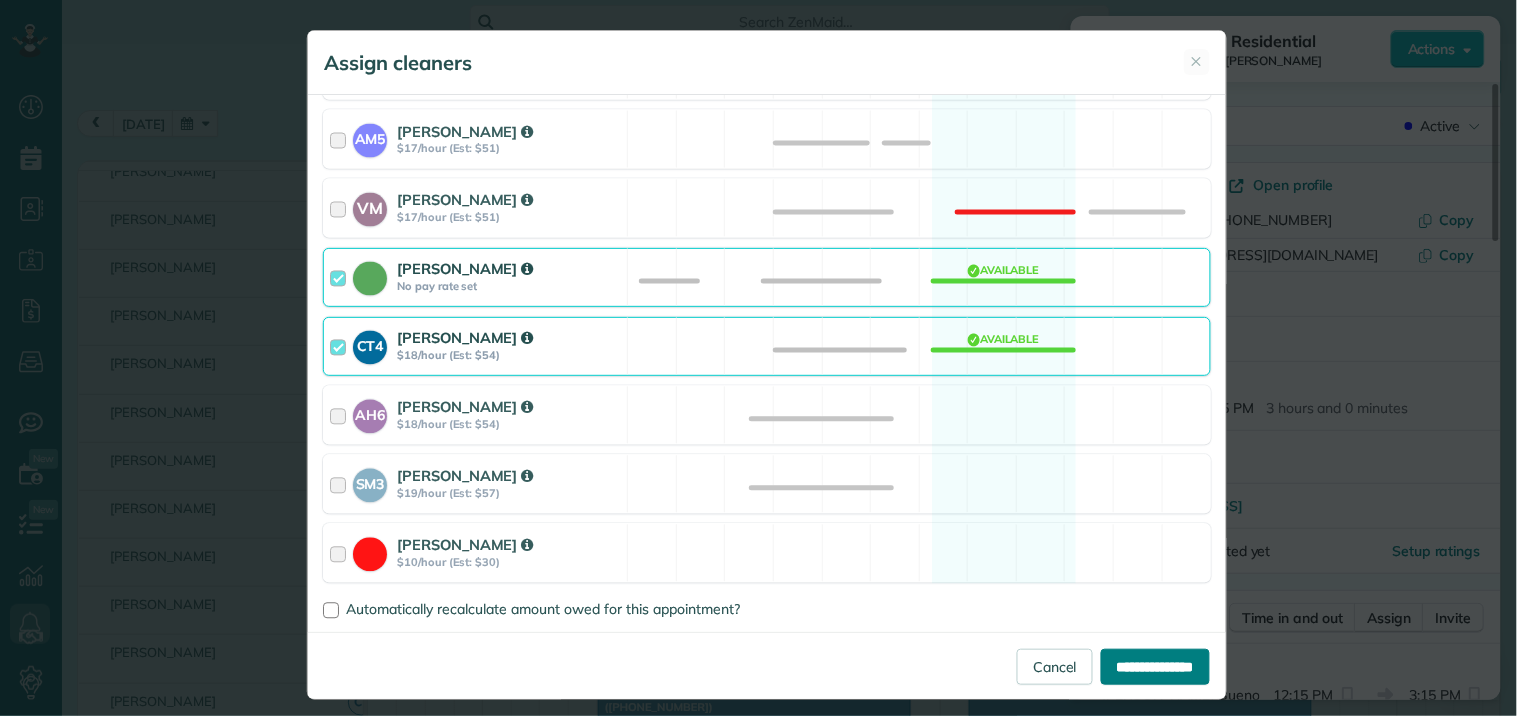 type on "**********" 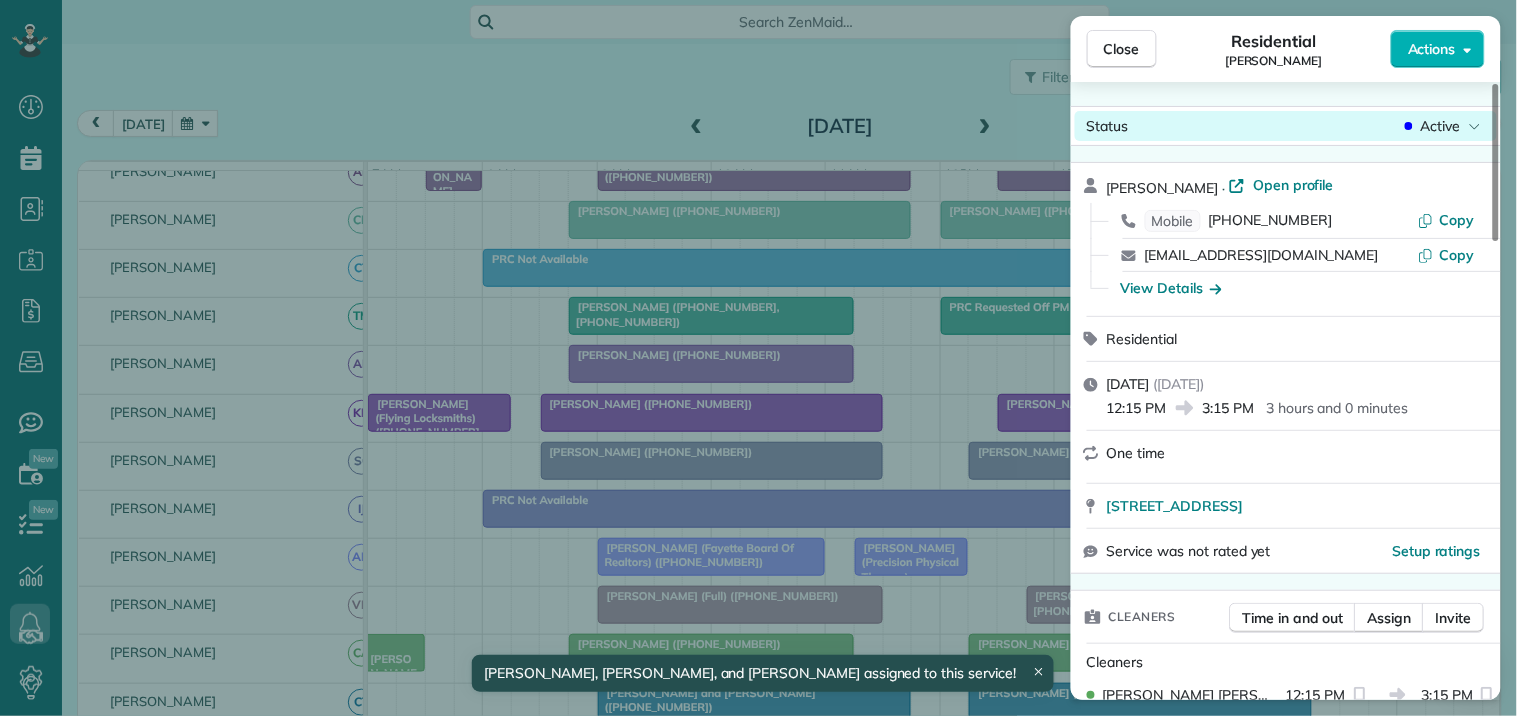 click on "Close" at bounding box center (1122, 49) 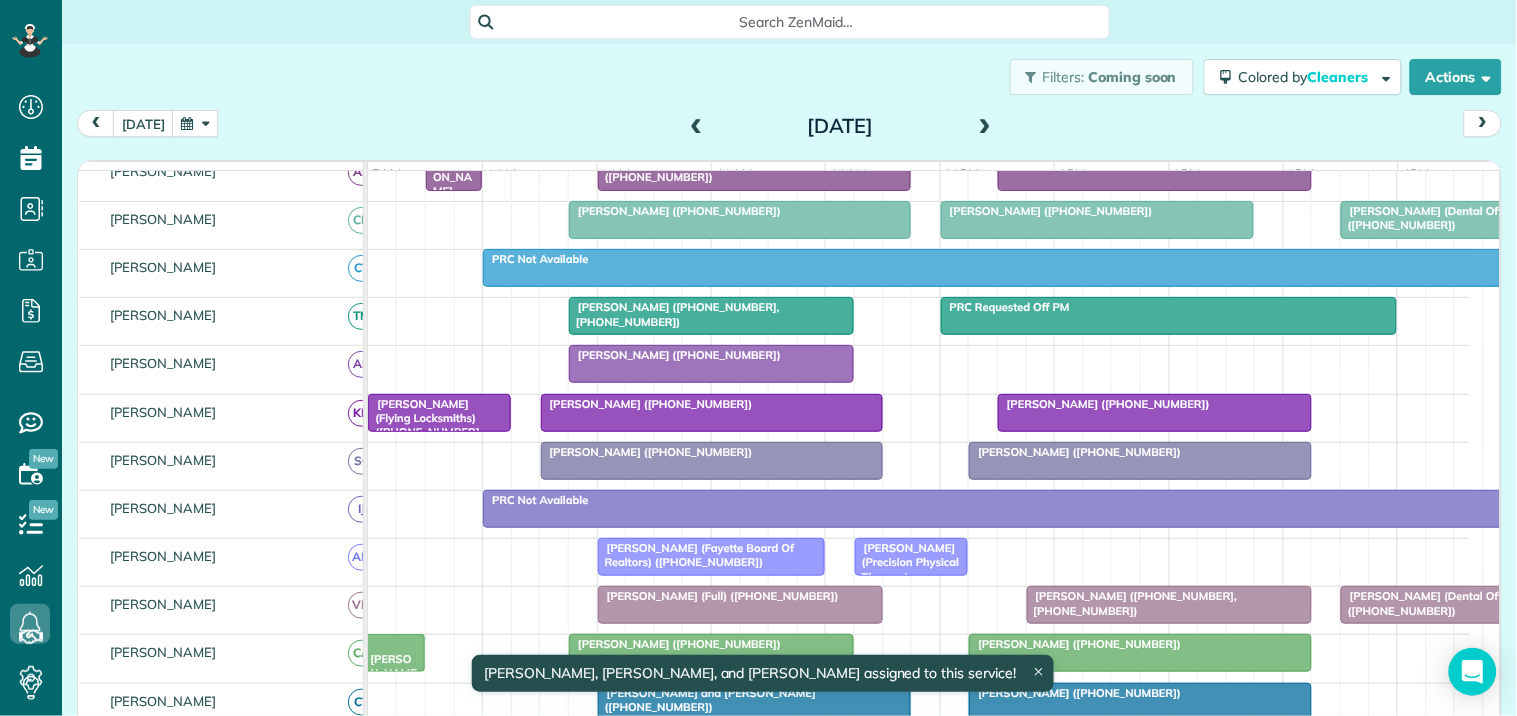 click on "Barbee Vosecky (+14043953774)" at bounding box center [1155, 404] 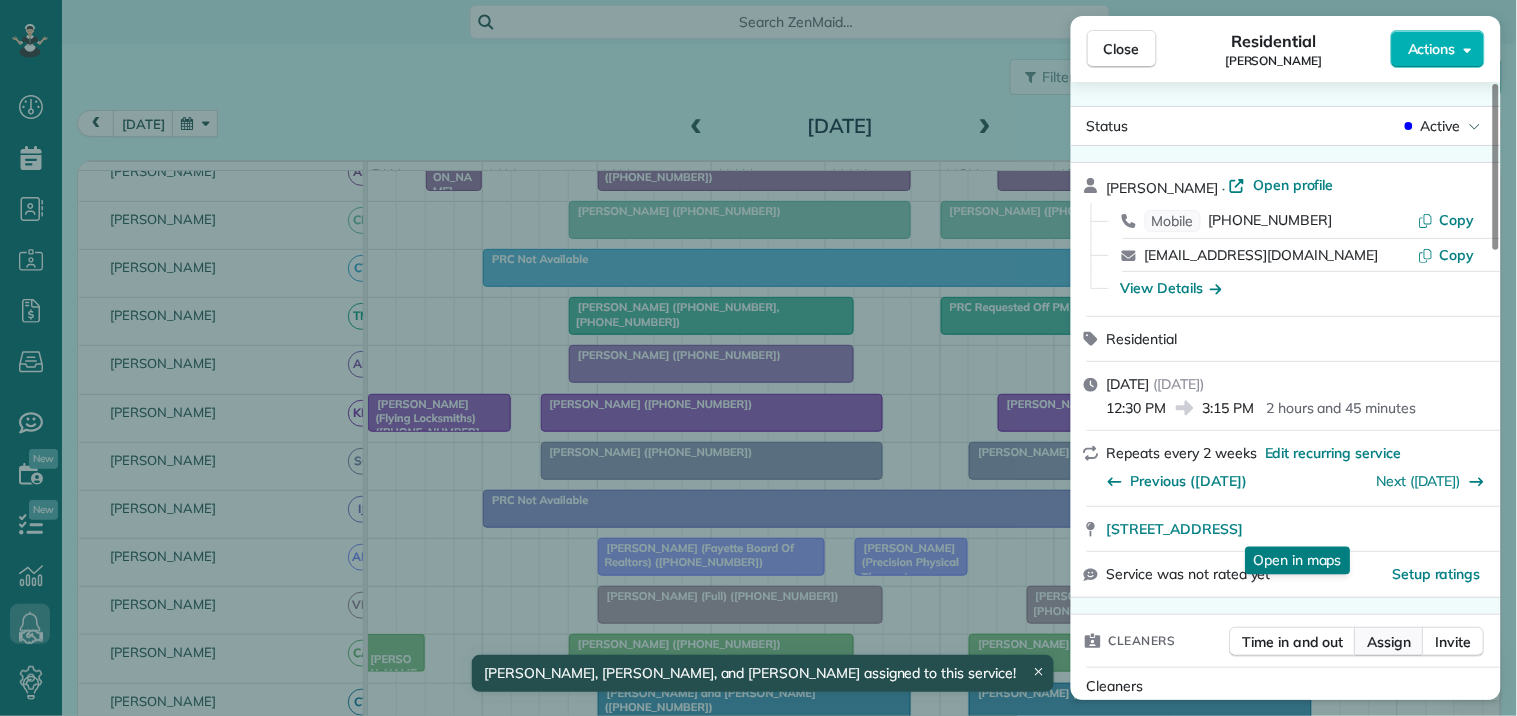 click on "Assign" at bounding box center [1390, 642] 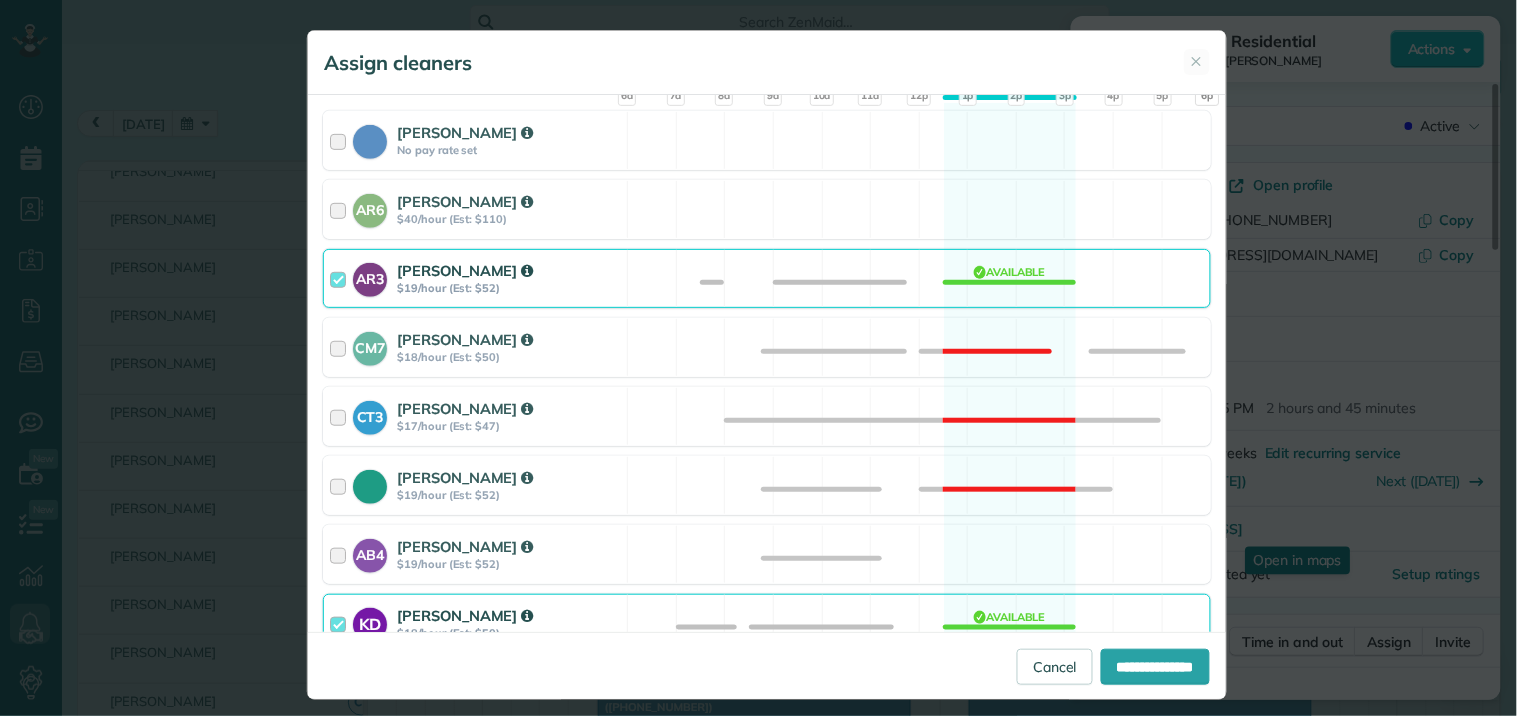 scroll, scrollTop: 444, scrollLeft: 0, axis: vertical 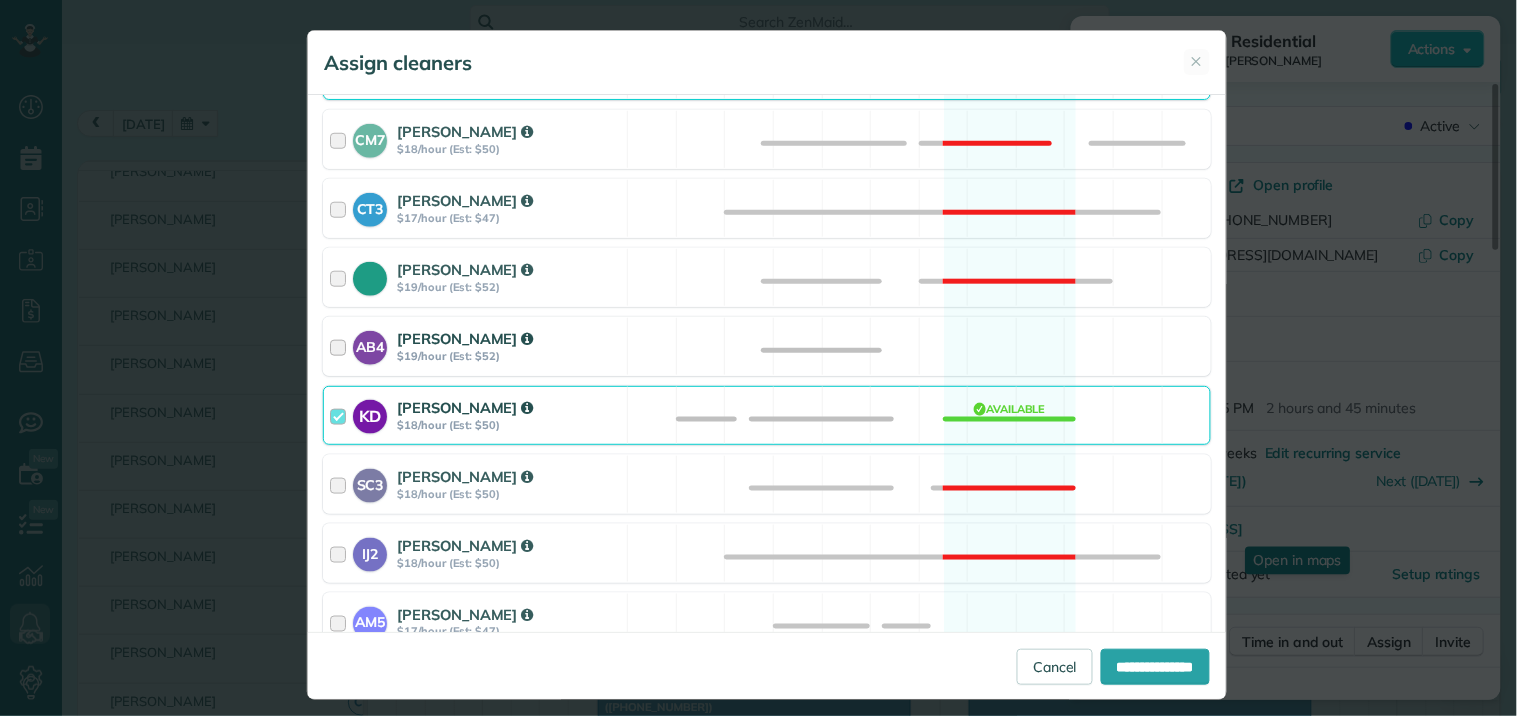 click on "AB4
Adriana Bueno
$19/hour (Est: $52)
Available" at bounding box center (767, 346) 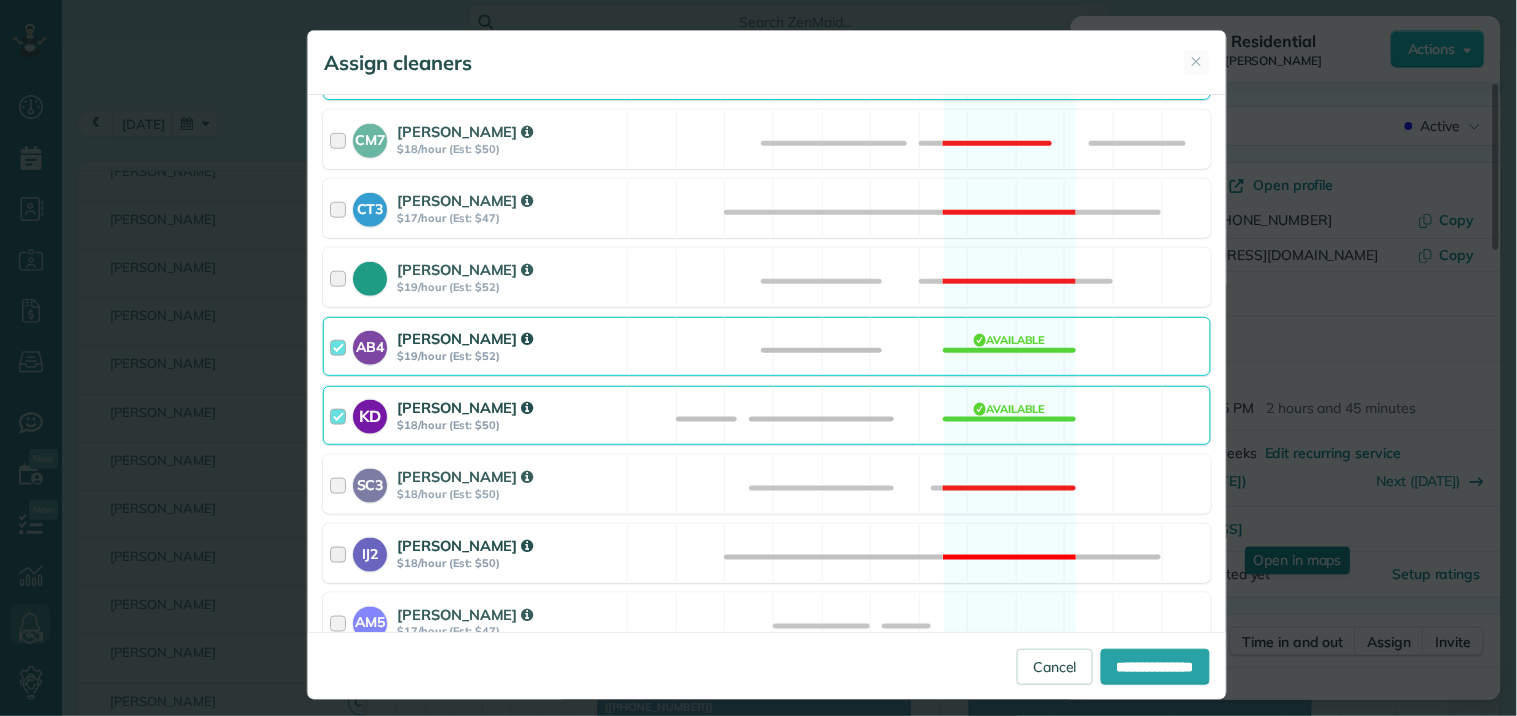 drag, startPoint x: 998, startPoint y: 411, endPoint x: 1087, endPoint y: 547, distance: 162.53308 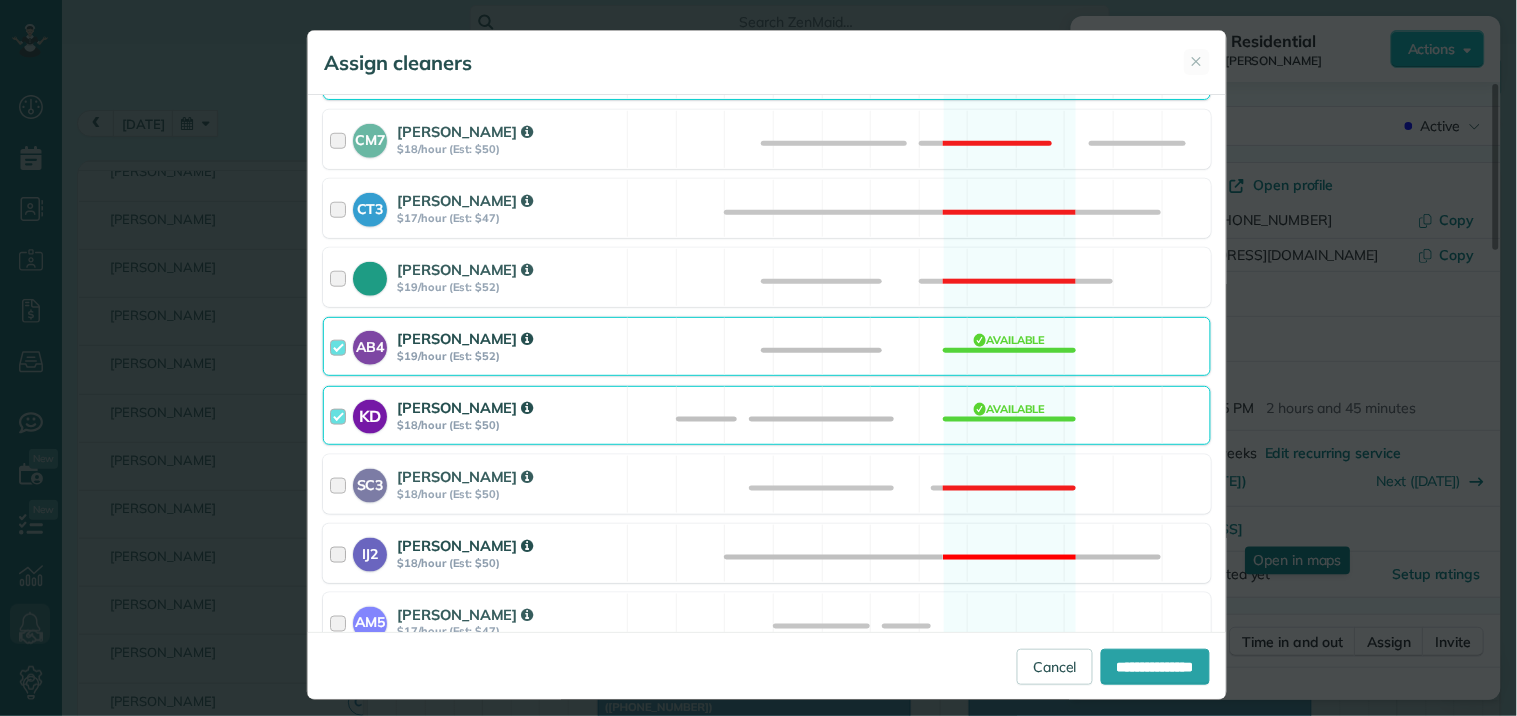 click on "KD
Katerina Doane
$18/hour (Est: $50)
Available" at bounding box center (767, 415) 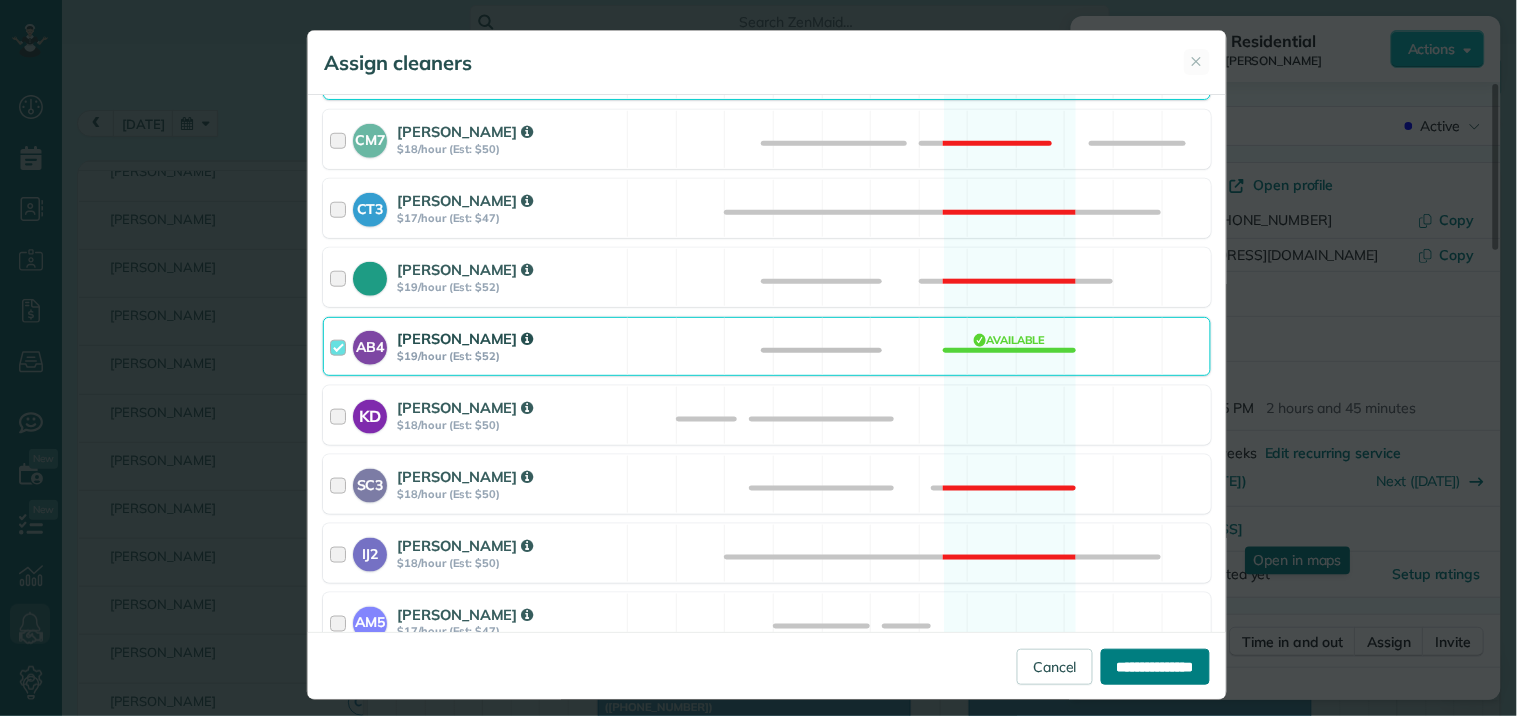 click on "**********" at bounding box center [1155, 667] 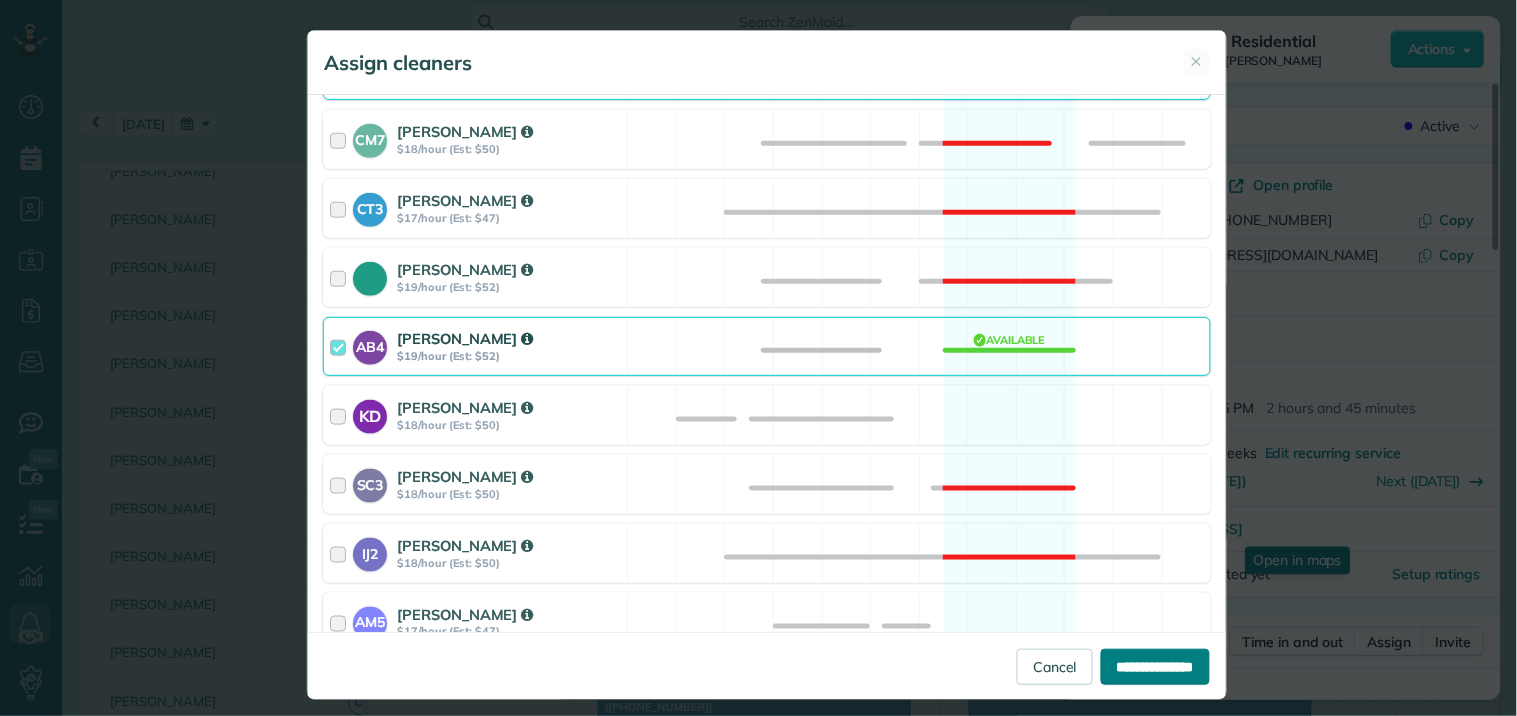 type on "**********" 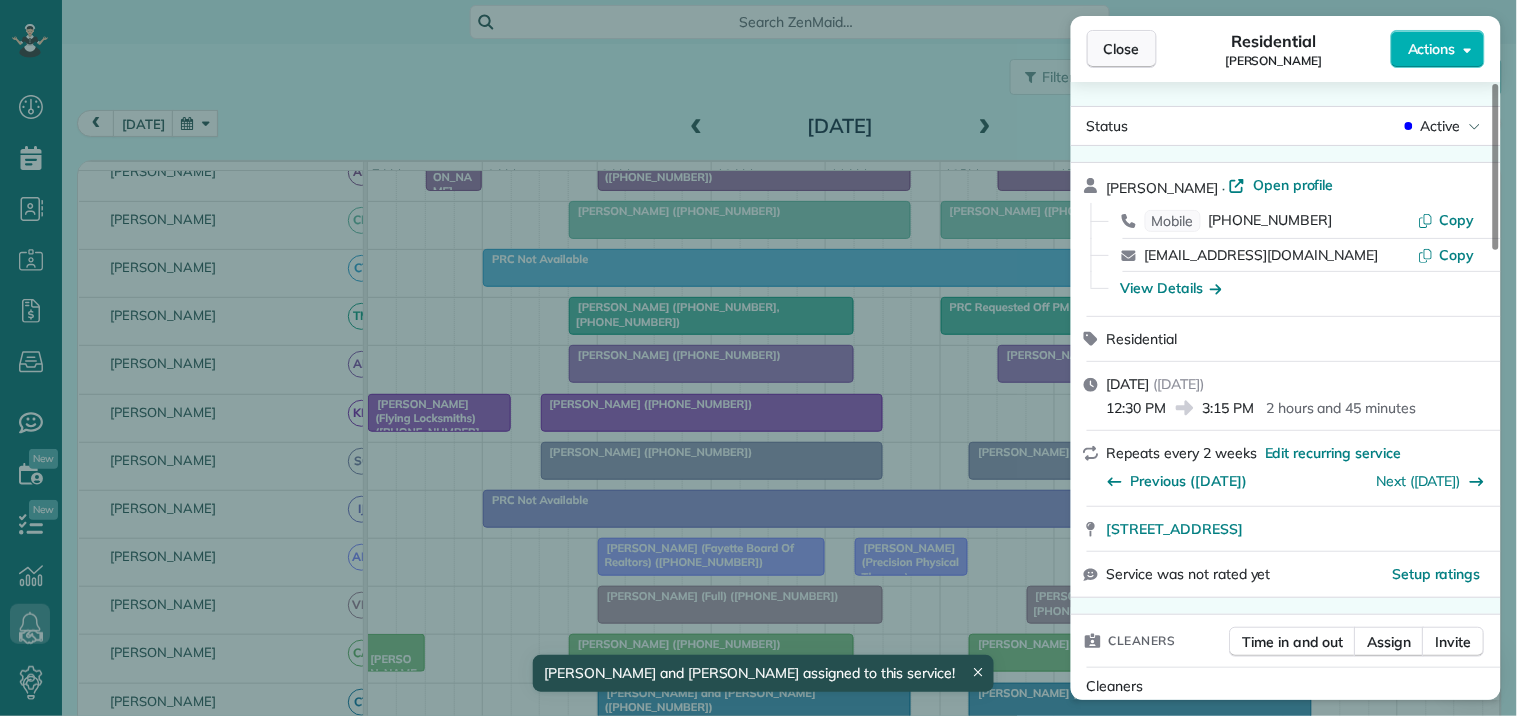 click on "Close" at bounding box center [1122, 49] 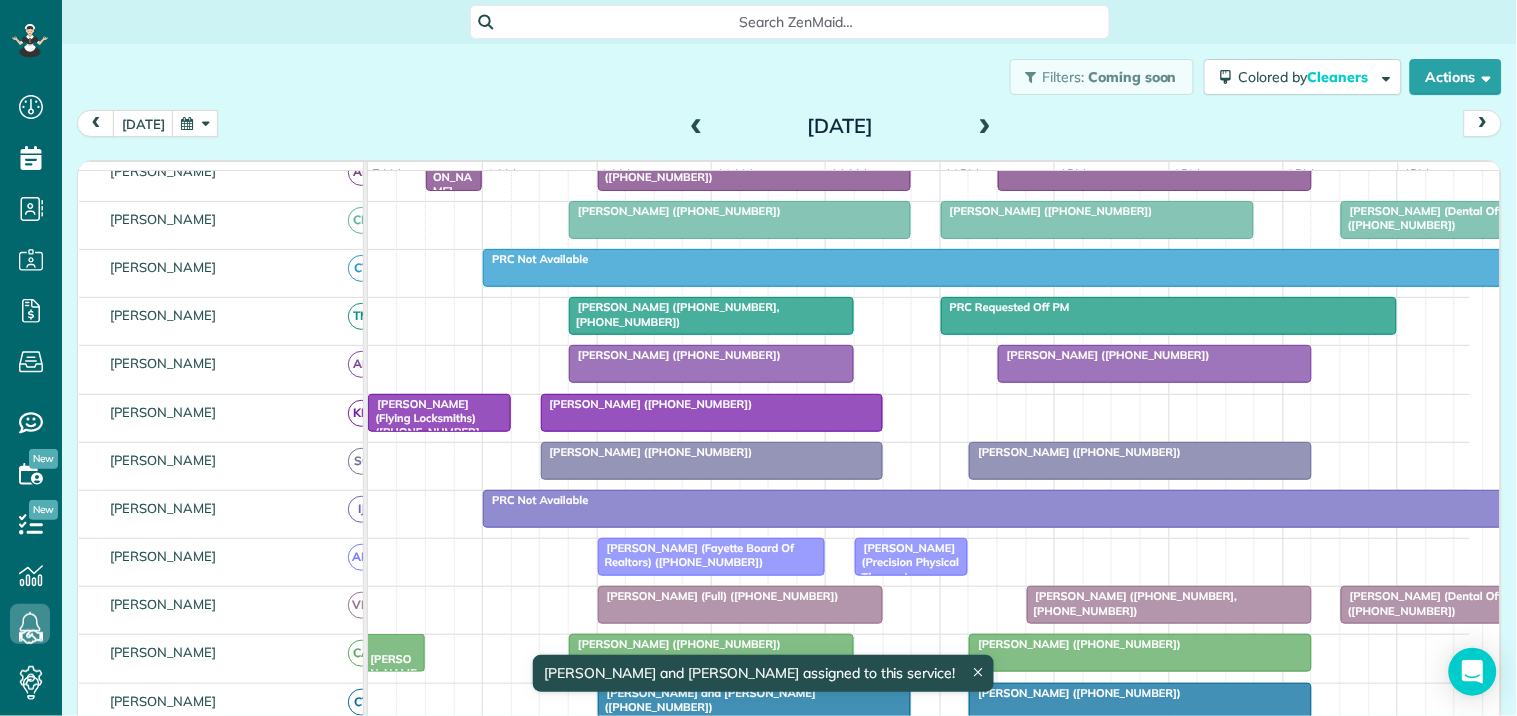 scroll, scrollTop: 151, scrollLeft: 0, axis: vertical 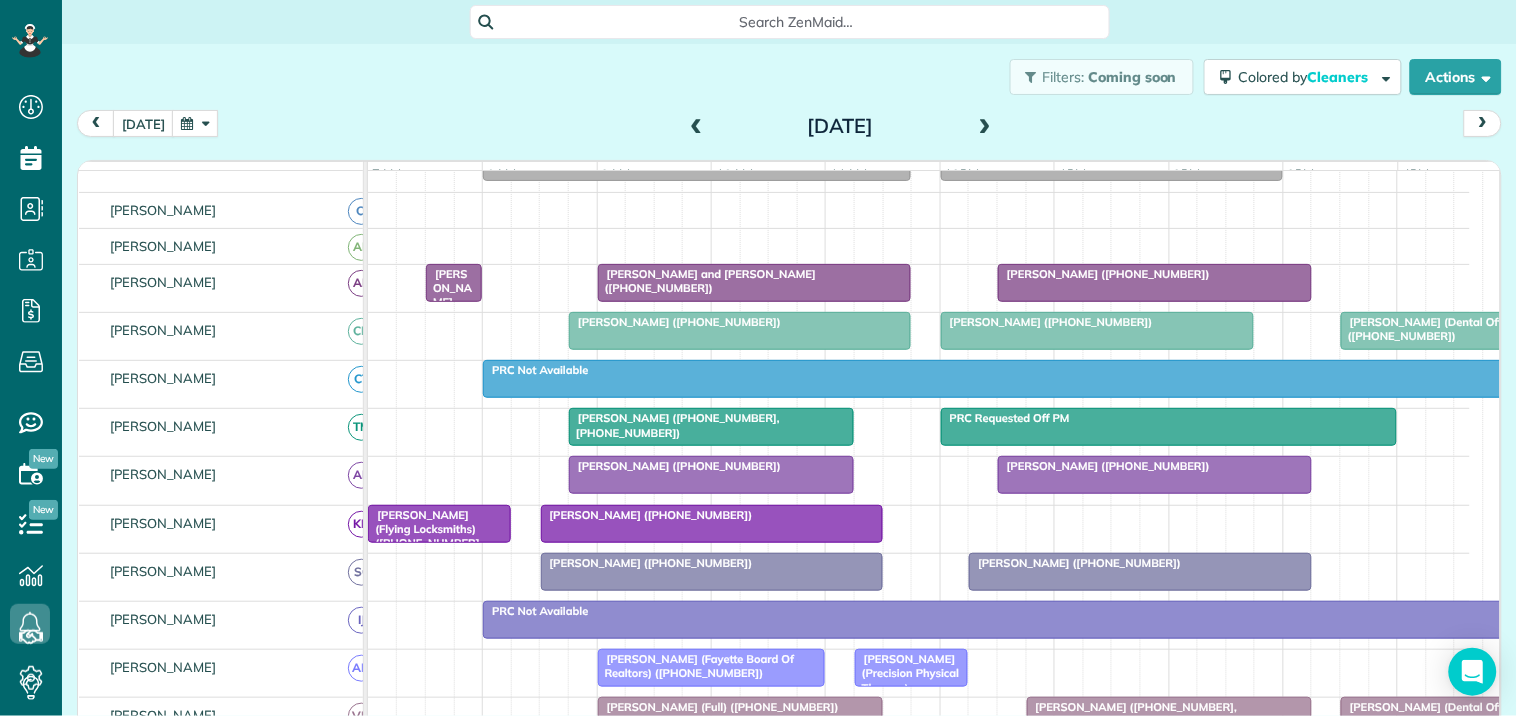 click at bounding box center [697, 127] 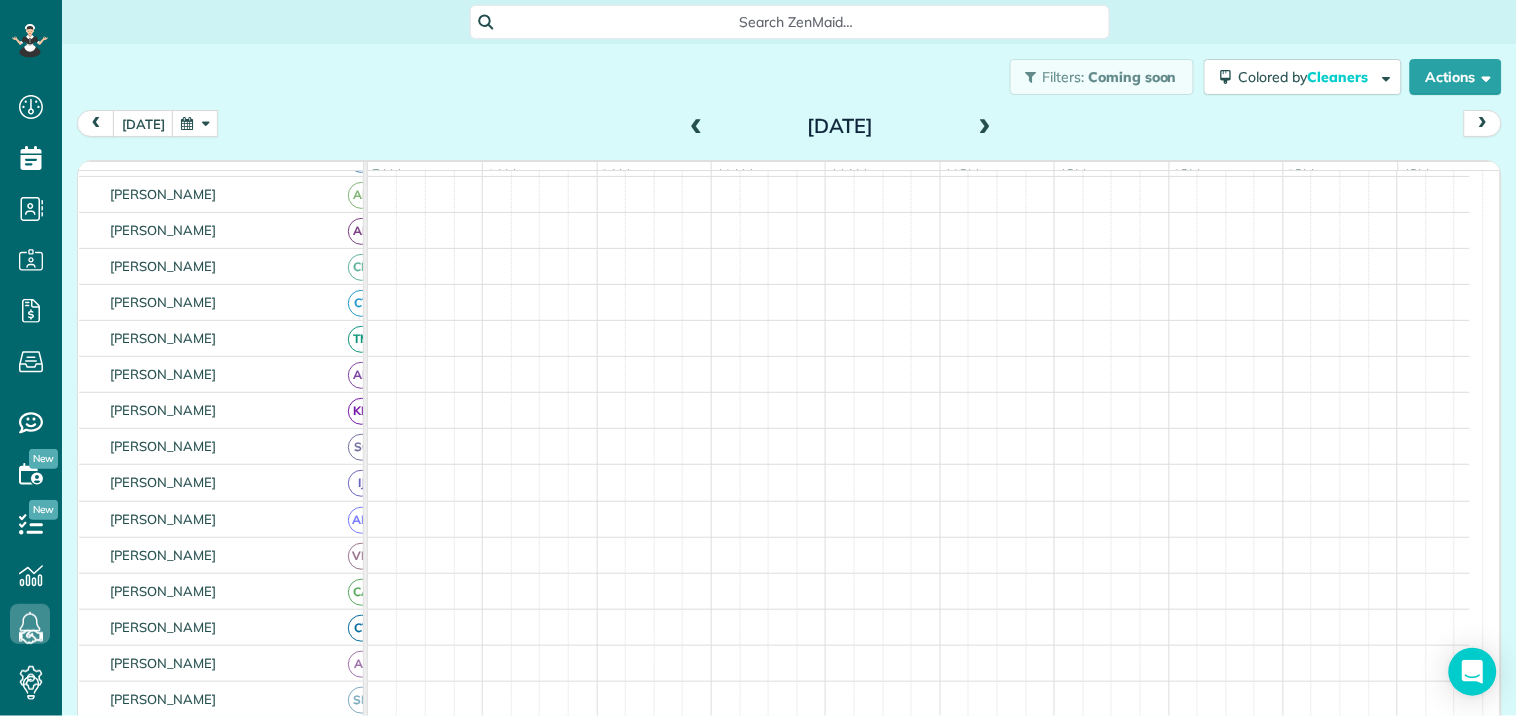scroll, scrollTop: 92, scrollLeft: 0, axis: vertical 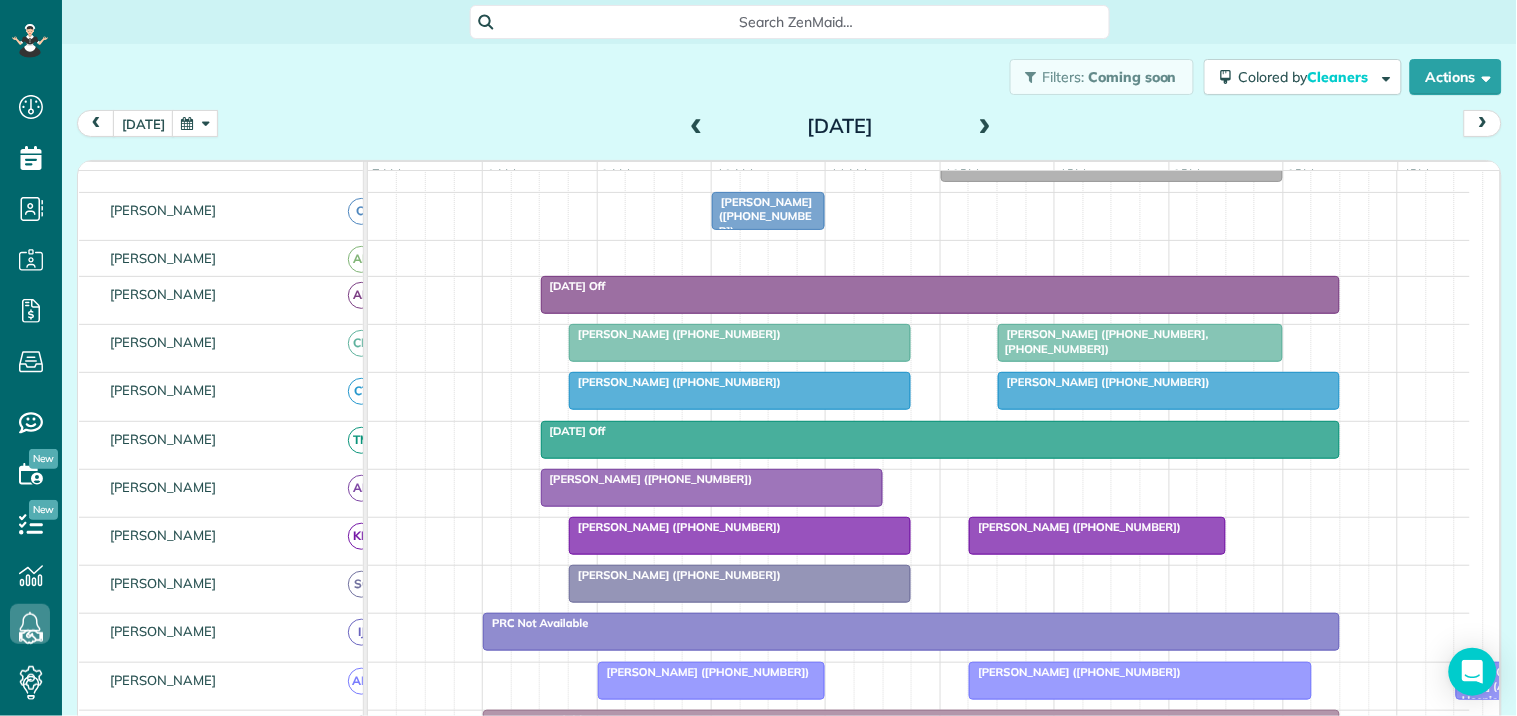 click at bounding box center [985, 127] 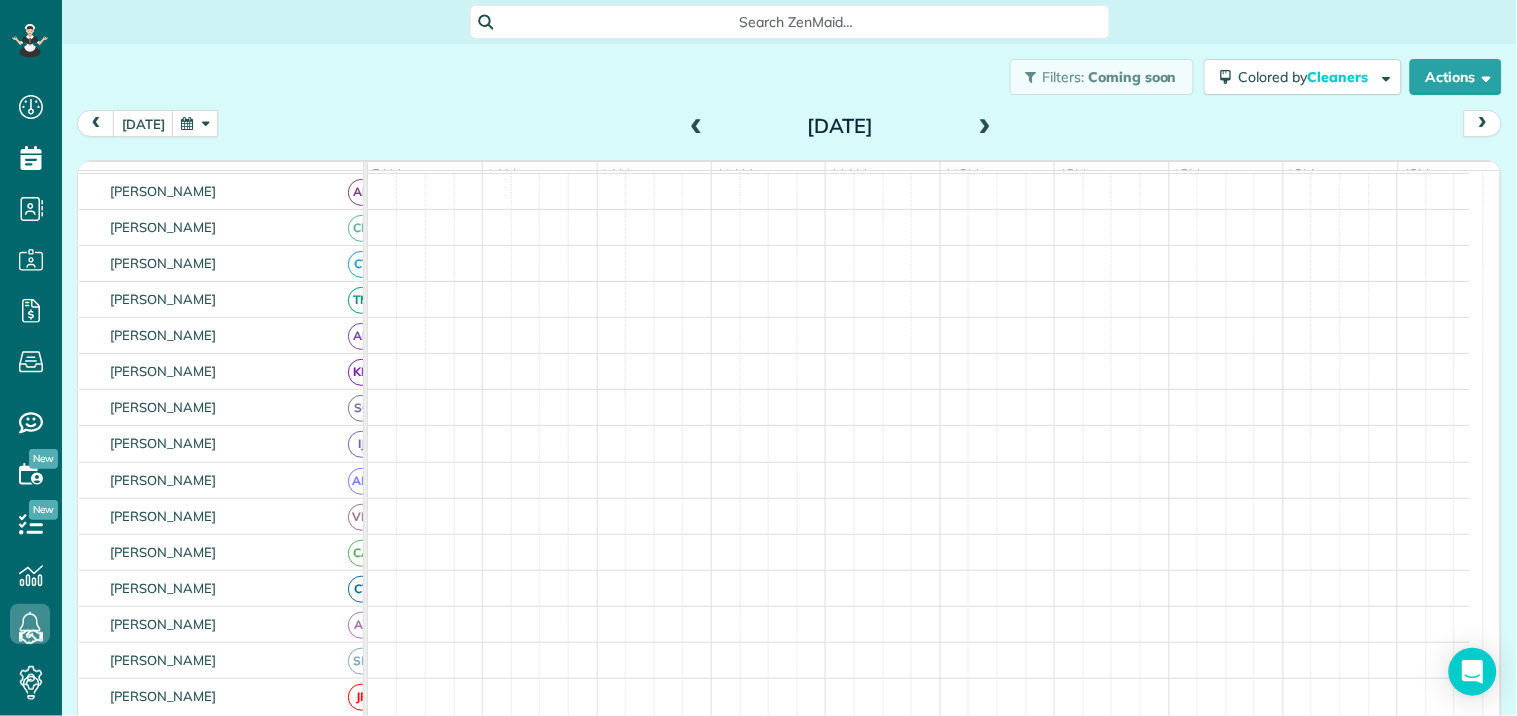 scroll, scrollTop: 92, scrollLeft: 0, axis: vertical 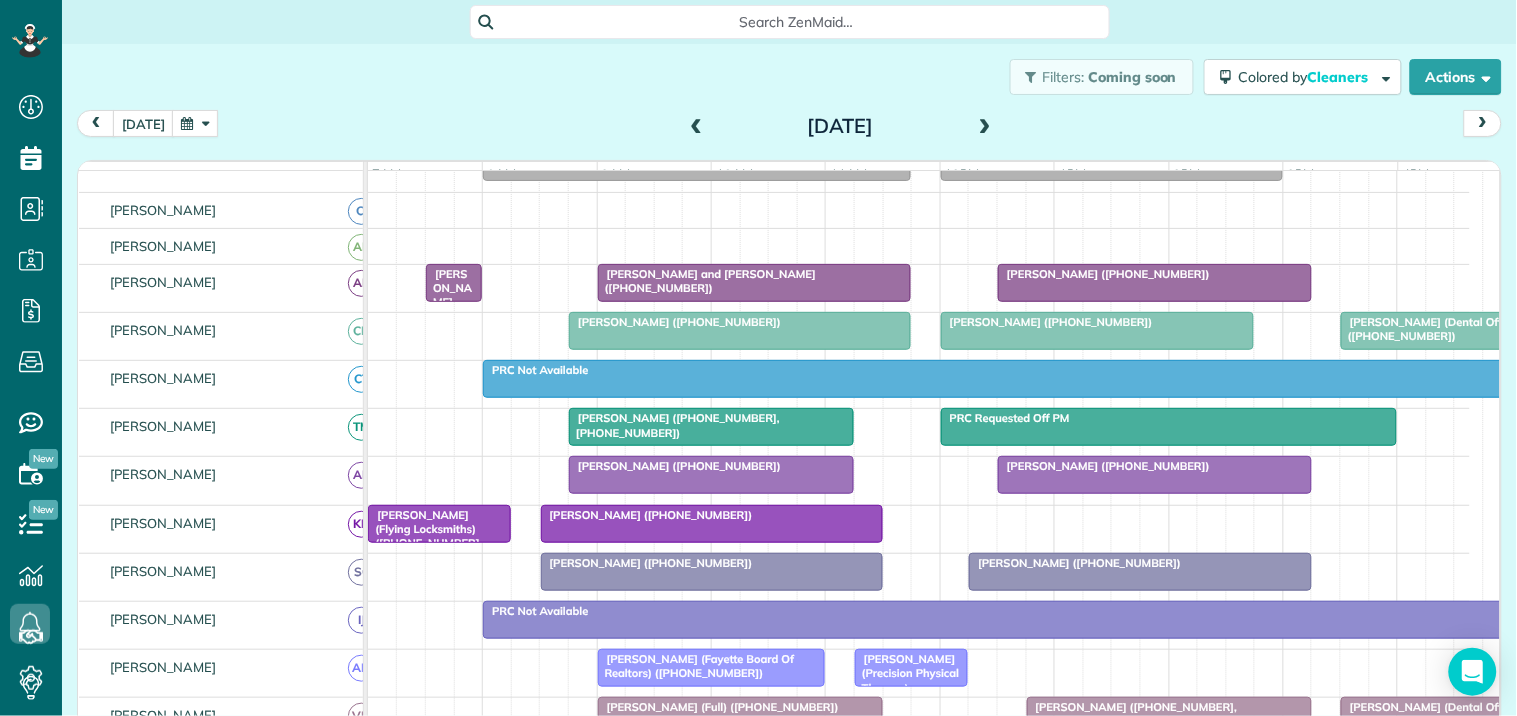 click at bounding box center (985, 127) 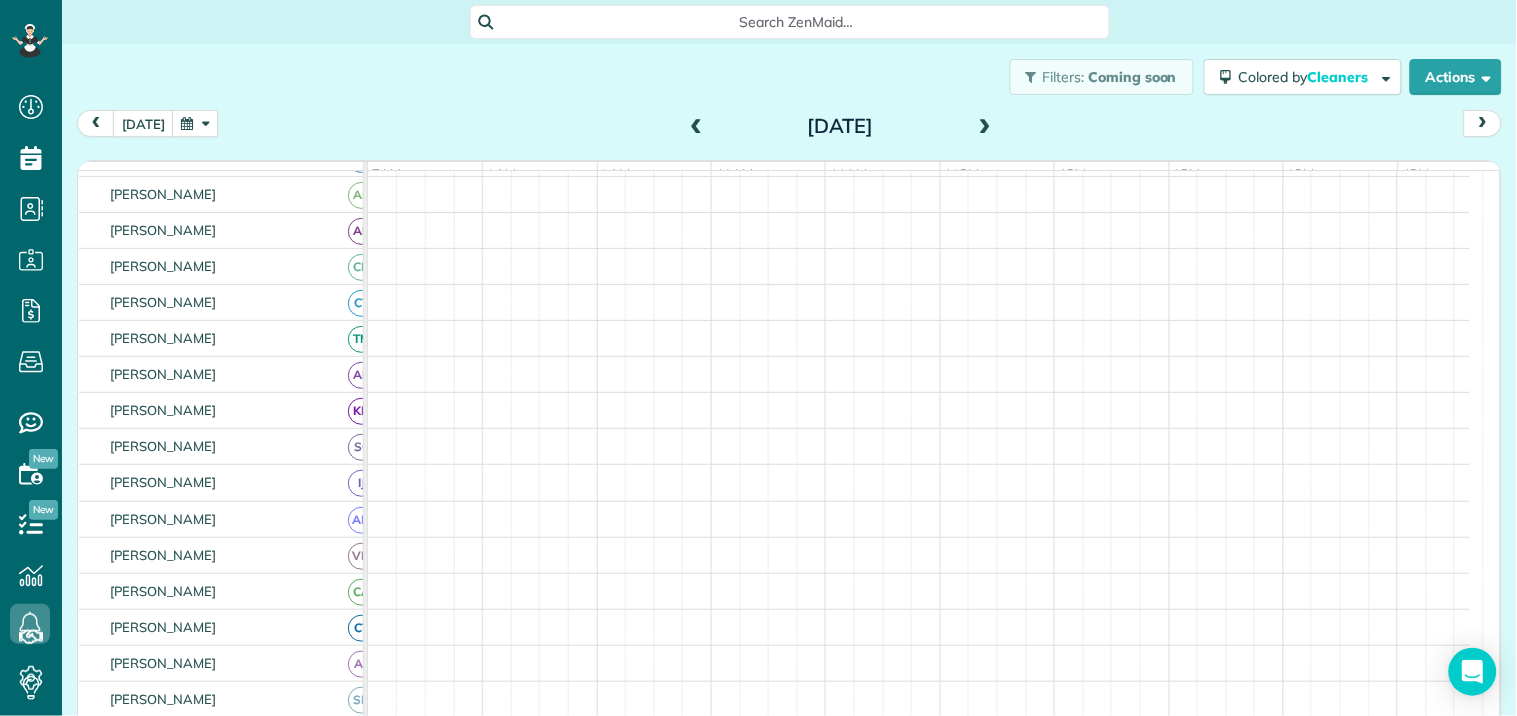 scroll, scrollTop: 92, scrollLeft: 0, axis: vertical 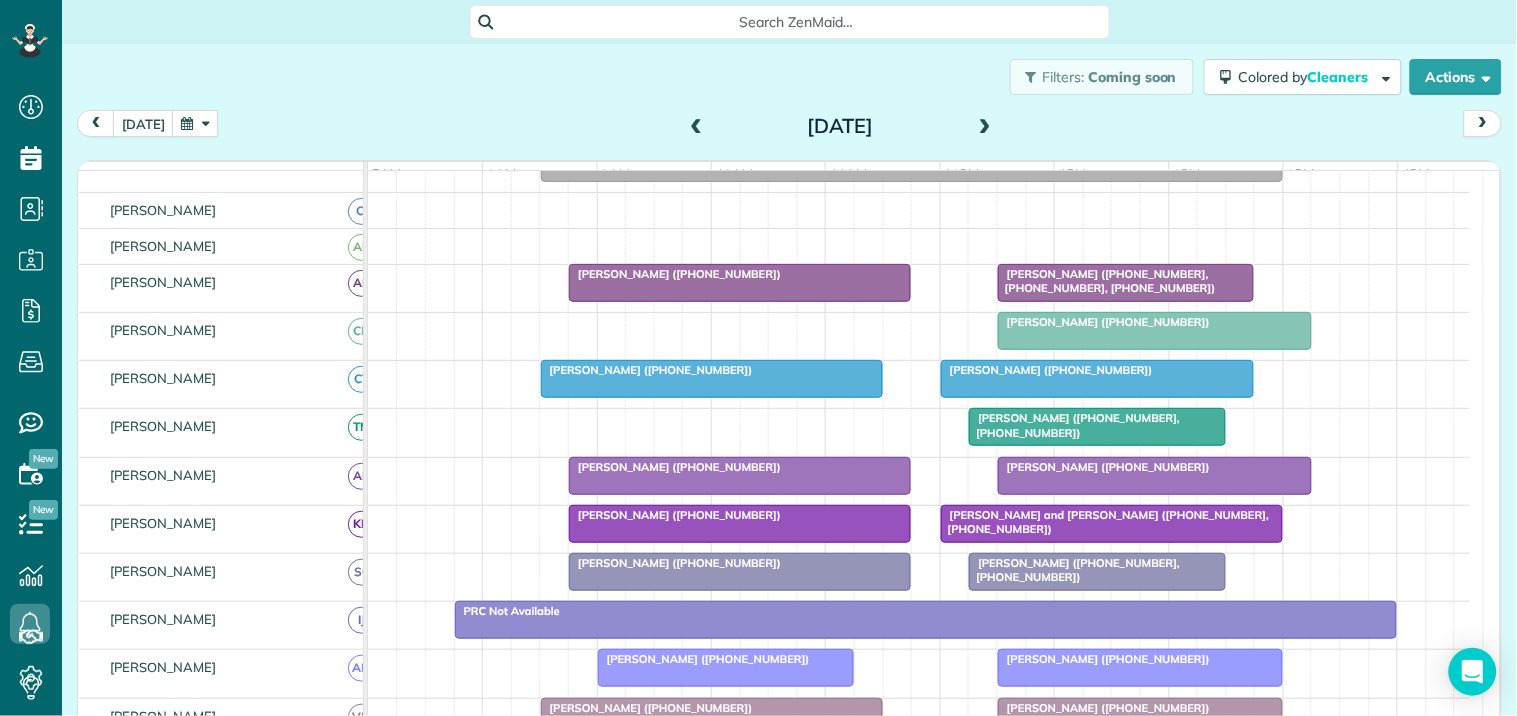 click at bounding box center (697, 127) 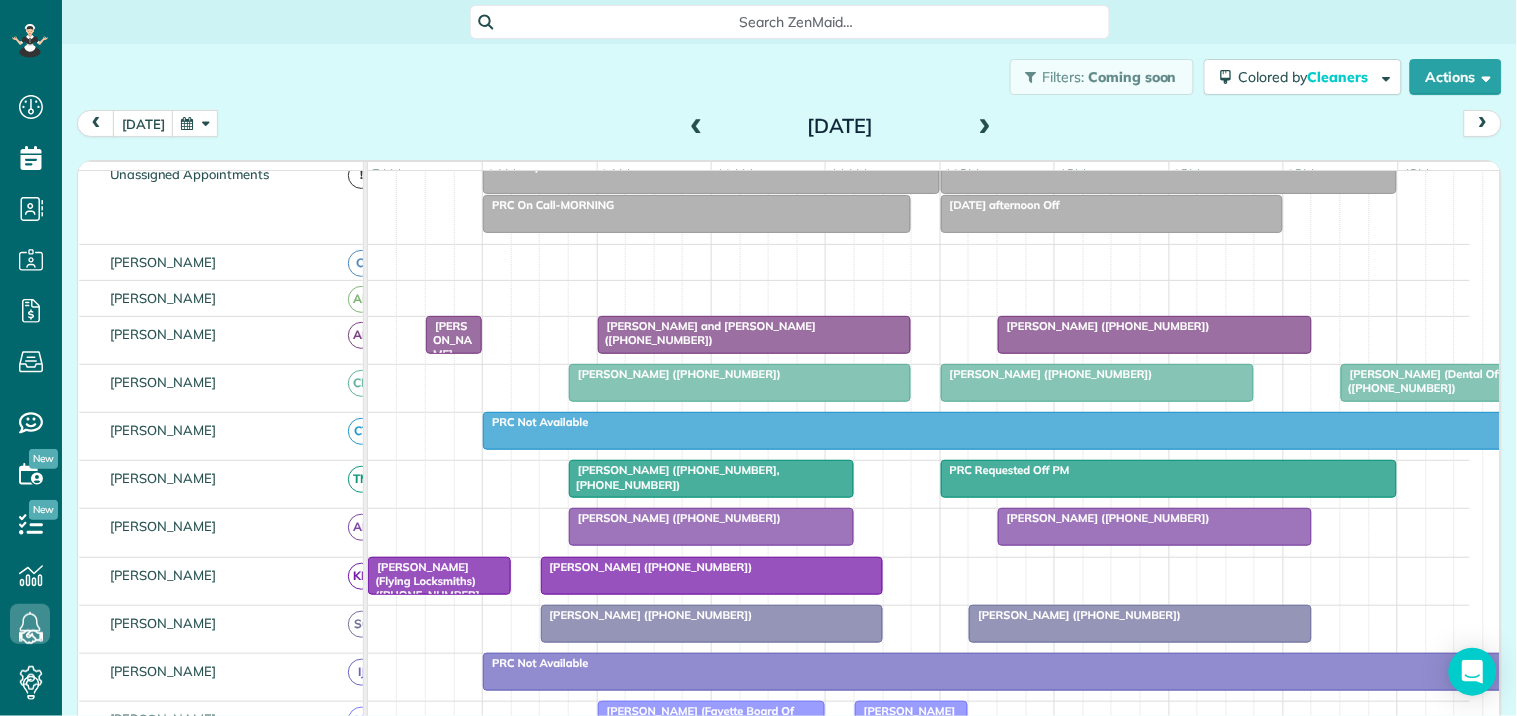 scroll, scrollTop: 144, scrollLeft: 0, axis: vertical 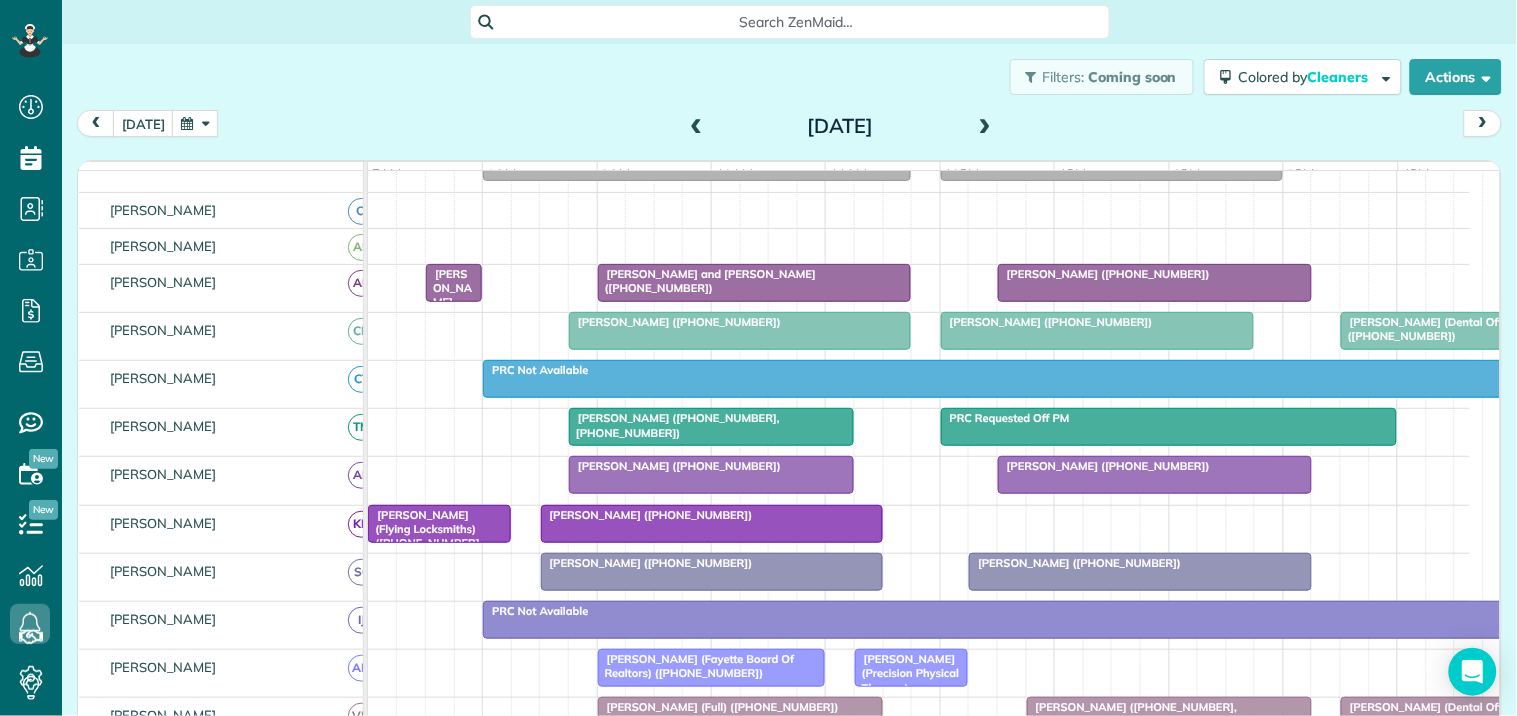 click on "[PERSON_NAME] ([PHONE_NUMBER])" at bounding box center (1104, 274) 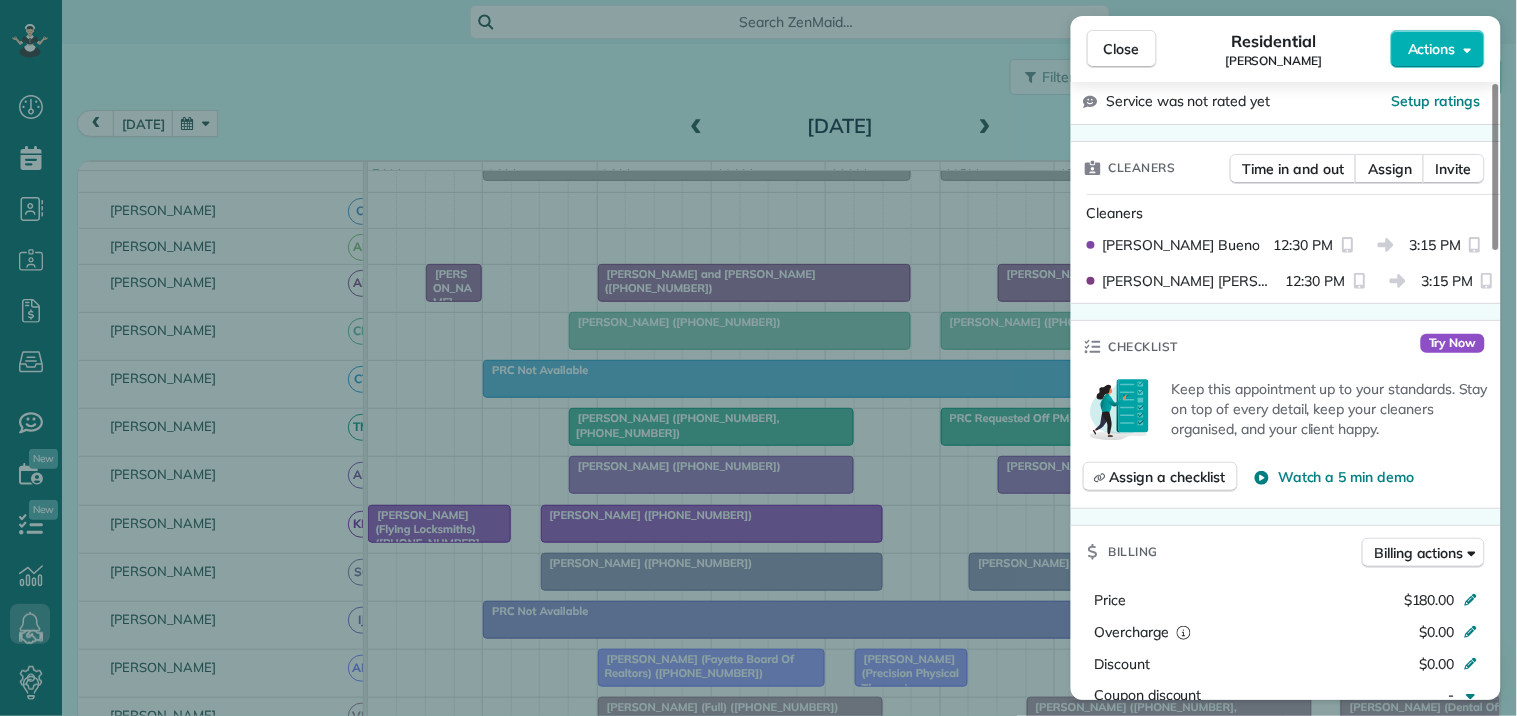 scroll, scrollTop: 444, scrollLeft: 0, axis: vertical 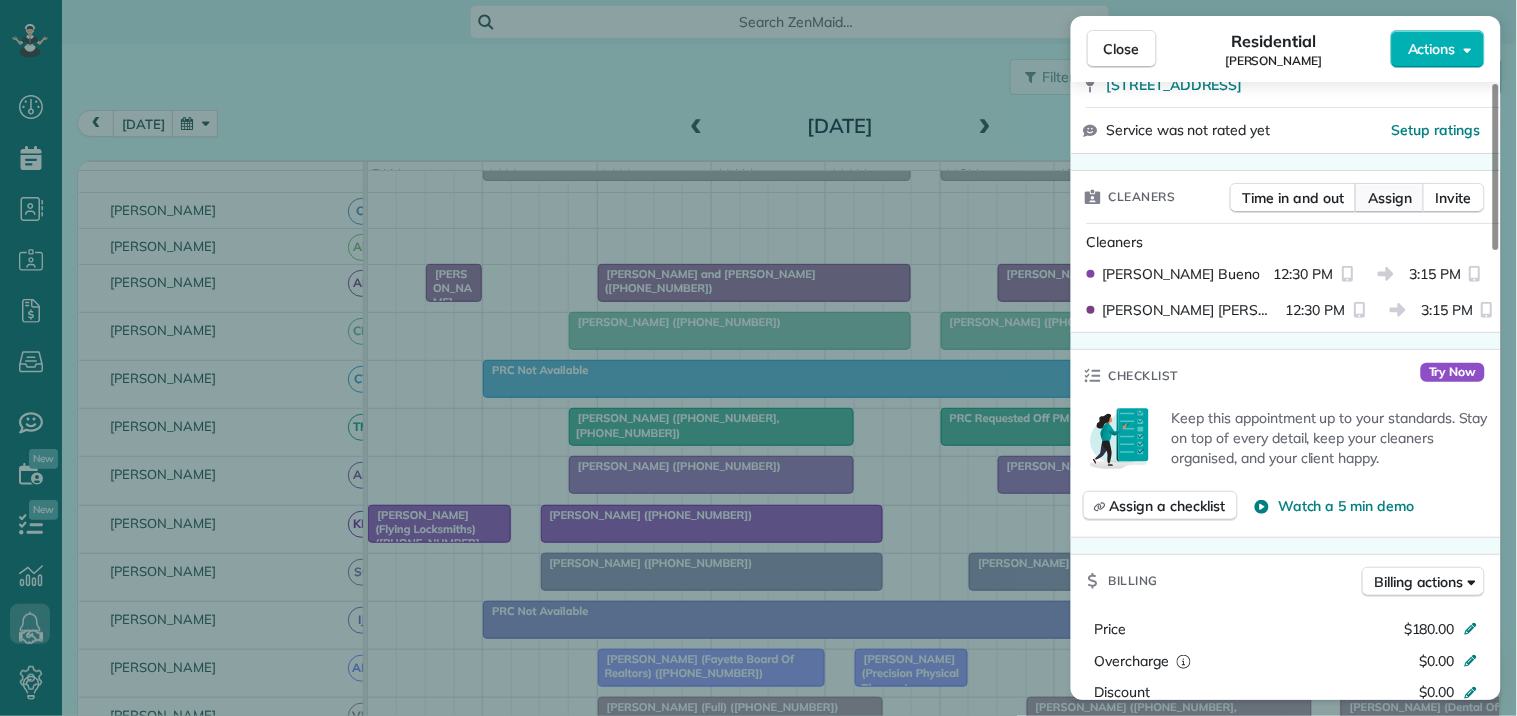 click on "Assign" at bounding box center [1390, 198] 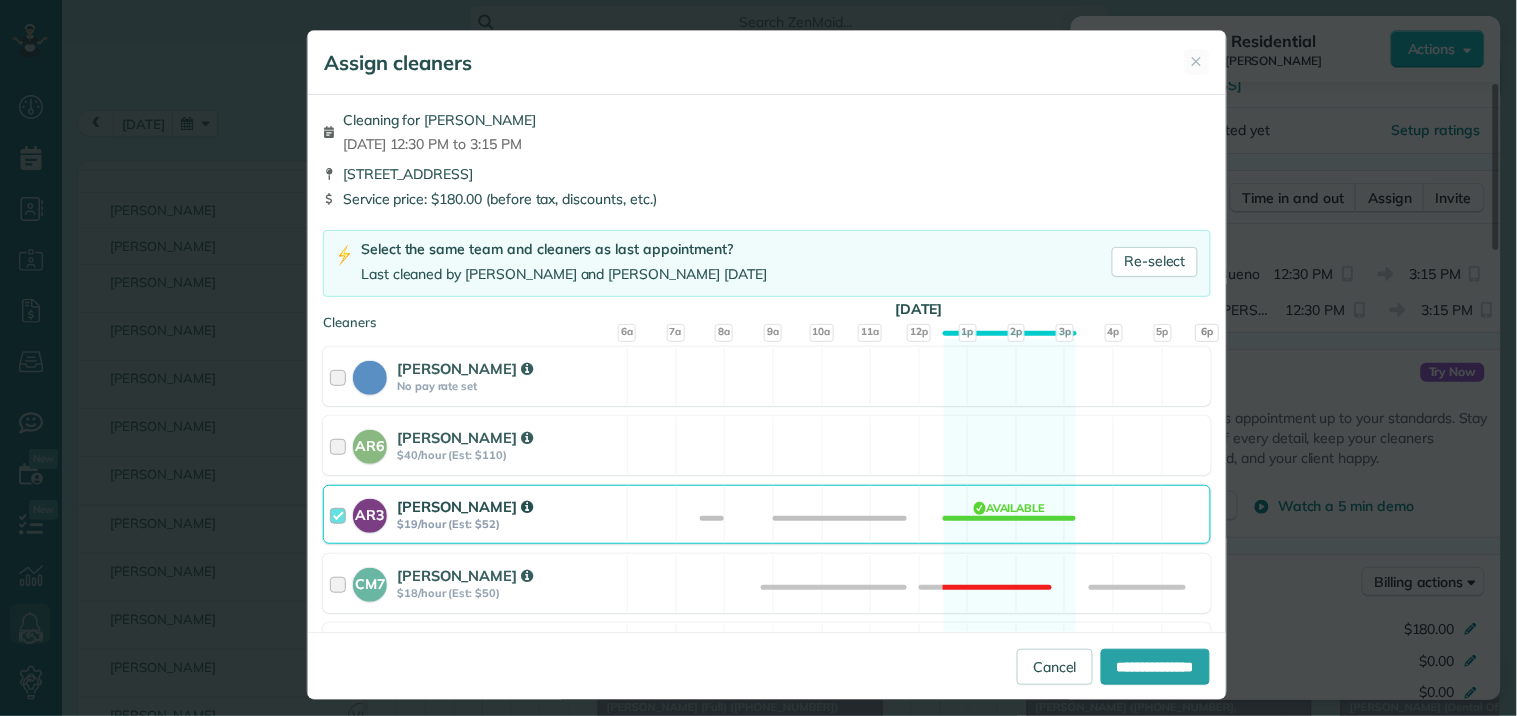 click on "AR3
Amy Reid
$19/hour (Est: $52)
Available" at bounding box center (767, 514) 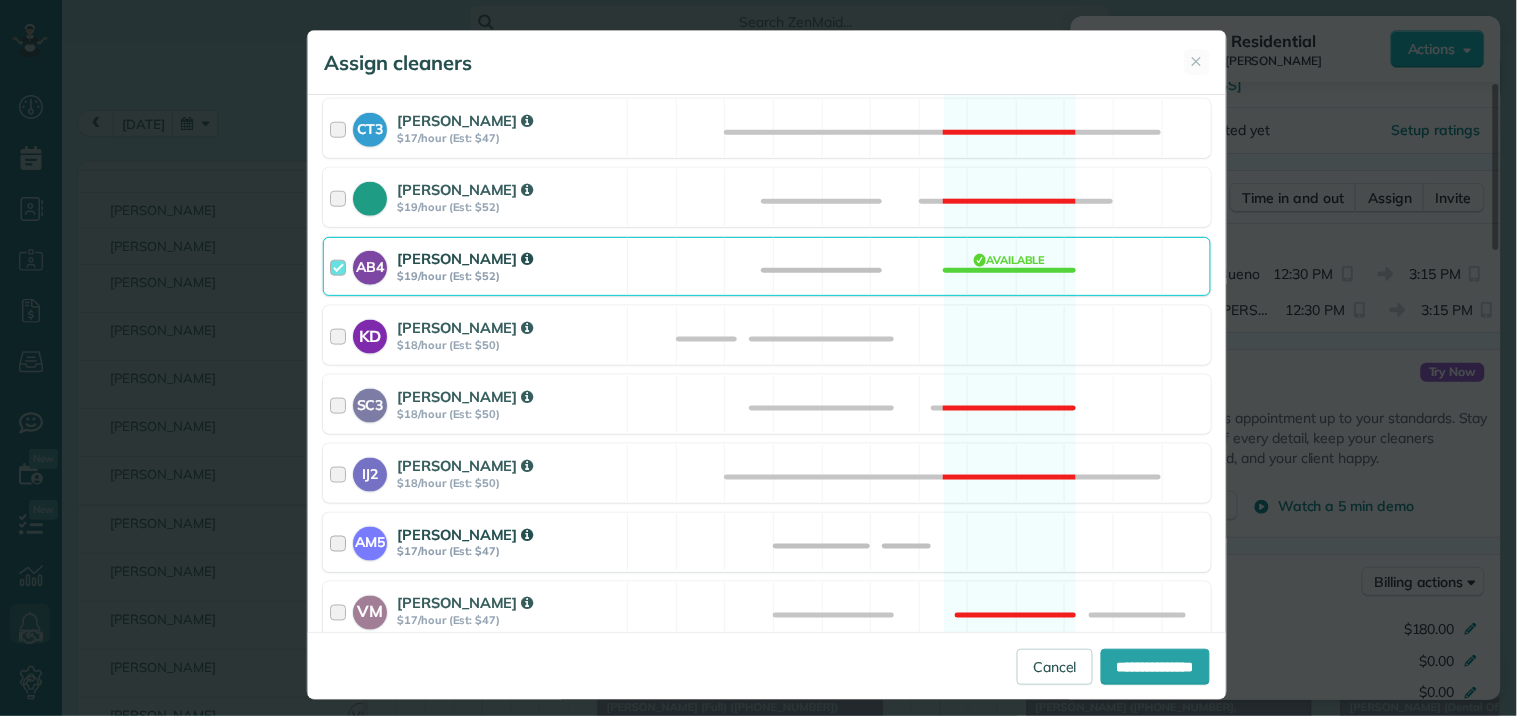 scroll, scrollTop: 555, scrollLeft: 0, axis: vertical 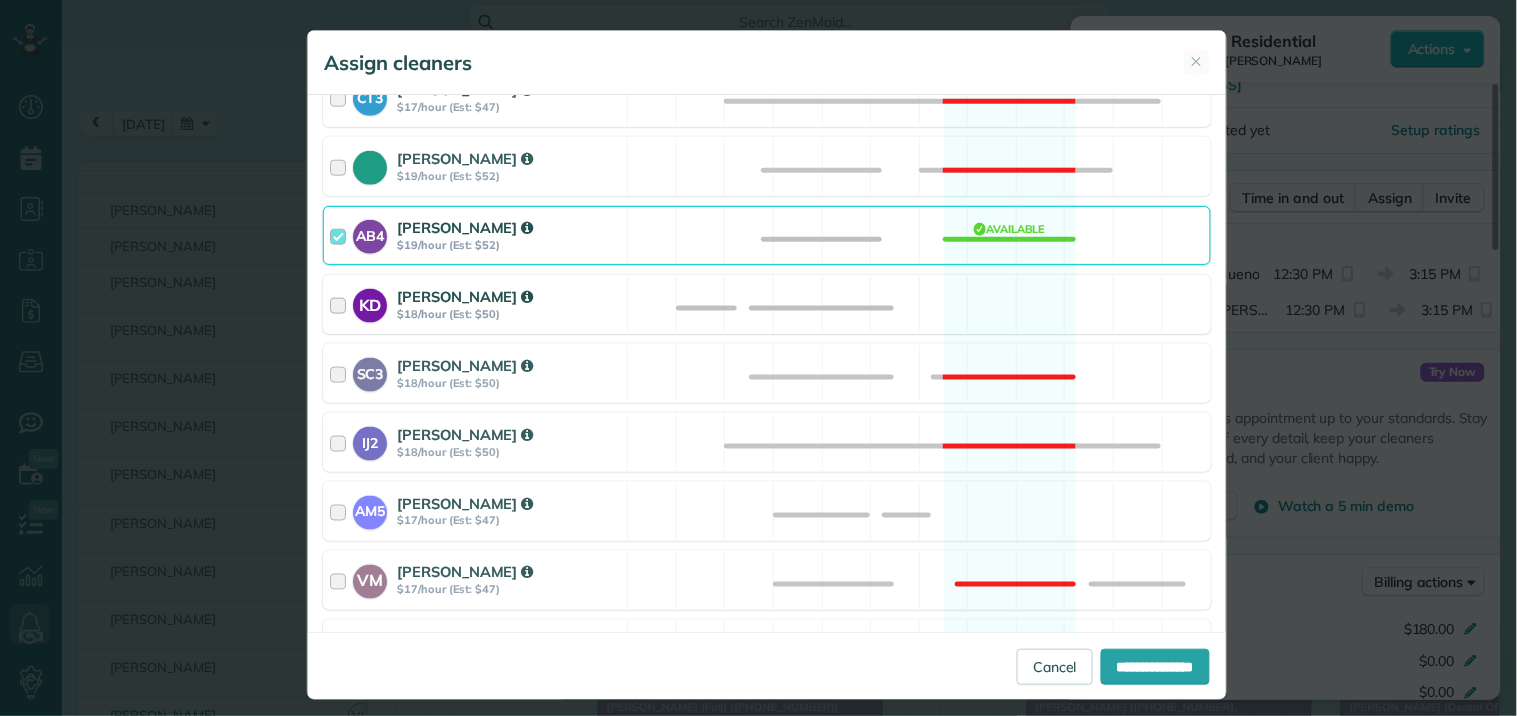 click on "KD
Katerina Doane
$18/hour (Est: $50)
Available" at bounding box center (767, 304) 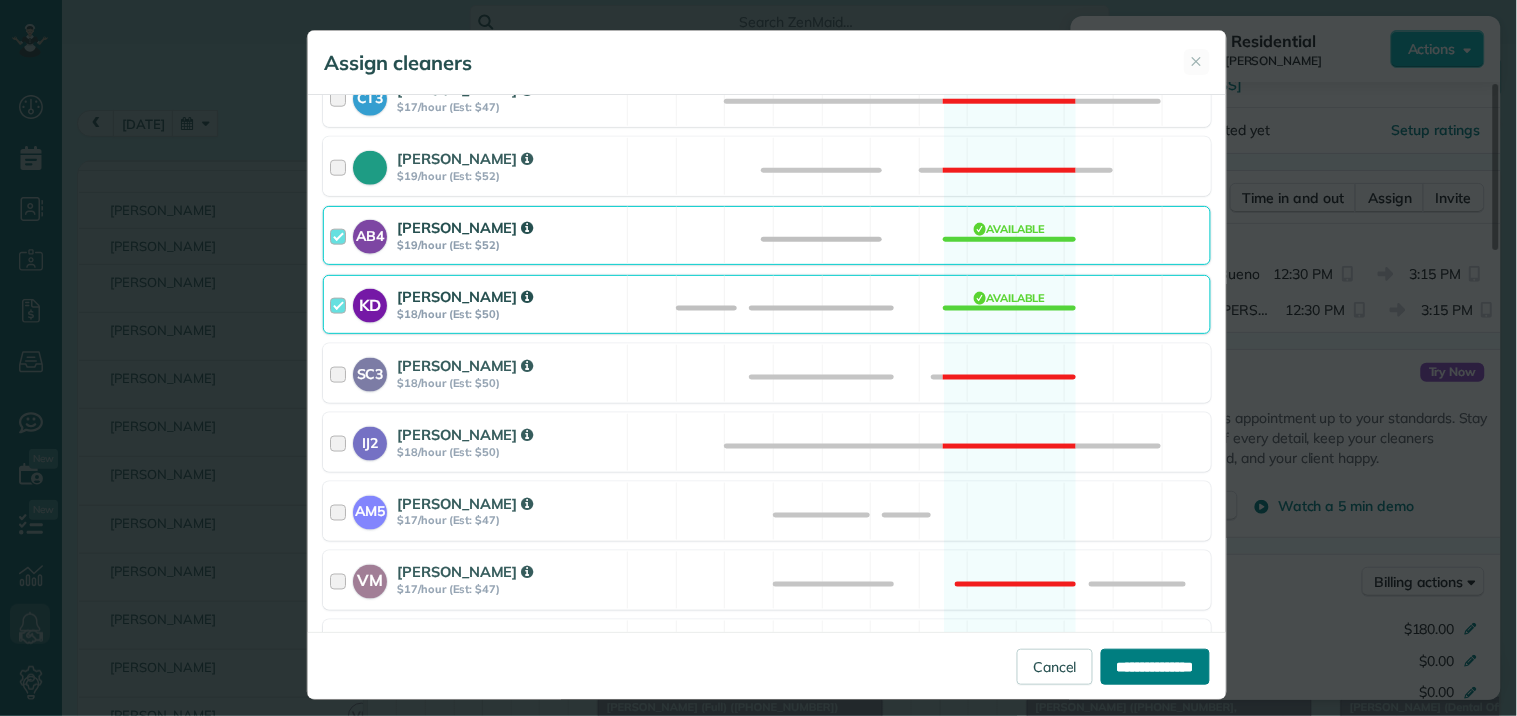 click on "**********" at bounding box center (1155, 667) 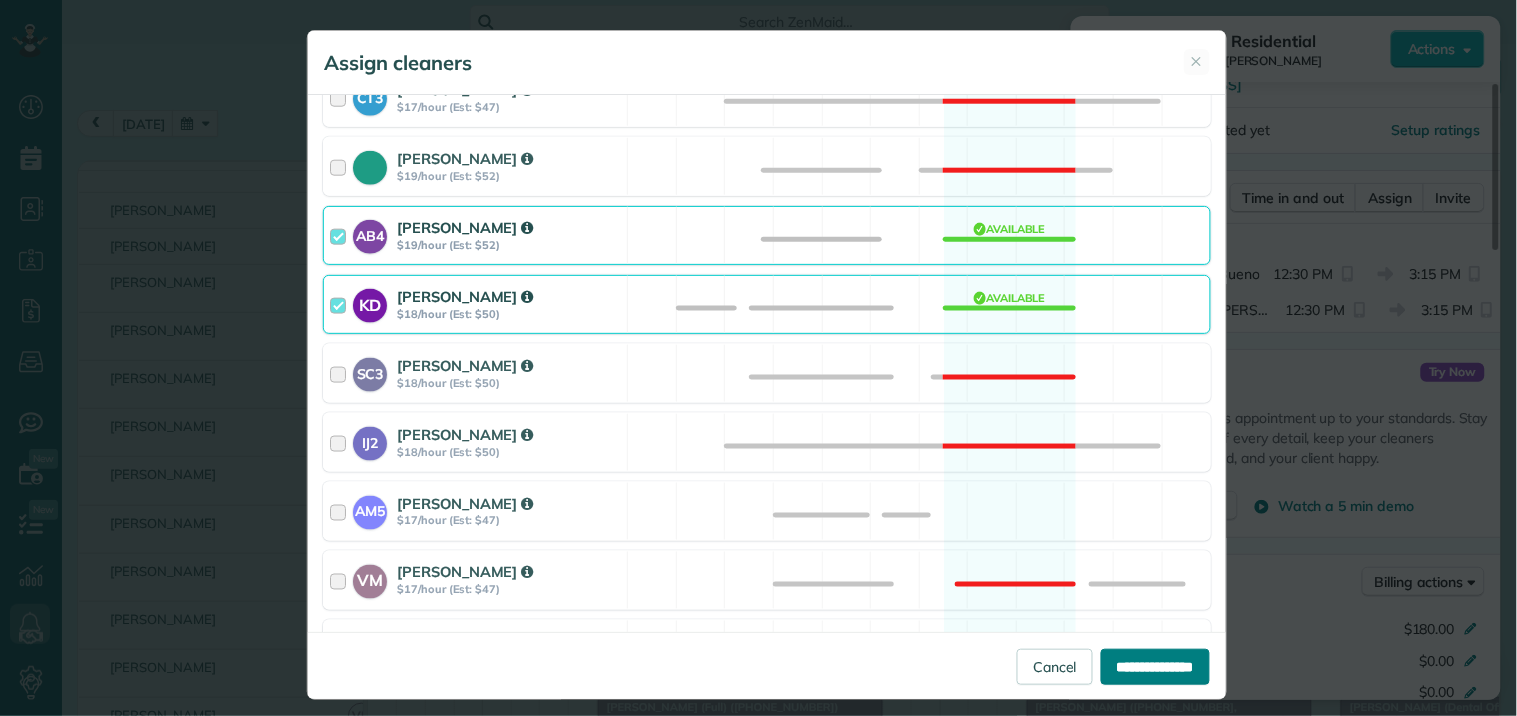 type on "**********" 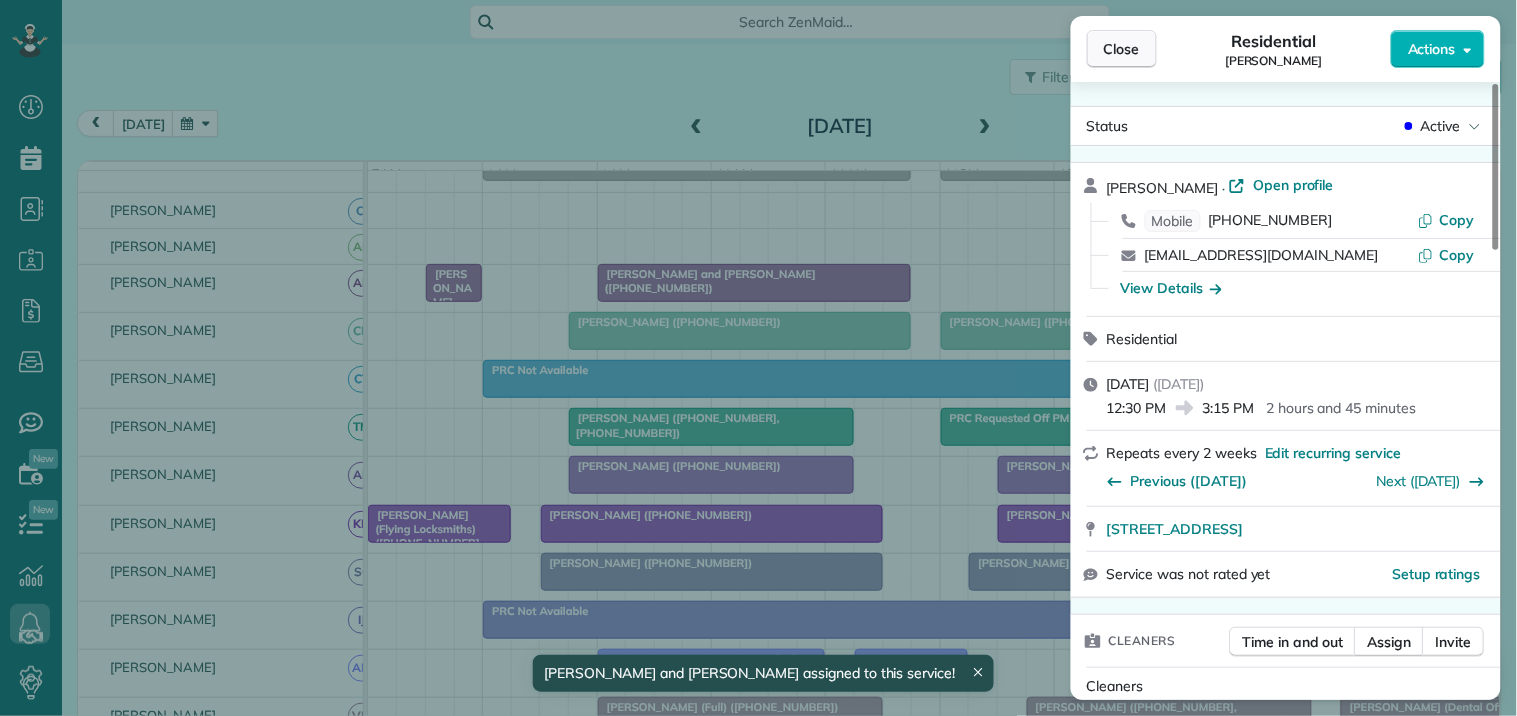click on "Close" at bounding box center [1122, 49] 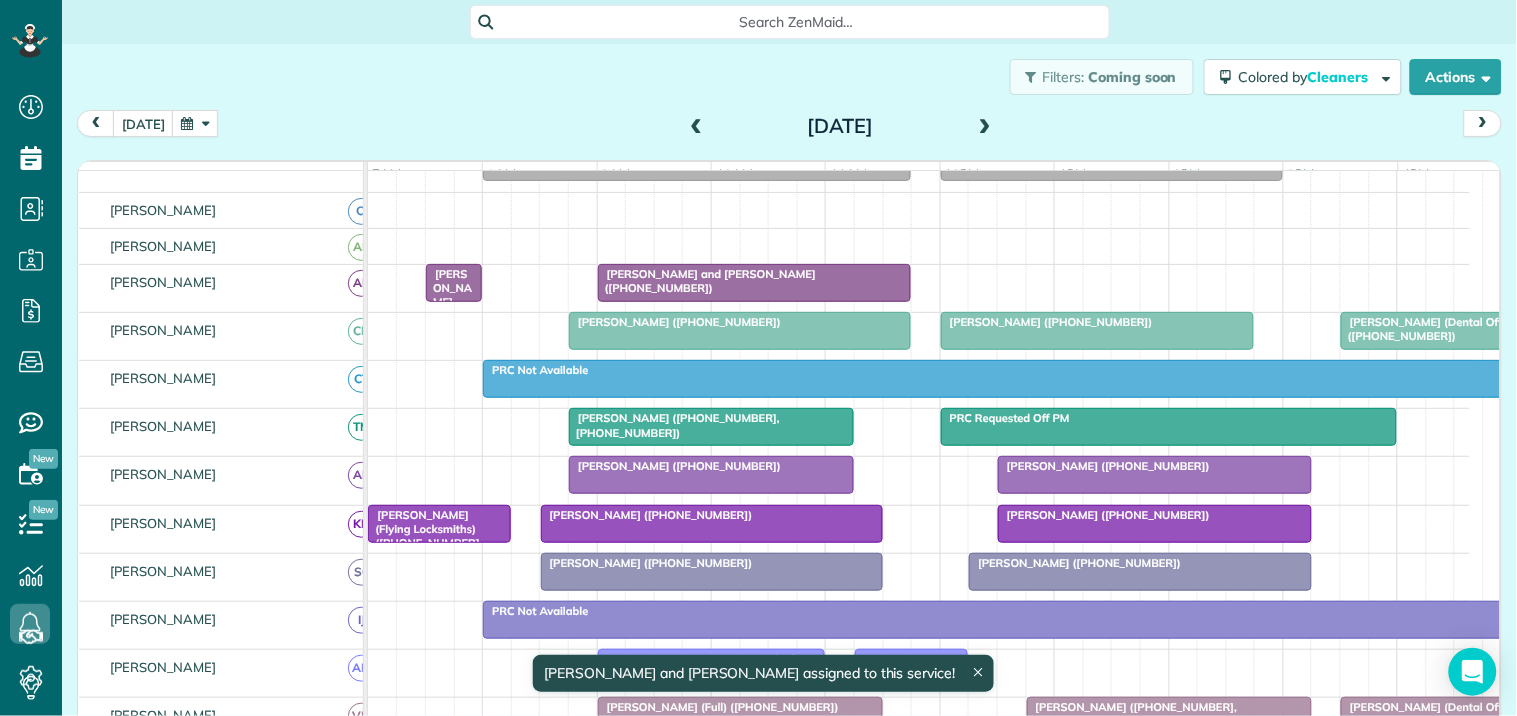 click at bounding box center (697, 127) 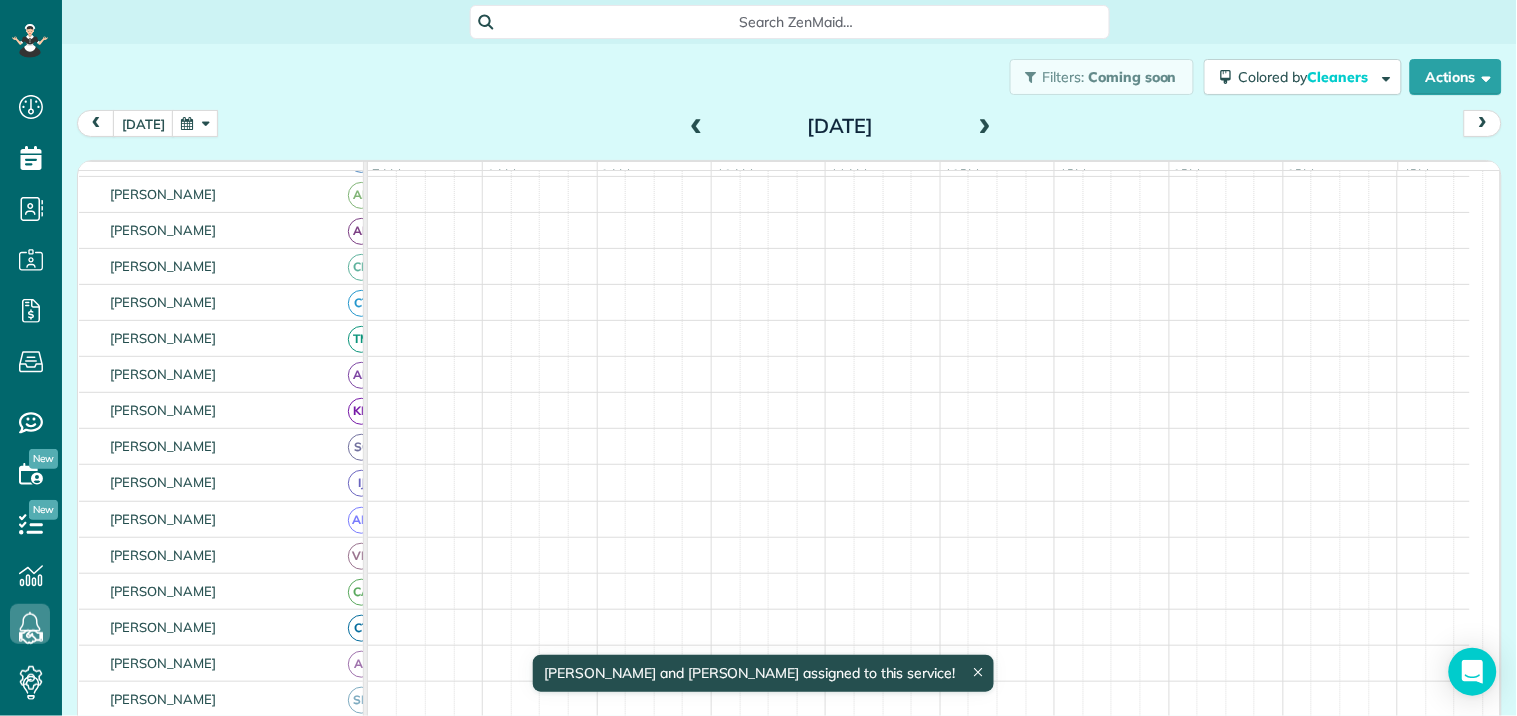 scroll, scrollTop: 92, scrollLeft: 0, axis: vertical 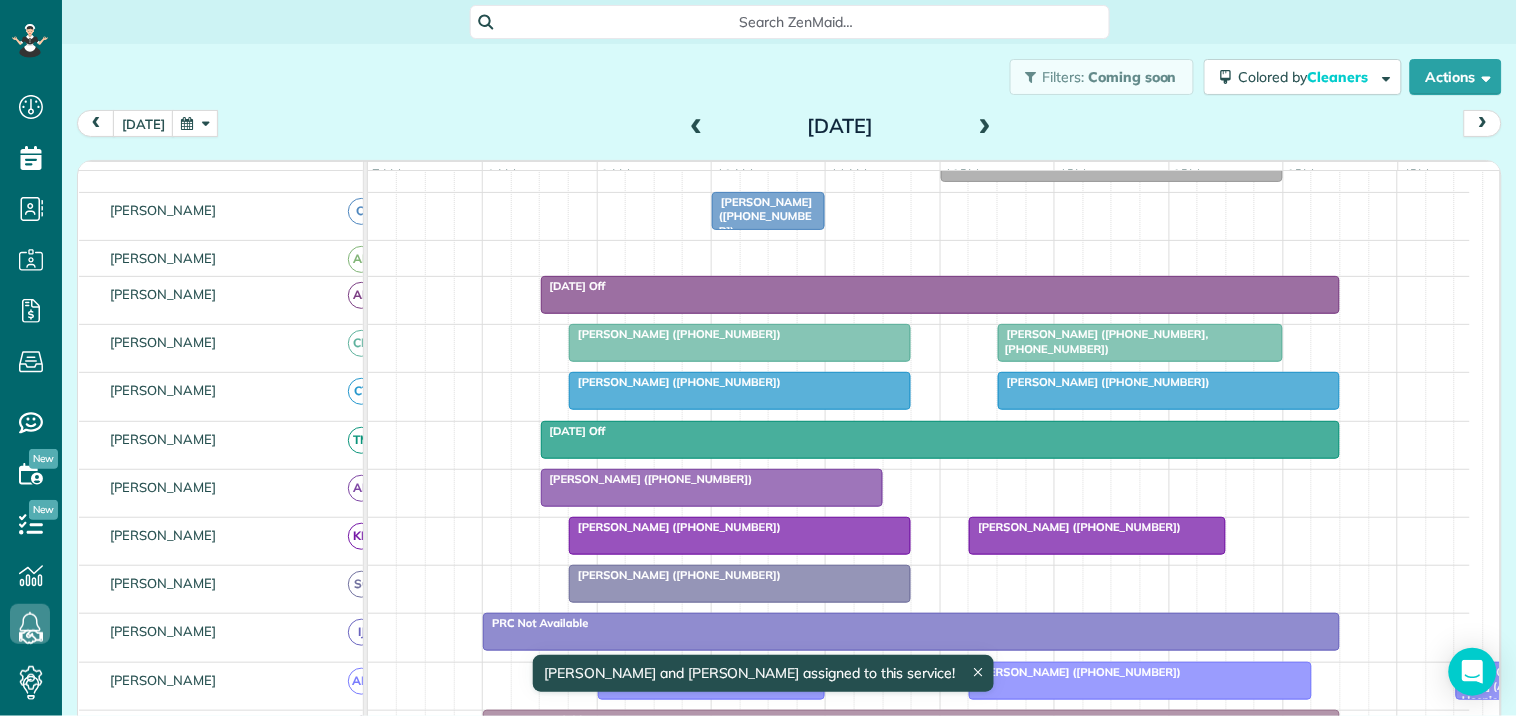 click at bounding box center (697, 127) 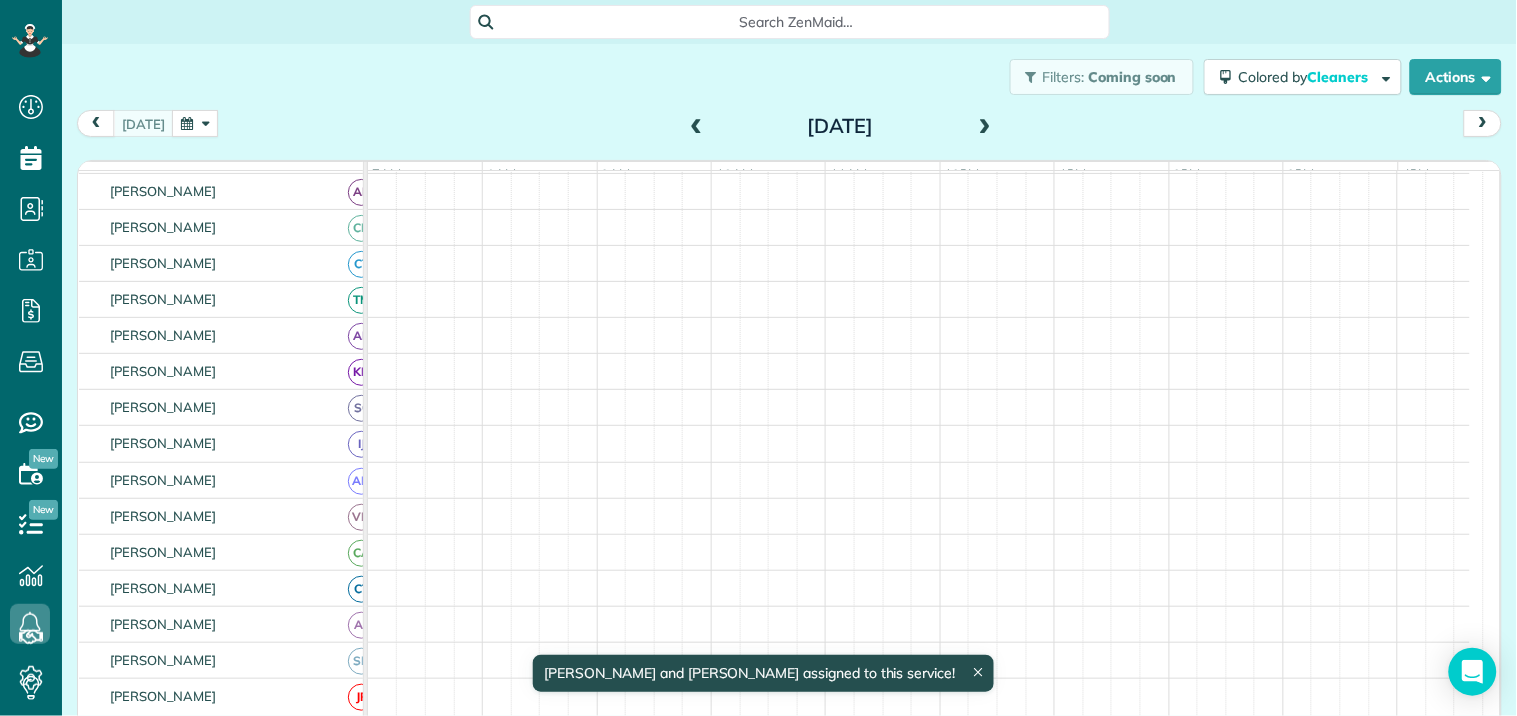 scroll, scrollTop: 92, scrollLeft: 0, axis: vertical 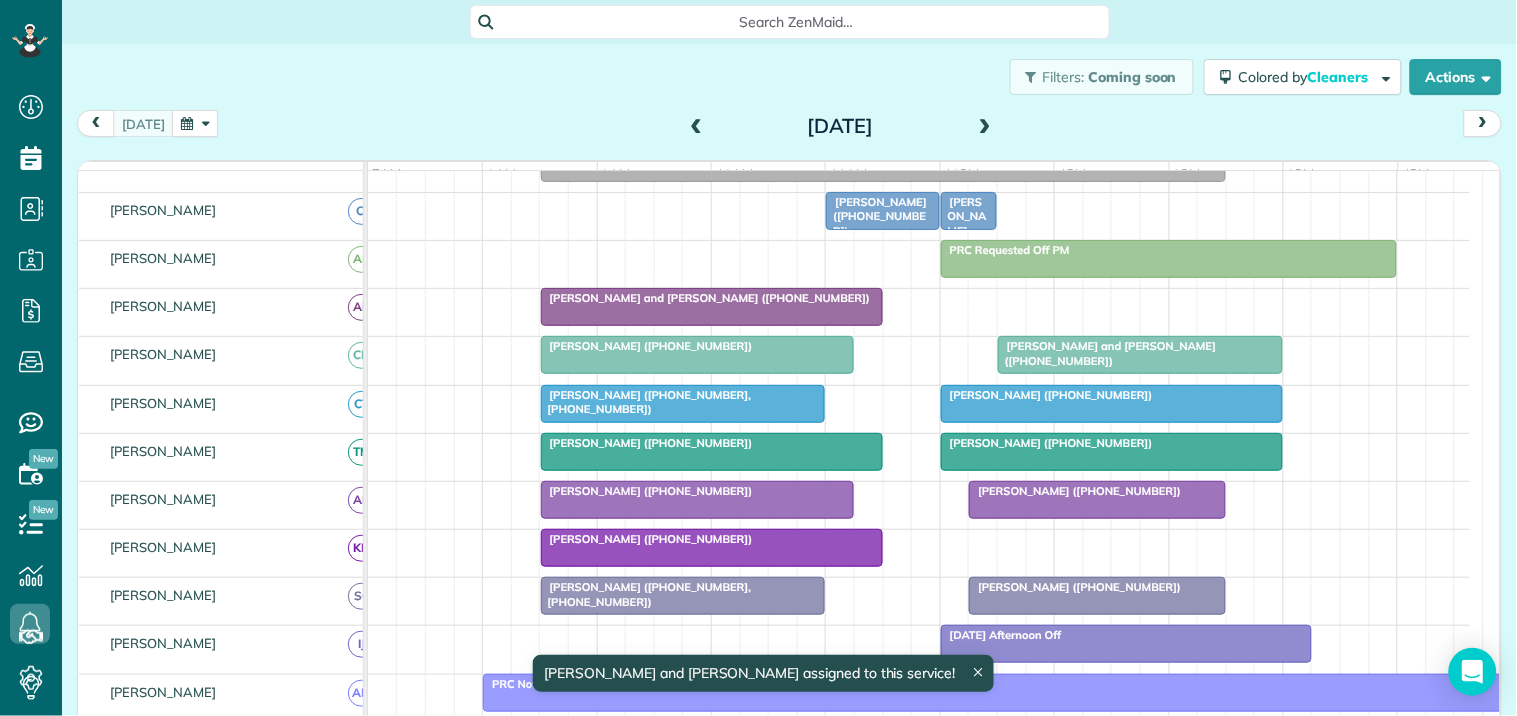 click on "[PERSON_NAME] and [PERSON_NAME] ([PHONE_NUMBER])" at bounding box center [706, 298] 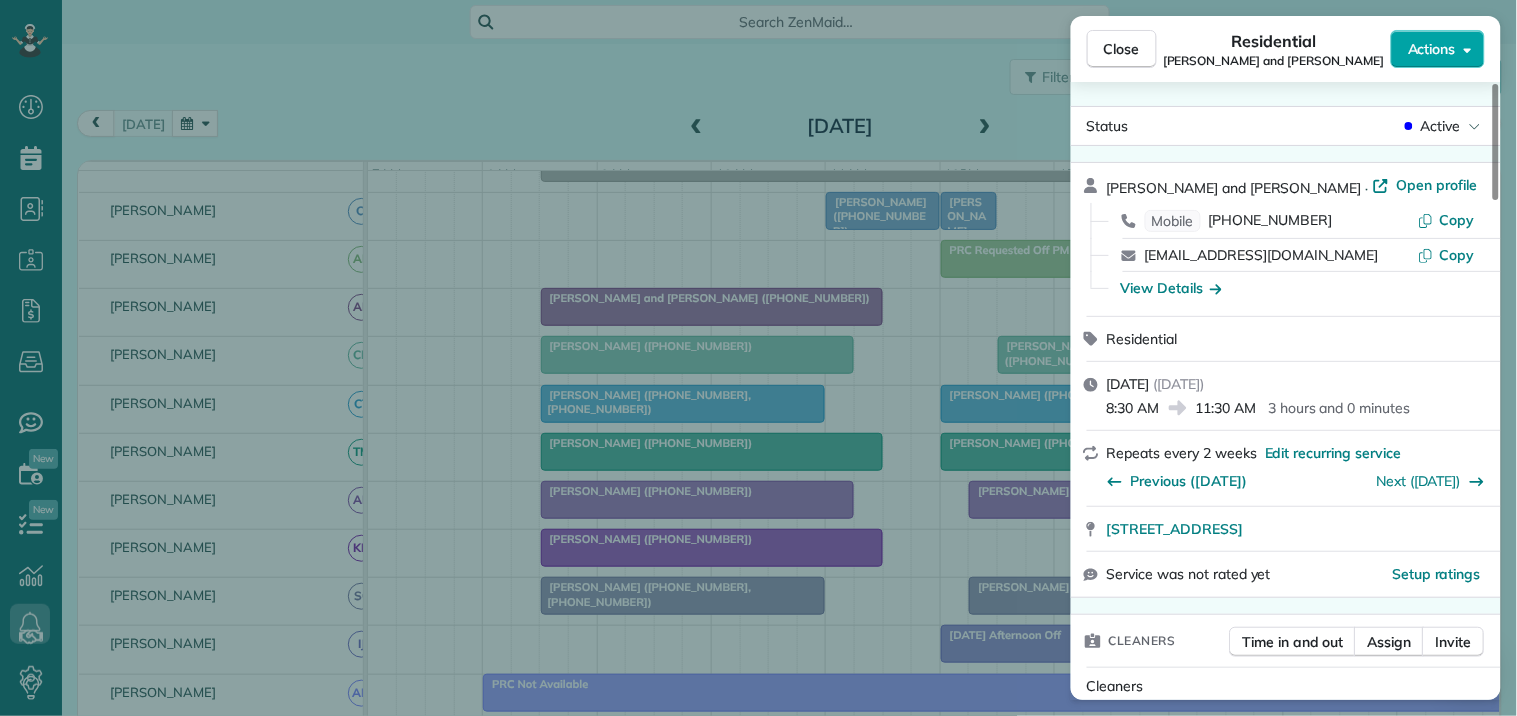 click on "Actions" at bounding box center (1438, 49) 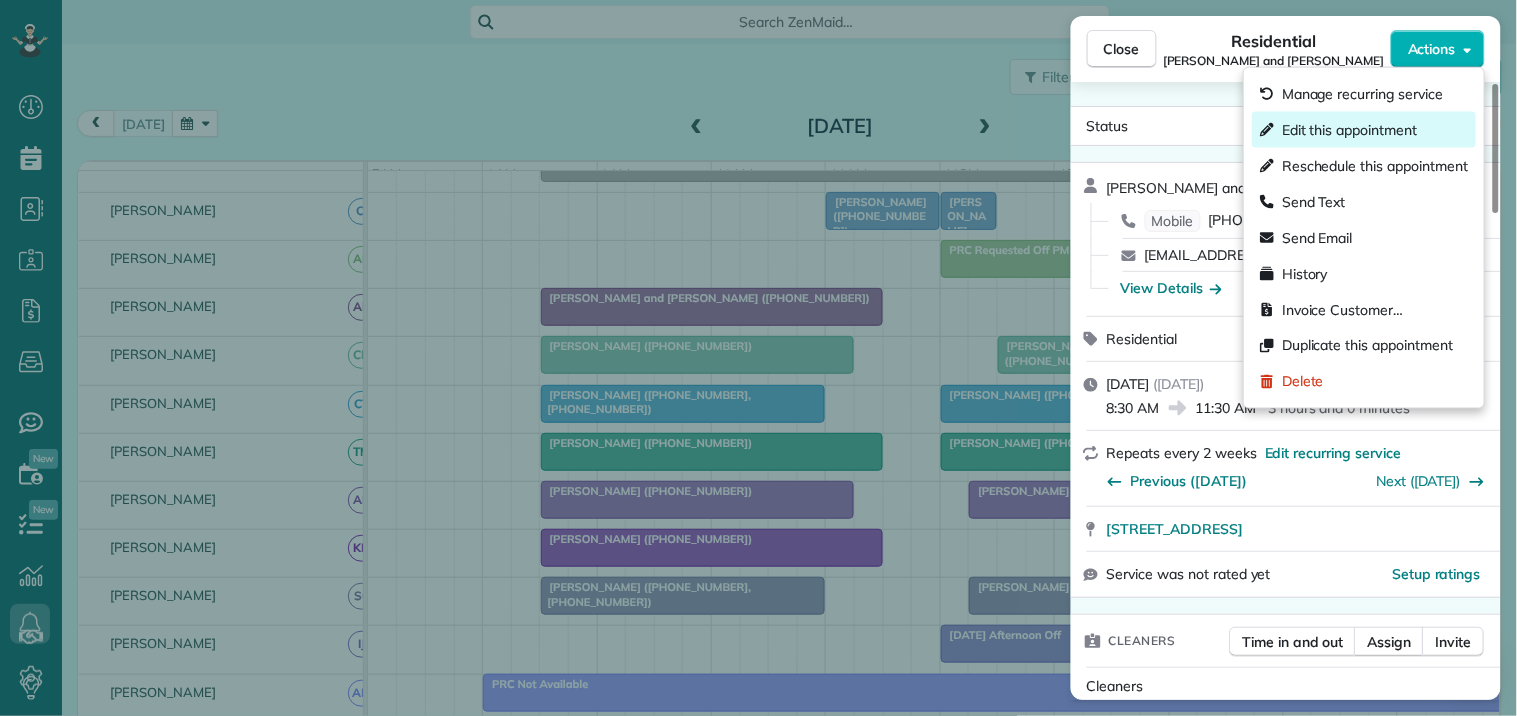 click on "Edit this appointment" at bounding box center (1349, 130) 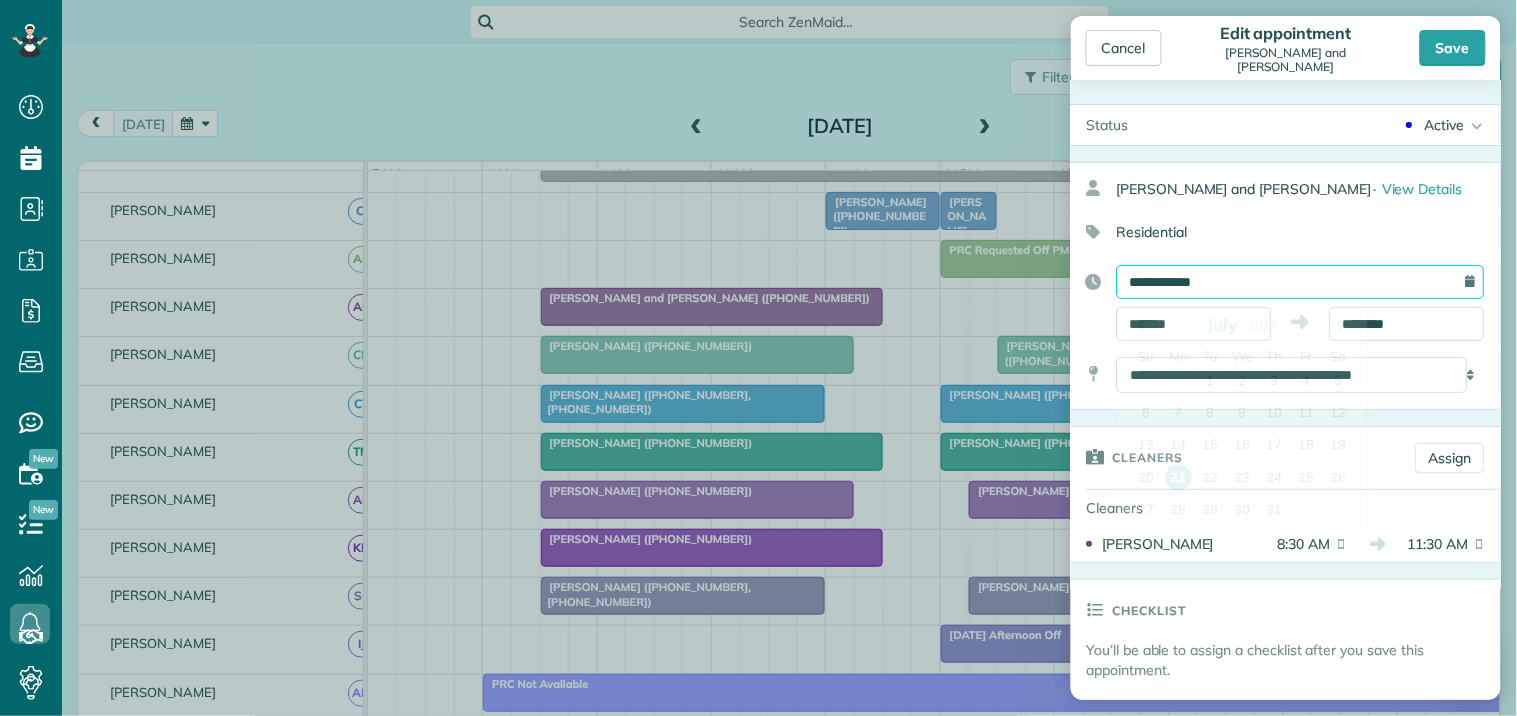 click on "**********" at bounding box center [1301, 282] 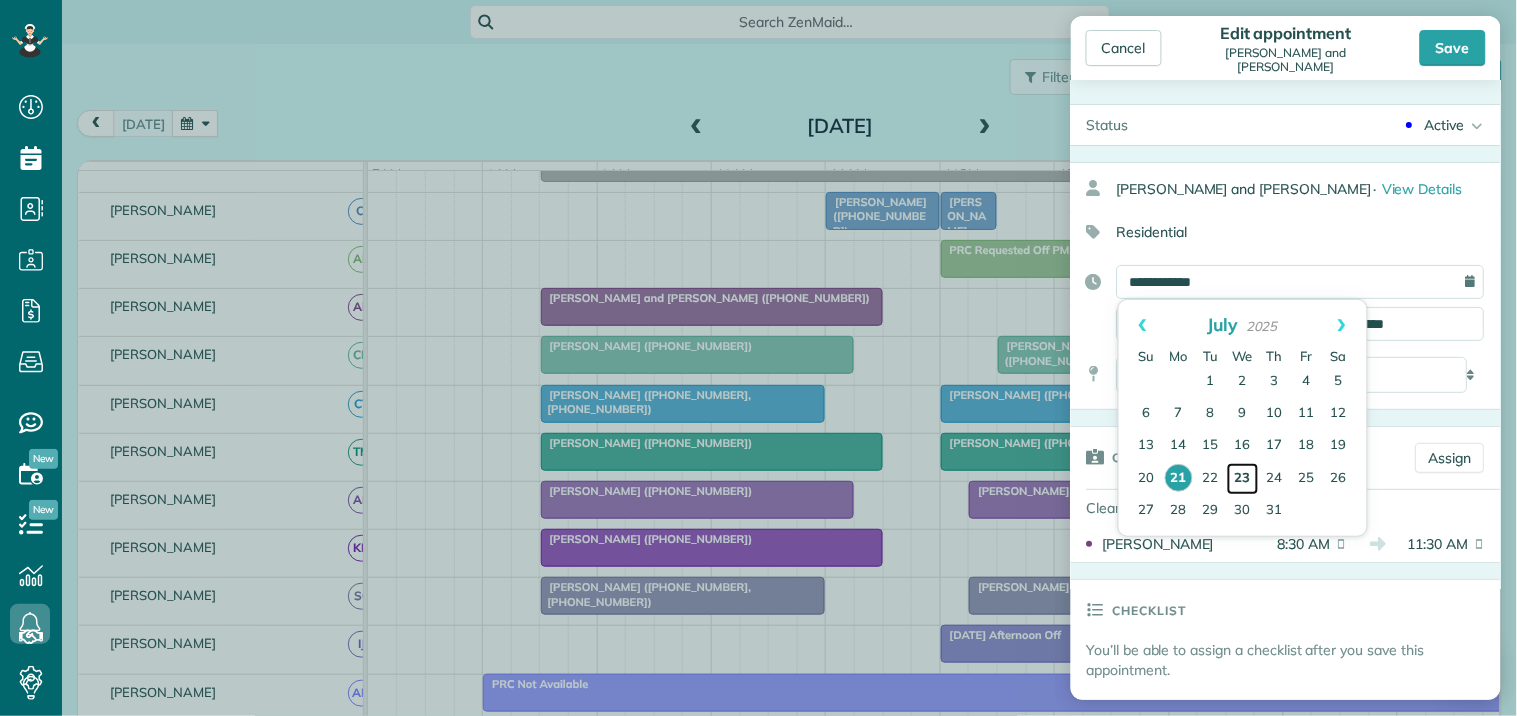 click on "23" at bounding box center (1243, 479) 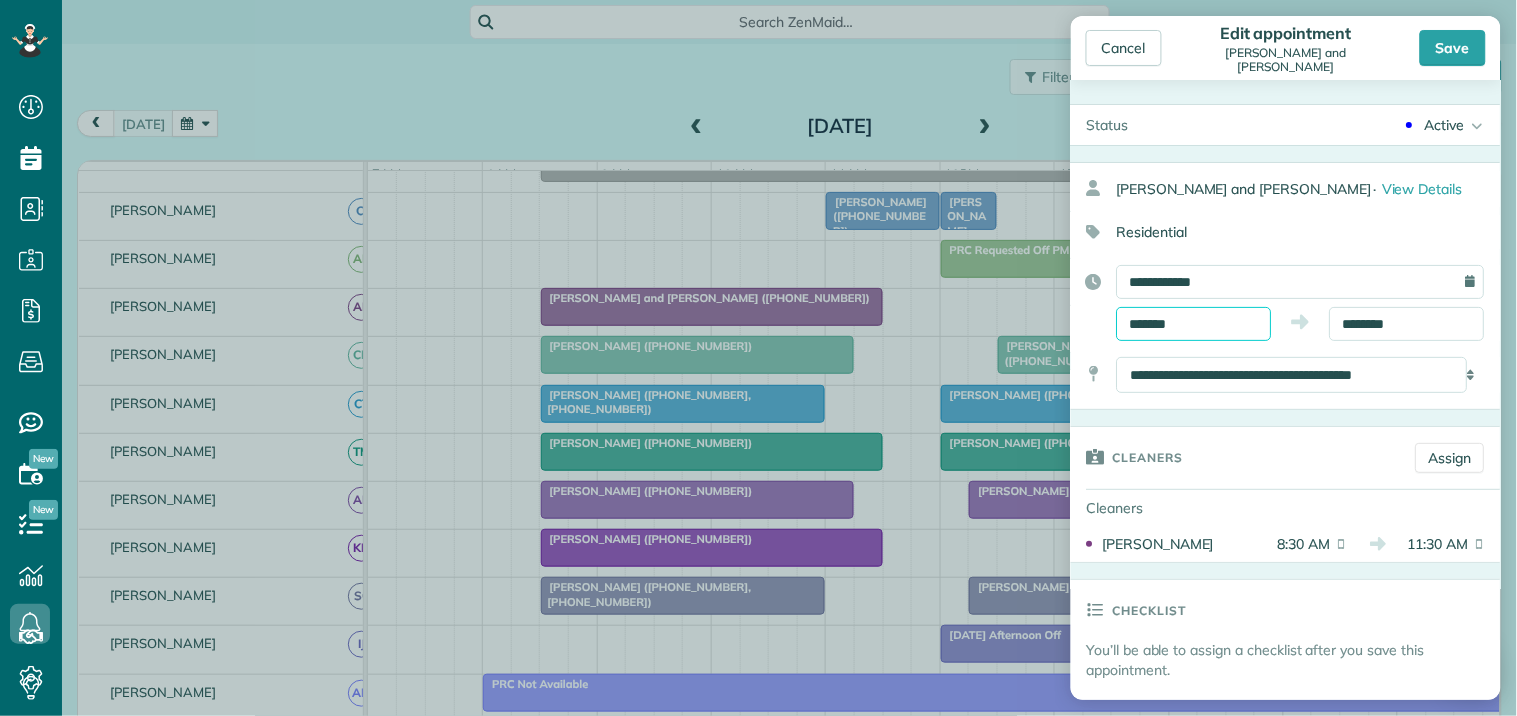 click on "*******" at bounding box center (1194, 324) 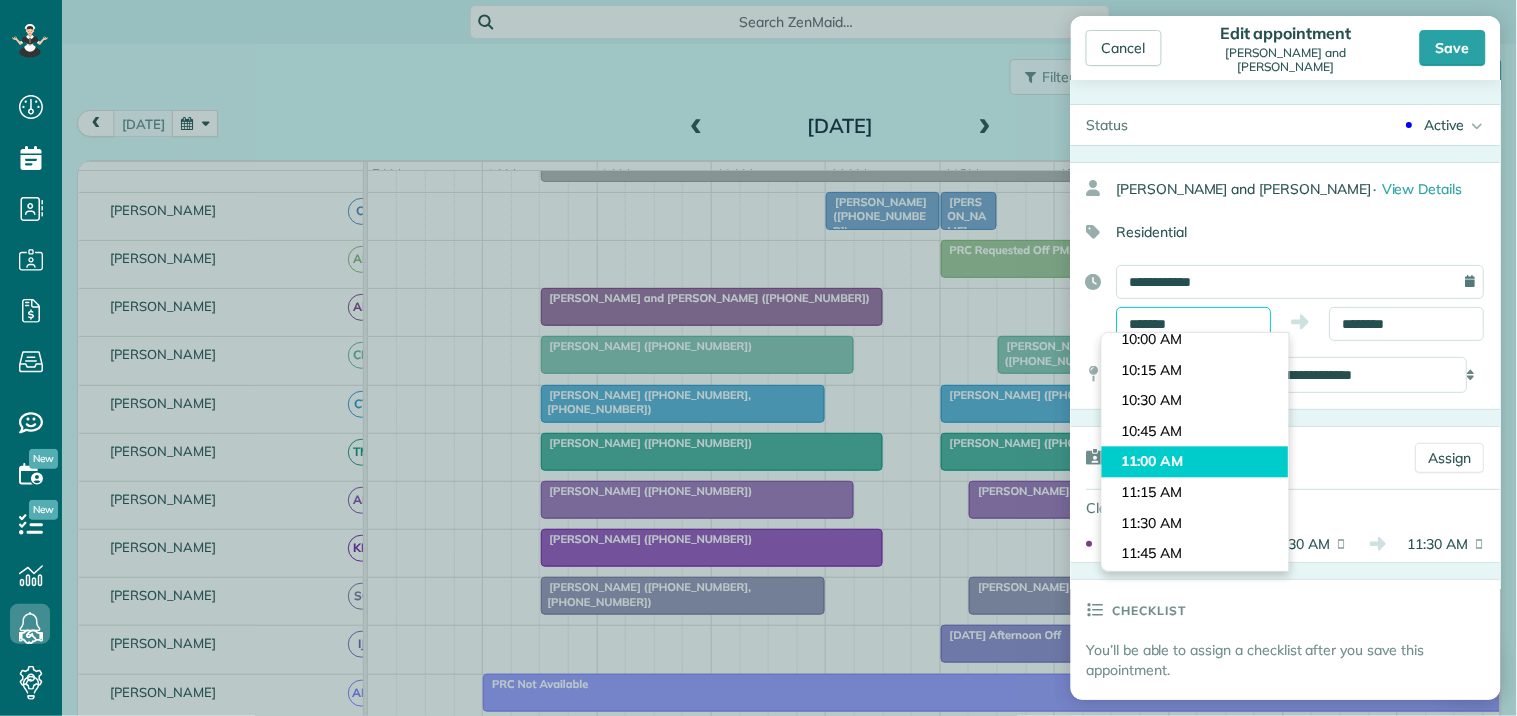 scroll, scrollTop: 1310, scrollLeft: 0, axis: vertical 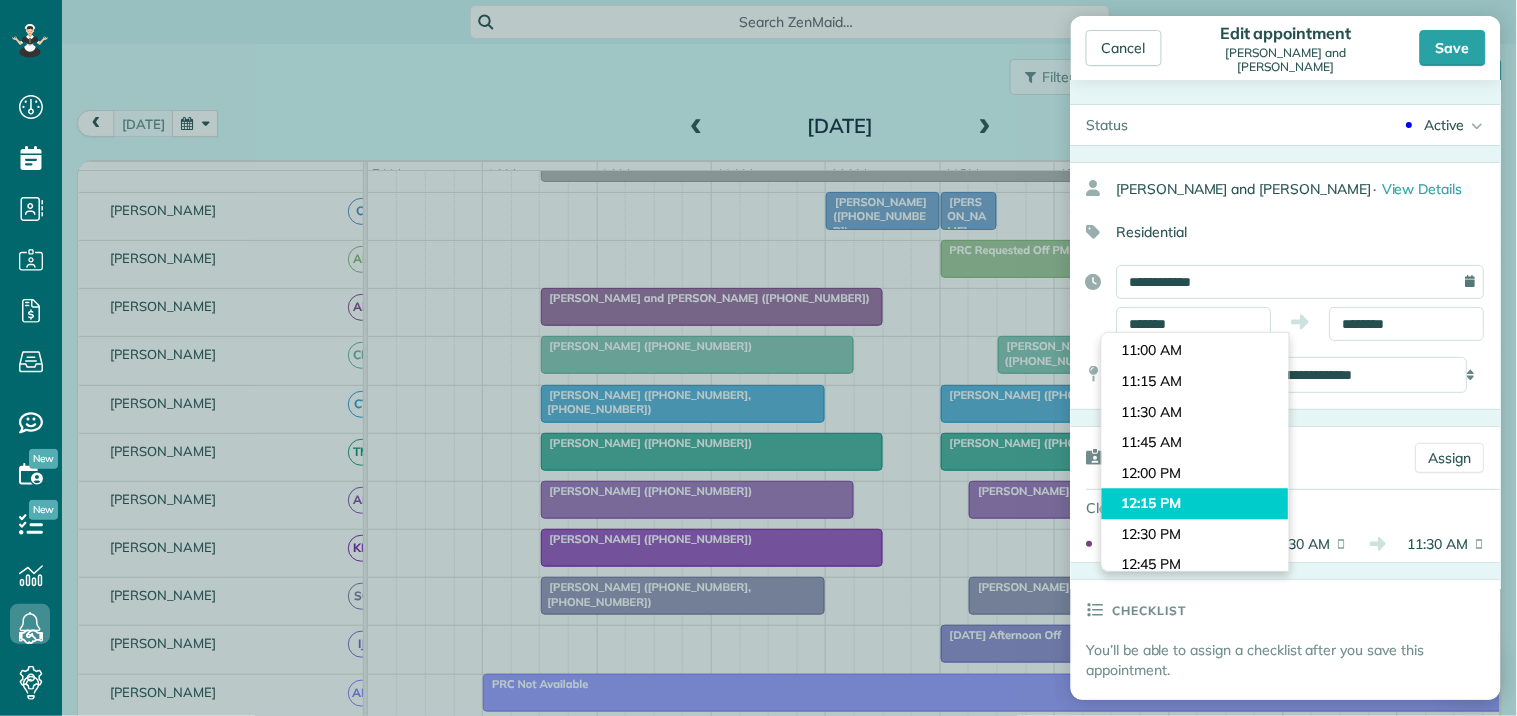 type on "********" 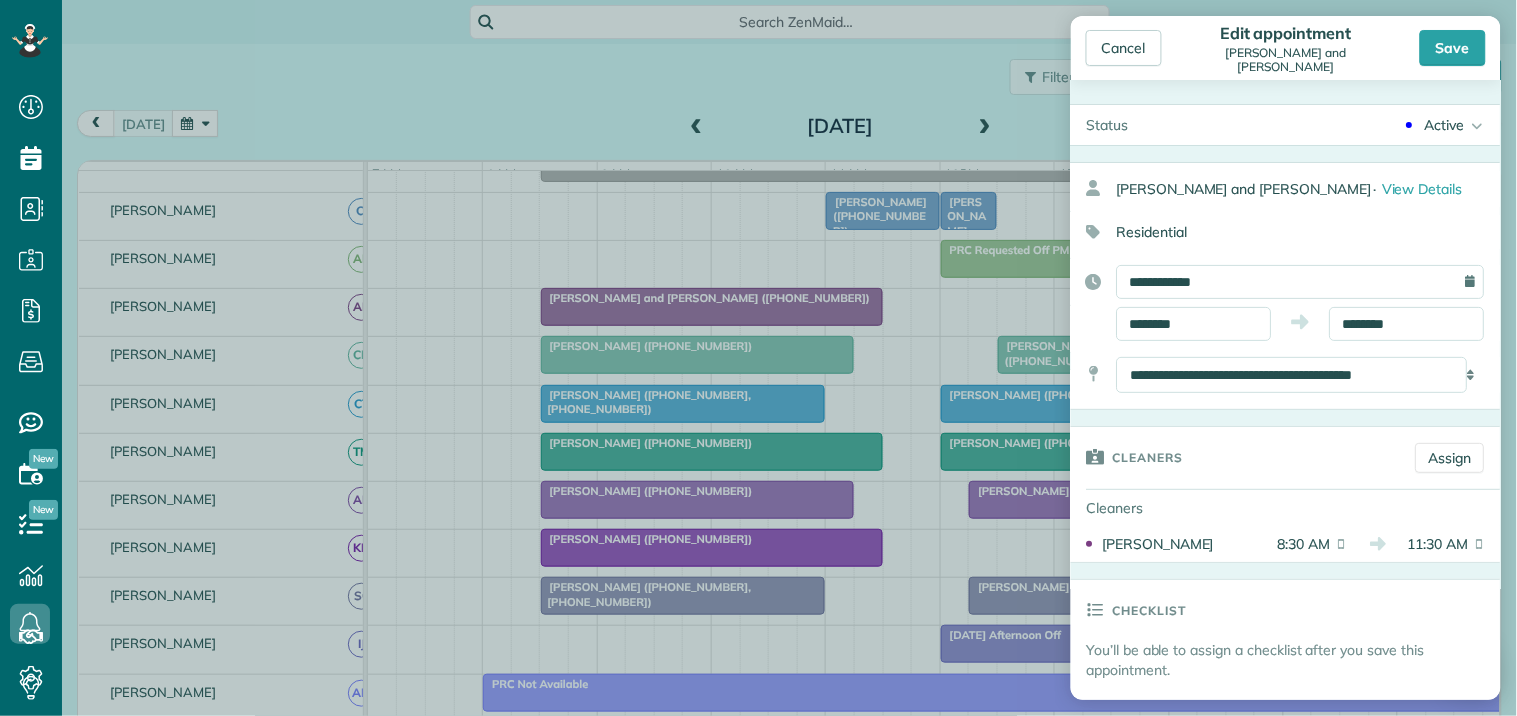 drag, startPoint x: 1132, startPoint y: 491, endPoint x: 1202, endPoint y: 427, distance: 94.847244 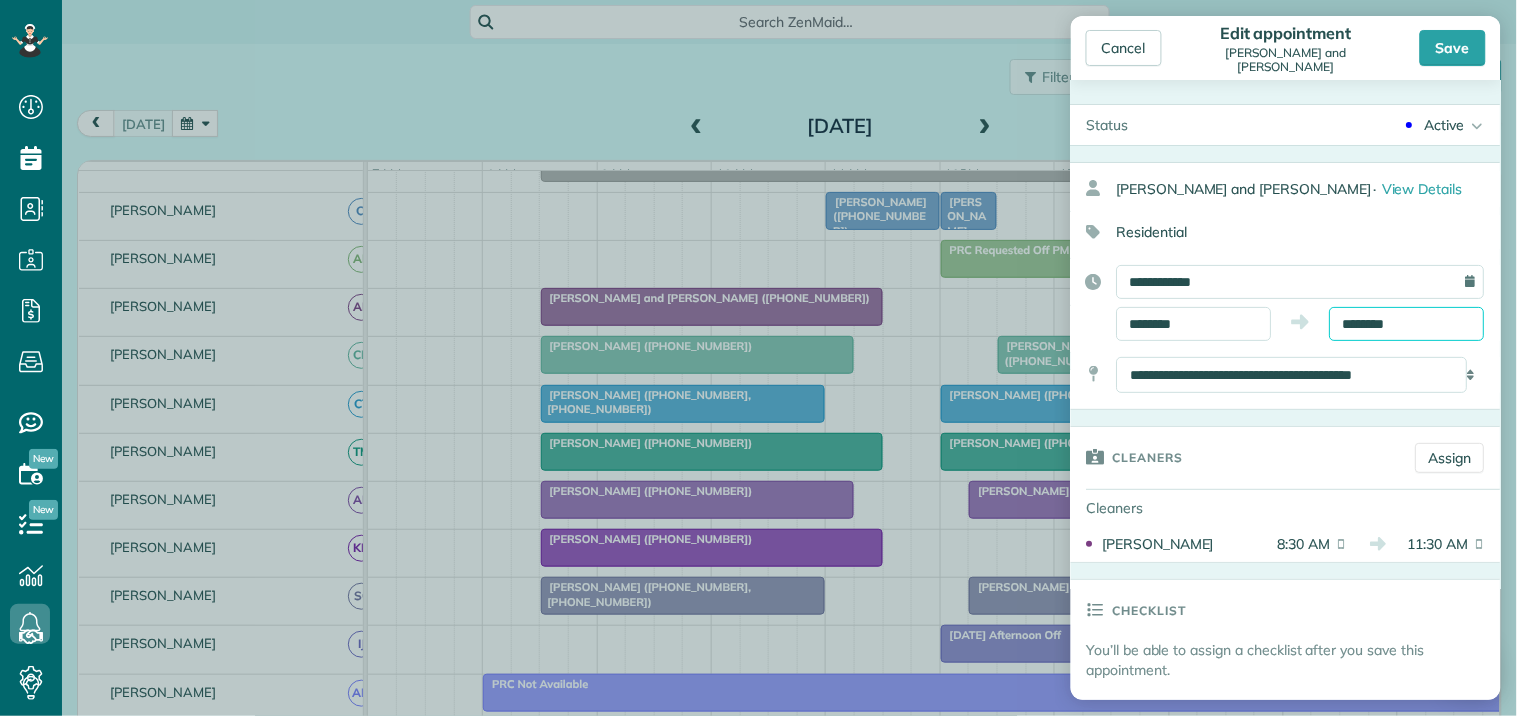 click on "********" at bounding box center [1407, 324] 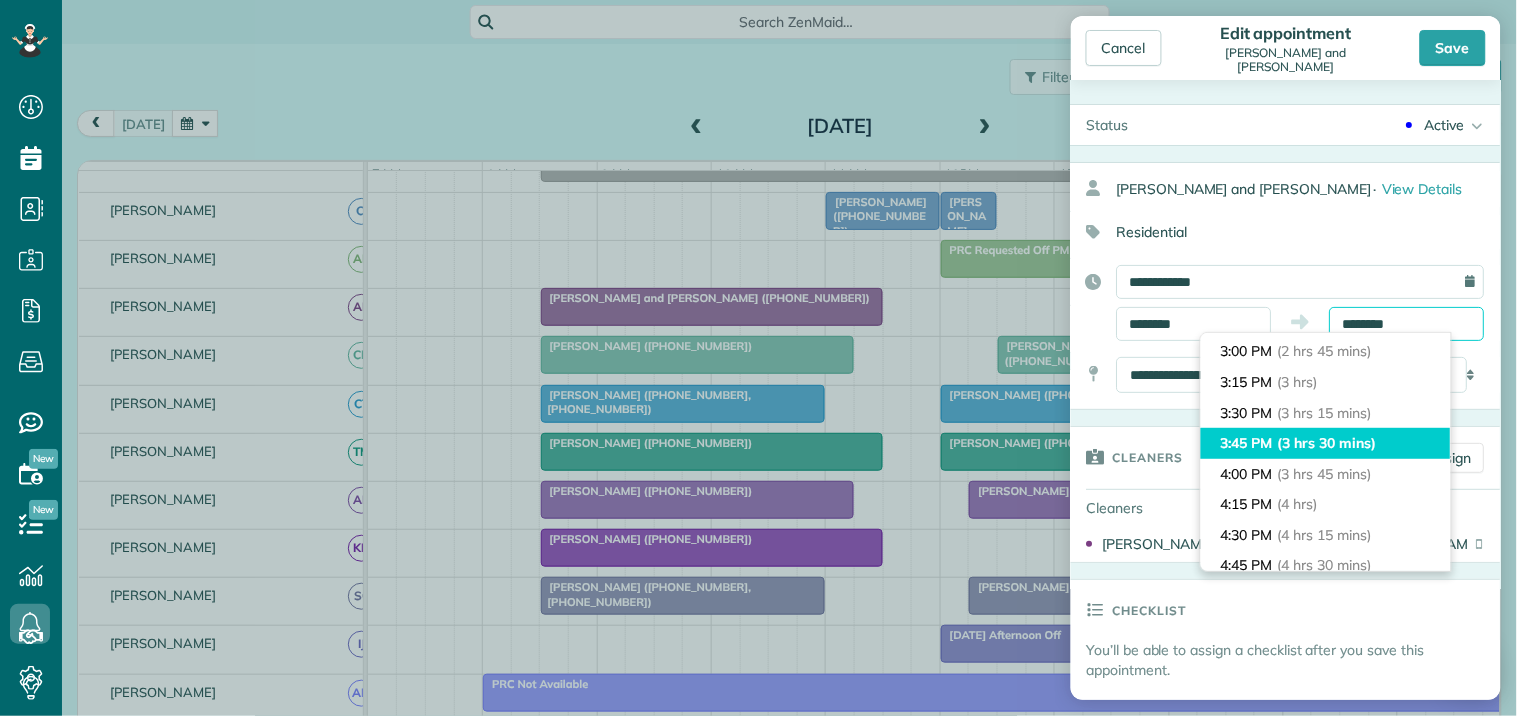 scroll, scrollTop: 333, scrollLeft: 0, axis: vertical 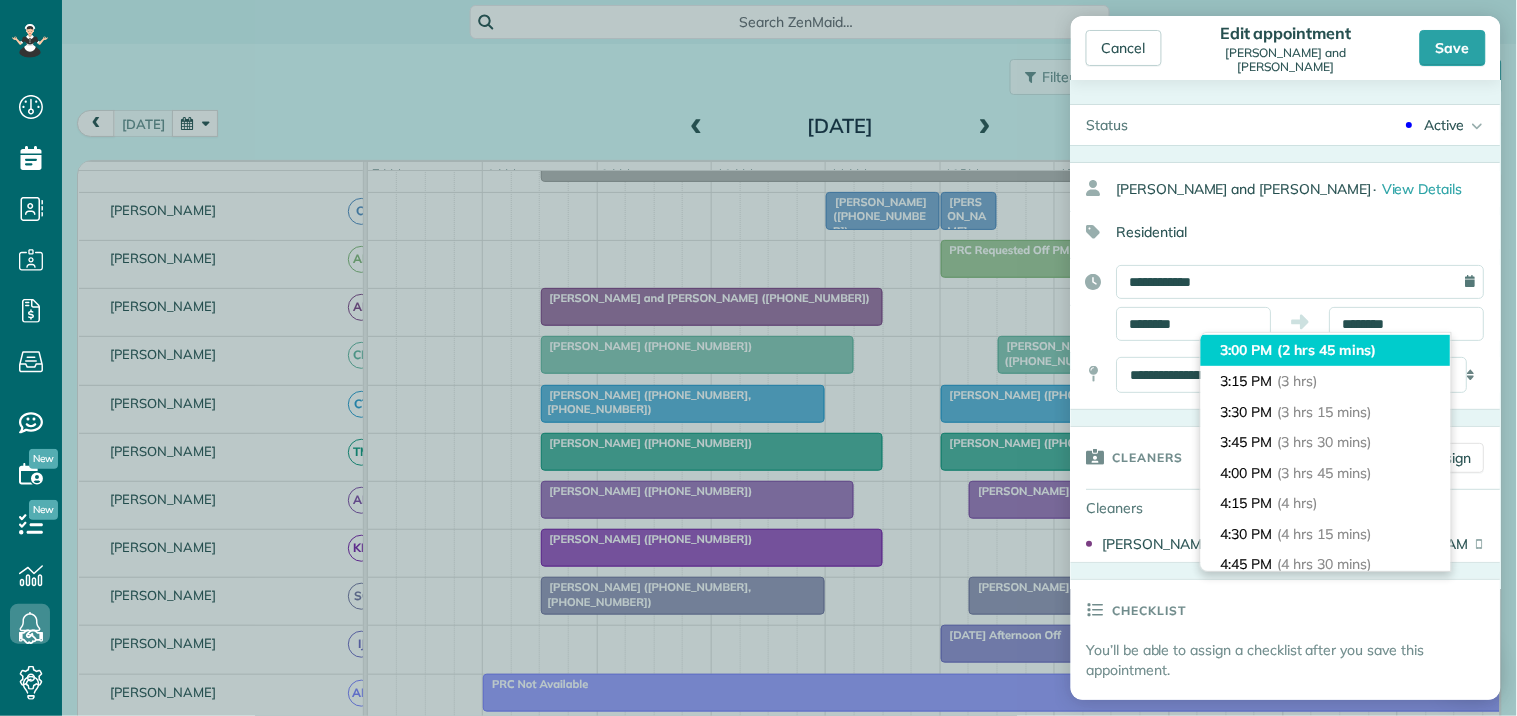 type on "*******" 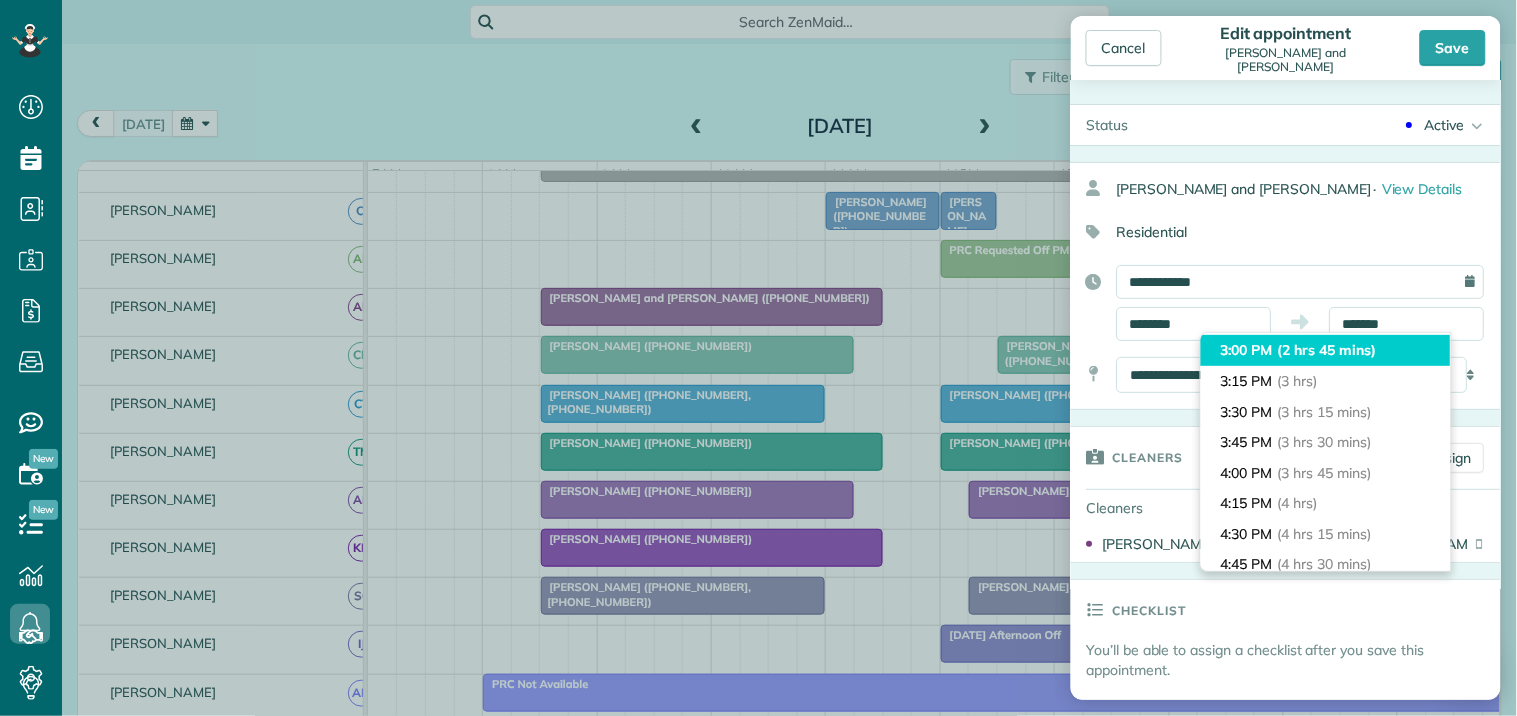 click on "(2 hrs 45 mins)" at bounding box center [1327, 350] 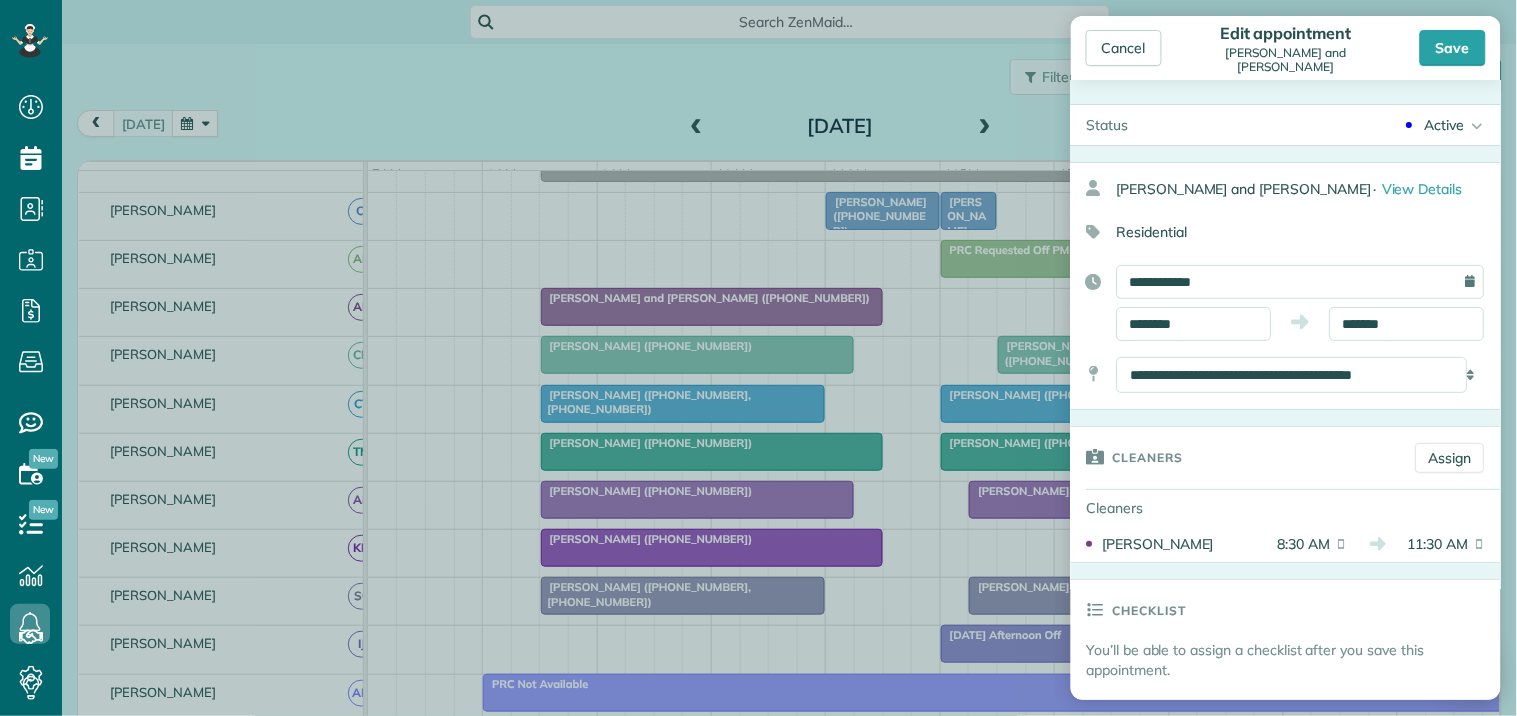 click on "Save" at bounding box center [1453, 48] 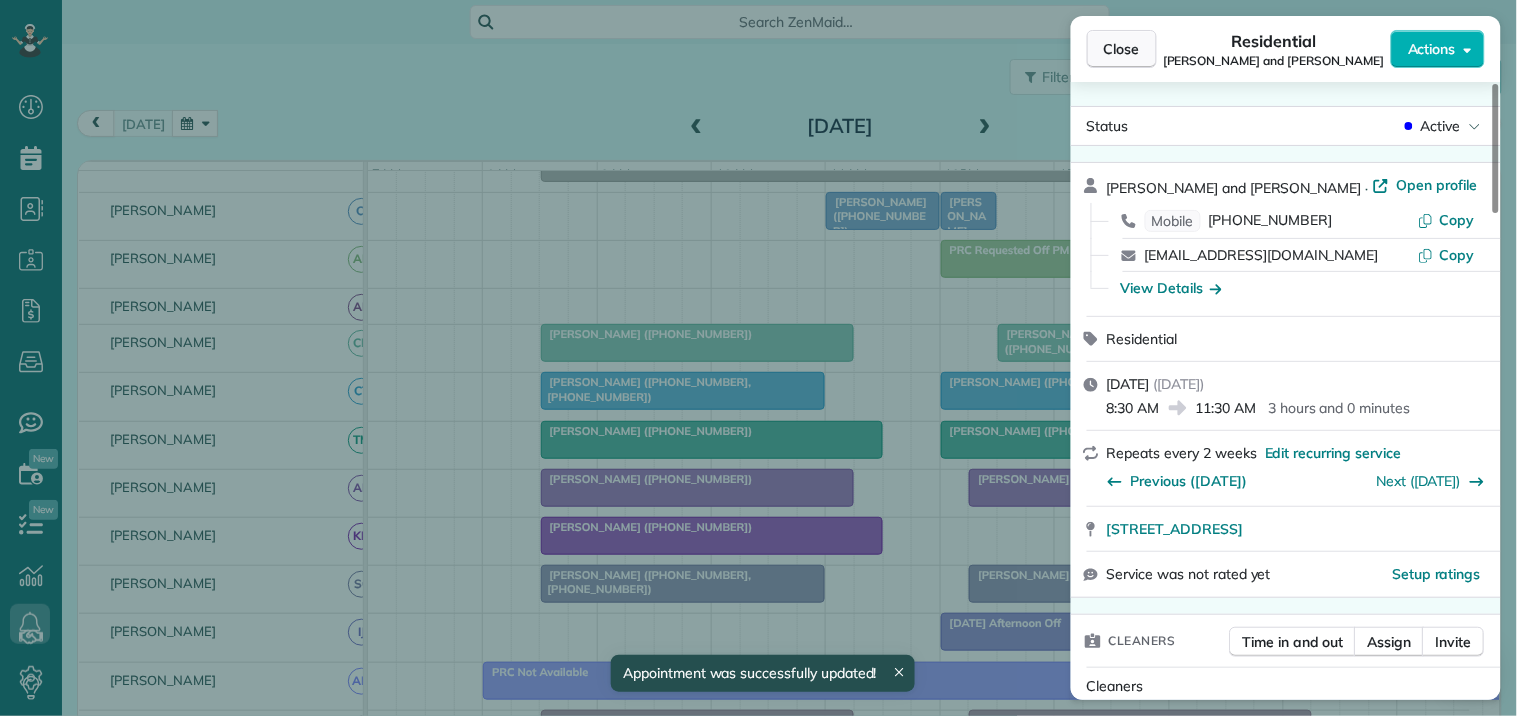 click on "Close" at bounding box center (1122, 49) 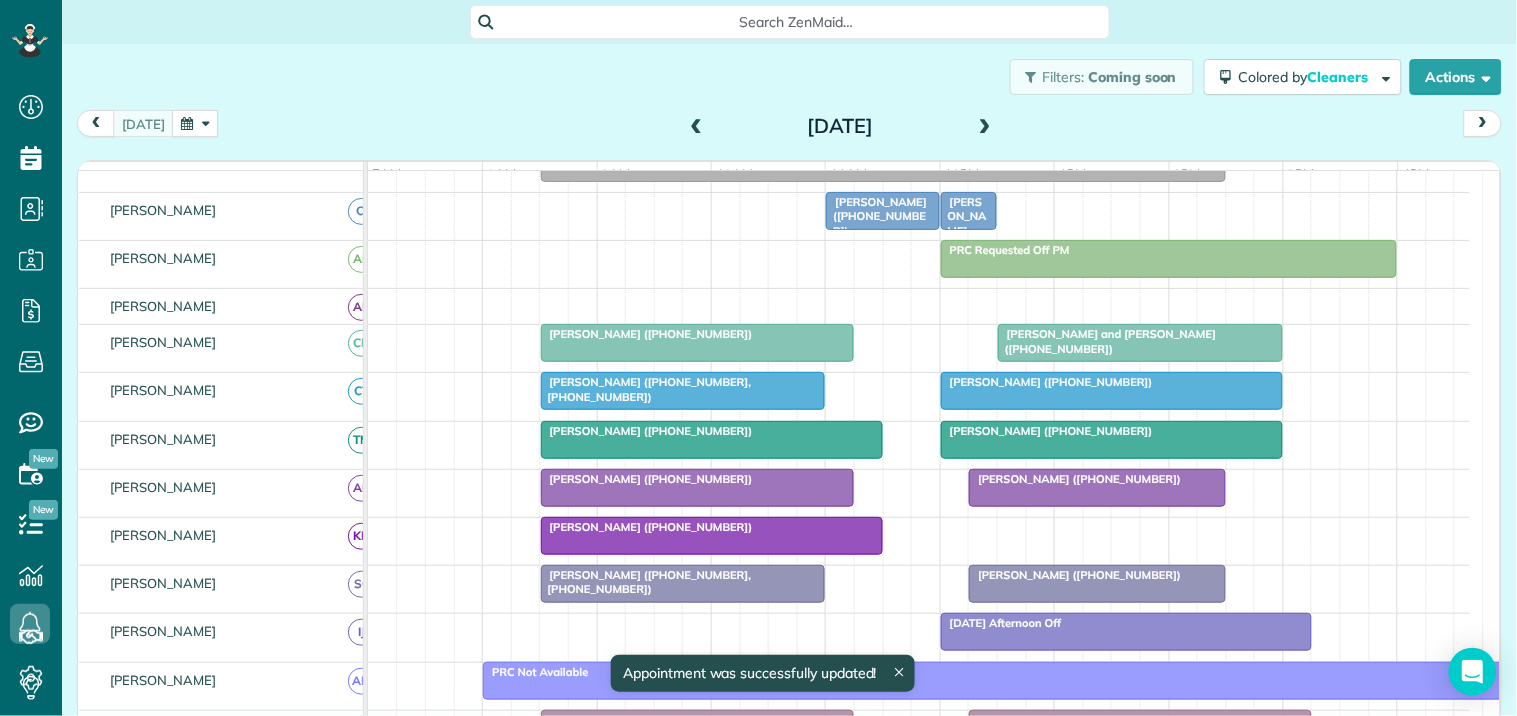 click at bounding box center (985, 127) 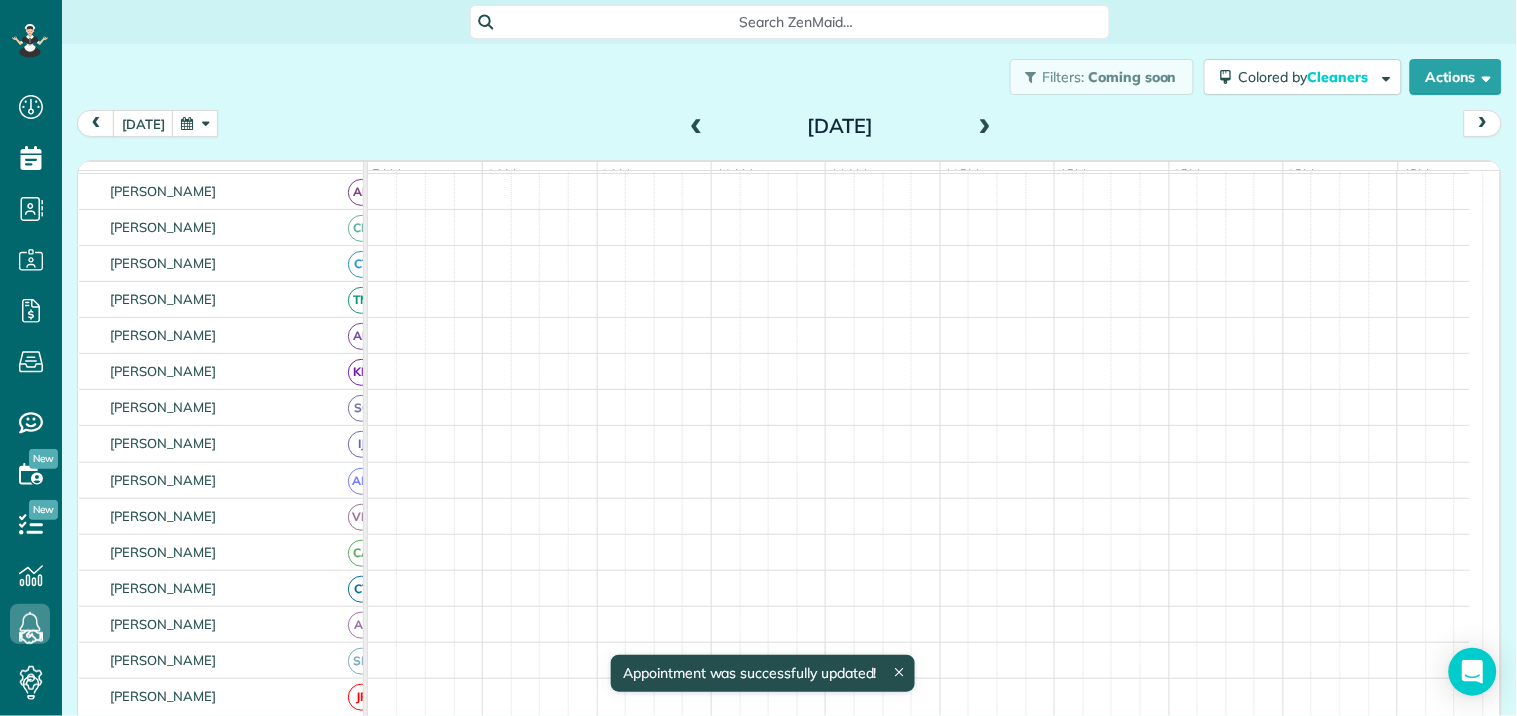 scroll, scrollTop: 92, scrollLeft: 0, axis: vertical 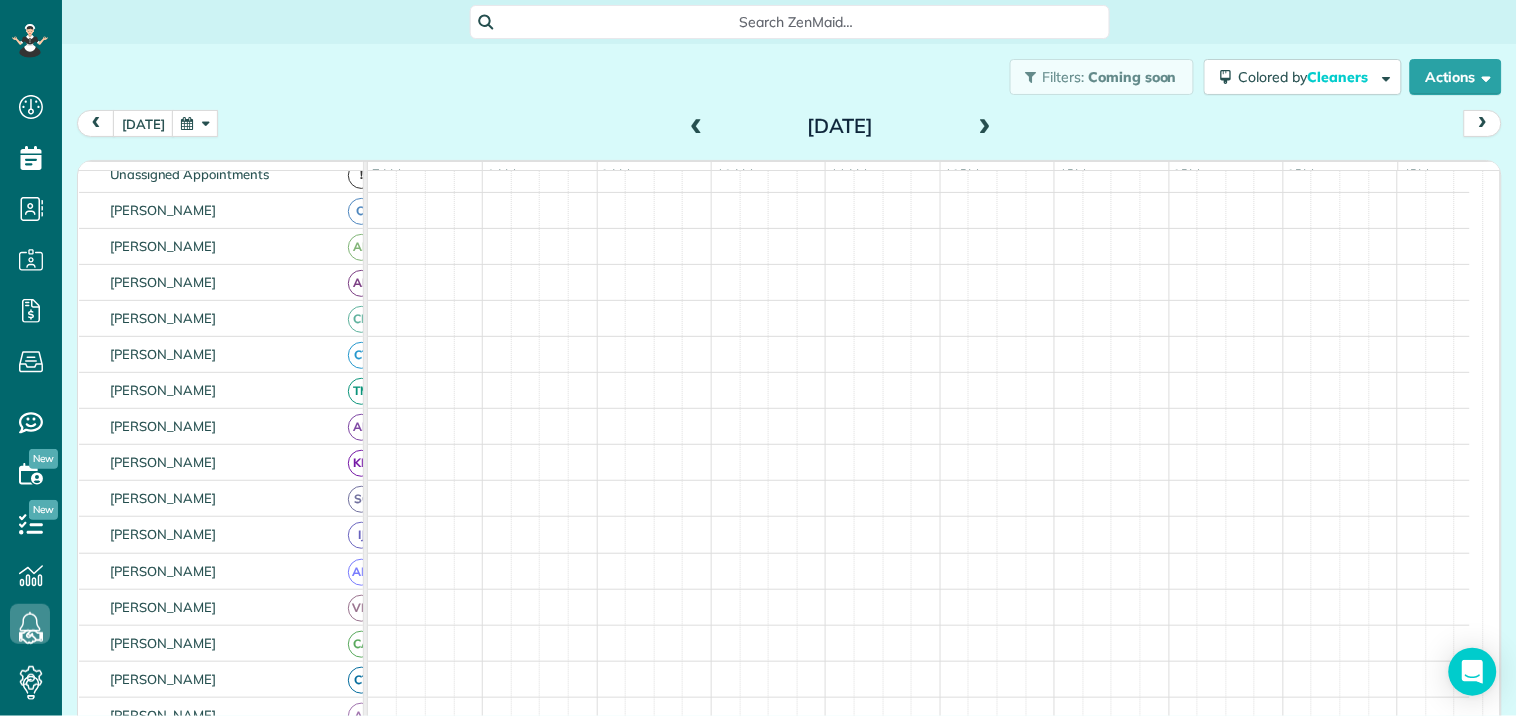 click at bounding box center (985, 127) 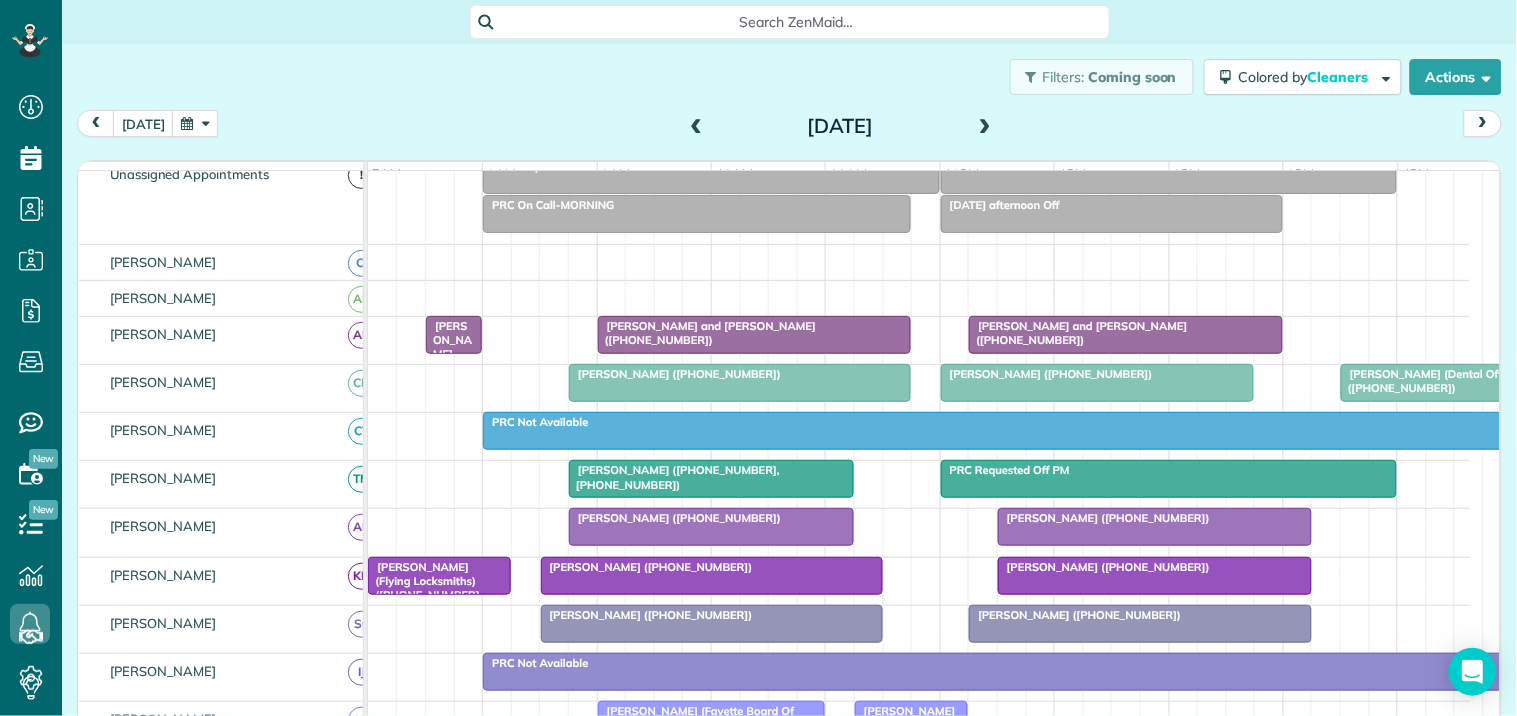 scroll, scrollTop: 144, scrollLeft: 0, axis: vertical 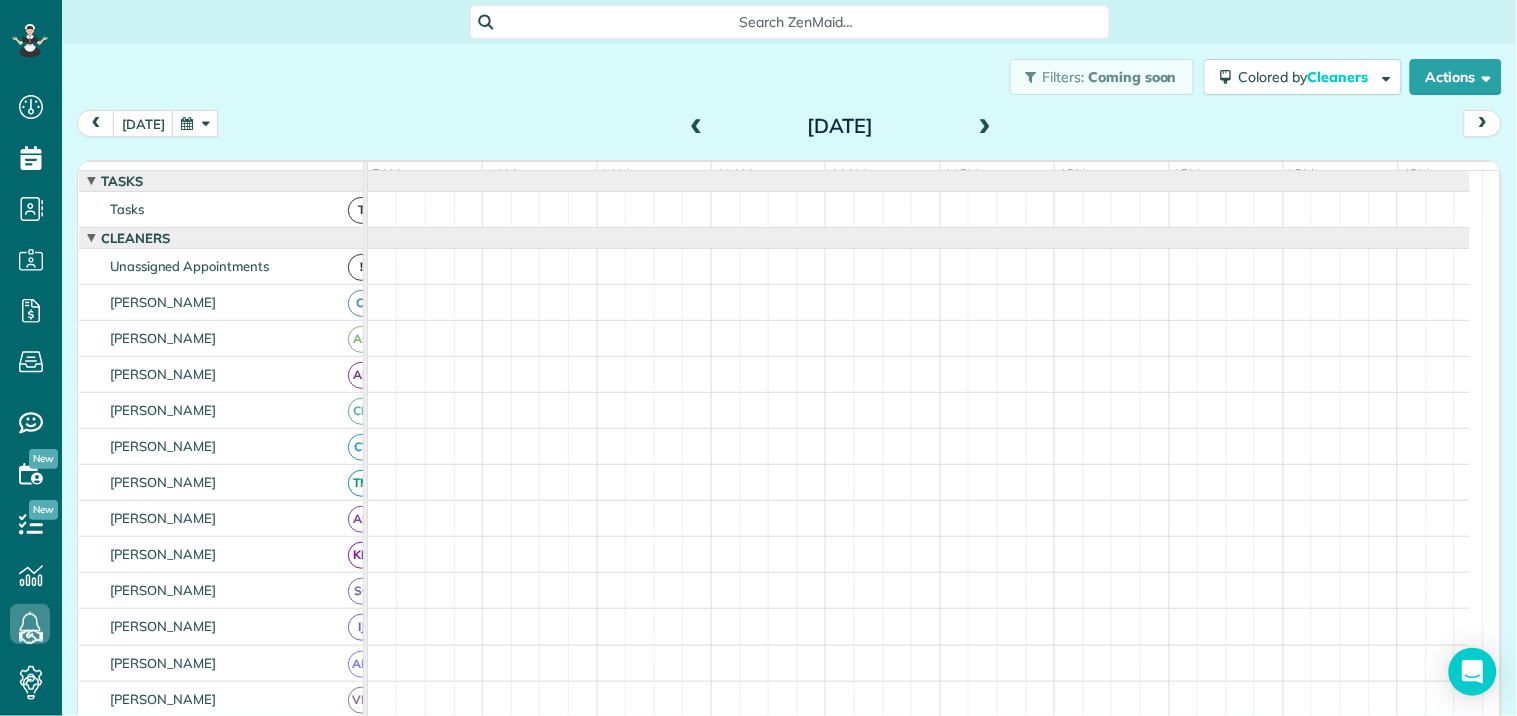 click on "Filters:   Coming soon
Colored by  Cleaners
Color by Cleaner
Color by Team
Color by Status
Color by Recurrence
Color by Paid/Unpaid
Filters  Default
Schedule Changes
Actions
Create Appointment
Create Task
Clock In/Out
Send Work Orders
Print Route Sheets
Today's Emails/Texts
Export data.." at bounding box center (789, 77) 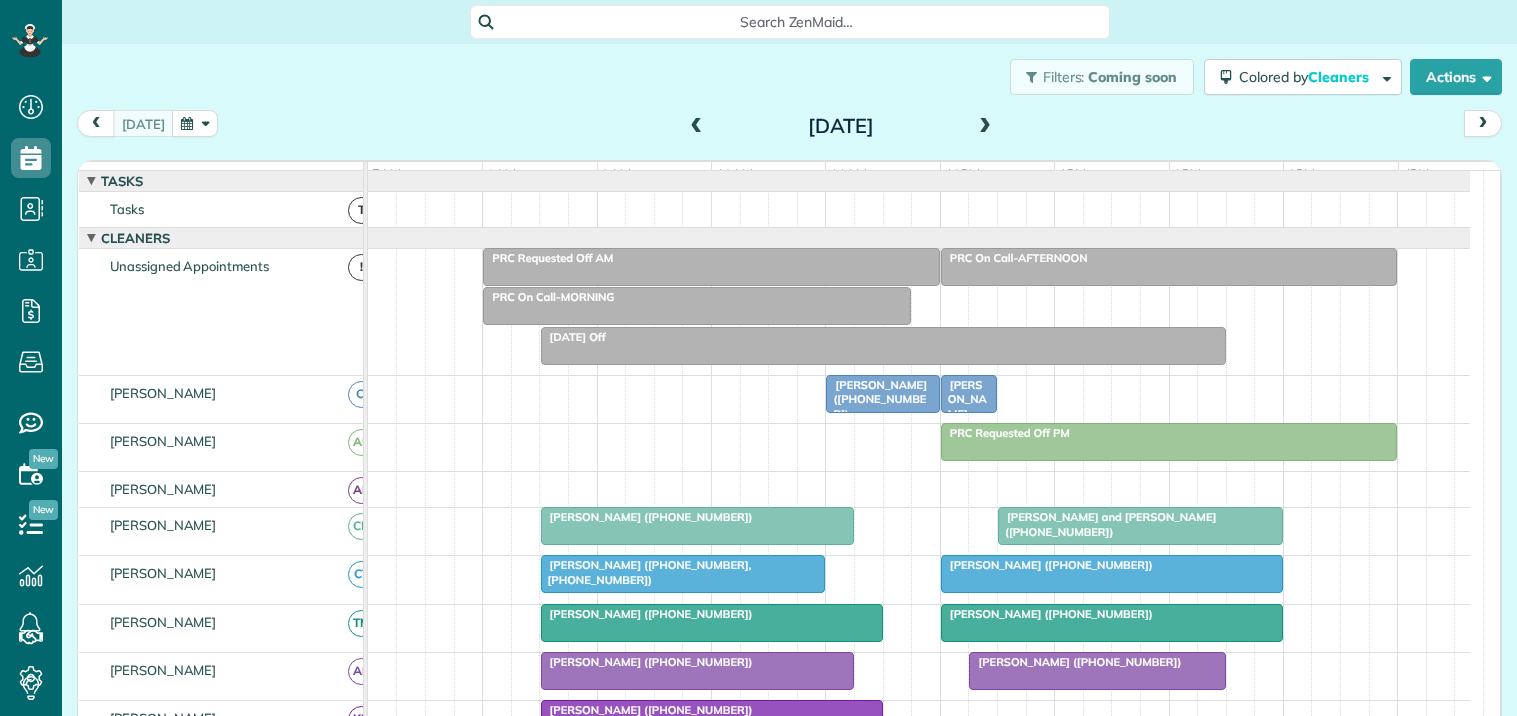 scroll, scrollTop: 0, scrollLeft: 0, axis: both 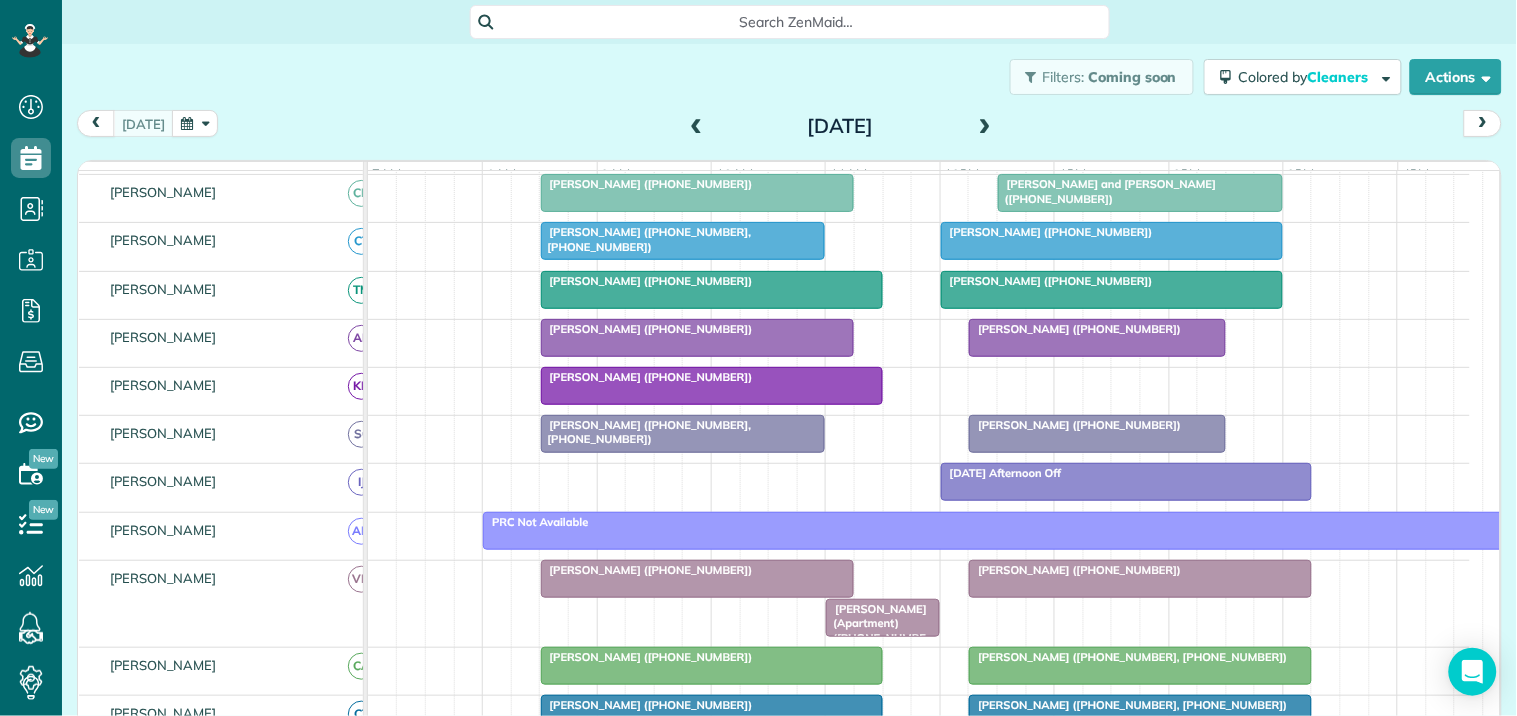 click at bounding box center [985, 127] 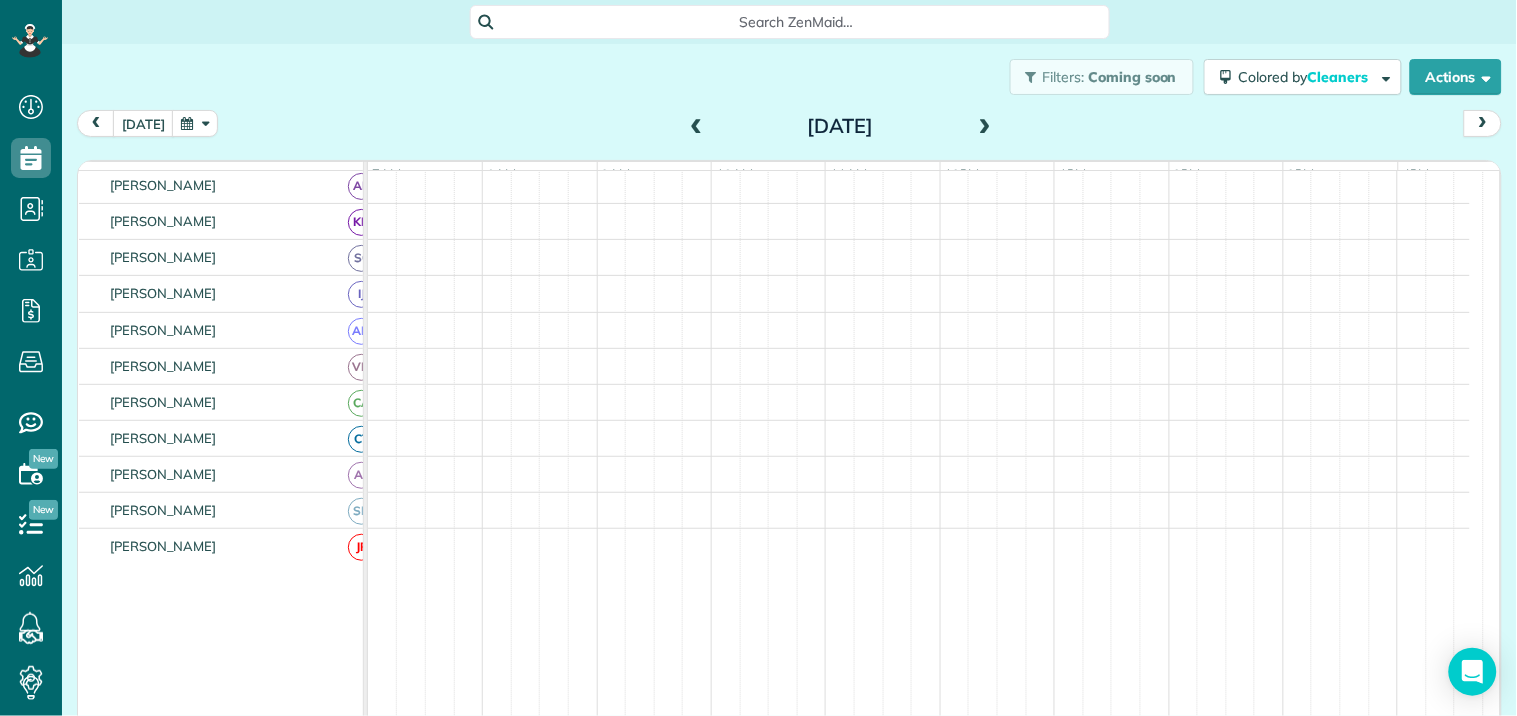 scroll, scrollTop: 218, scrollLeft: 0, axis: vertical 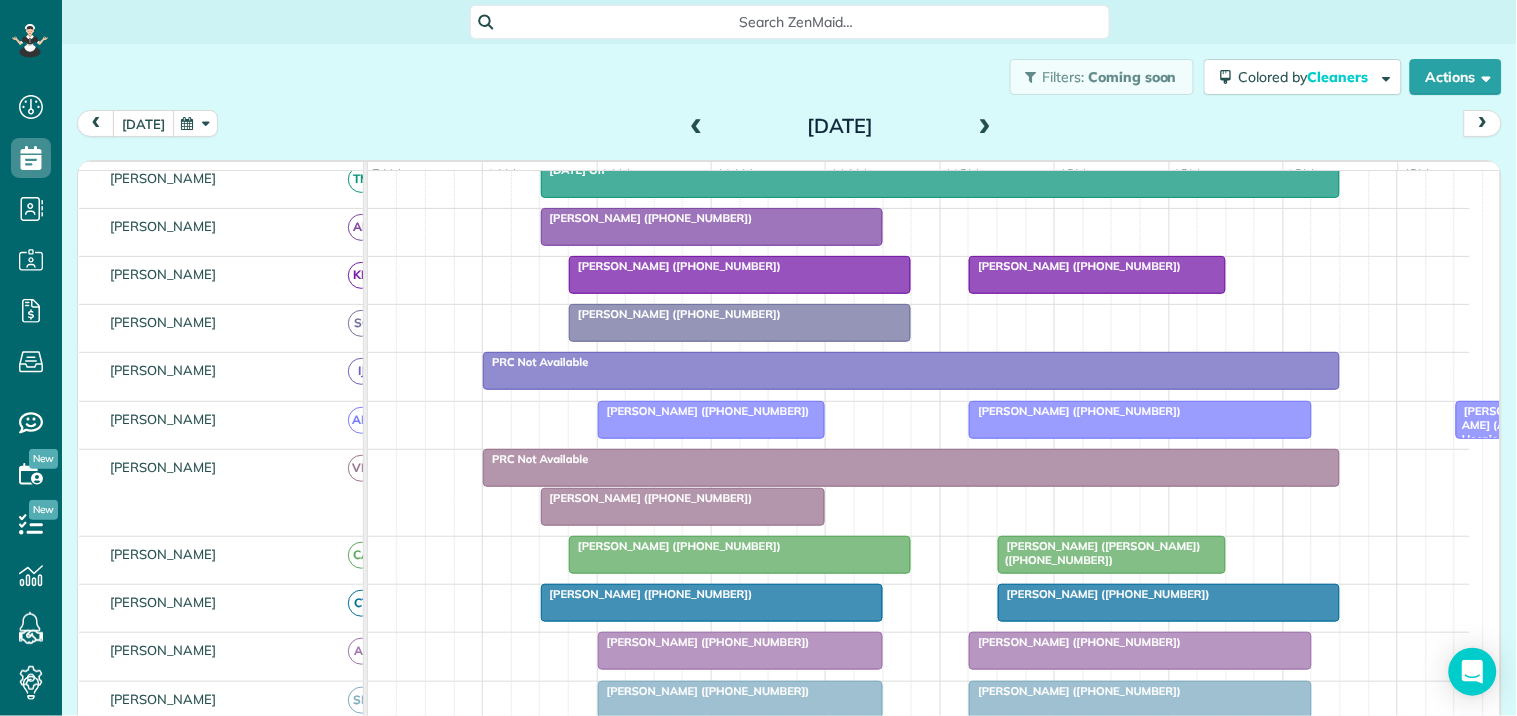 click on "[DATE]" at bounding box center (143, 123) 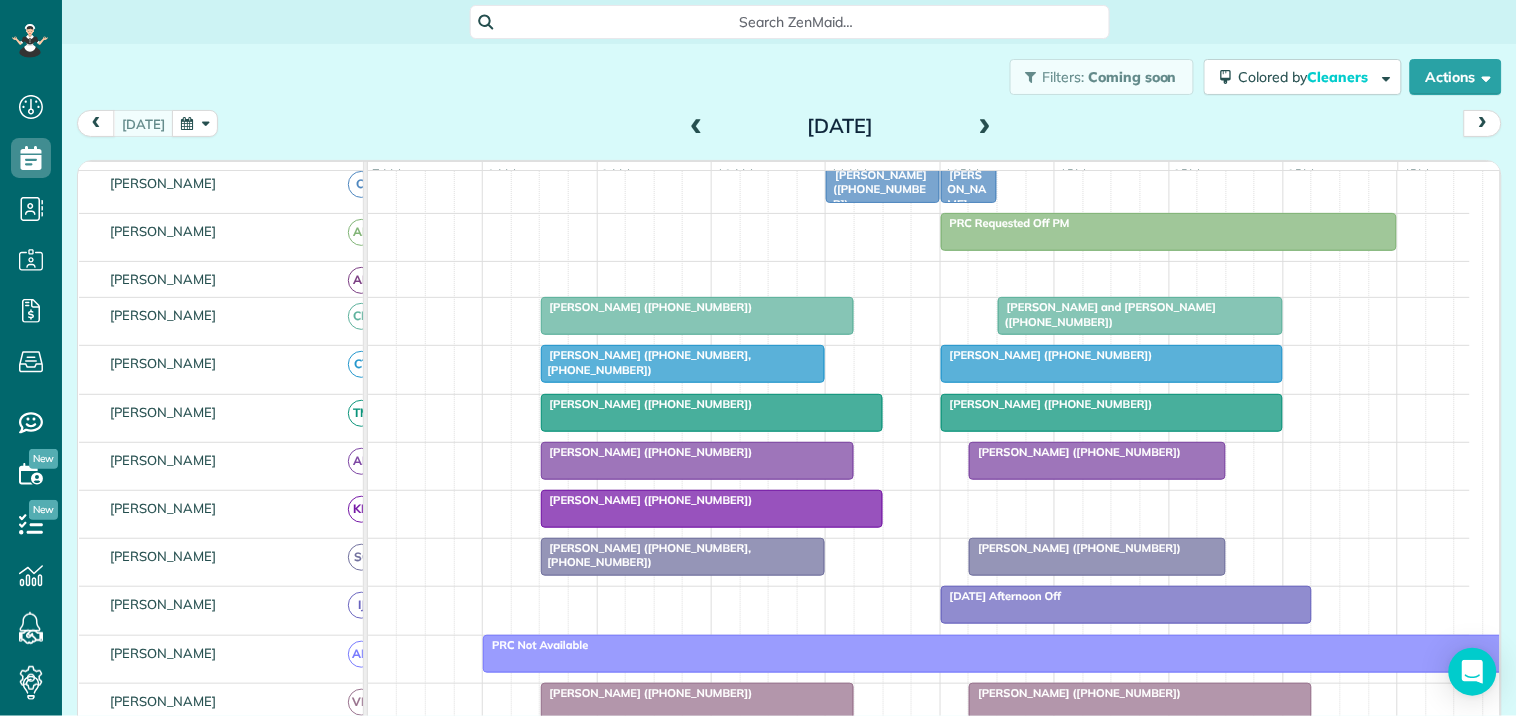 click at bounding box center [985, 127] 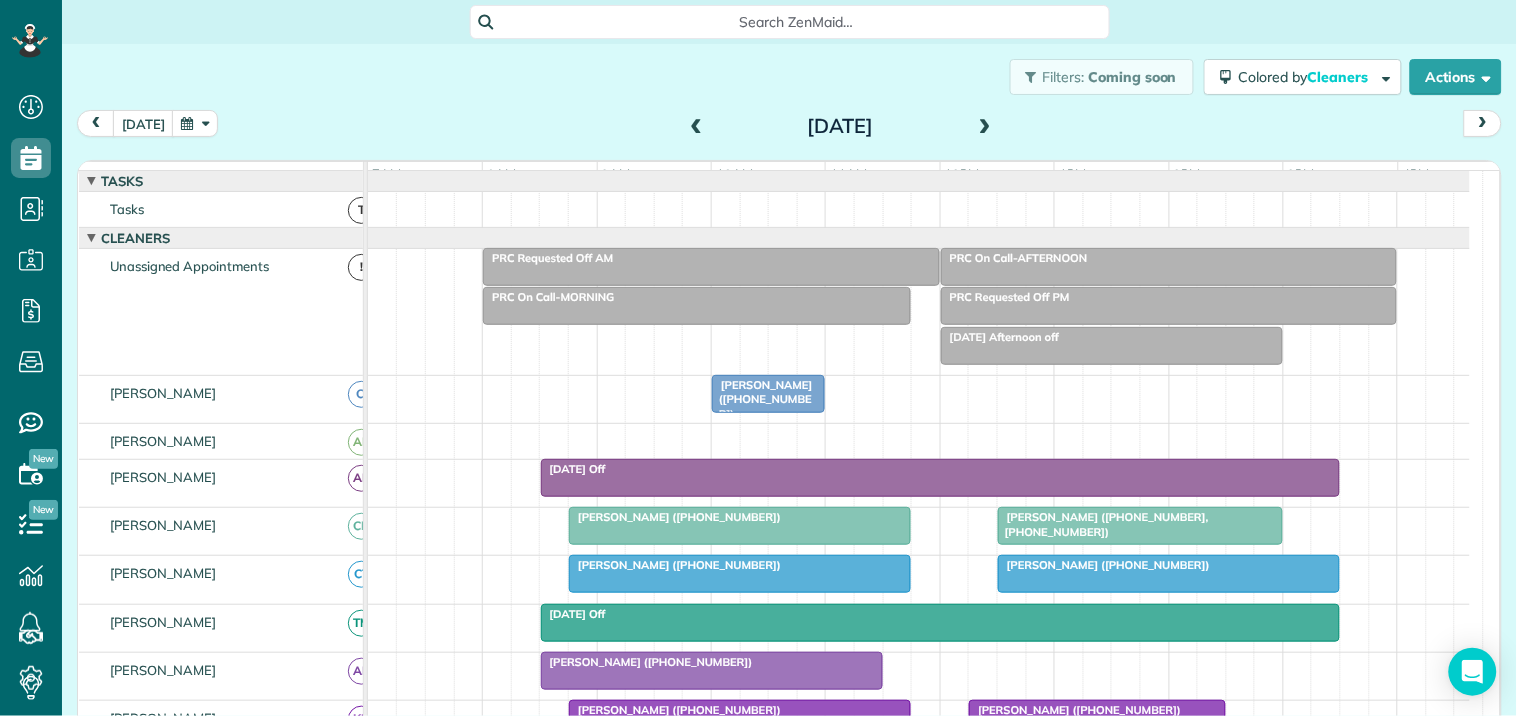 click on "Elizabeth Chapman (+12705355462)" at bounding box center (768, 399) 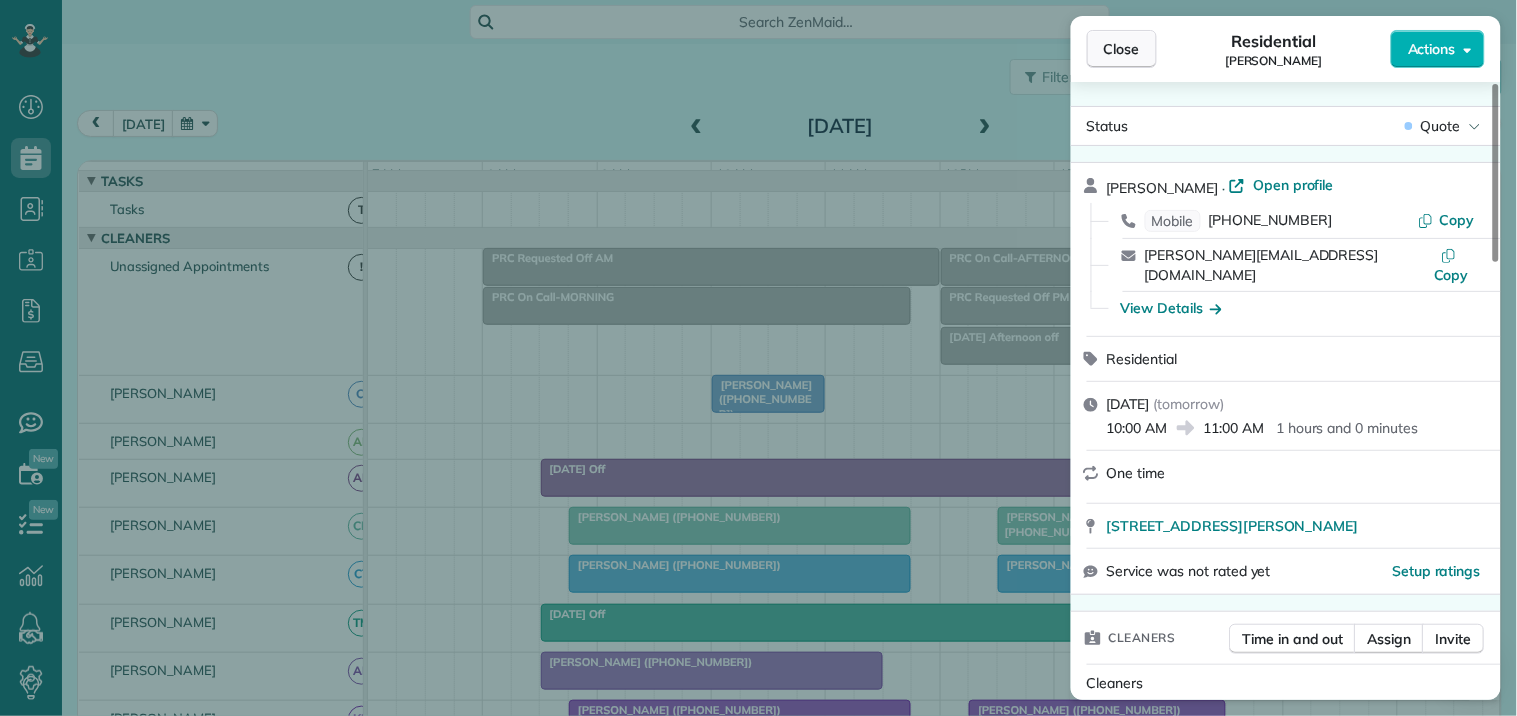 click on "Close" at bounding box center (1122, 49) 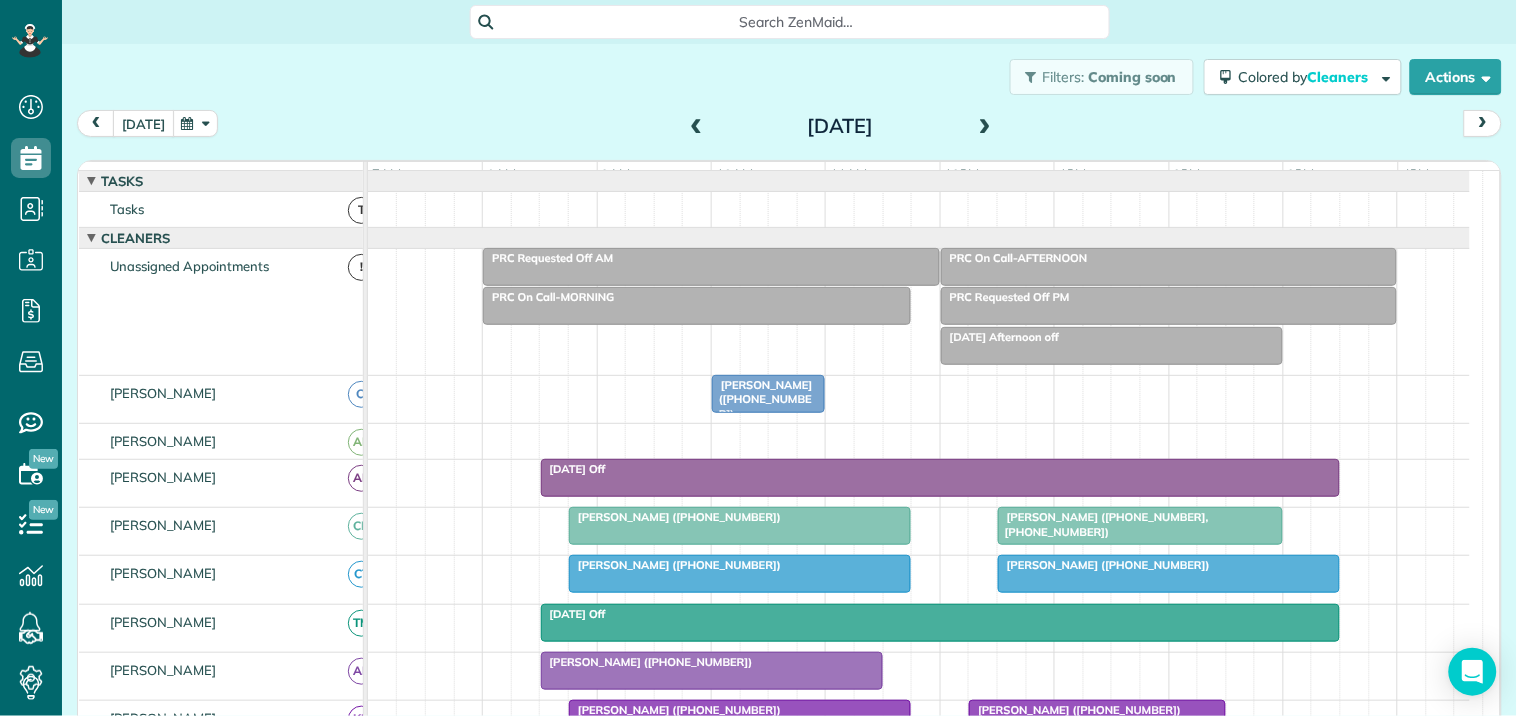 click on "today" at bounding box center (143, 123) 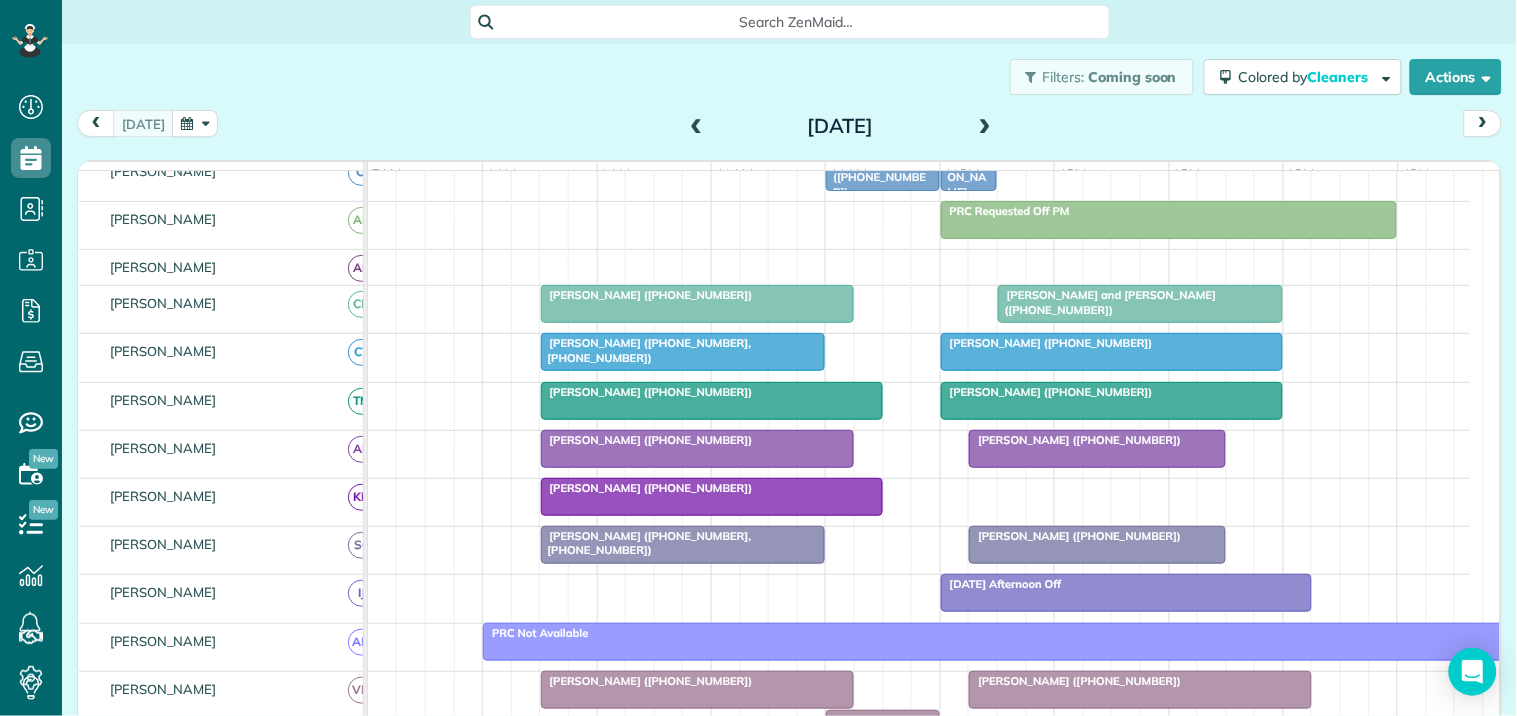 click at bounding box center (985, 127) 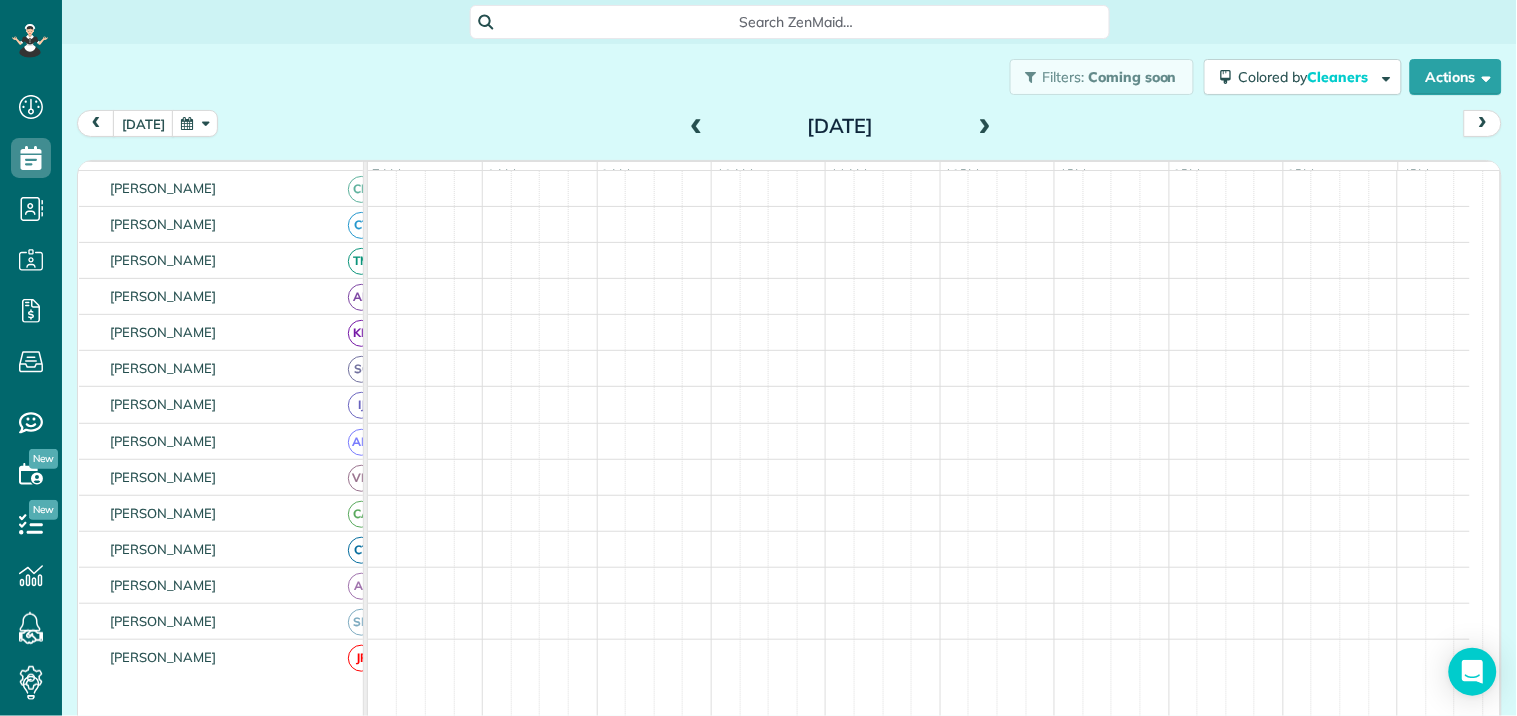 scroll, scrollTop: 120, scrollLeft: 0, axis: vertical 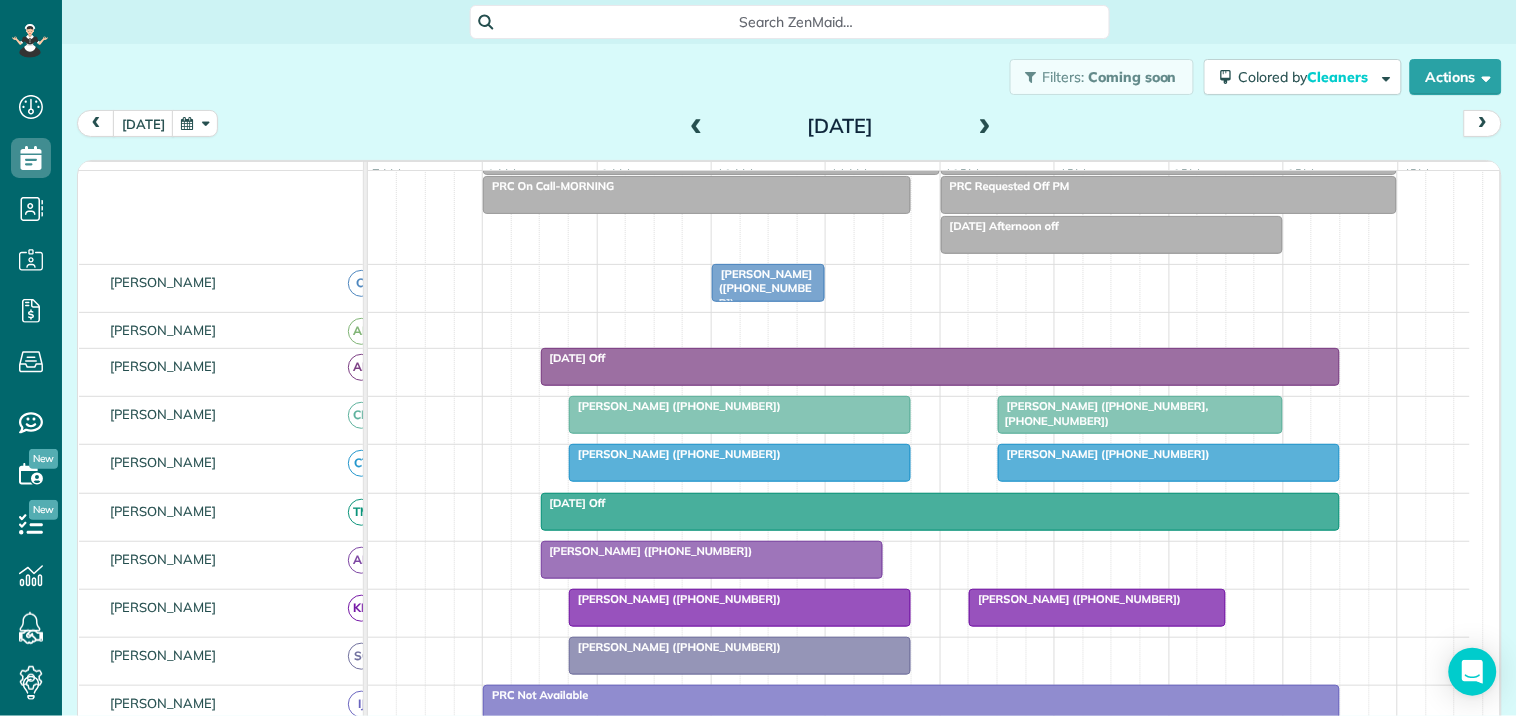 click at bounding box center (985, 127) 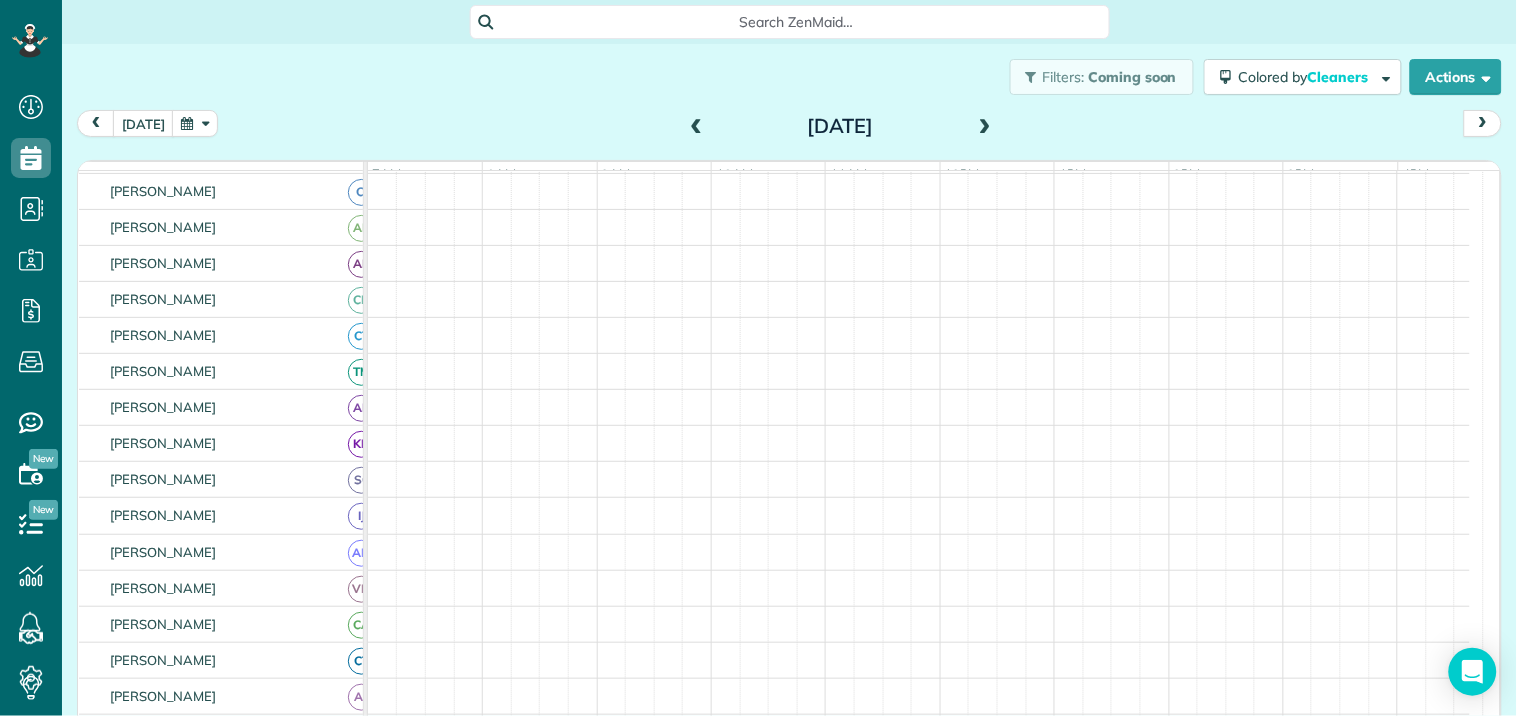 scroll, scrollTop: 20, scrollLeft: 0, axis: vertical 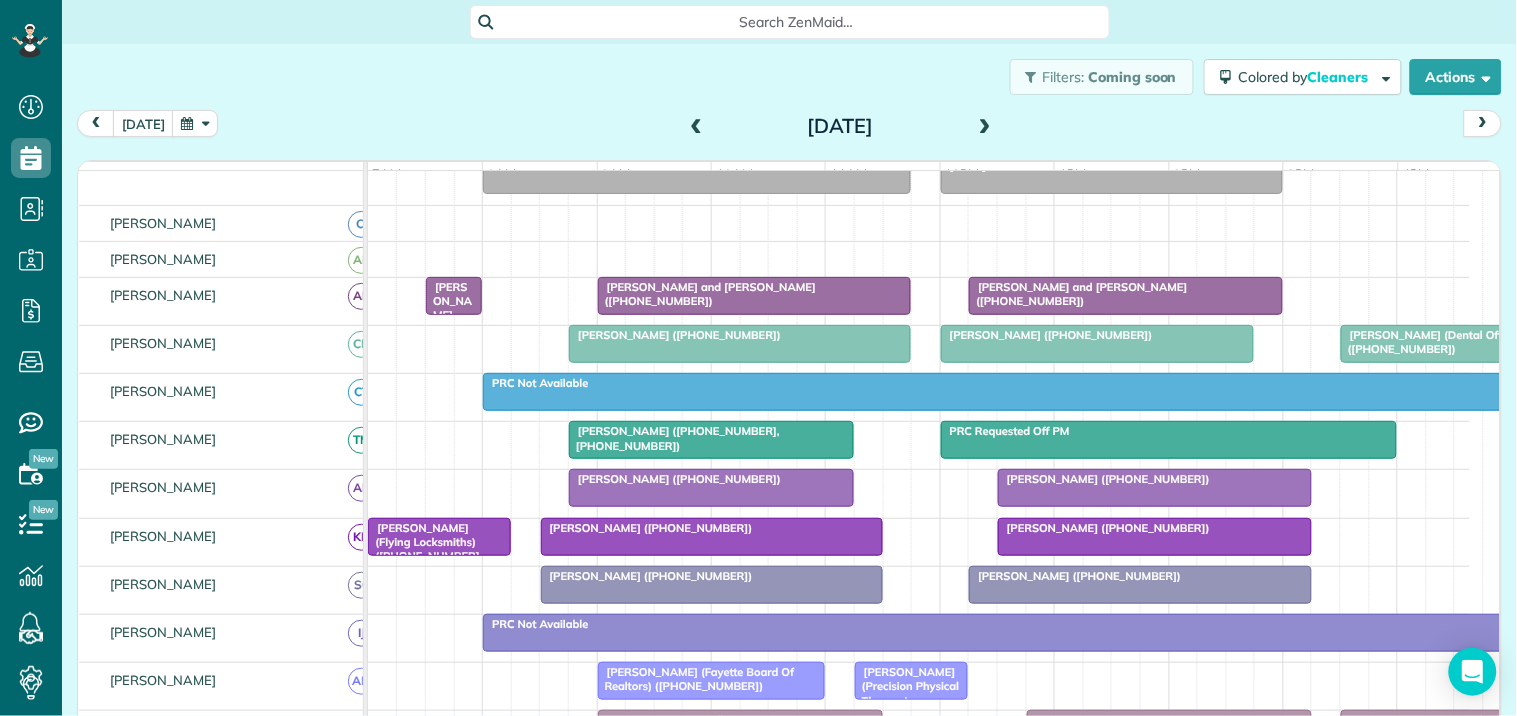 click at bounding box center (697, 127) 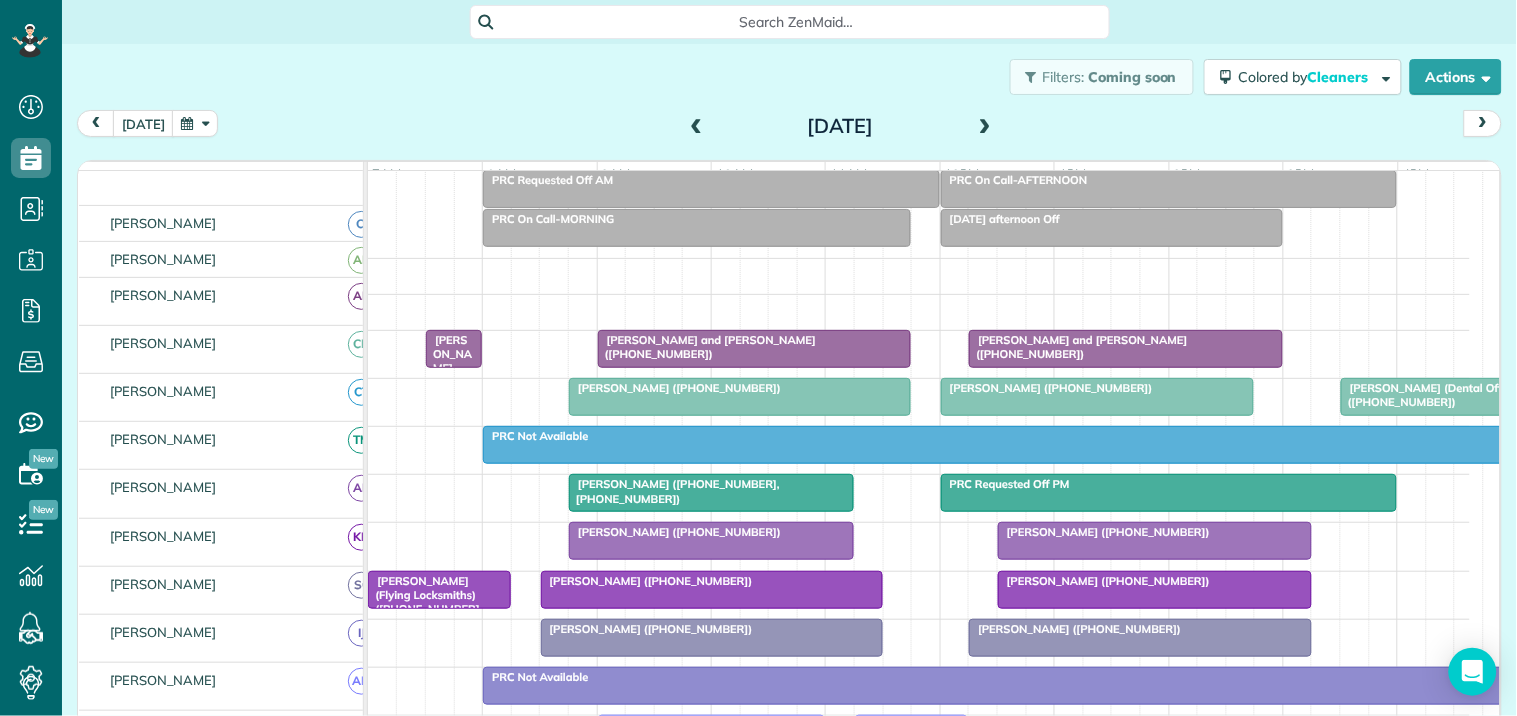 scroll, scrollTop: 78, scrollLeft: 0, axis: vertical 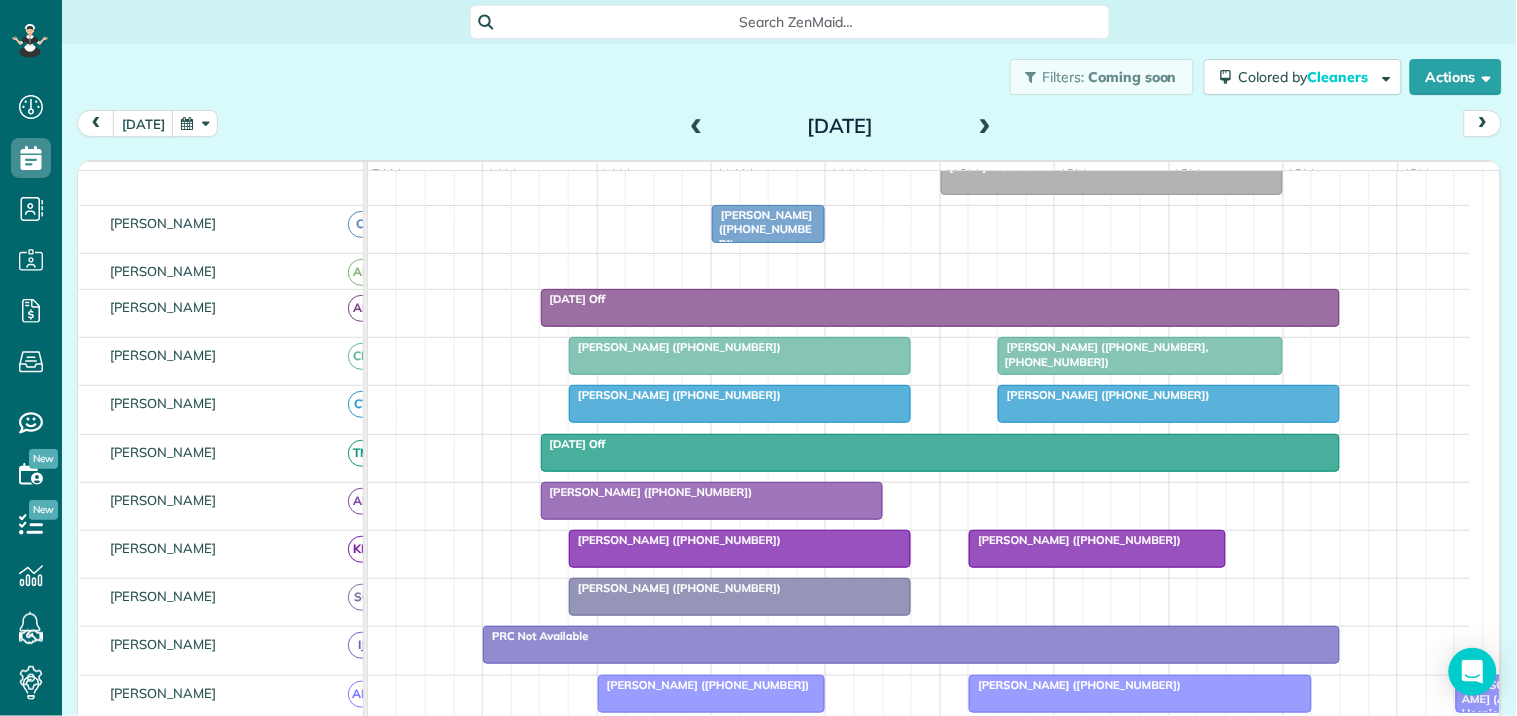 click at bounding box center [697, 127] 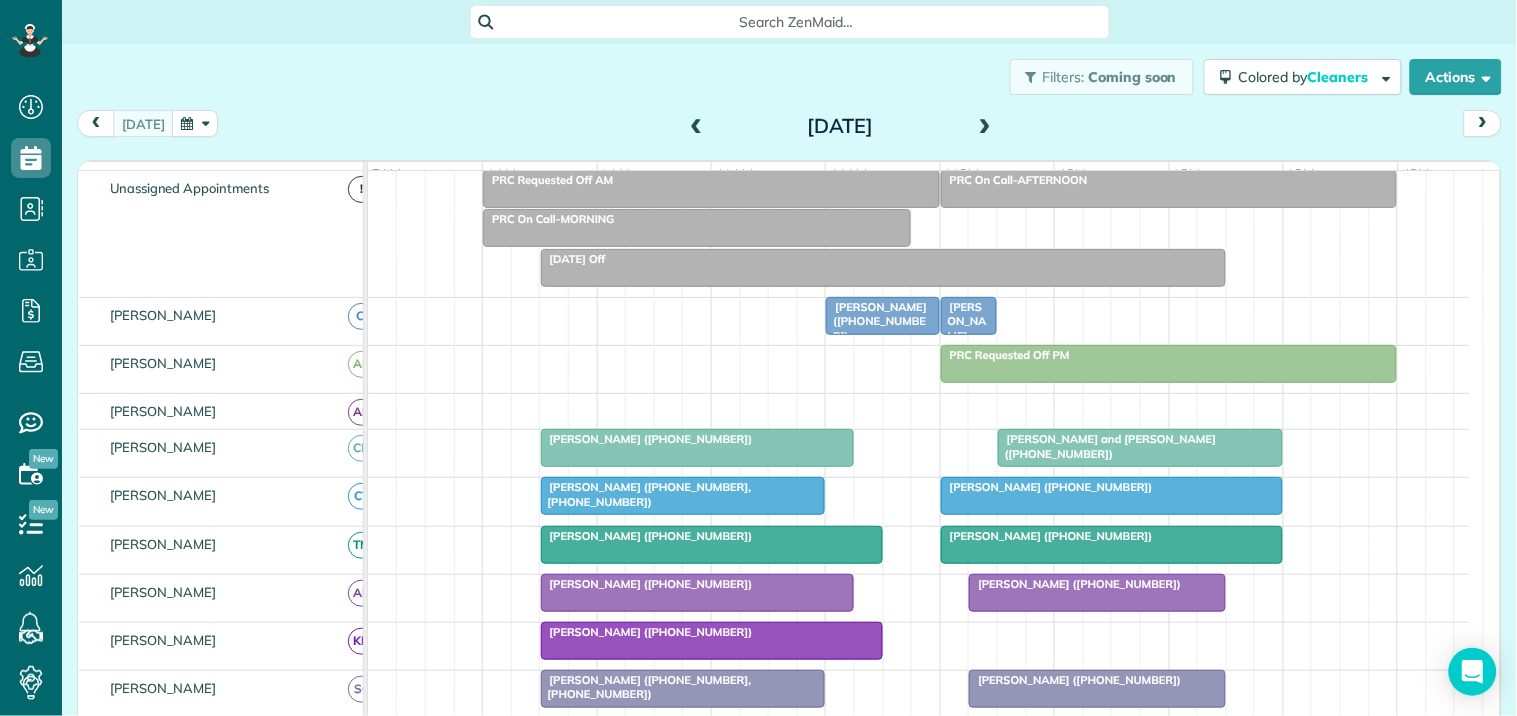 scroll, scrollTop: 170, scrollLeft: 0, axis: vertical 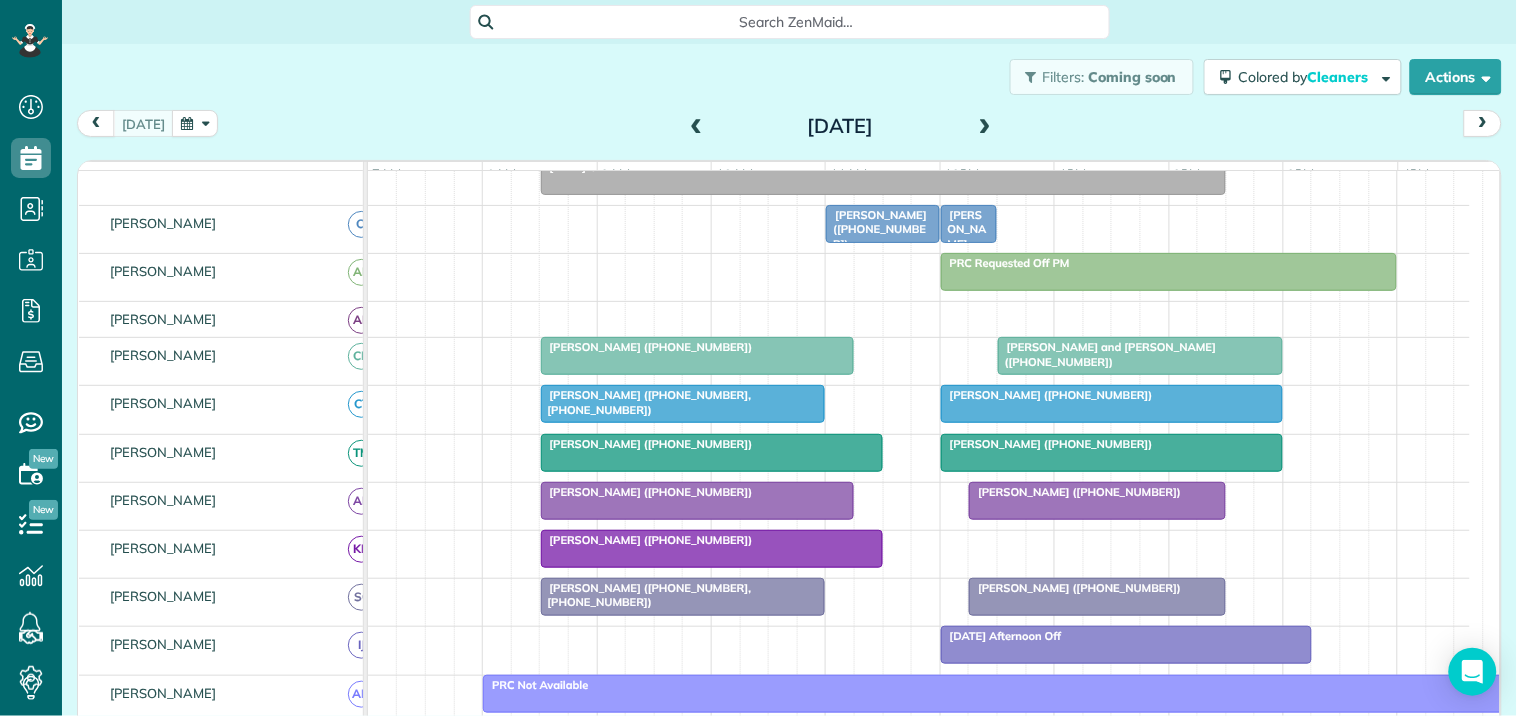click on "Filters:   Coming soon
Colored by  Cleaners
Color by Cleaner
Color by Team
Color by Status
Color by Recurrence
Color by Paid/Unpaid
Filters  Default
Schedule Changes
Actions
Create Appointment
Create Task
Clock In/Out
Send Work Orders
Print Route Sheets
Today's Emails/Texts
Export data.." at bounding box center (789, 77) 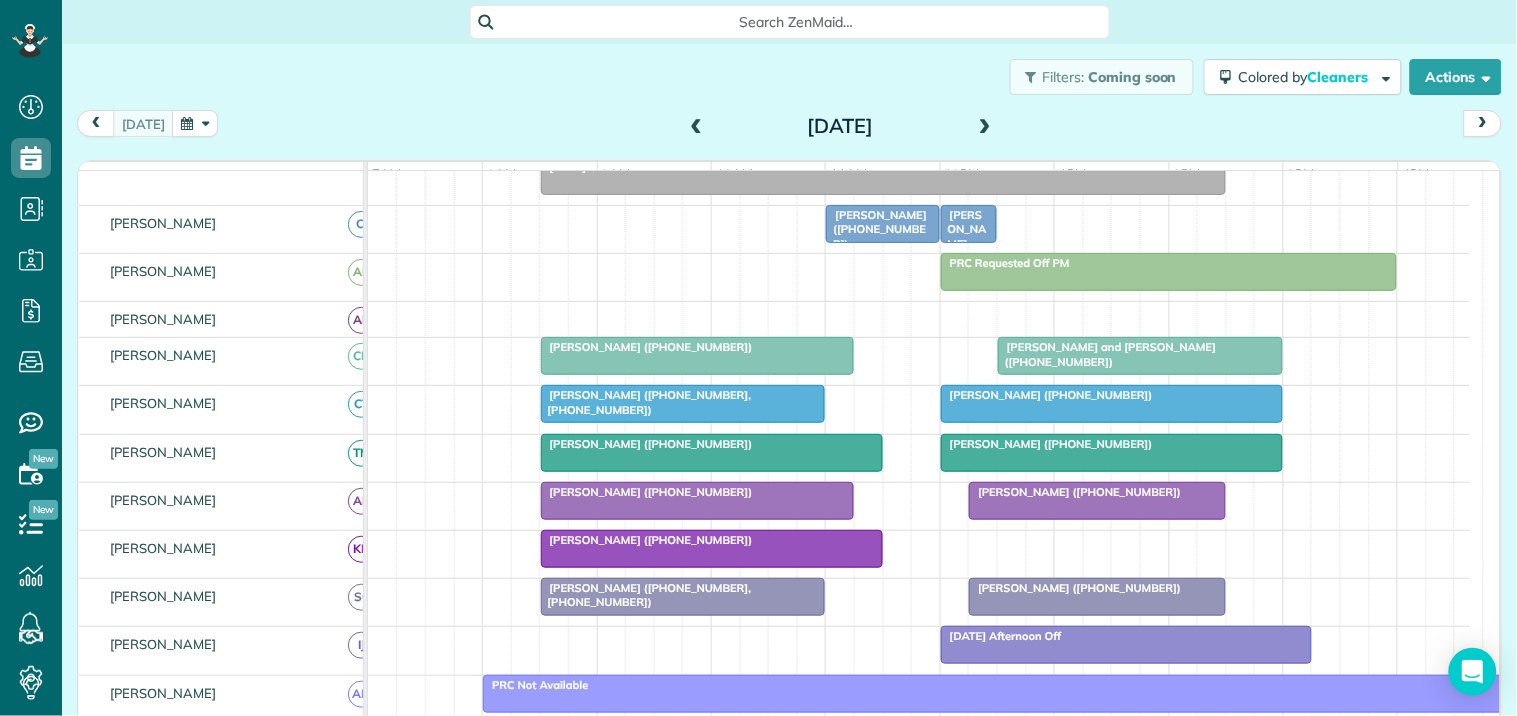 scroll, scrollTop: 422, scrollLeft: 0, axis: vertical 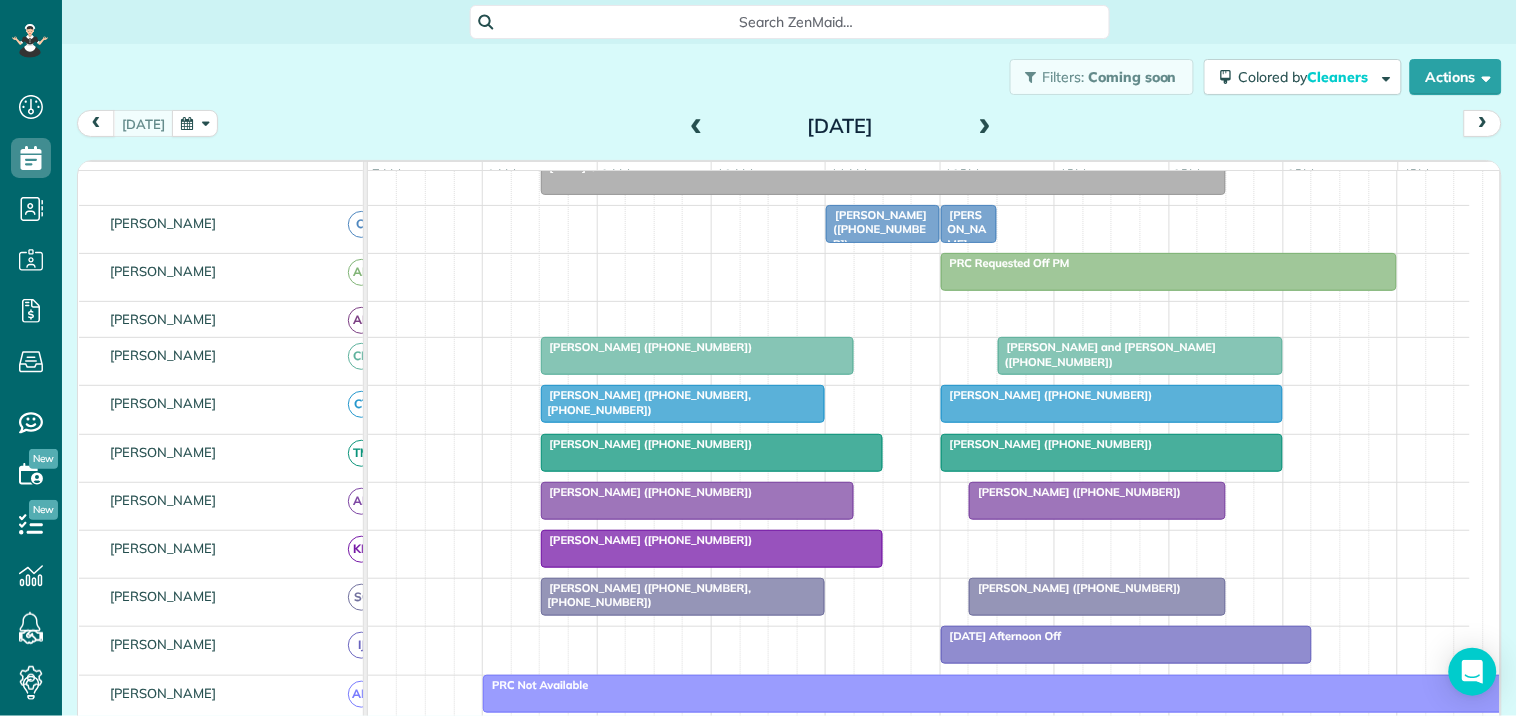 click at bounding box center [985, 127] 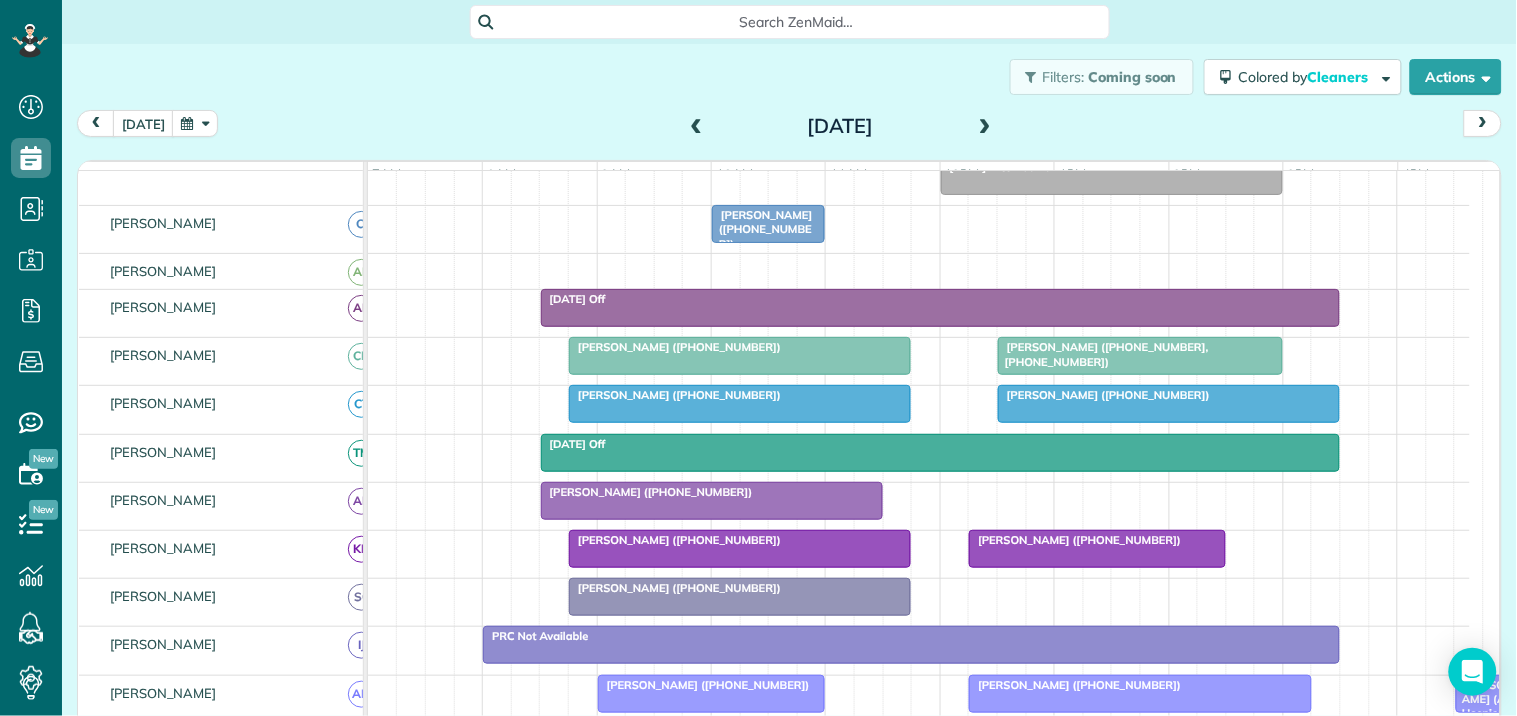 click on "Filters:   Coming soon
Colored by  Cleaners
Color by Cleaner
Color by Team
Color by Status
Color by Recurrence
Color by Paid/Unpaid
Filters  Default
Schedule Changes
Actions
Create Appointment
Create Task
Clock In/Out
Send Work Orders
Print Route Sheets
Today's Emails/Texts
Export data.." at bounding box center (789, 77) 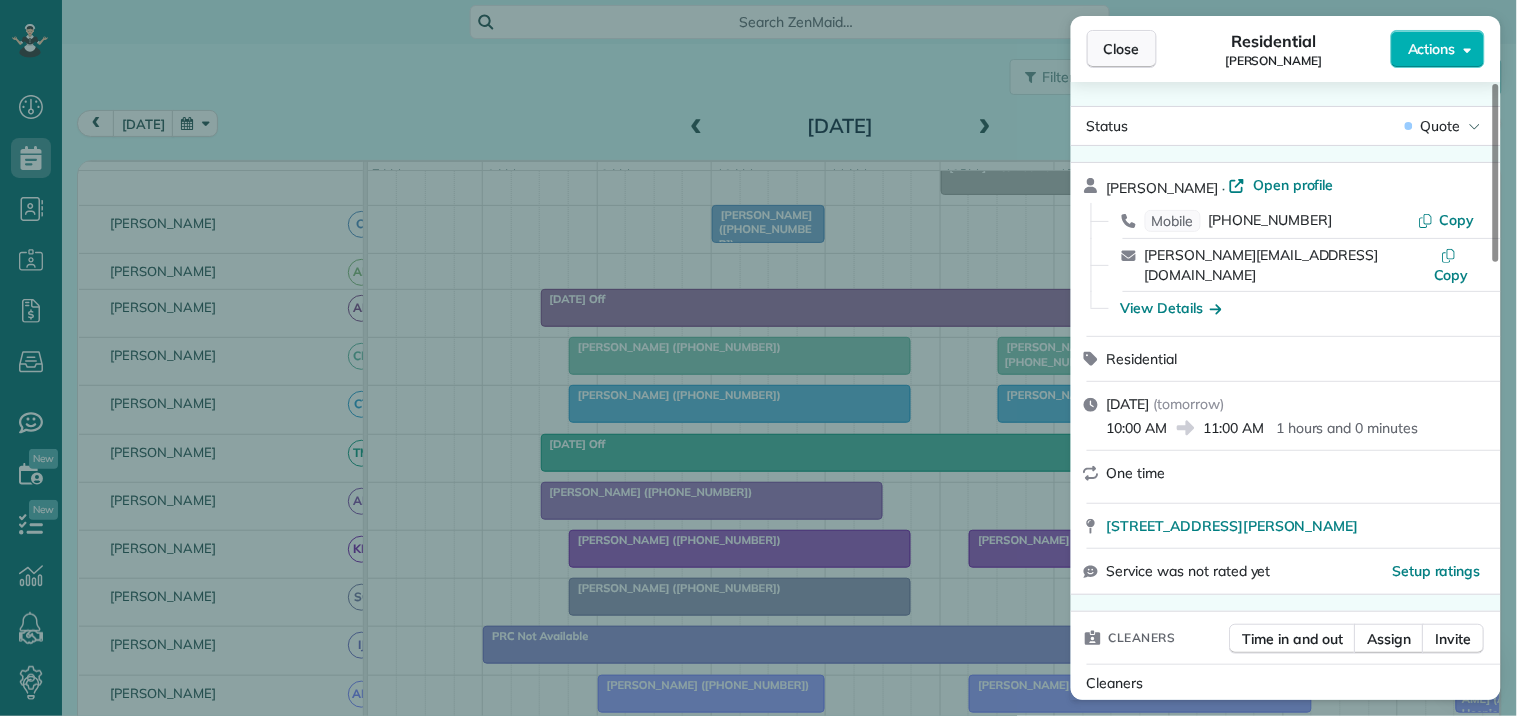 click on "Close" at bounding box center (1122, 49) 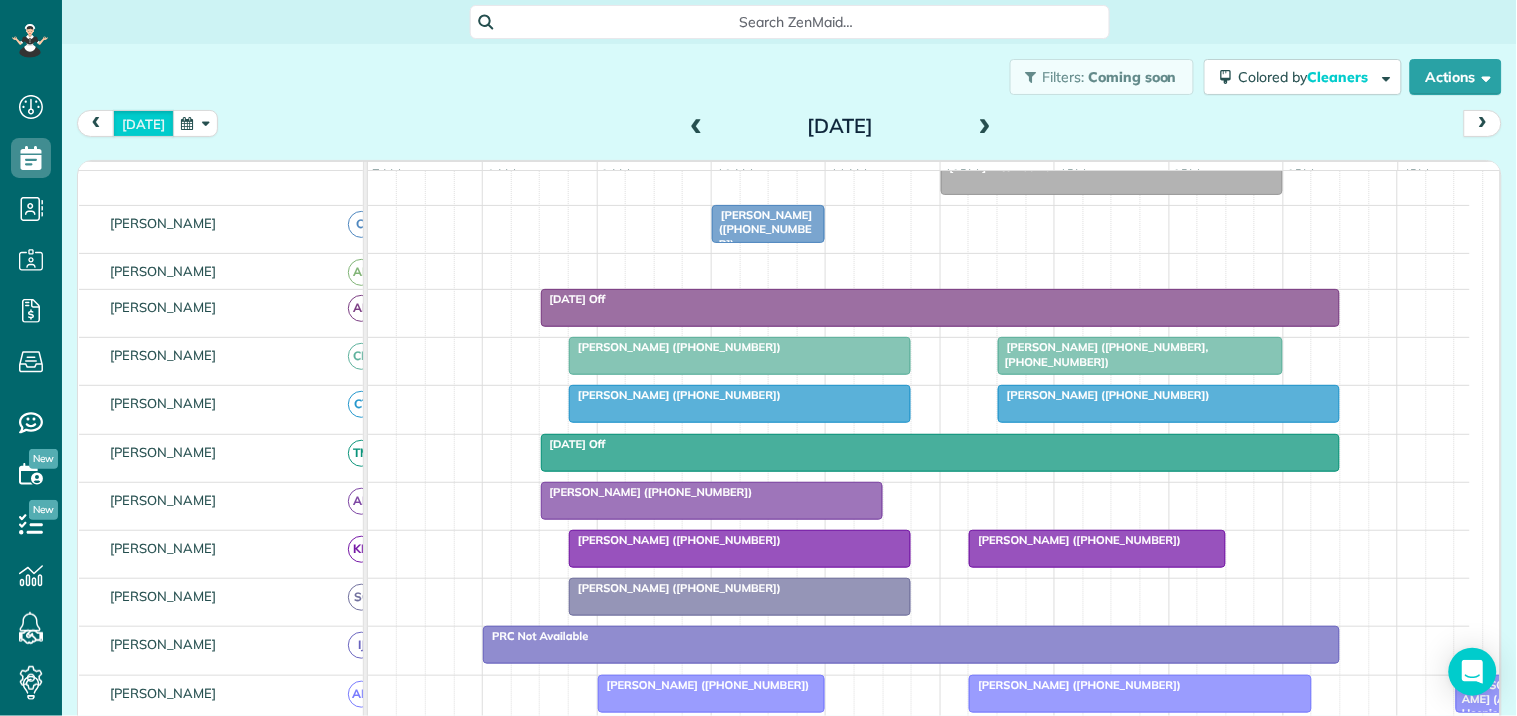 click on "[DATE]" at bounding box center [143, 123] 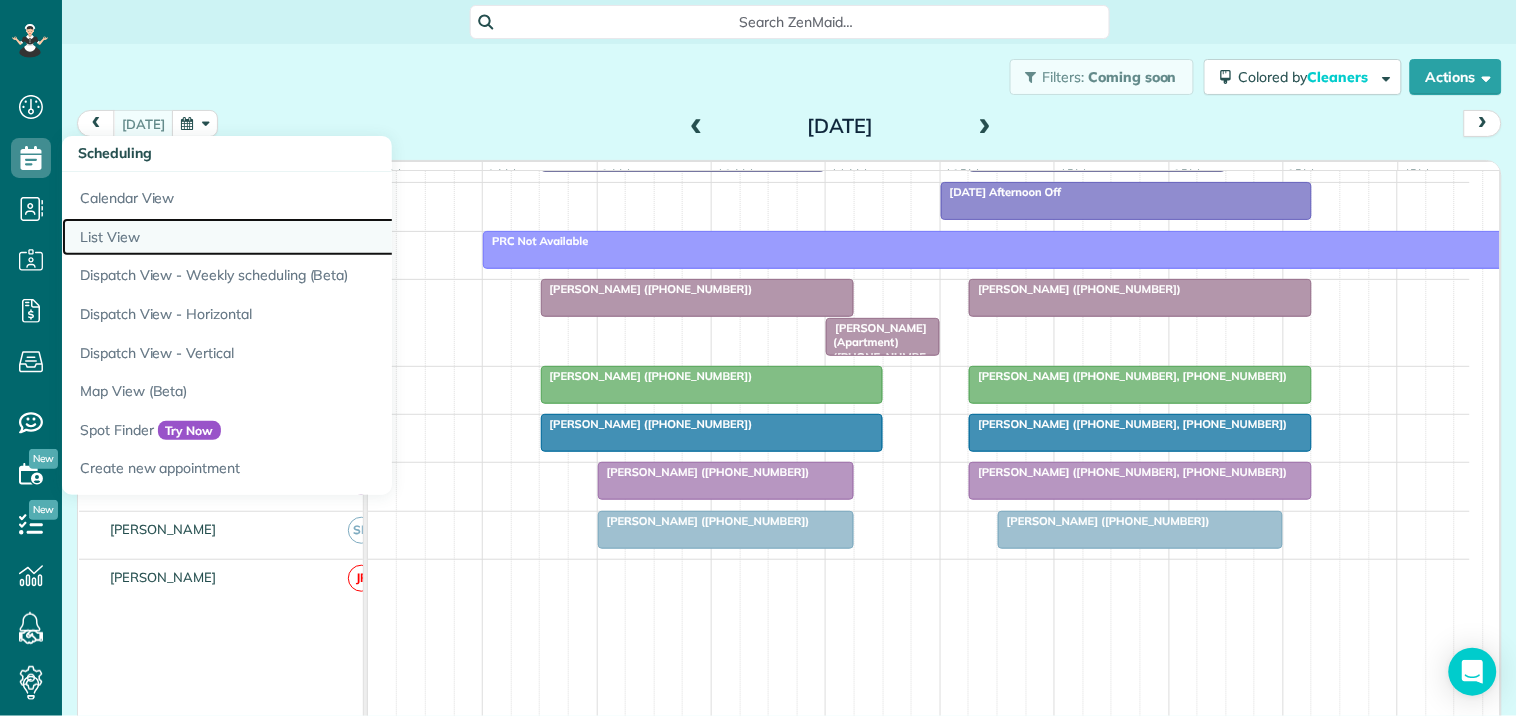 click on "List View" at bounding box center [312, 237] 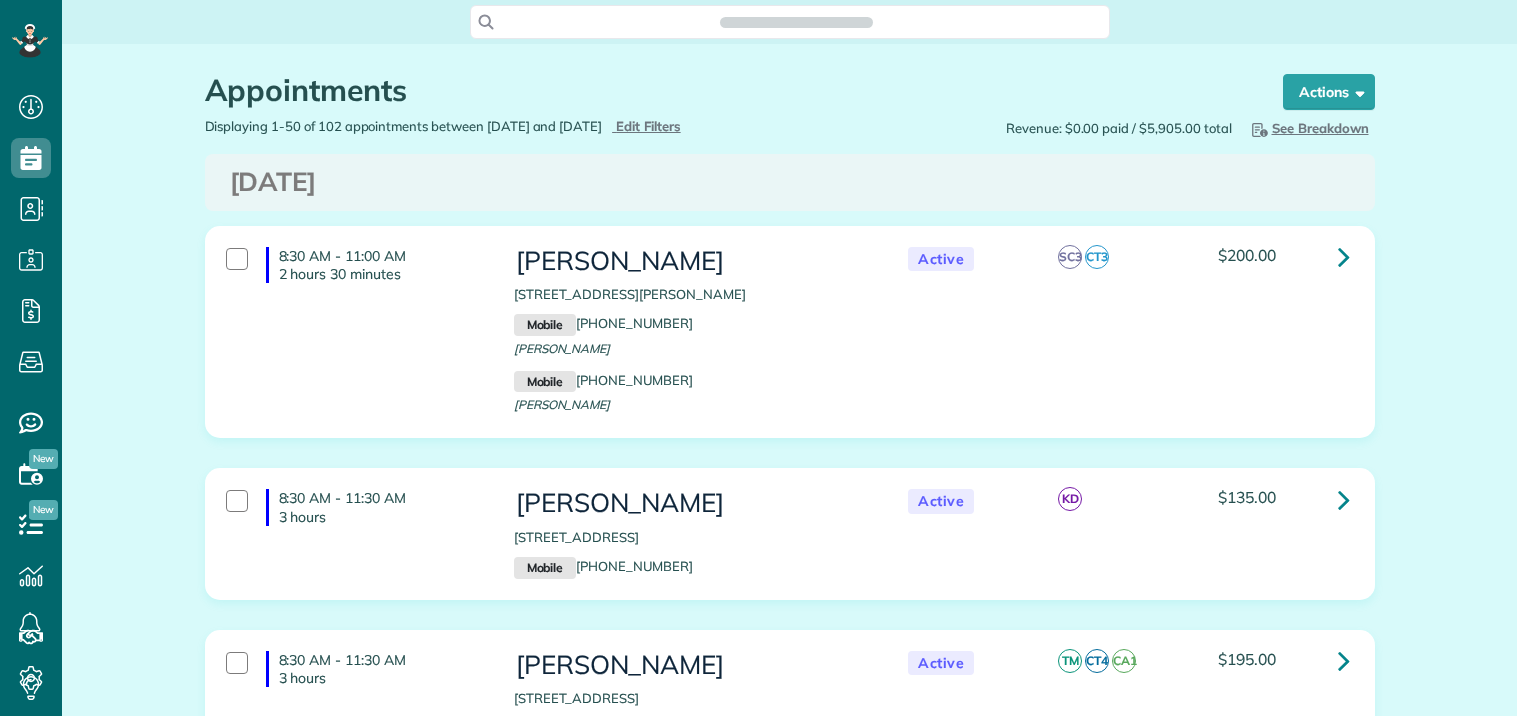 scroll, scrollTop: 0, scrollLeft: 0, axis: both 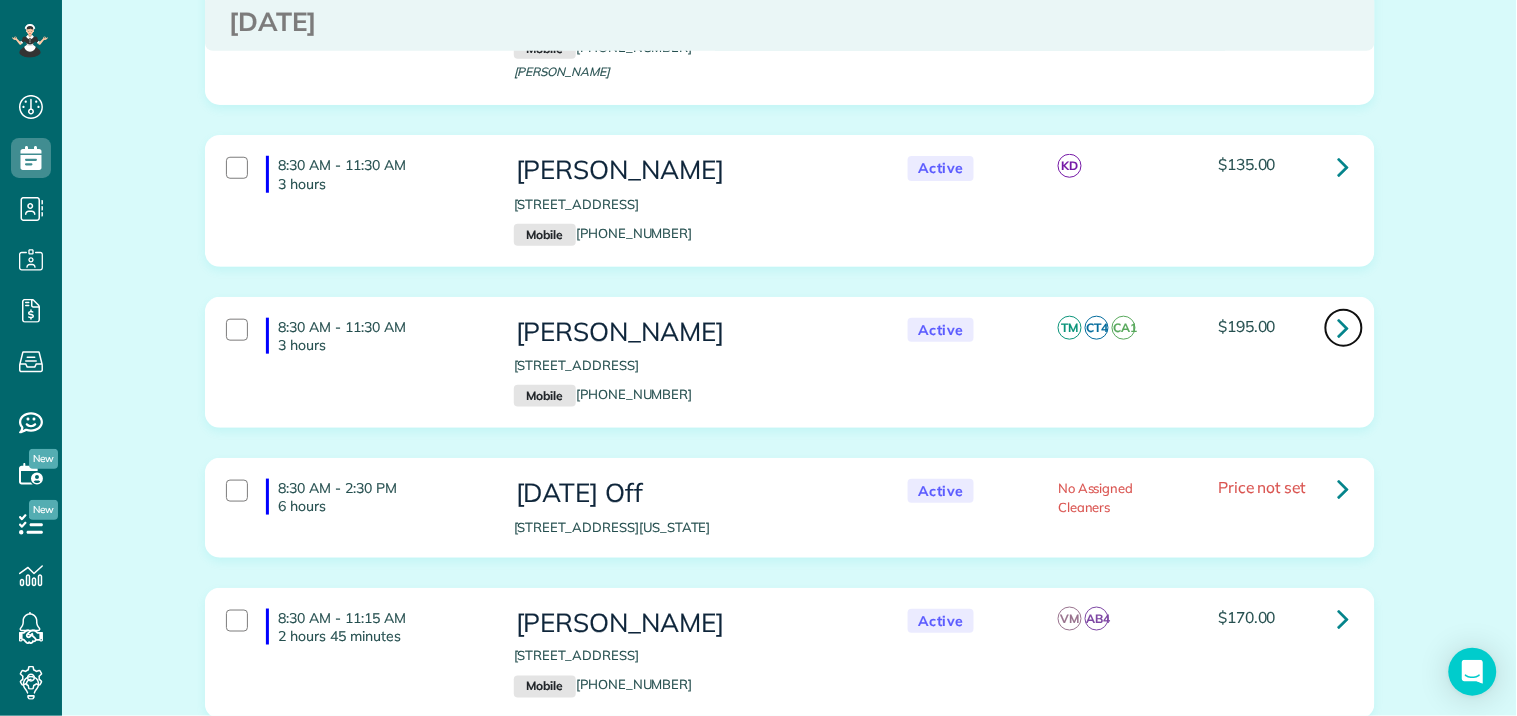 click at bounding box center [1344, 327] 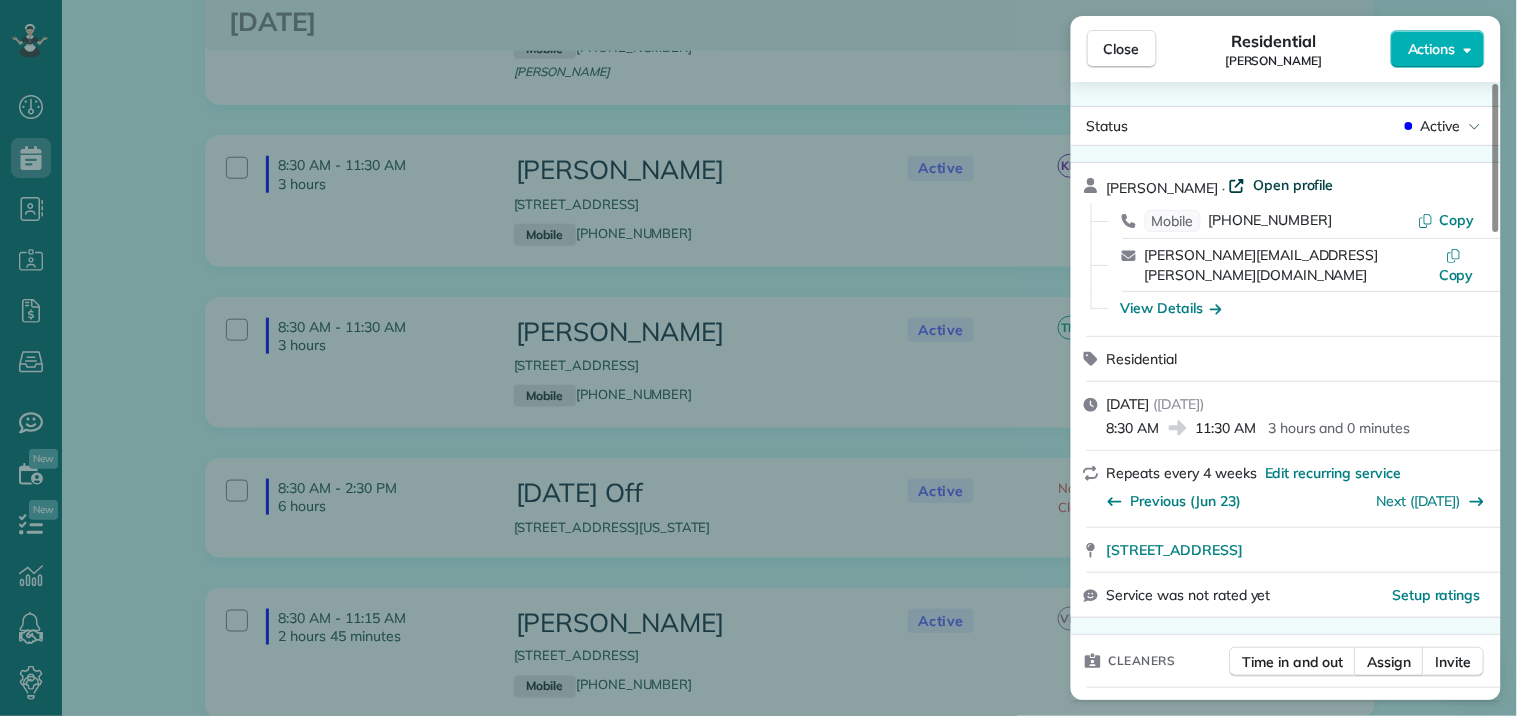 click on "Open profile" at bounding box center [1293, 185] 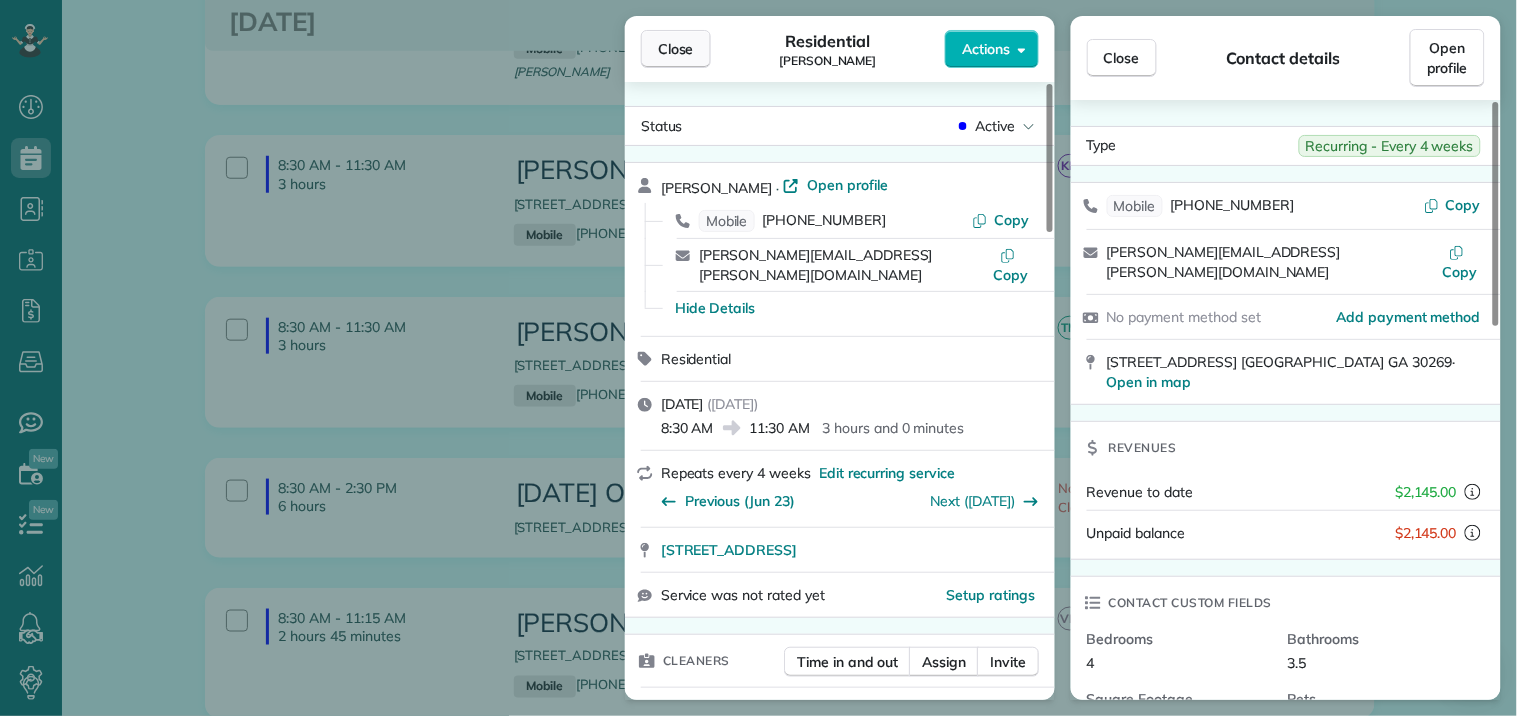 click on "Close" at bounding box center (676, 49) 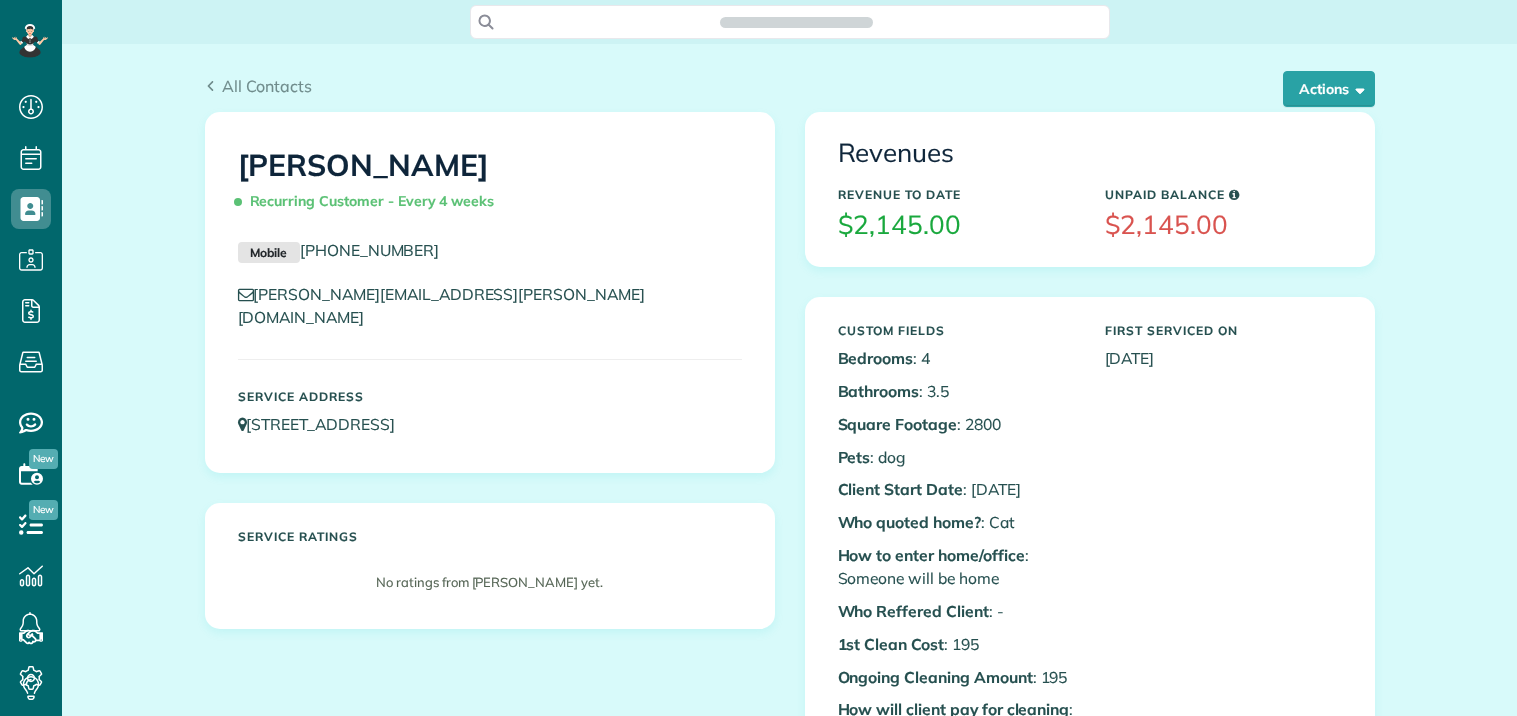 scroll, scrollTop: 0, scrollLeft: 0, axis: both 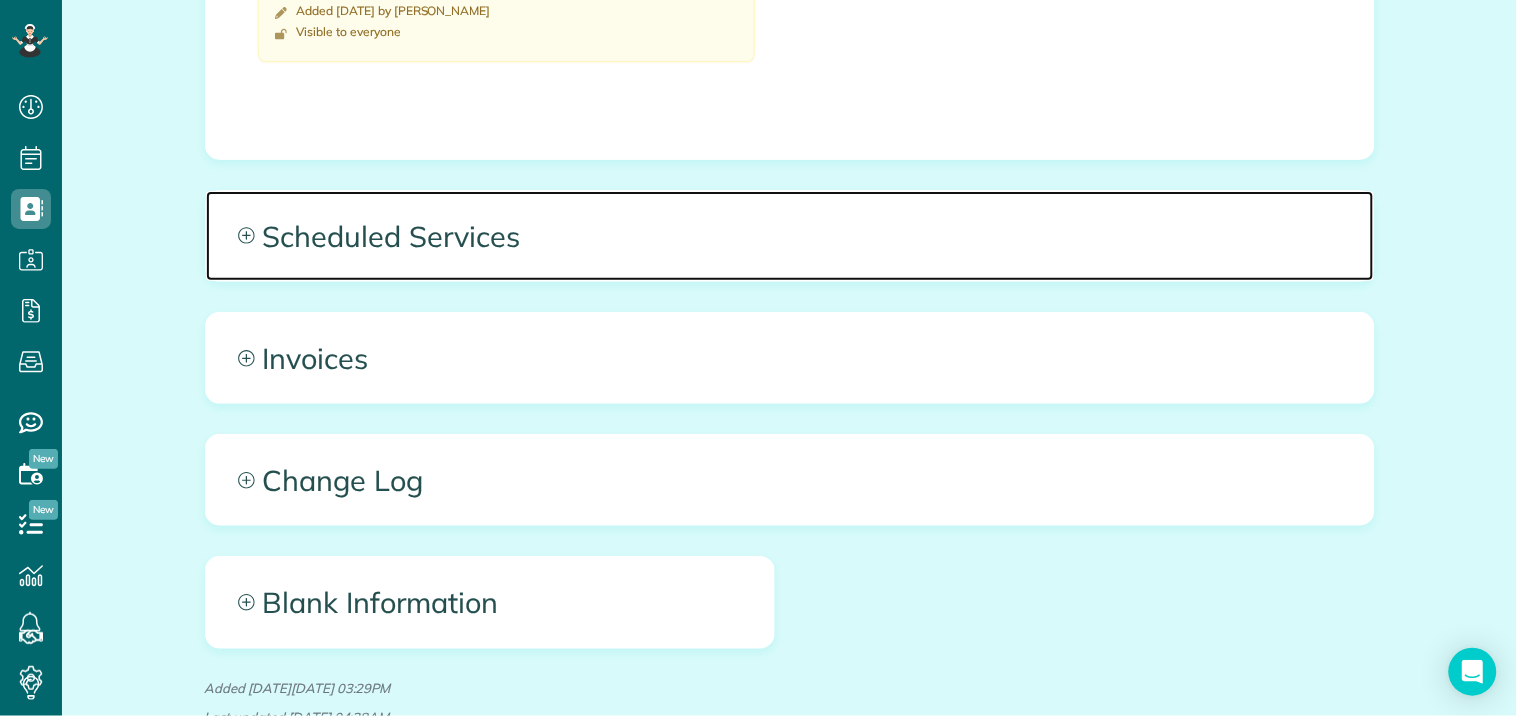 click on "Scheduled Services" at bounding box center [790, 236] 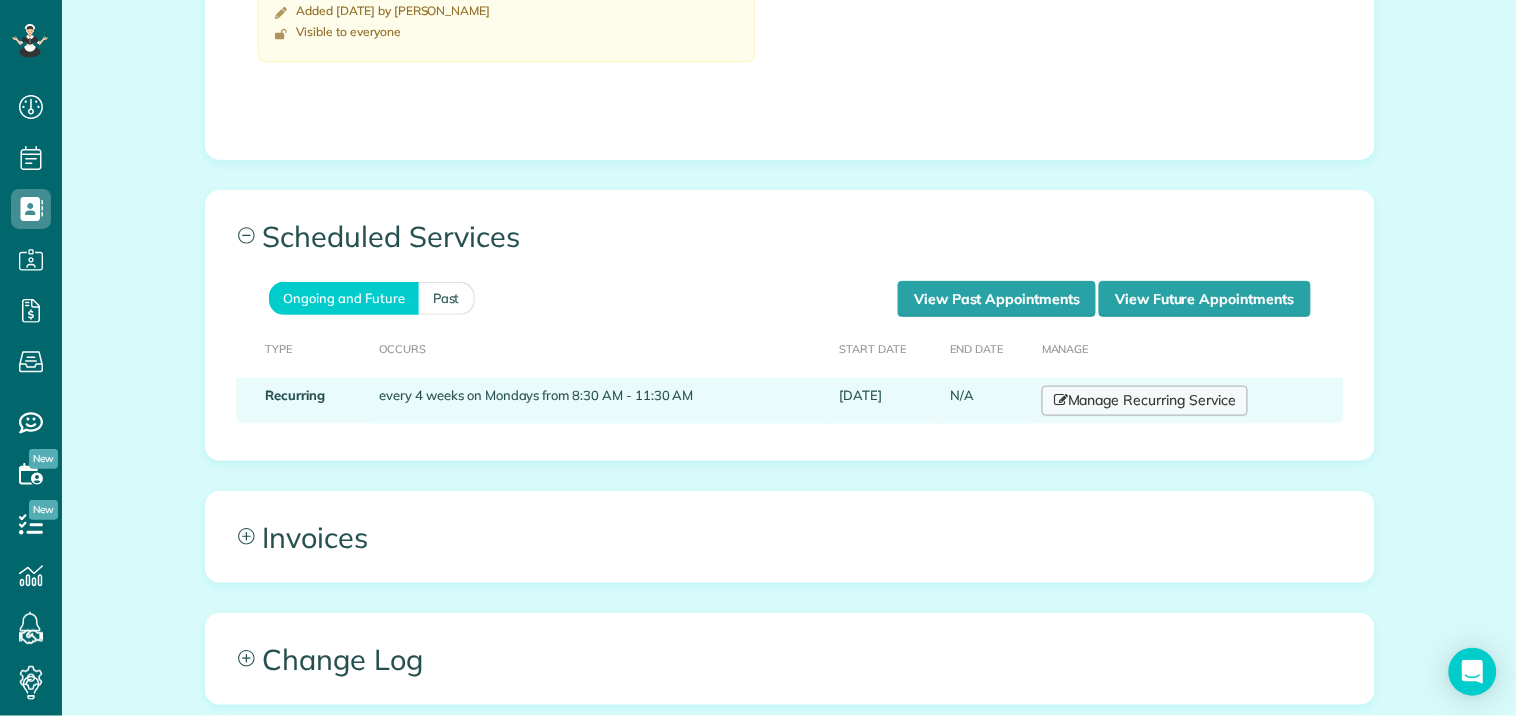 click on "Manage Recurring Service" at bounding box center [1145, 401] 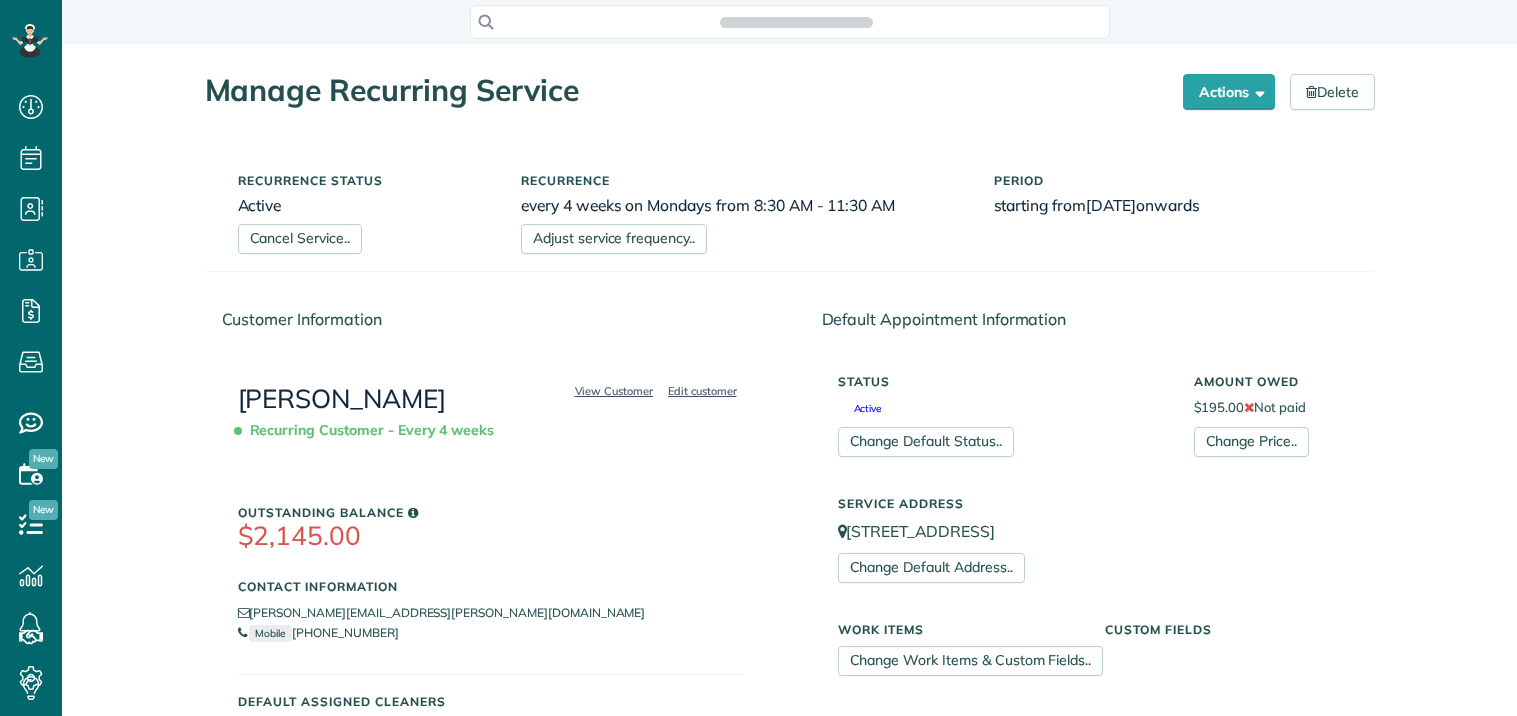 scroll, scrollTop: 0, scrollLeft: 0, axis: both 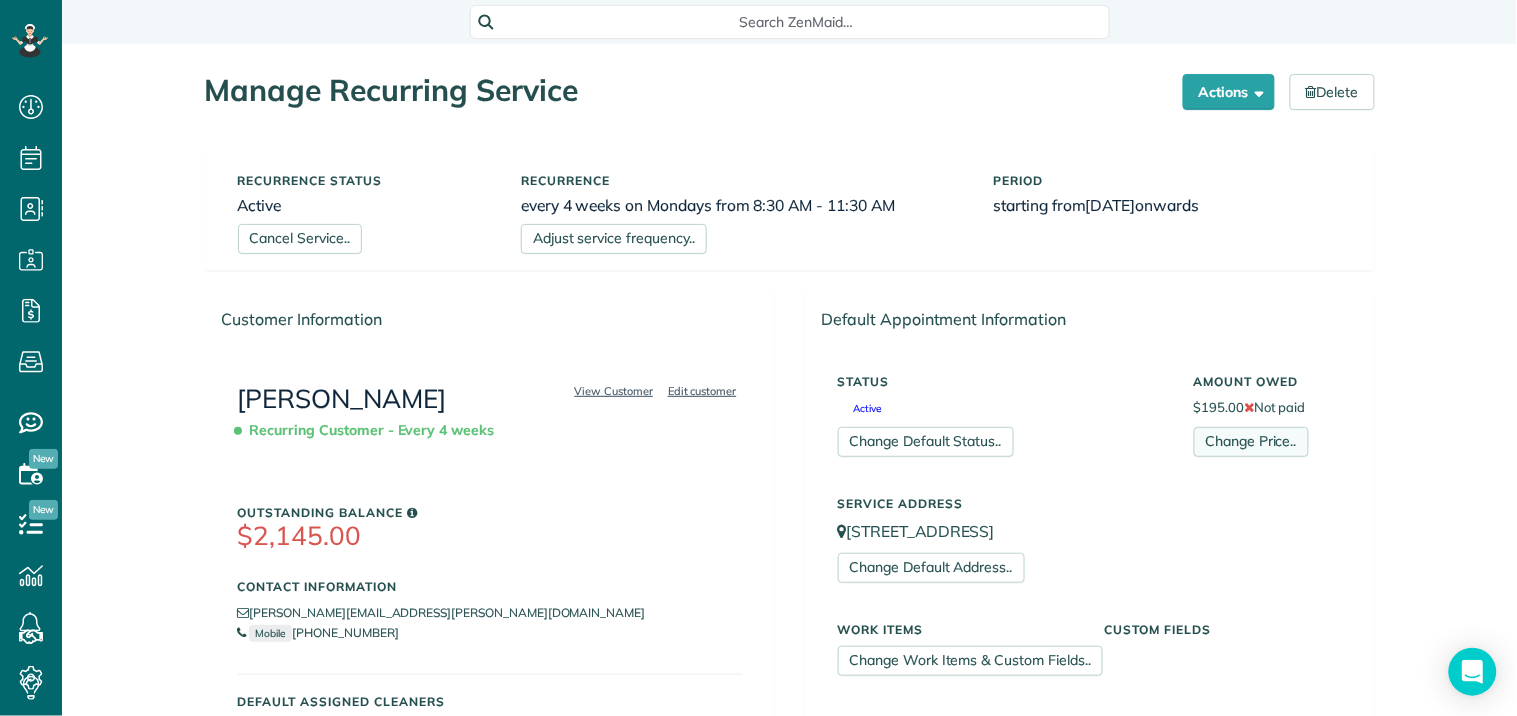 click on "Change Price.." at bounding box center [1251, 442] 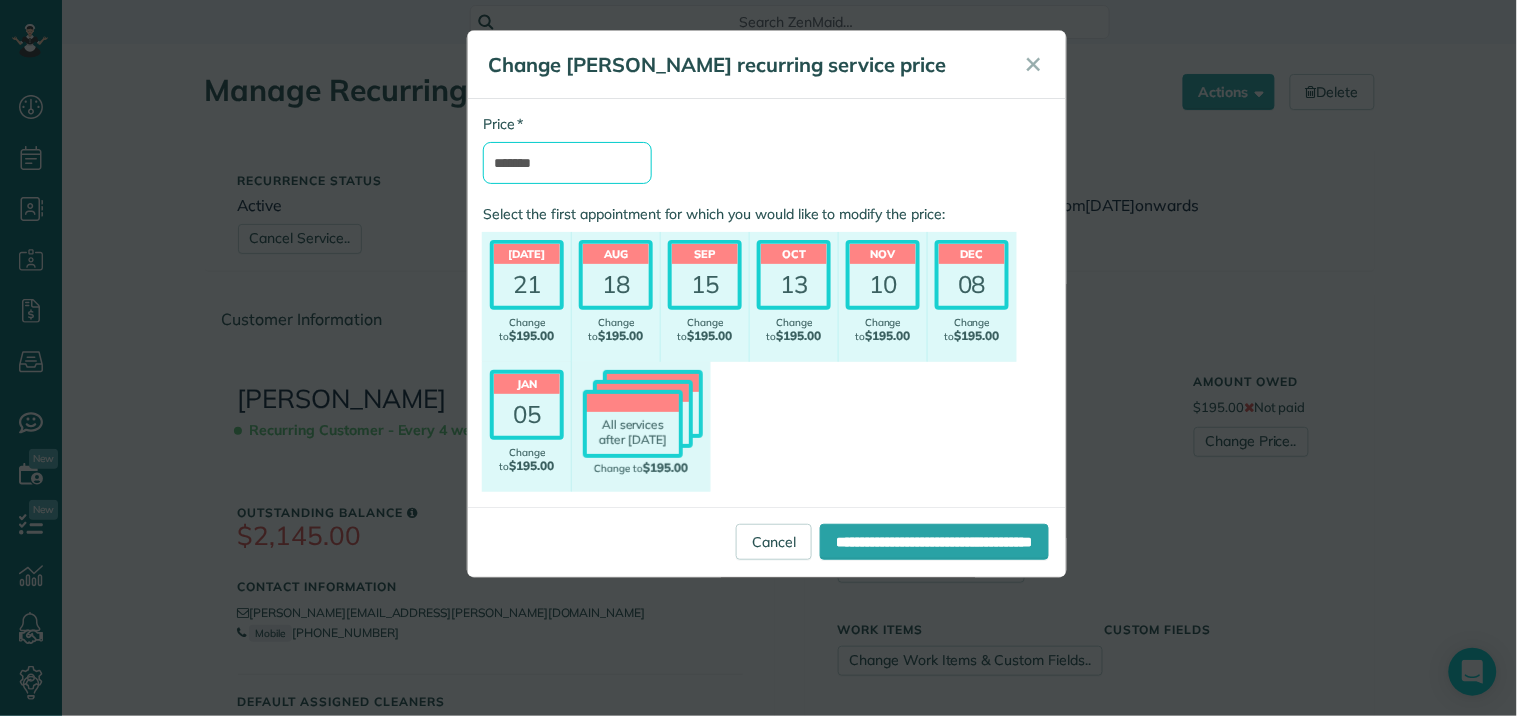 click on "*******" at bounding box center [567, 163] 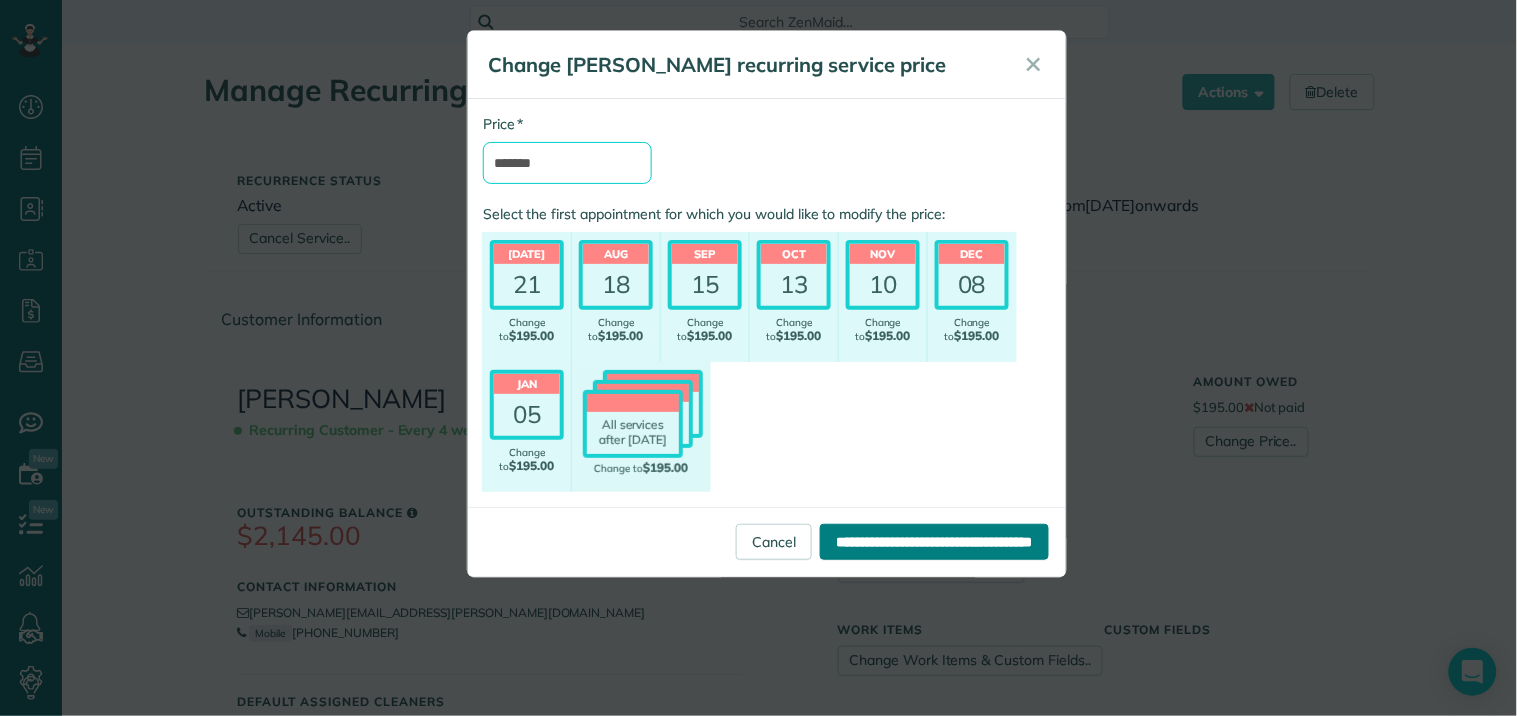 type on "*******" 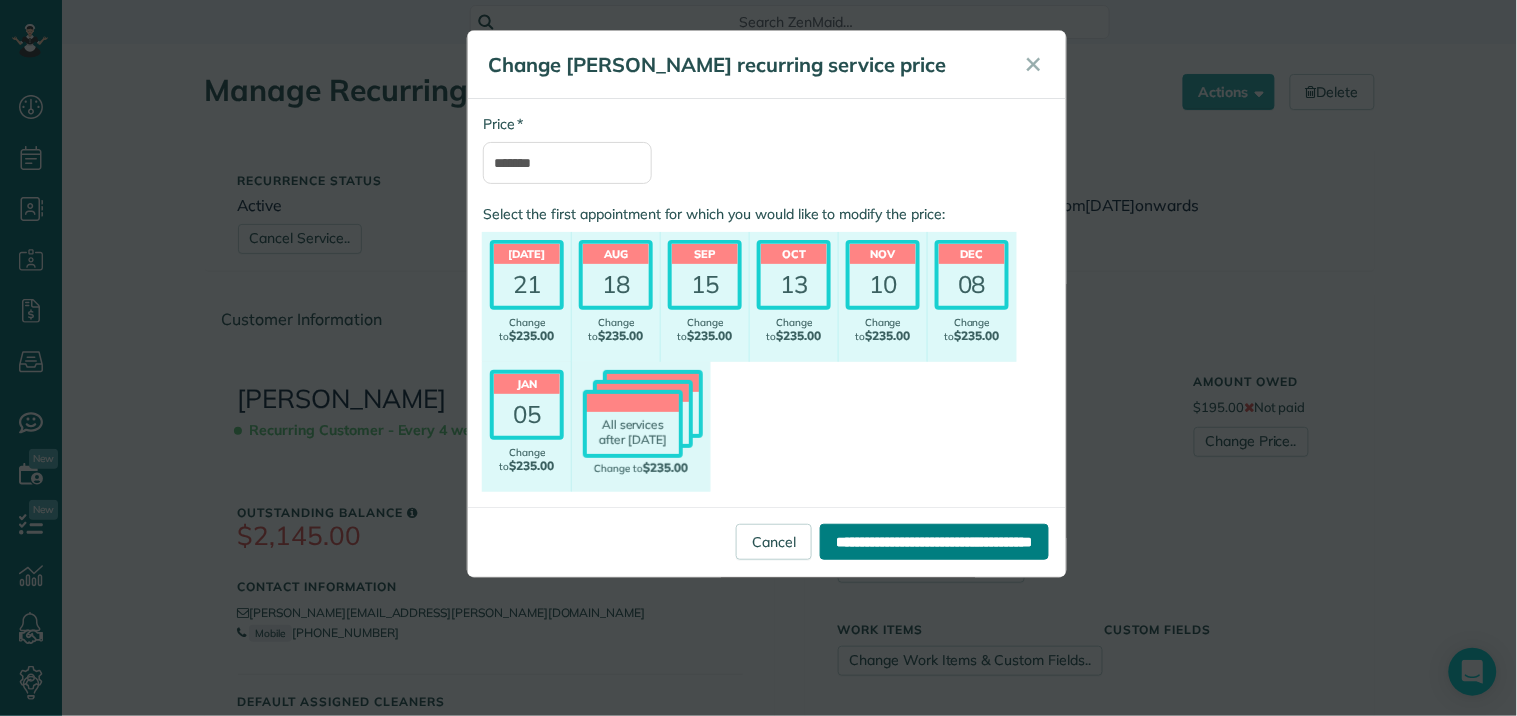 click on "**********" at bounding box center [934, 542] 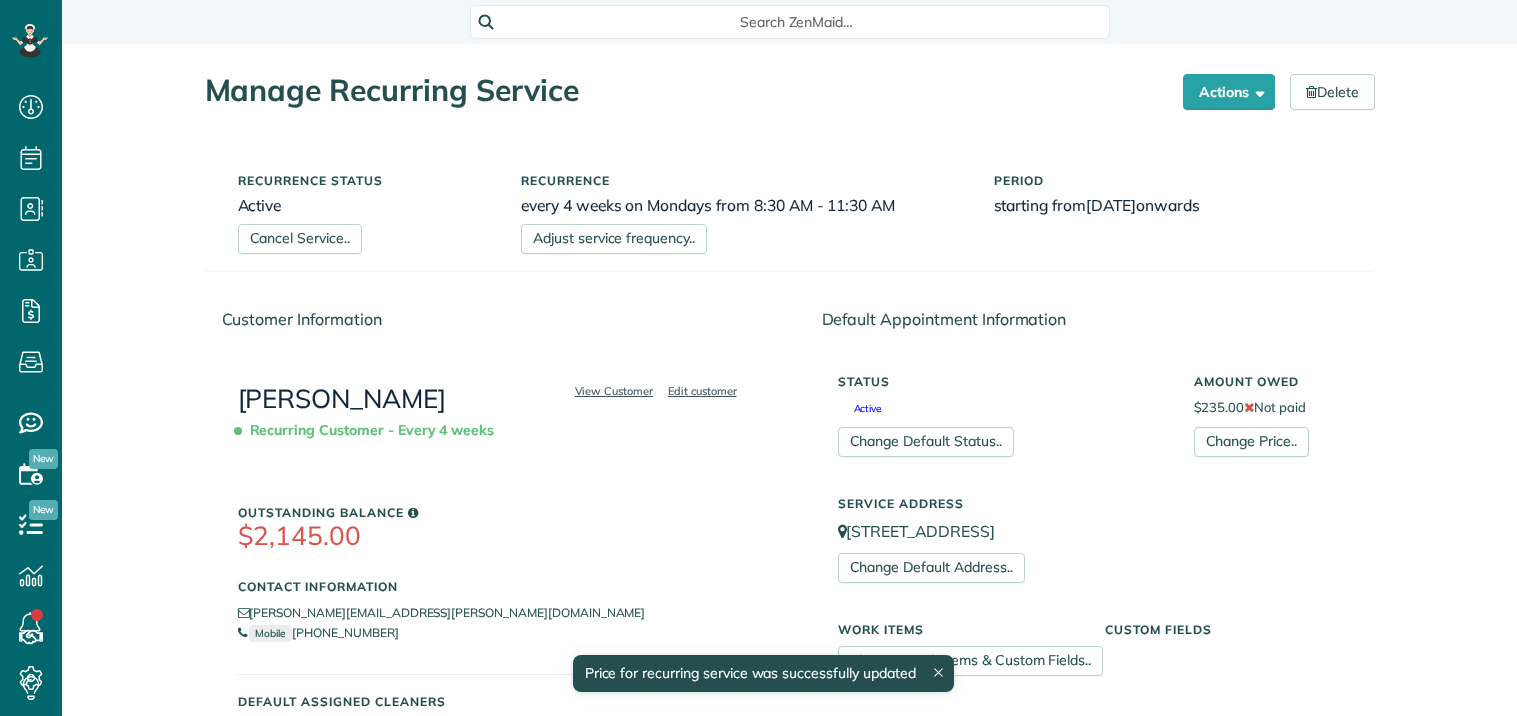 scroll, scrollTop: 0, scrollLeft: 0, axis: both 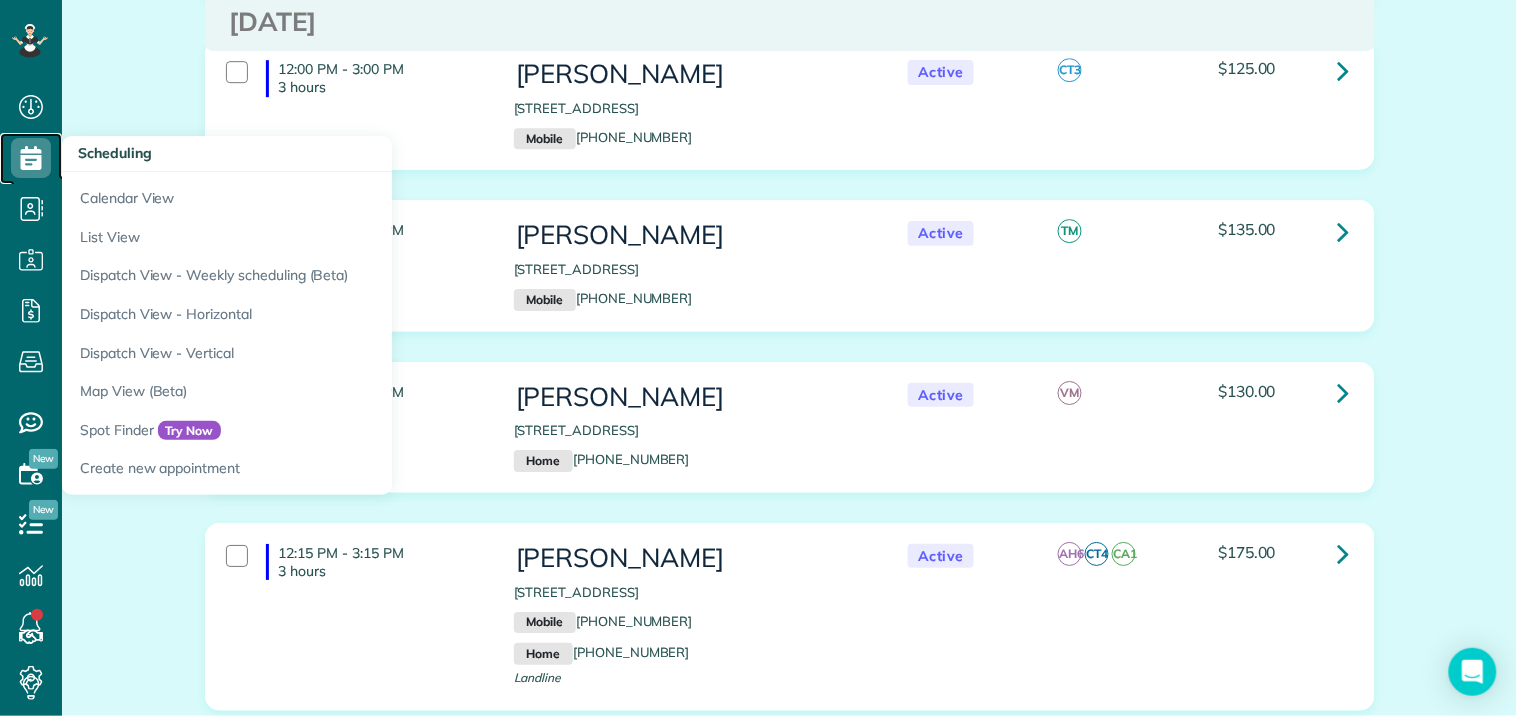 click 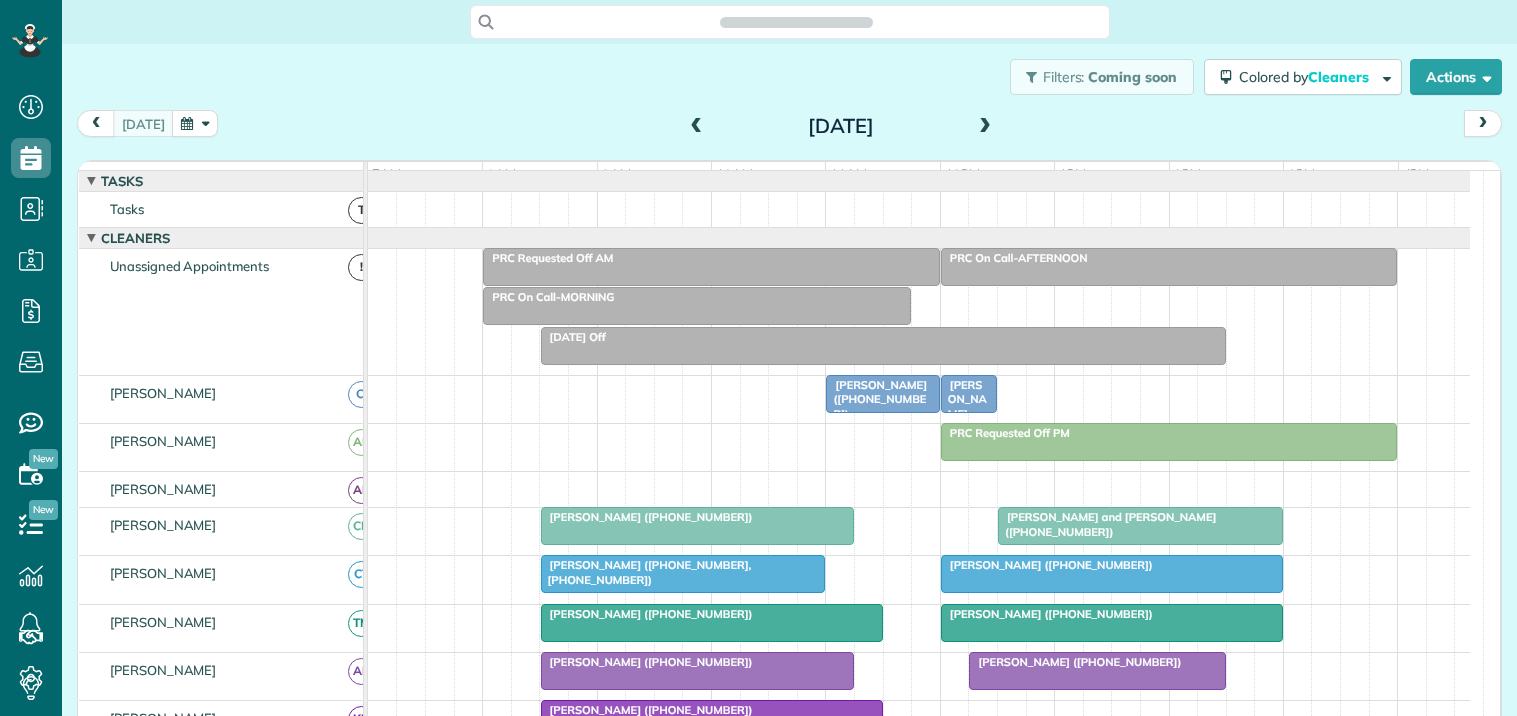scroll, scrollTop: 0, scrollLeft: 0, axis: both 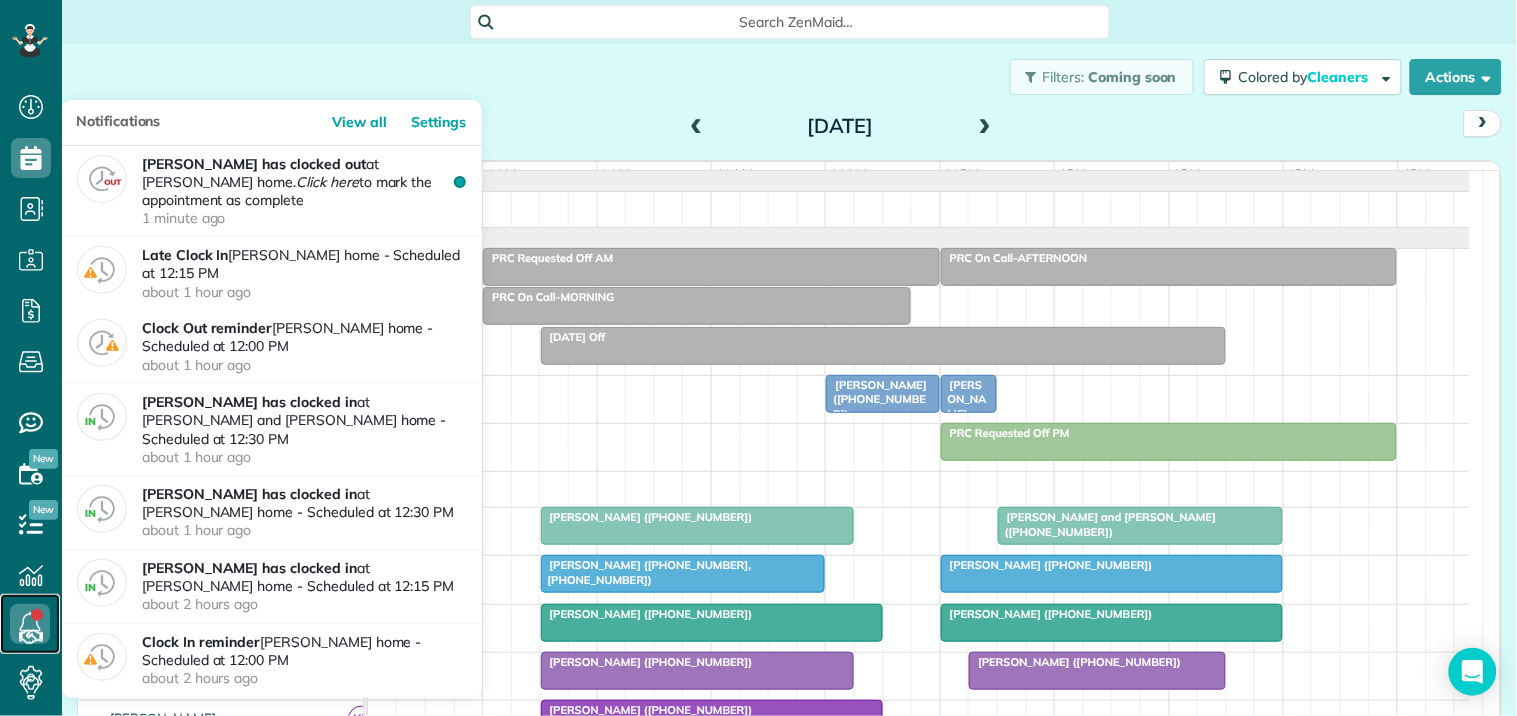 click 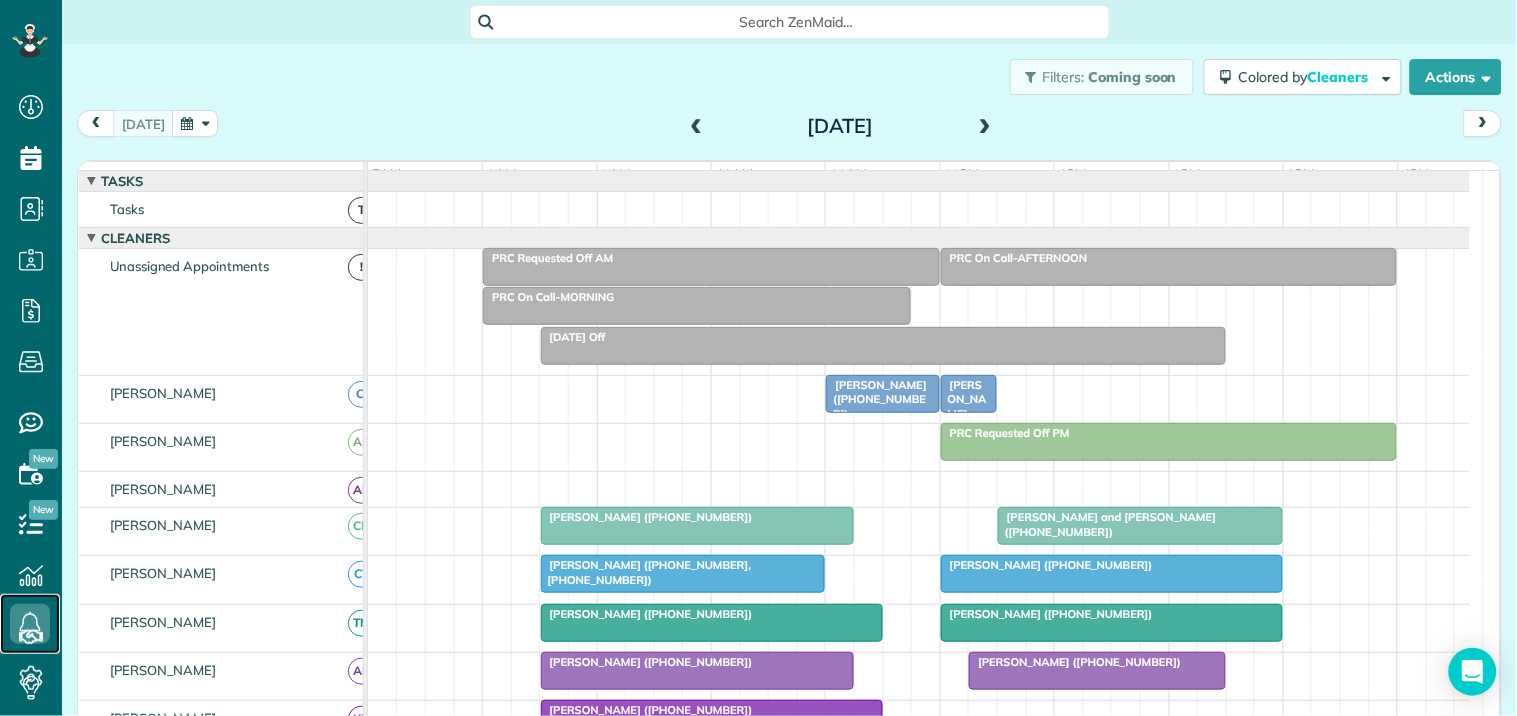 scroll, scrollTop: 332, scrollLeft: 0, axis: vertical 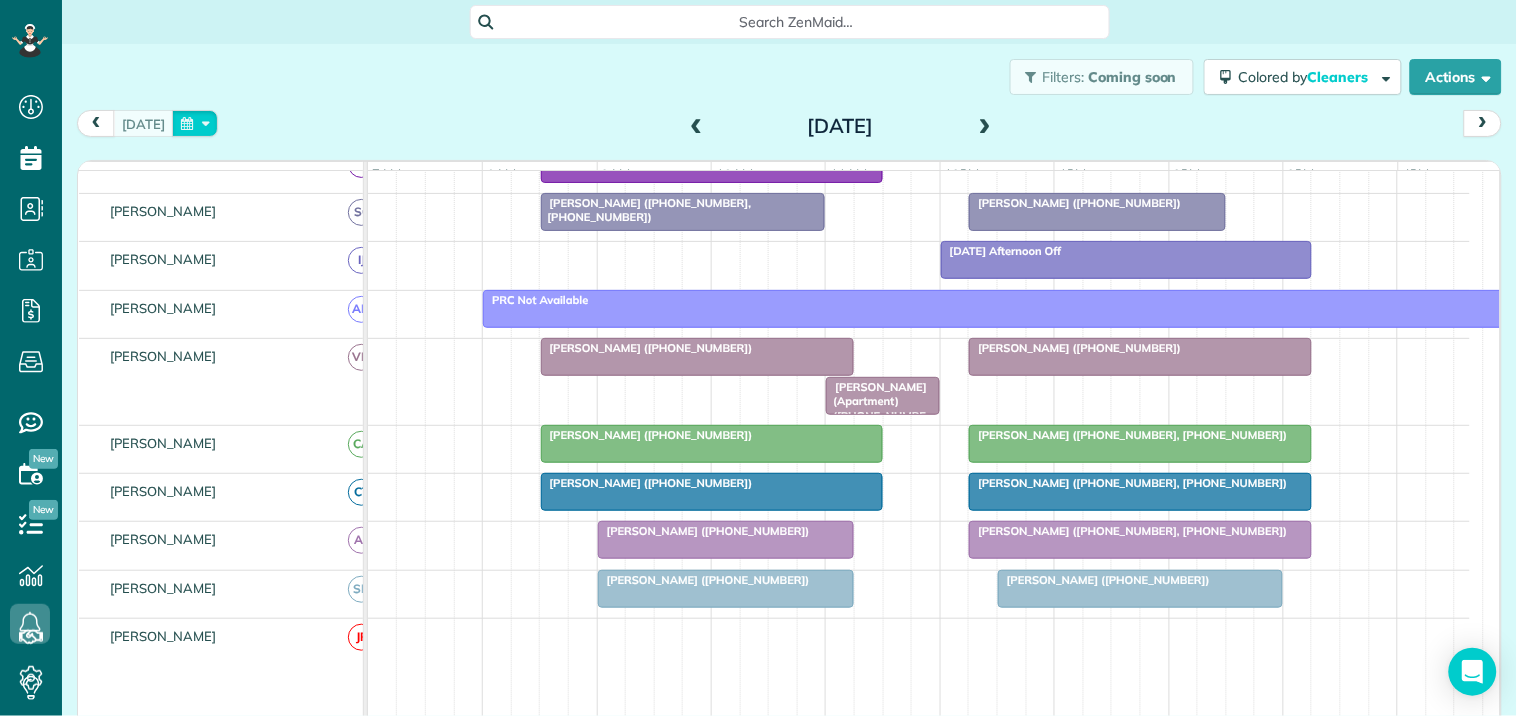 click at bounding box center (195, 123) 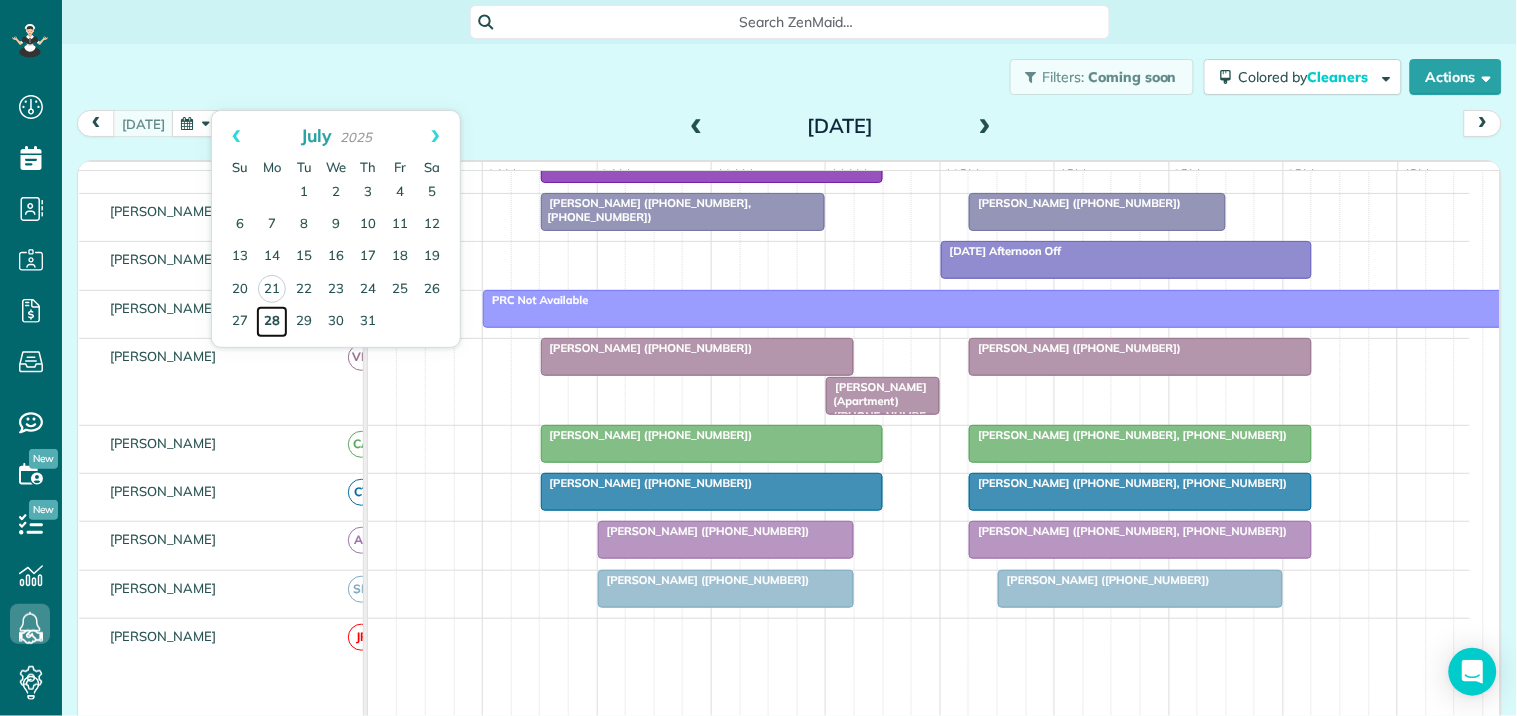 click on "28" at bounding box center (272, 322) 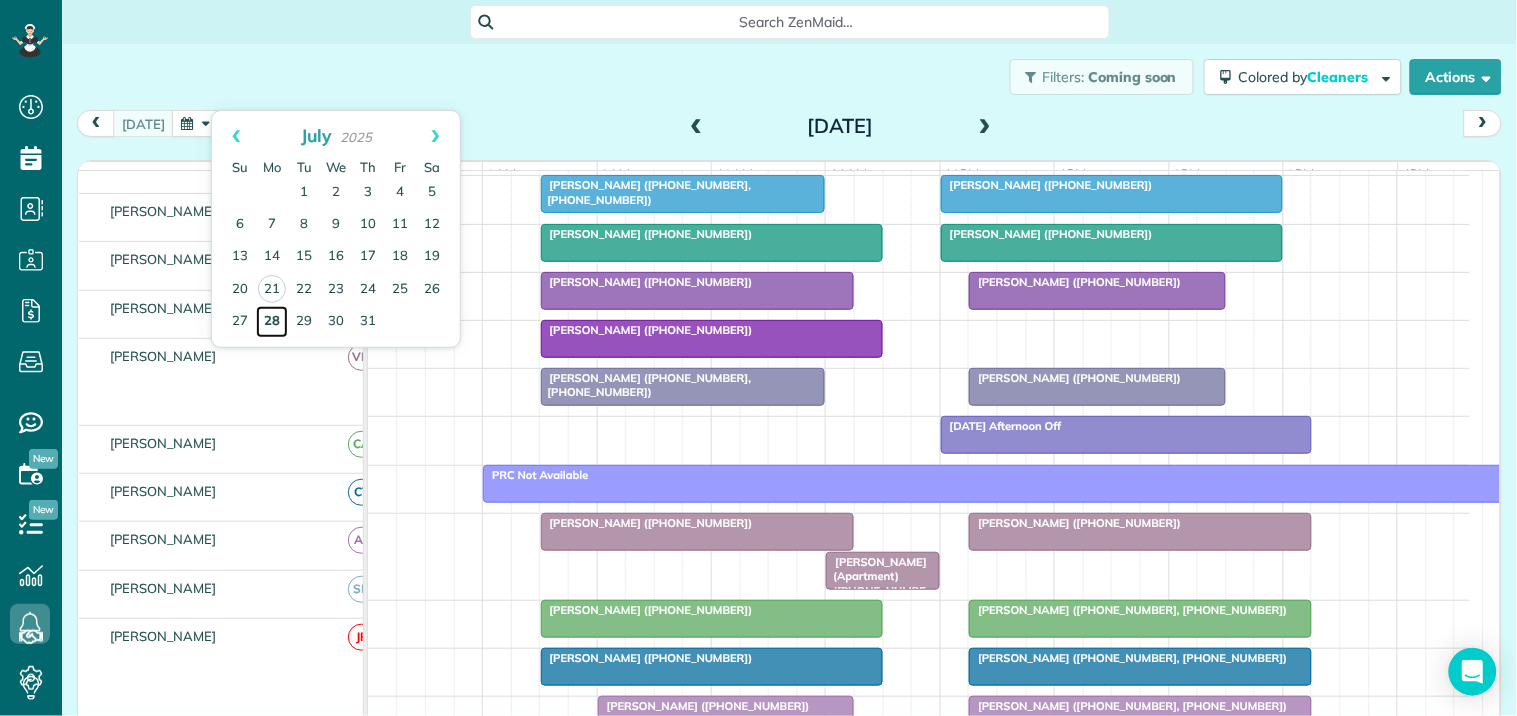 scroll, scrollTop: 380, scrollLeft: 0, axis: vertical 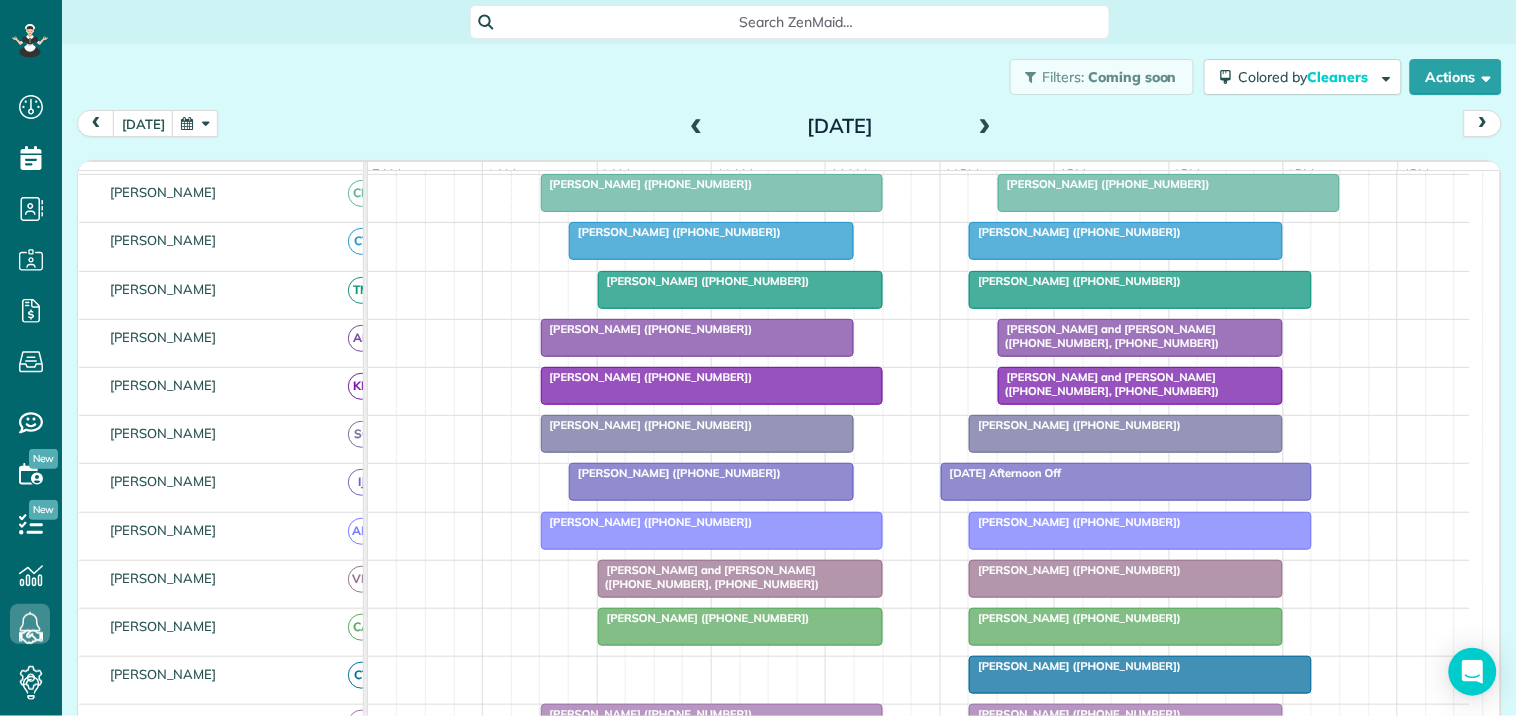 click at bounding box center [985, 127] 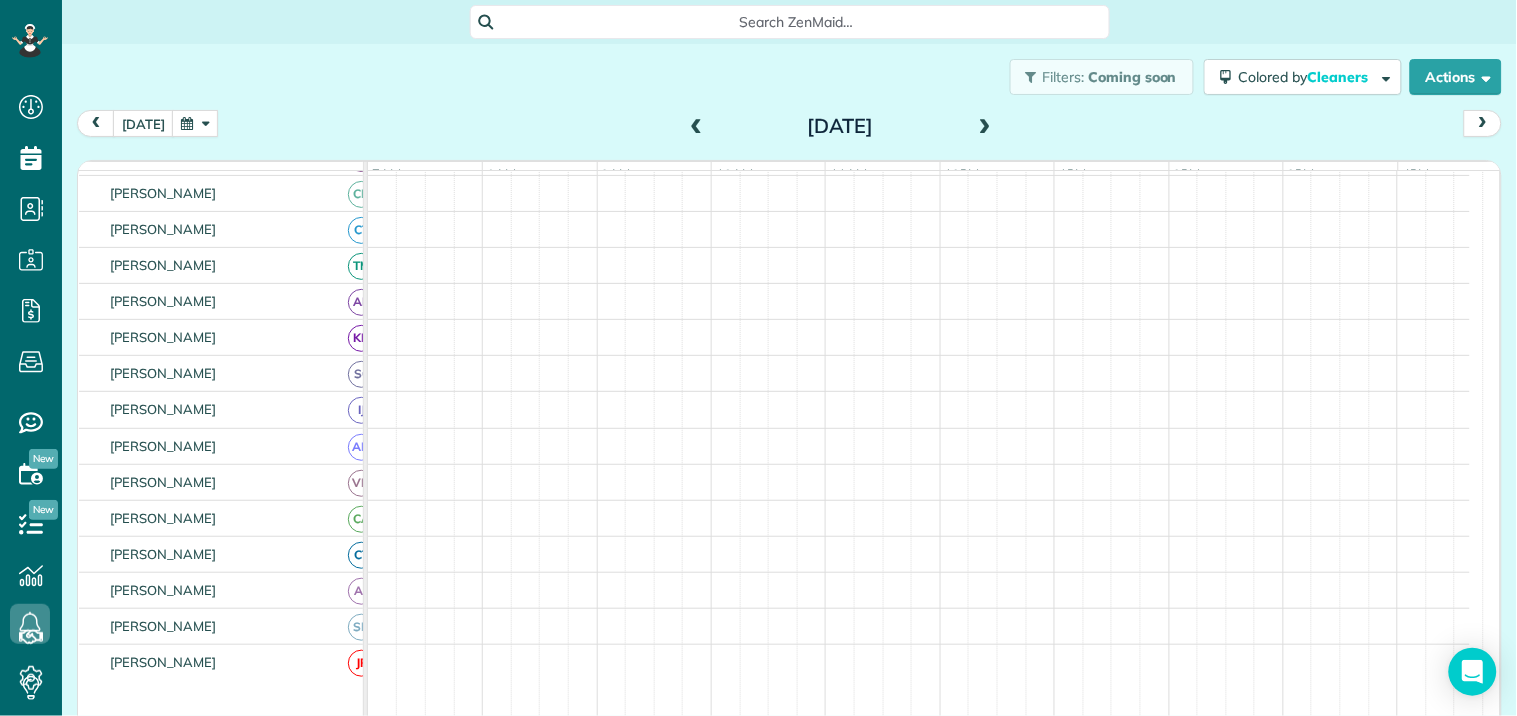 scroll, scrollTop: 320, scrollLeft: 0, axis: vertical 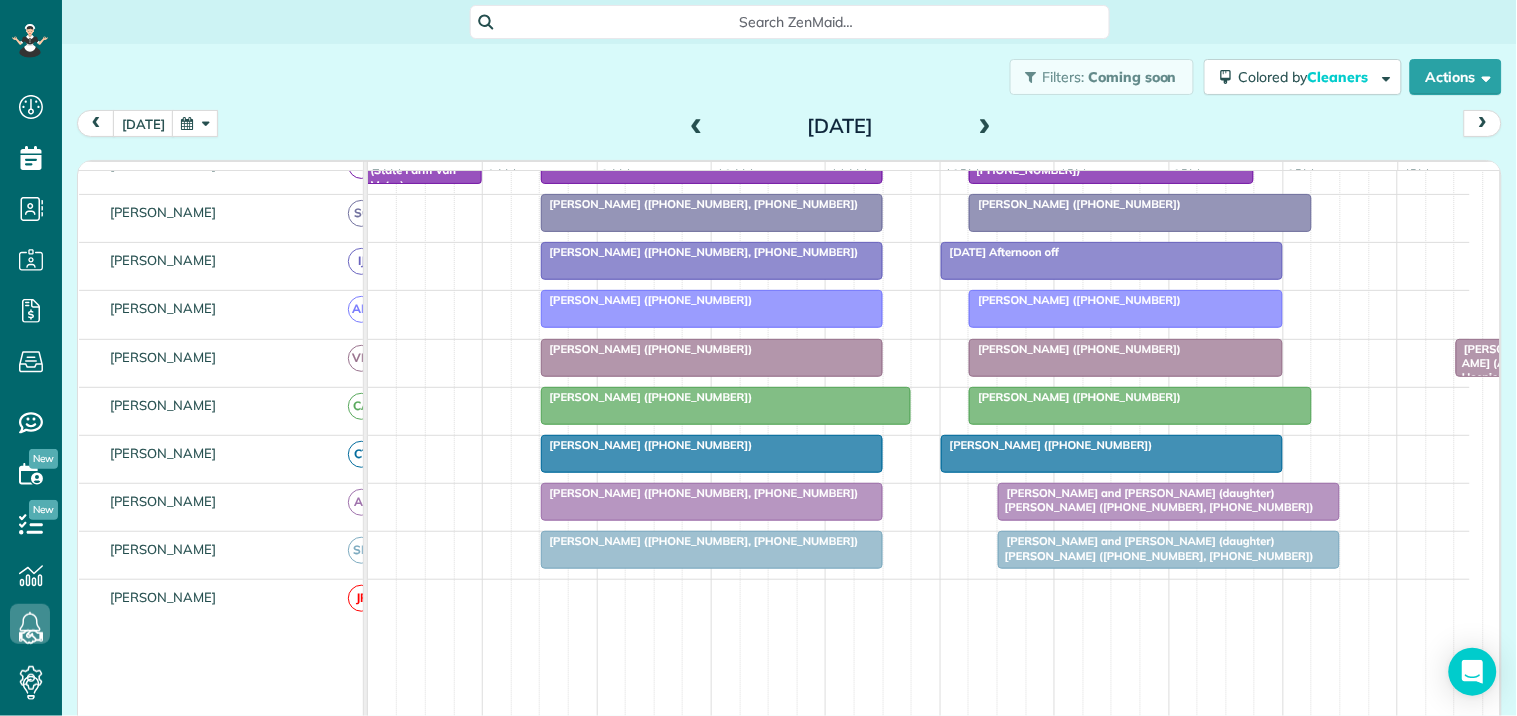 click at bounding box center (985, 127) 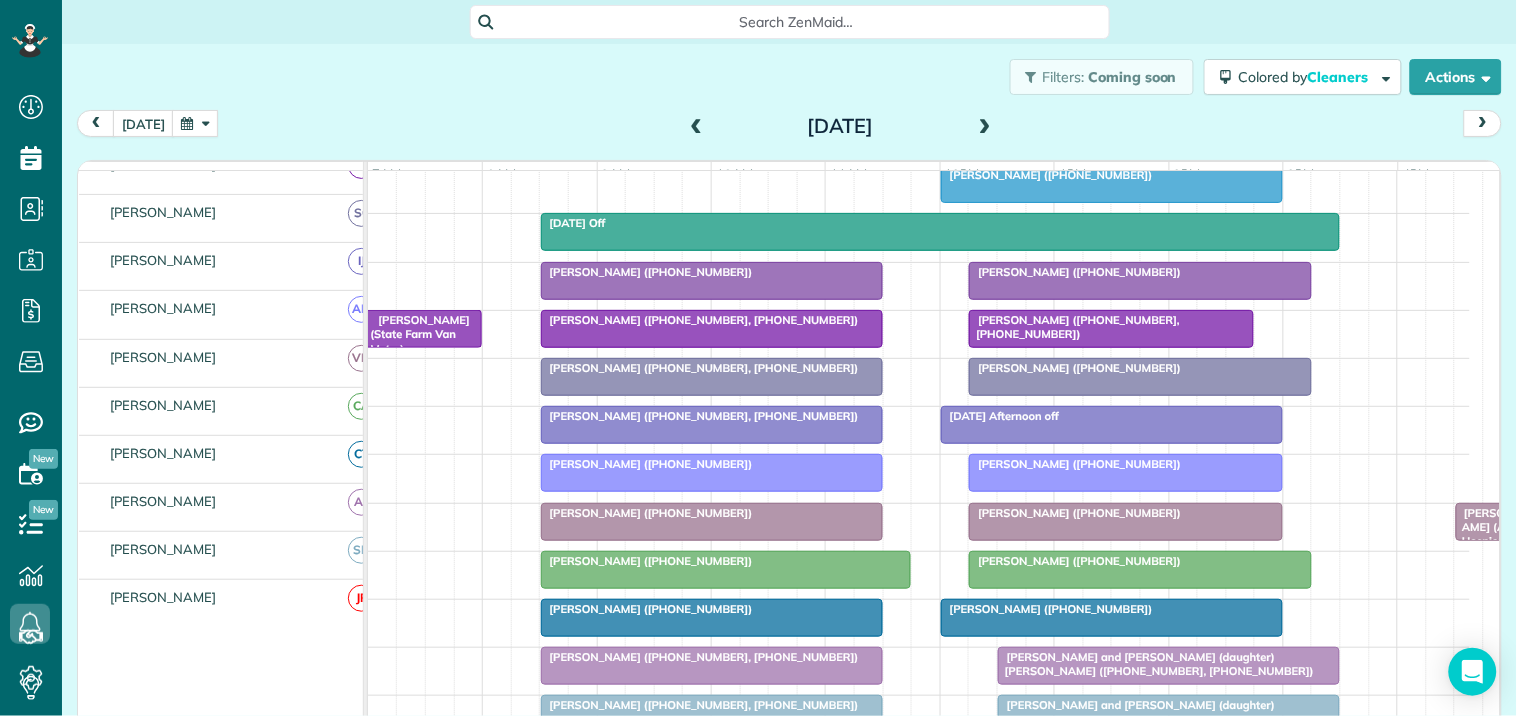 scroll, scrollTop: 378, scrollLeft: 0, axis: vertical 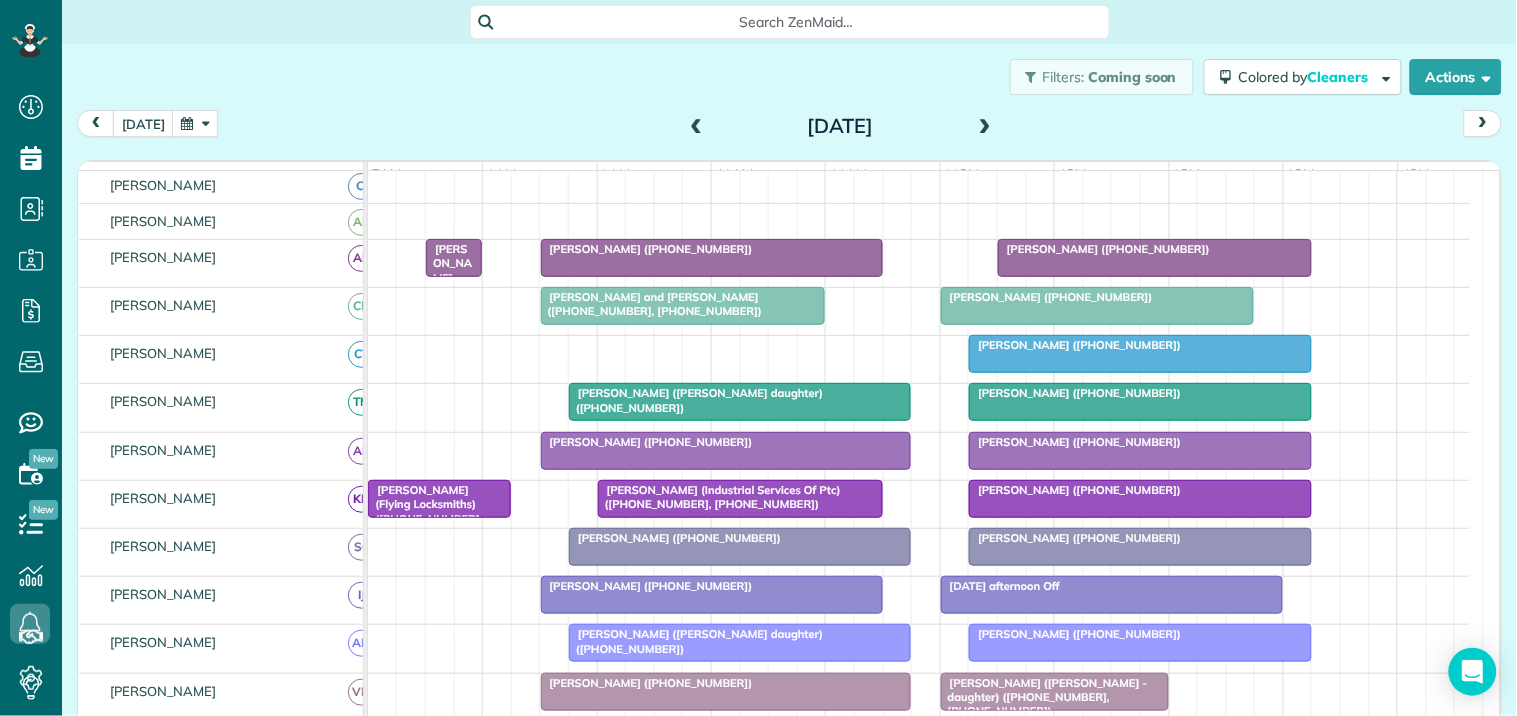 click at bounding box center [985, 127] 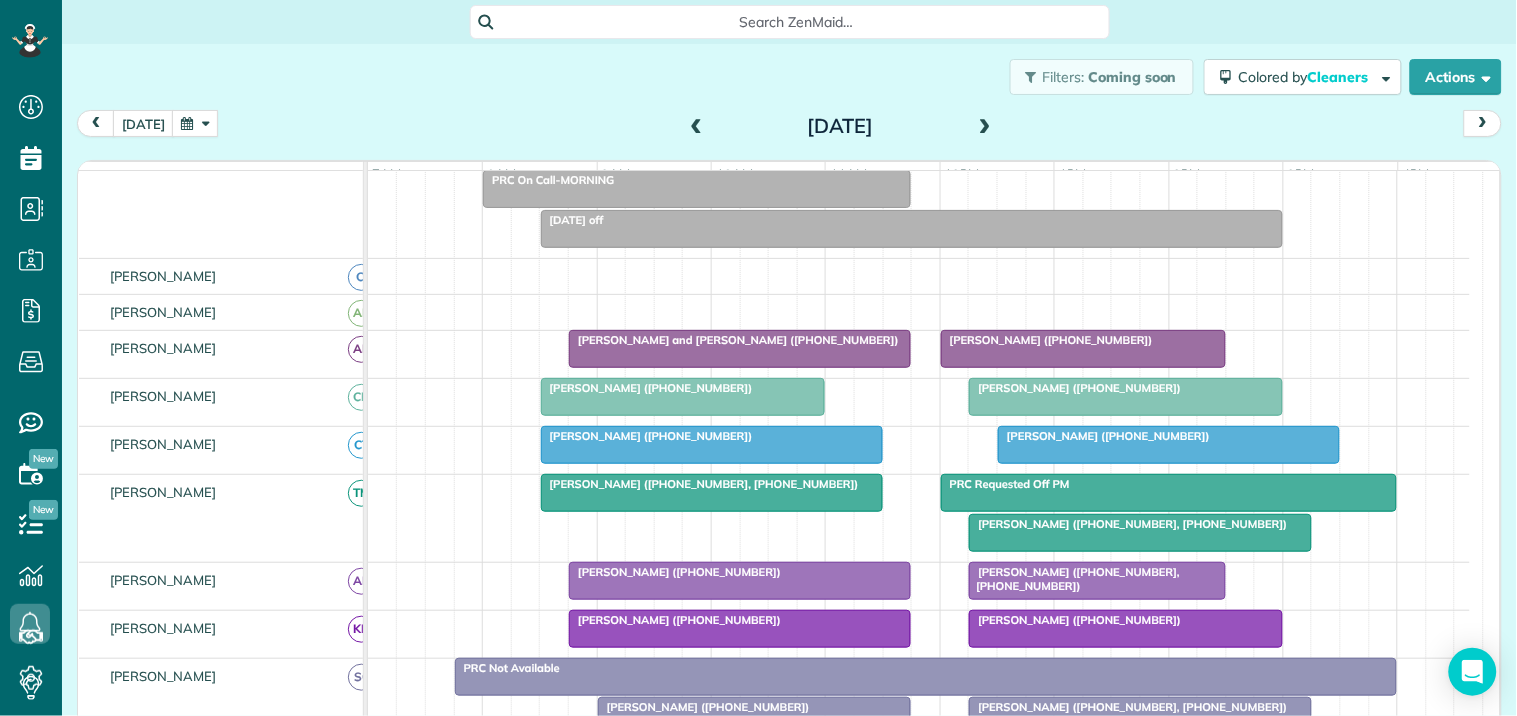 scroll 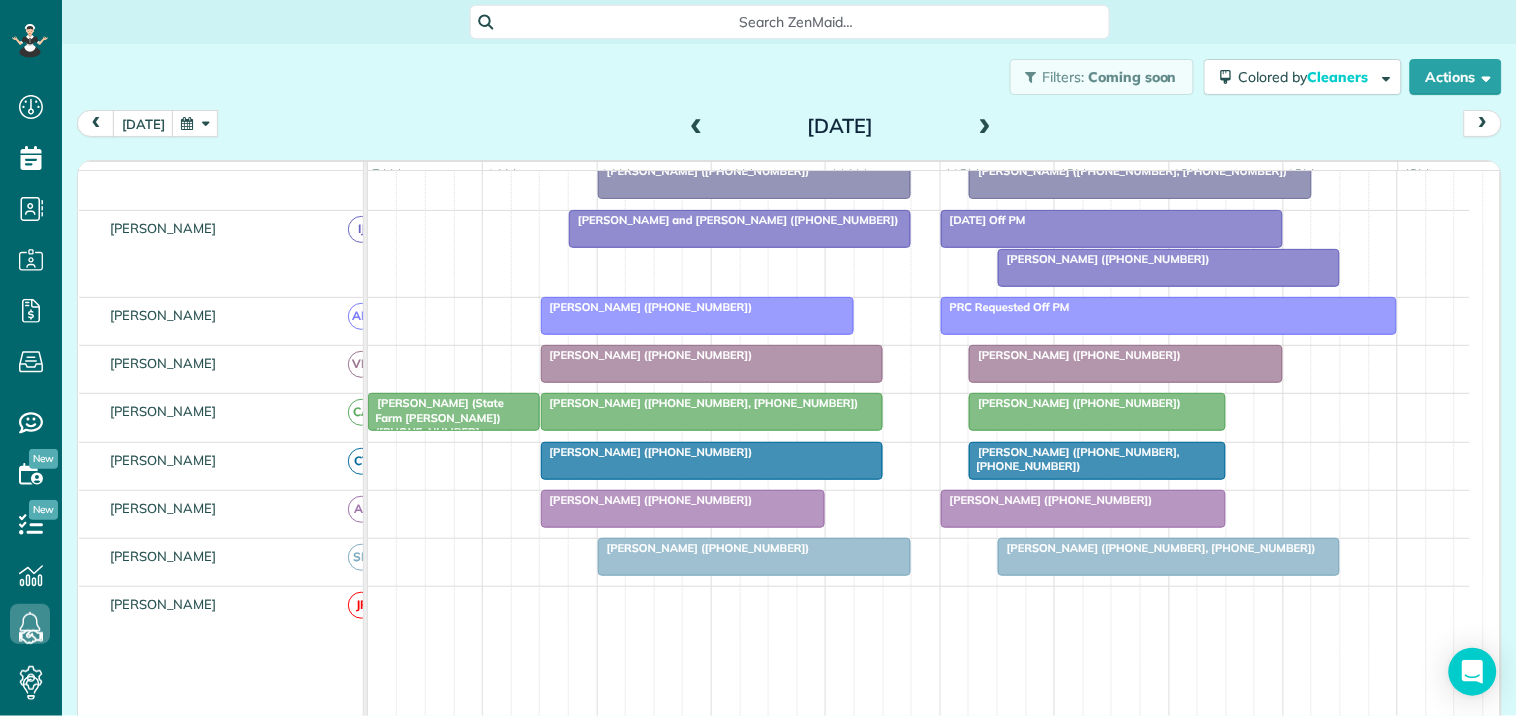 click at bounding box center [985, 127] 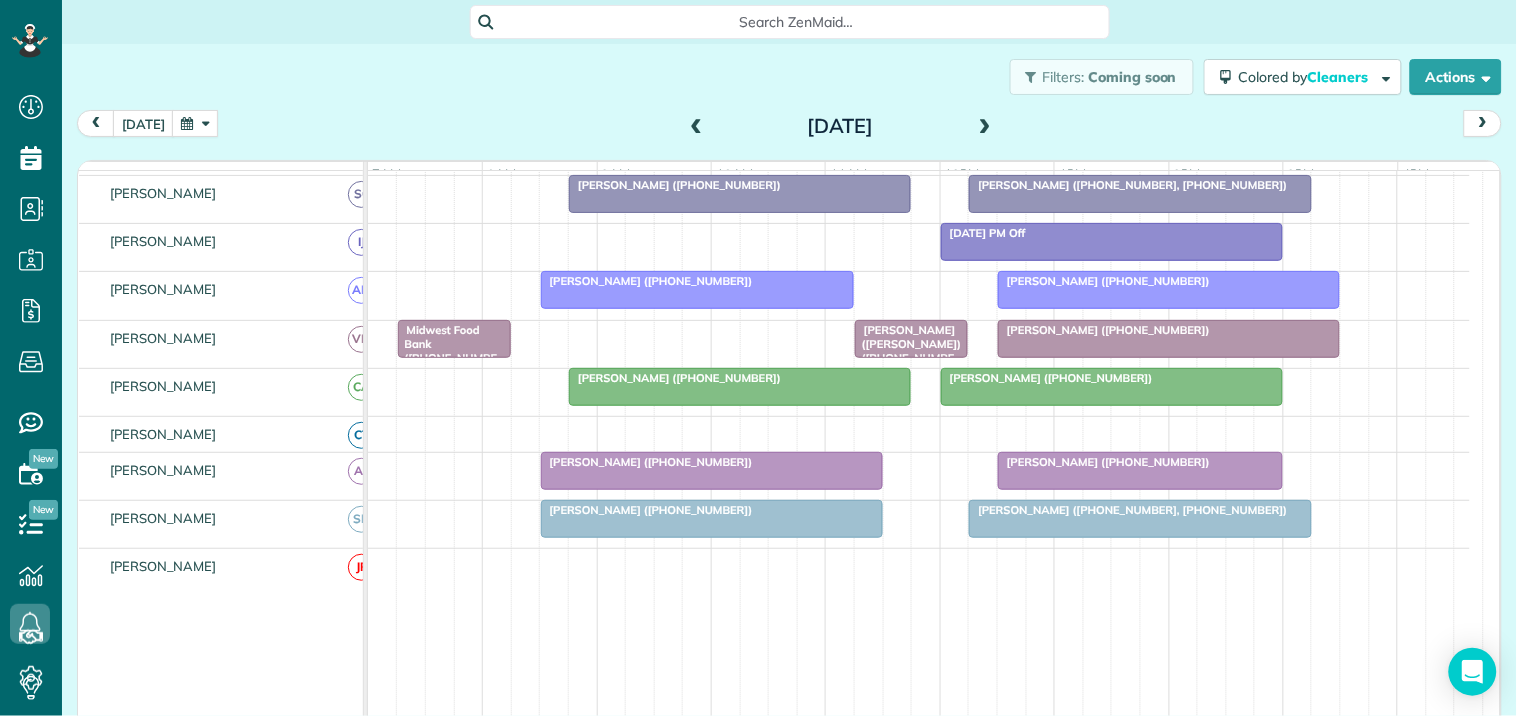click at bounding box center [697, 127] 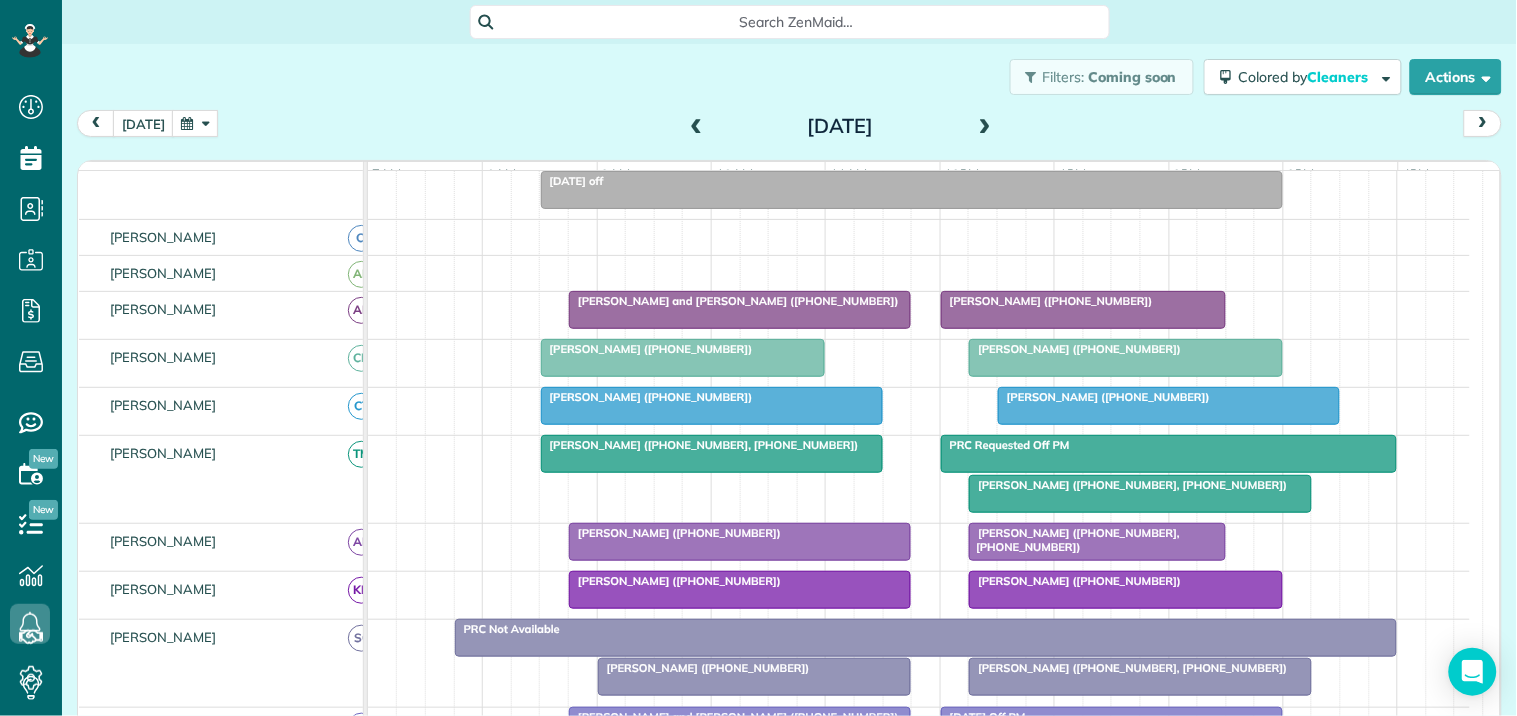 click at bounding box center (697, 127) 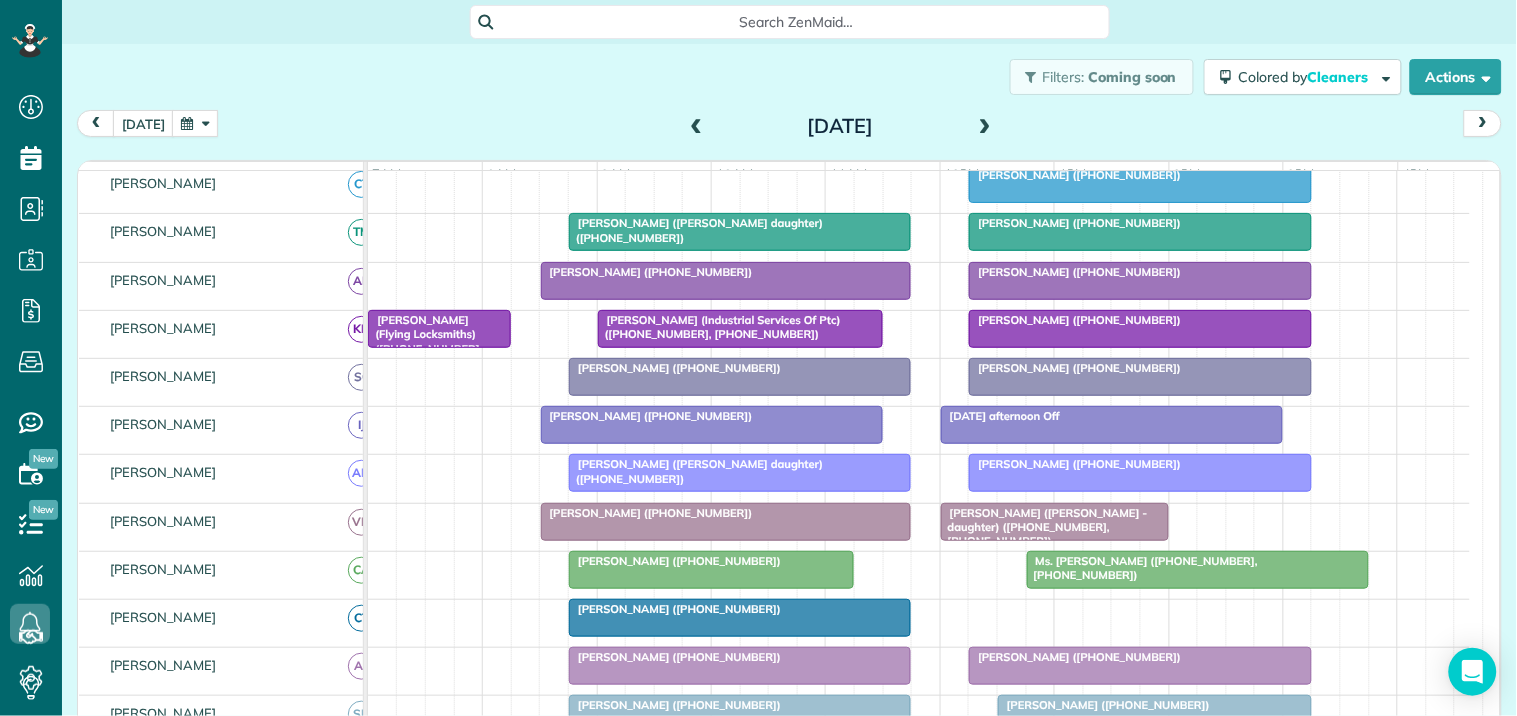 click at bounding box center [195, 123] 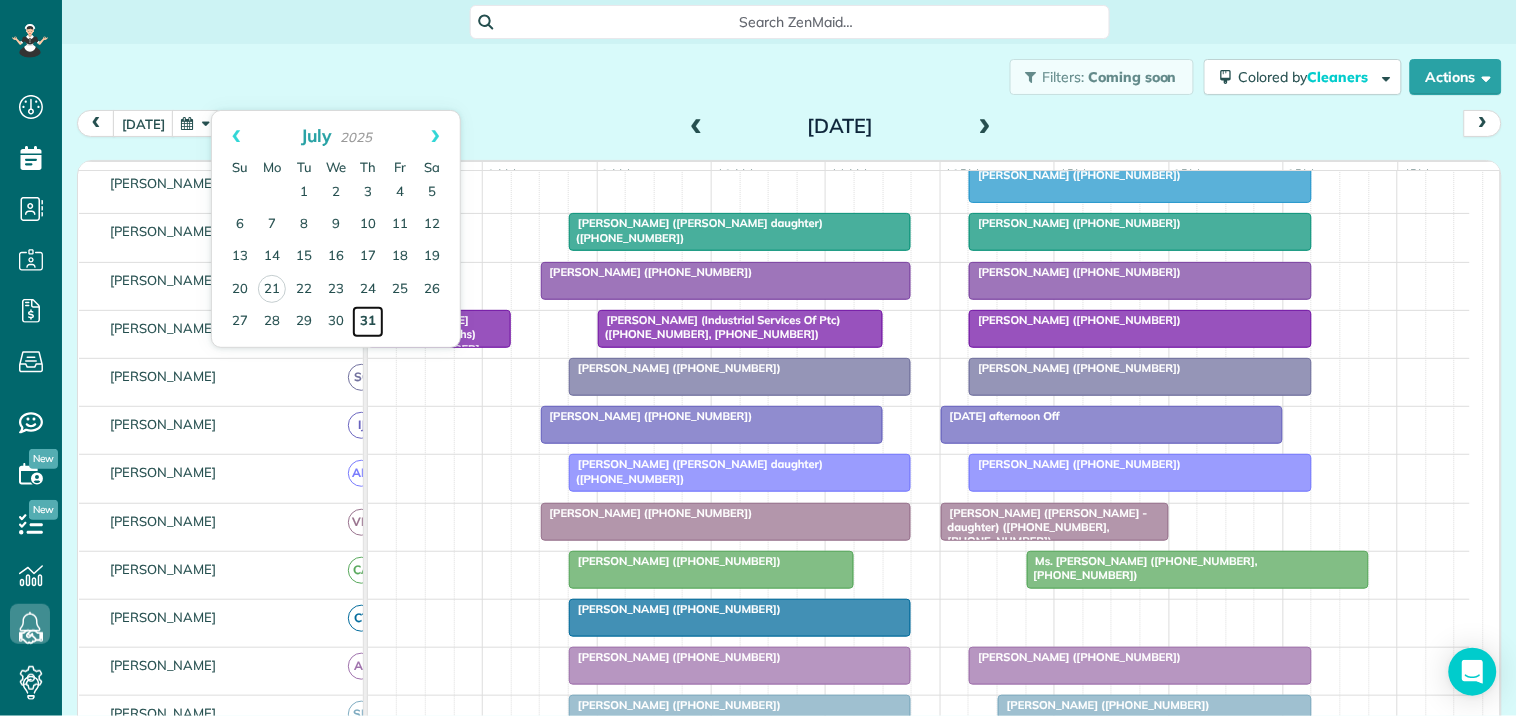 click on "31" at bounding box center [368, 322] 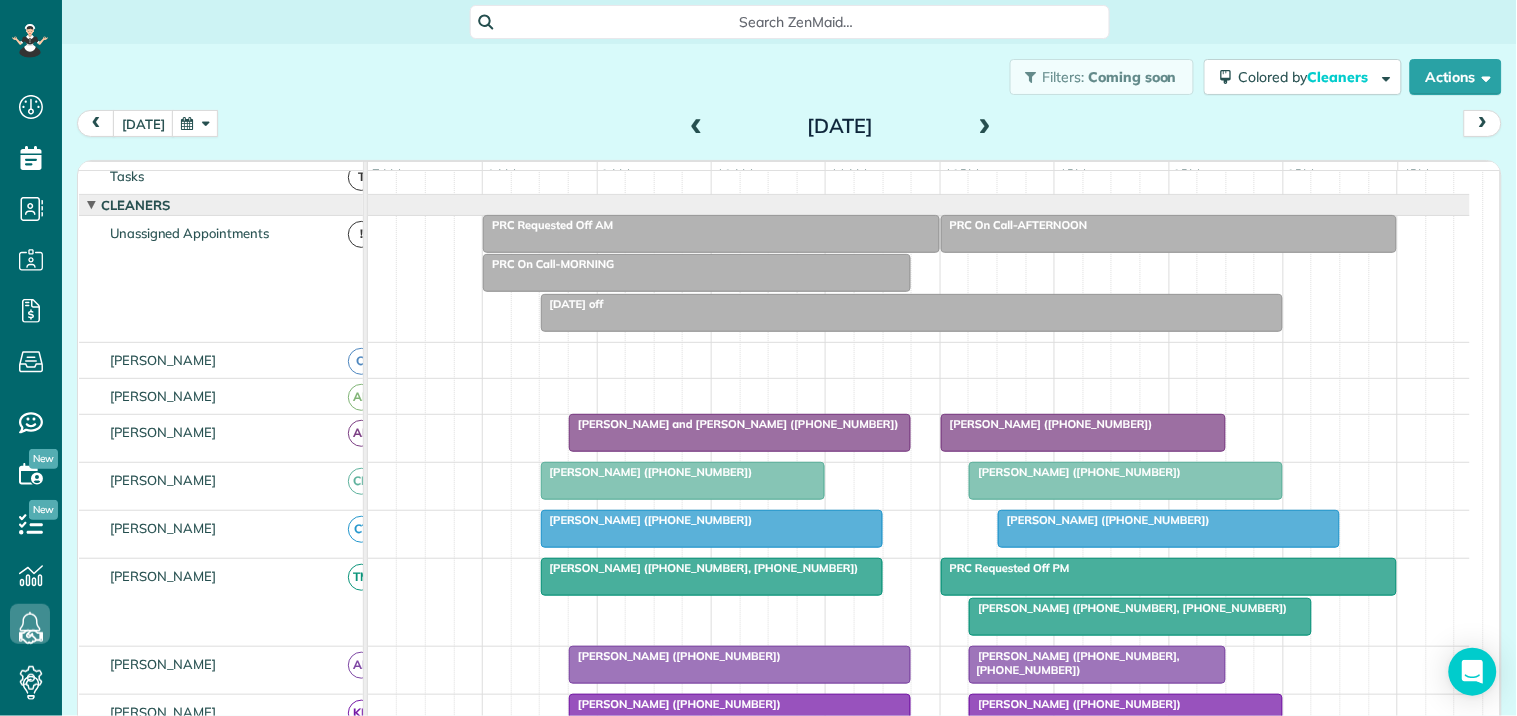 click at bounding box center (195, 123) 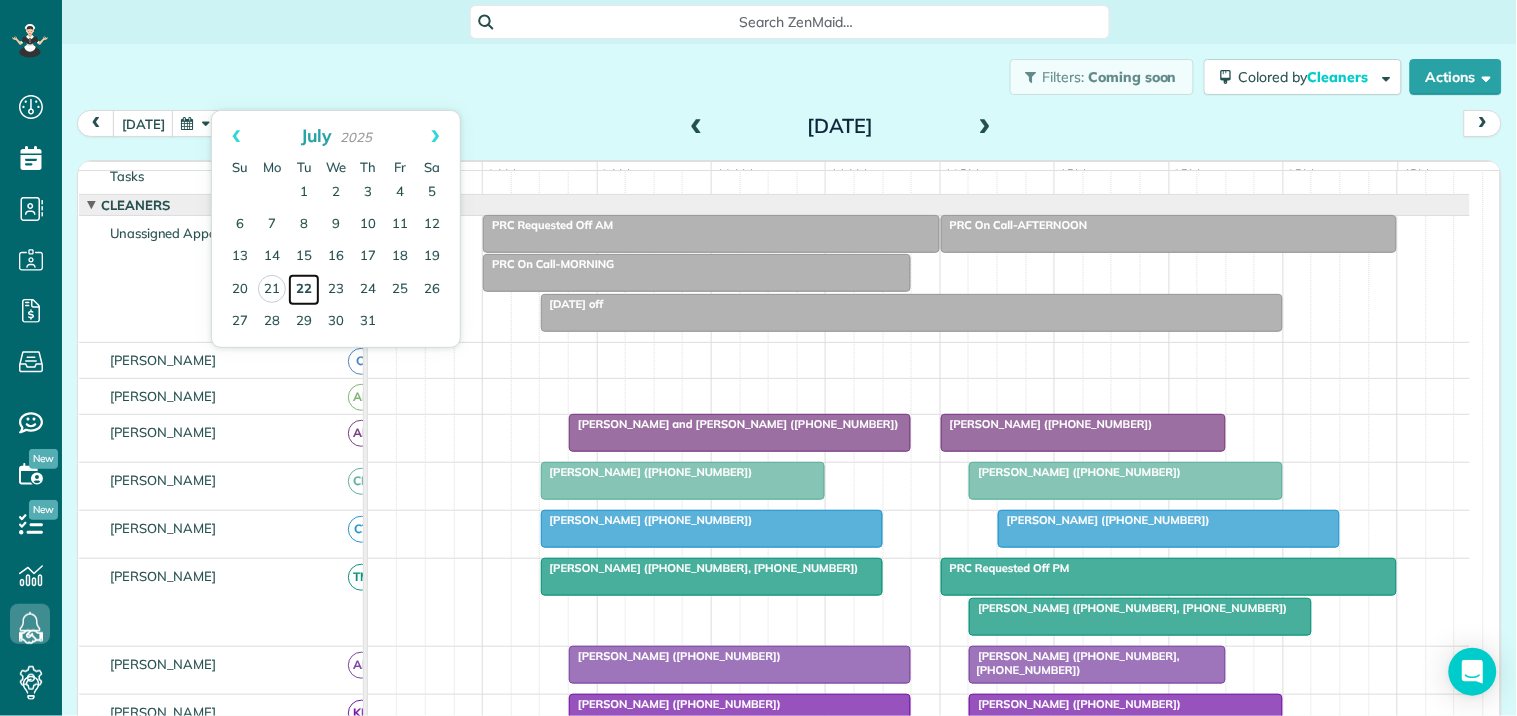 click on "22" at bounding box center [304, 290] 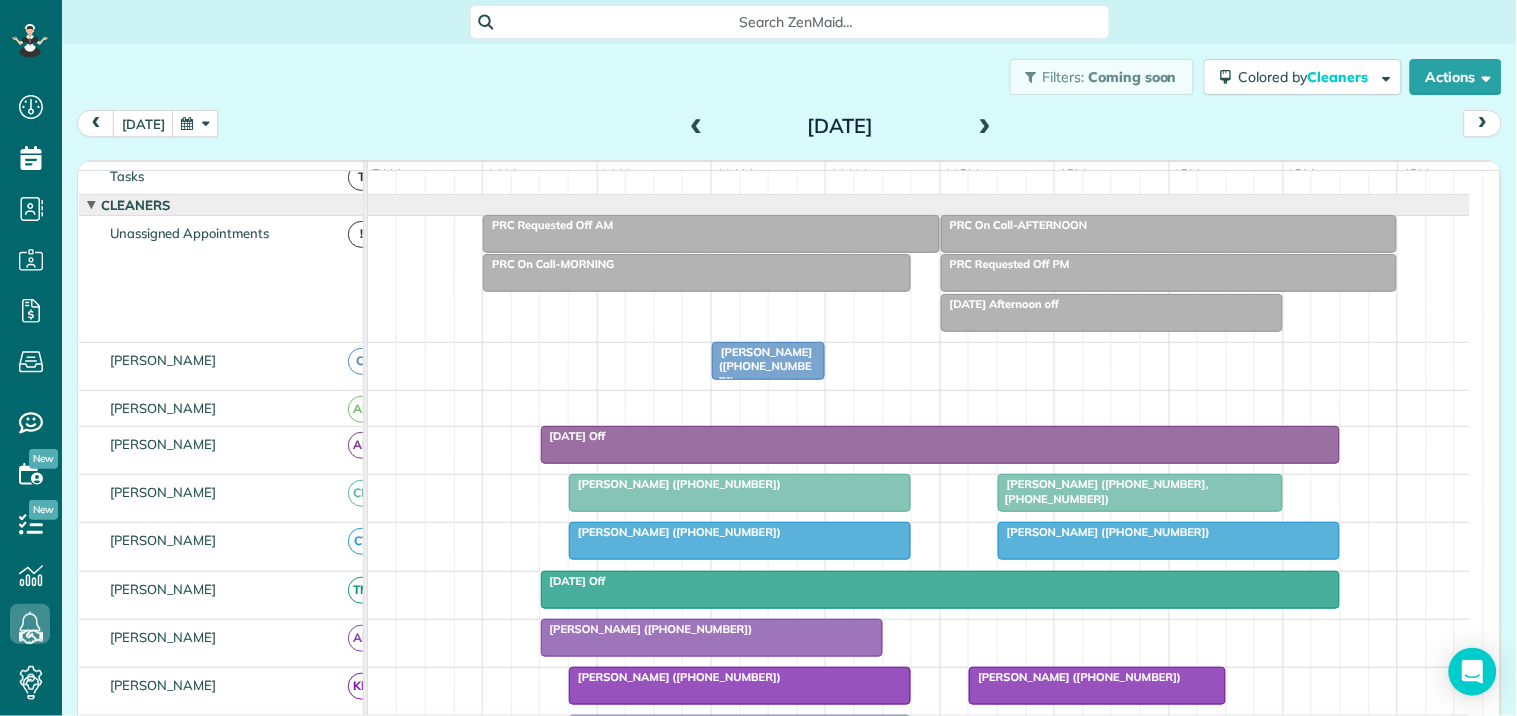 click at bounding box center [985, 127] 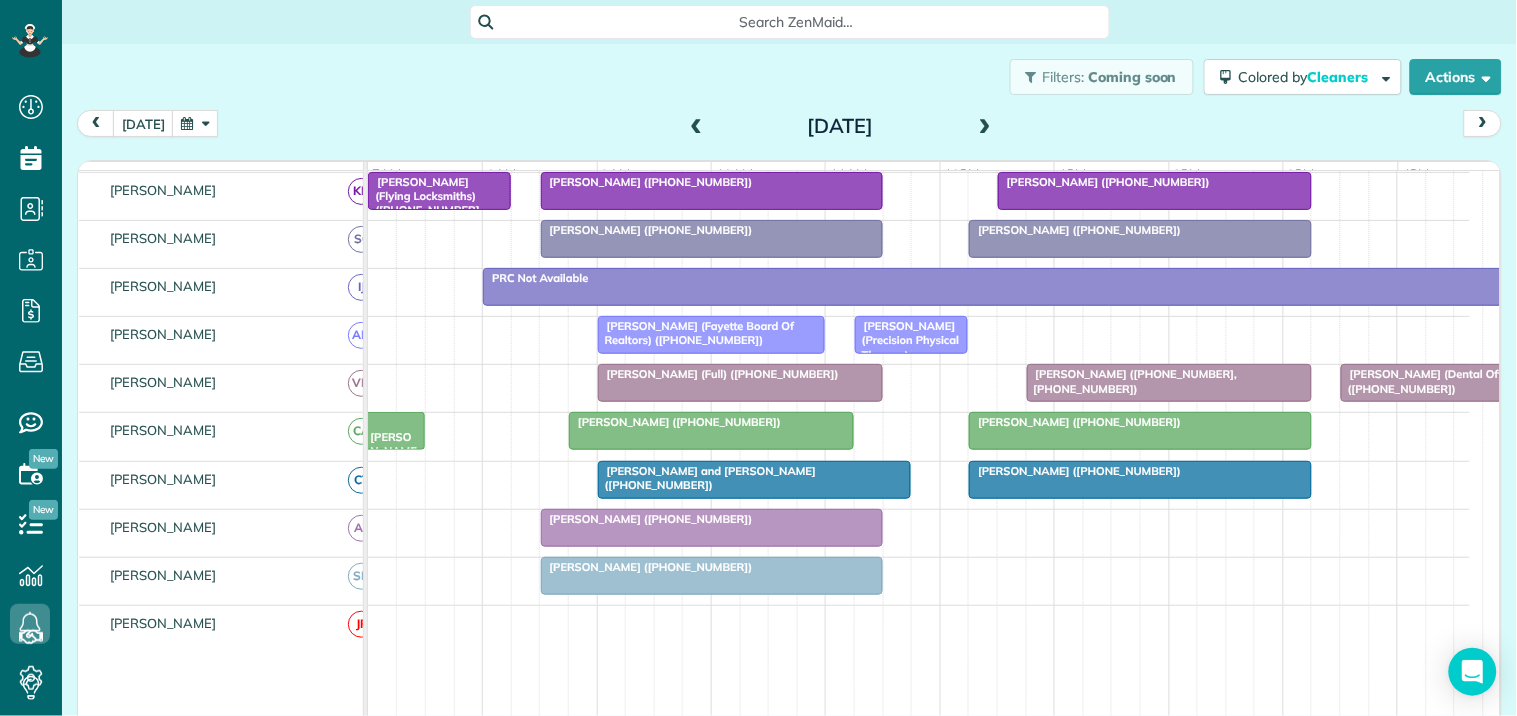 click at bounding box center (195, 123) 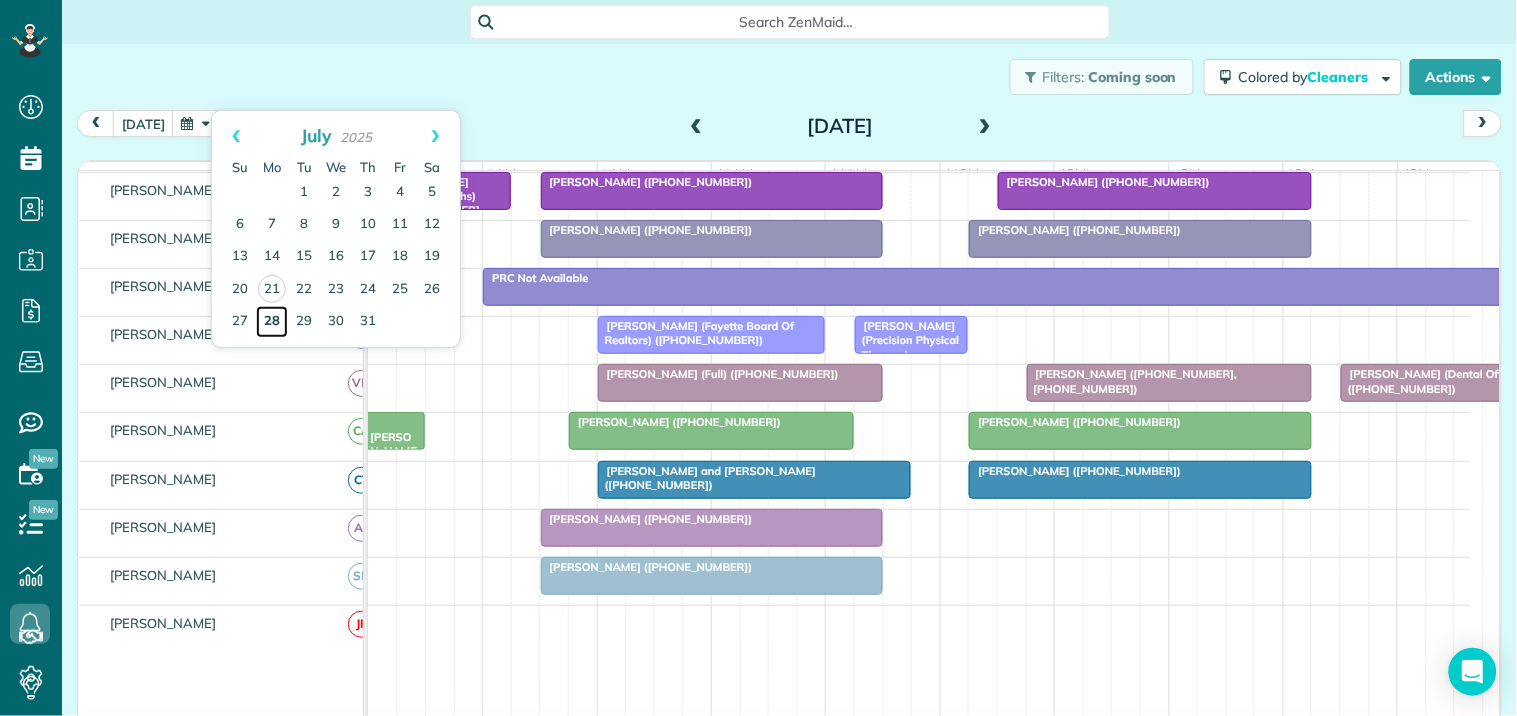 click on "28" at bounding box center (272, 322) 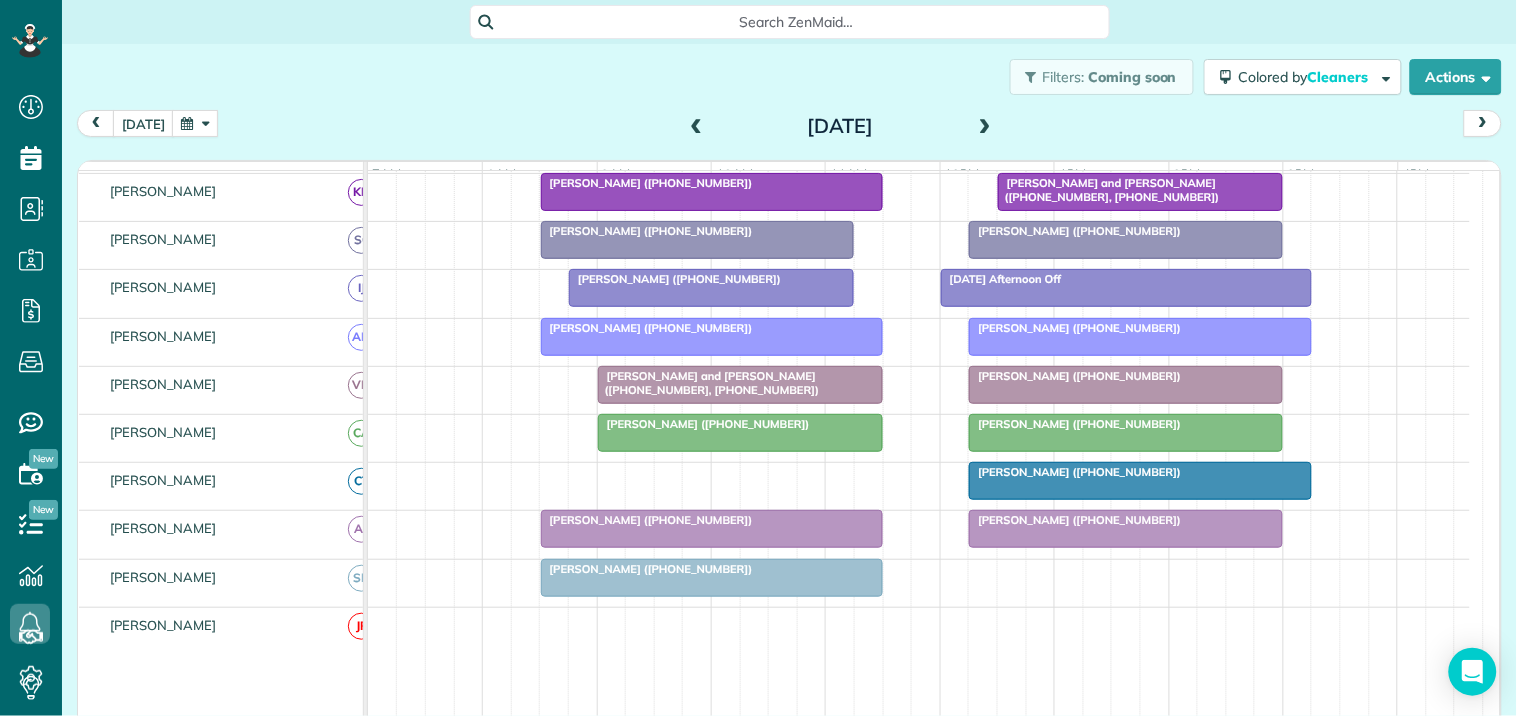 click at bounding box center (985, 127) 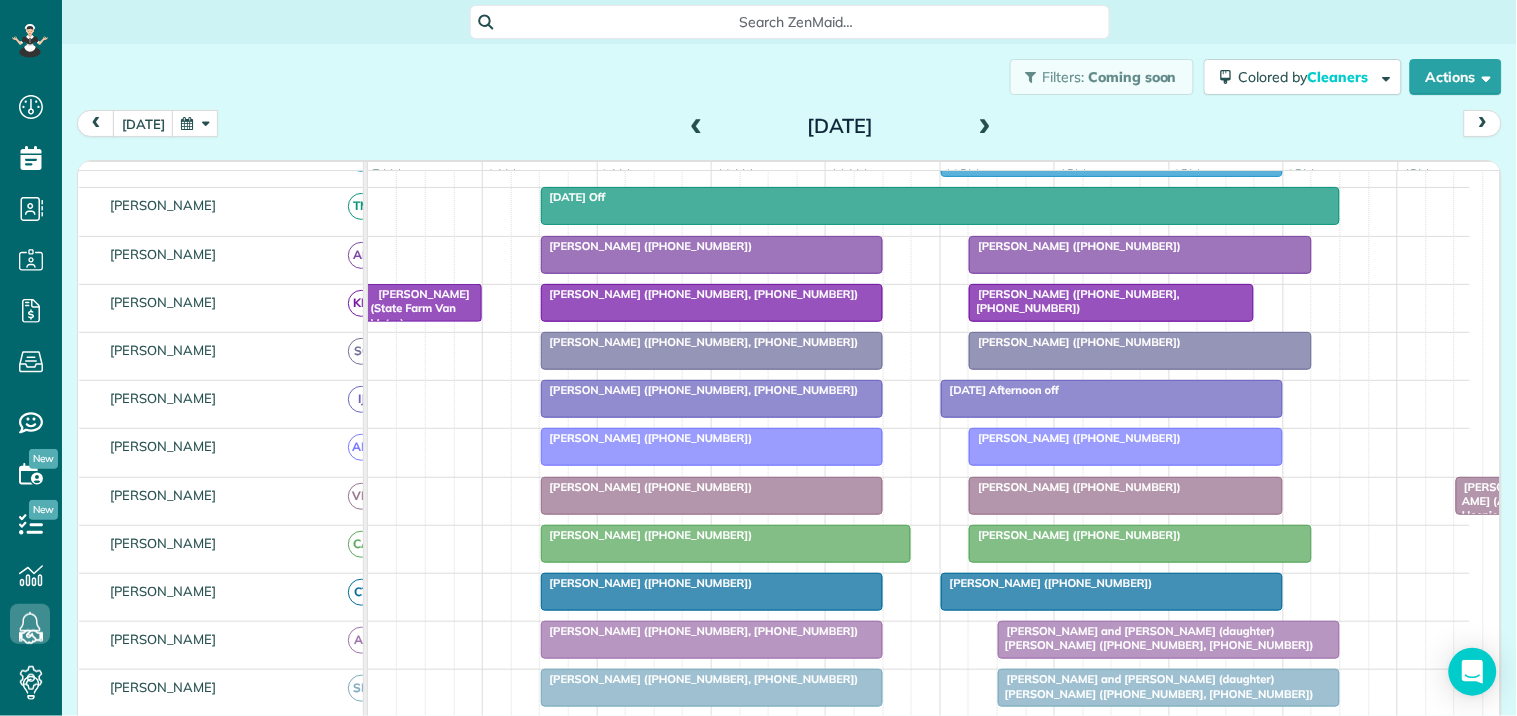click at bounding box center (985, 127) 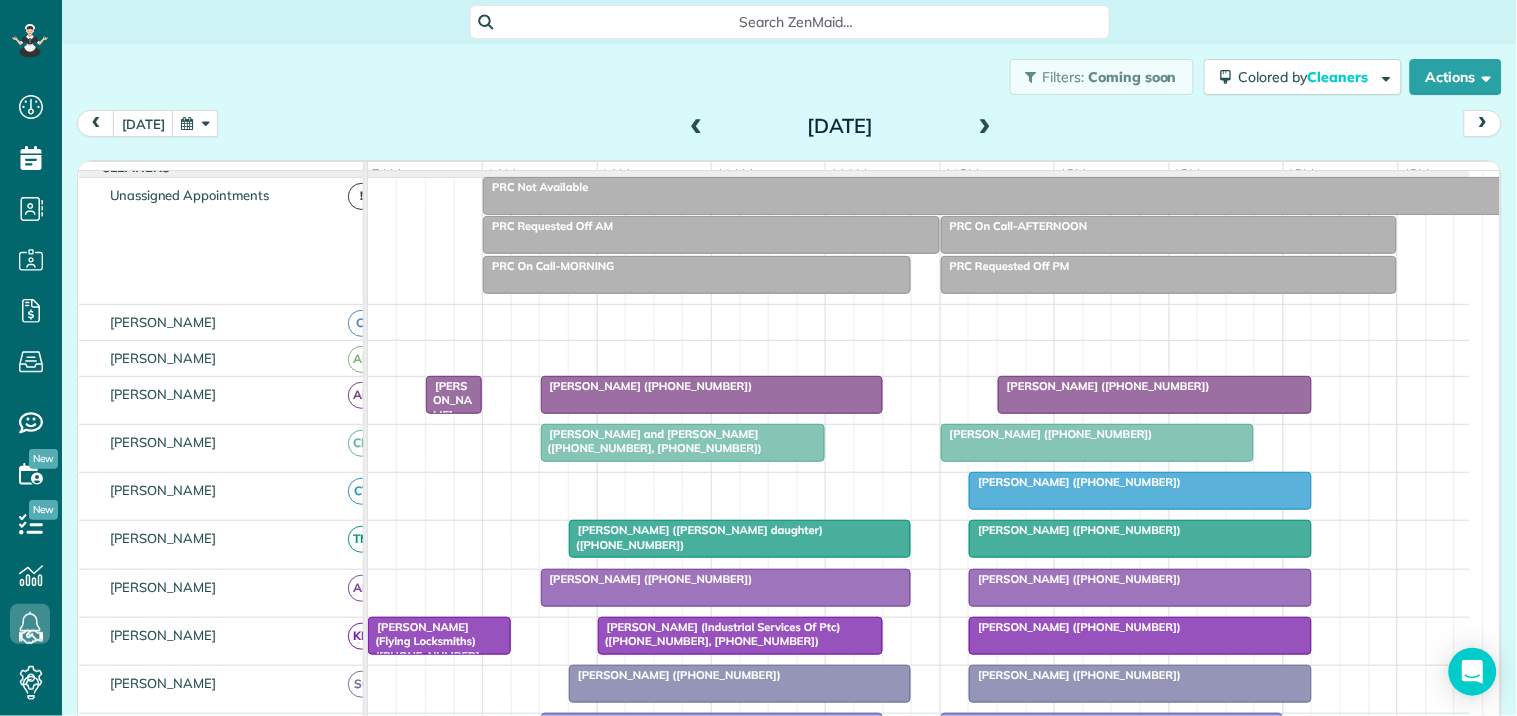 click at bounding box center [985, 127] 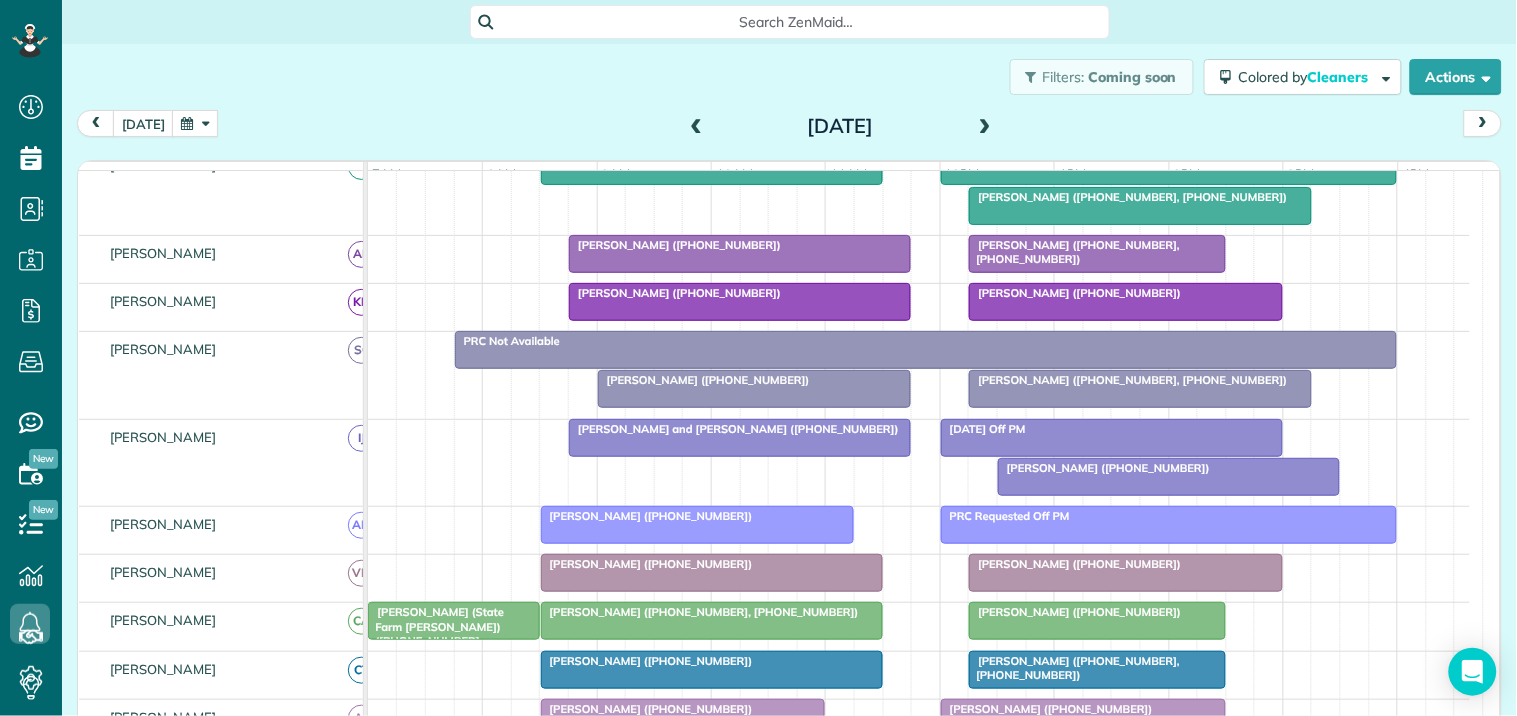 click at bounding box center [985, 127] 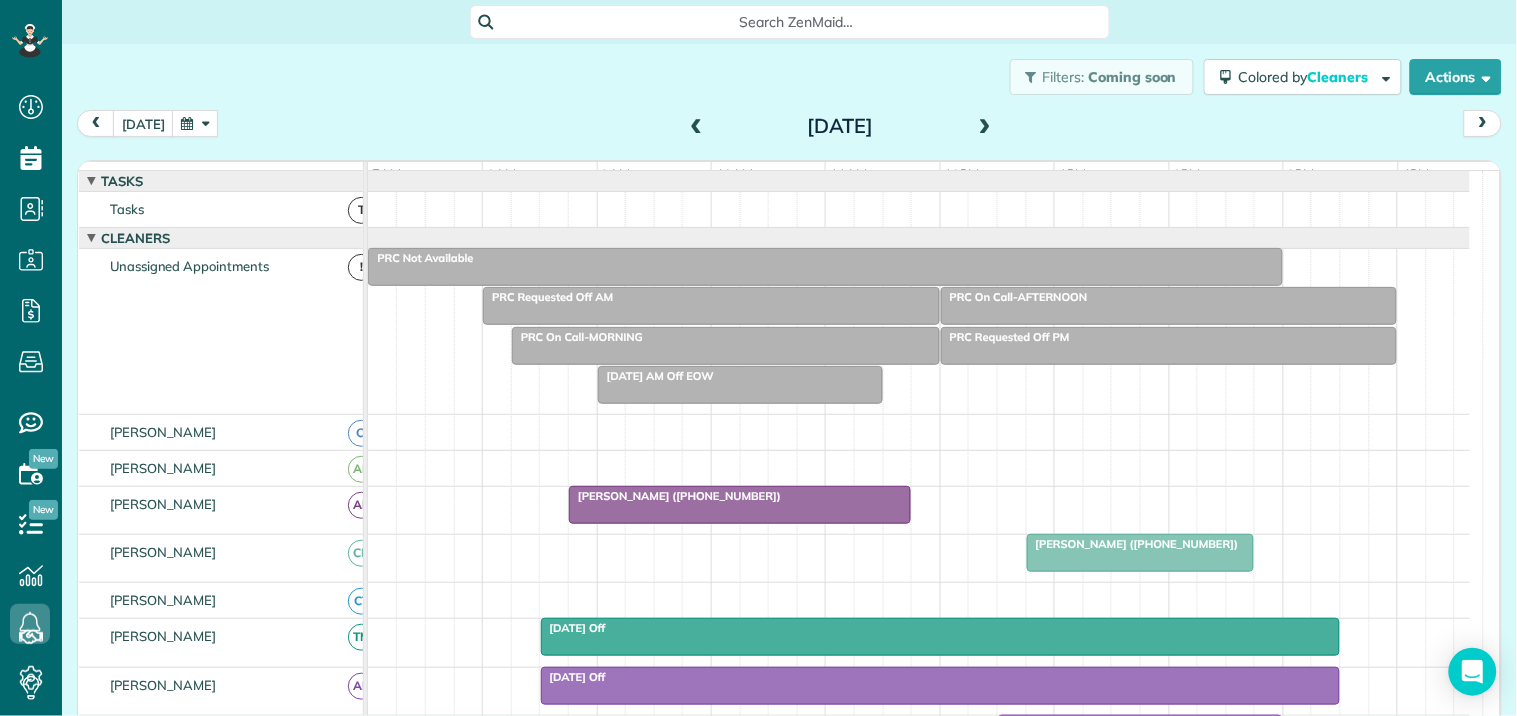 click at bounding box center [697, 127] 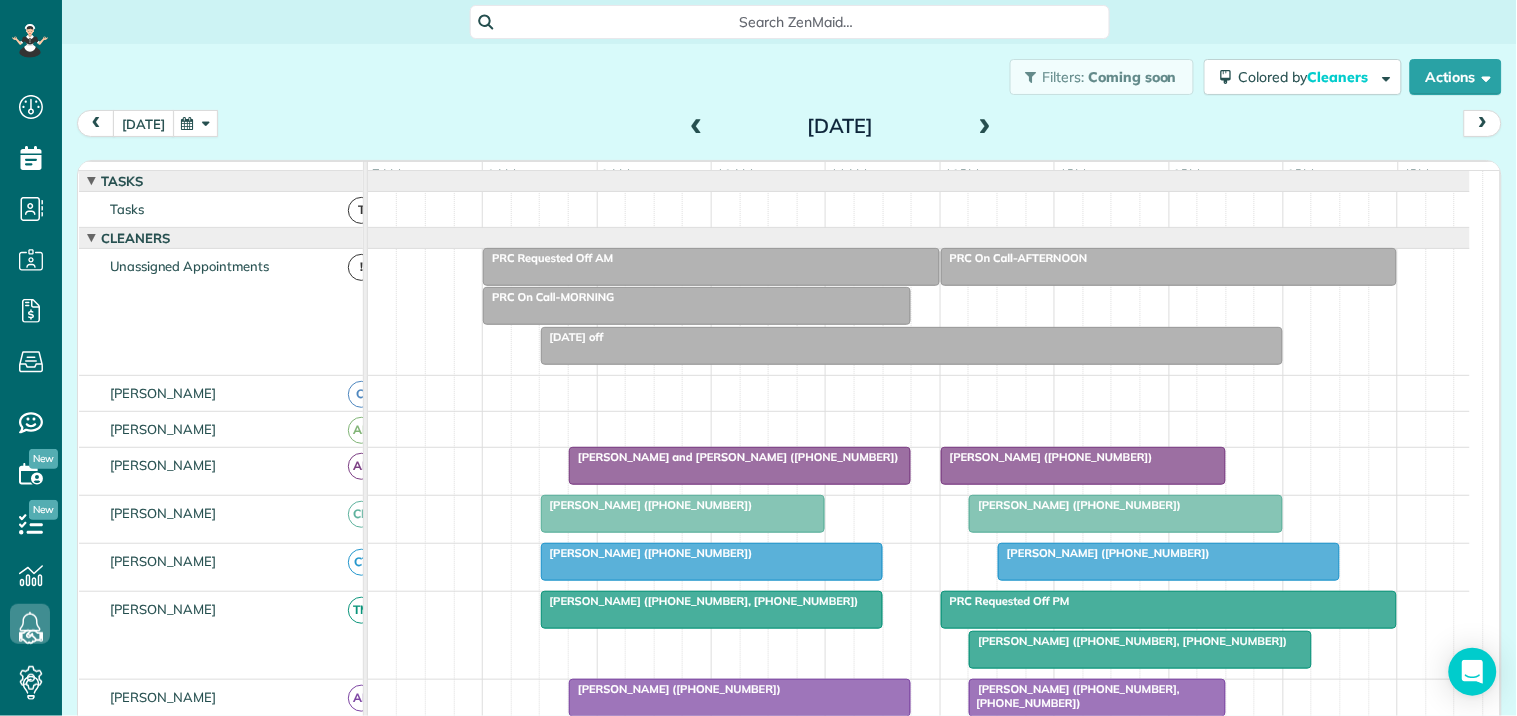 click on "[DATE]" at bounding box center (143, 123) 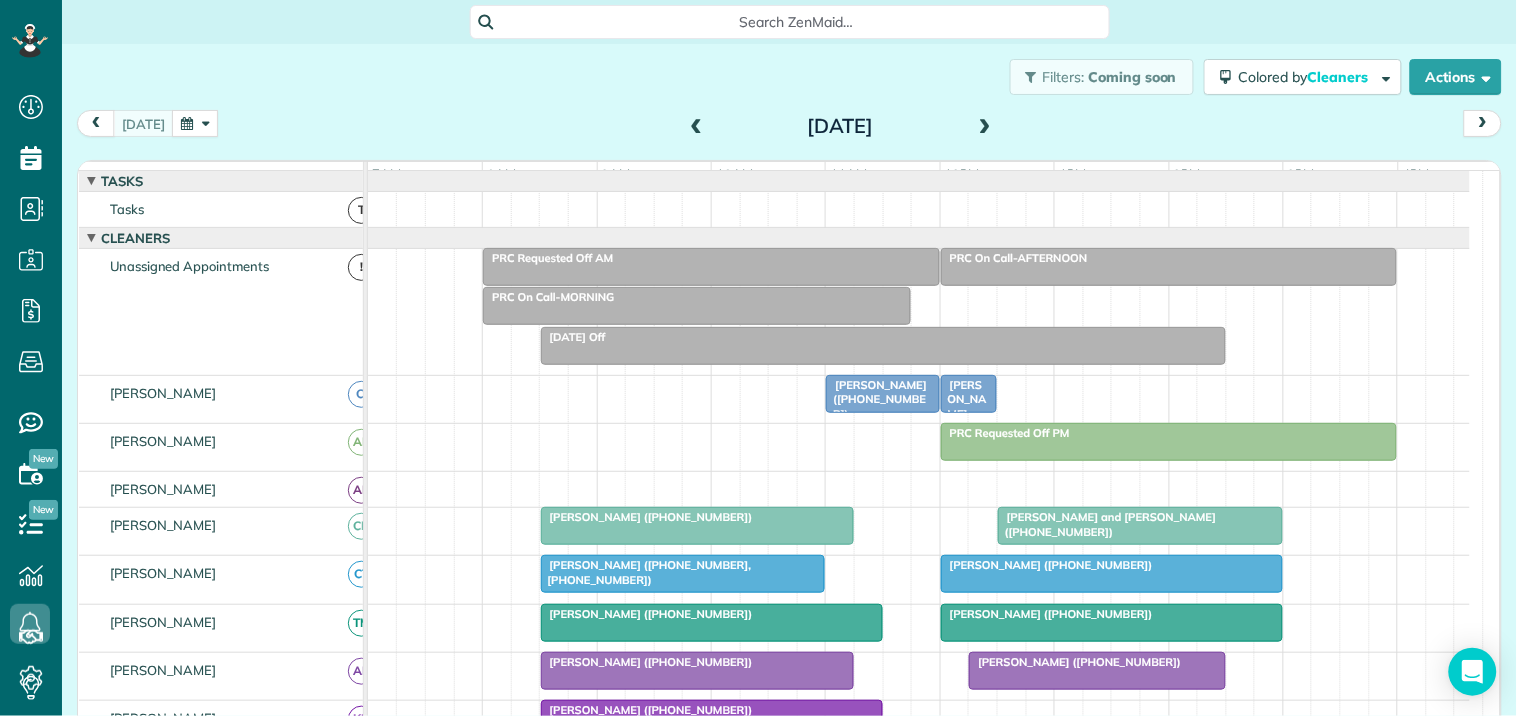 click on "today   Monday Jul 21, 2025" at bounding box center [789, 128] 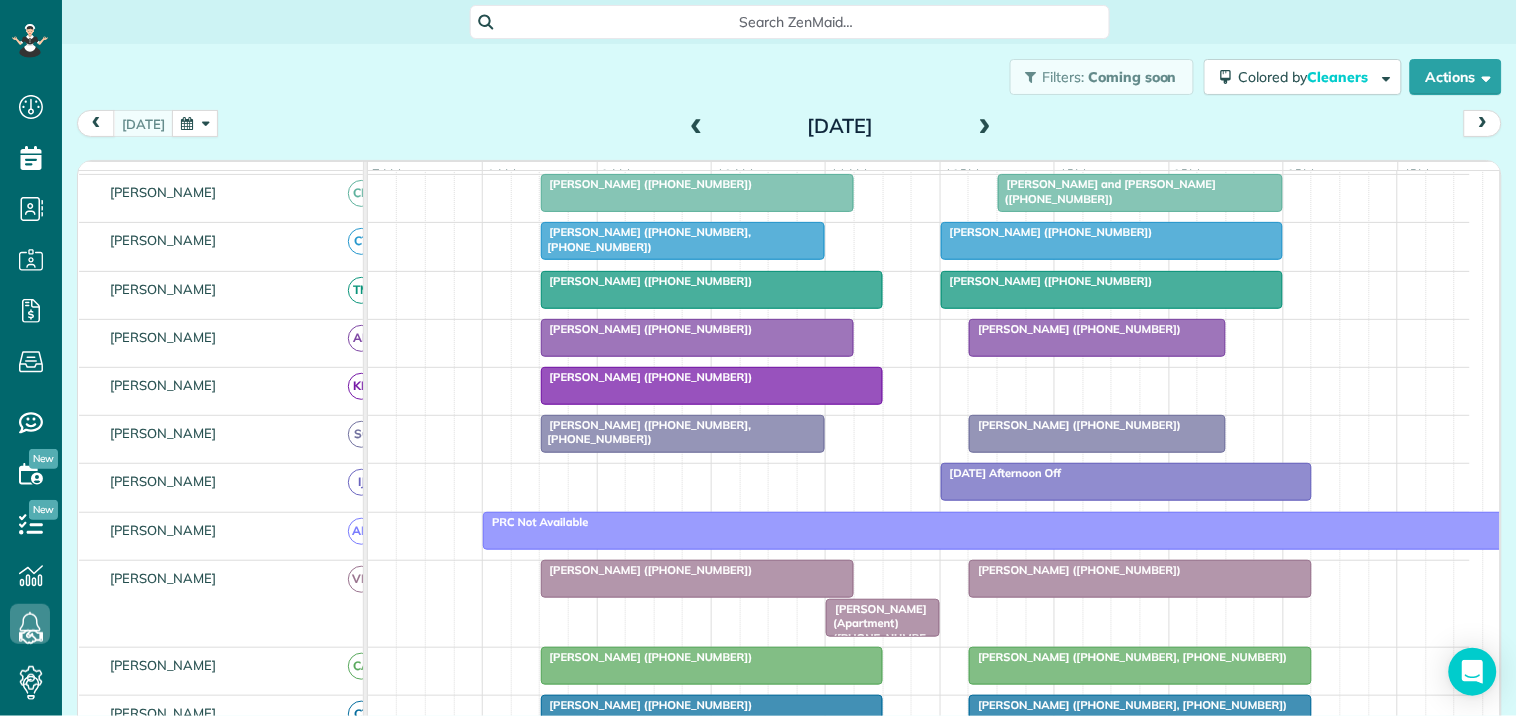 scroll, scrollTop: 493, scrollLeft: 0, axis: vertical 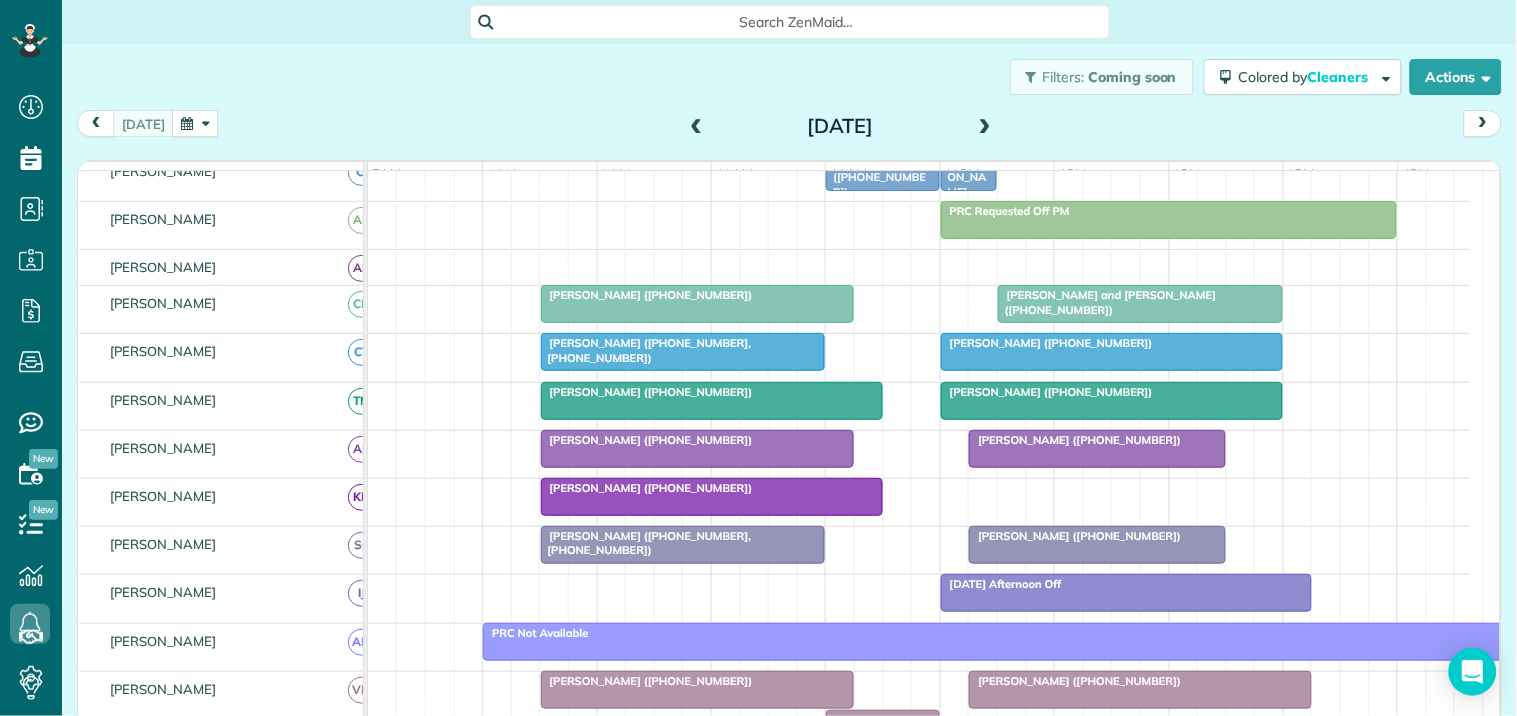 click at bounding box center (985, 127) 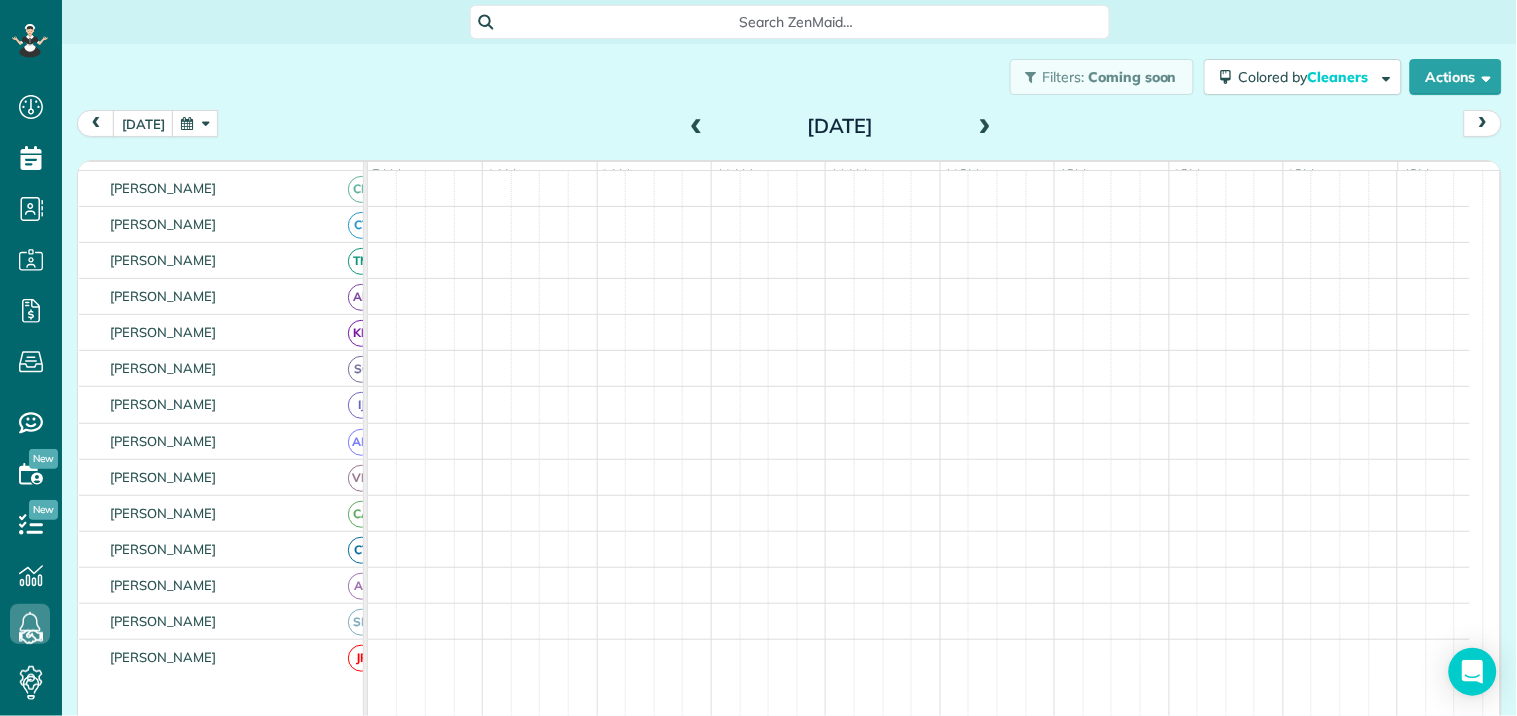 scroll, scrollTop: 120, scrollLeft: 0, axis: vertical 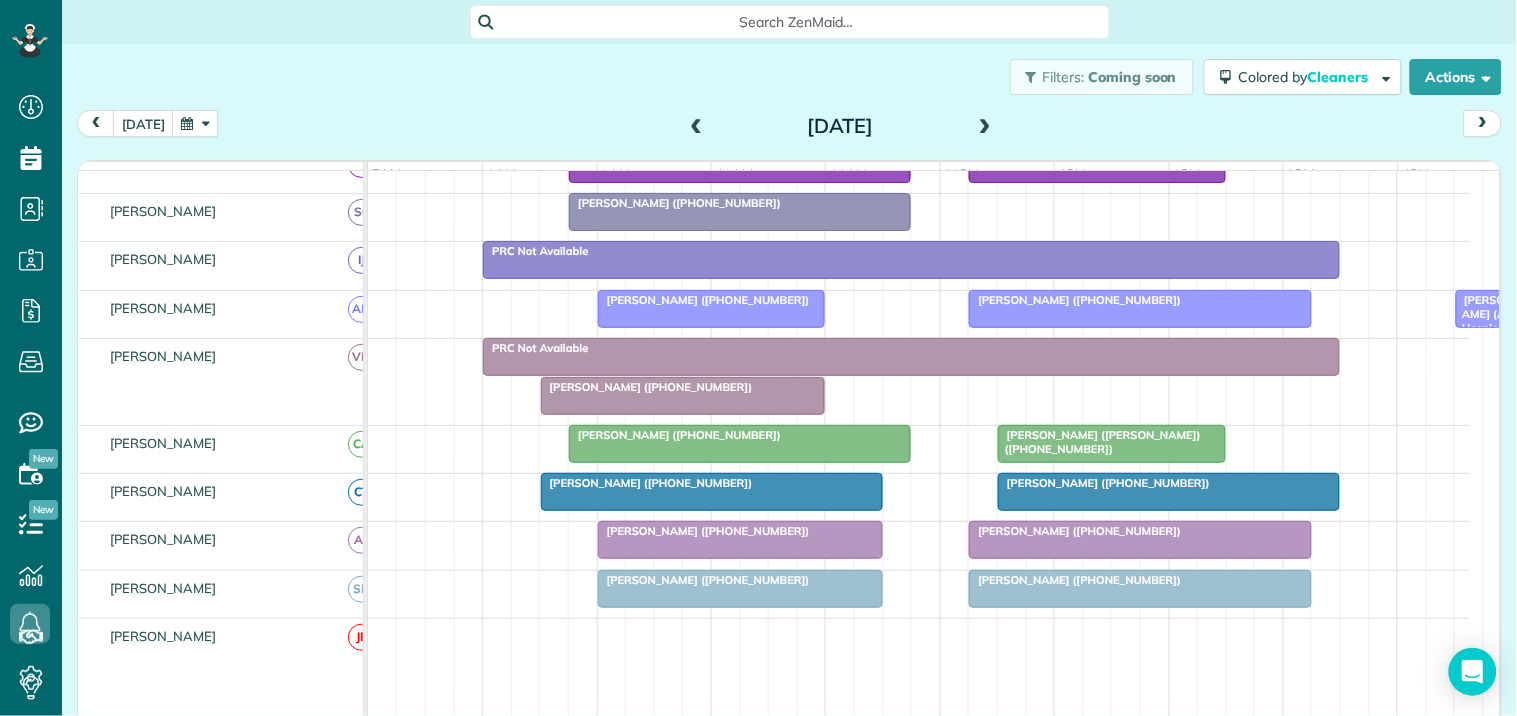 click at bounding box center [985, 127] 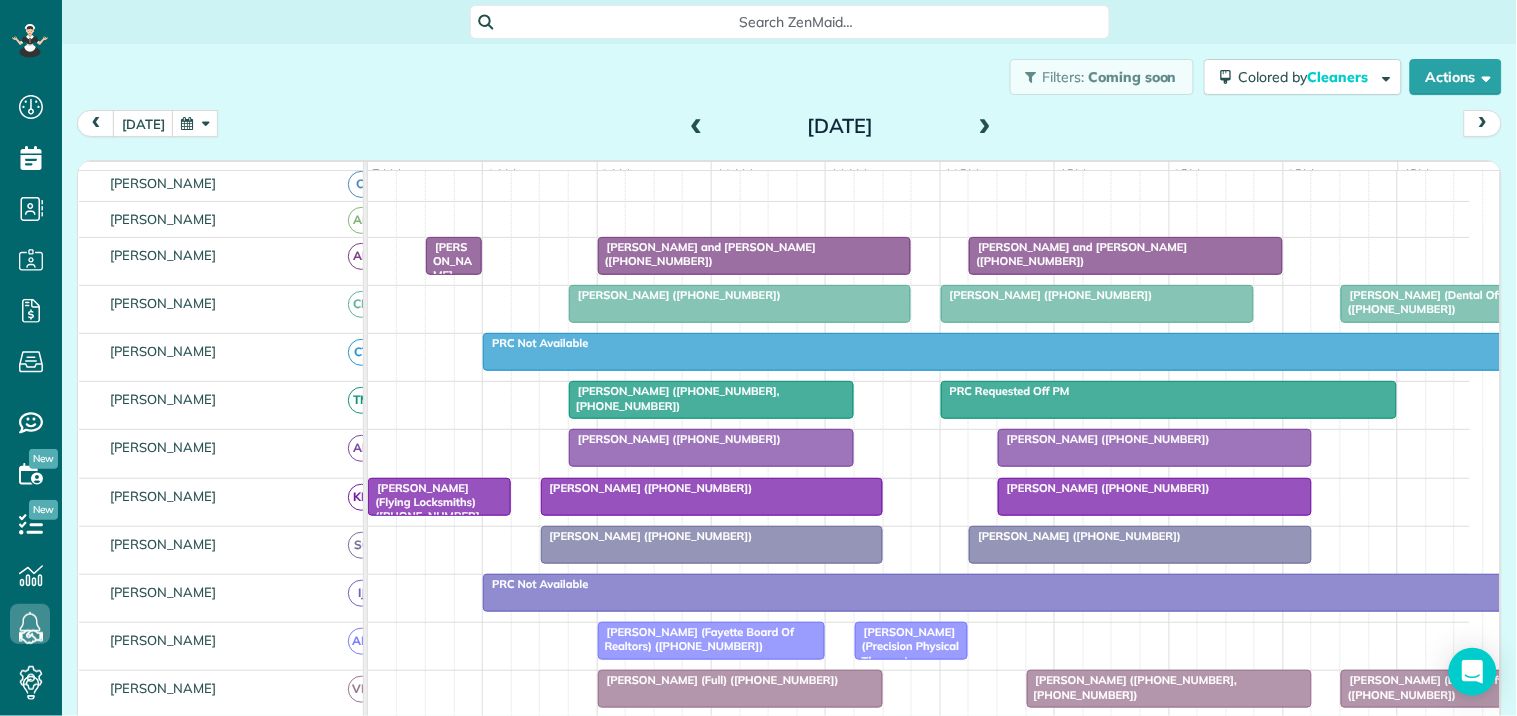 click at bounding box center [985, 127] 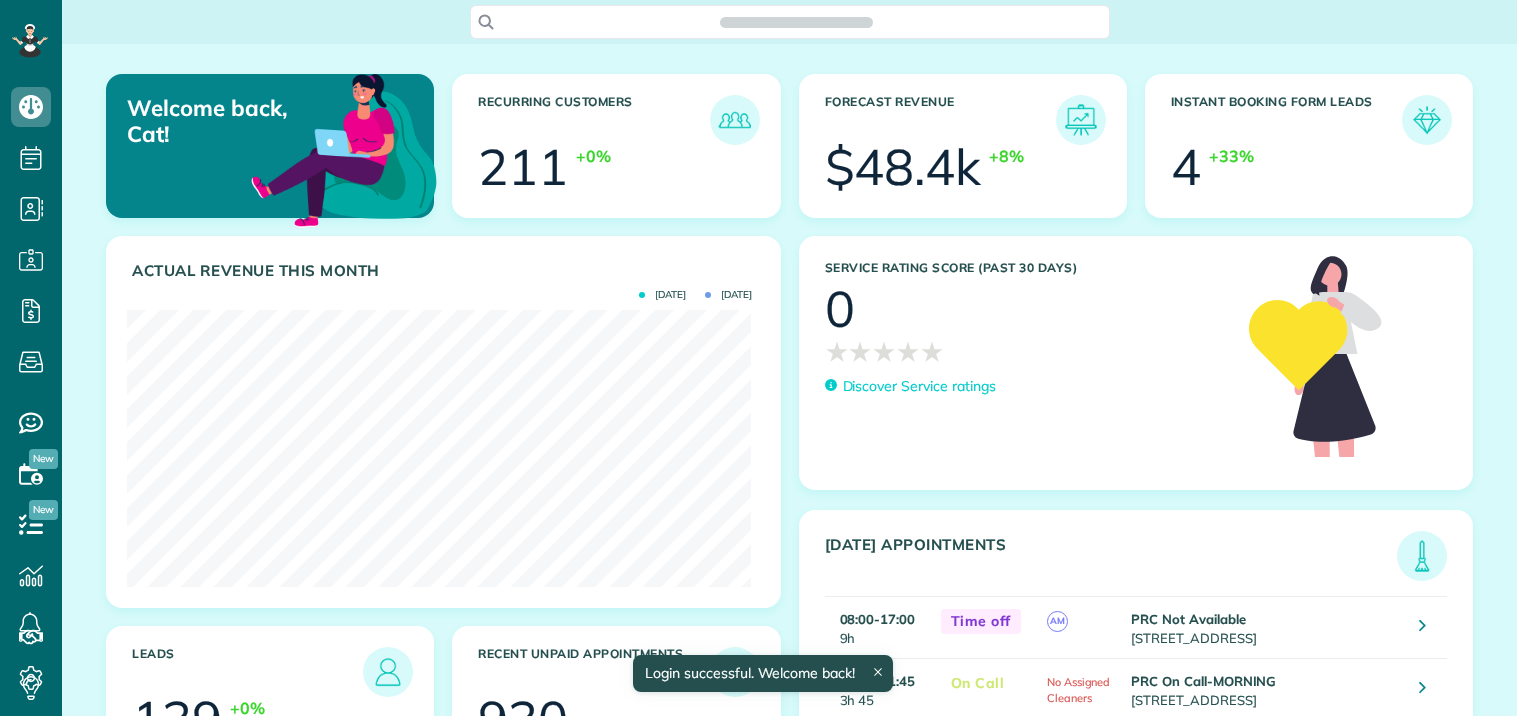 scroll, scrollTop: 0, scrollLeft: 0, axis: both 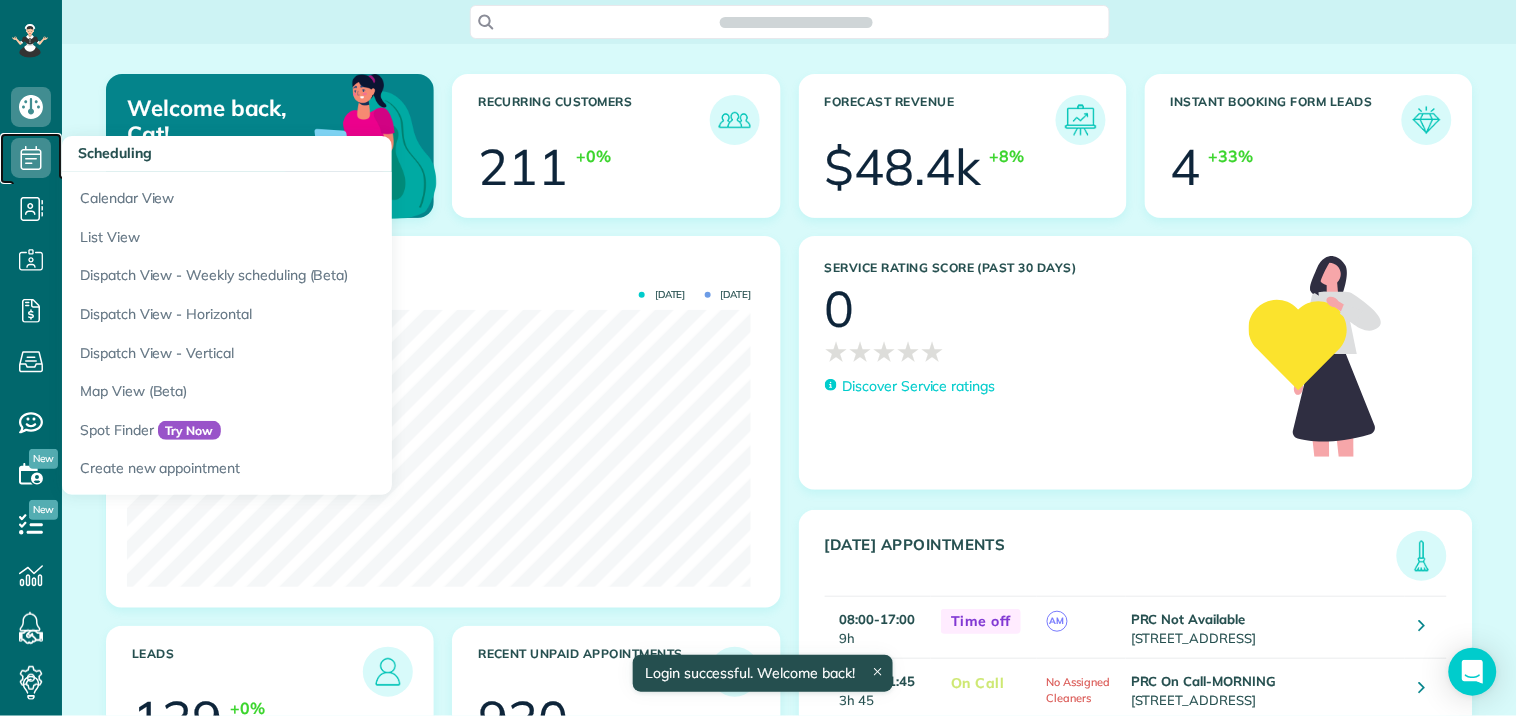 click 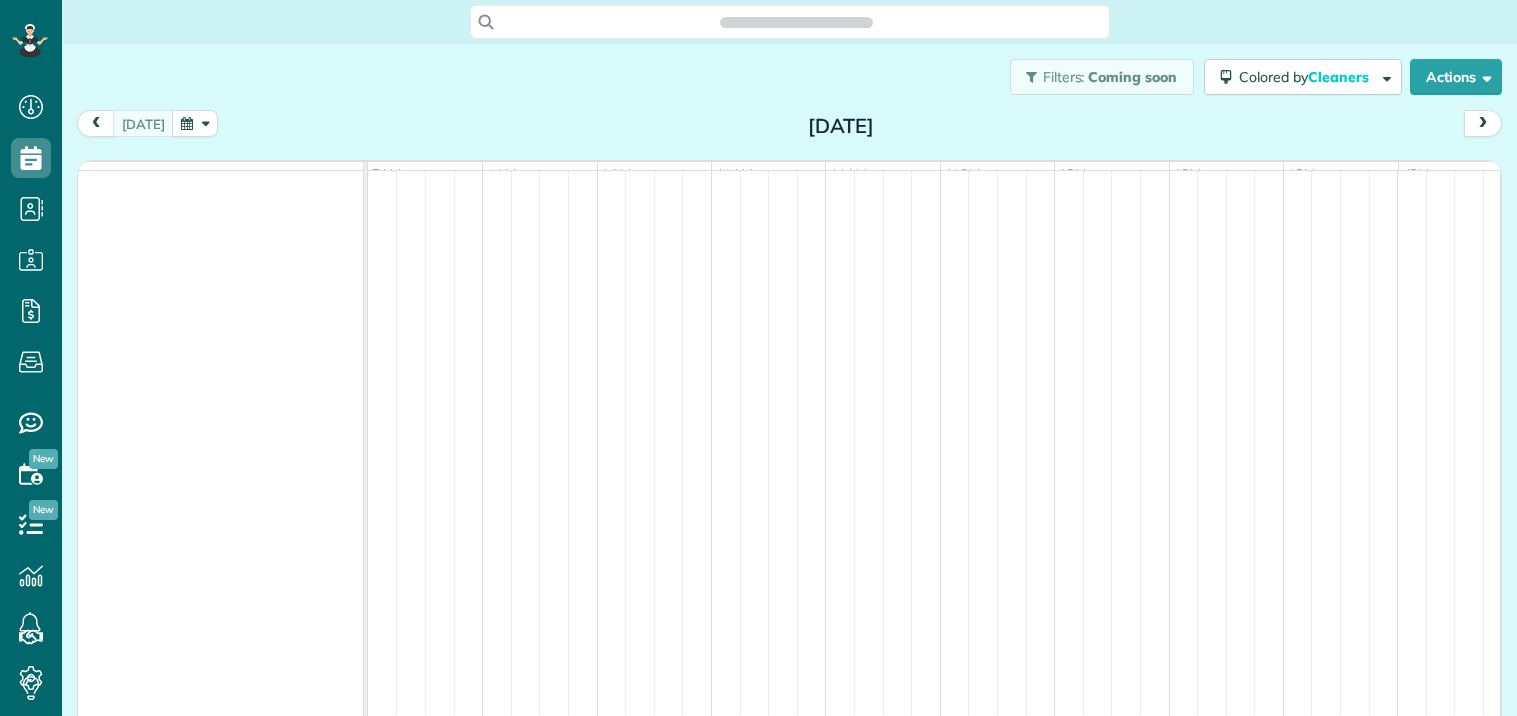 scroll, scrollTop: 0, scrollLeft: 0, axis: both 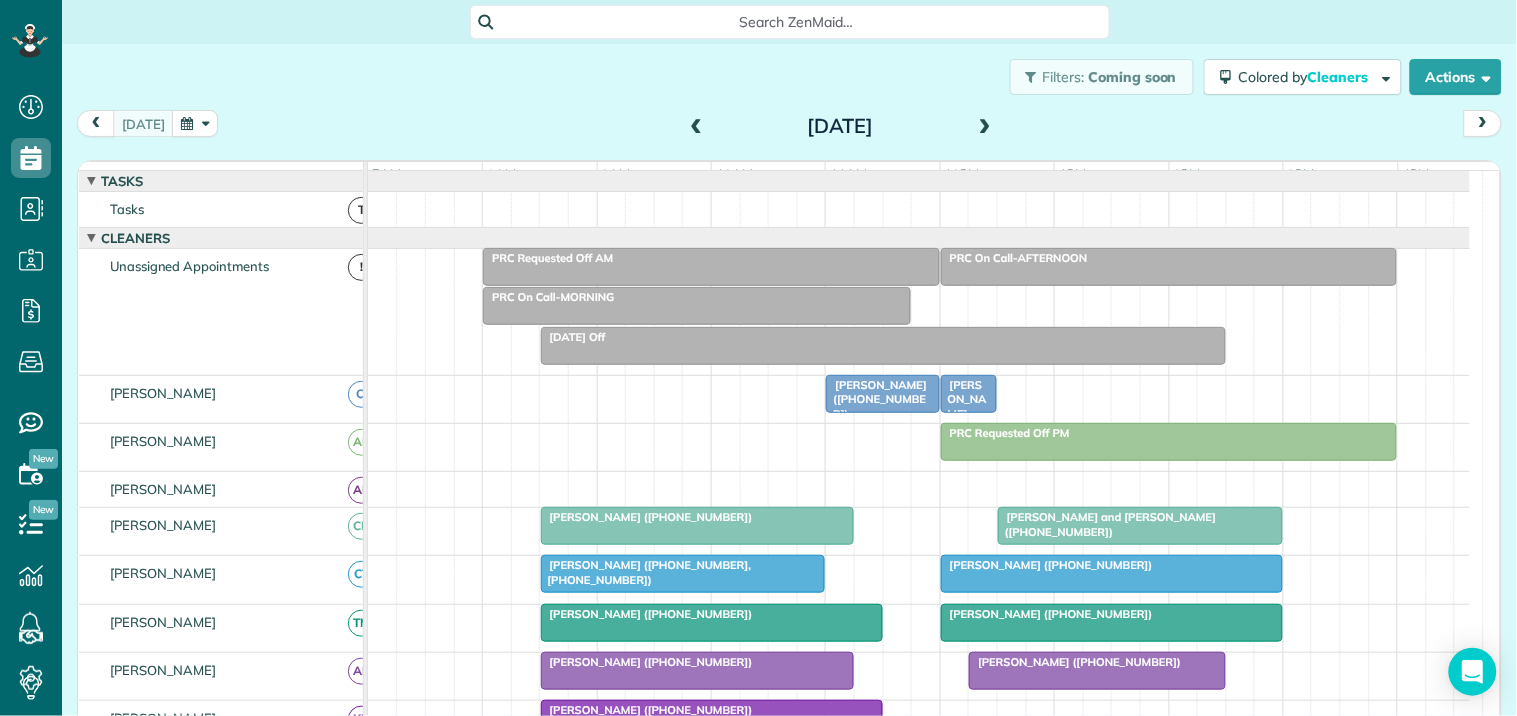 click at bounding box center [985, 127] 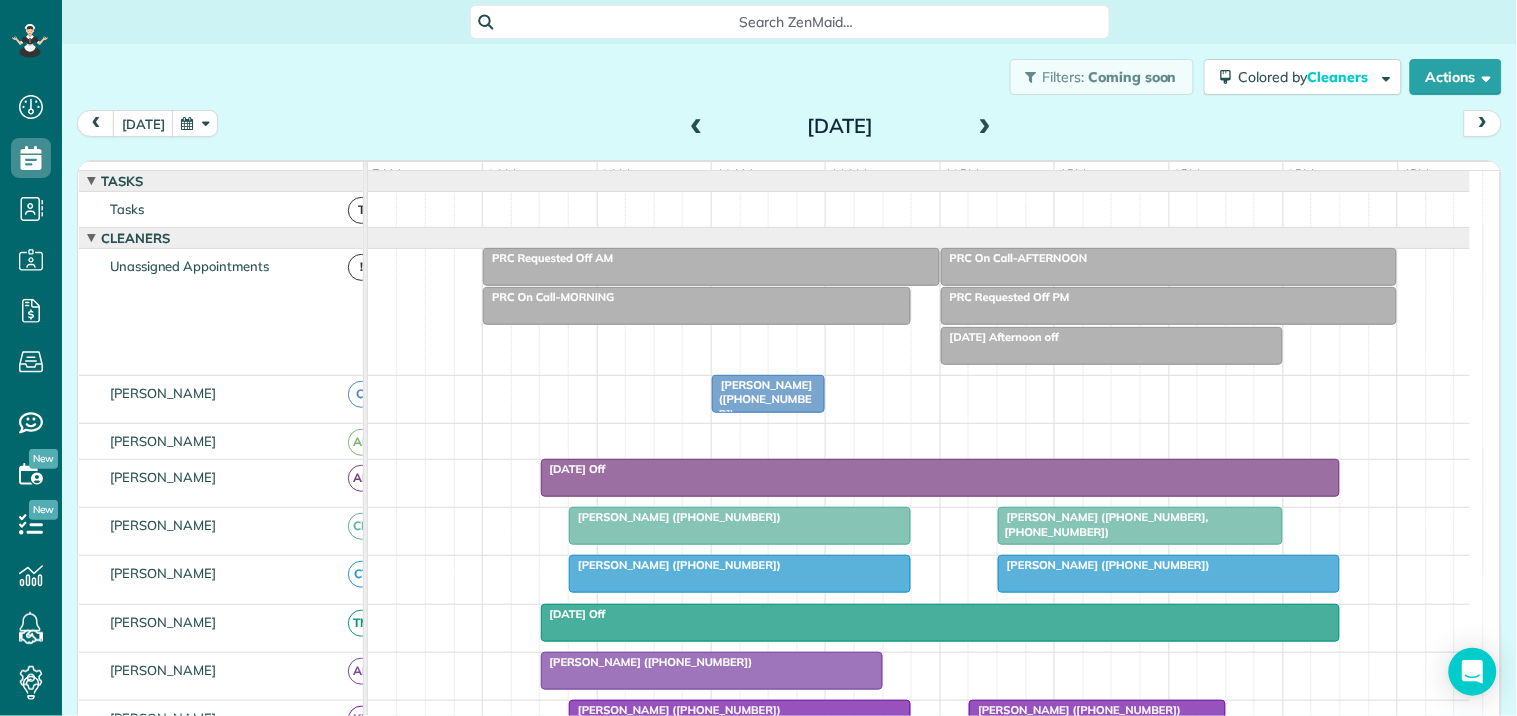 scroll, scrollTop: 555, scrollLeft: 0, axis: vertical 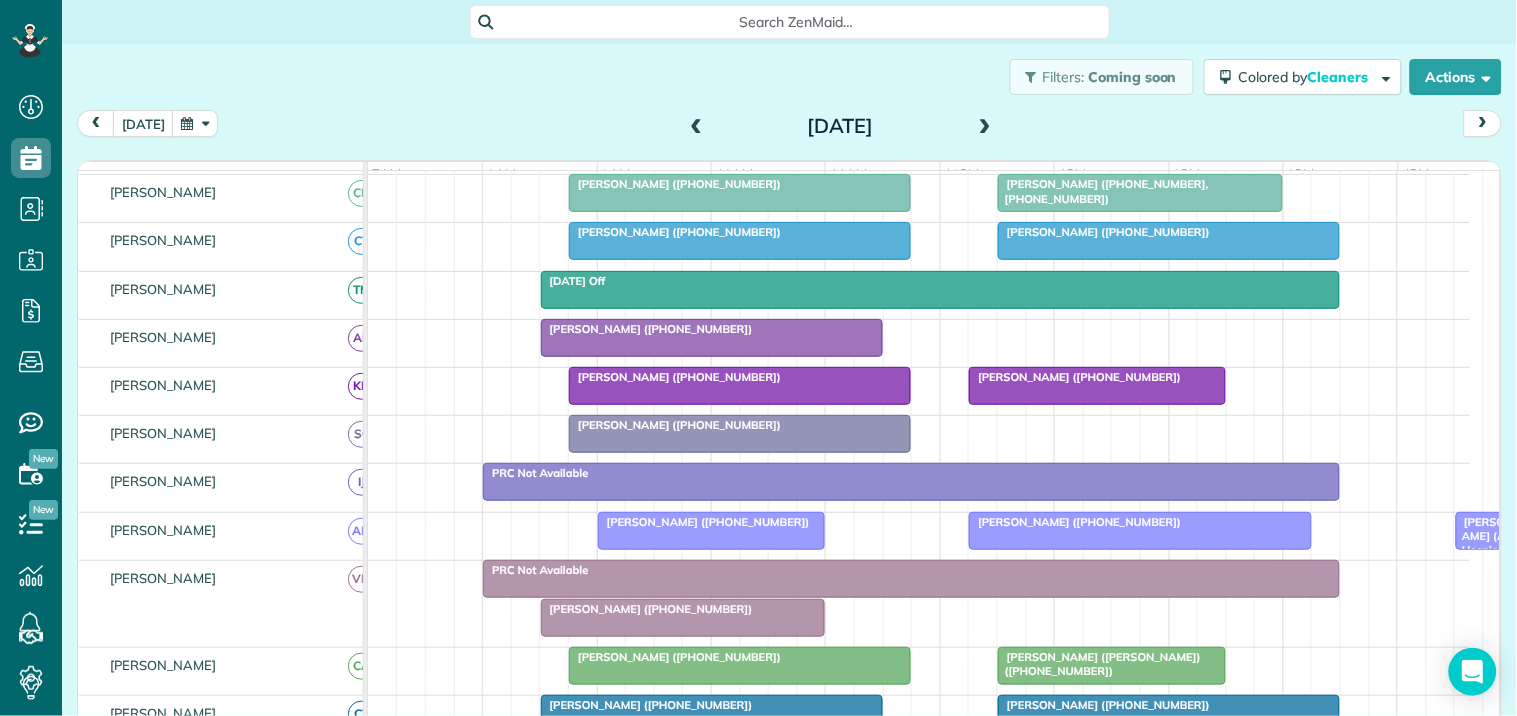 click at bounding box center (985, 127) 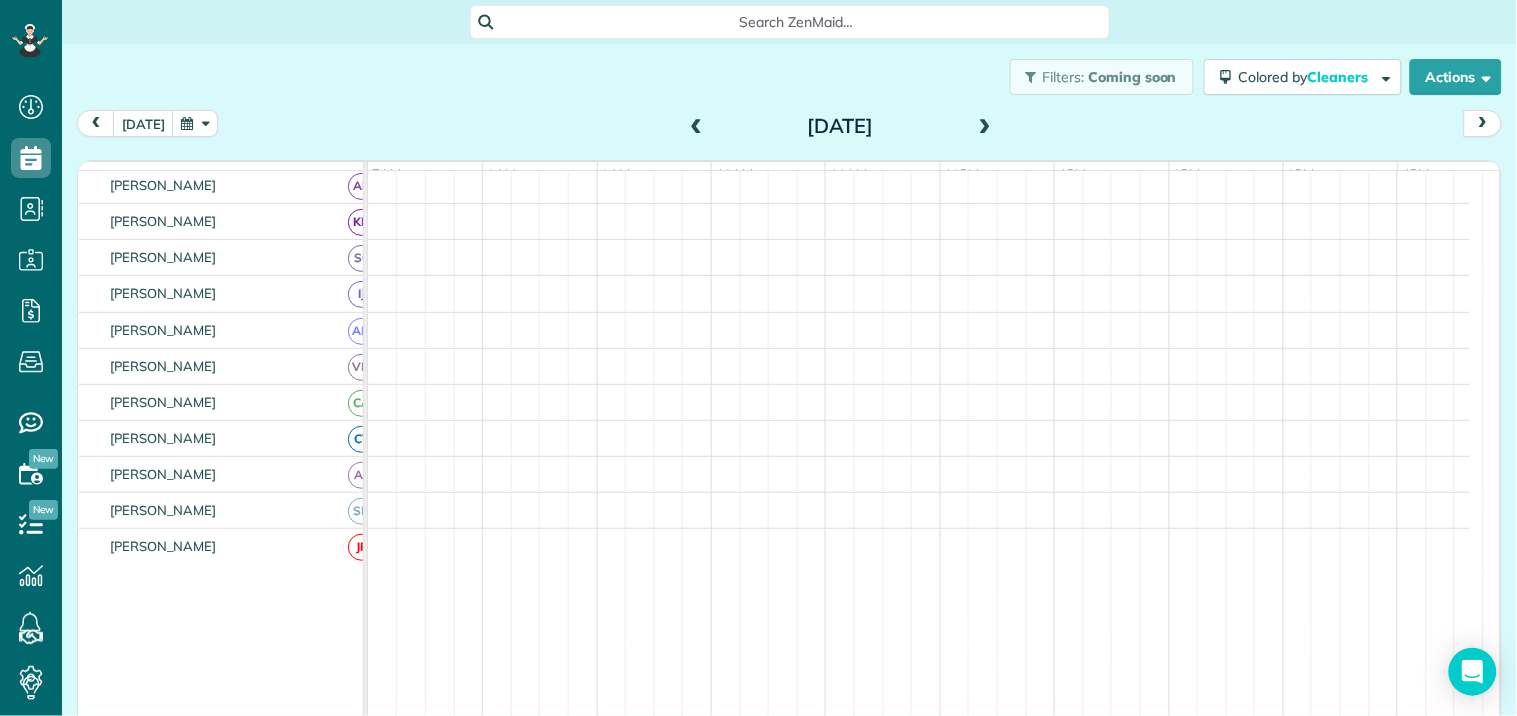 scroll, scrollTop: 218, scrollLeft: 0, axis: vertical 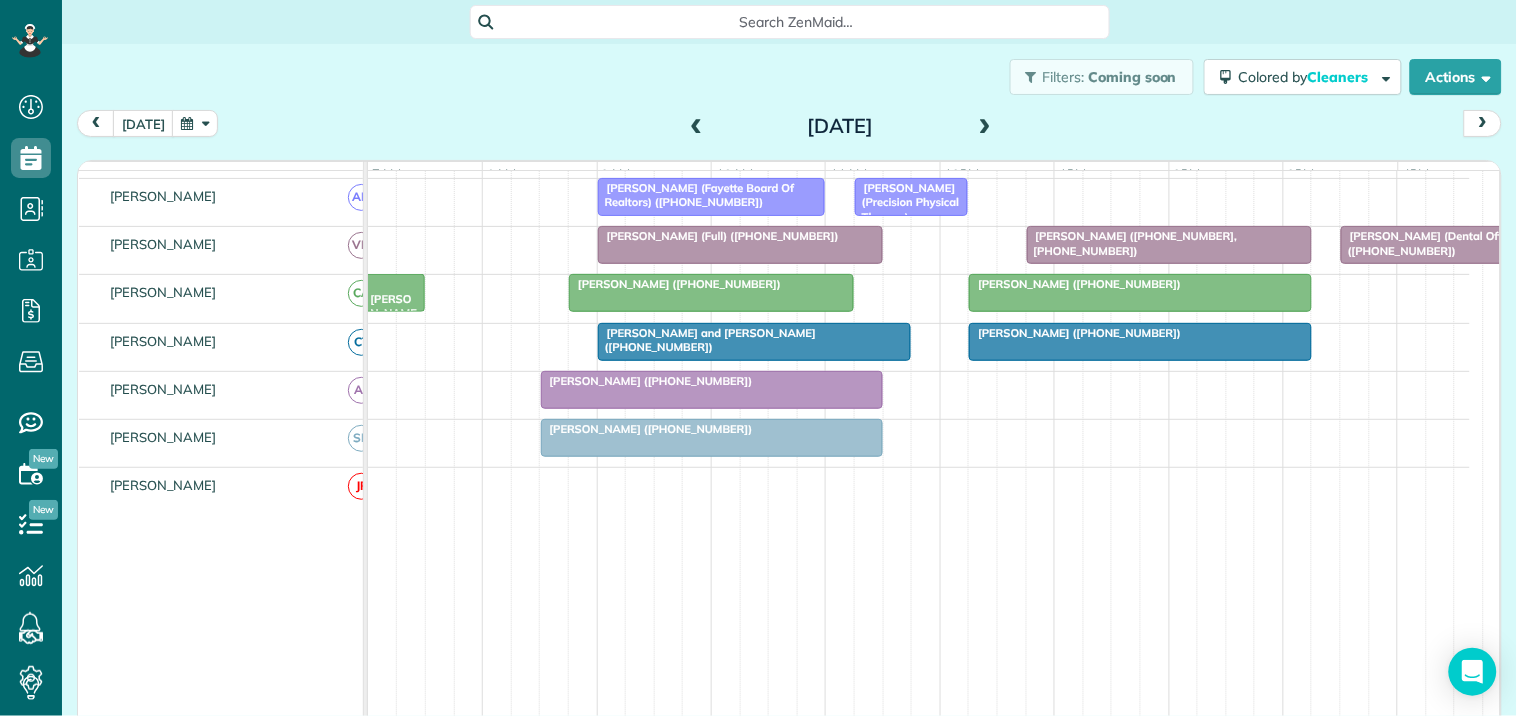 click at bounding box center (195, 123) 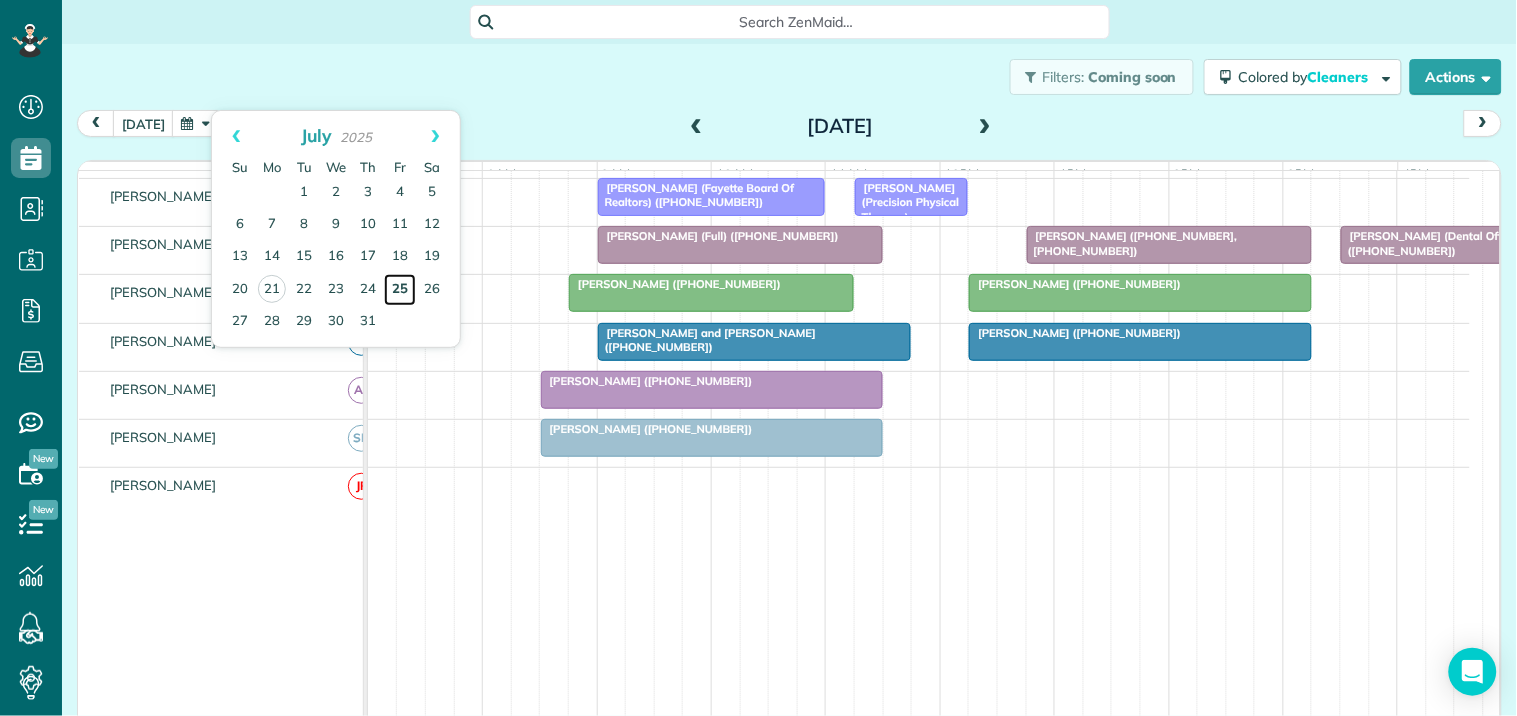 click on "25" at bounding box center (400, 290) 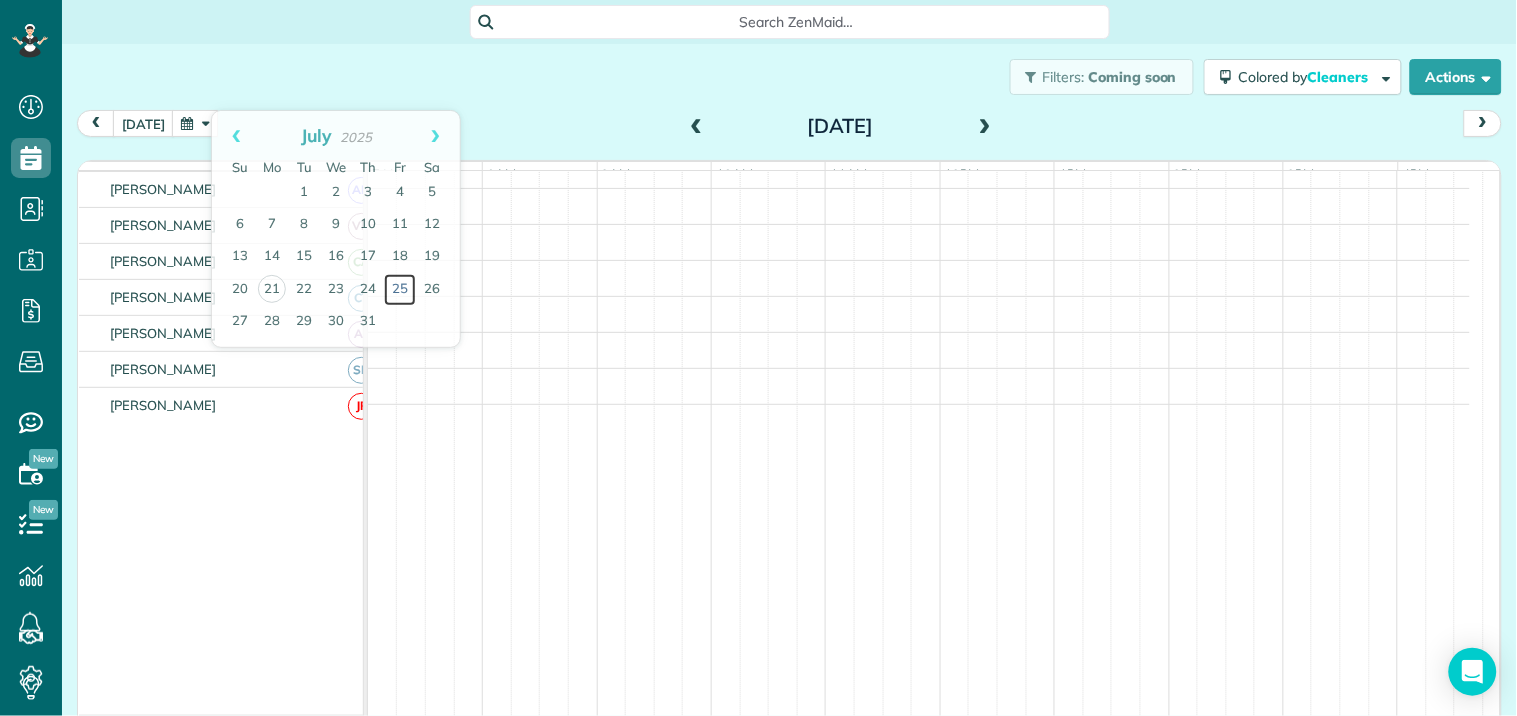 scroll, scrollTop: 466, scrollLeft: 0, axis: vertical 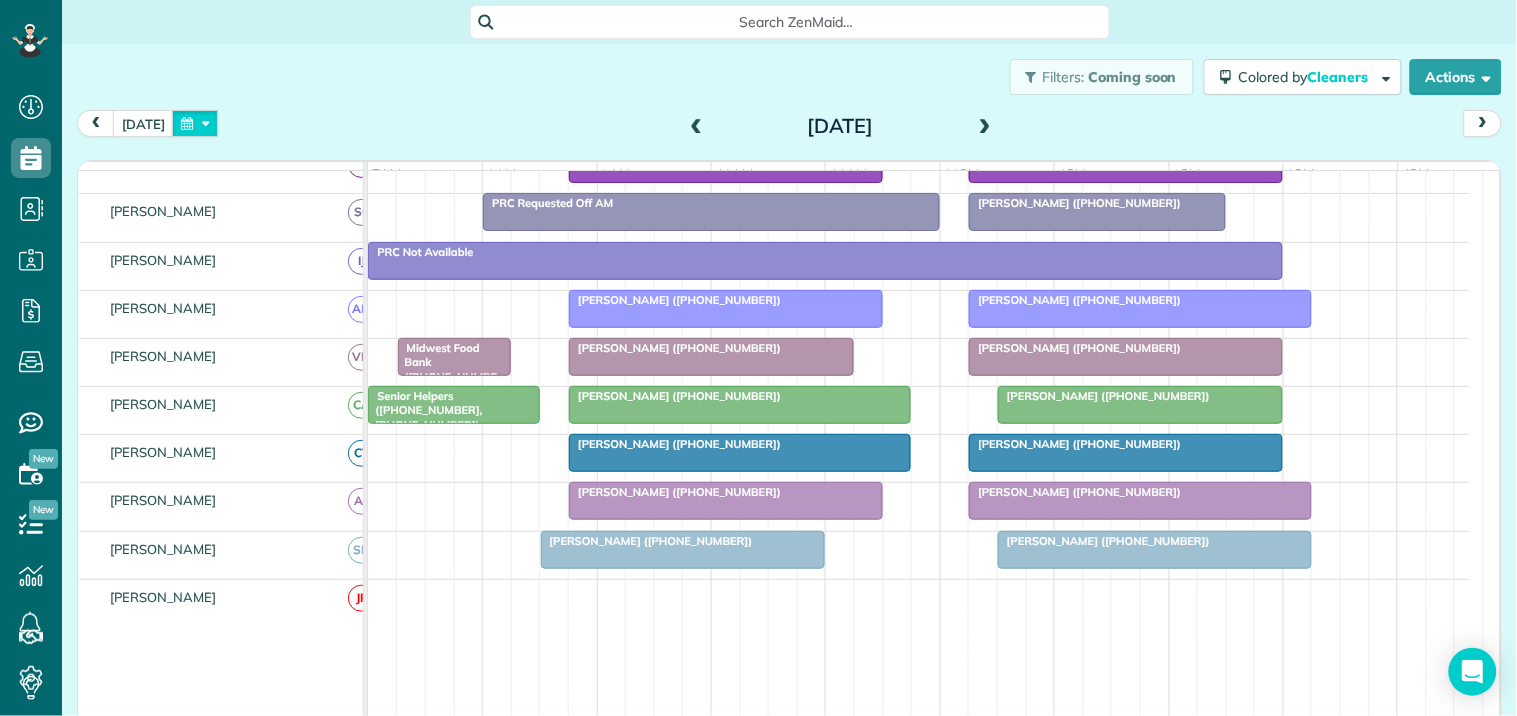 click at bounding box center (195, 123) 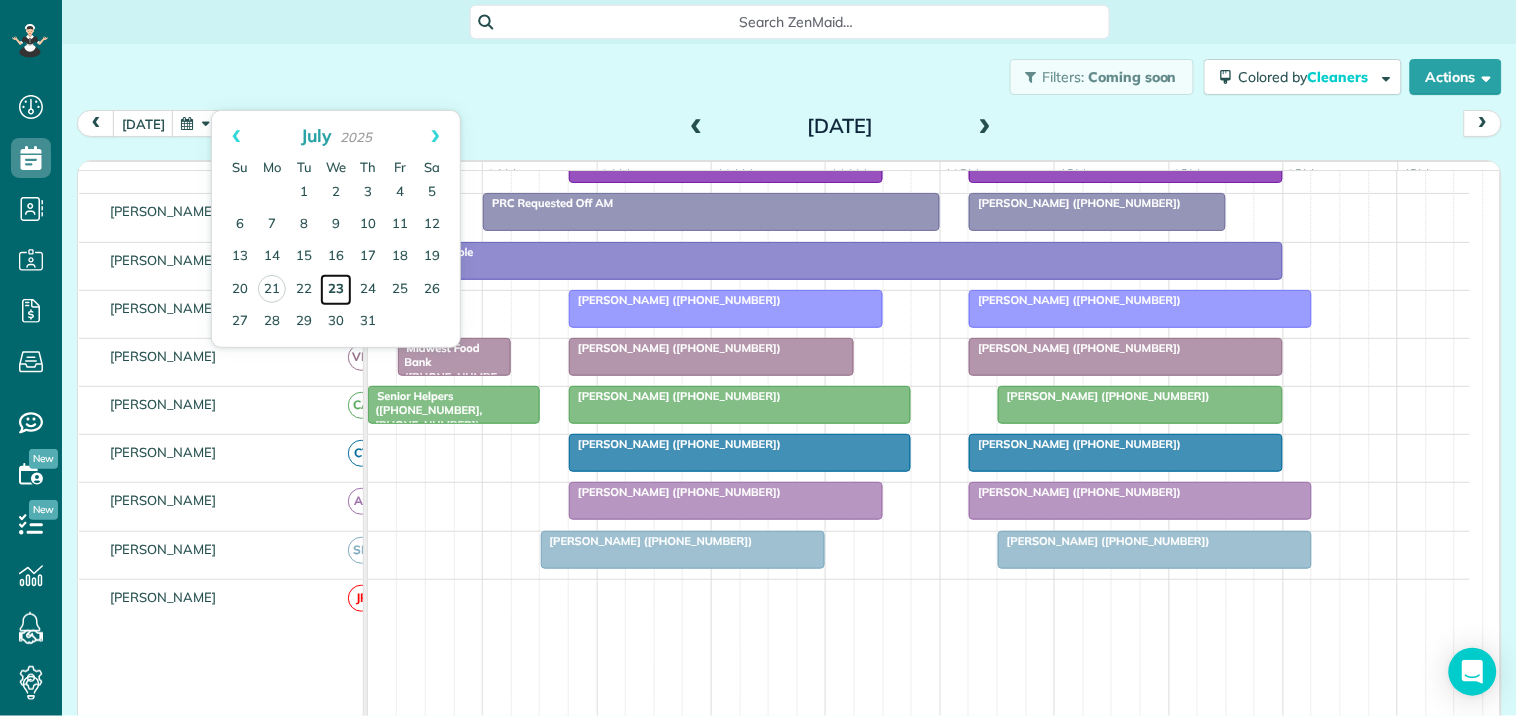 click on "23" at bounding box center [336, 290] 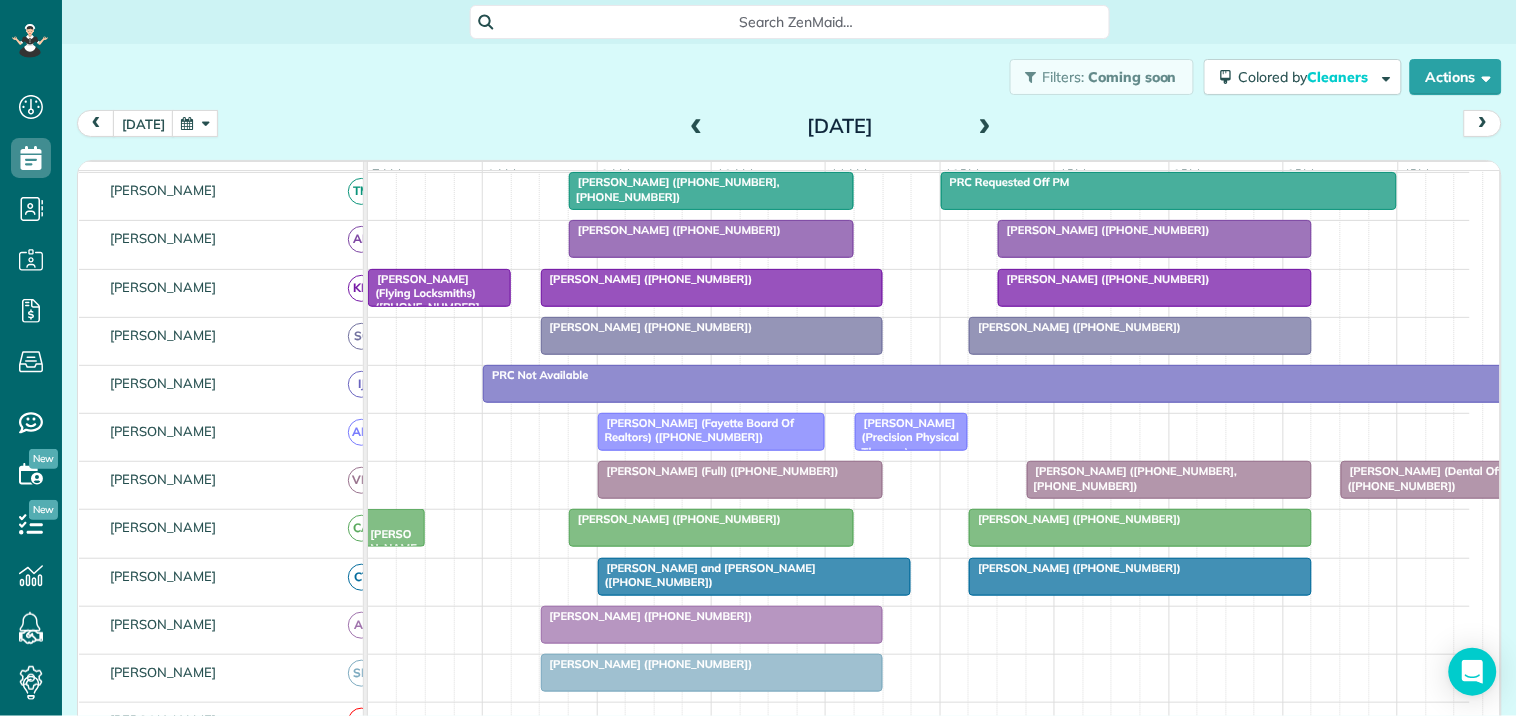 scroll, scrollTop: 504, scrollLeft: 0, axis: vertical 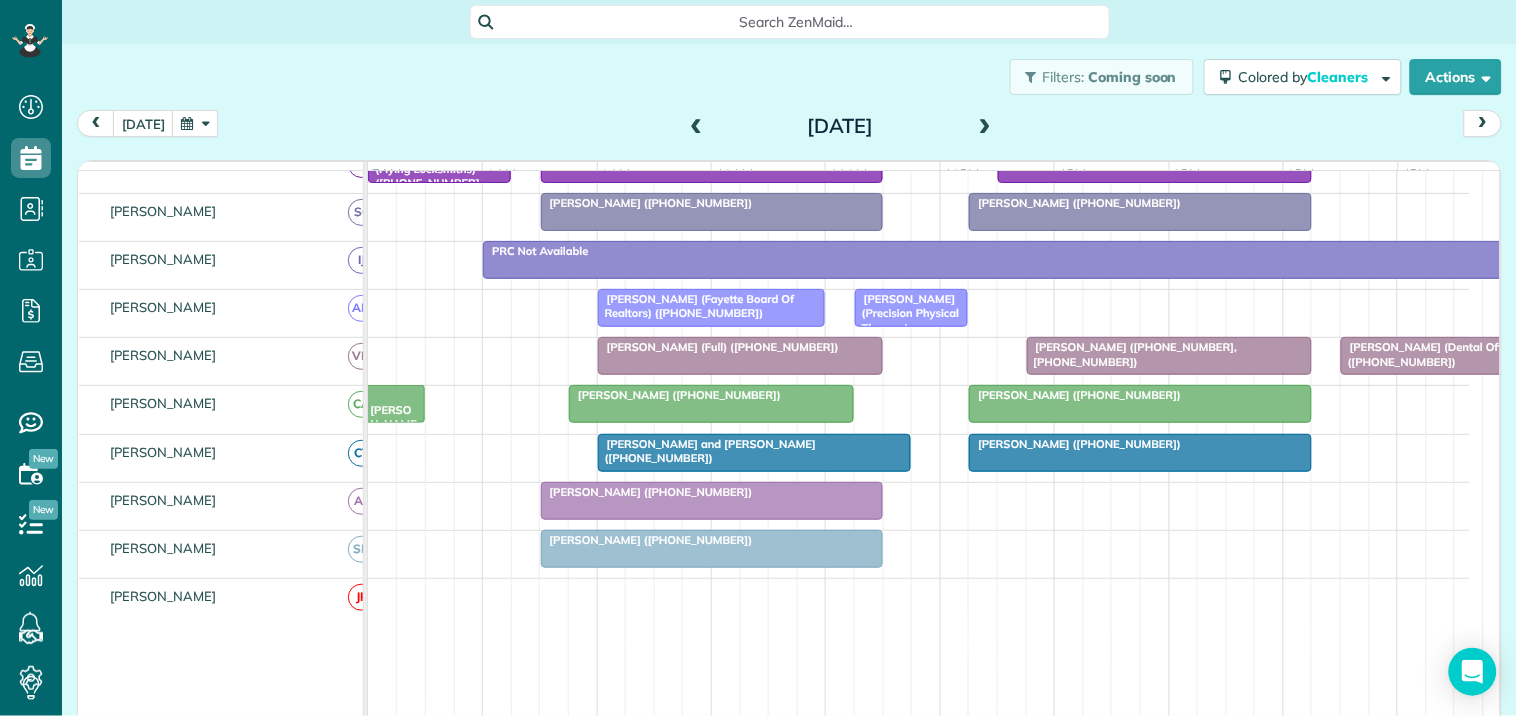 click at bounding box center (697, 127) 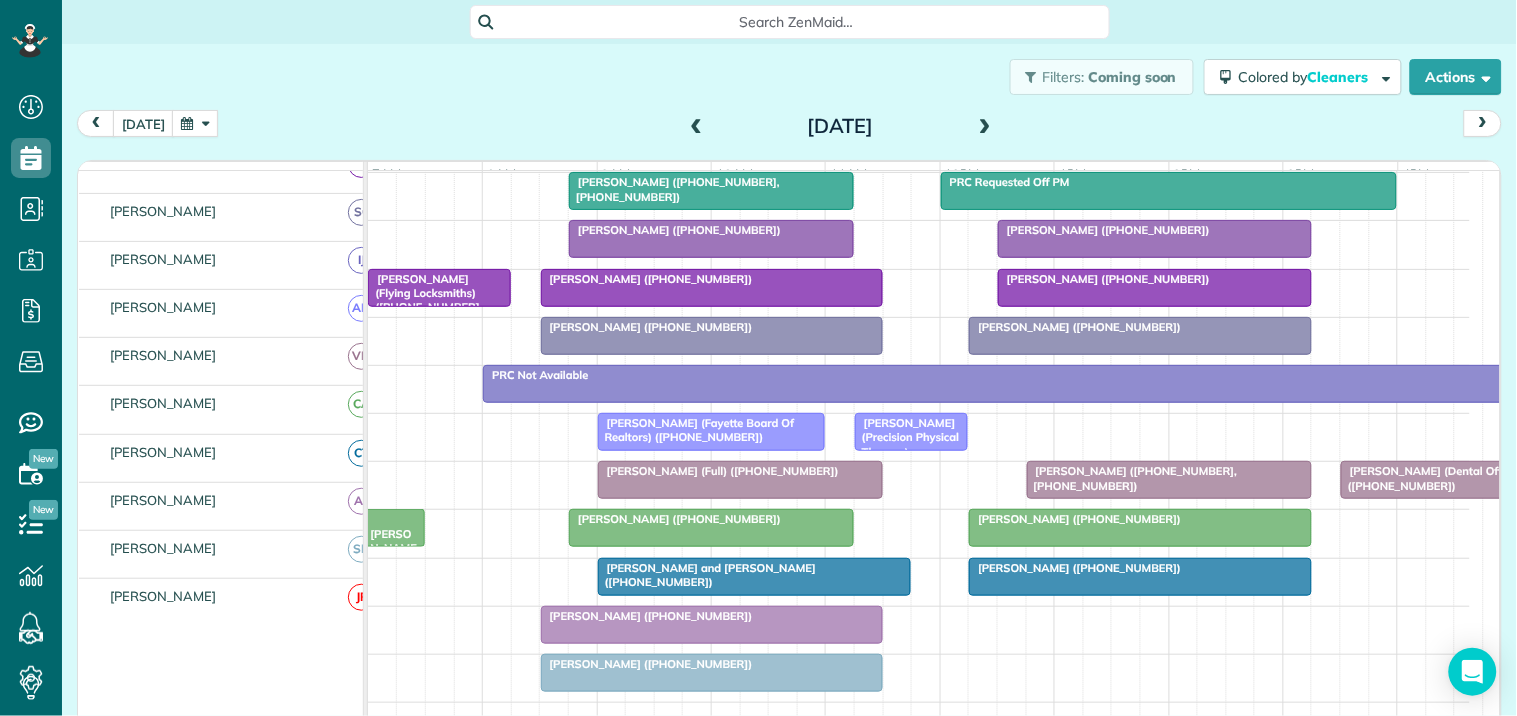 scroll, scrollTop: 380, scrollLeft: 0, axis: vertical 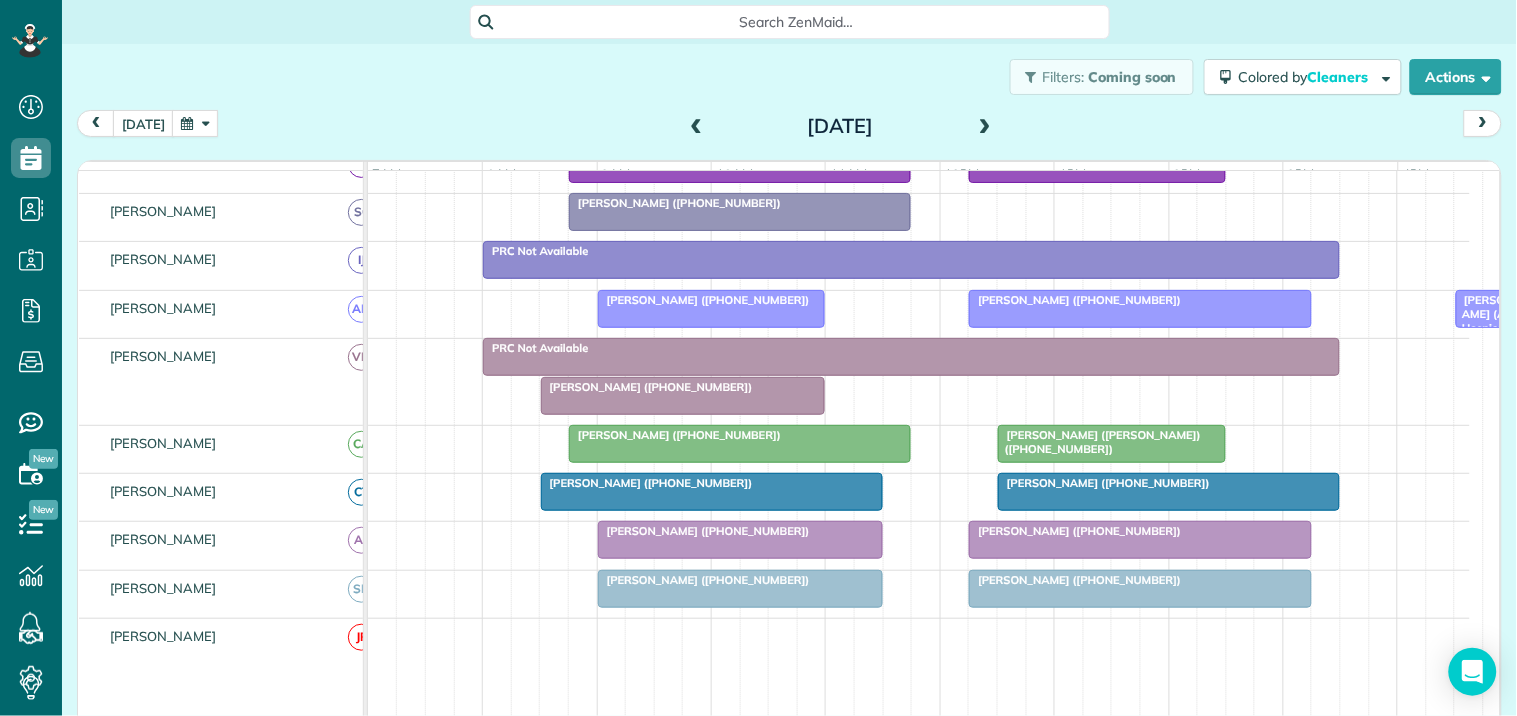 click on "[PERSON_NAME] ([PHONE_NUMBER])" at bounding box center [683, 387] 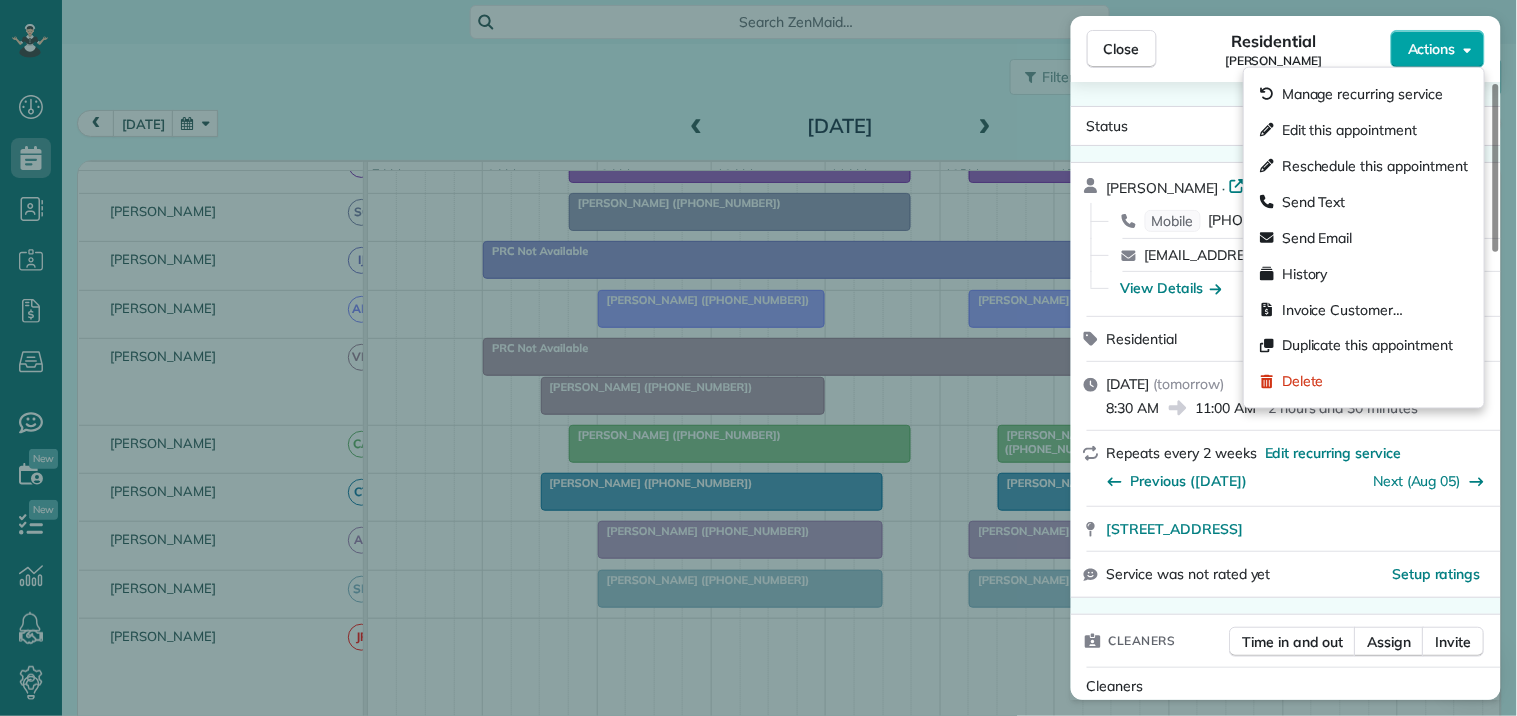 click on "Actions" at bounding box center (1438, 49) 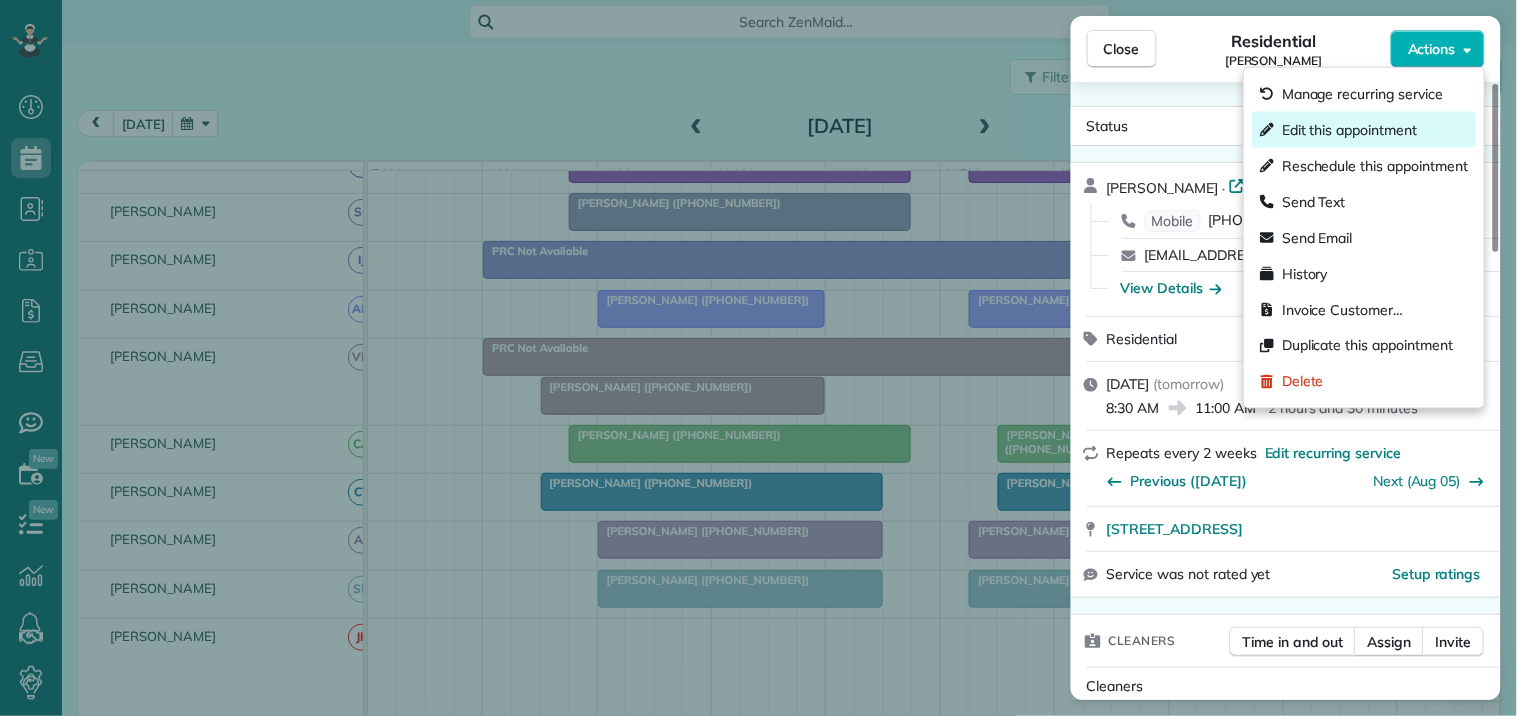 click on "Edit this appointment" at bounding box center (1349, 130) 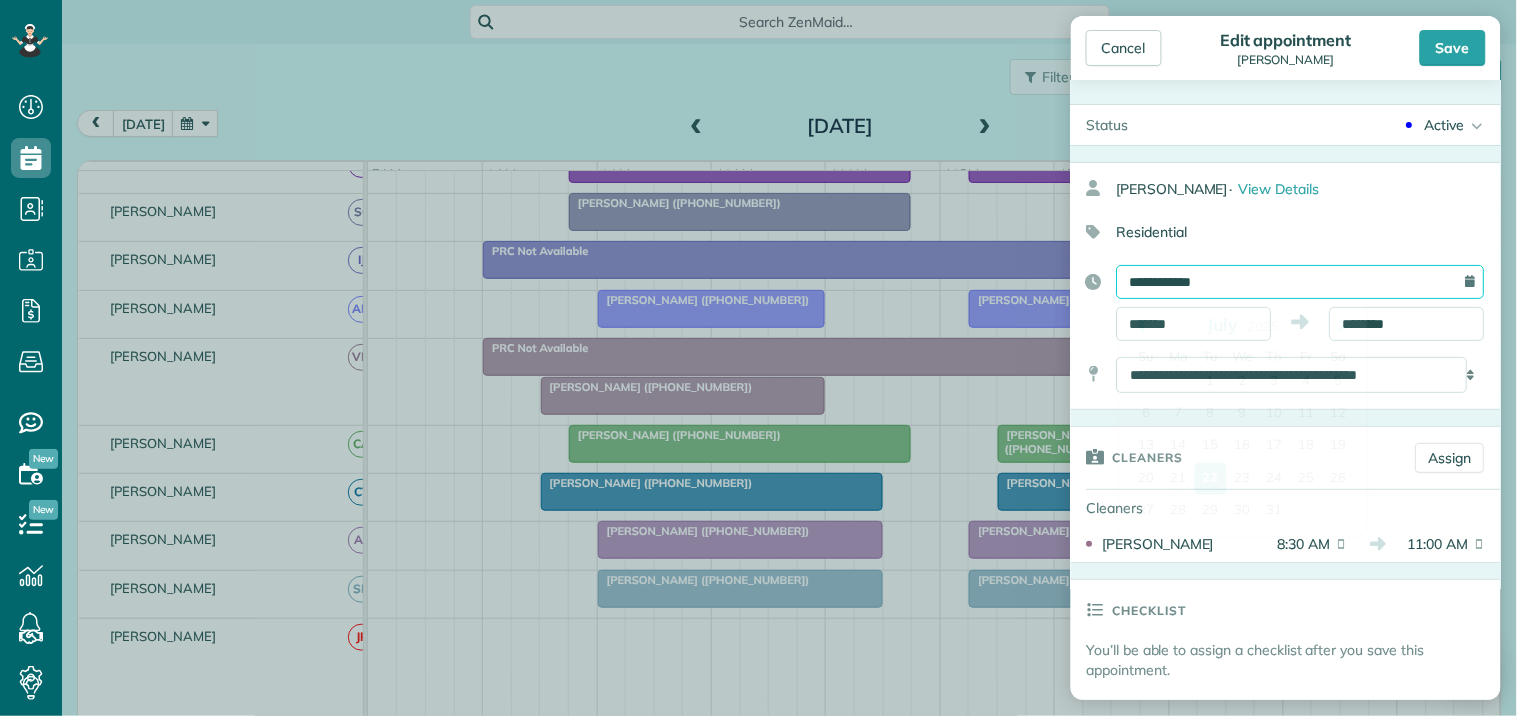 click on "**********" at bounding box center (1301, 282) 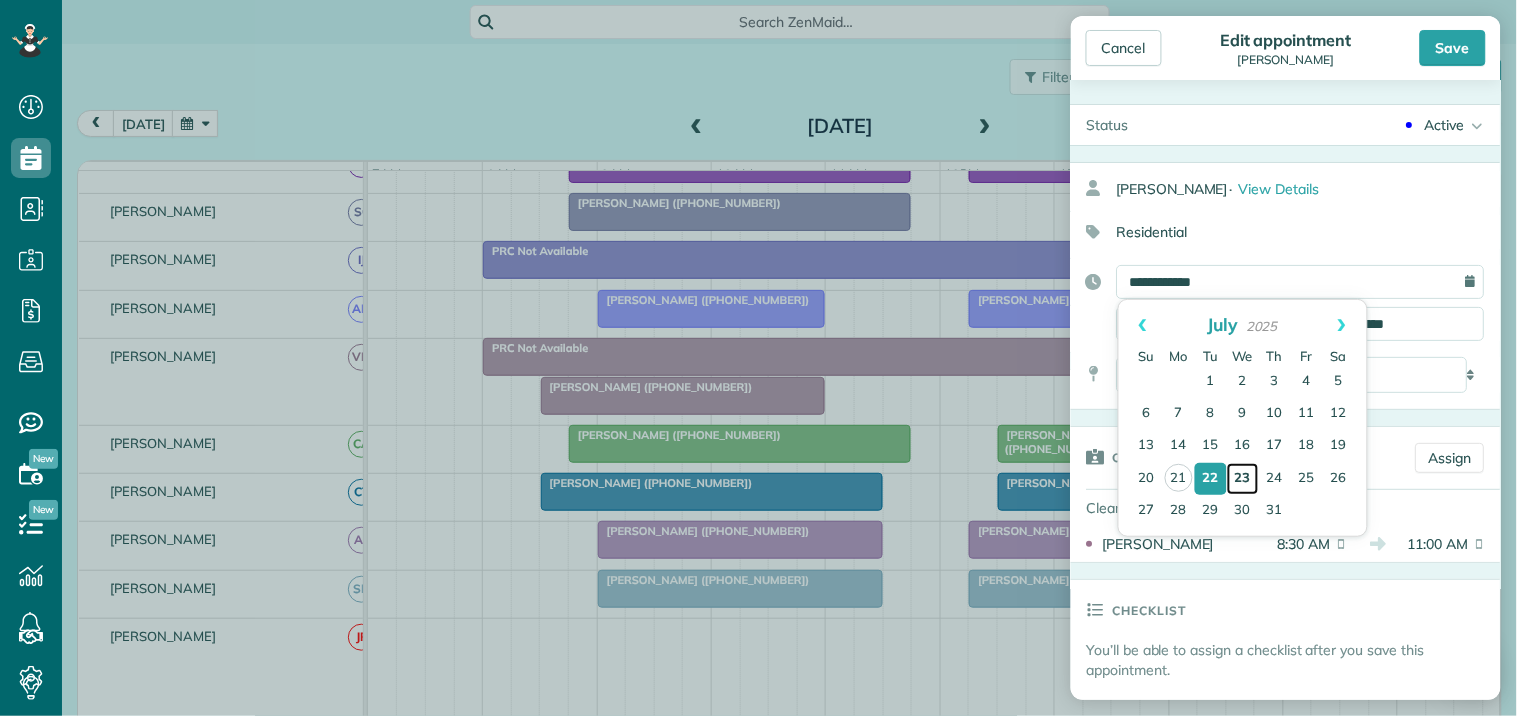 click on "23" at bounding box center [1243, 479] 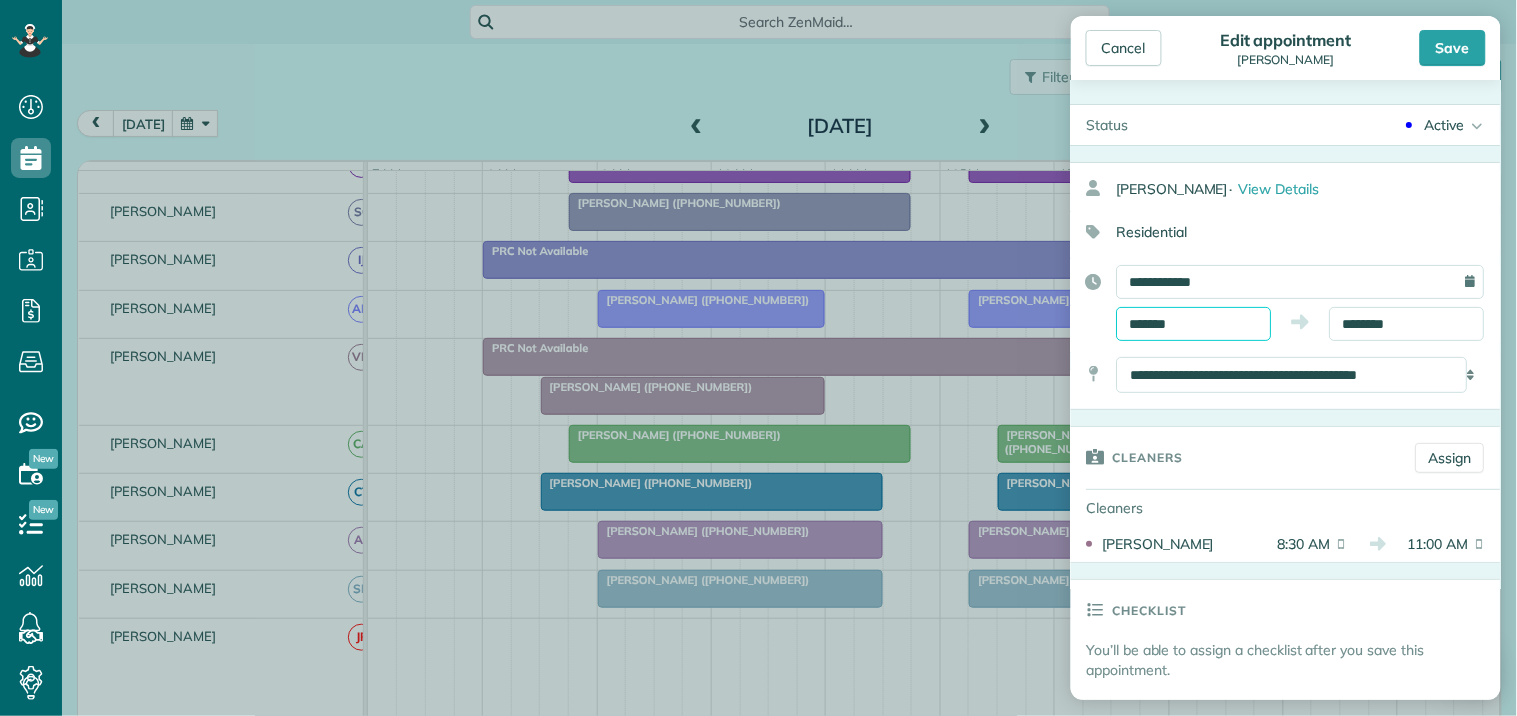click on "*******" at bounding box center [1194, 324] 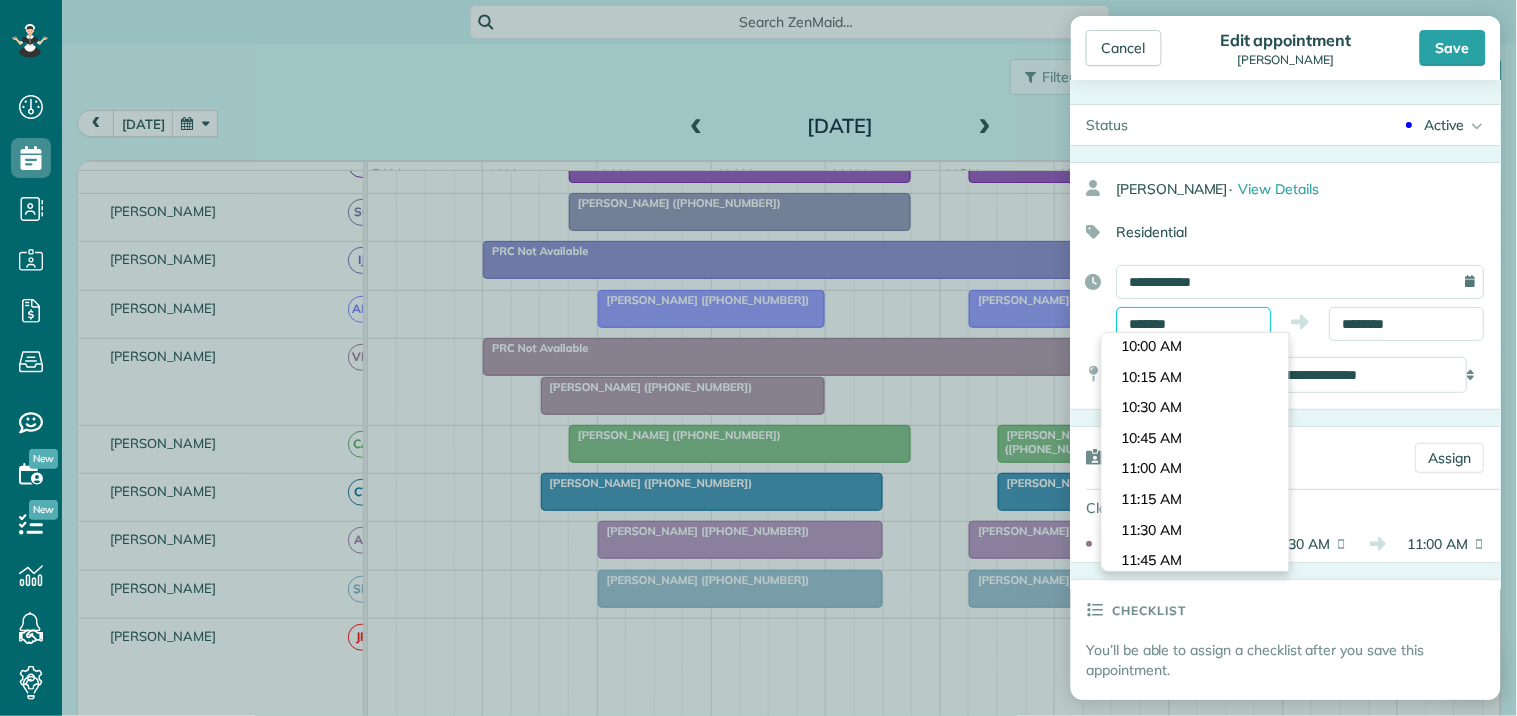 scroll, scrollTop: 1310, scrollLeft: 0, axis: vertical 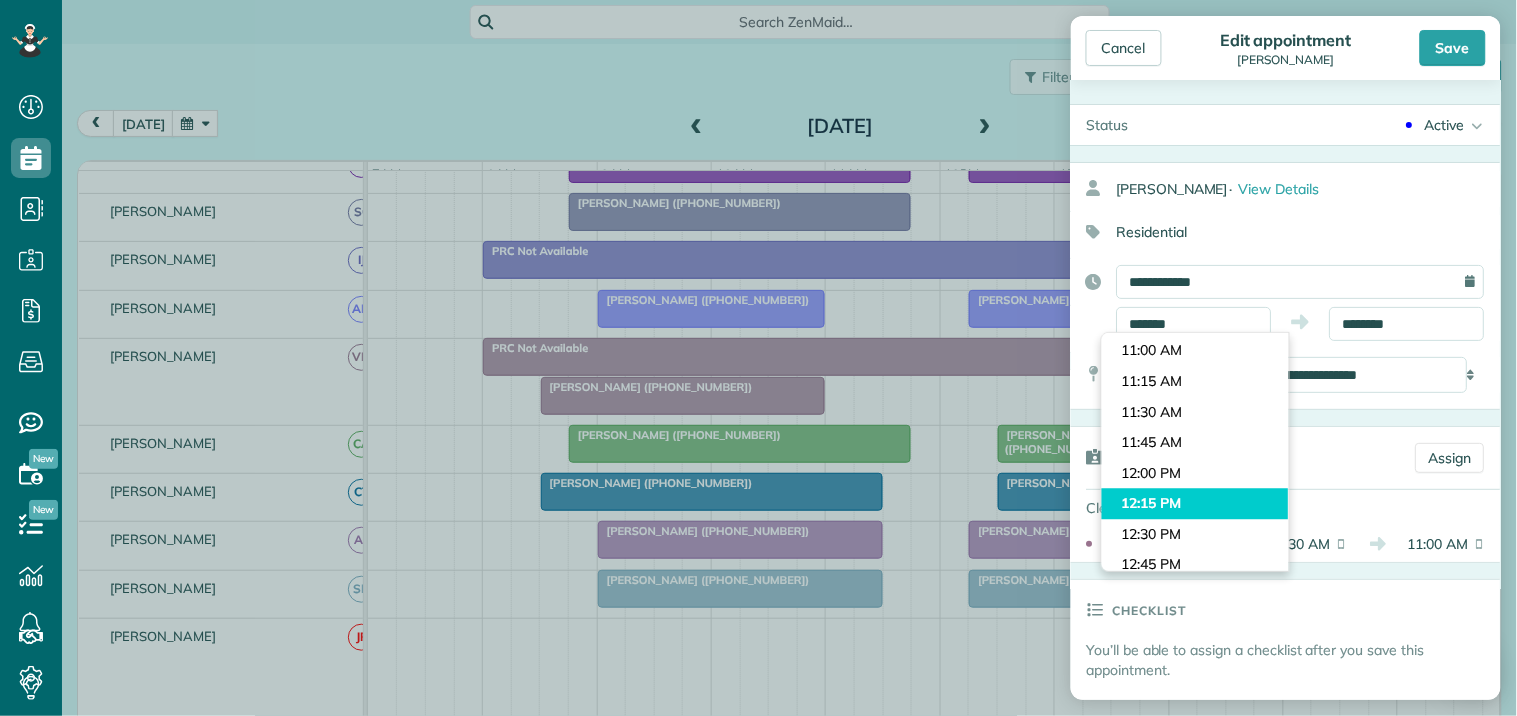 type on "********" 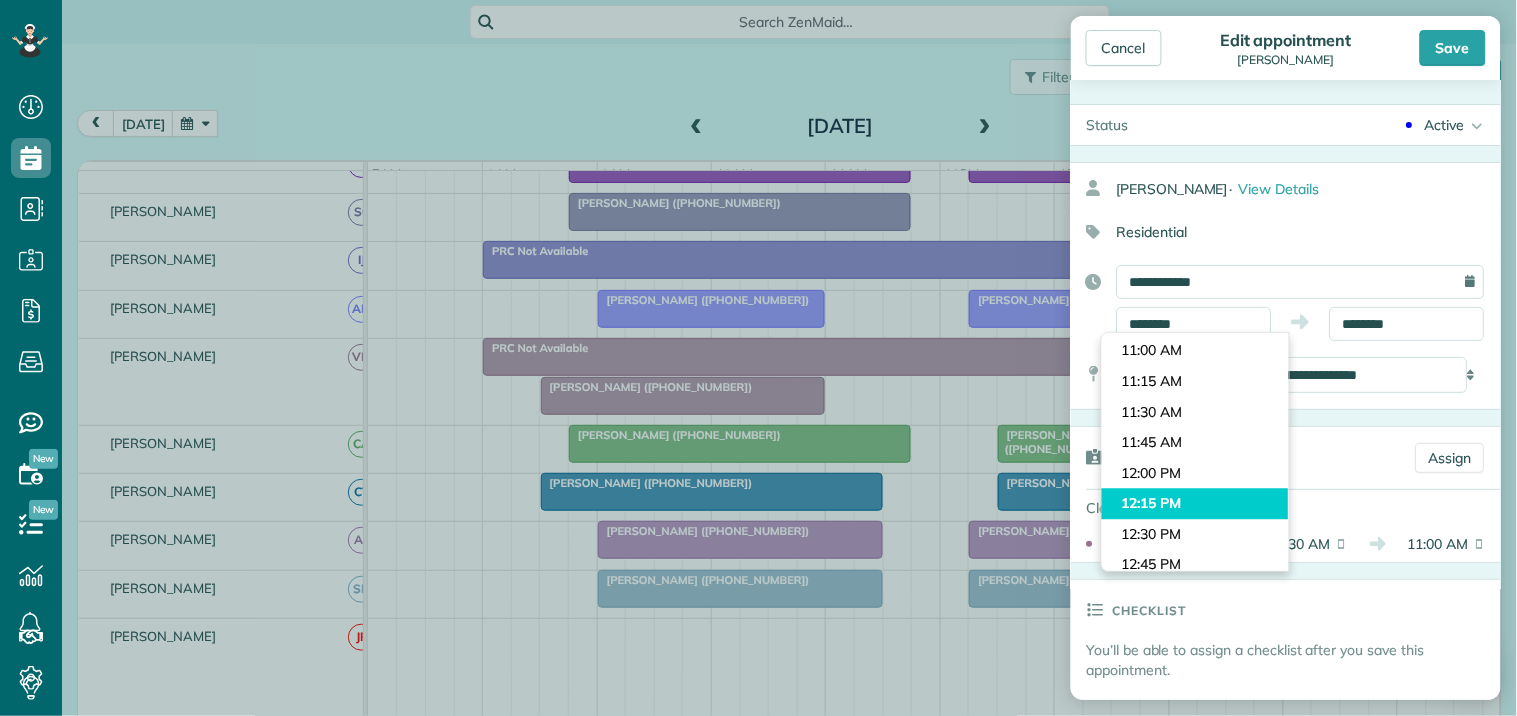 click on "Dashboard
Scheduling
Calendar View
List View
Dispatch View - Weekly scheduling (Beta)" at bounding box center (758, 358) 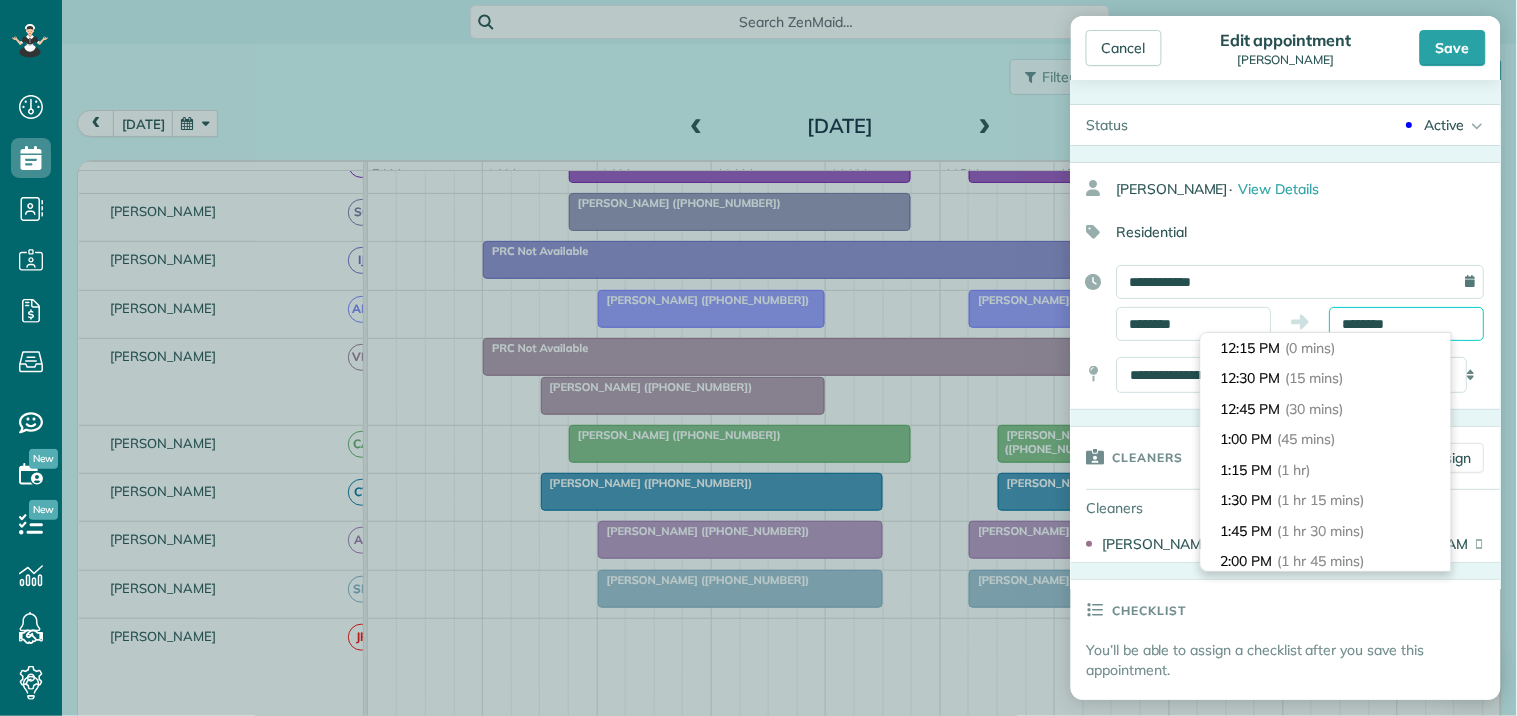 click on "********" at bounding box center (1407, 324) 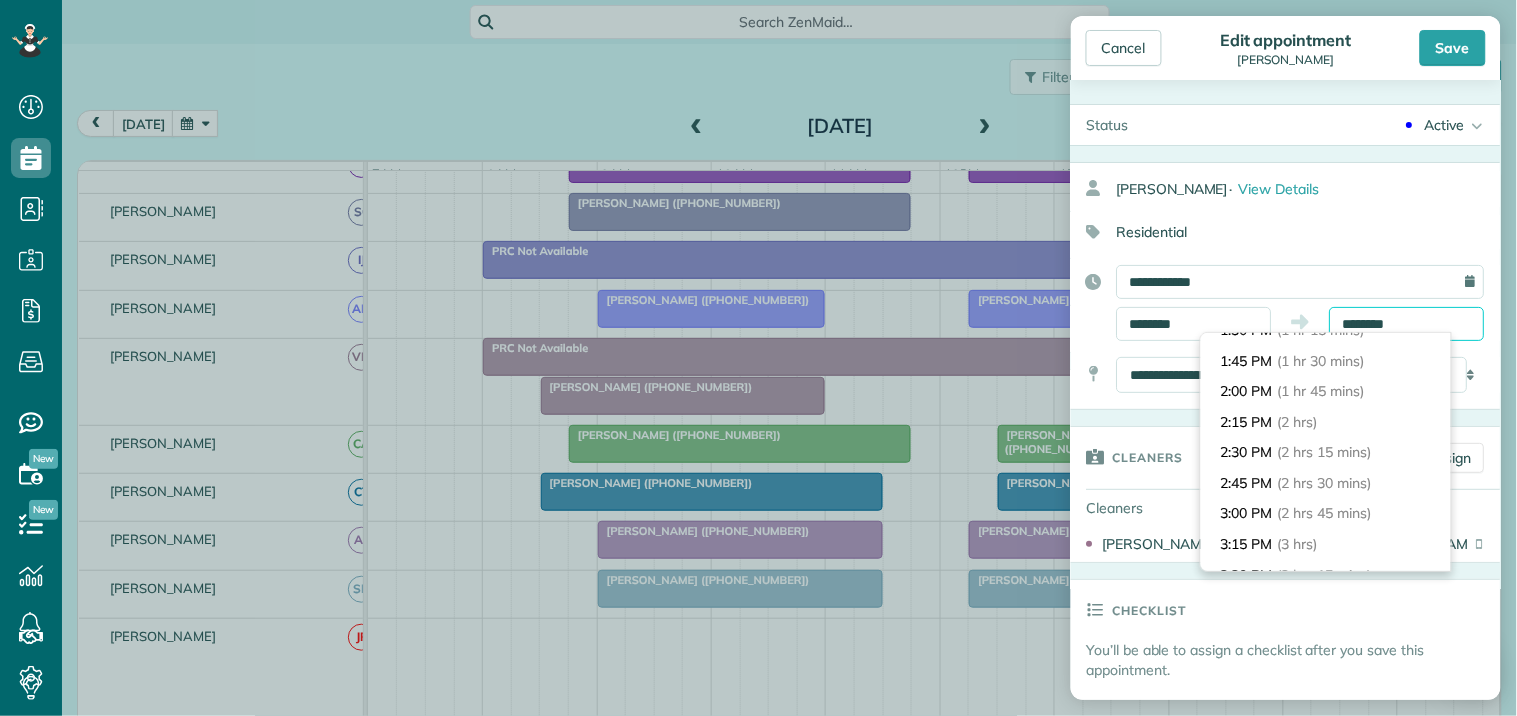 scroll, scrollTop: 222, scrollLeft: 0, axis: vertical 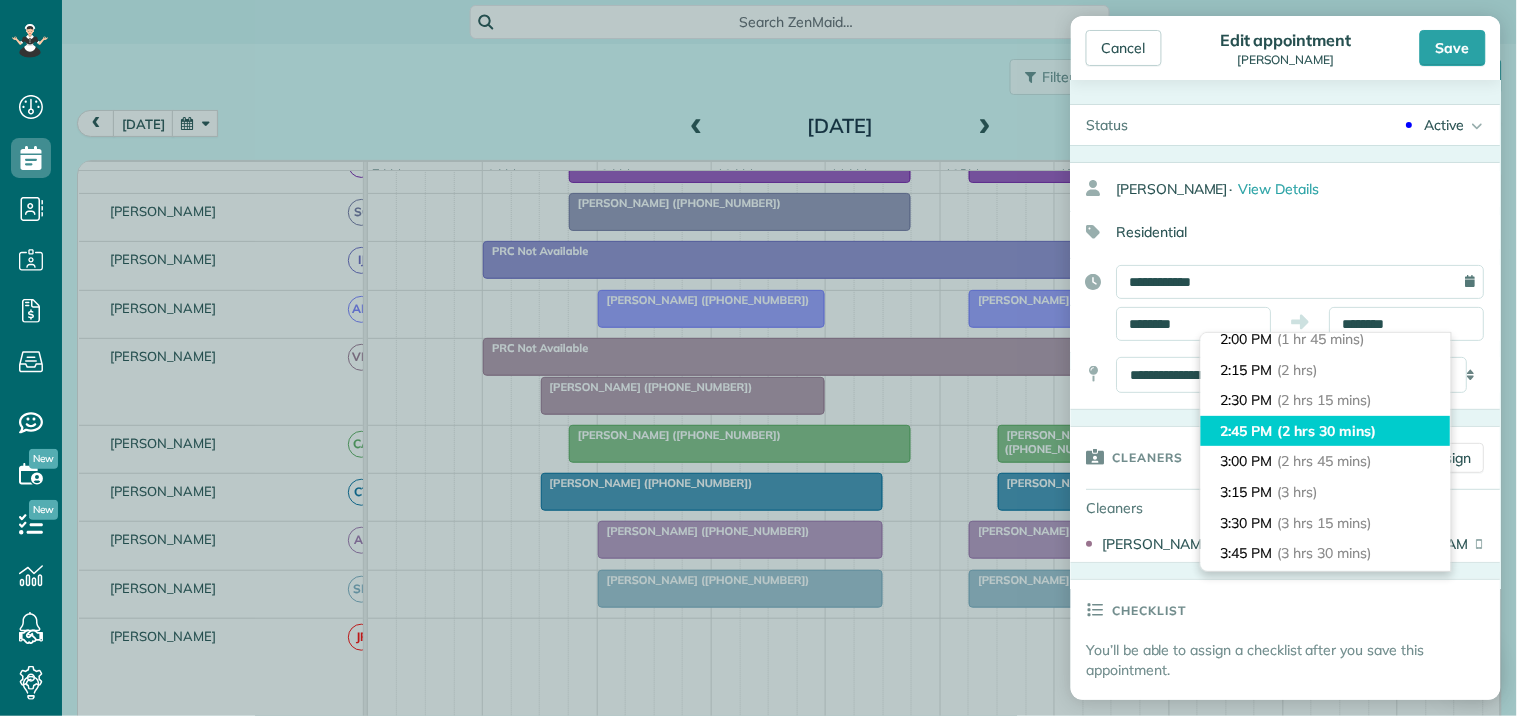 type on "*******" 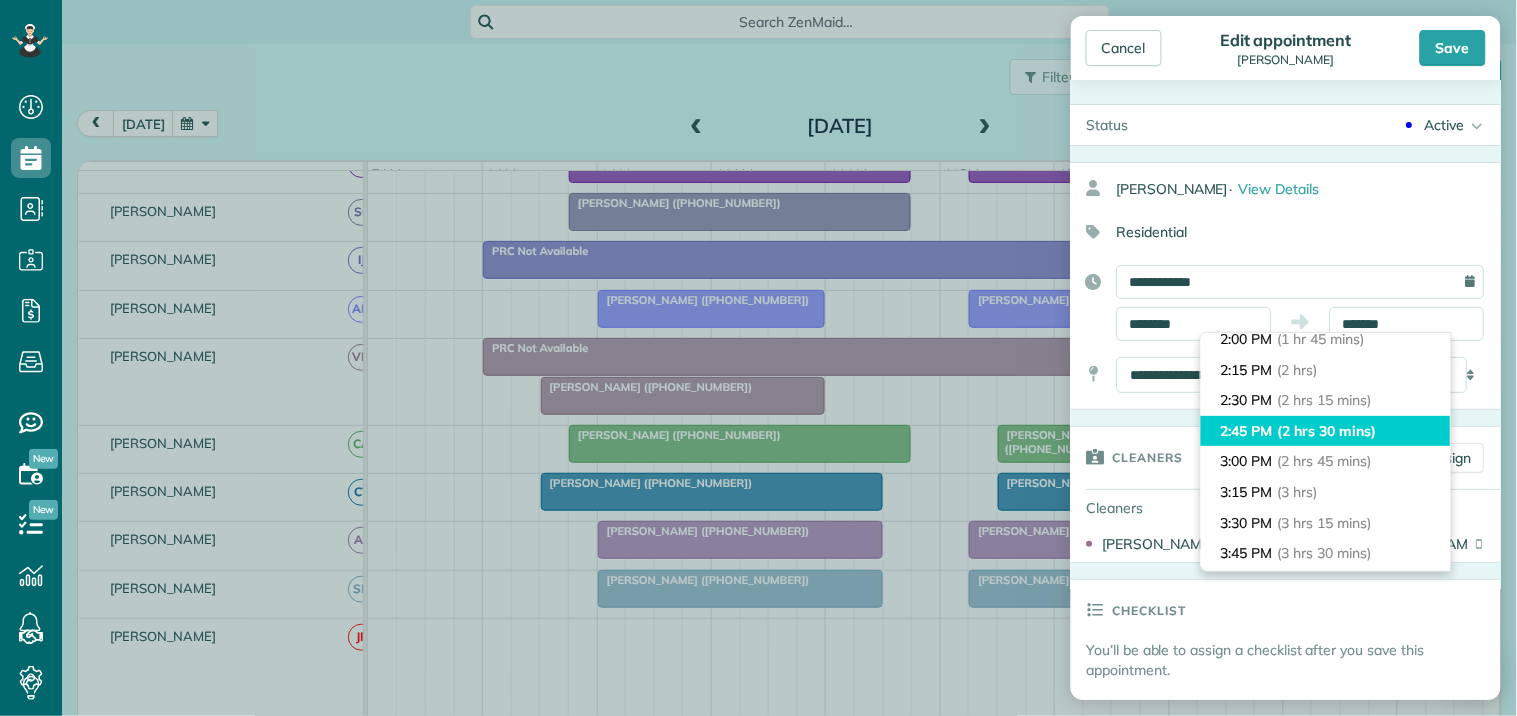 click on "(2 hrs 30 mins)" at bounding box center [1327, 431] 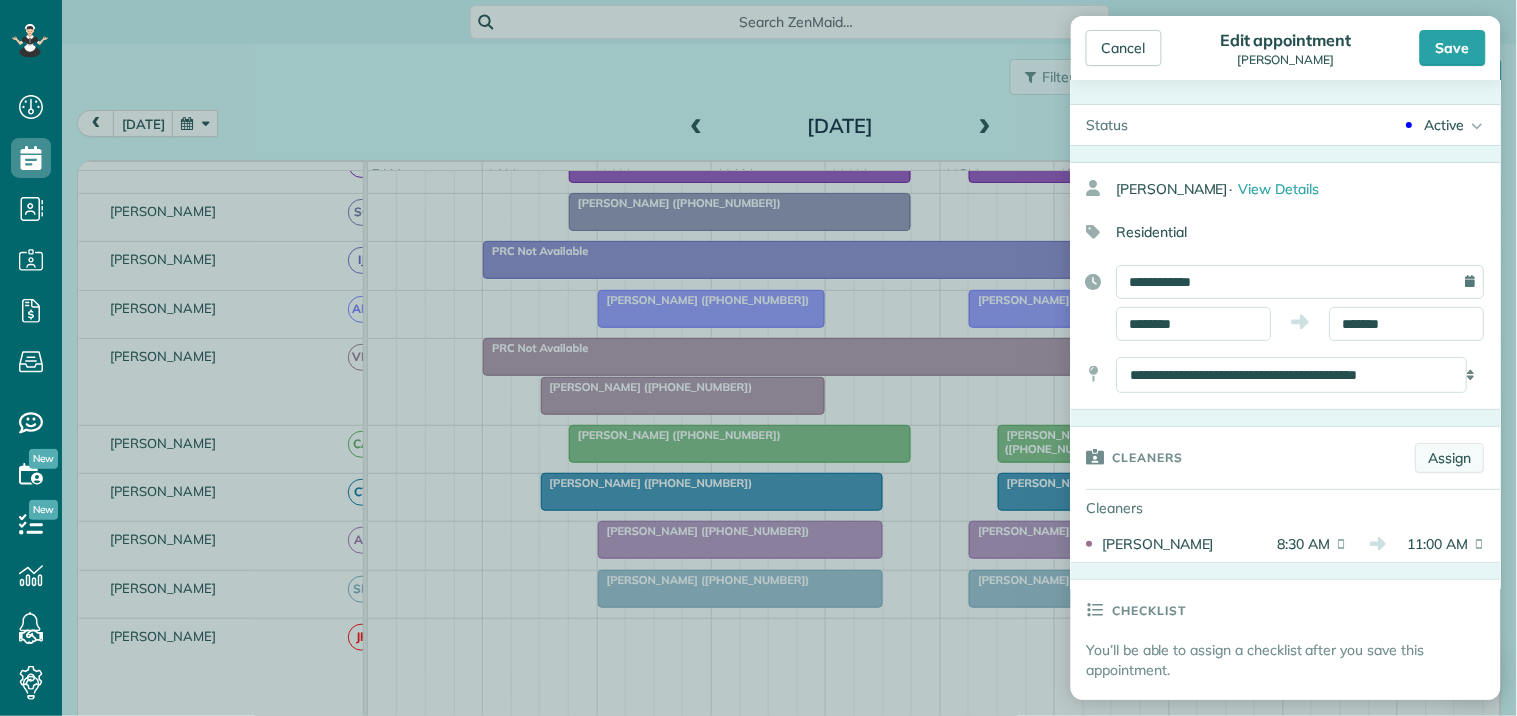 click on "Assign" at bounding box center (1450, 458) 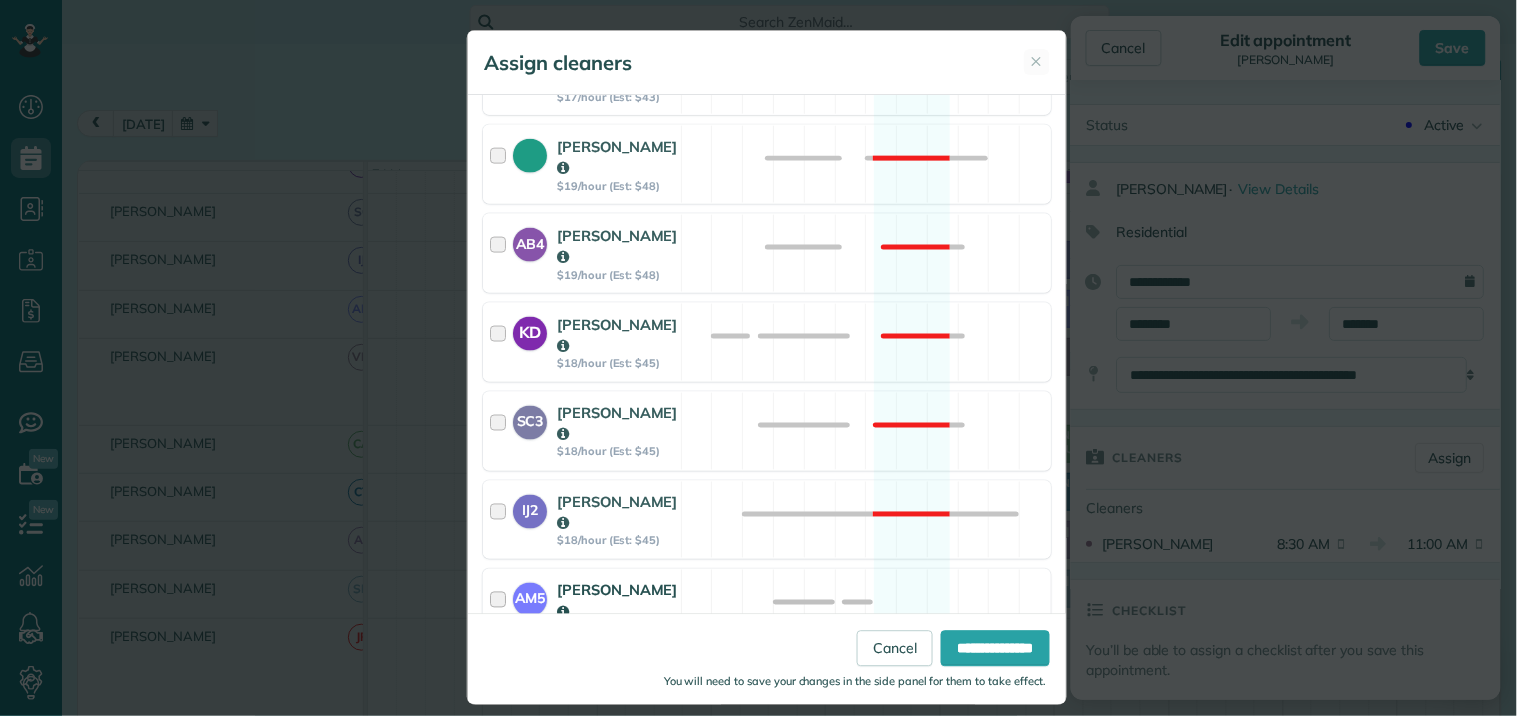scroll, scrollTop: 1000, scrollLeft: 0, axis: vertical 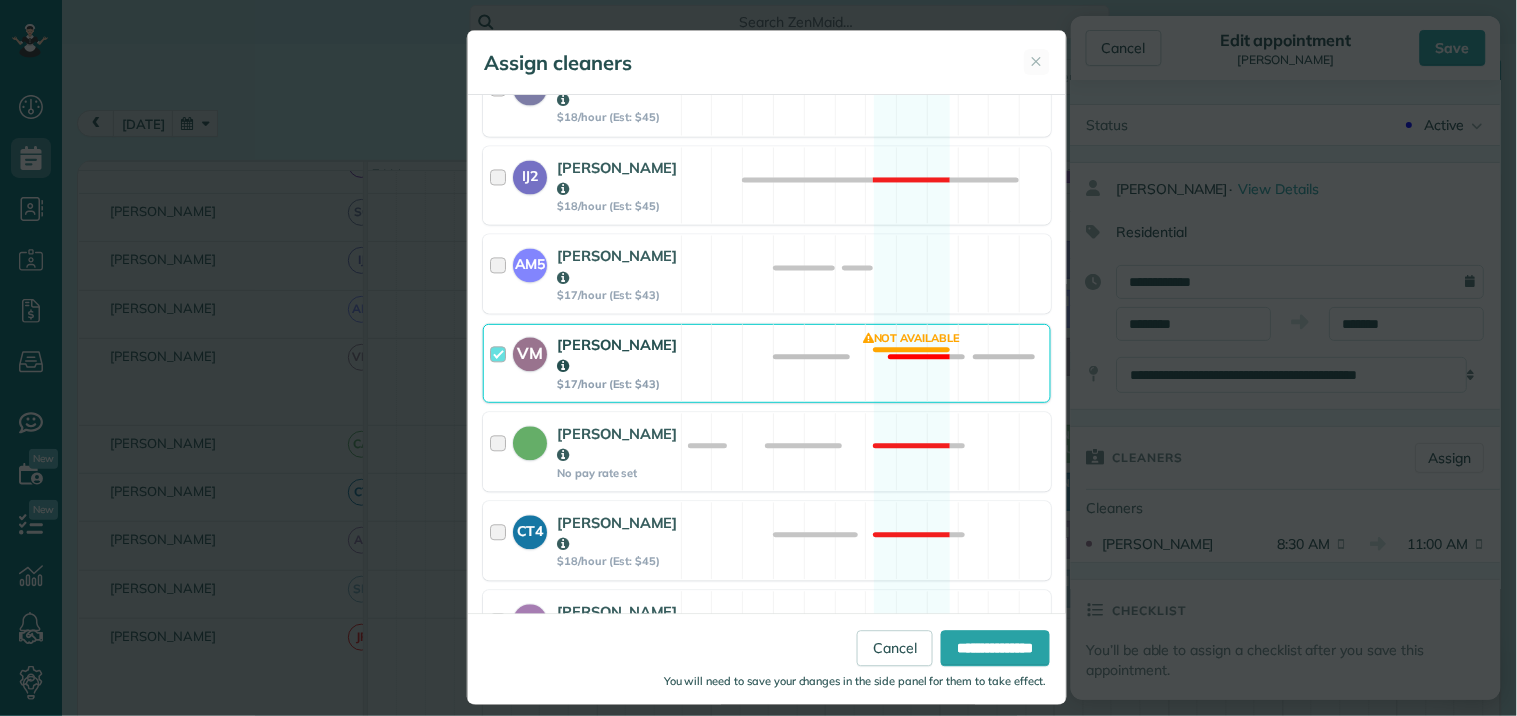 click on "VM
[PERSON_NAME]
$17/hour (Est: $43)
Not available" at bounding box center (767, 363) 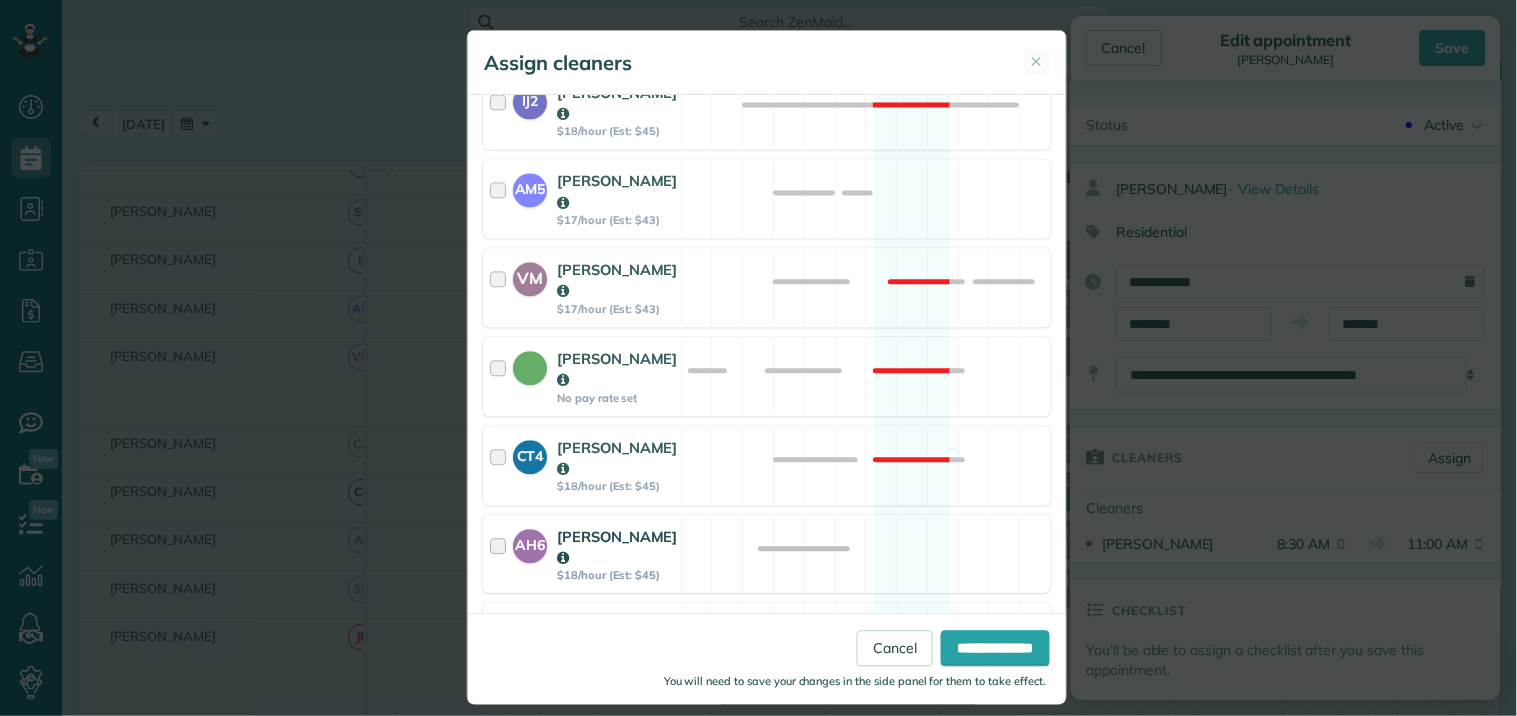 scroll, scrollTop: 1104, scrollLeft: 0, axis: vertical 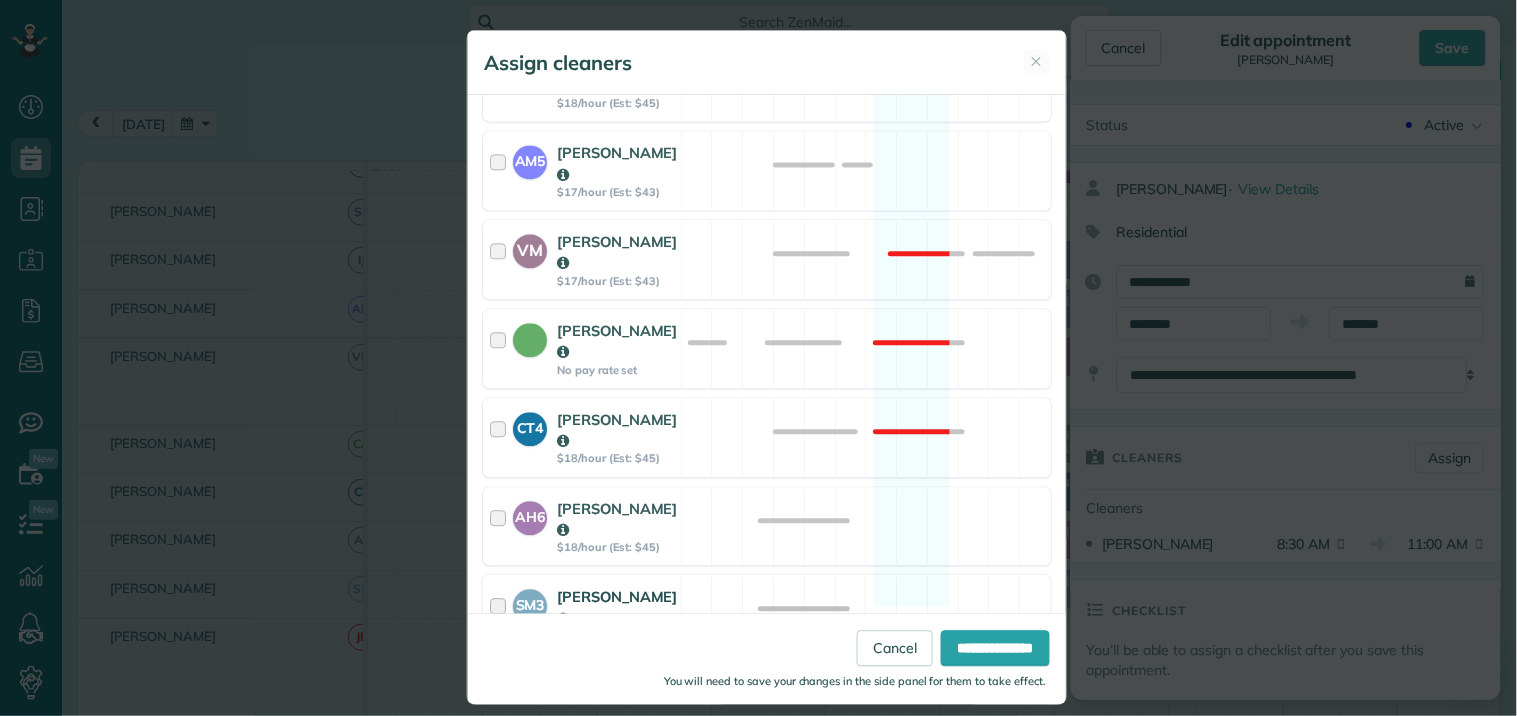 click on "SM3
[PERSON_NAME]
$19/hour (Est: $48)
Available" at bounding box center (767, 614) 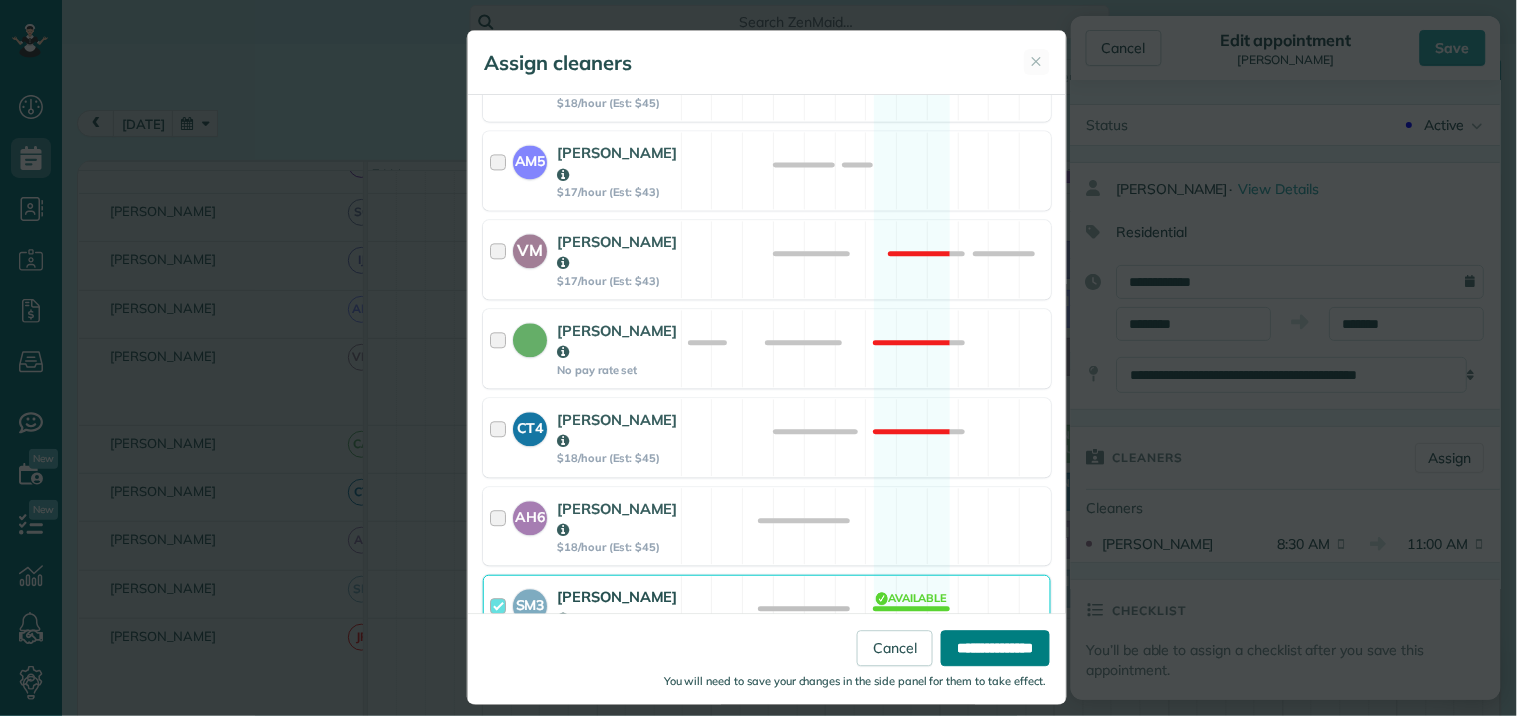 click on "**********" at bounding box center (995, 649) 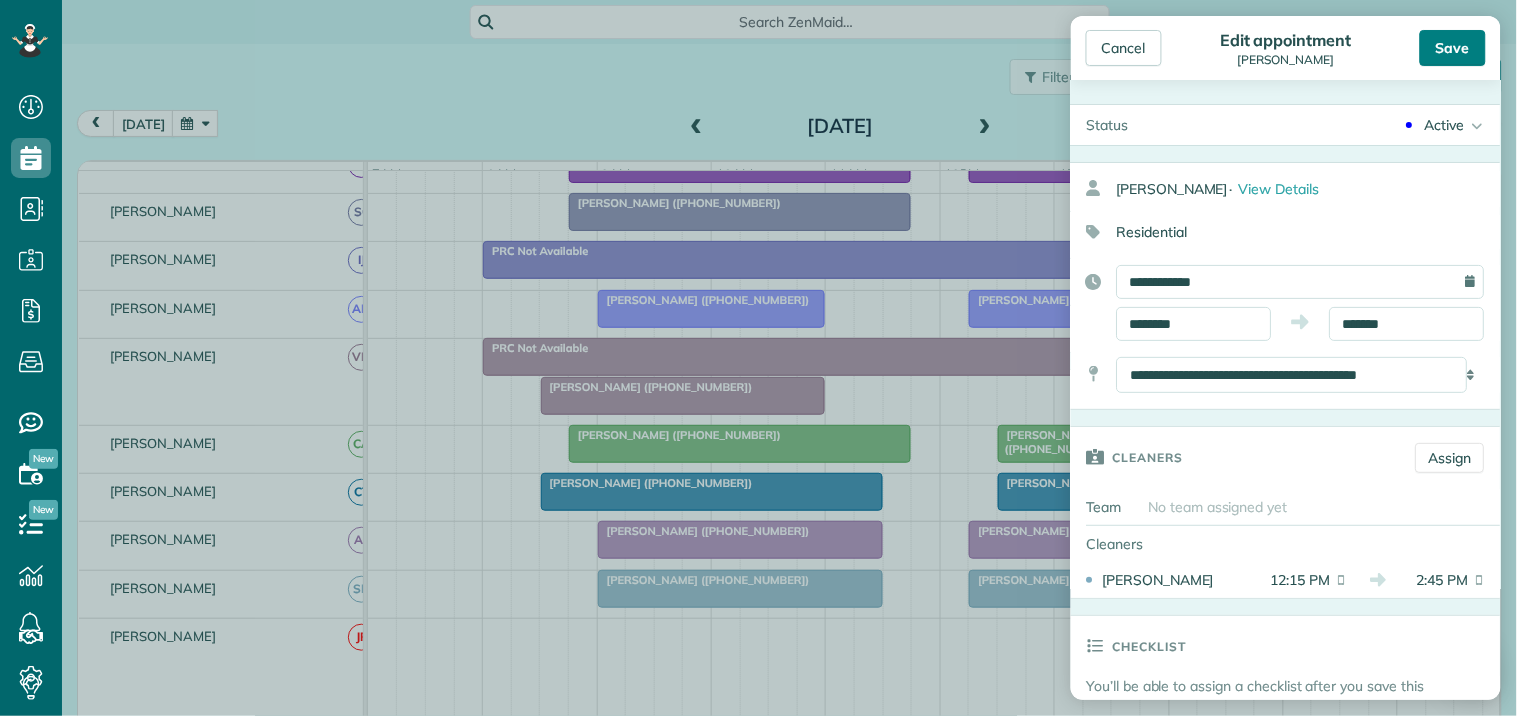 click on "Save" at bounding box center (1453, 48) 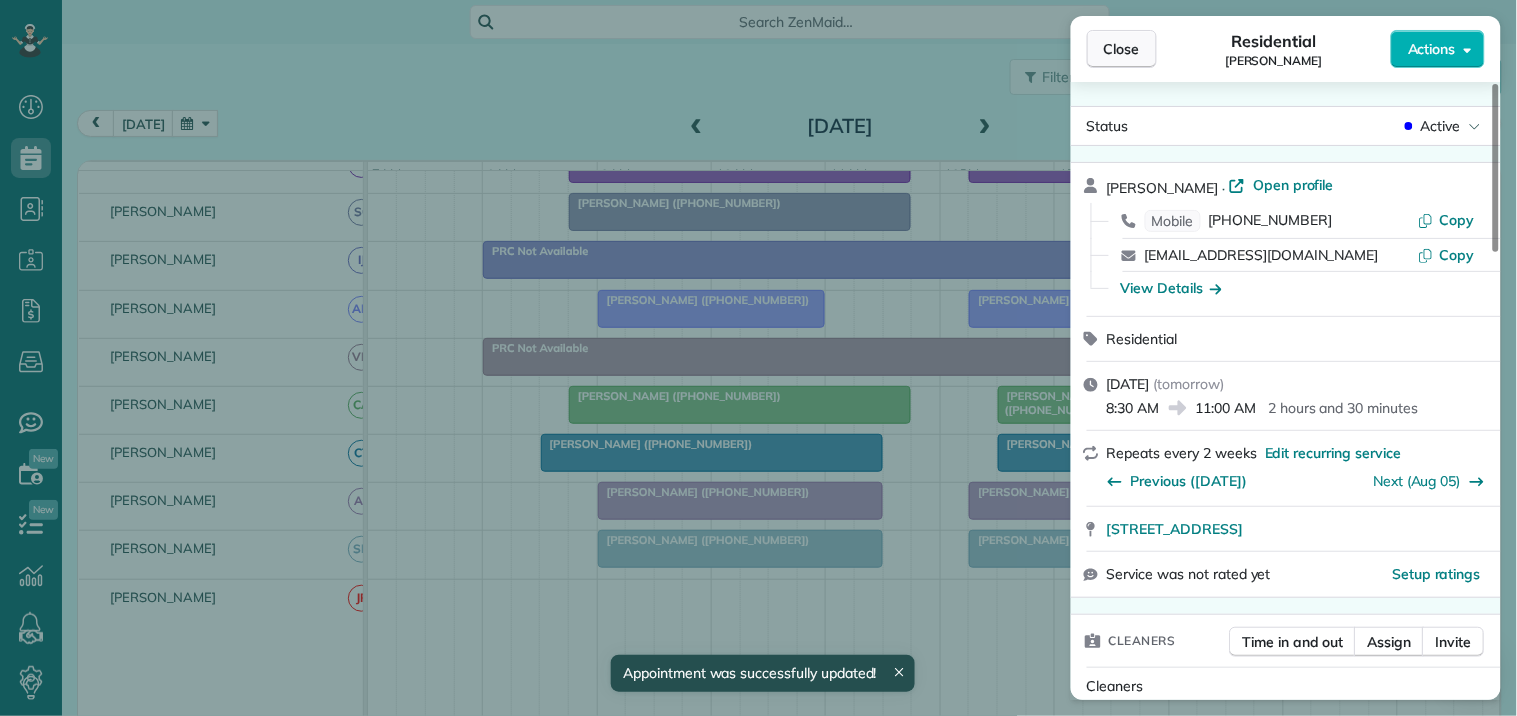 click on "Close" at bounding box center (1122, 49) 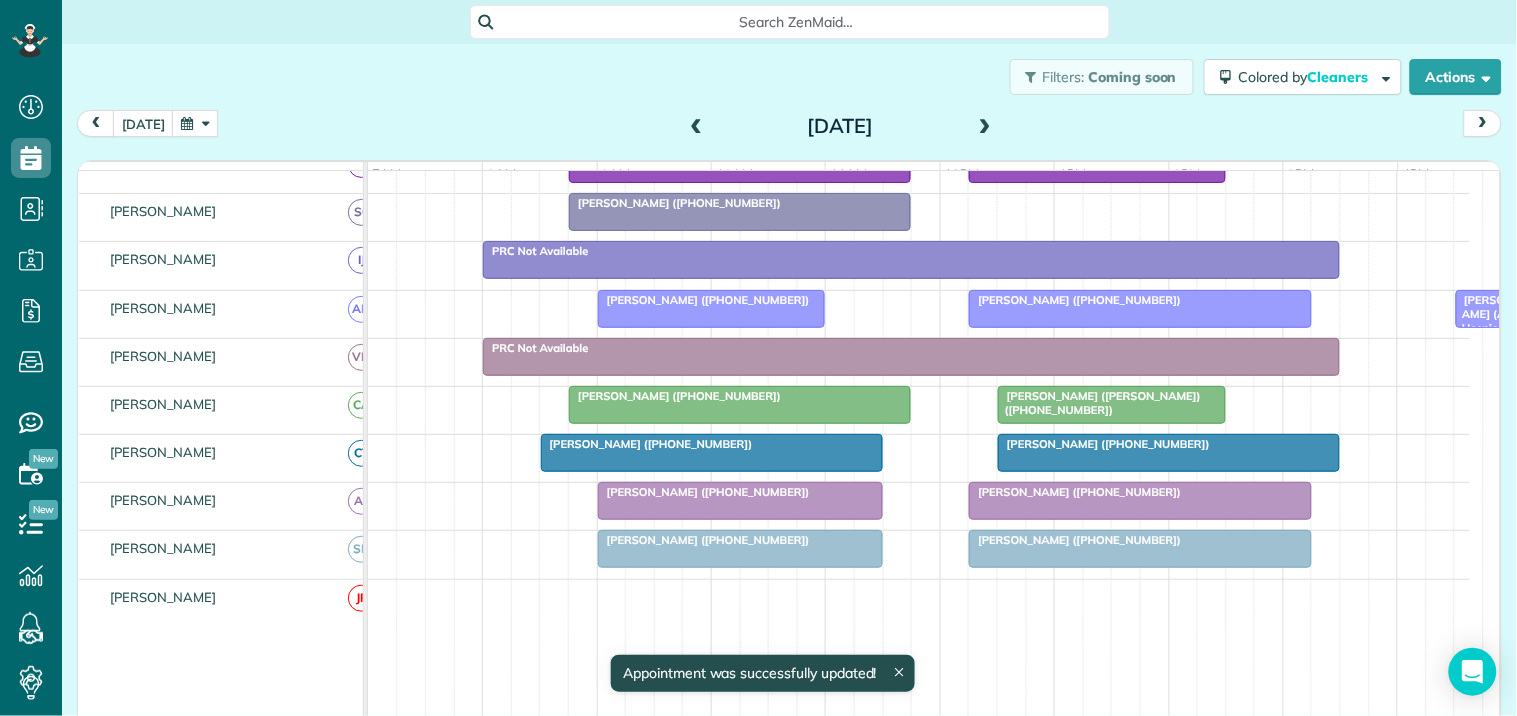 scroll, scrollTop: 666, scrollLeft: 0, axis: vertical 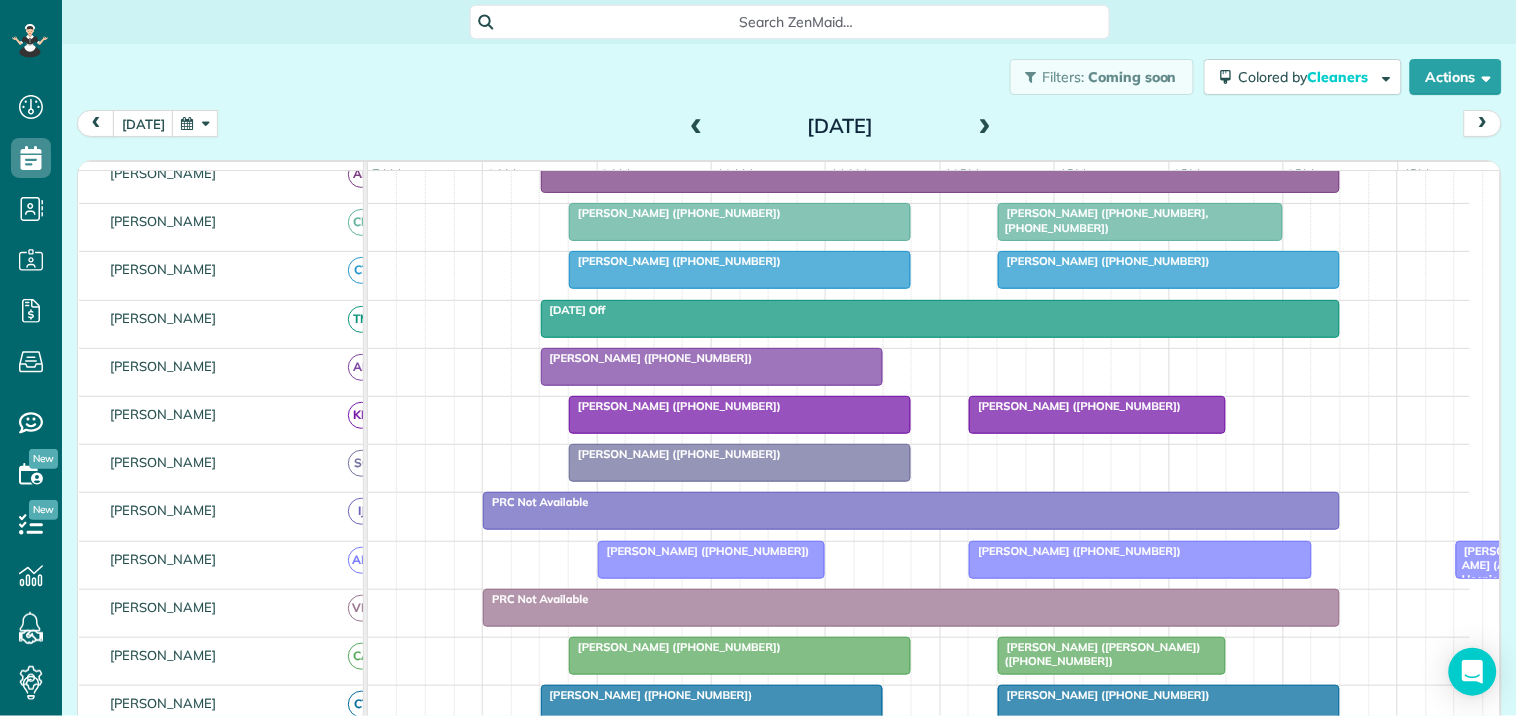 click at bounding box center [985, 127] 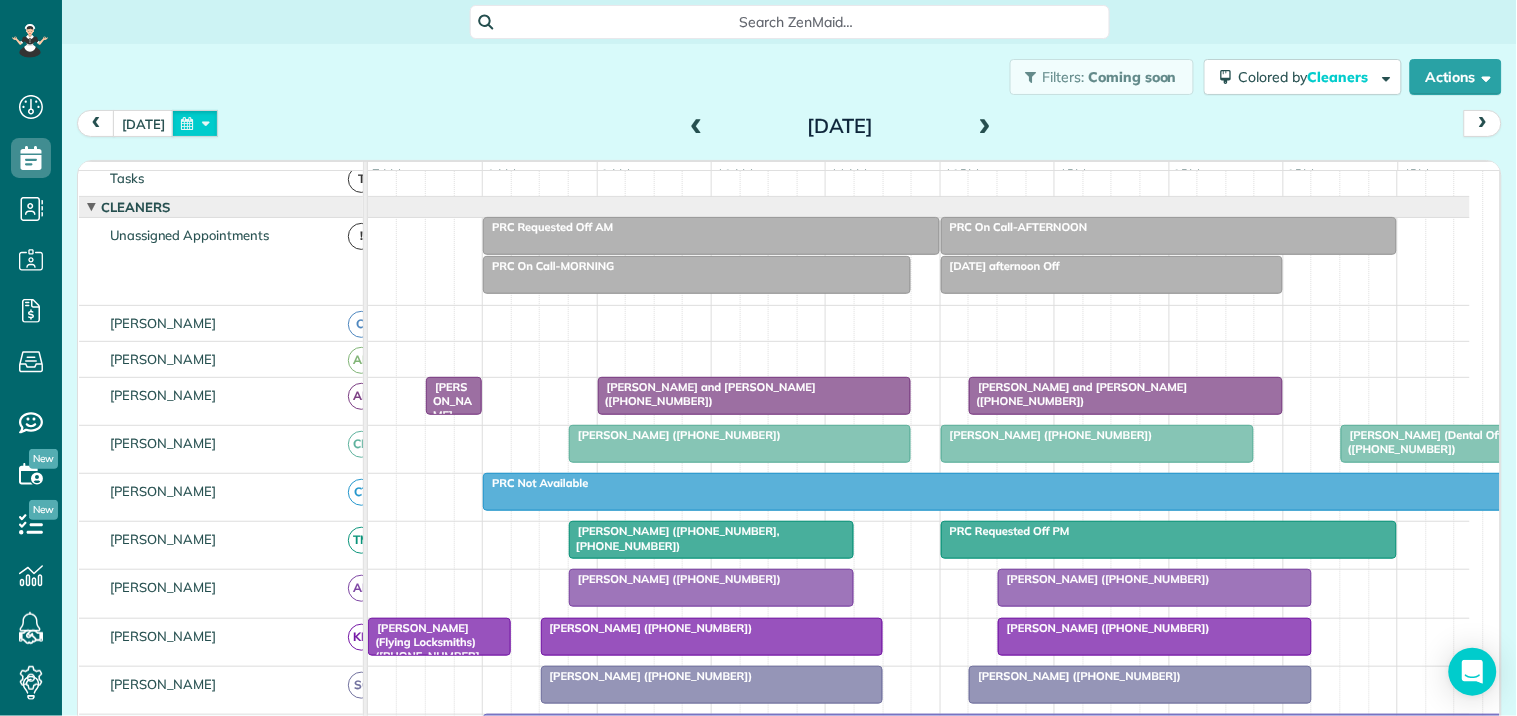 click at bounding box center (195, 123) 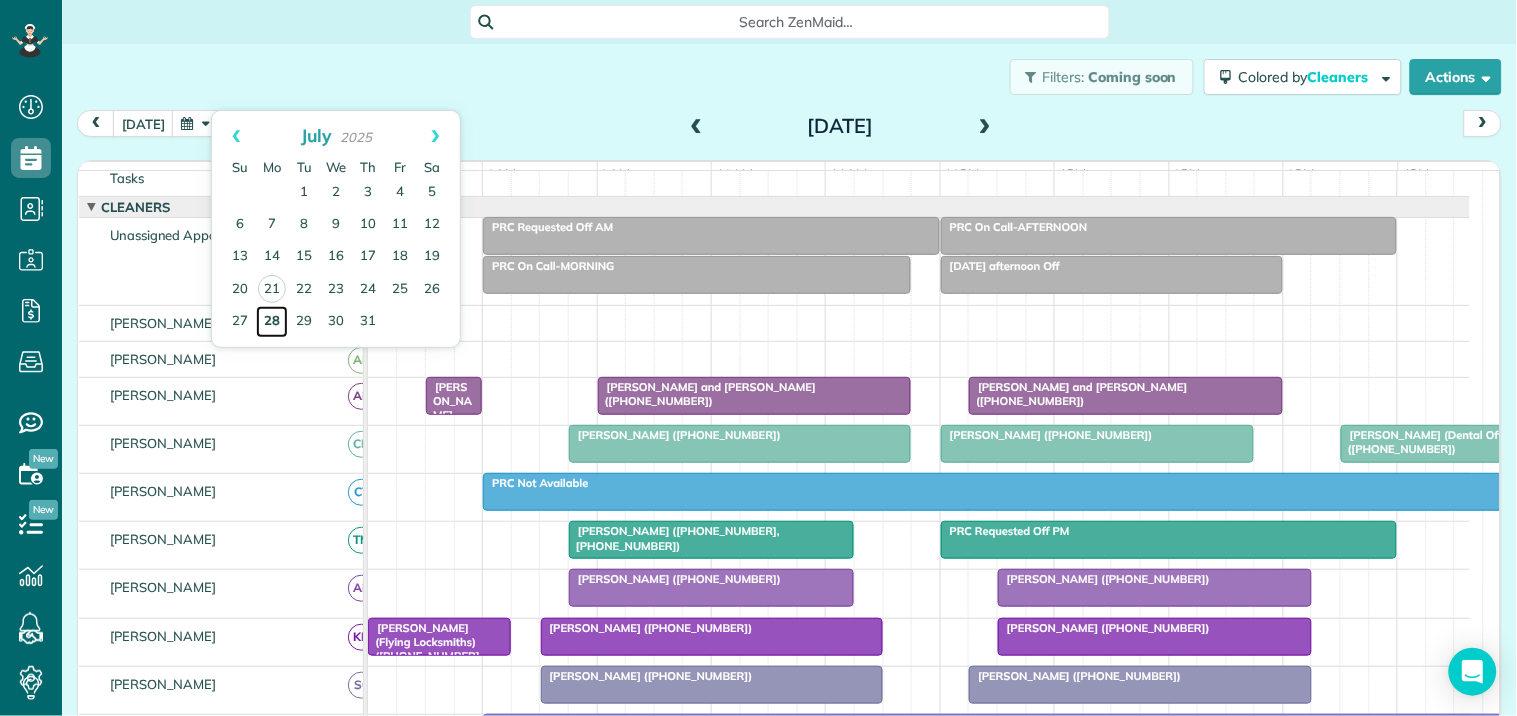 click on "28" at bounding box center [272, 322] 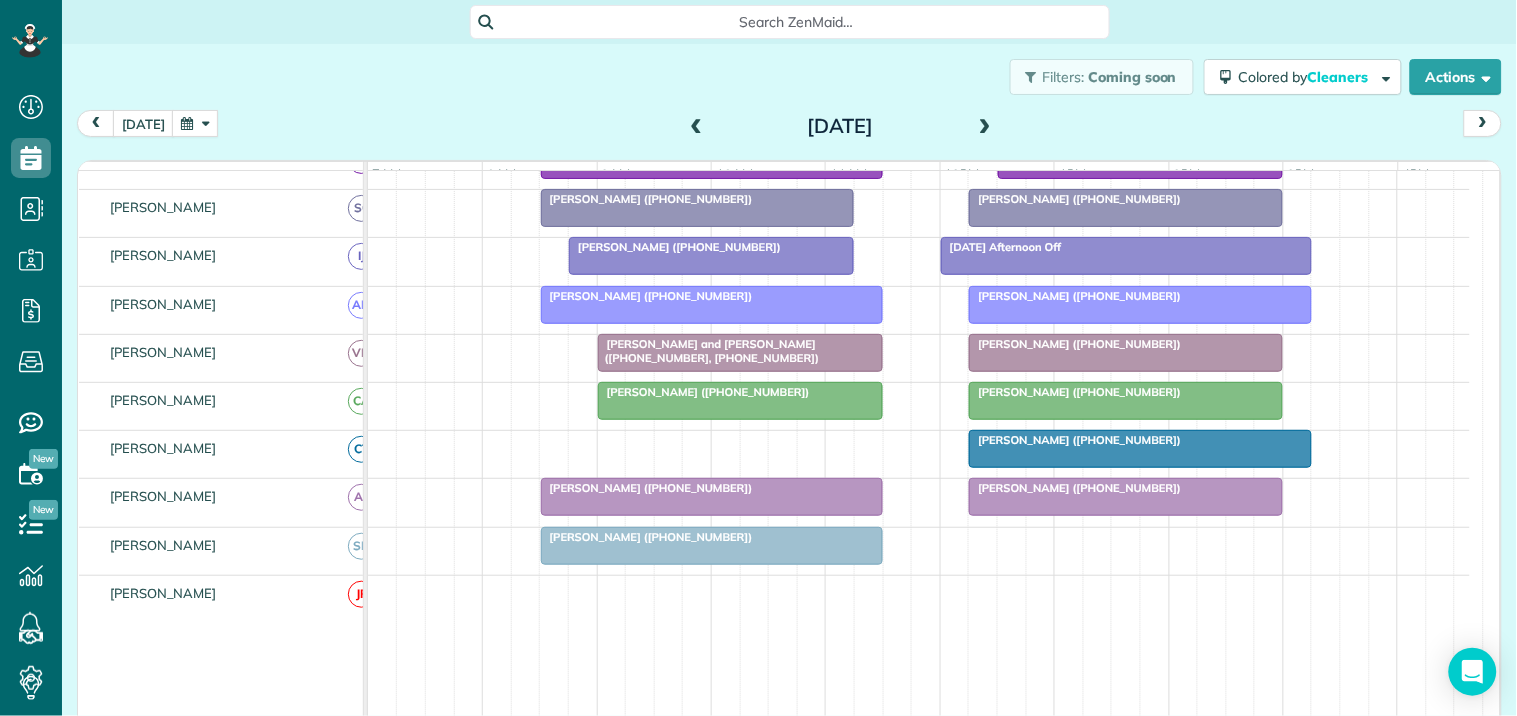 click on "[PERSON_NAME] ([PHONE_NUMBER])" at bounding box center (1075, 440) 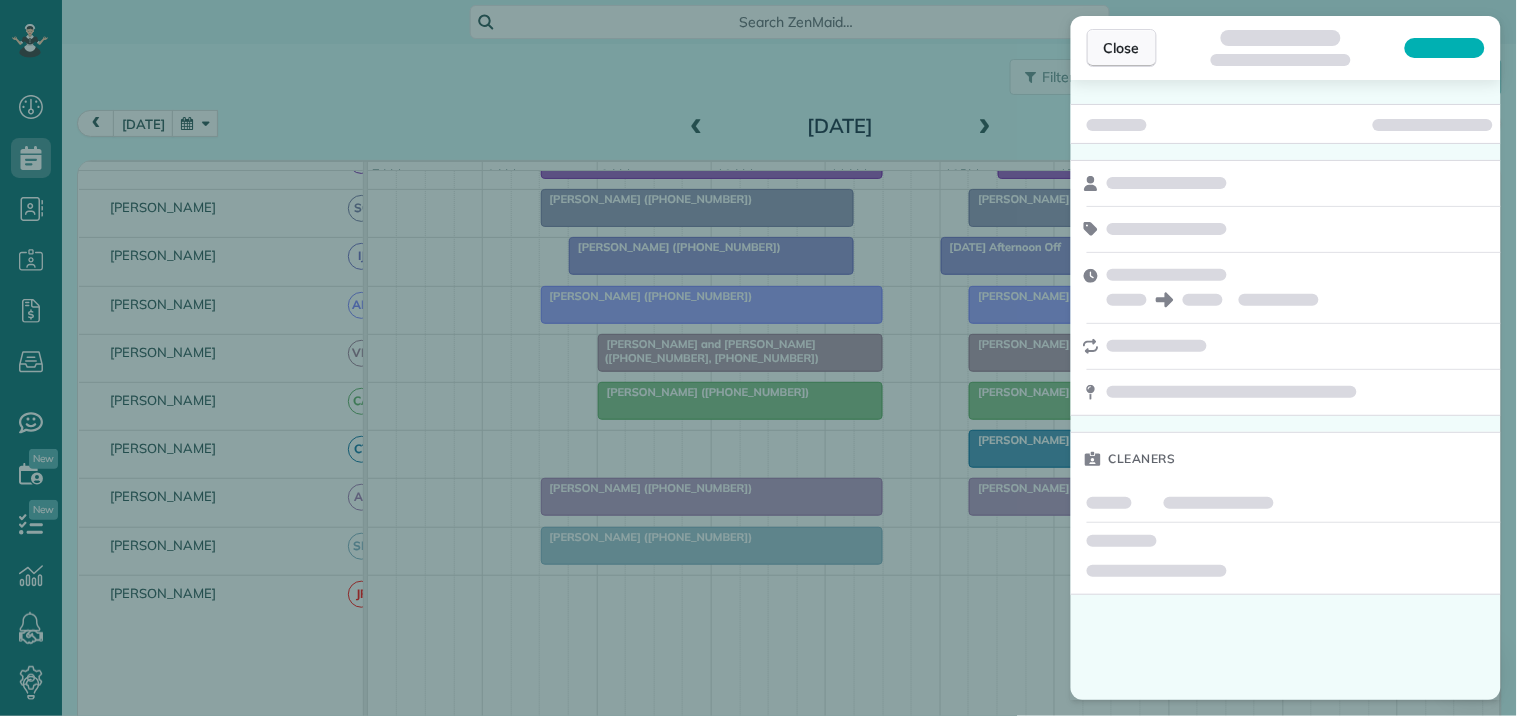 click on "Close" at bounding box center [1122, 48] 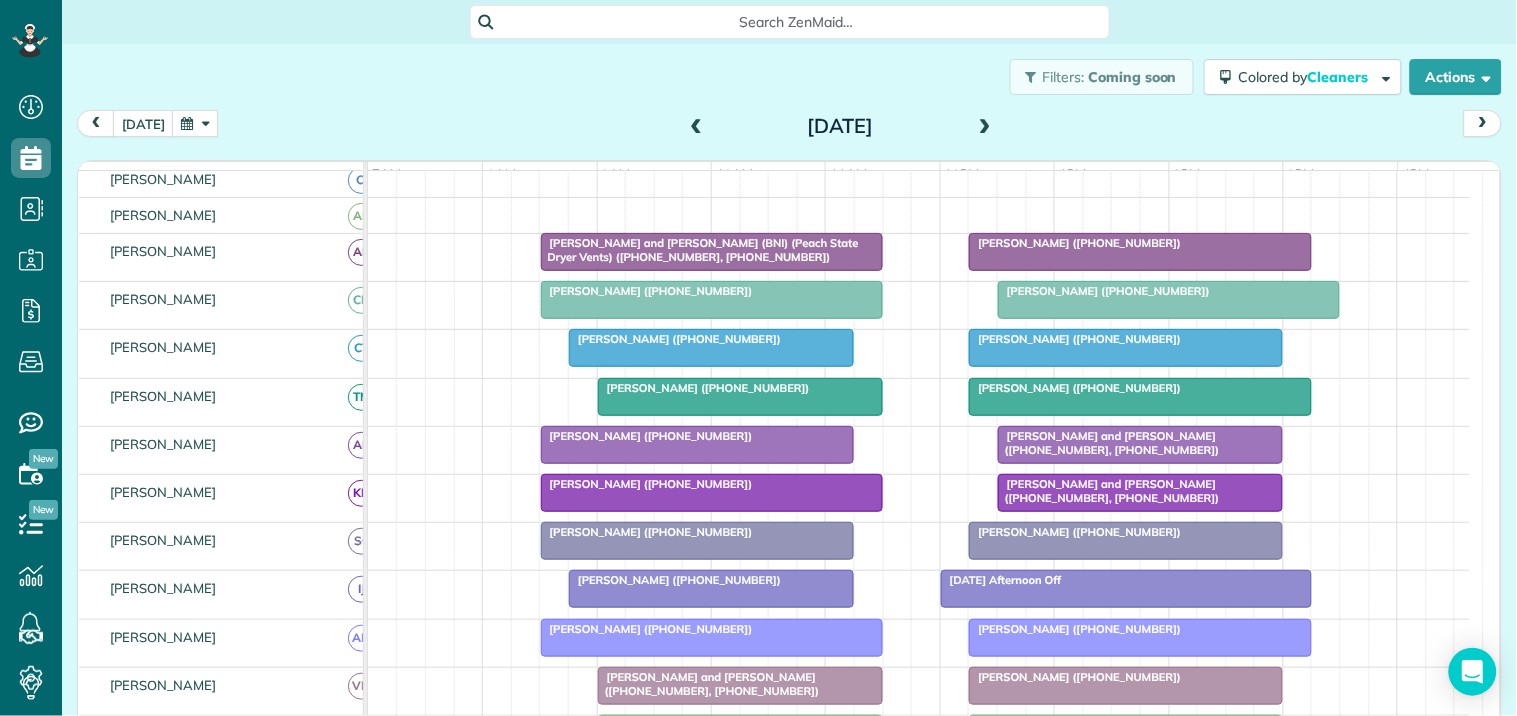 click at bounding box center (985, 127) 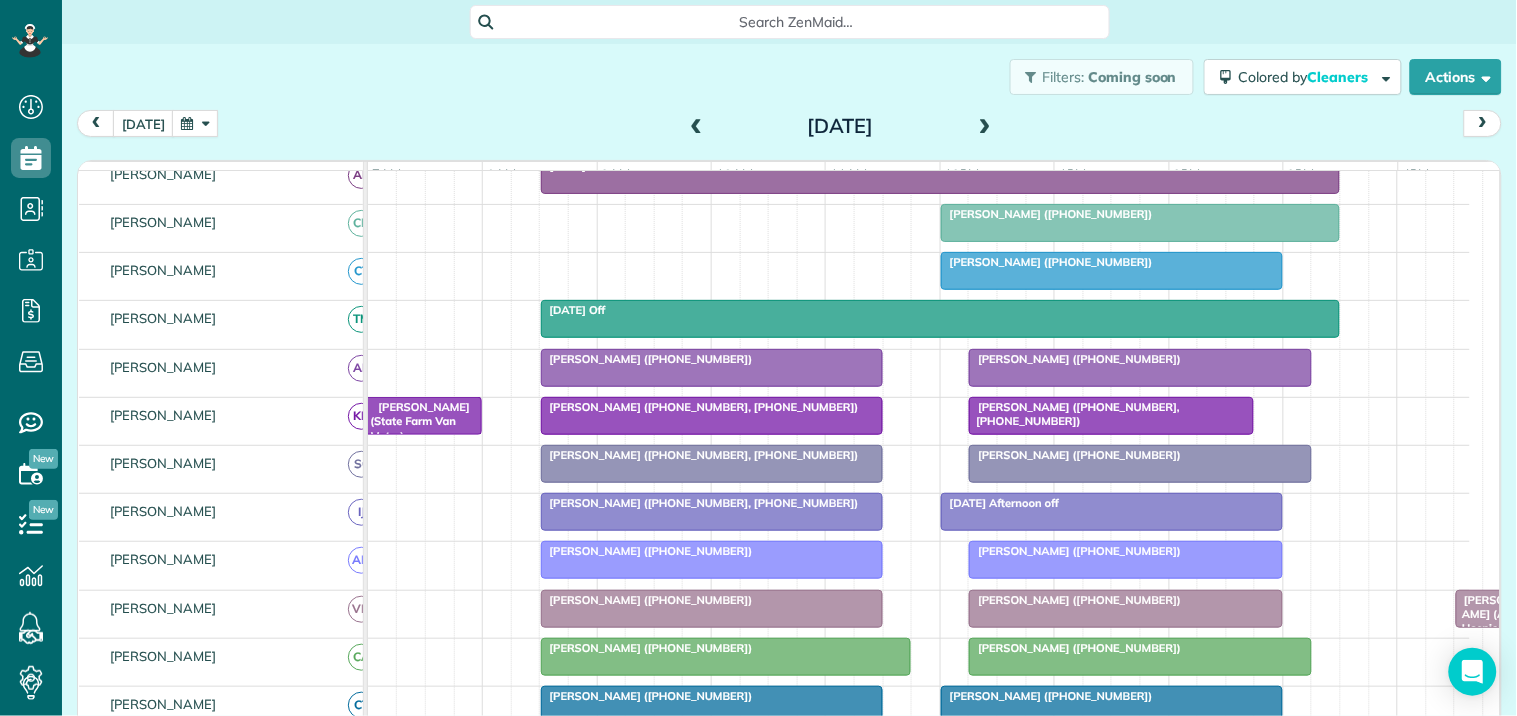 click at bounding box center (985, 127) 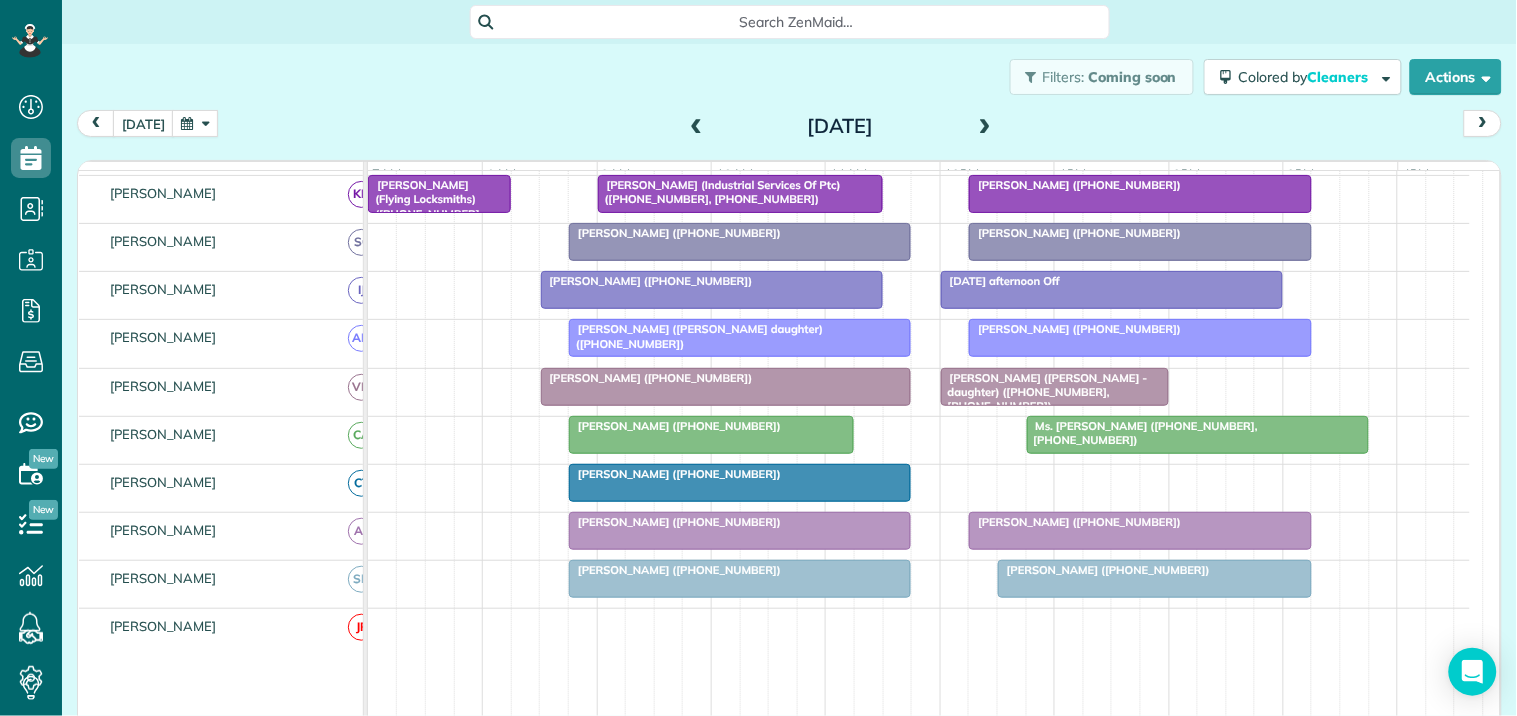 click at bounding box center (985, 127) 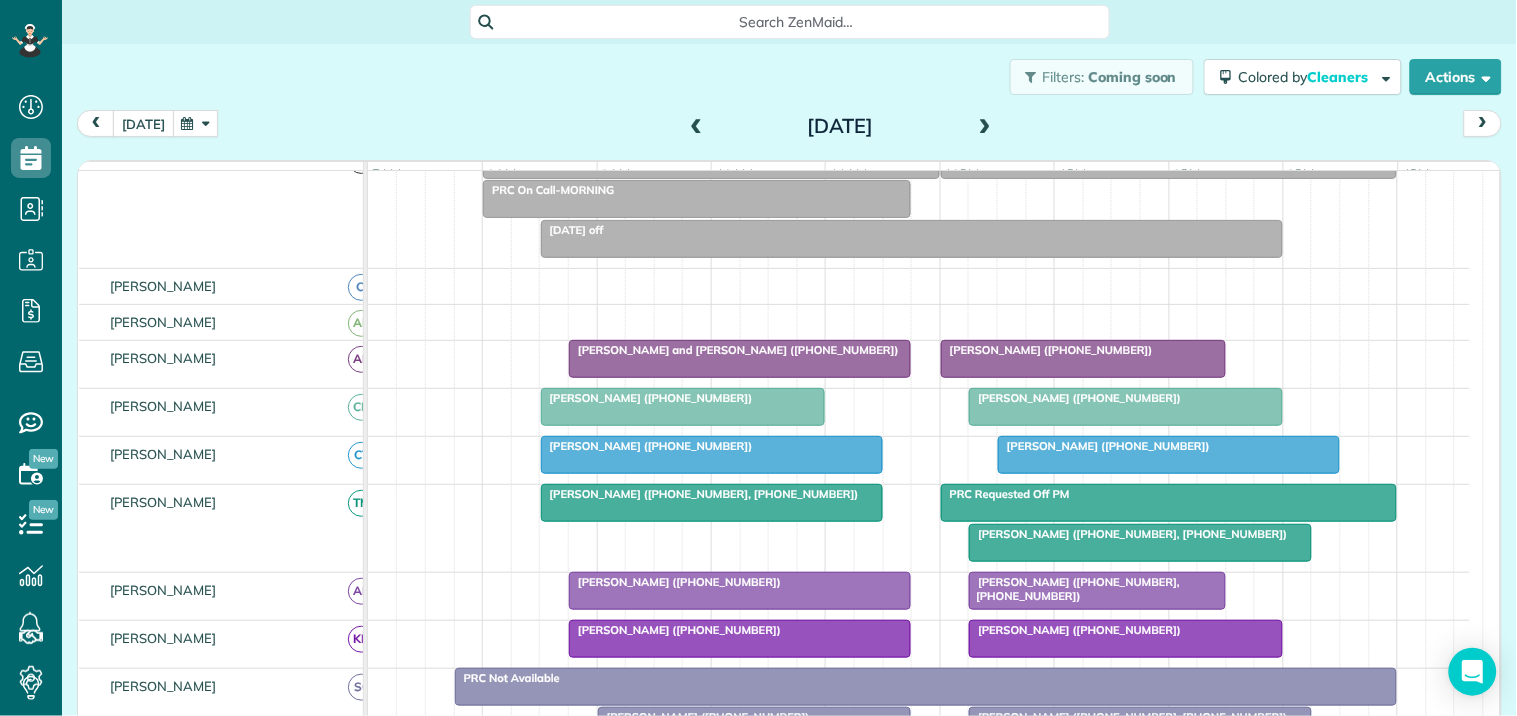 click on "[DATE]" at bounding box center [143, 123] 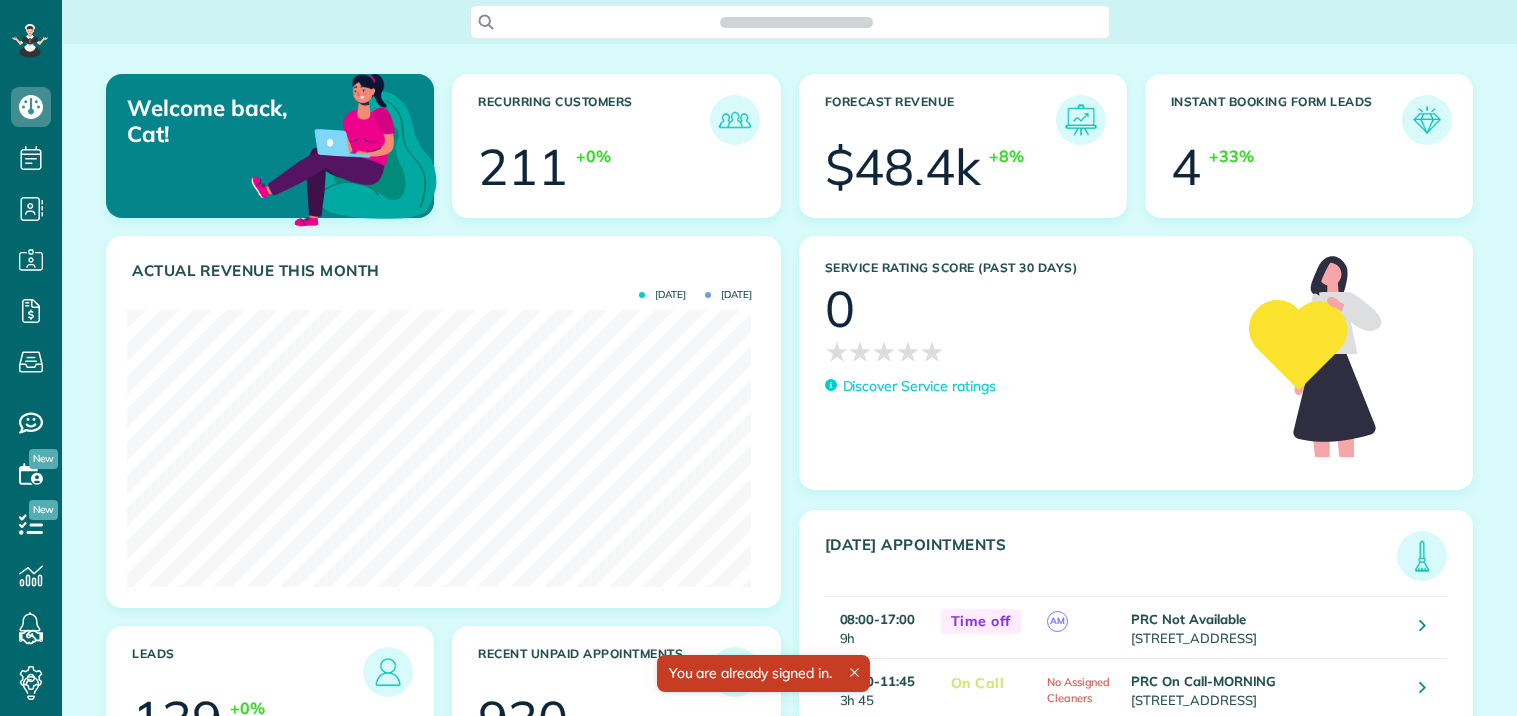 scroll, scrollTop: 0, scrollLeft: 0, axis: both 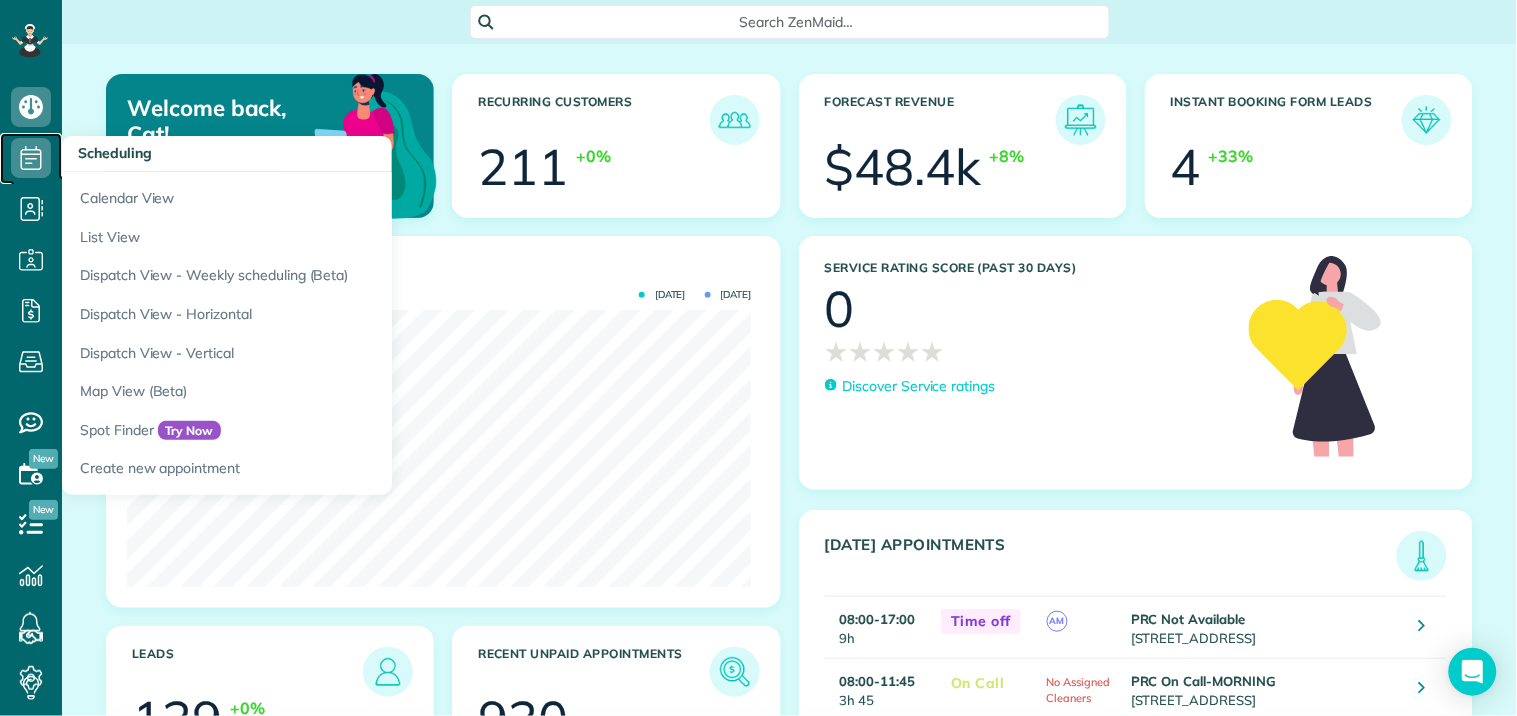 click 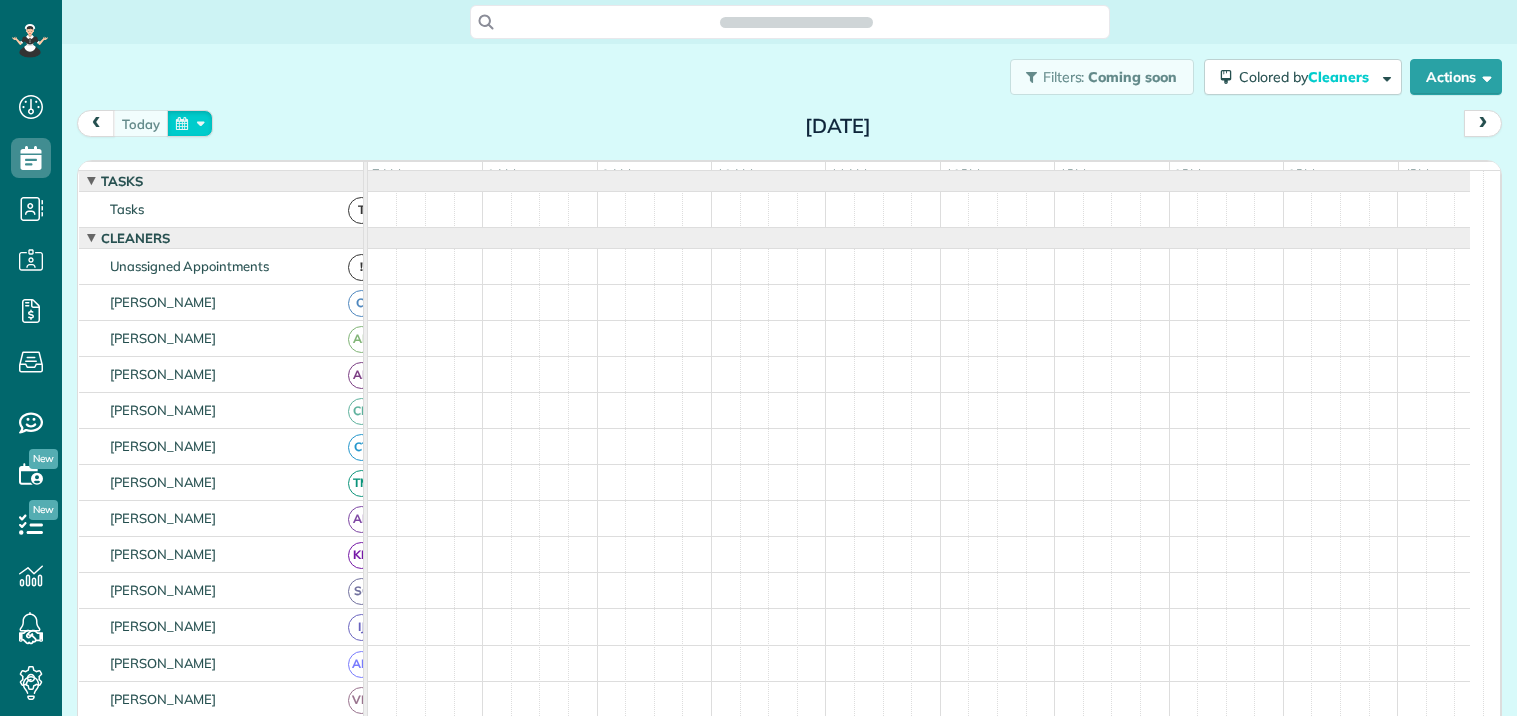 click at bounding box center [190, 123] 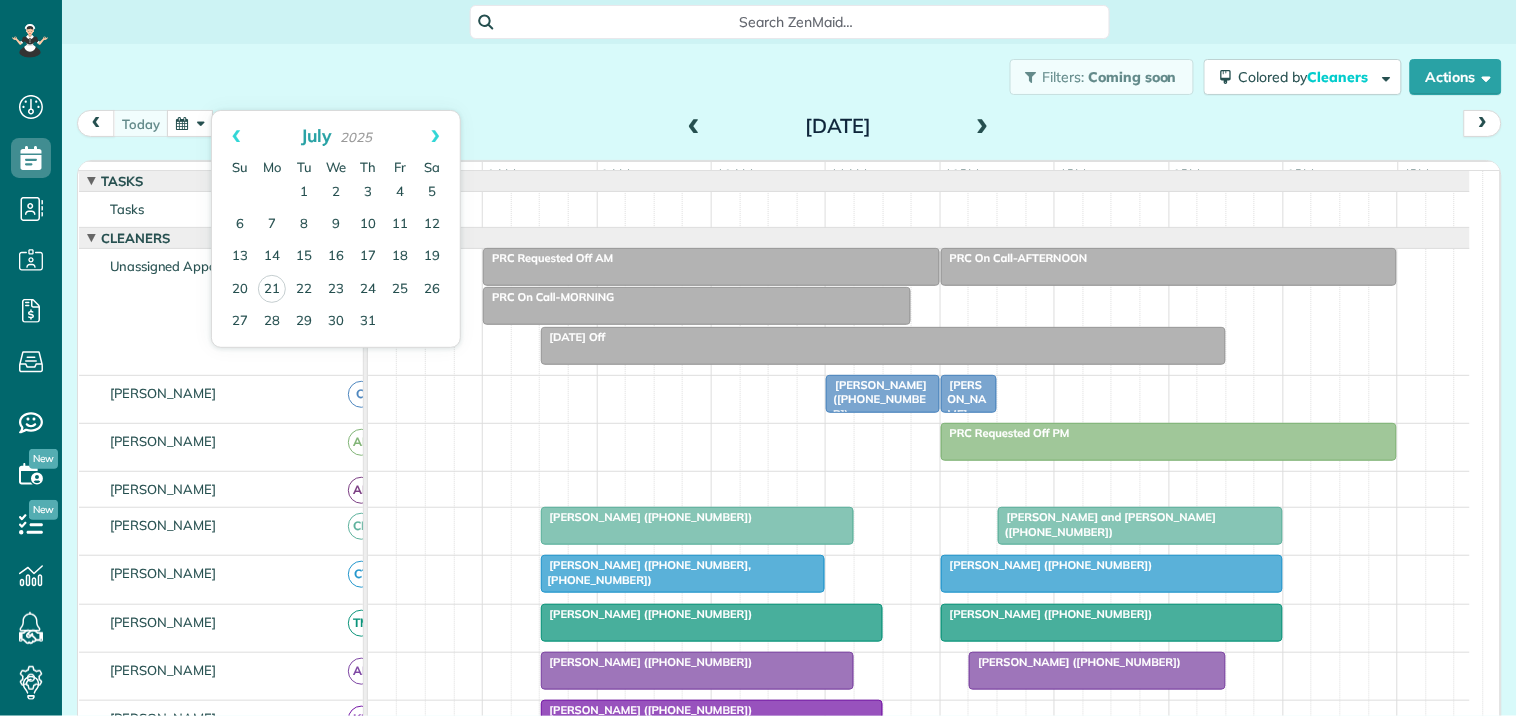 scroll, scrollTop: 716, scrollLeft: 62, axis: both 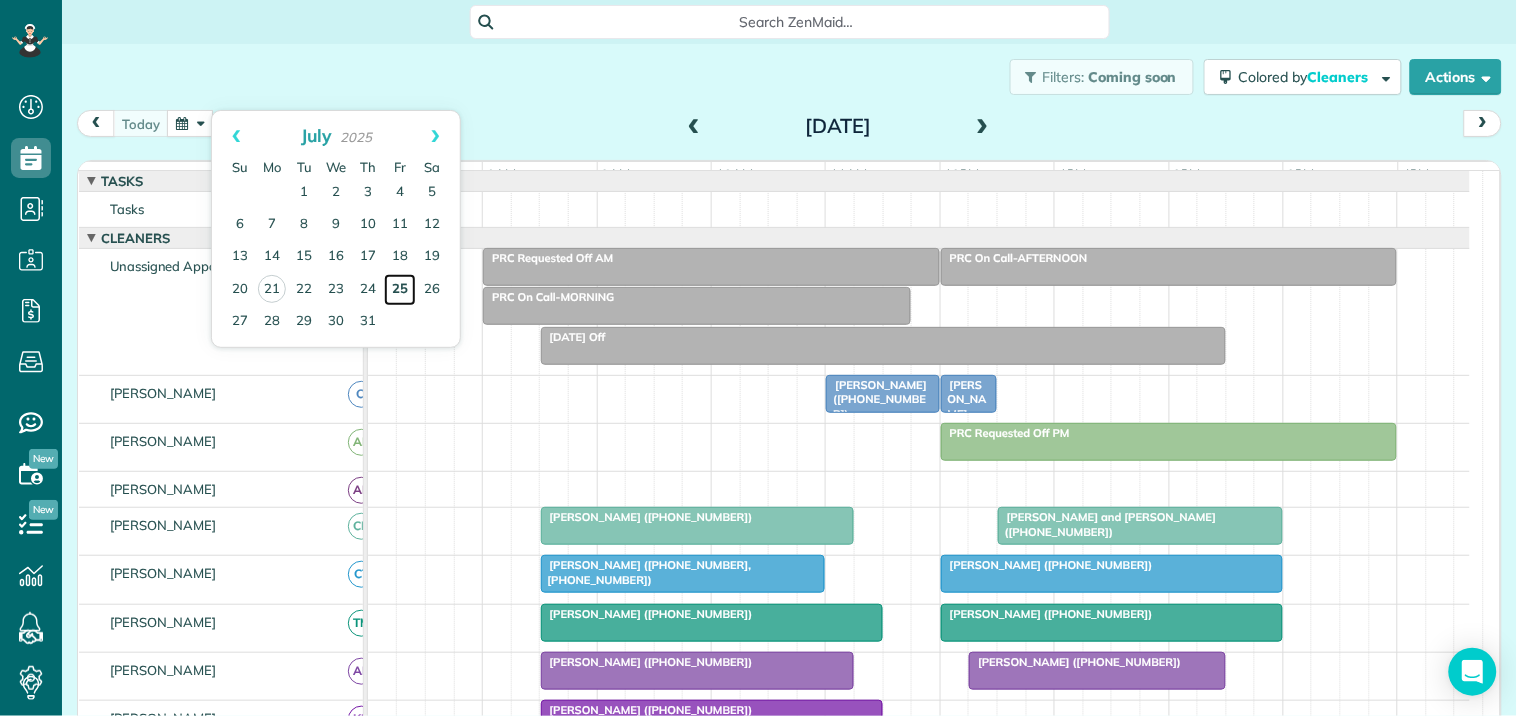 click on "25" at bounding box center (400, 290) 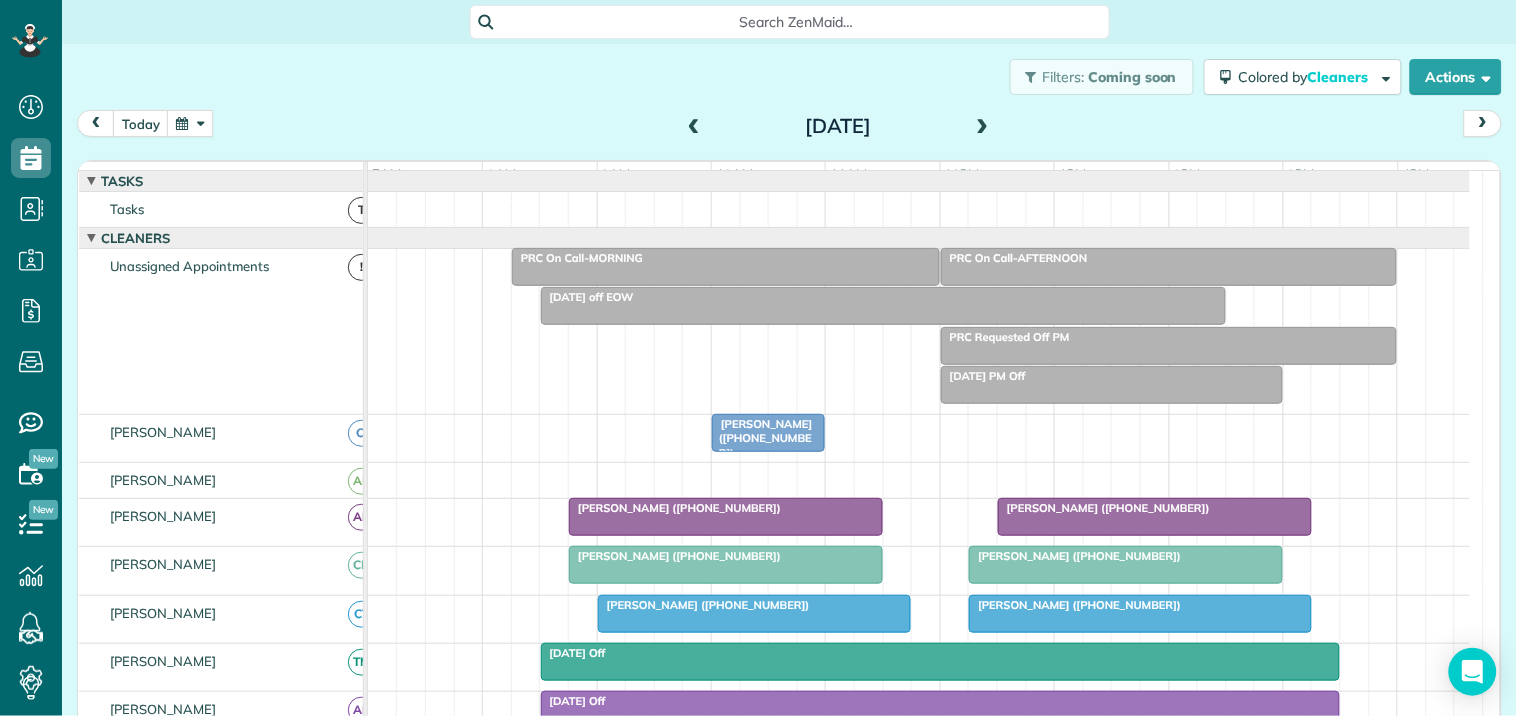 scroll, scrollTop: 555, scrollLeft: 0, axis: vertical 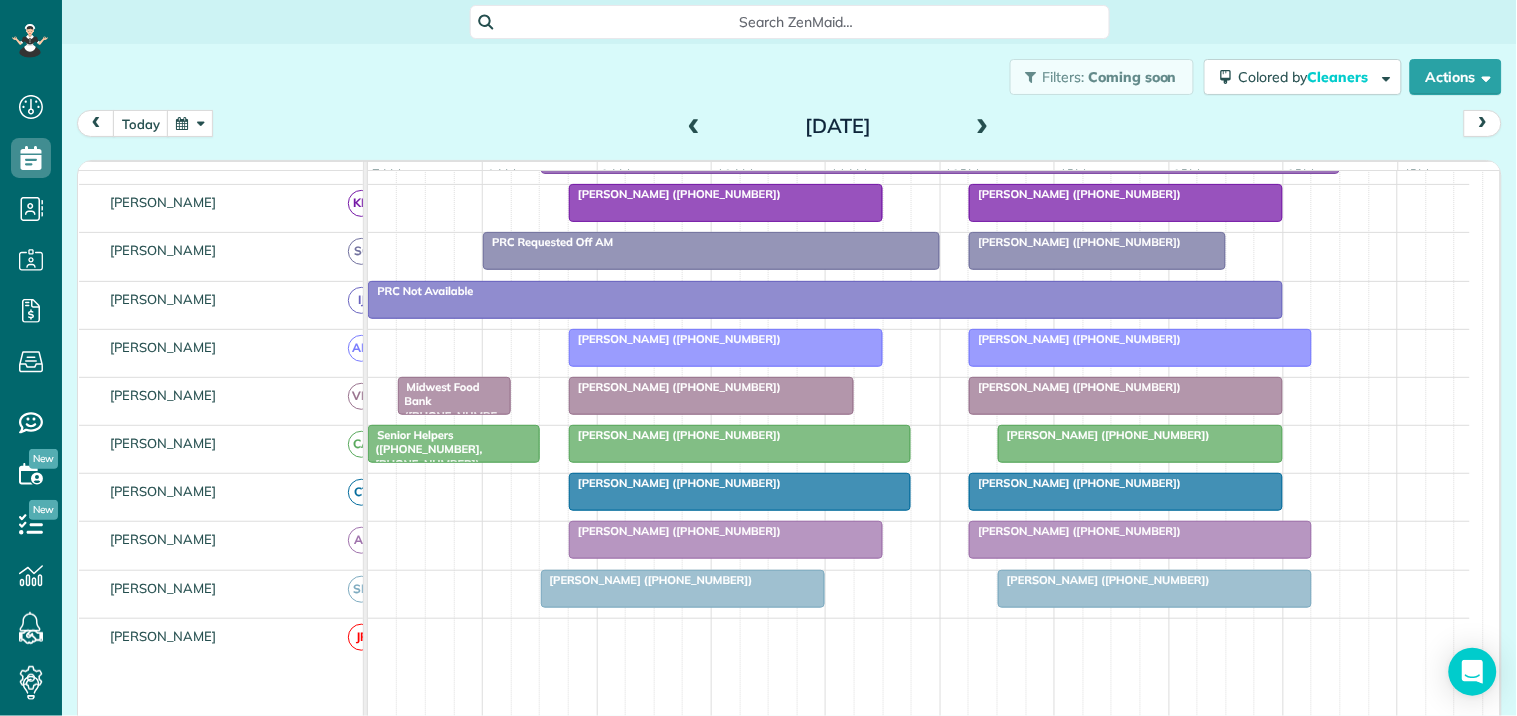 click at bounding box center (740, 444) 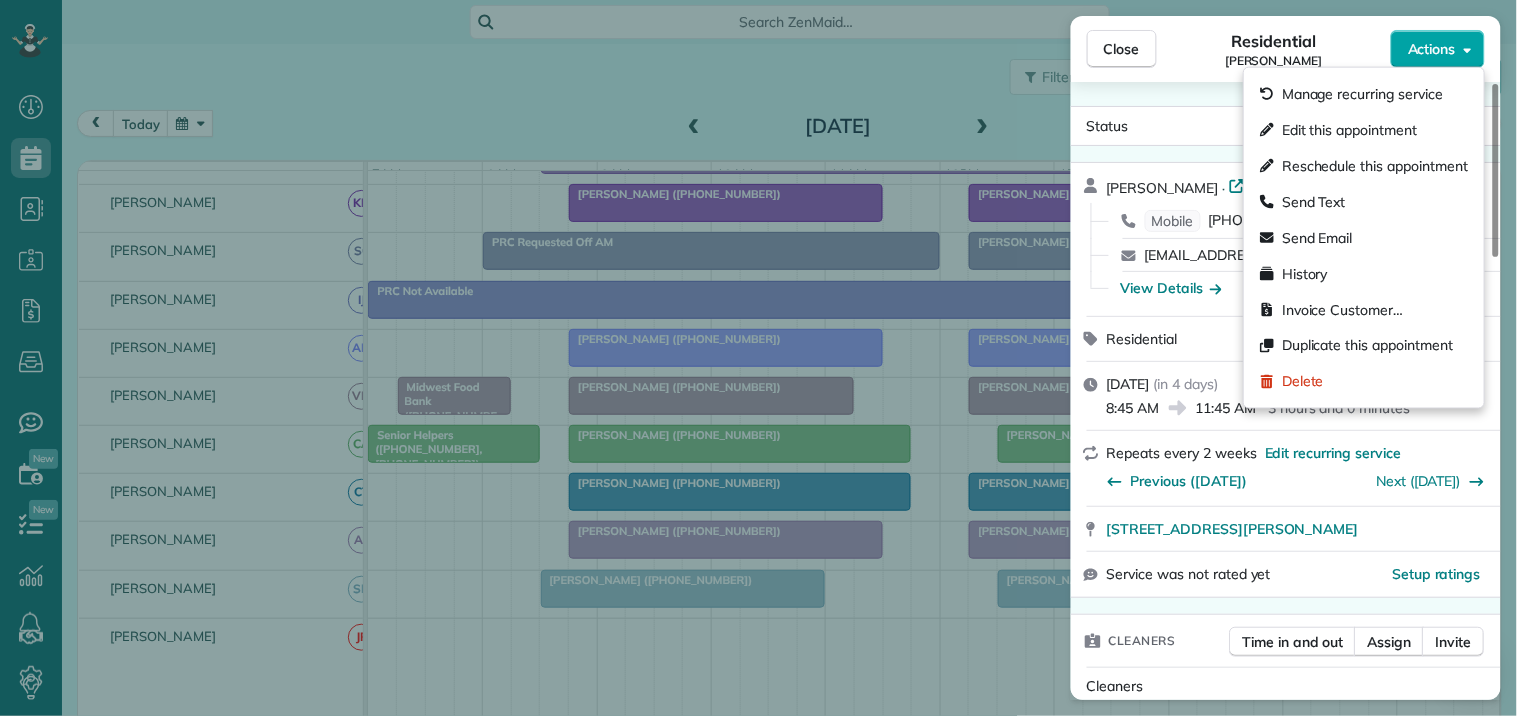 click on "Actions" at bounding box center [1432, 49] 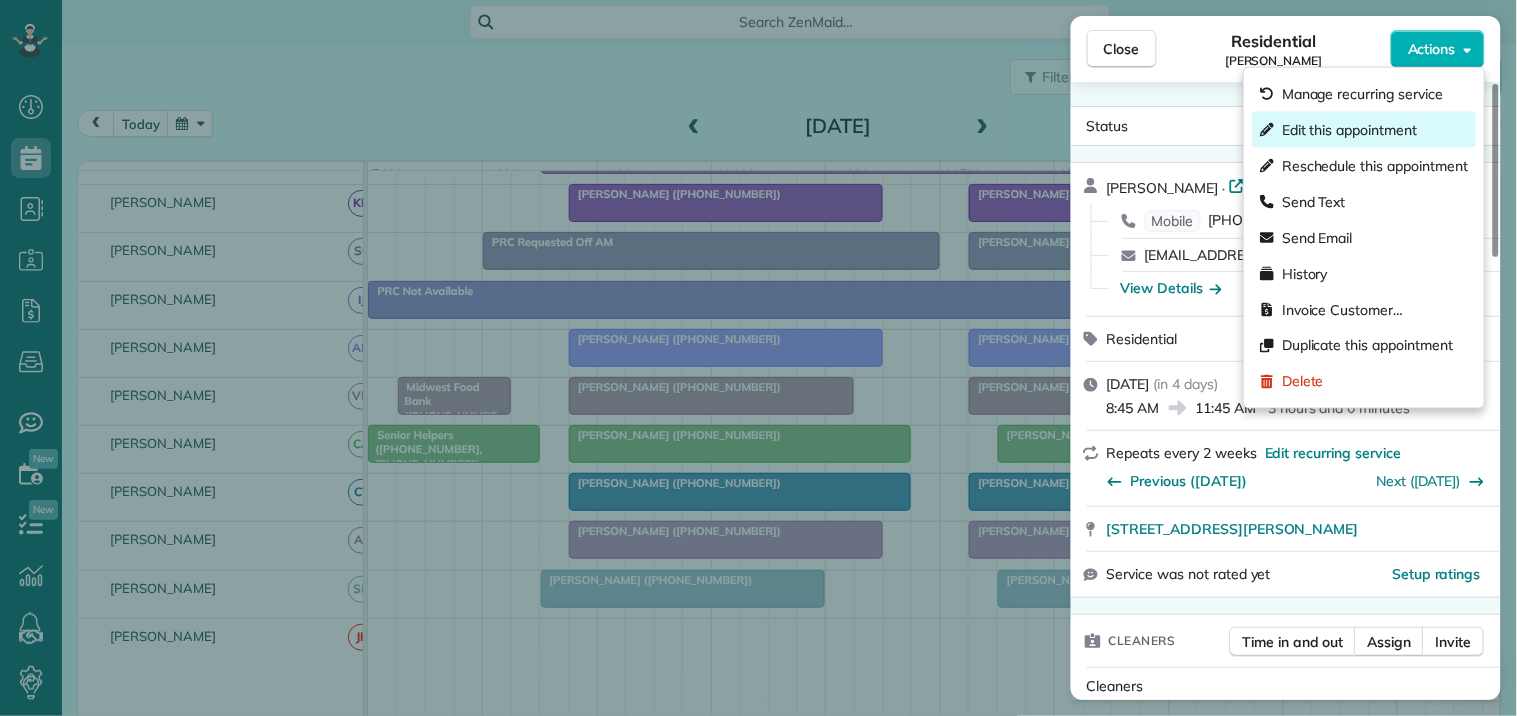 click on "Edit this appointment" at bounding box center (1349, 130) 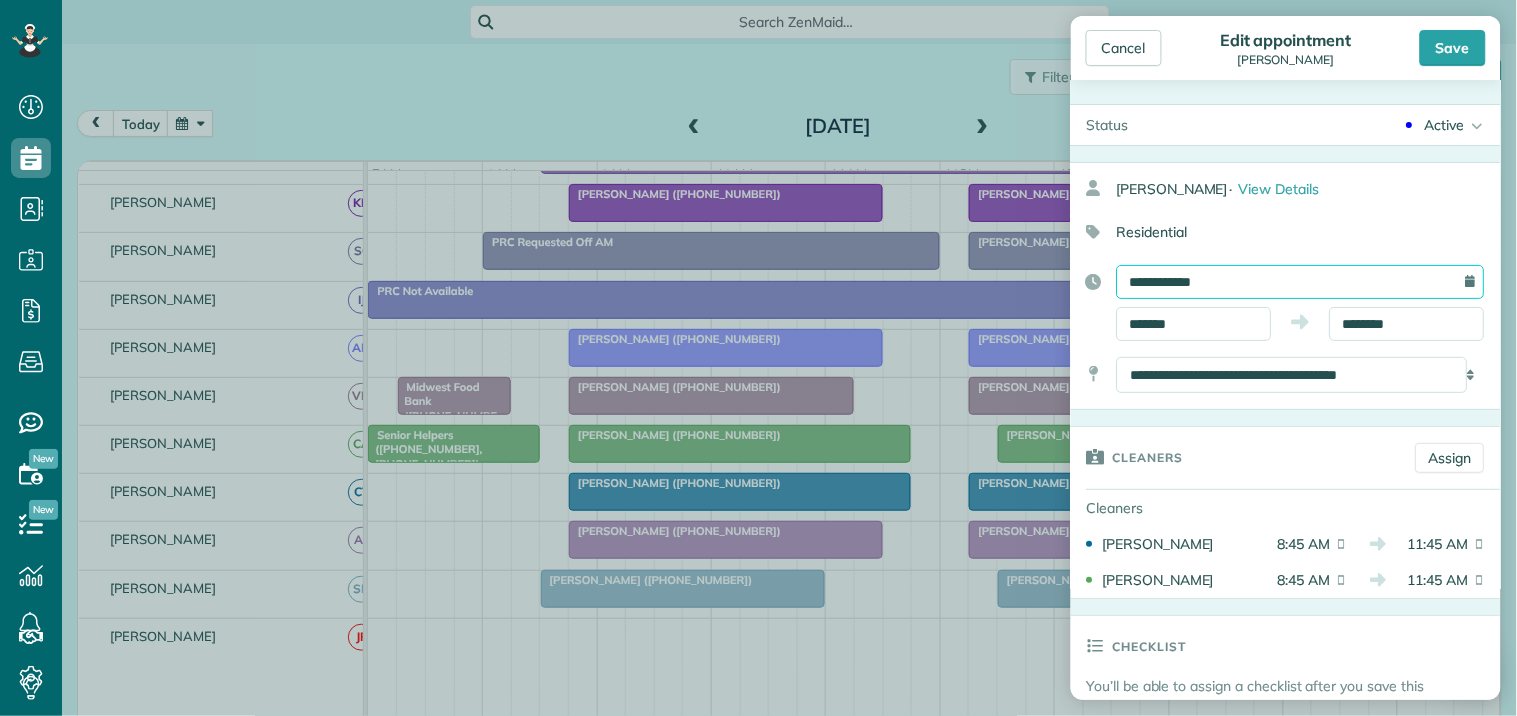 click on "**********" at bounding box center [1301, 282] 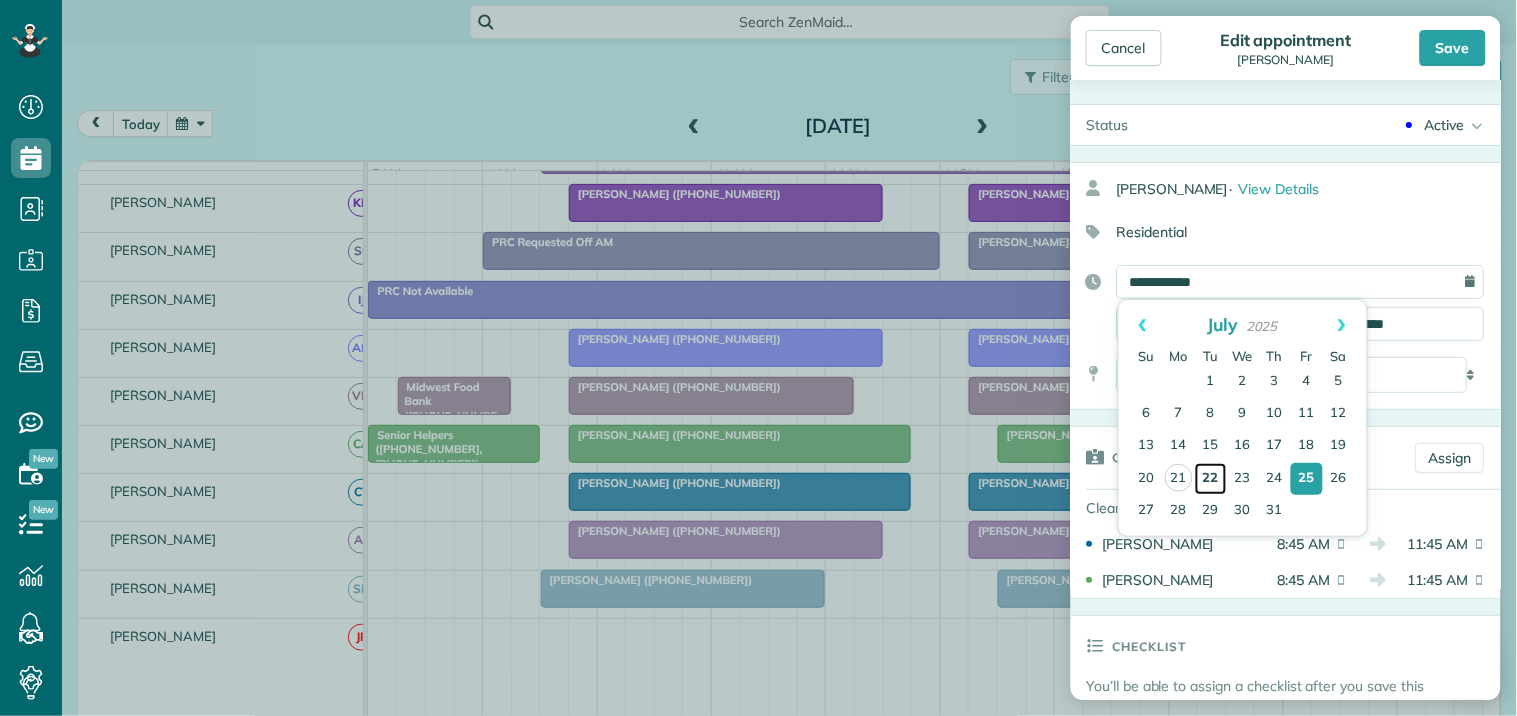 click on "22" at bounding box center (1211, 479) 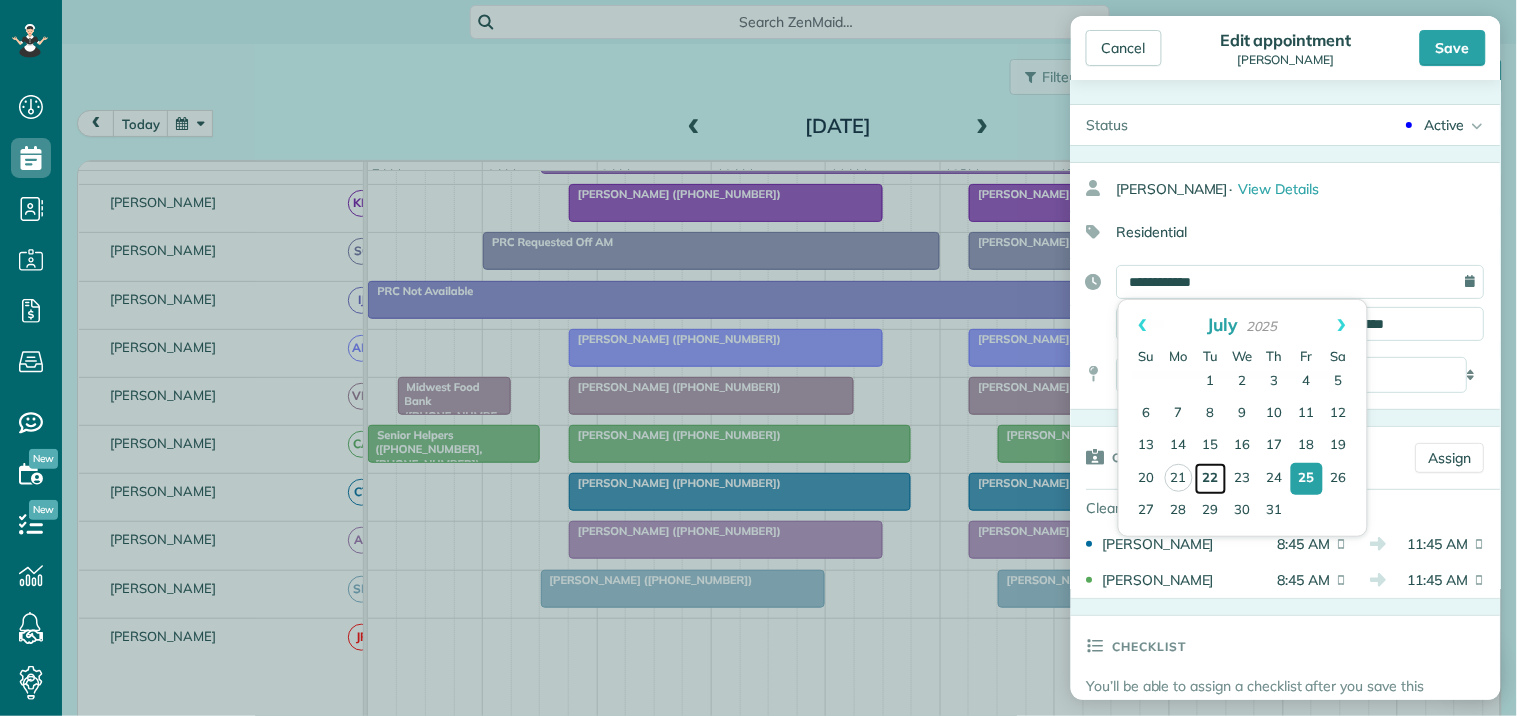 type on "**********" 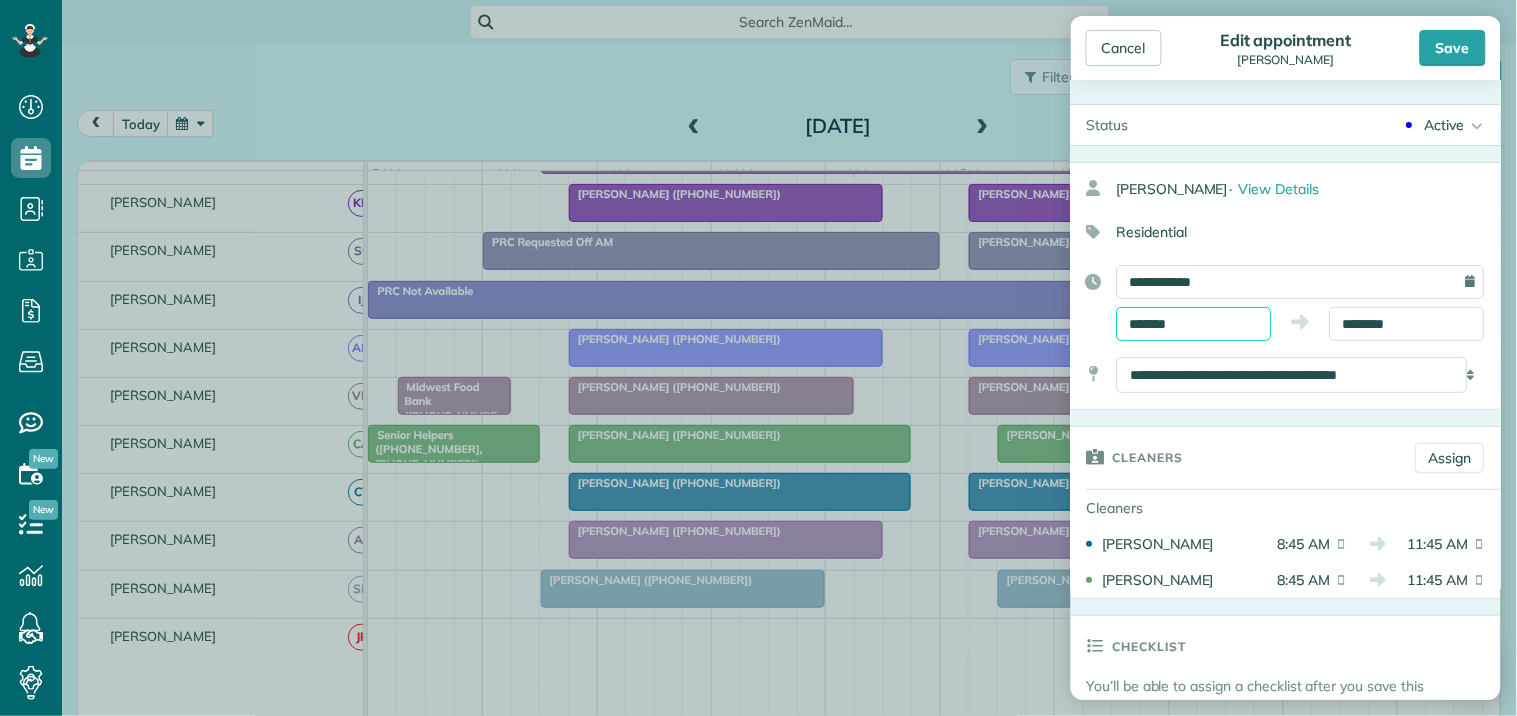 click on "*******" at bounding box center (1194, 324) 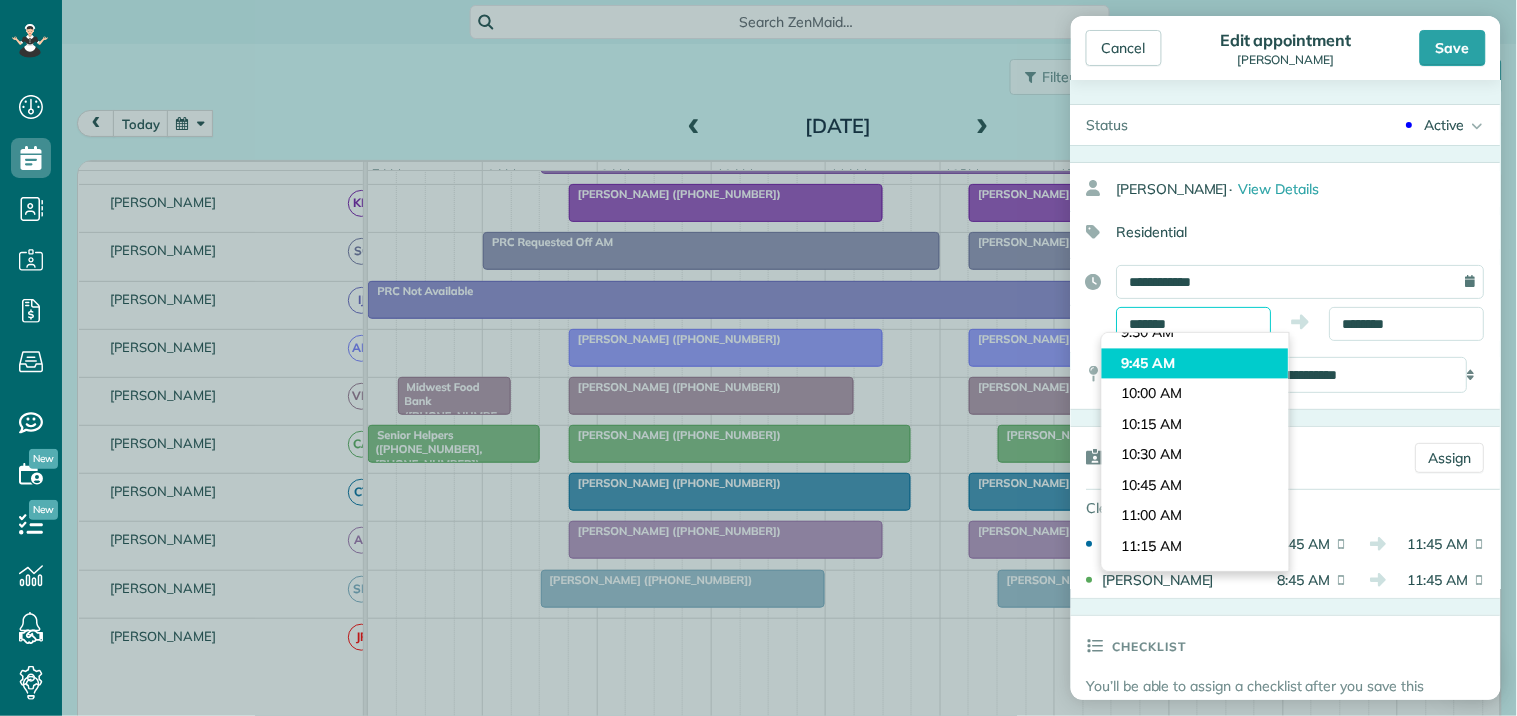 scroll, scrollTop: 1340, scrollLeft: 0, axis: vertical 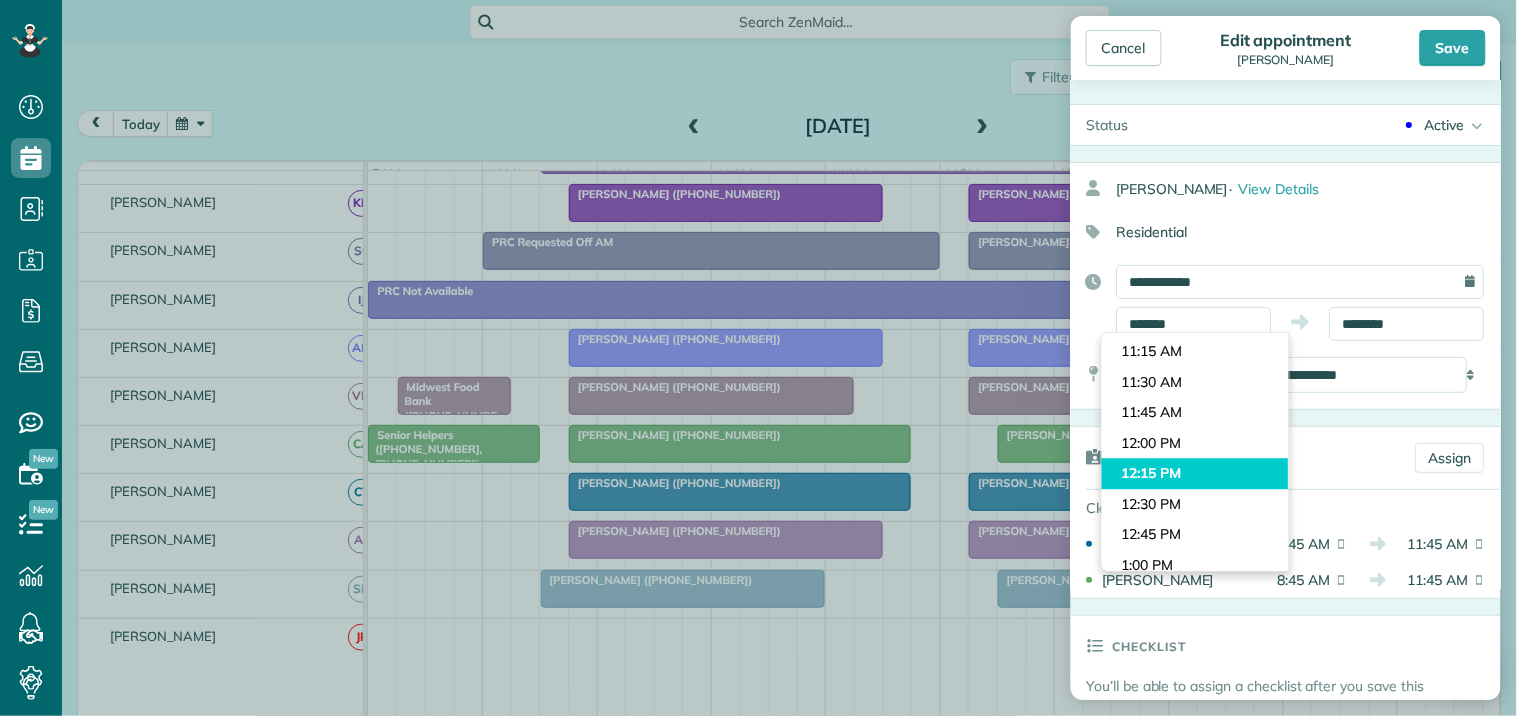 type on "********" 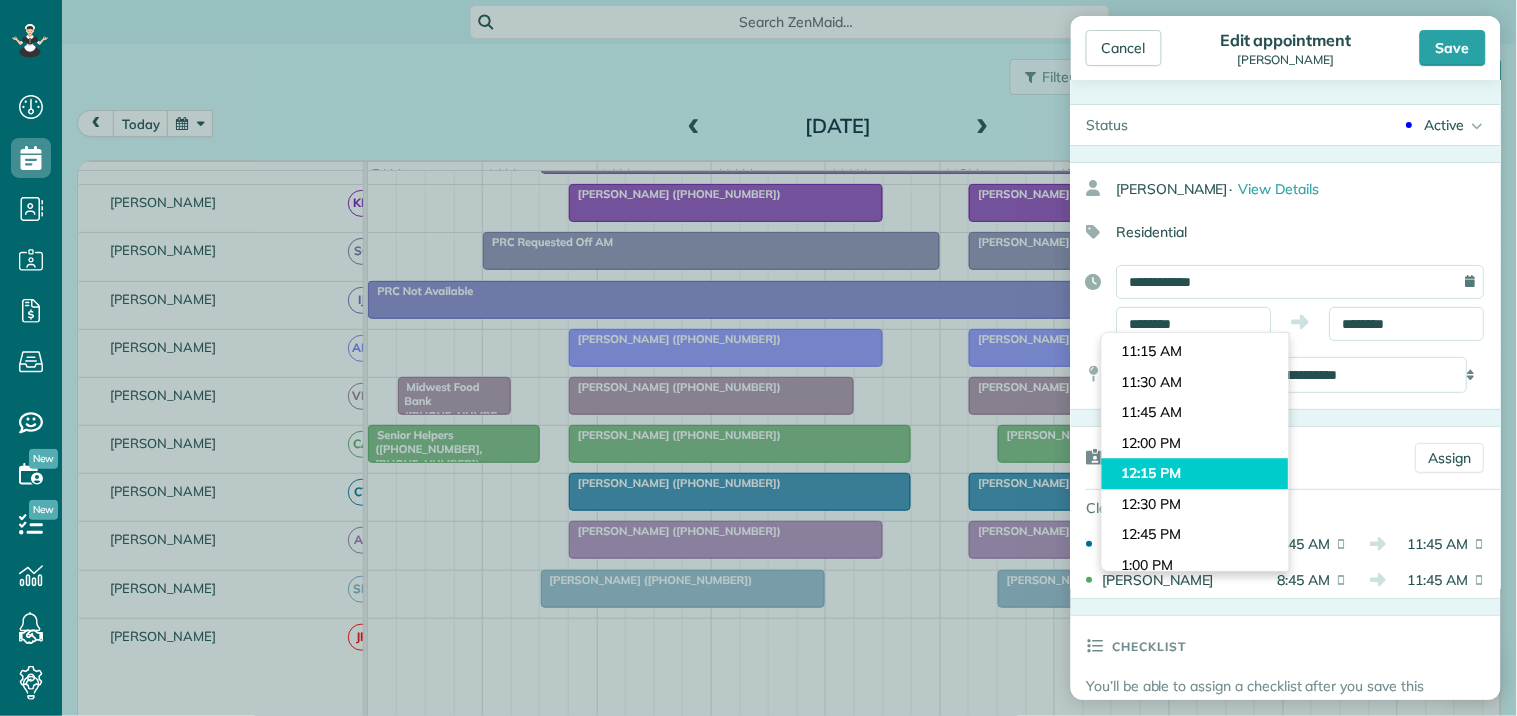 click on "Dashboard
Scheduling
Calendar View
List View
Dispatch View - Weekly scheduling (Beta)" at bounding box center (758, 358) 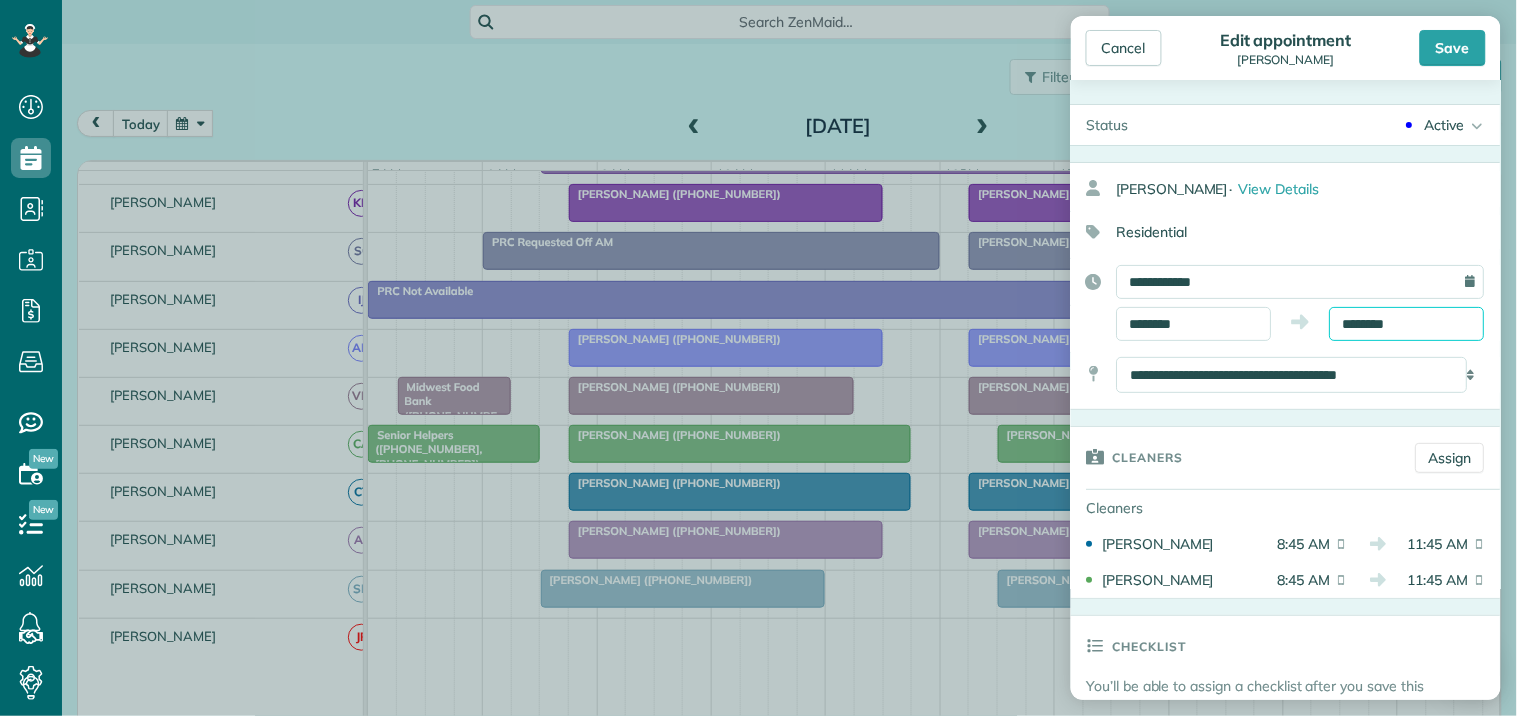 click on "********" at bounding box center (1407, 324) 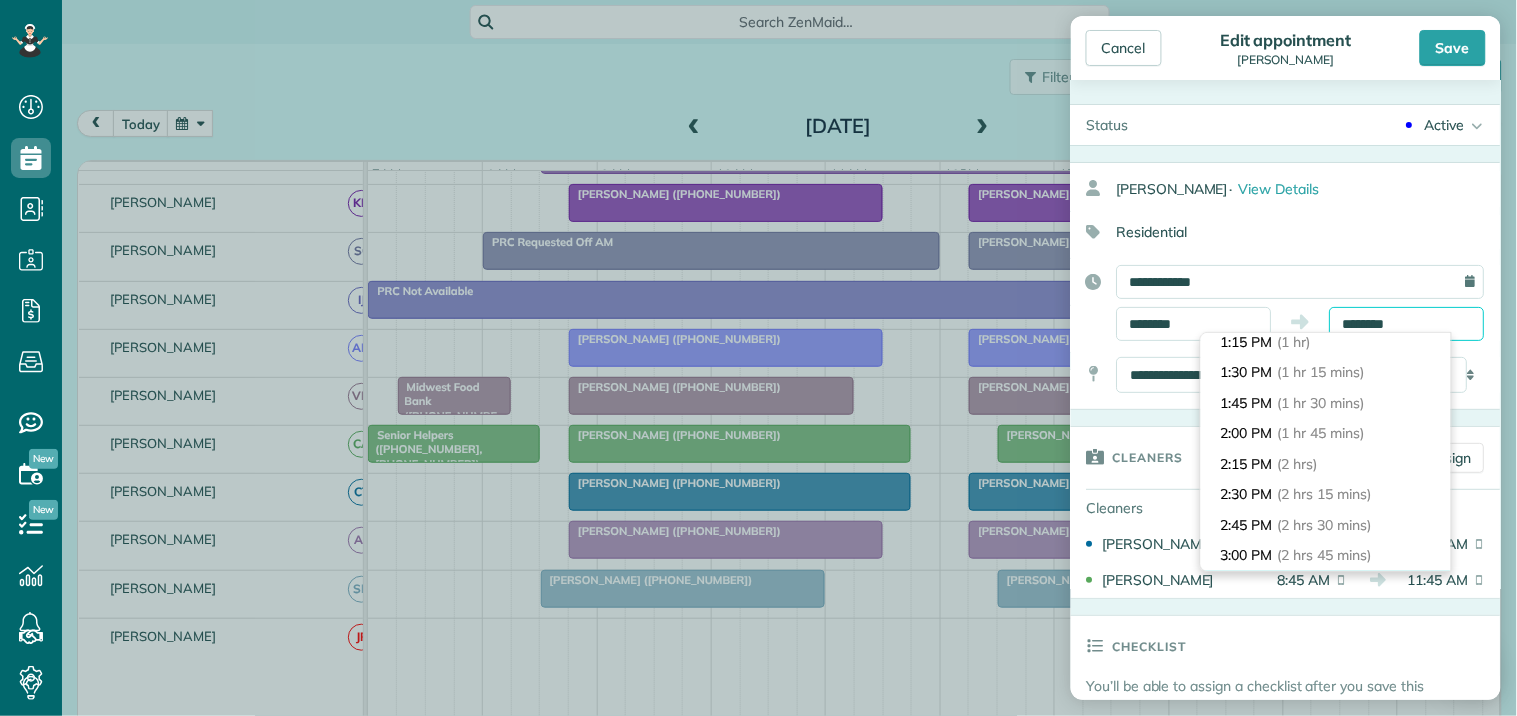 scroll, scrollTop: 222, scrollLeft: 0, axis: vertical 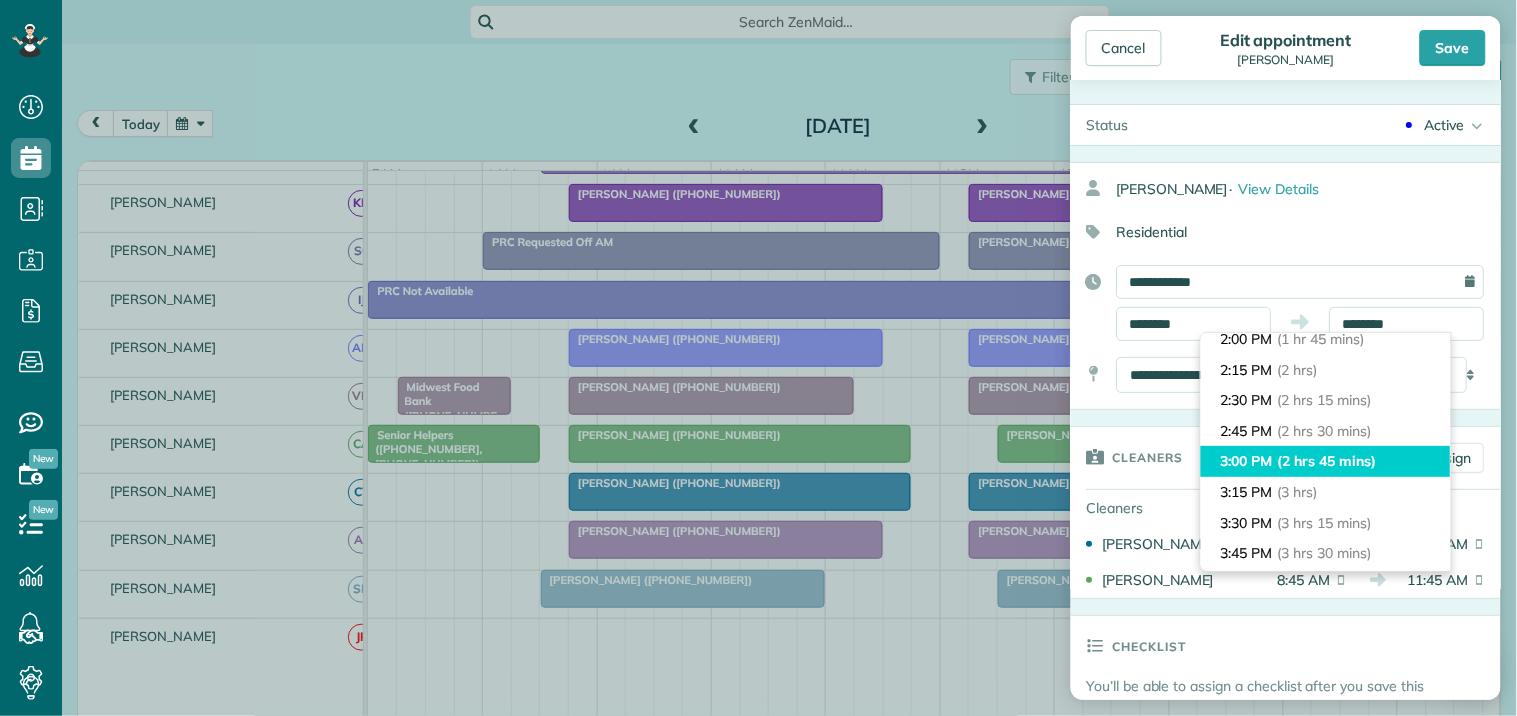 type on "*******" 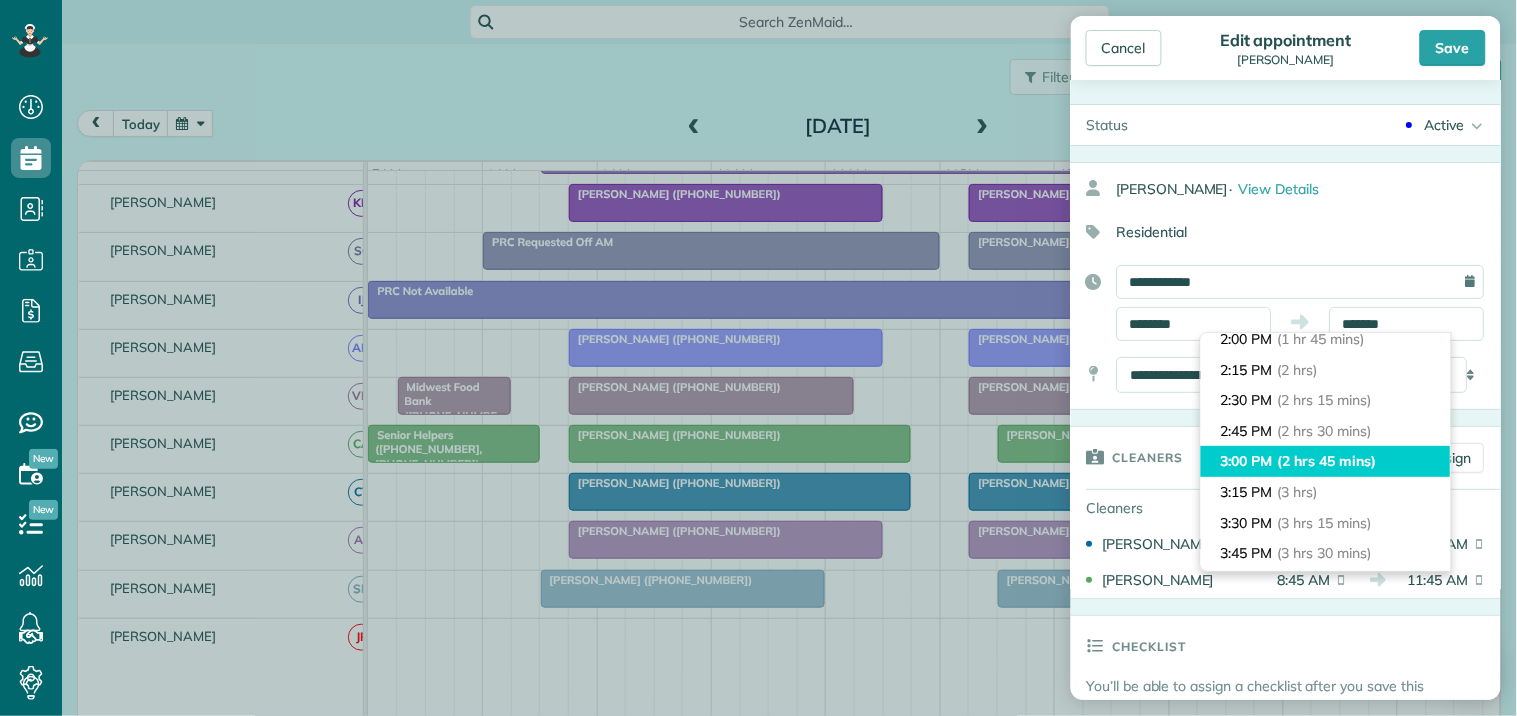 click on "3:00 PM  (2 hrs 45 mins)" at bounding box center (1326, 461) 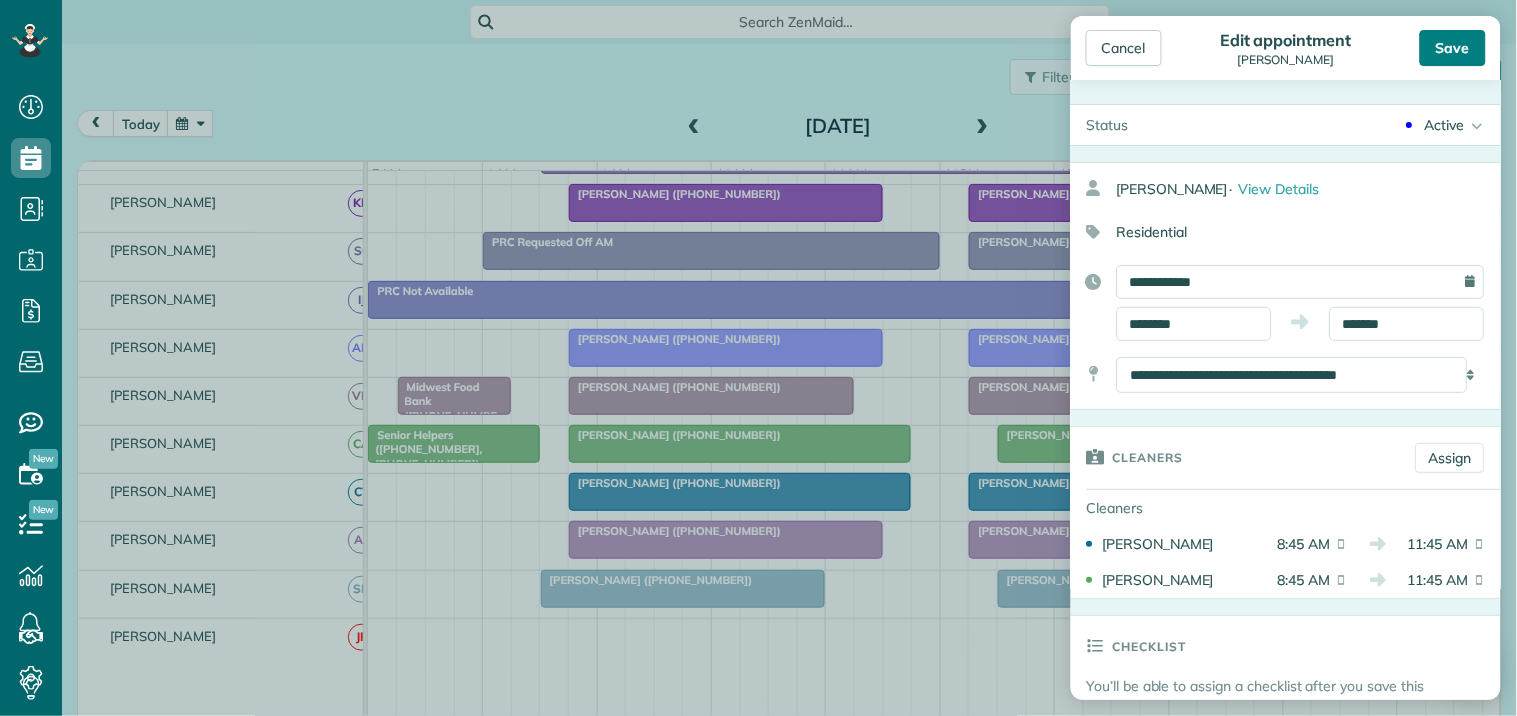 click on "Save" at bounding box center (1453, 48) 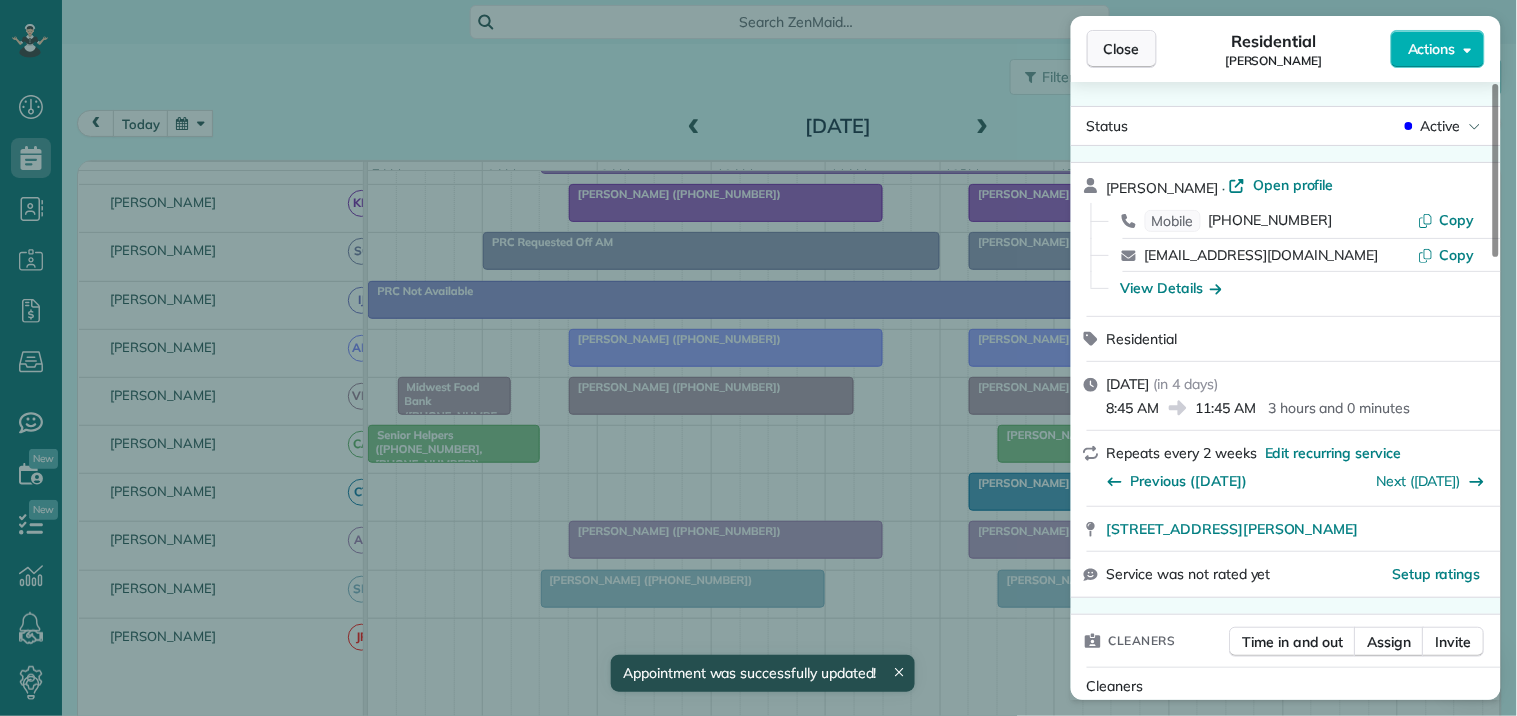 click on "Close" at bounding box center (1122, 49) 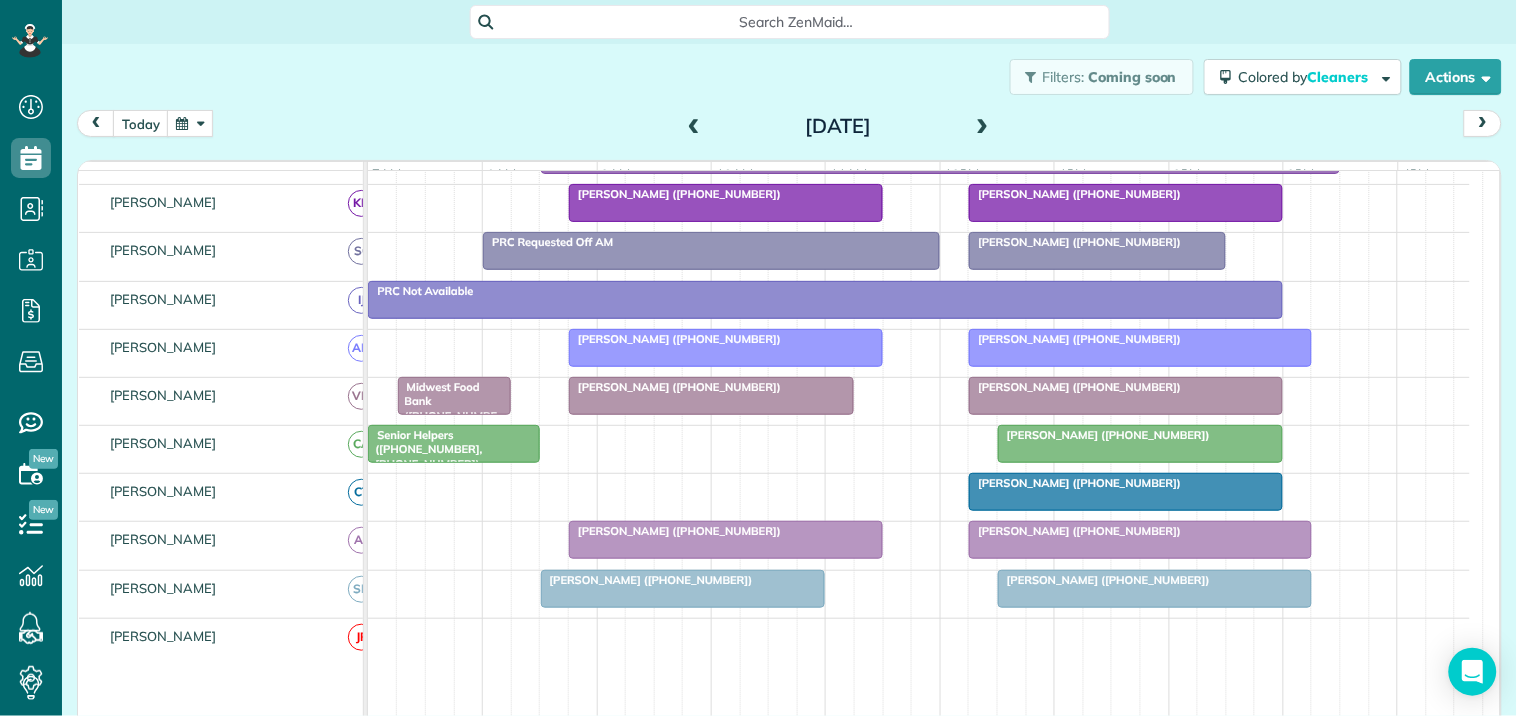 click on "Filters:   Coming soon
Colored by  Cleaners
Color by Cleaner
Color by Team
Color by Status
Color by Recurrence
Color by Paid/Unpaid
Filters  Default
Schedule Changes
Actions
Create Appointment
Create Task
Clock In/Out
Send Work Orders
Print Route Sheets
Today's Emails/Texts
Export data.." at bounding box center [789, 77] 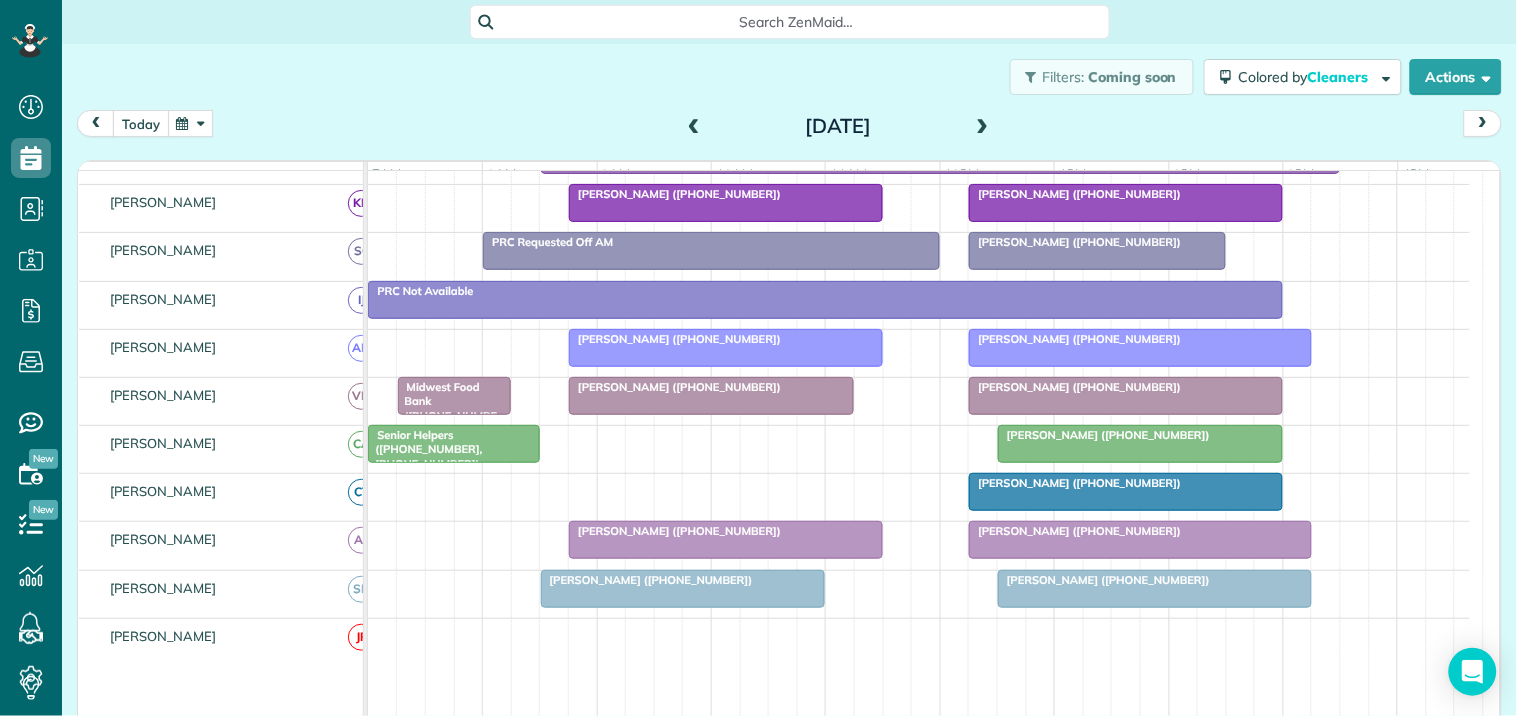 click on "today" at bounding box center [141, 123] 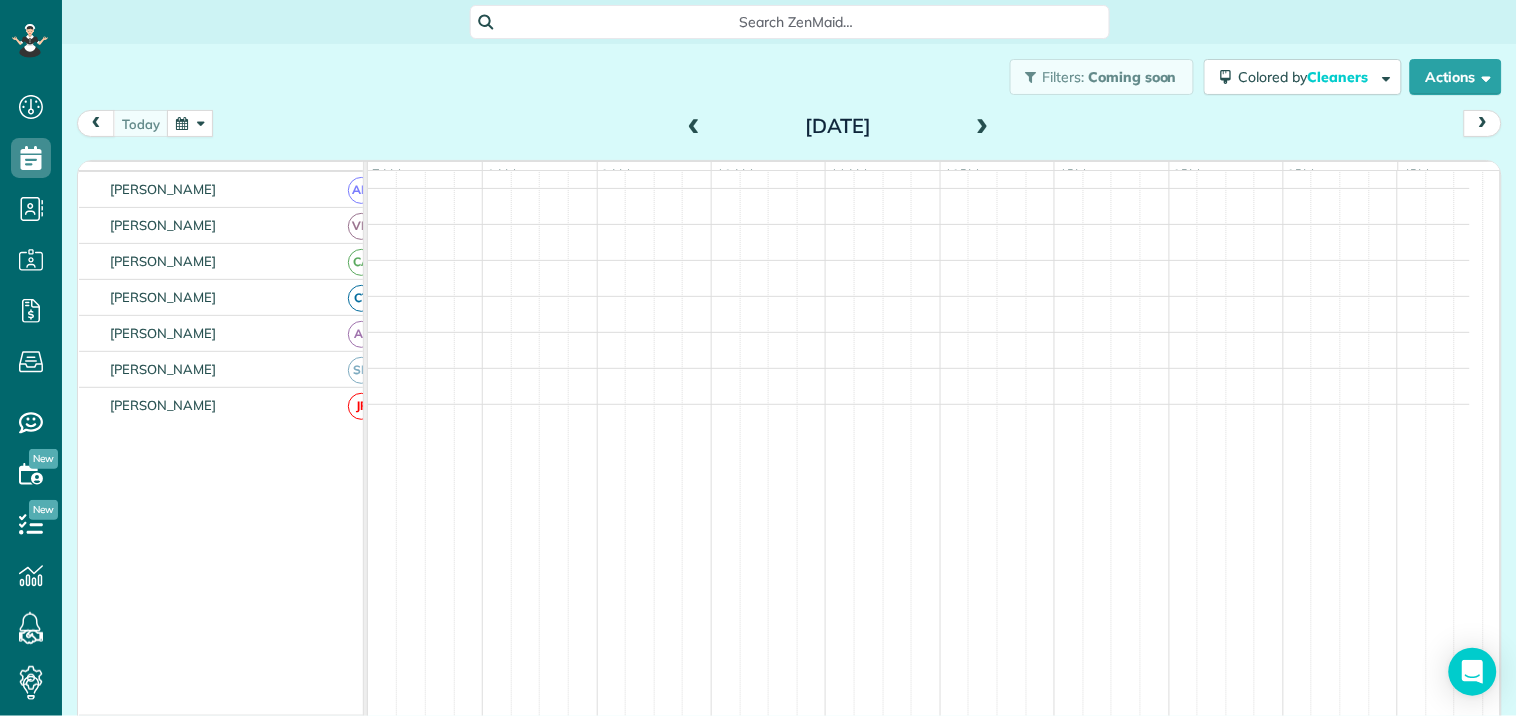 scroll, scrollTop: 353, scrollLeft: 0, axis: vertical 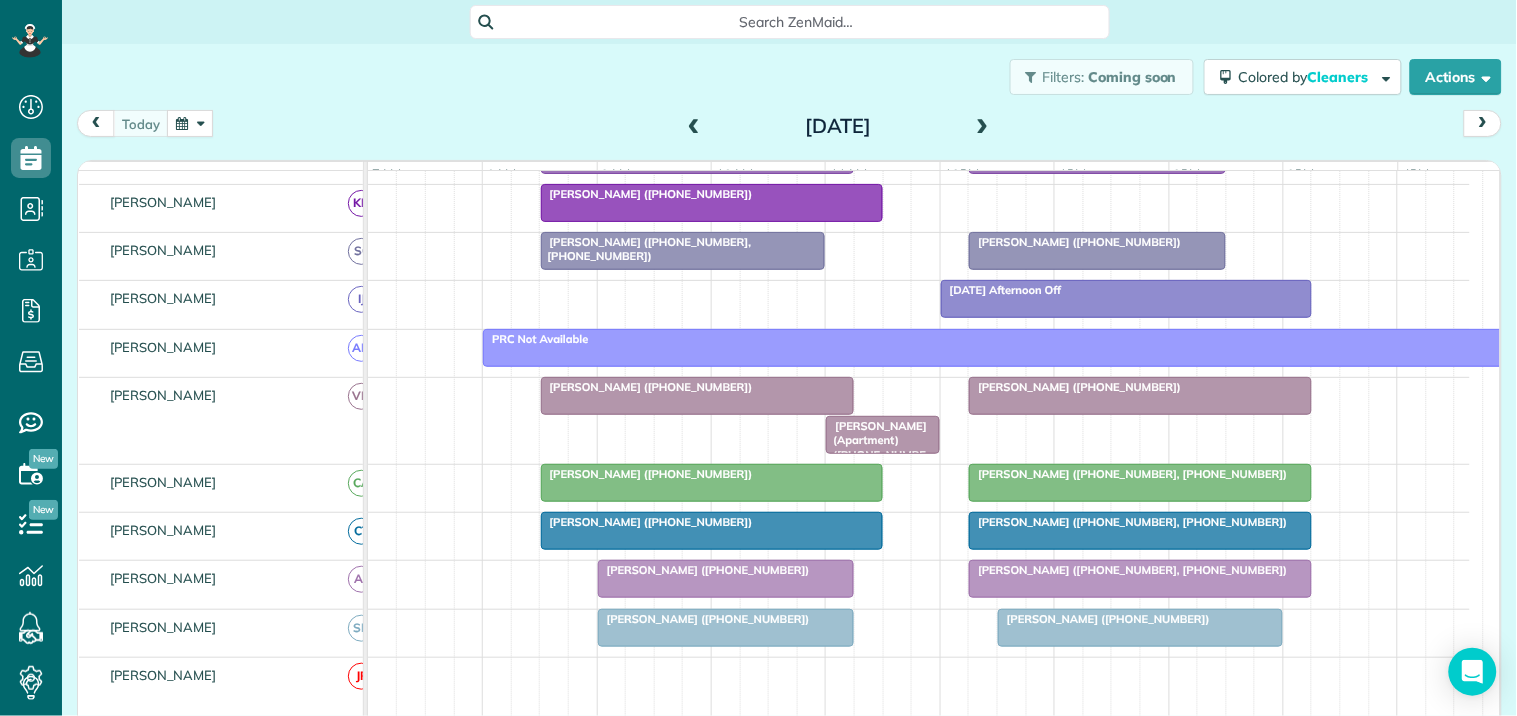 click at bounding box center [983, 127] 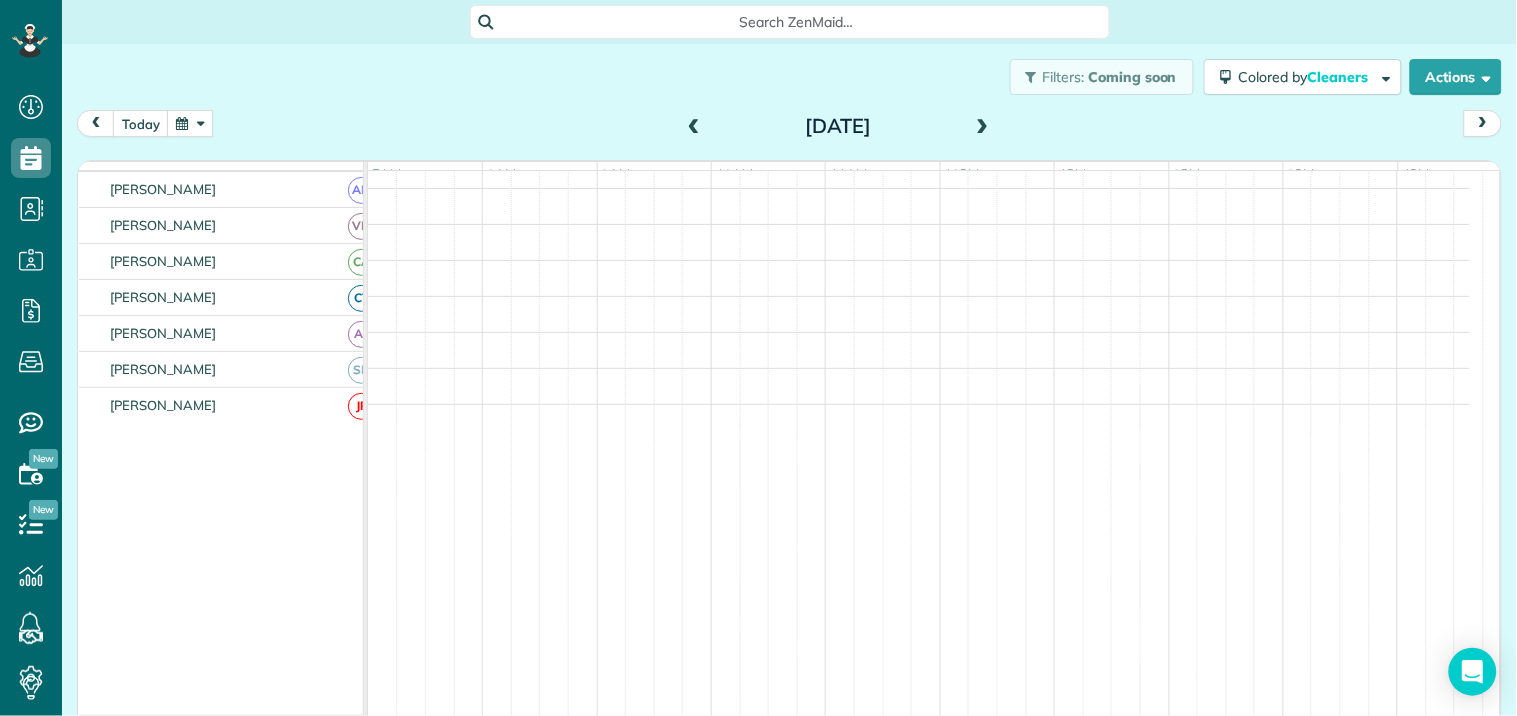 scroll, scrollTop: 353, scrollLeft: 0, axis: vertical 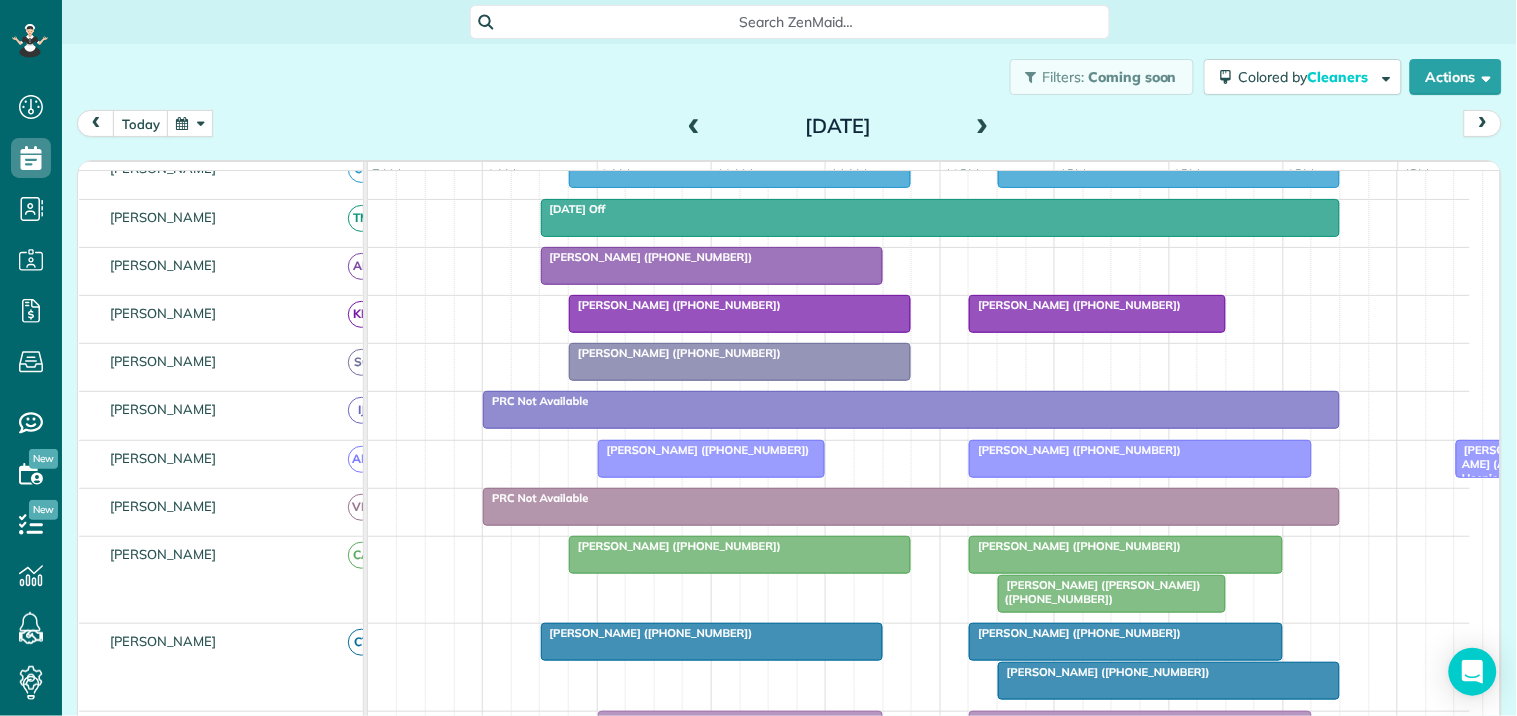 click on "Mary Saunders (+17703293805)" at bounding box center [1126, 546] 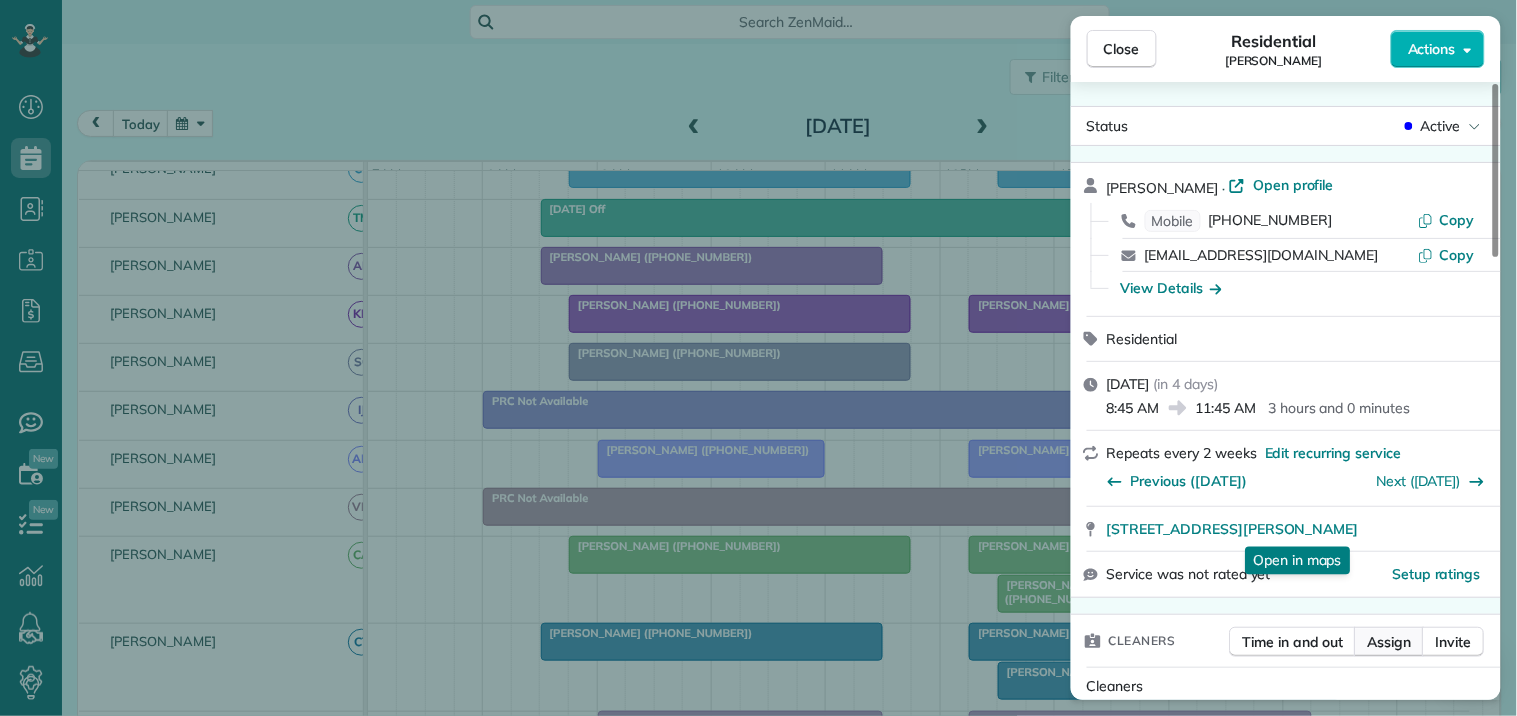 click on "Assign" at bounding box center (1390, 642) 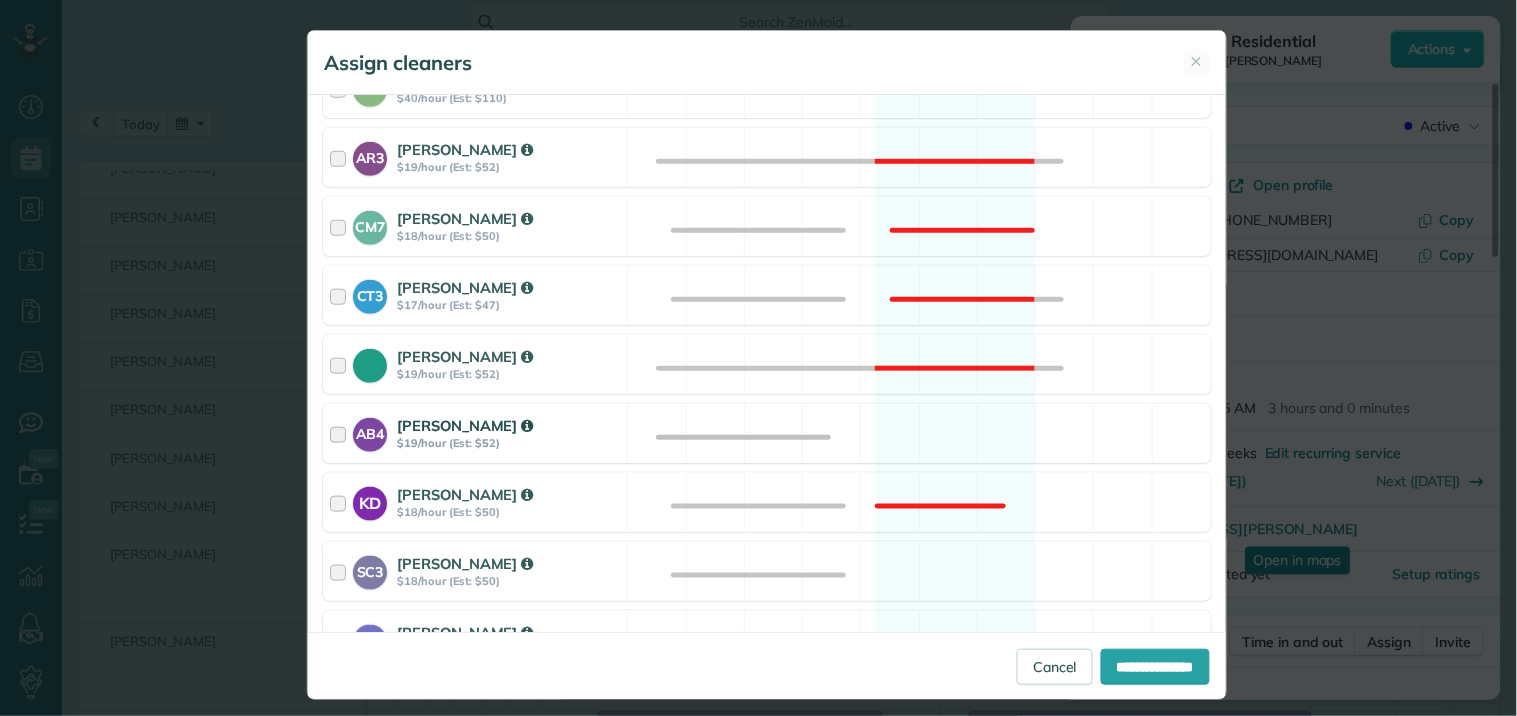 scroll, scrollTop: 444, scrollLeft: 0, axis: vertical 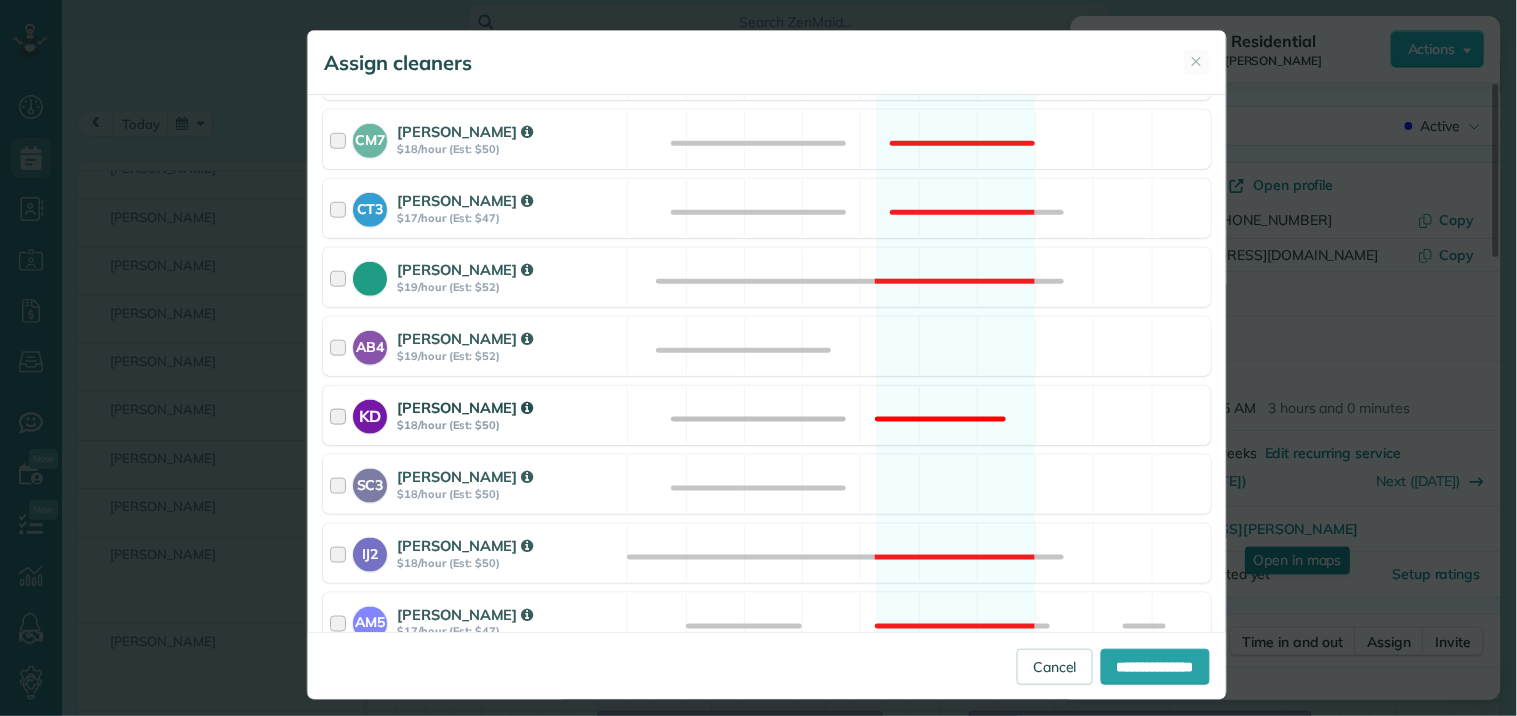 drag, startPoint x: 930, startPoint y: 333, endPoint x: 938, endPoint y: 436, distance: 103.31021 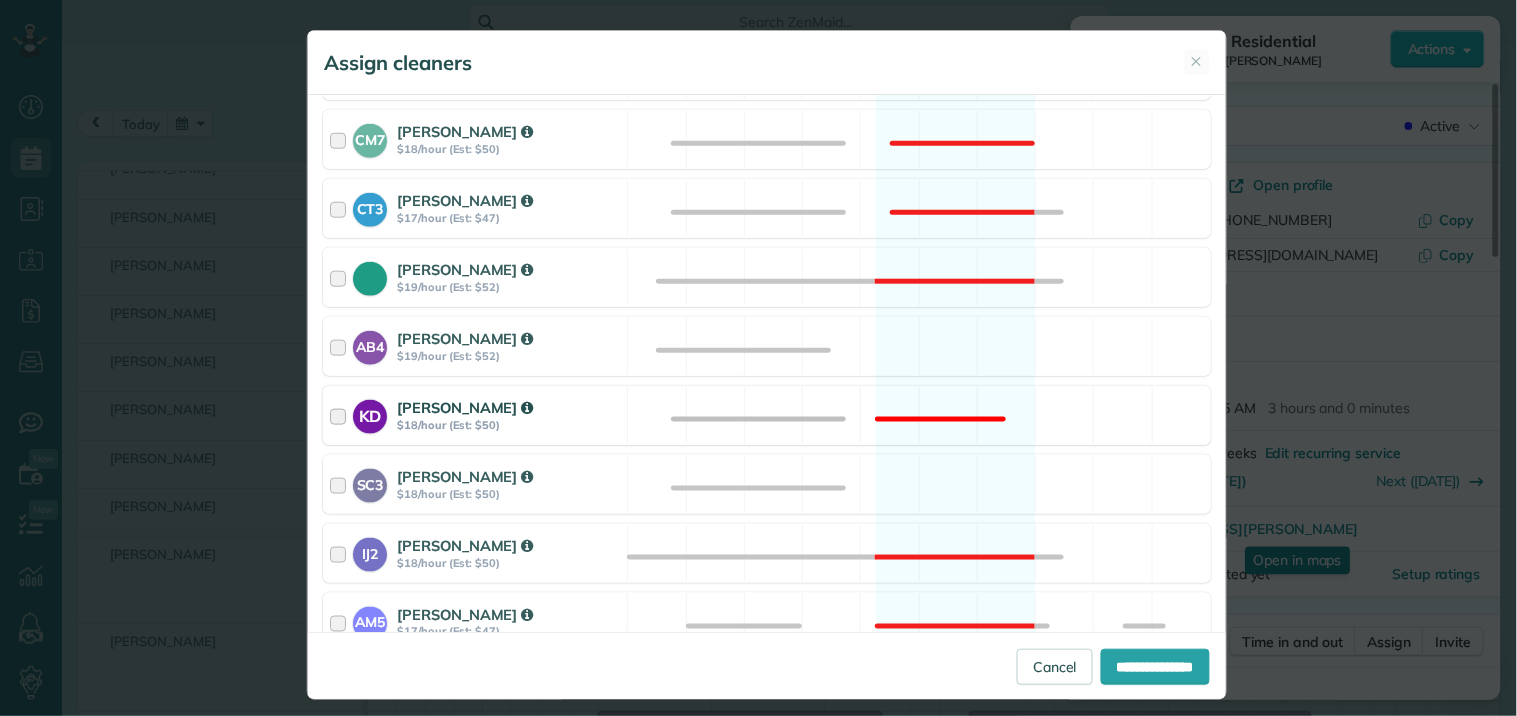 click on "AB4
Adriana Bueno
$19/hour (Est: $52)
Available" at bounding box center (767, 346) 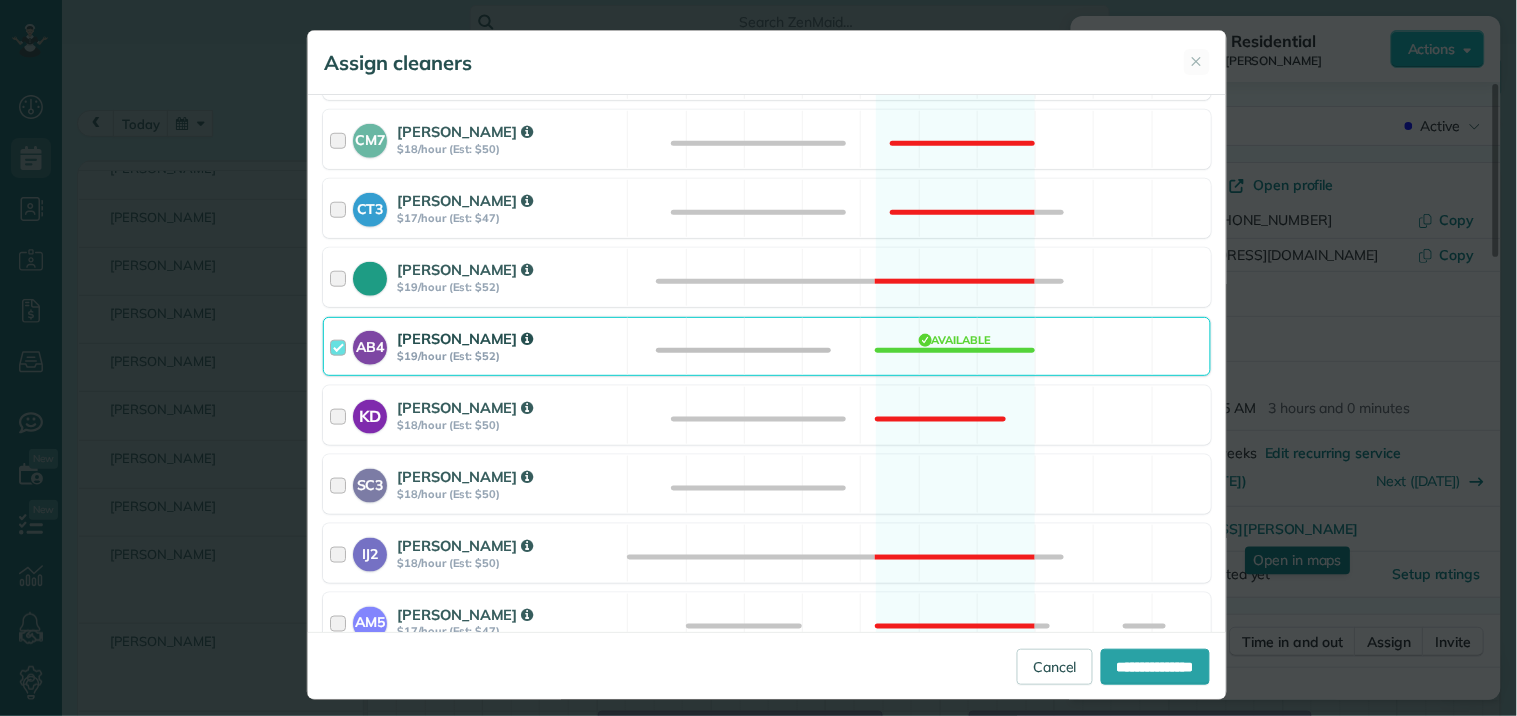 click on "Cleaning for Mary Saunders
Tue, Jul 22 - 12:15 PM to  3:00 PM
1411 creston hill Peachtree city Ga 30269
Service price: $175.00 (before tax, discounts, etc.)
Select the same team and cleaners as last appointment?
Last cleaned by Ashley and Stephanie
10 days ago
Re-select
Cleaners
Tue, Jul 22
8a
9a" at bounding box center [767, 363] 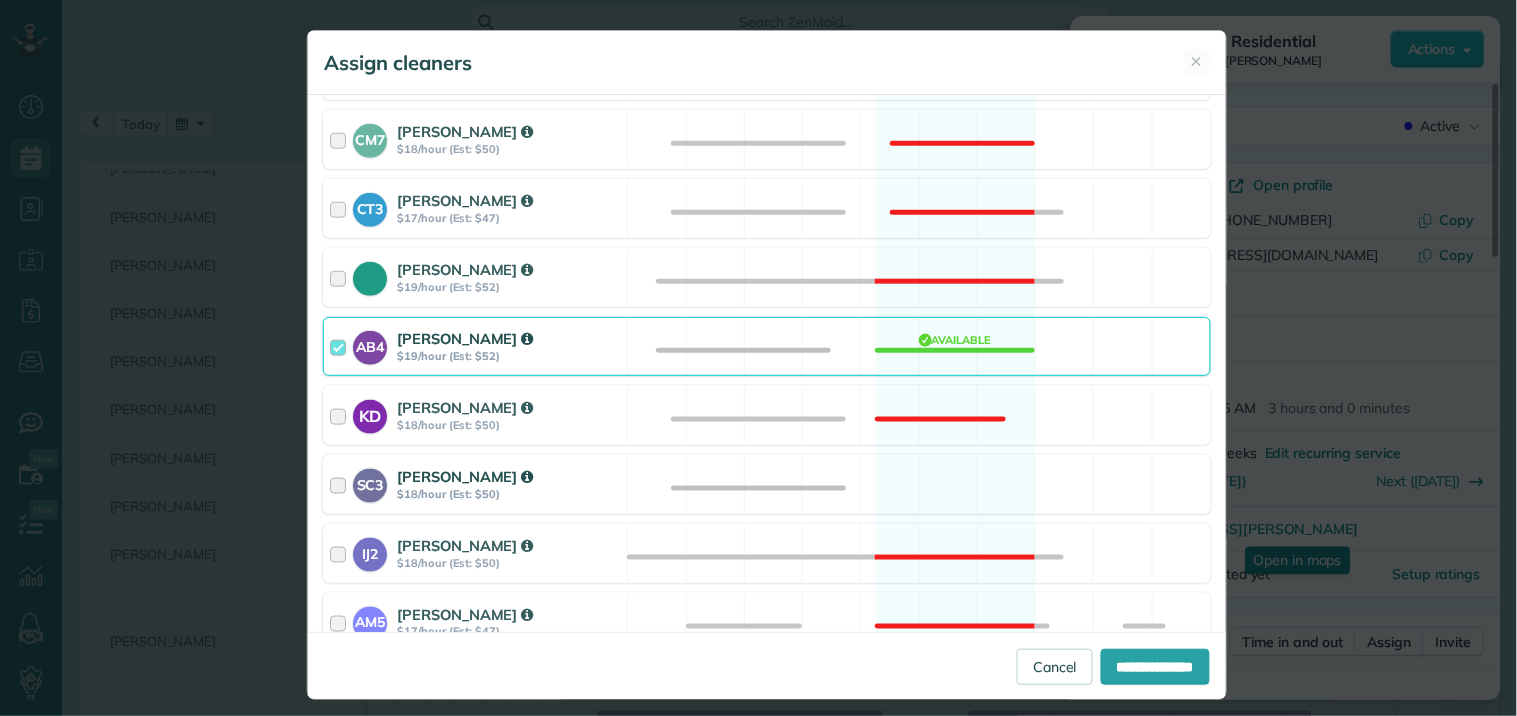 click on "SC3
Stephanie Cruz
$18/hour (Est: $50)
Available" at bounding box center [767, 484] 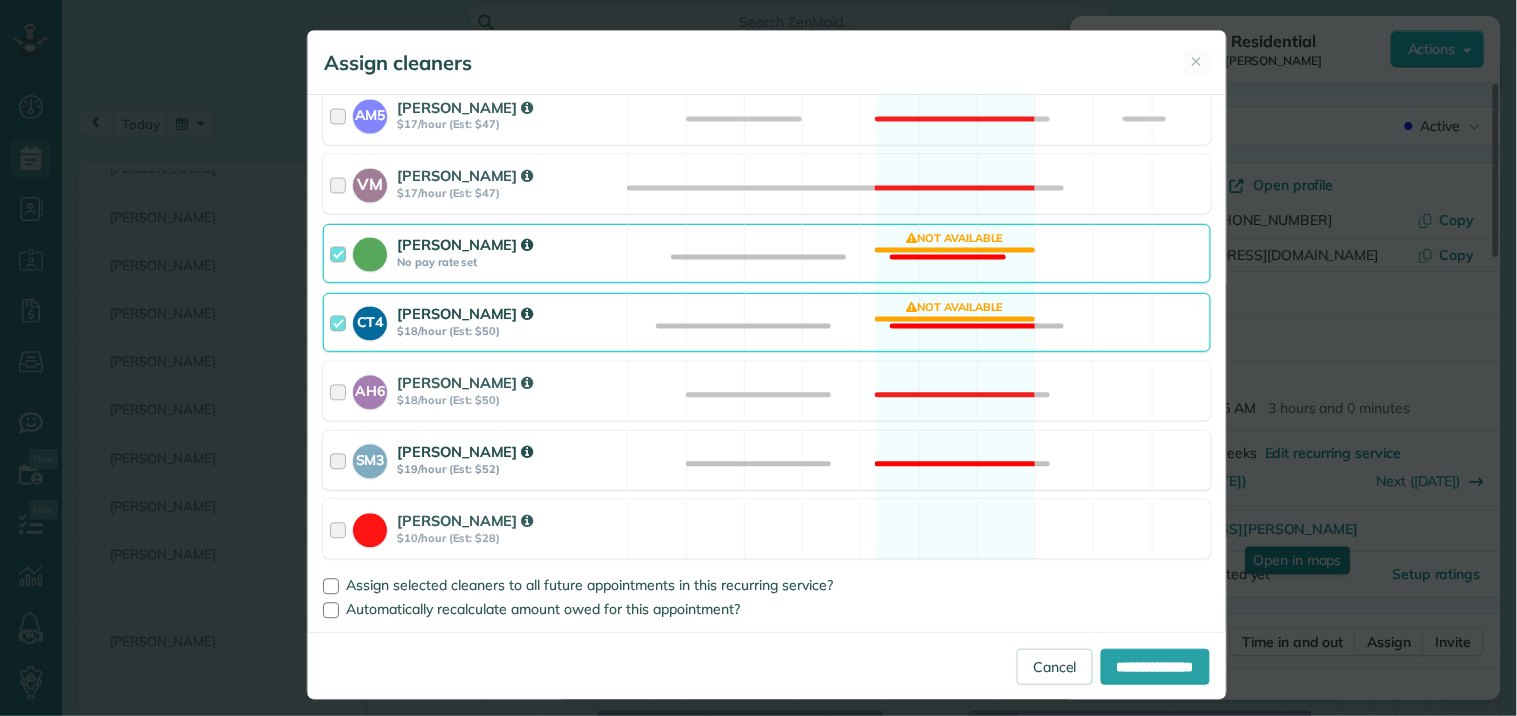 scroll, scrollTop: 953, scrollLeft: 0, axis: vertical 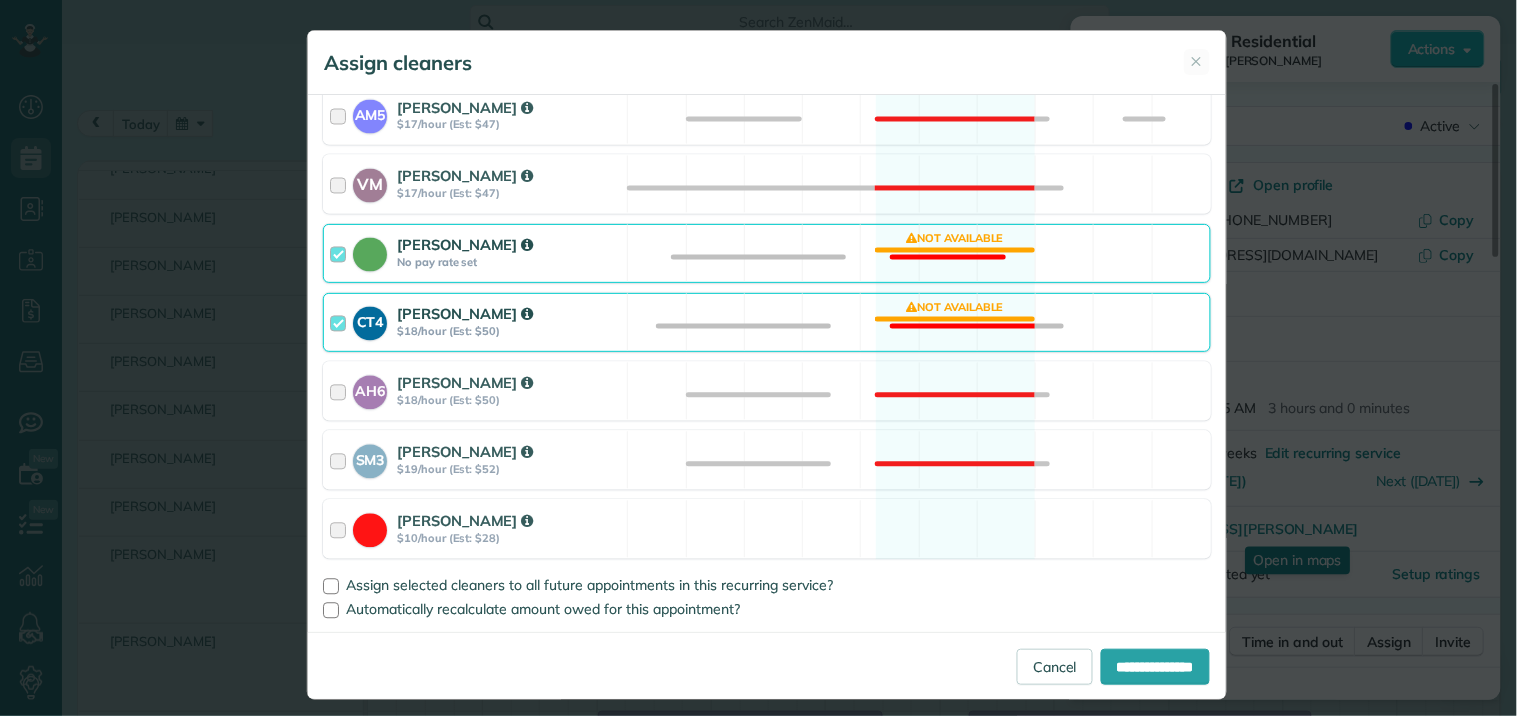 drag, startPoint x: 942, startPoint y: 322, endPoint x: 961, endPoint y: 258, distance: 66.760765 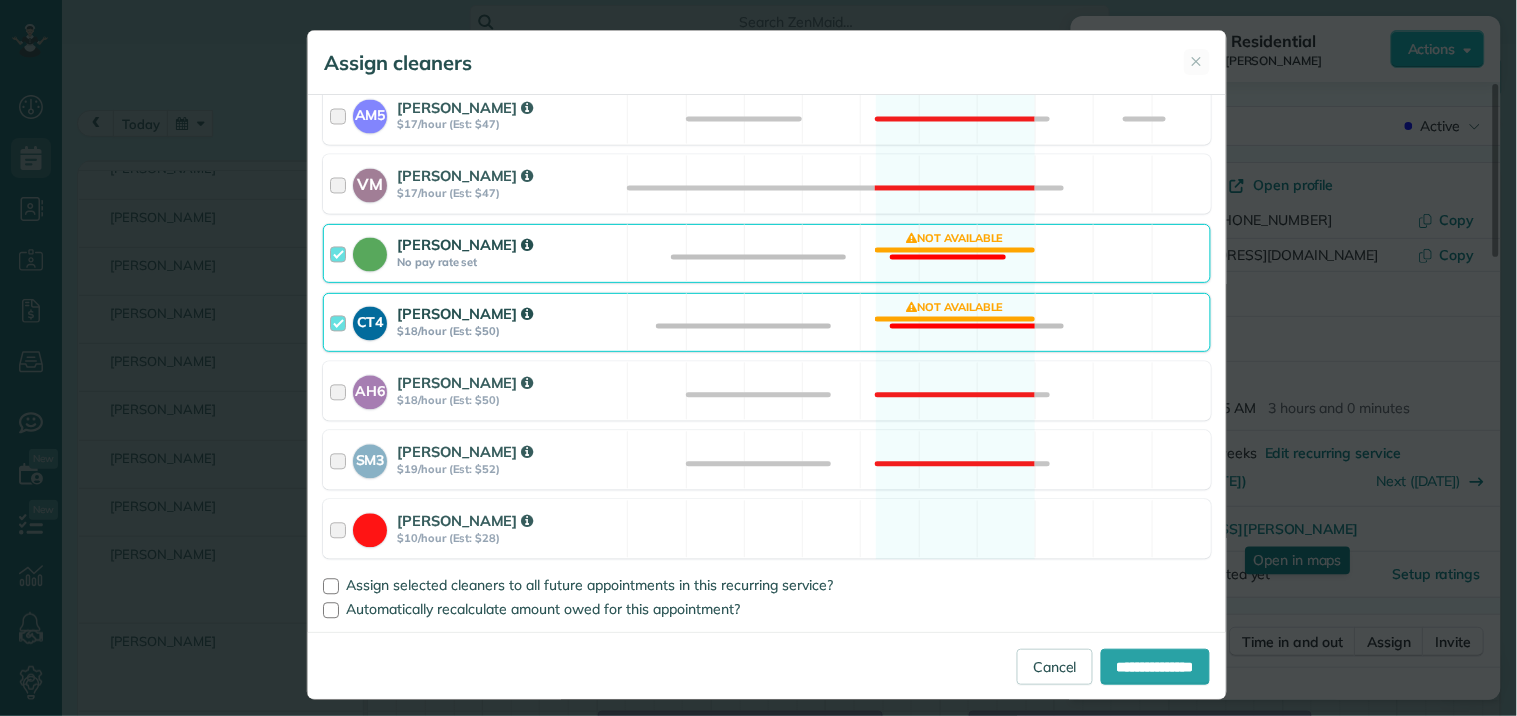 click on "CT4
Crystal Treece
$18/hour (Est: $50)
Not available" at bounding box center [767, 322] 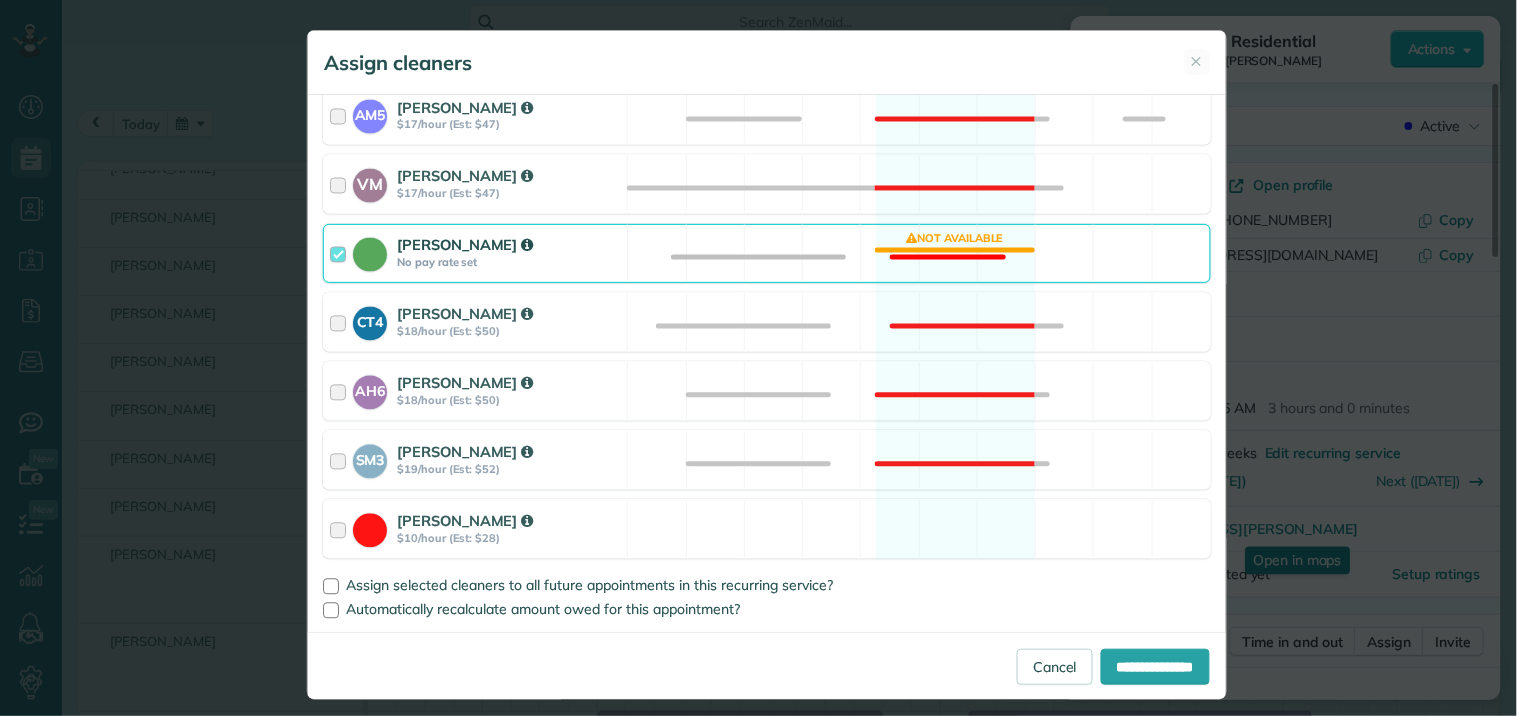 click on "Catherine Altman
No pay rate set
Not available" at bounding box center [767, 253] 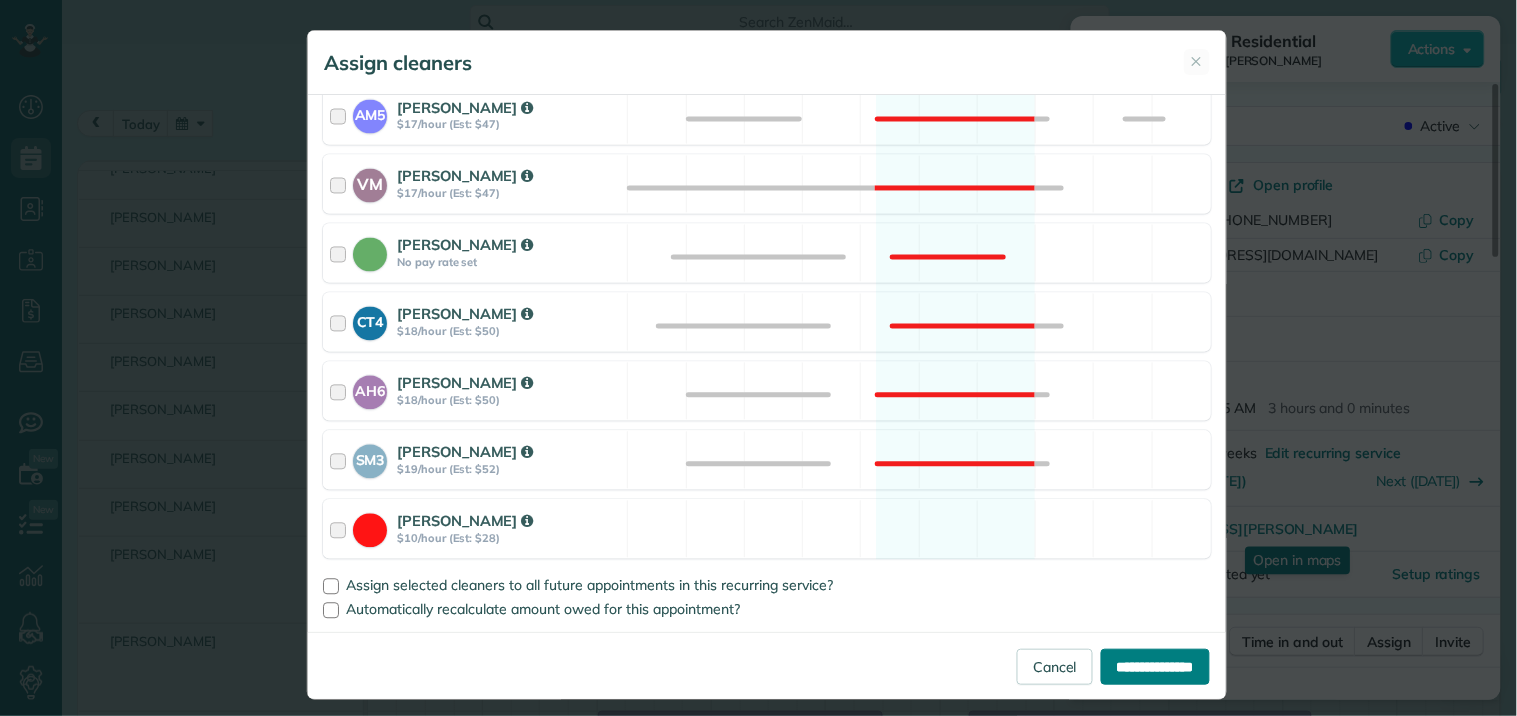 click on "**********" at bounding box center (1155, 667) 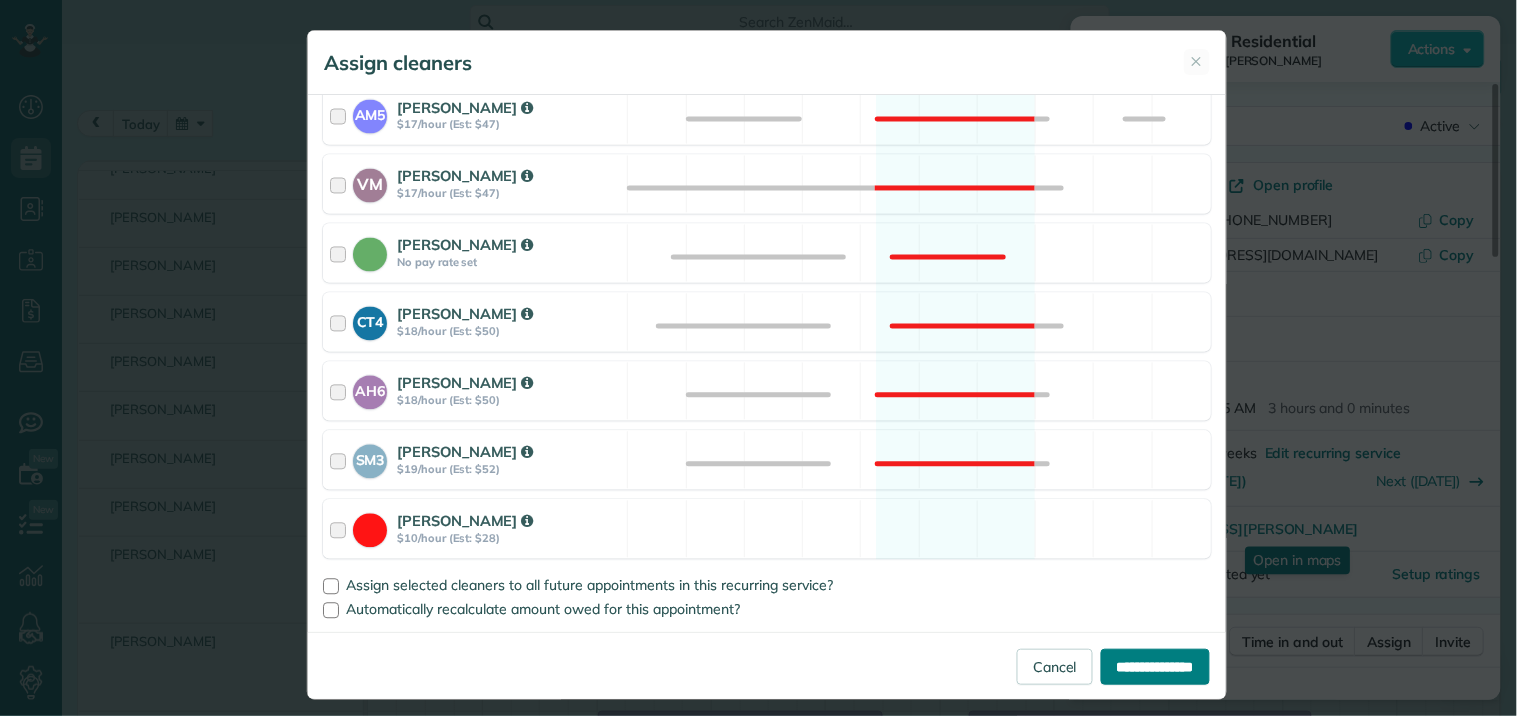 type on "**********" 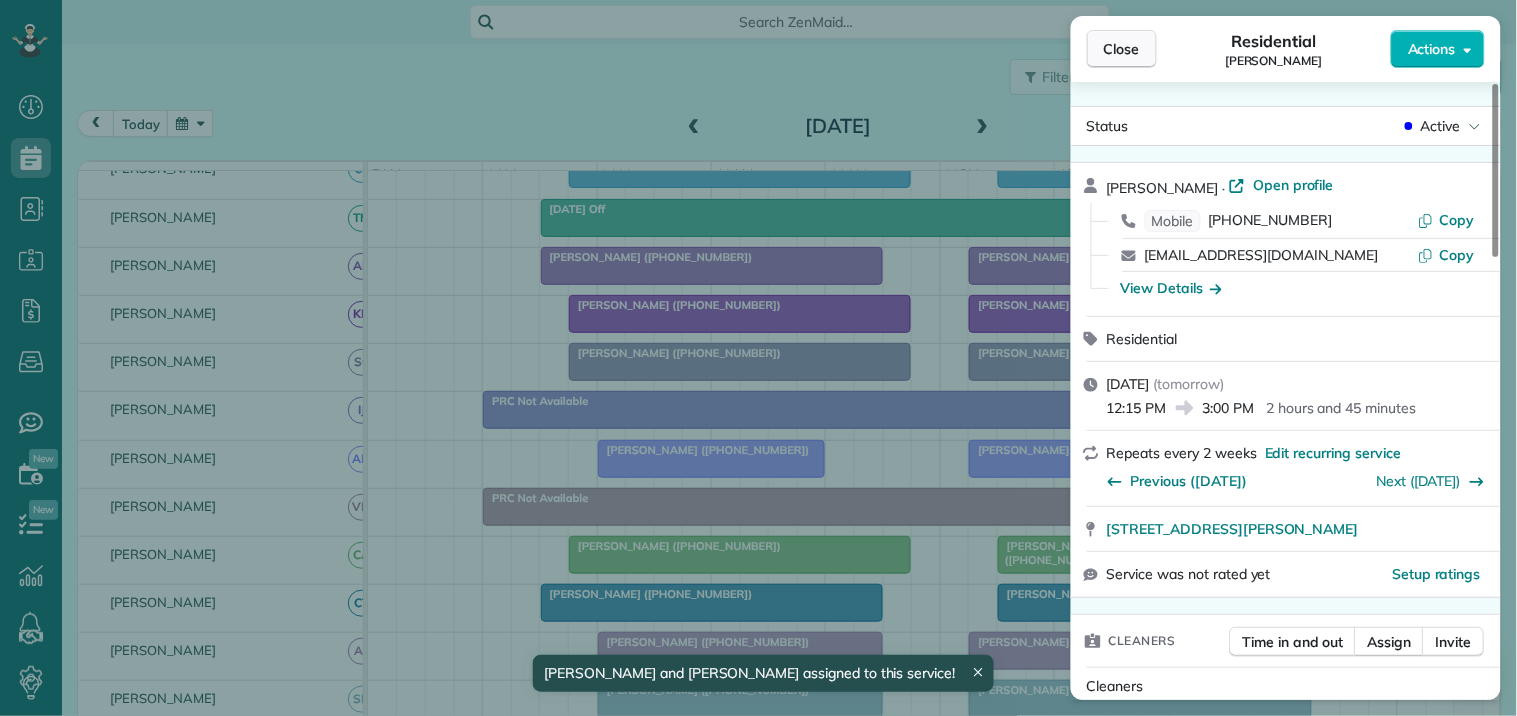 click on "Close" at bounding box center (1122, 49) 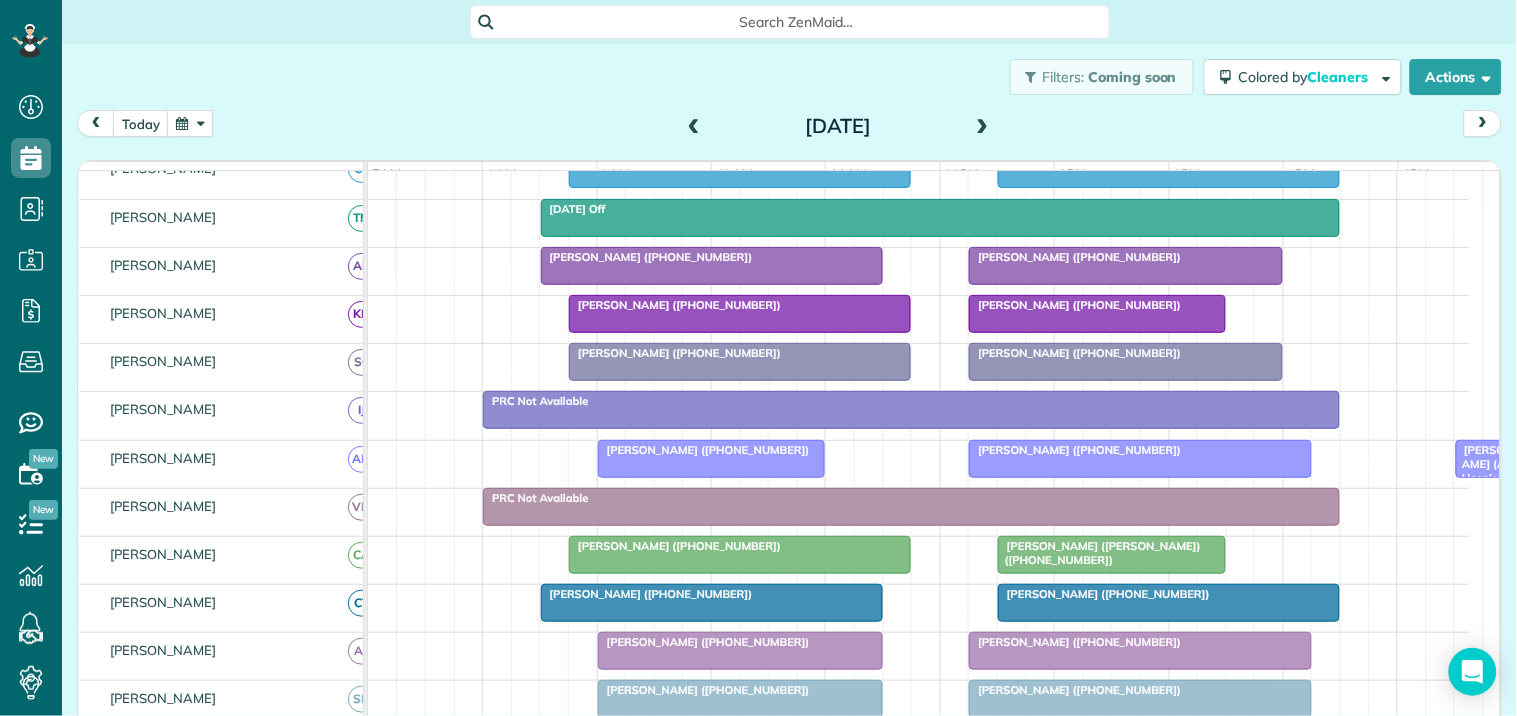 click at bounding box center (983, 127) 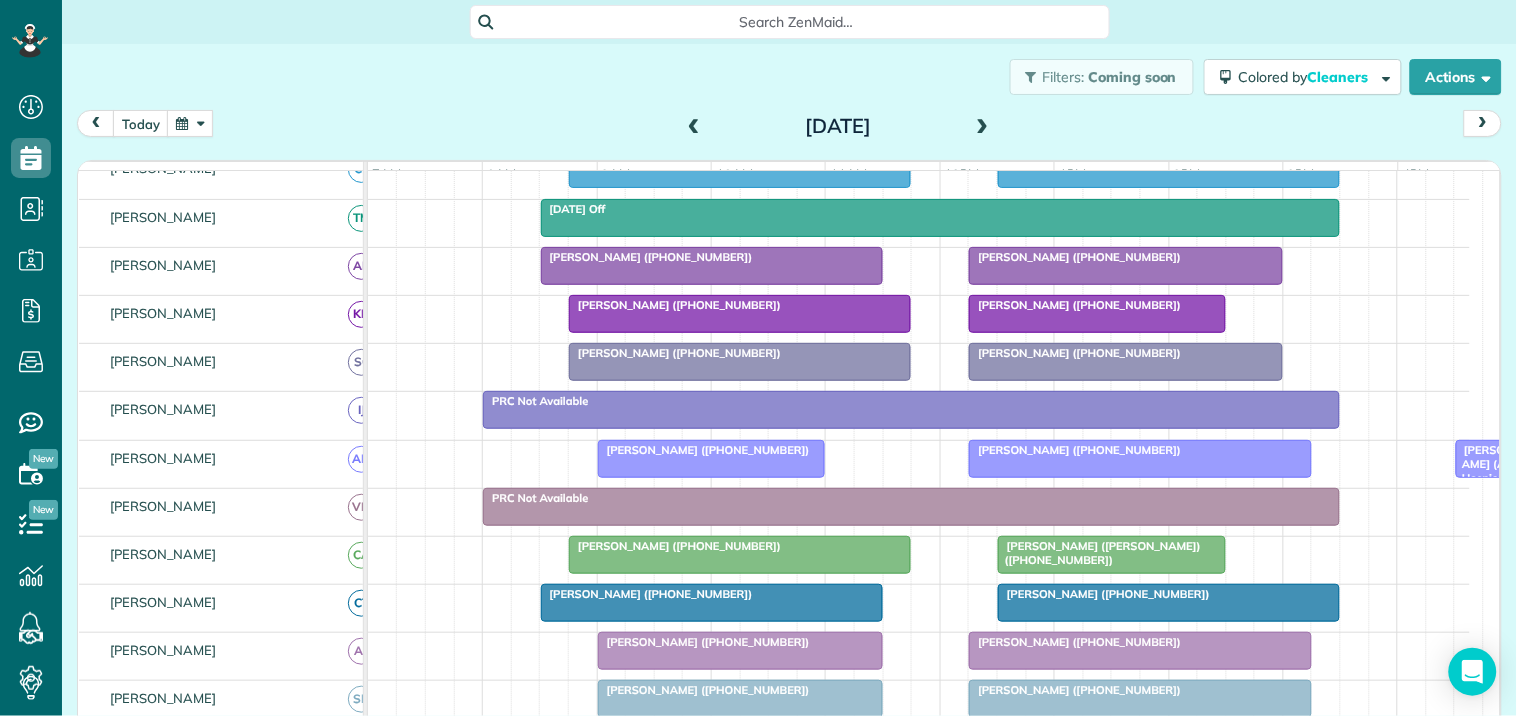 scroll, scrollTop: 266, scrollLeft: 0, axis: vertical 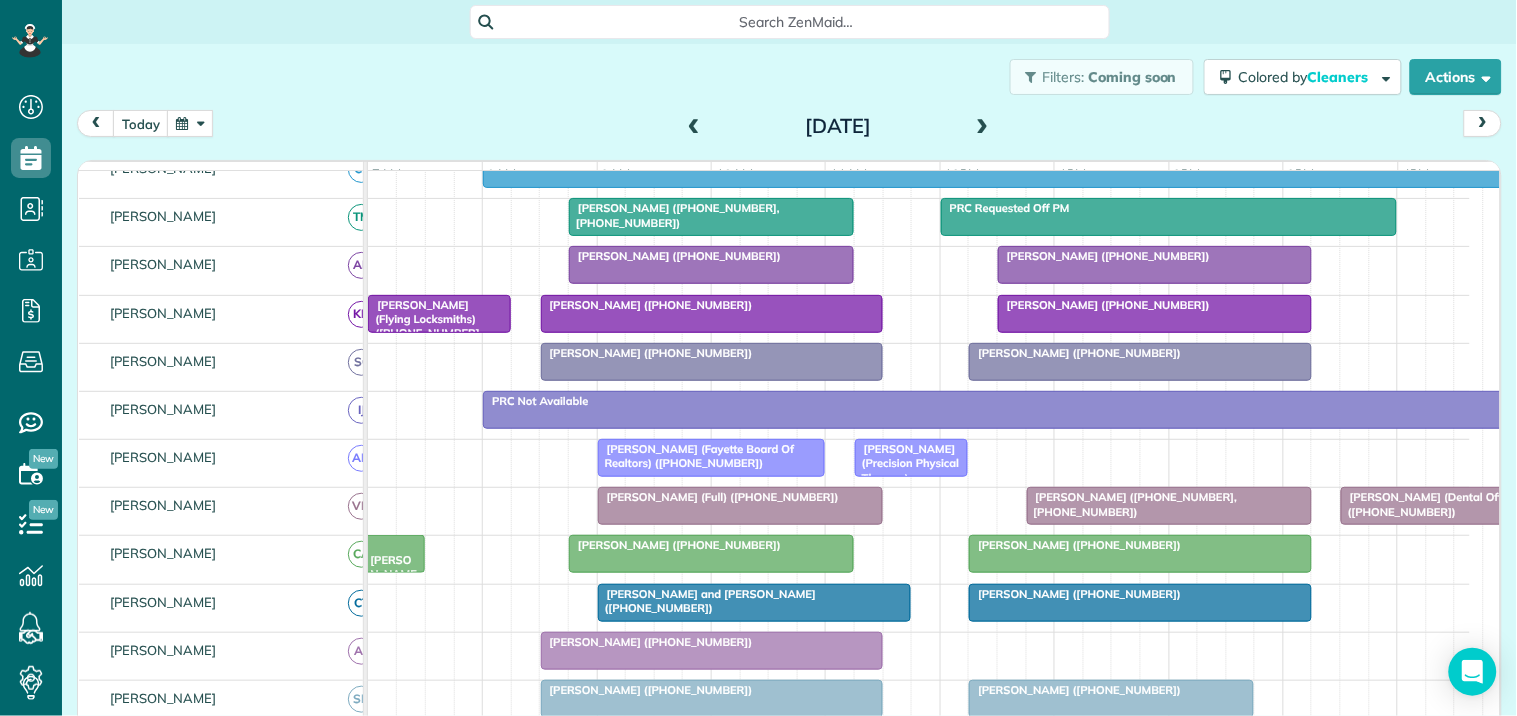 click at bounding box center [983, 127] 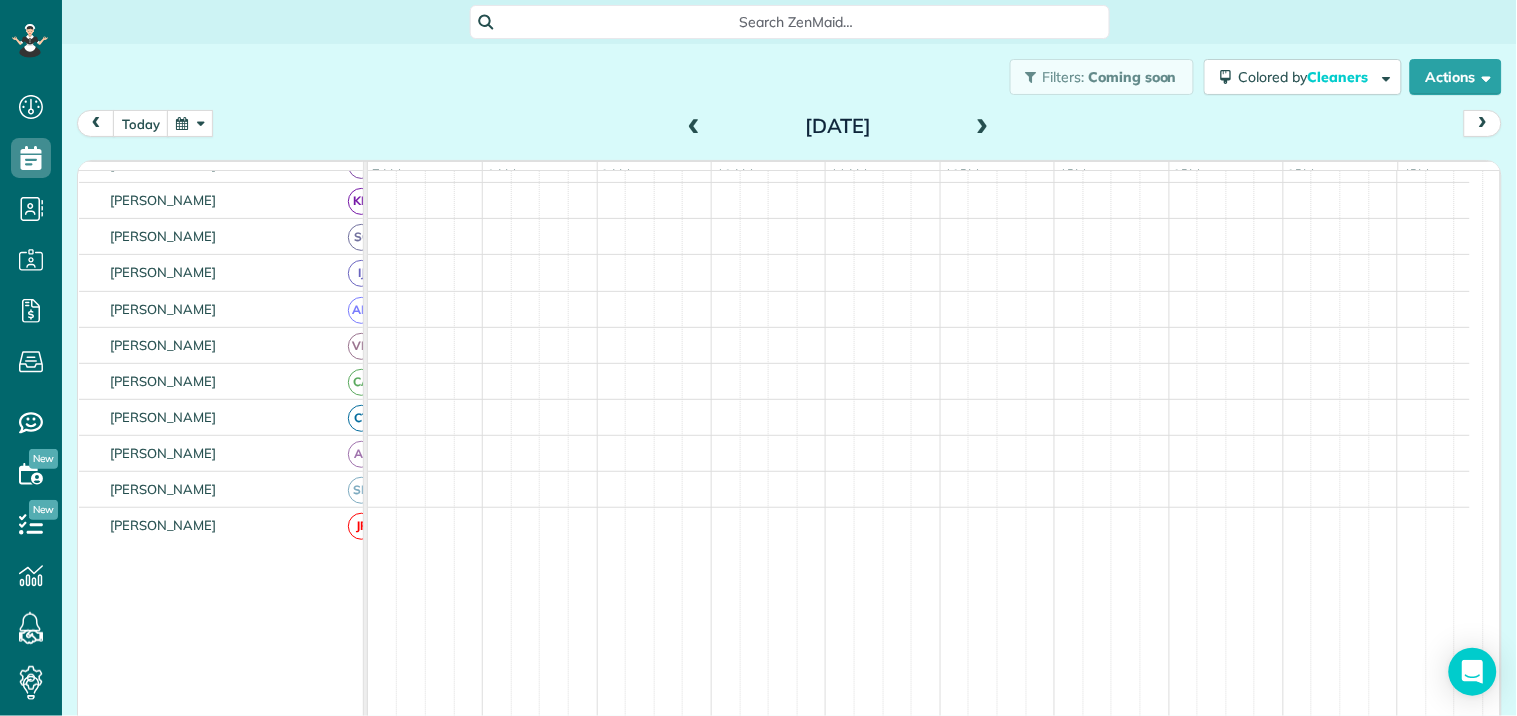 scroll, scrollTop: 266, scrollLeft: 0, axis: vertical 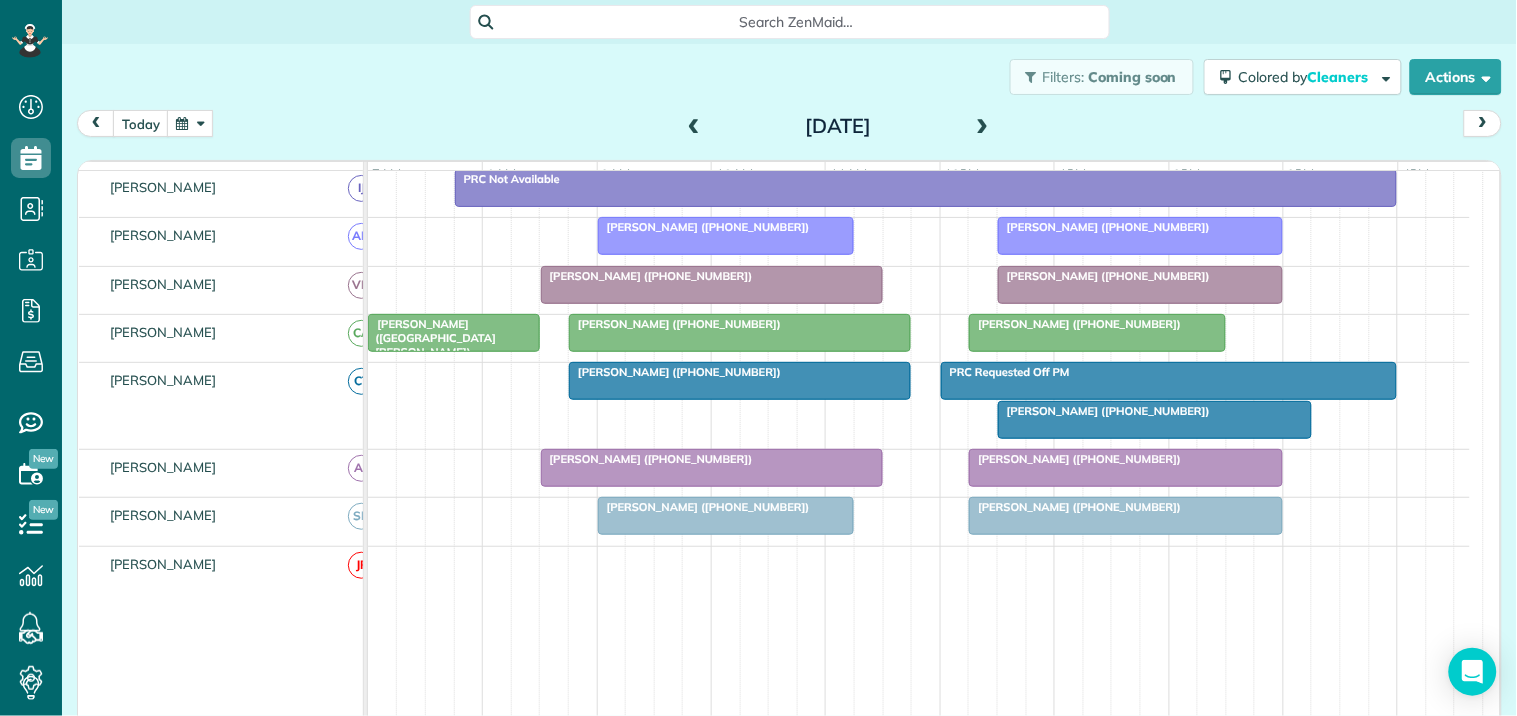 click at bounding box center [694, 127] 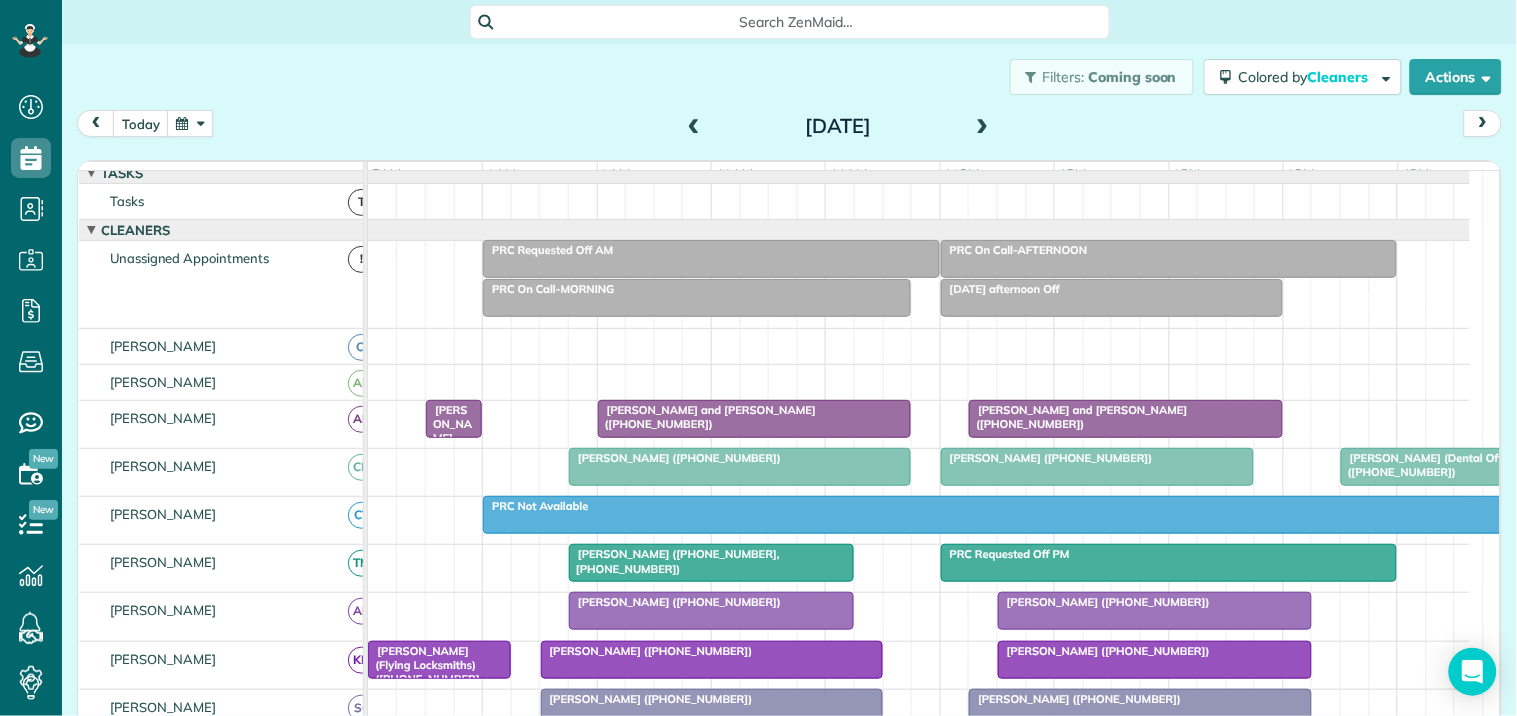 click at bounding box center [1169, 563] 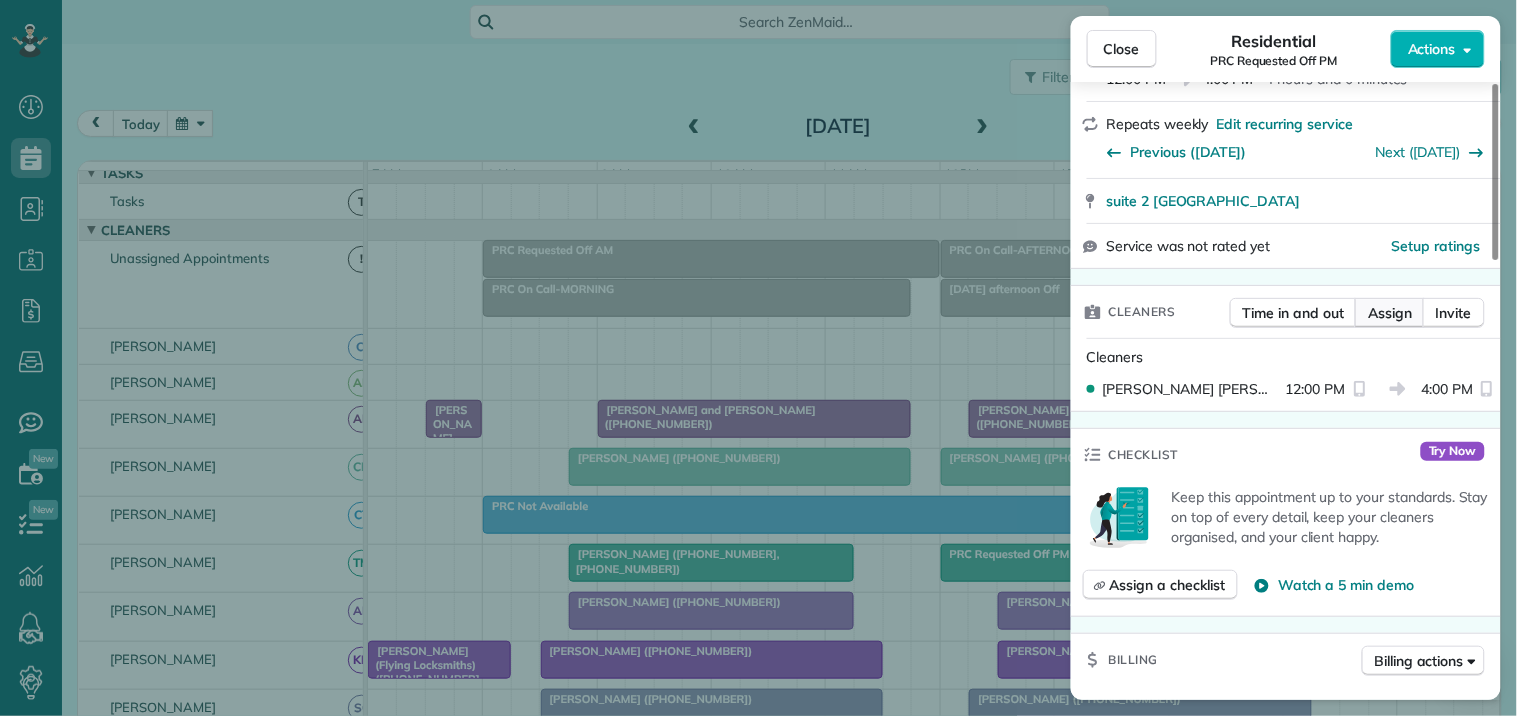 click on "Assign" at bounding box center (1390, 313) 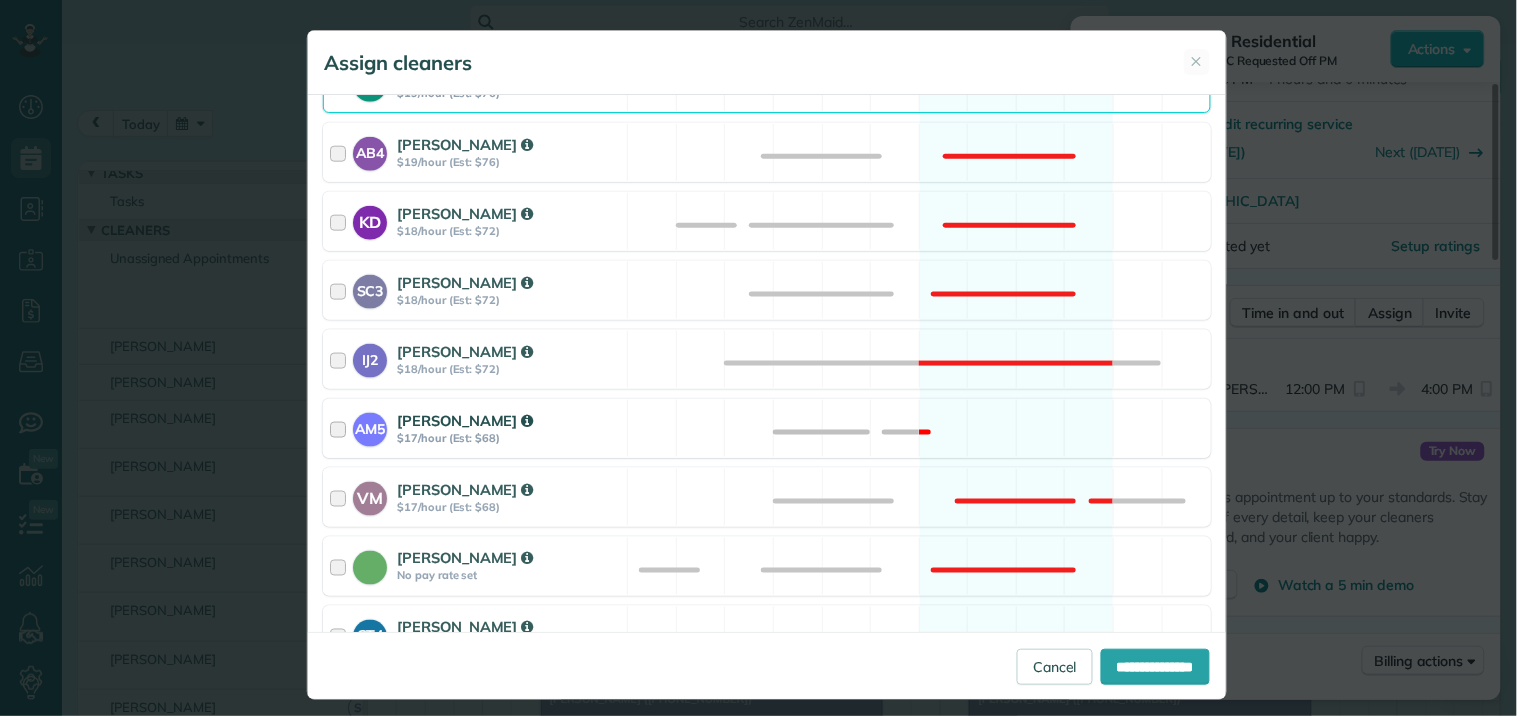 click on "AM5
Amanda Minix
$17/hour (Est: $68)
Not available" at bounding box center (767, 428) 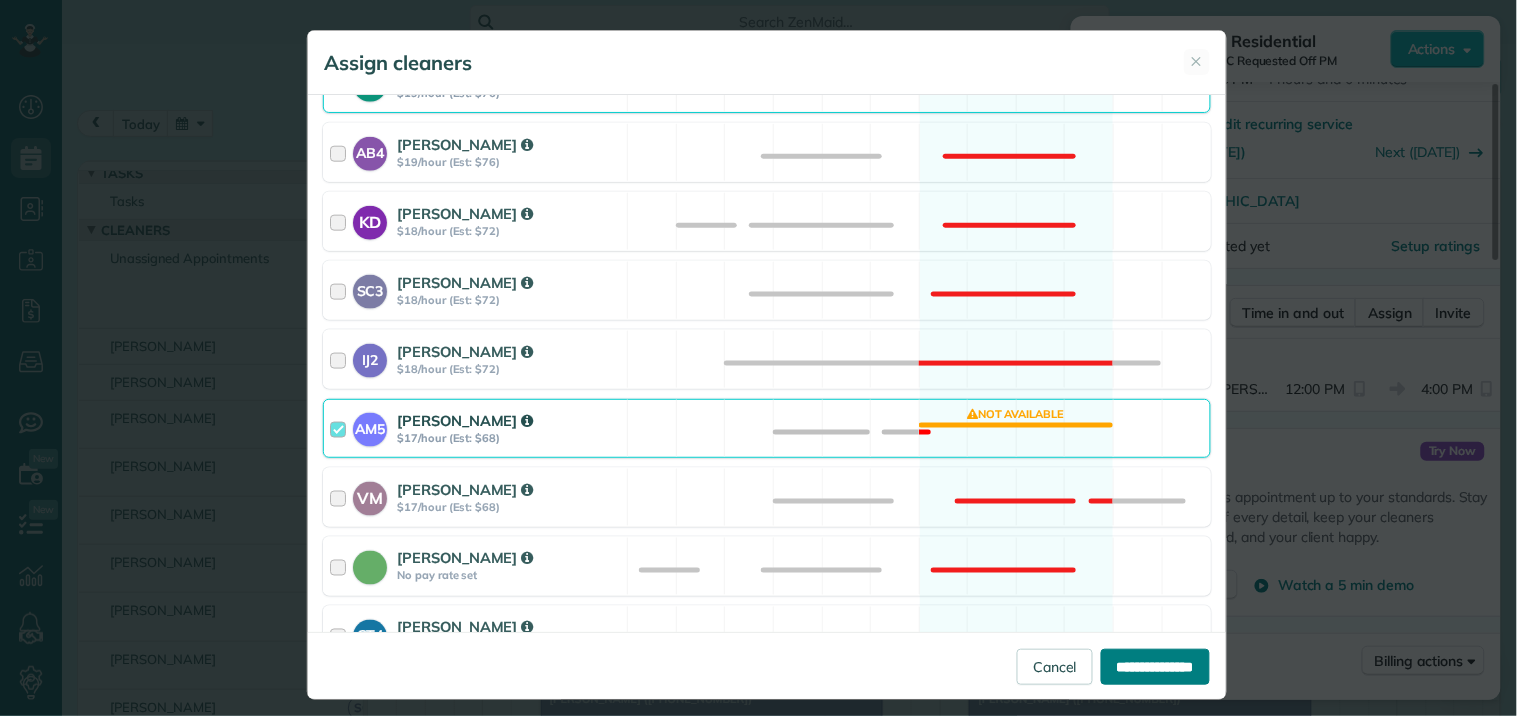 click on "**********" at bounding box center (1155, 667) 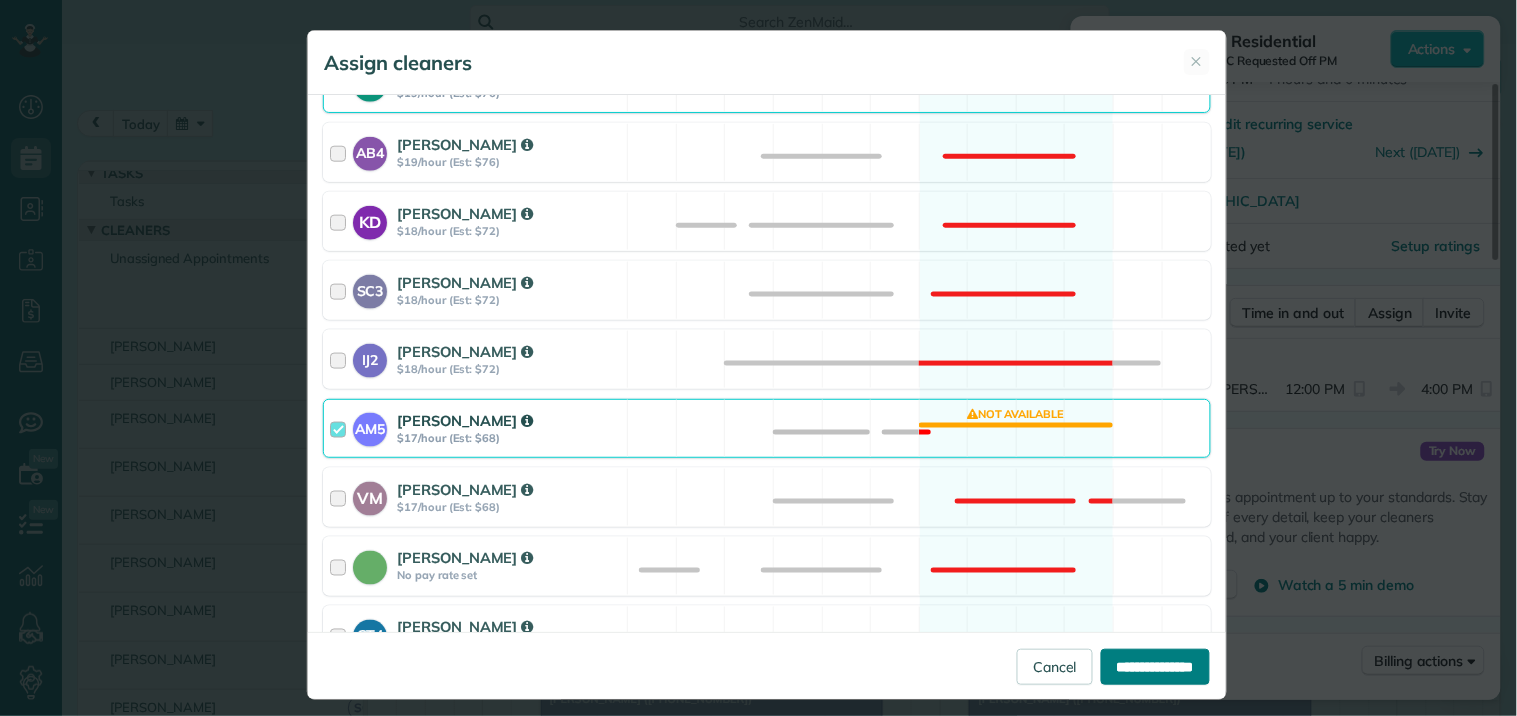 type on "**********" 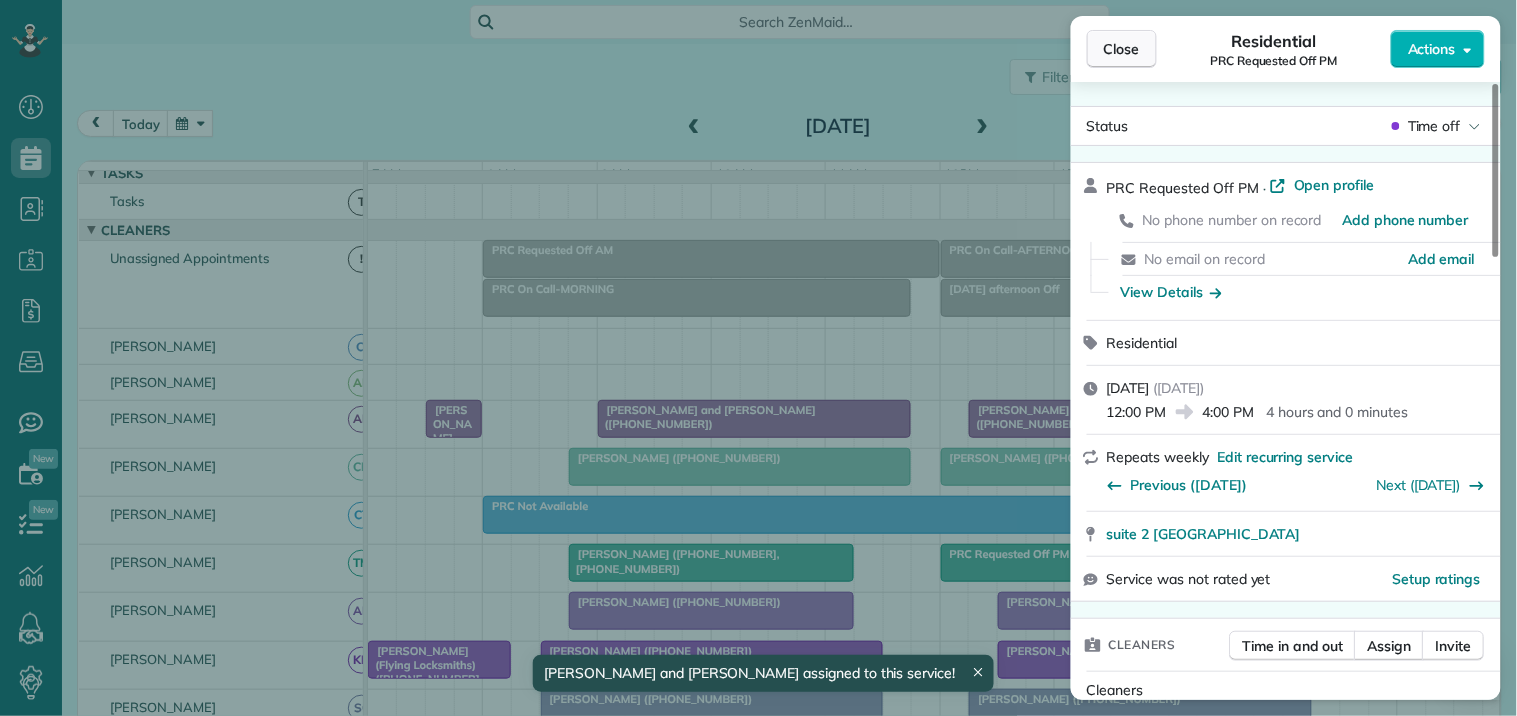 click on "Close" at bounding box center [1122, 49] 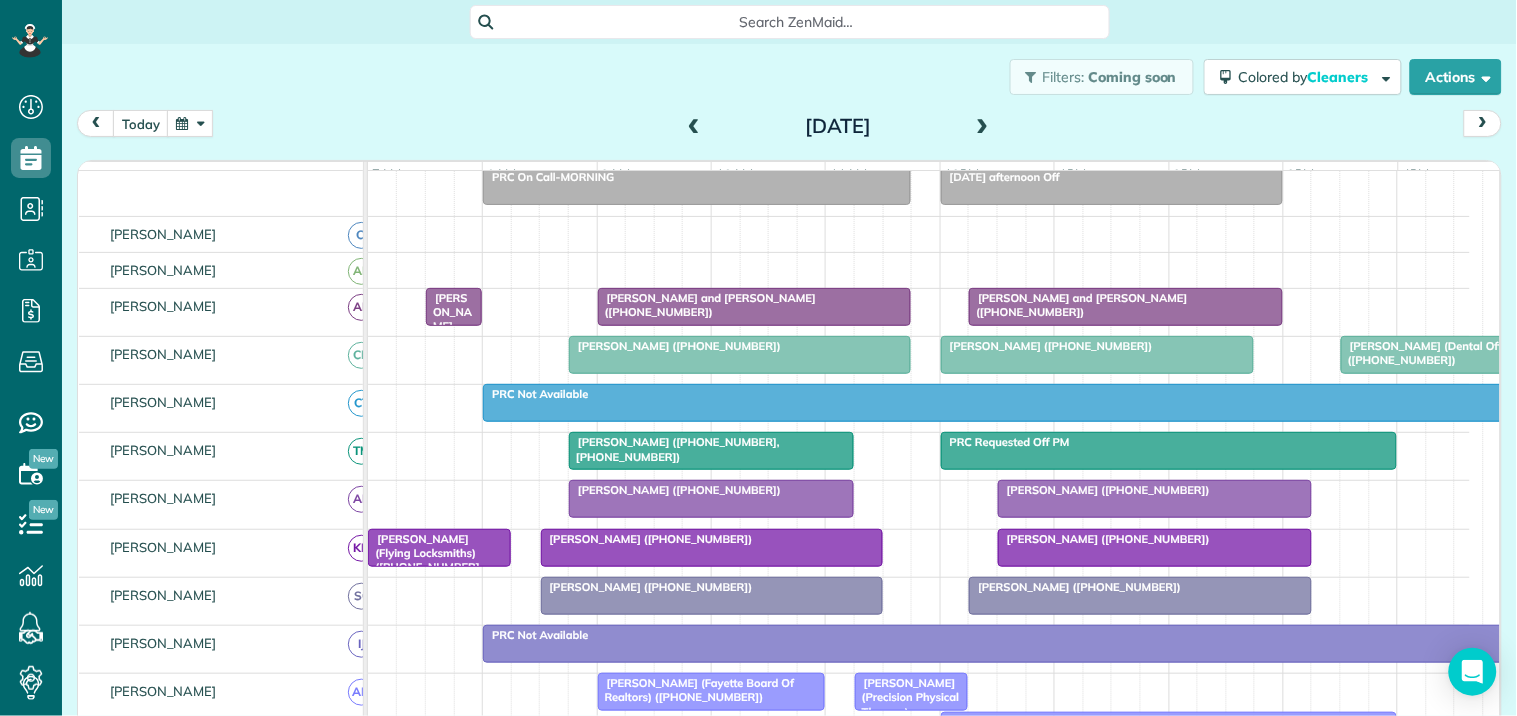click at bounding box center [694, 127] 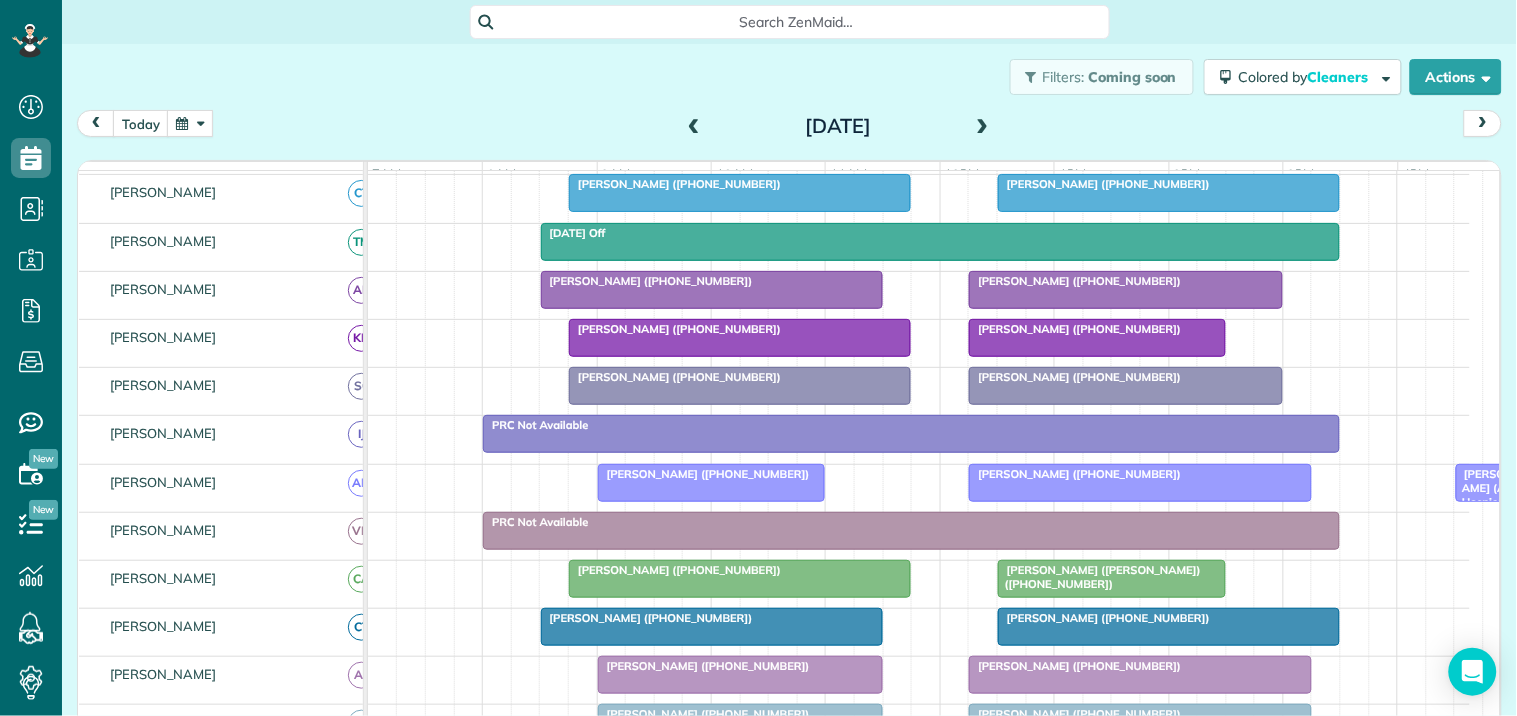 click at bounding box center [983, 127] 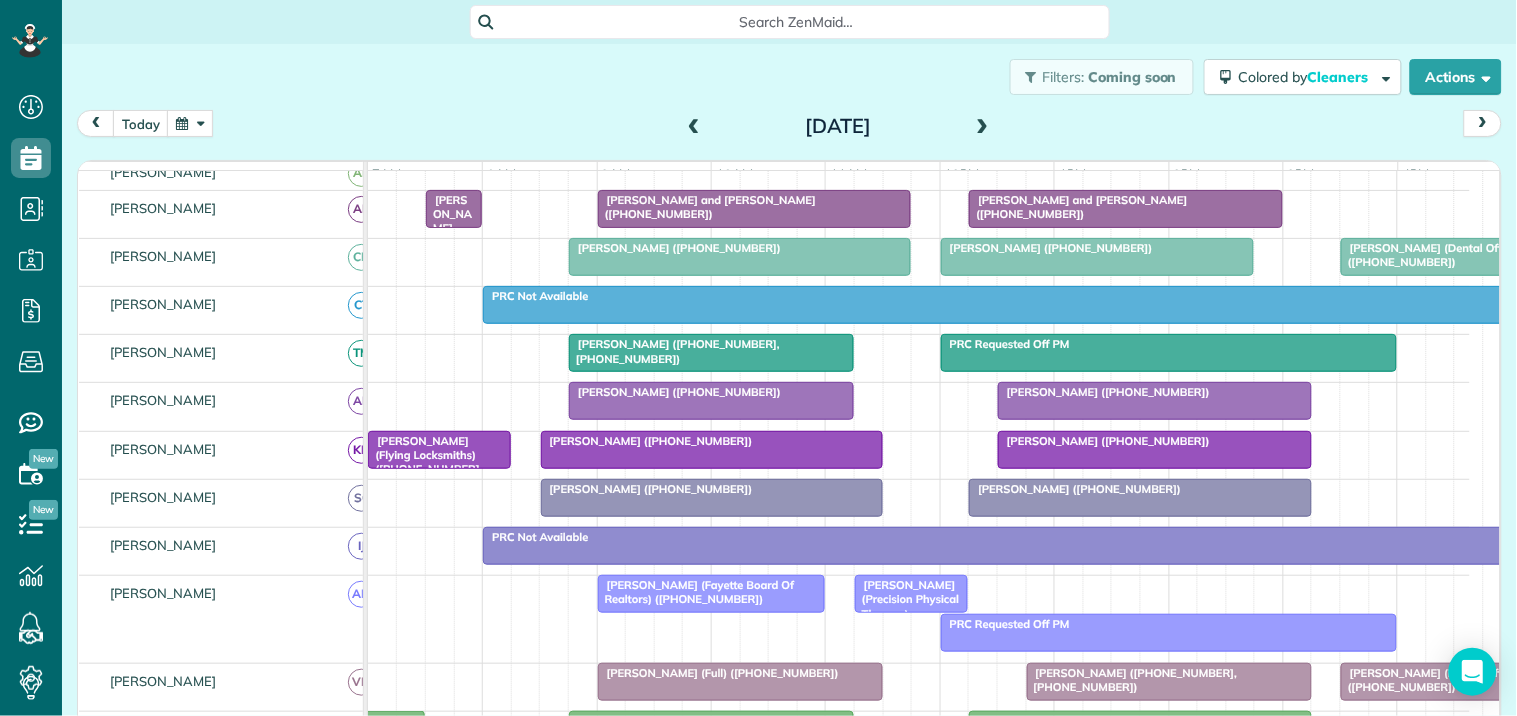 click at bounding box center (983, 127) 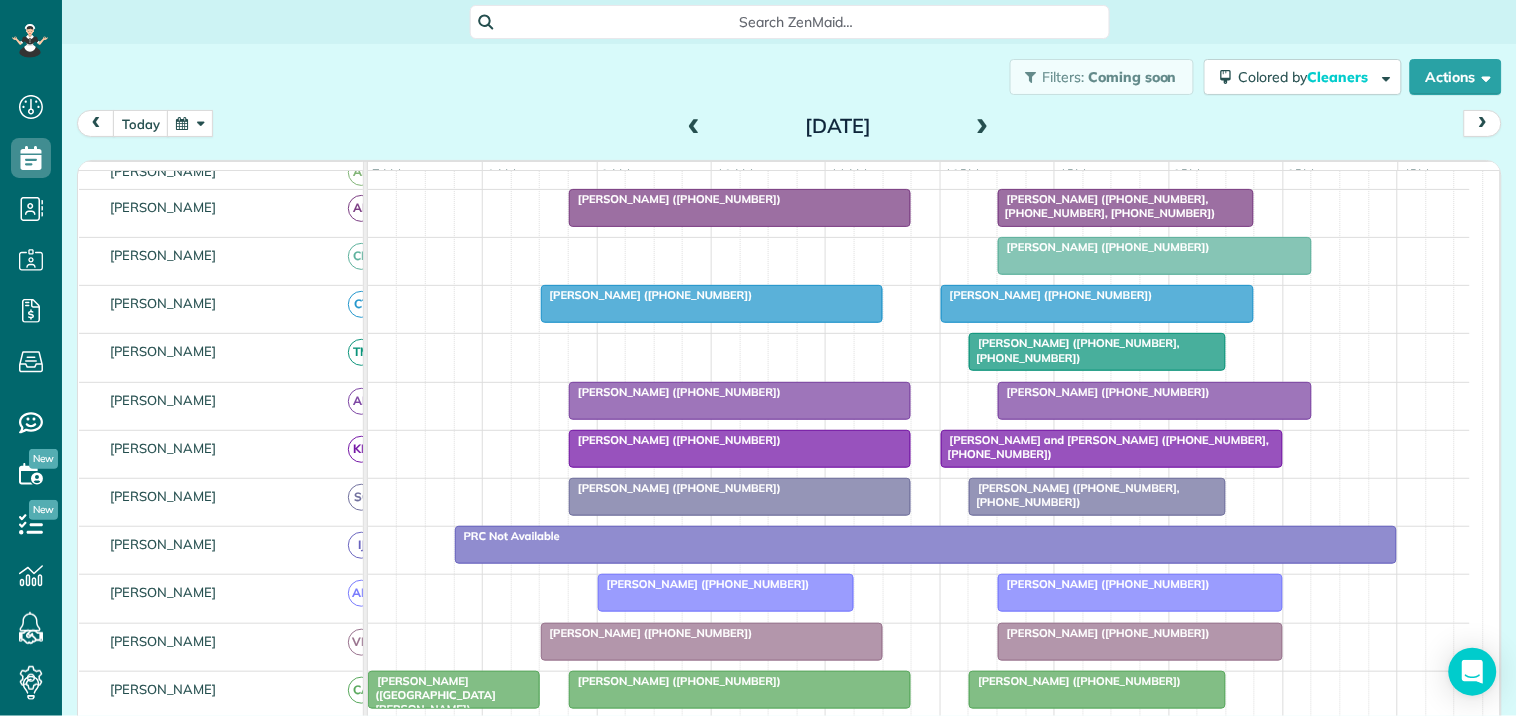 click at bounding box center [694, 127] 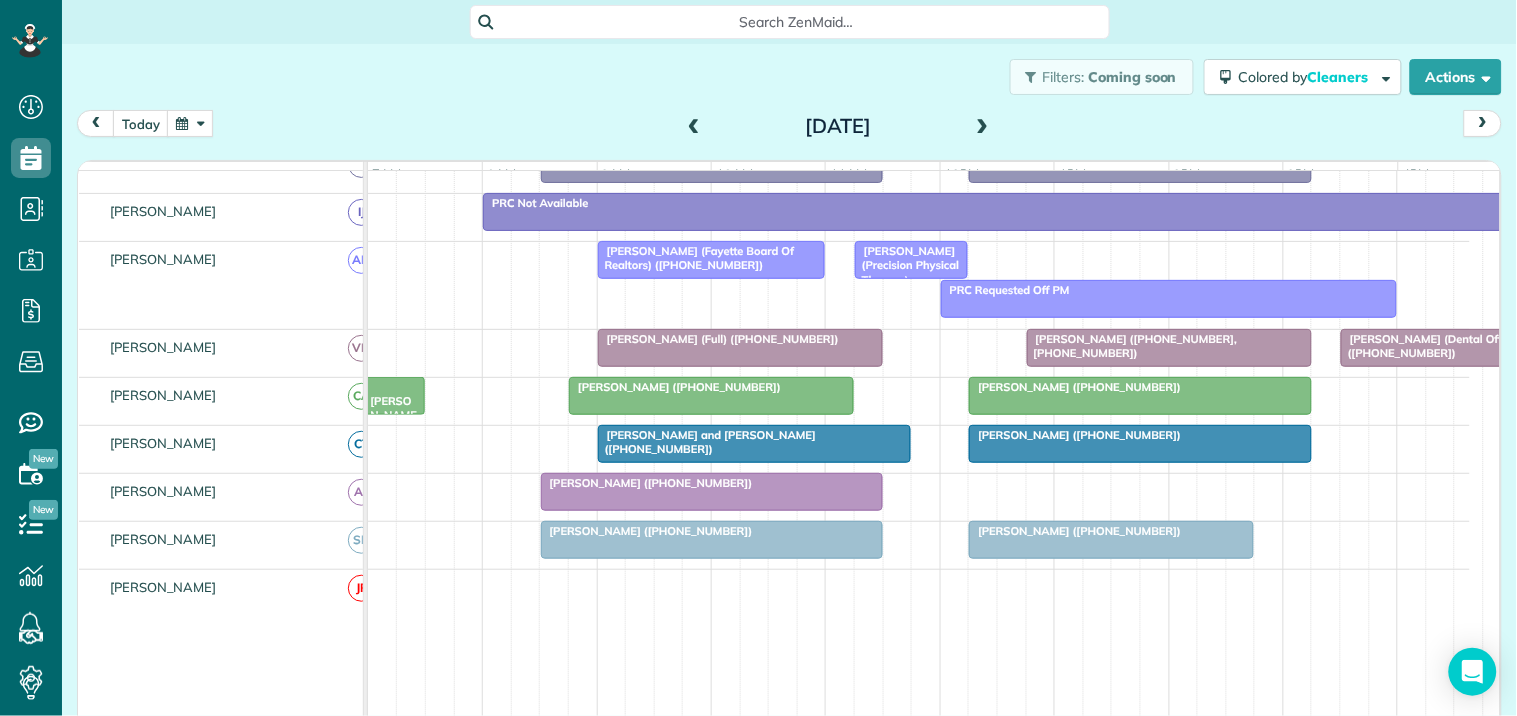 click at bounding box center [983, 127] 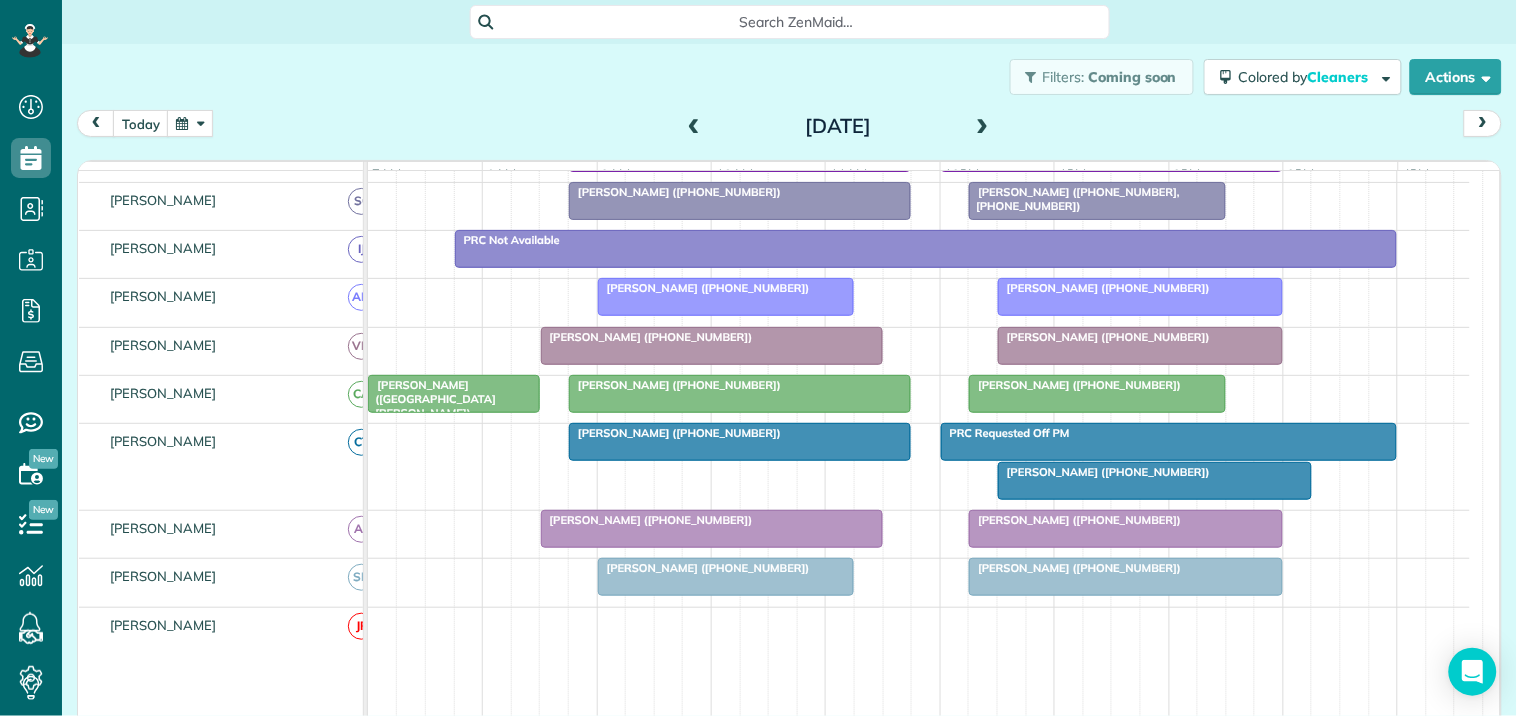 click at bounding box center (694, 127) 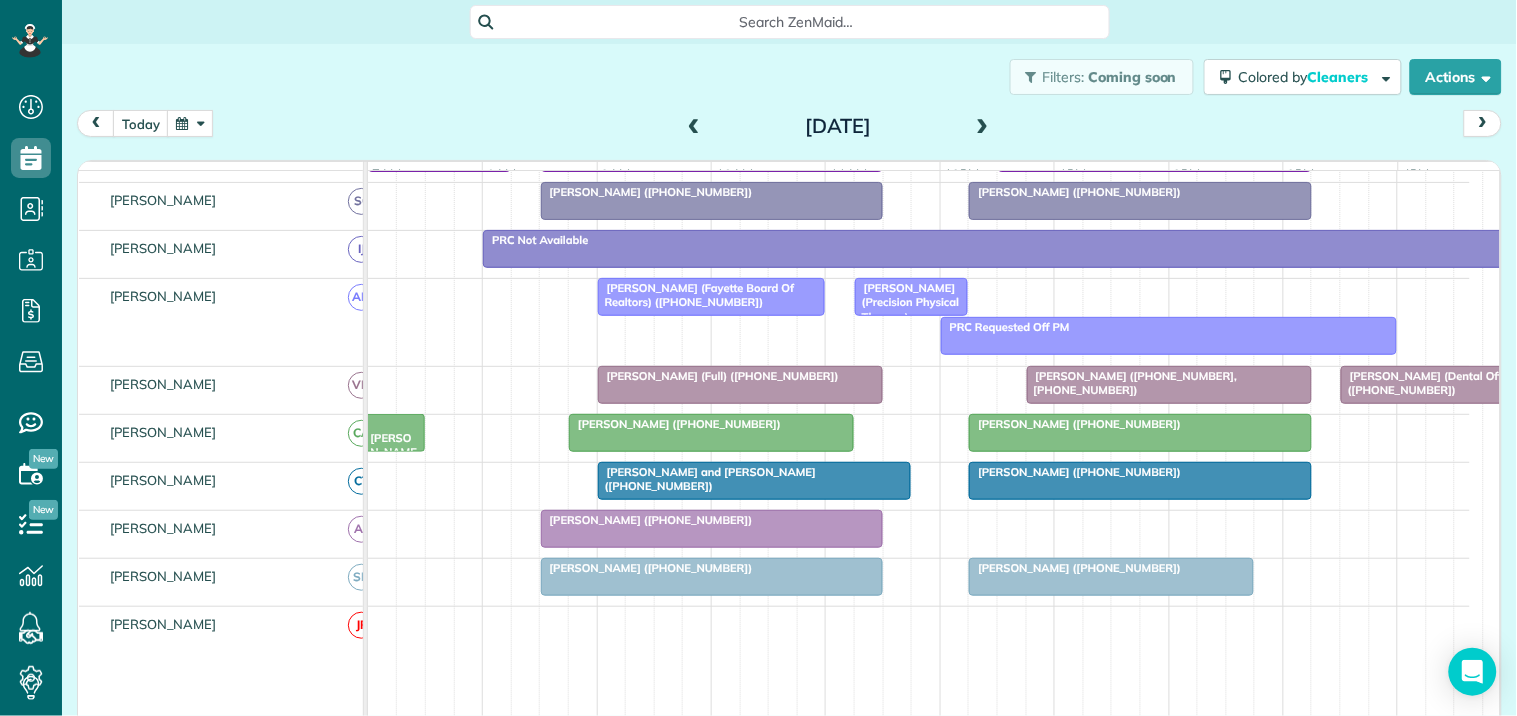 click at bounding box center (983, 127) 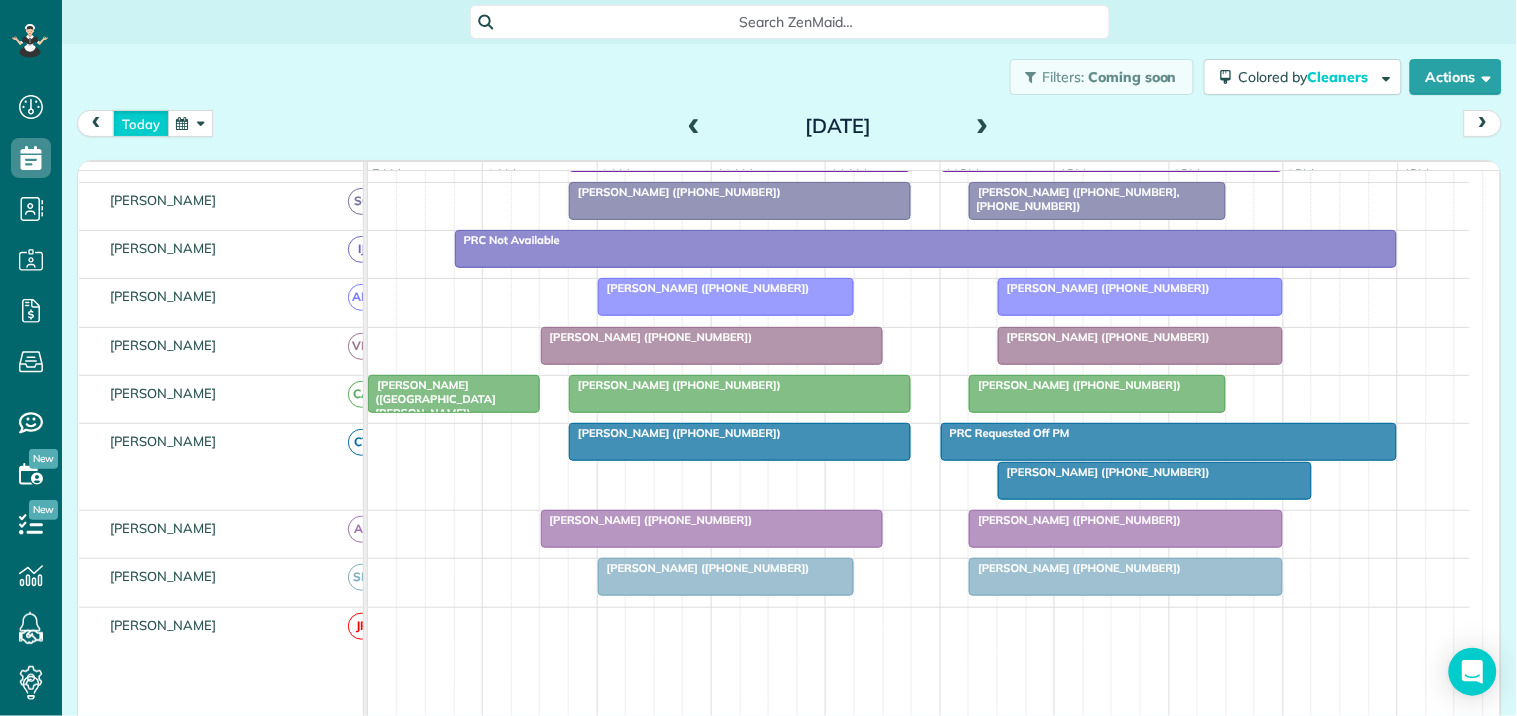 click on "today" at bounding box center (141, 123) 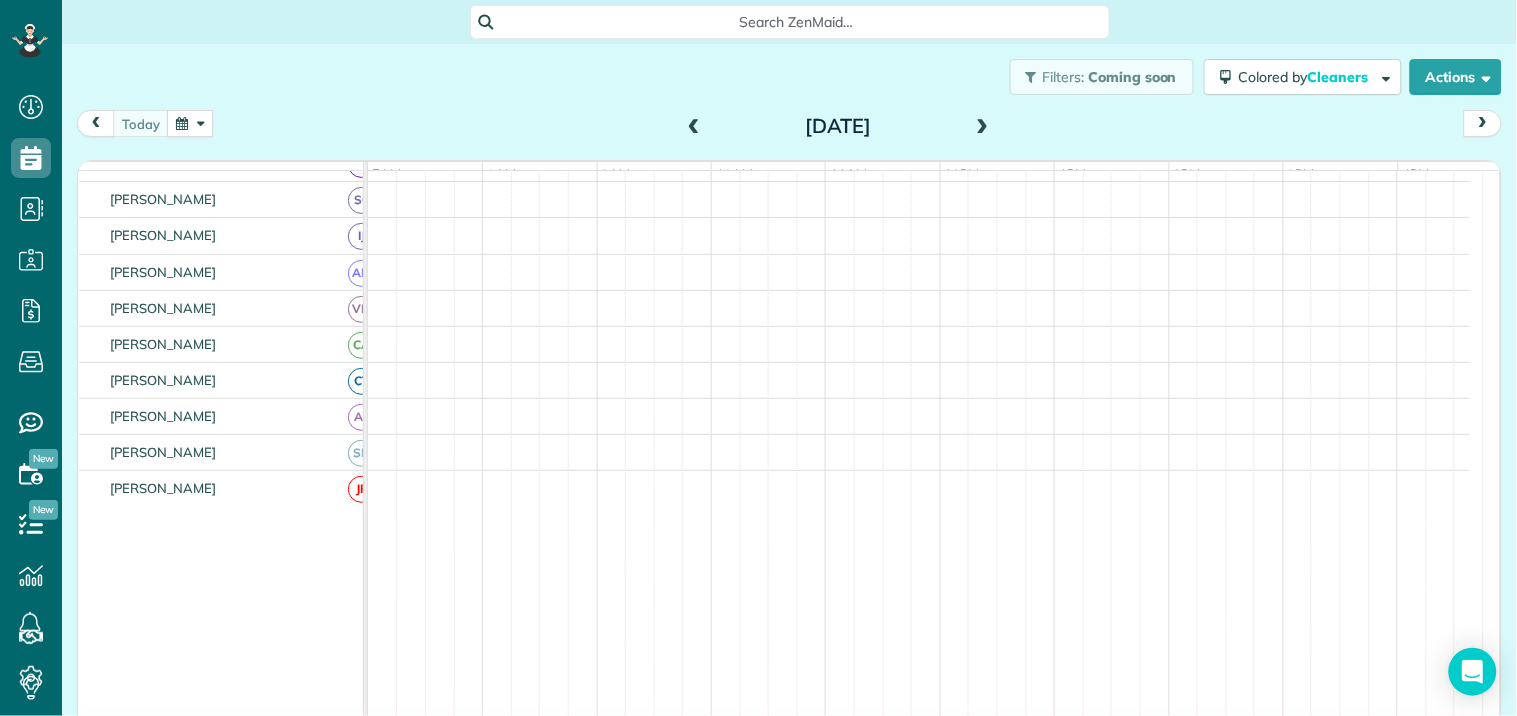 scroll, scrollTop: 566, scrollLeft: 0, axis: vertical 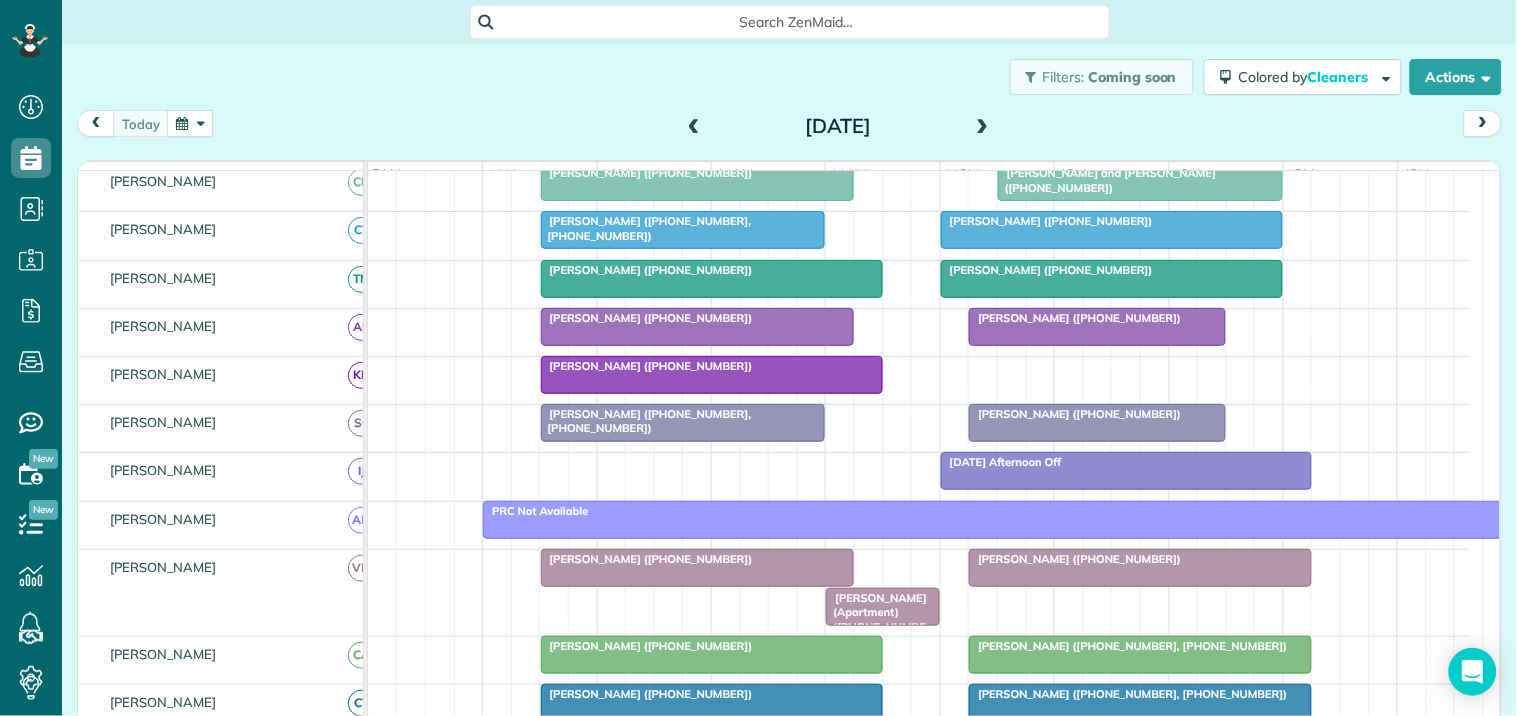click on "[PERSON_NAME] ([PHONE_NUMBER])" at bounding box center [647, 366] 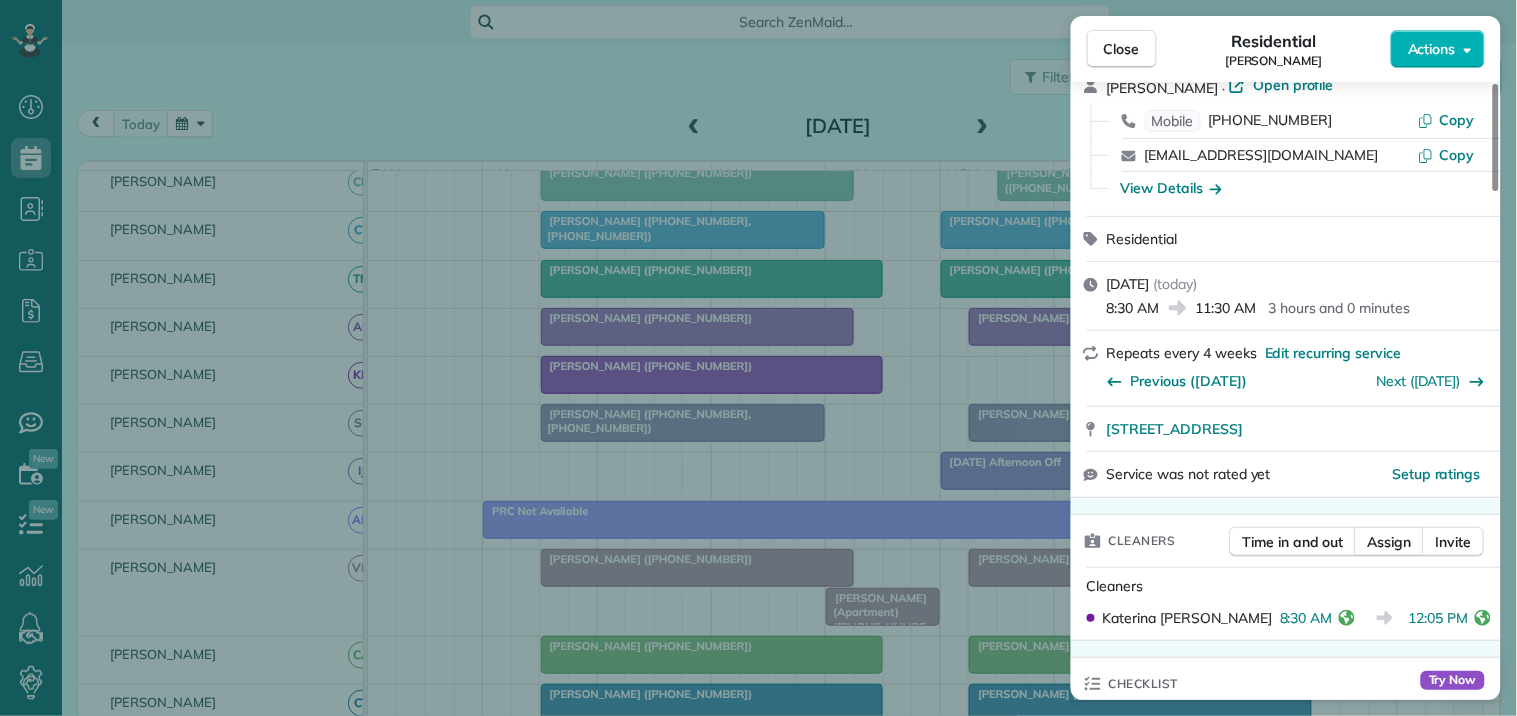 scroll, scrollTop: 222, scrollLeft: 0, axis: vertical 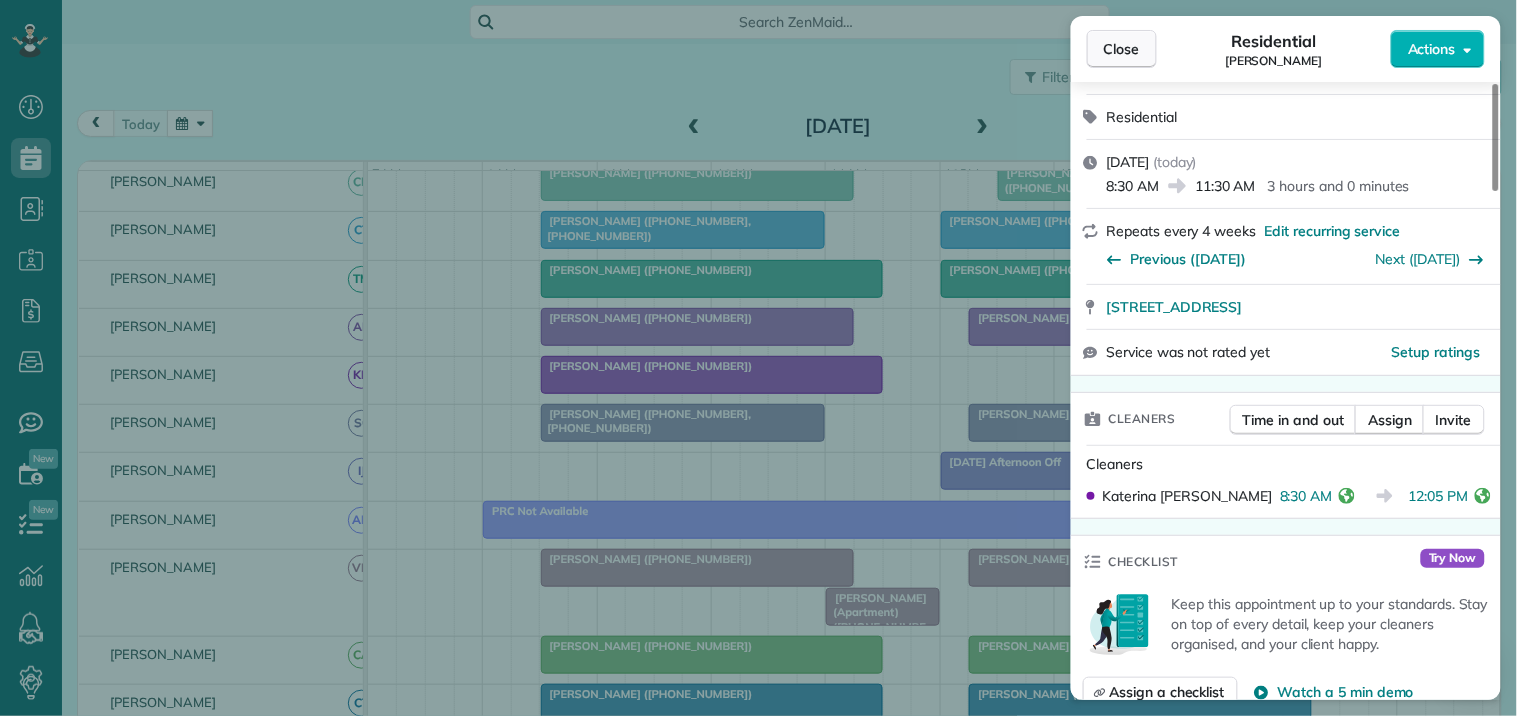 click on "Close" at bounding box center (1122, 49) 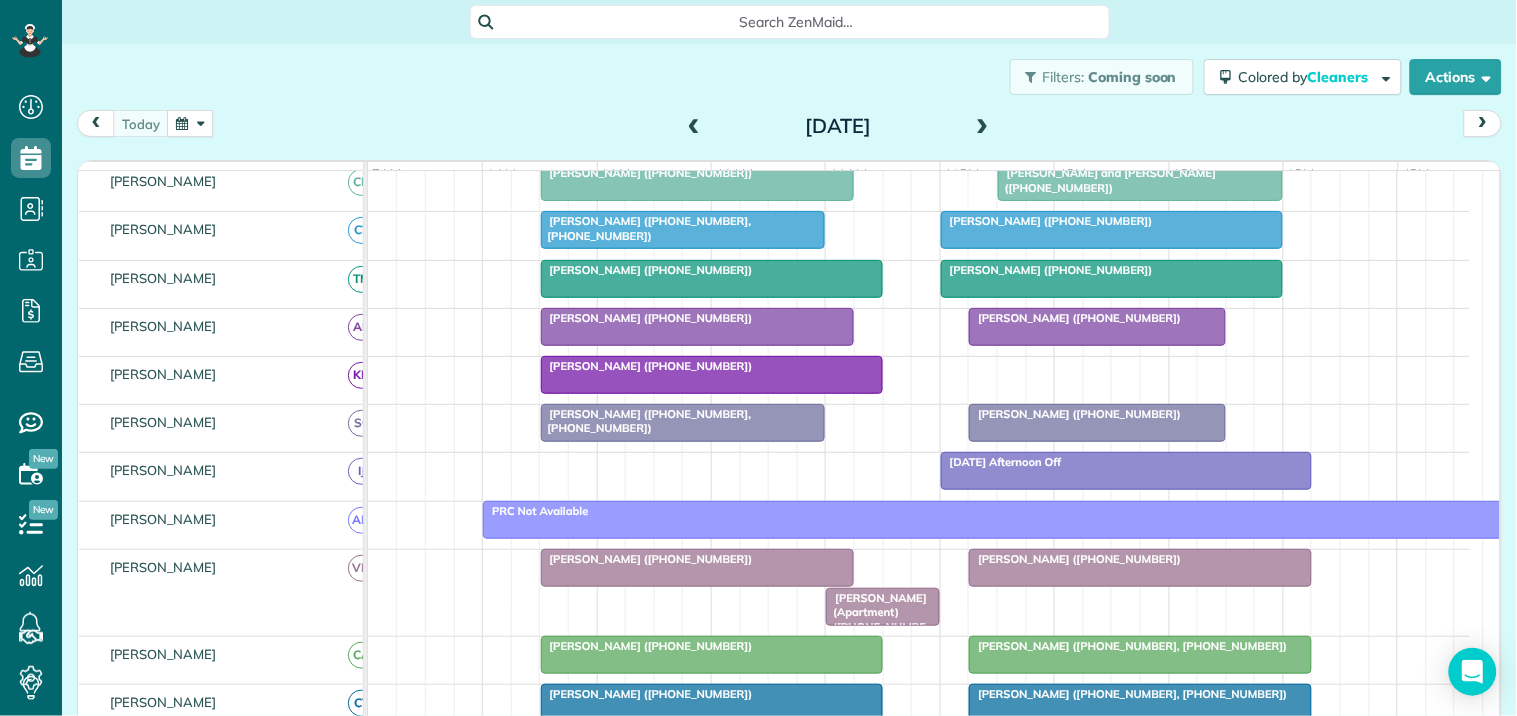 click at bounding box center (983, 127) 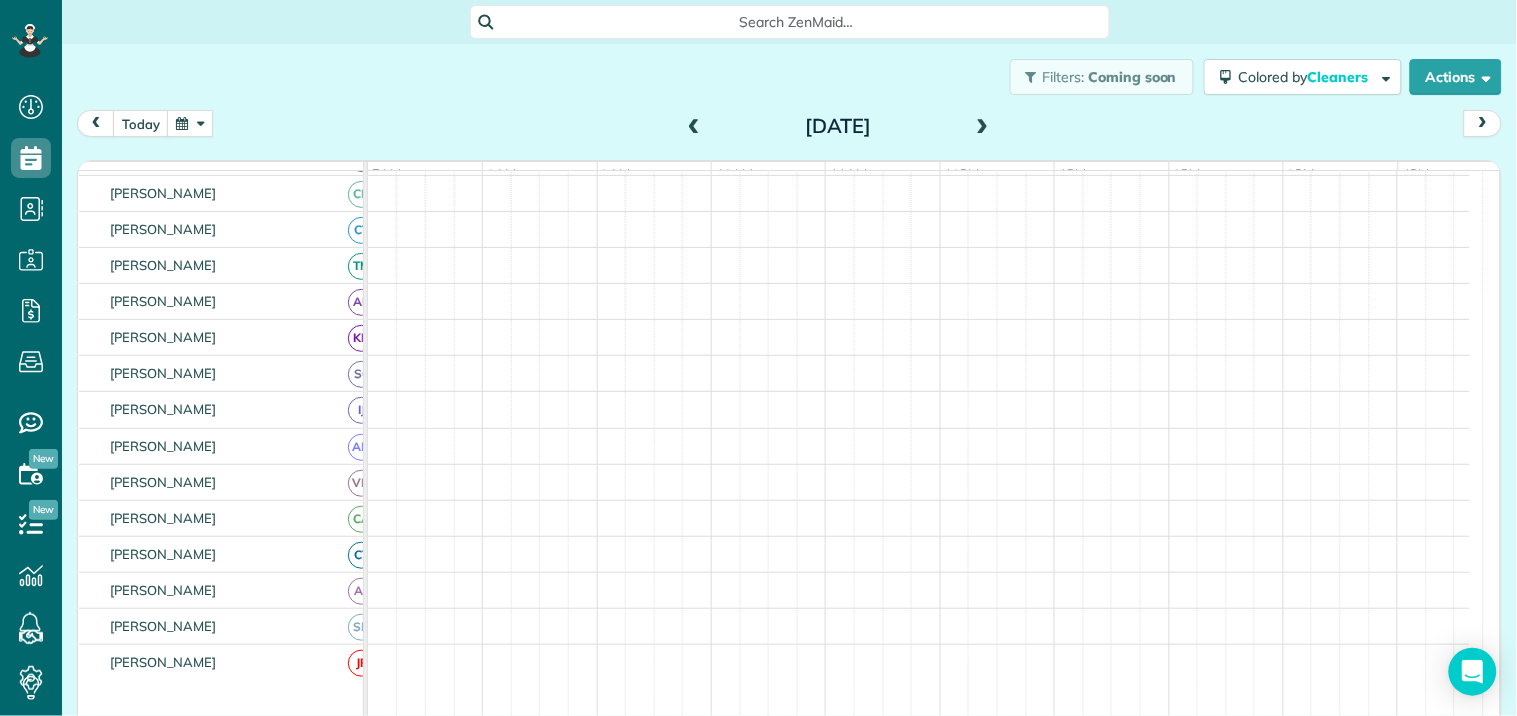 scroll, scrollTop: 475, scrollLeft: 0, axis: vertical 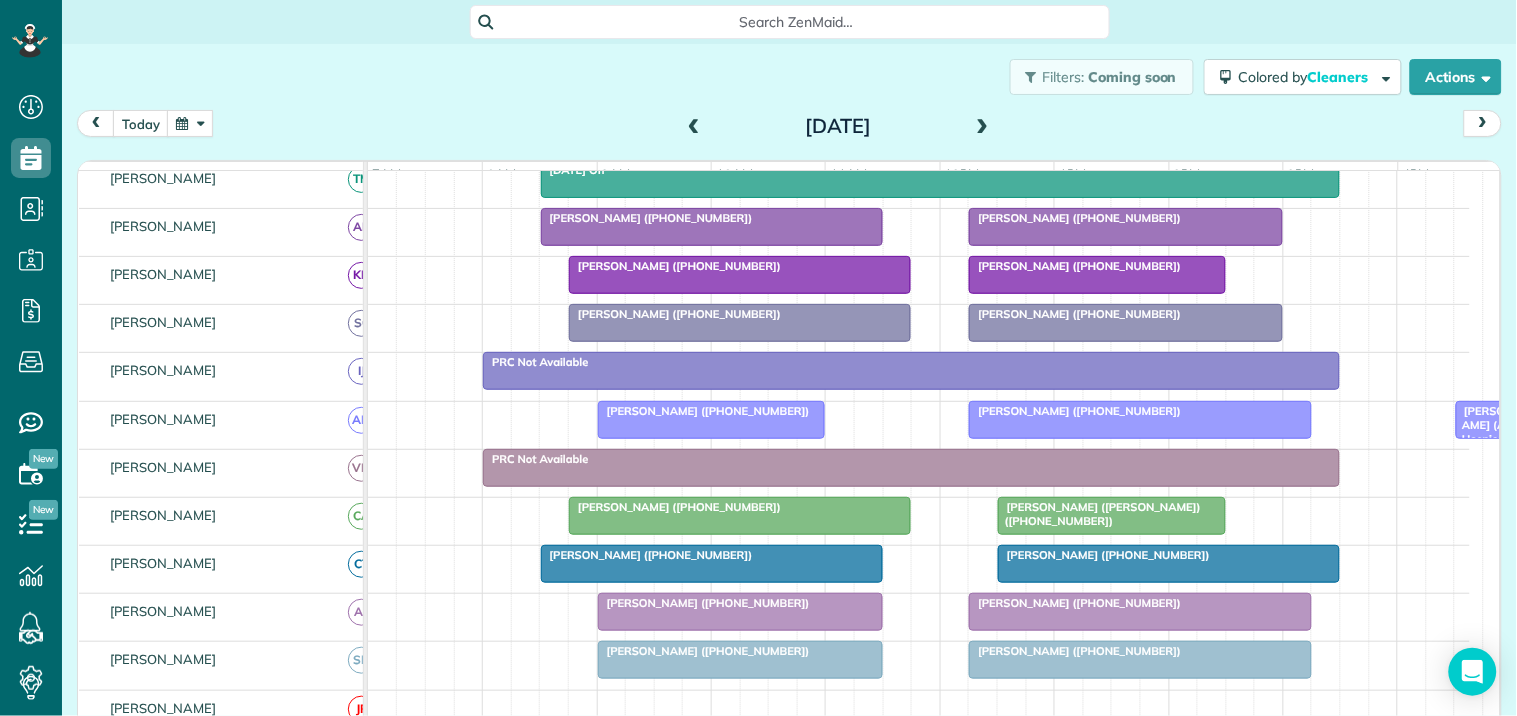 click at bounding box center (983, 127) 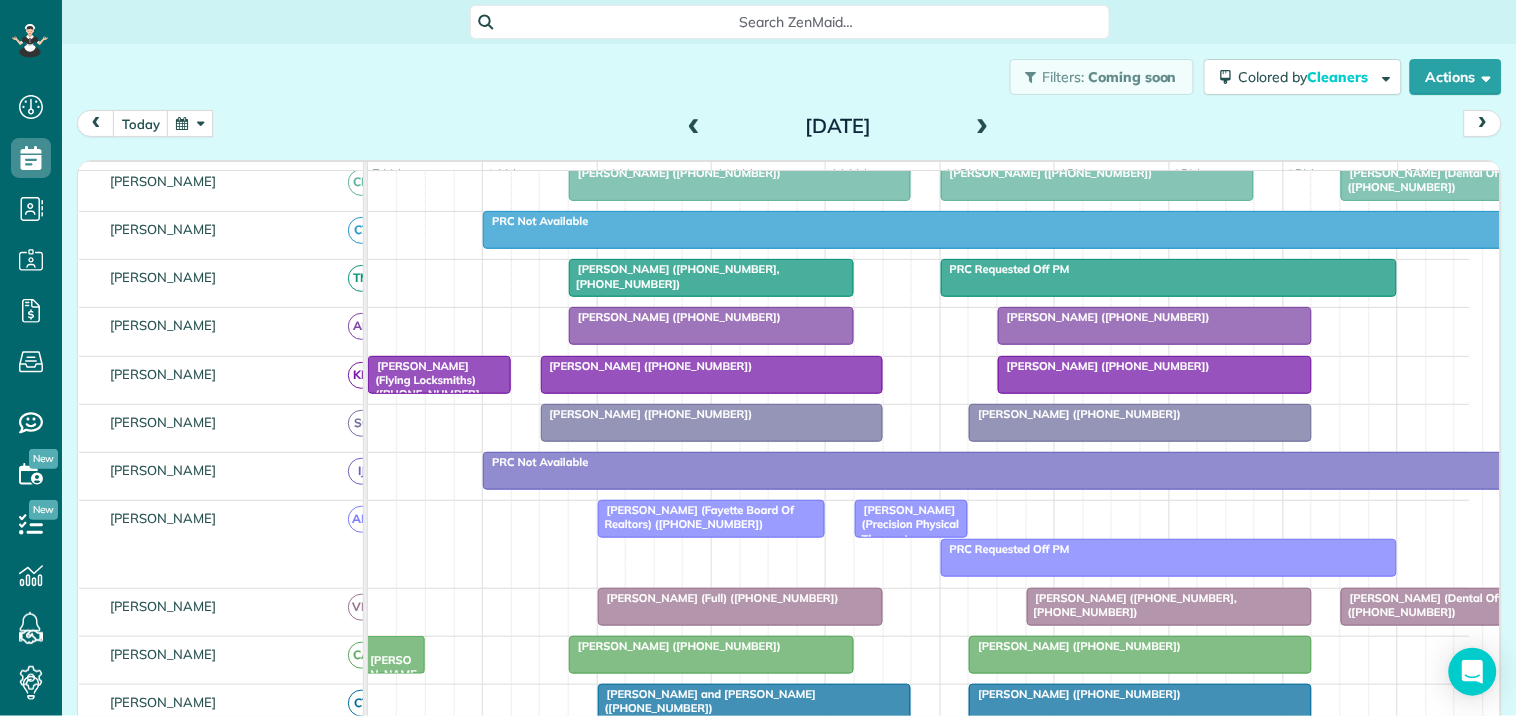 scroll, scrollTop: 381, scrollLeft: 0, axis: vertical 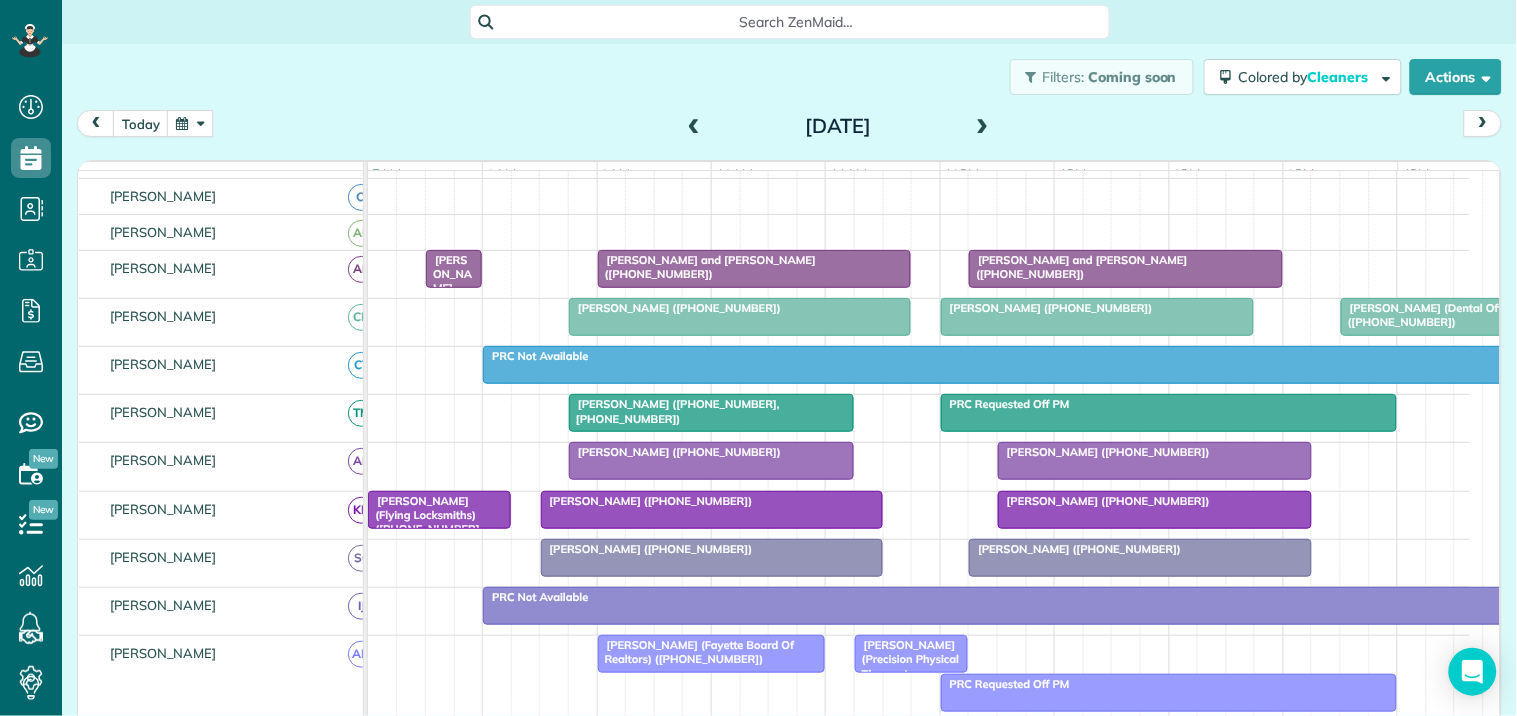 click at bounding box center [694, 127] 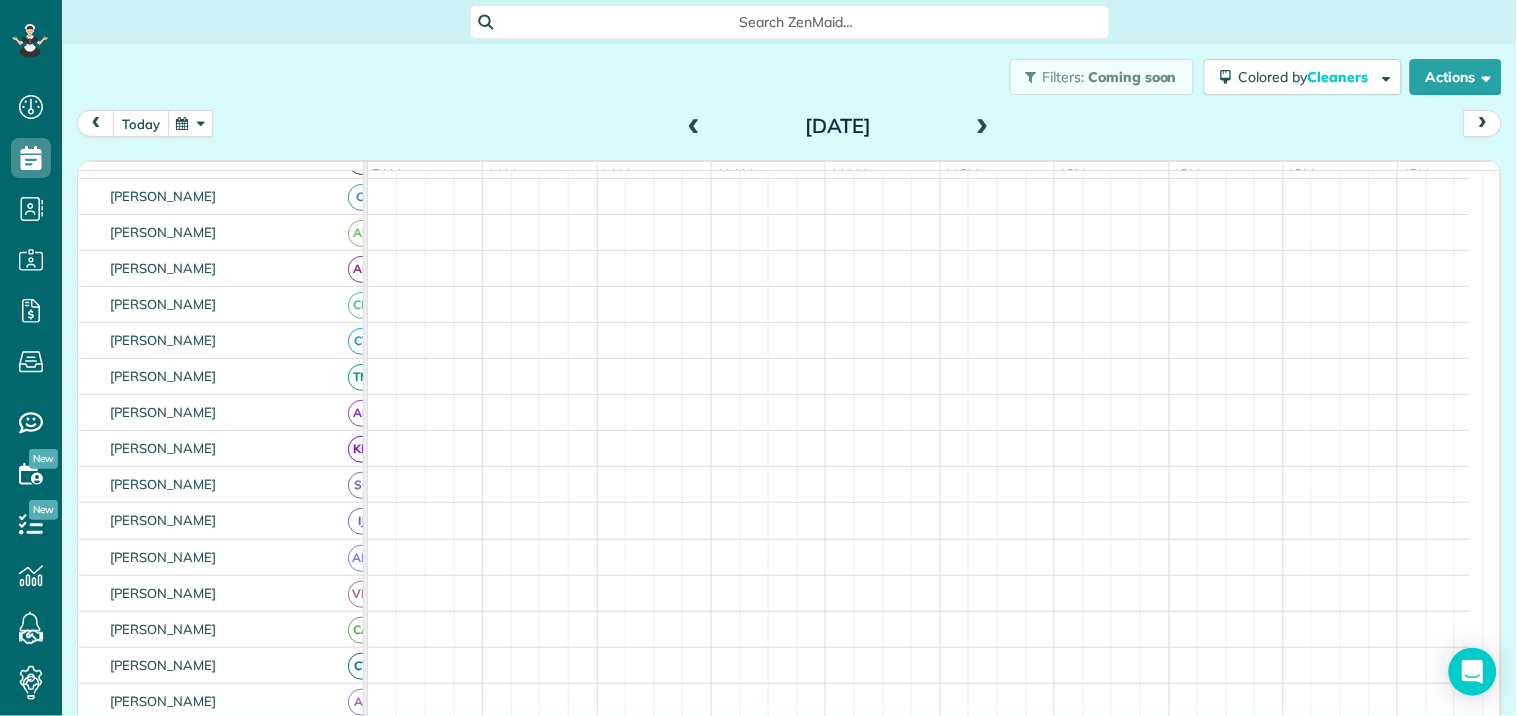 click on "today" at bounding box center [141, 123] 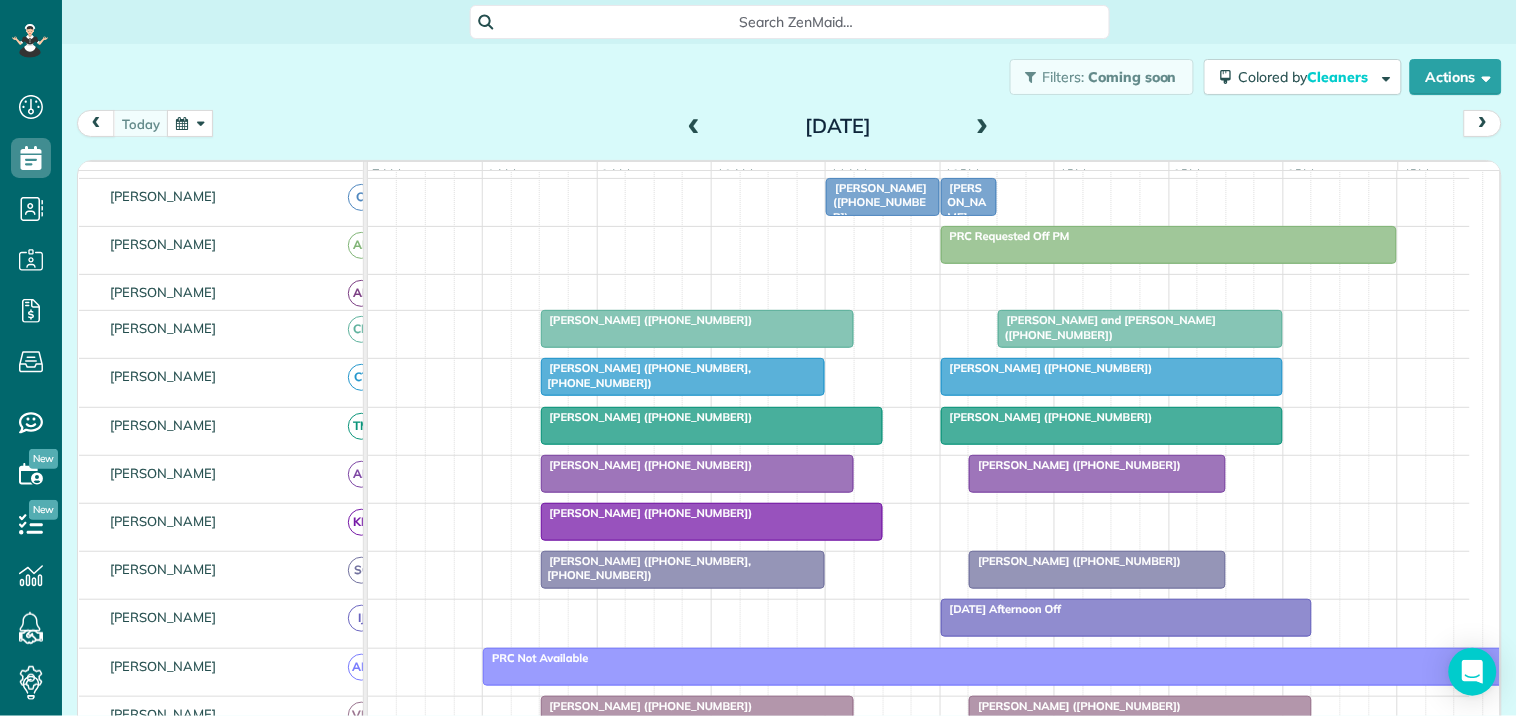click at bounding box center (698, 329) 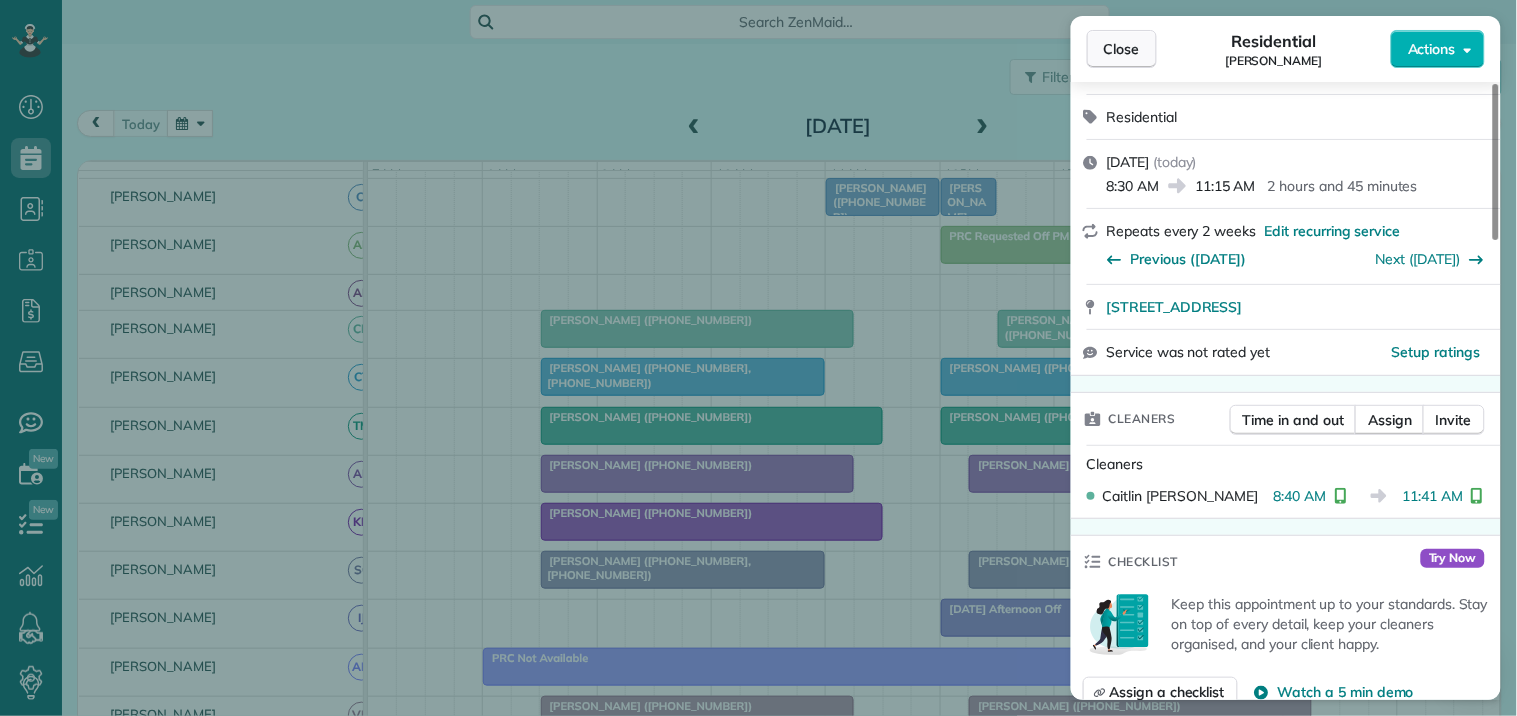 click on "Close" at bounding box center [1122, 49] 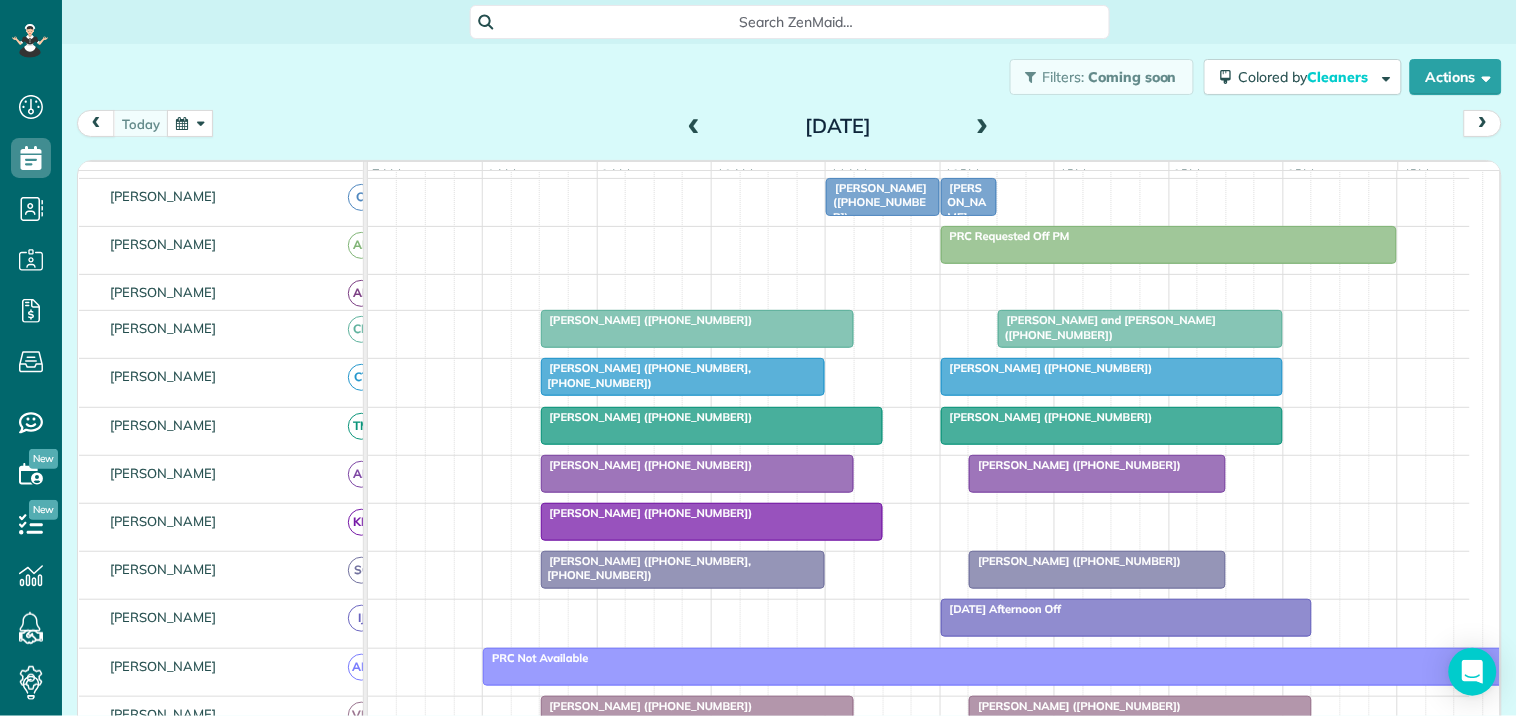 click at bounding box center [1140, 329] 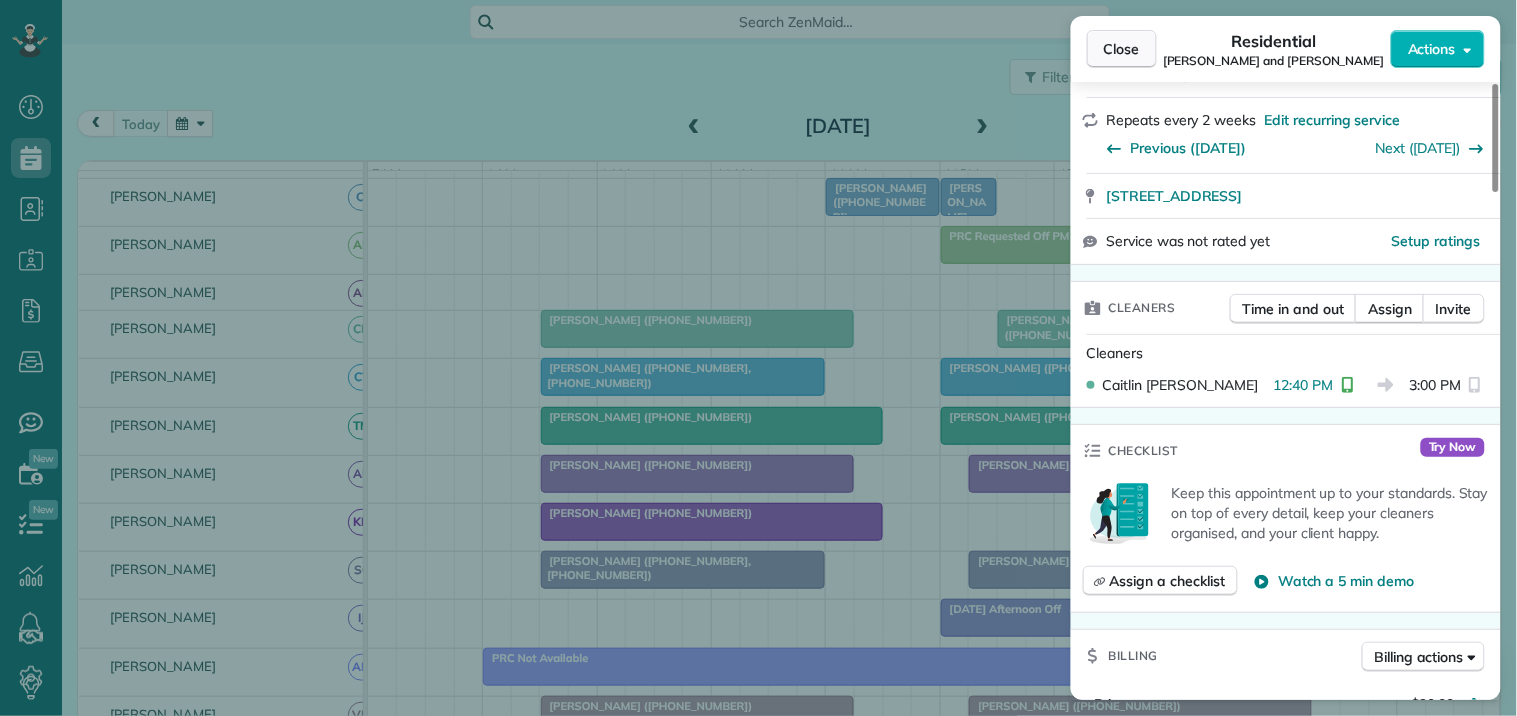 click on "Close" at bounding box center [1122, 49] 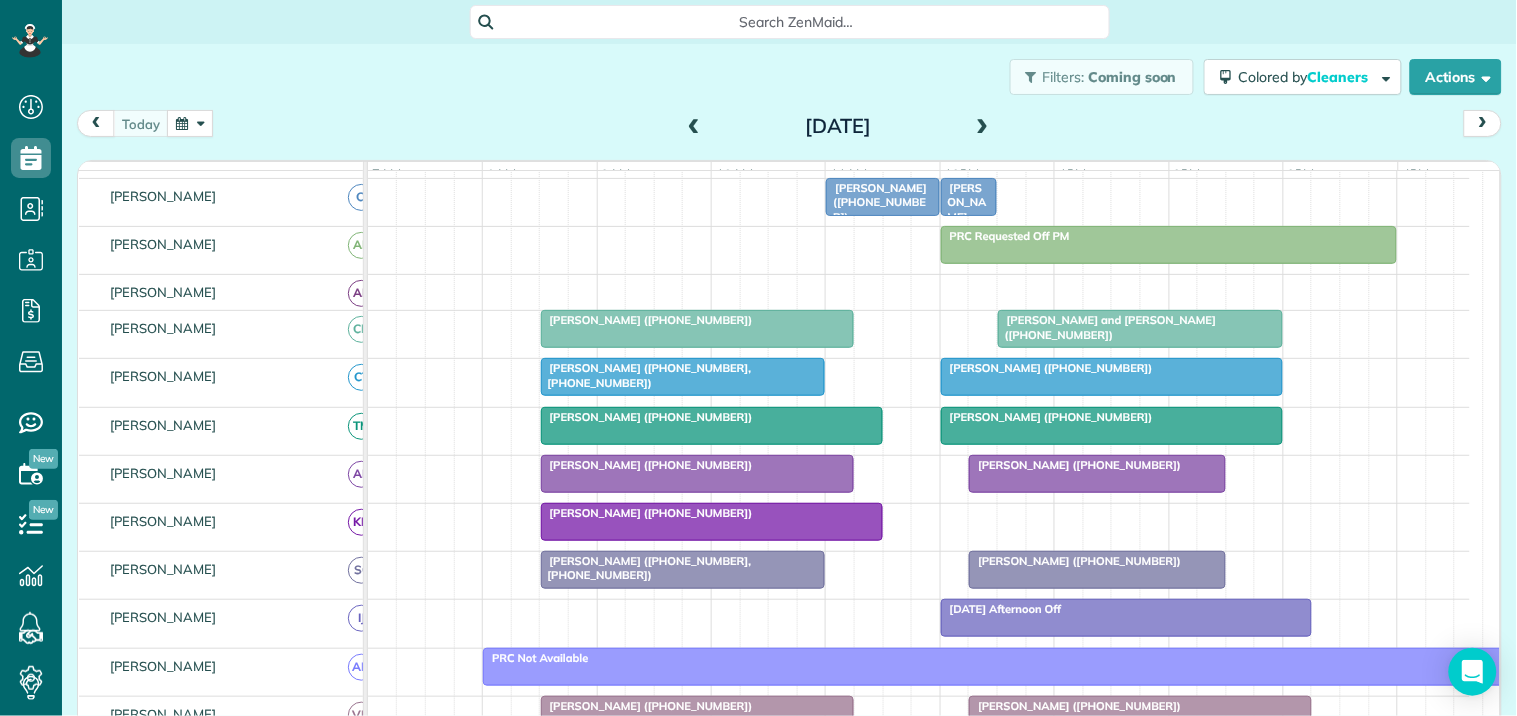click on "[PERSON_NAME] ([PHONE_NUMBER], [PHONE_NUMBER])" at bounding box center [683, 375] 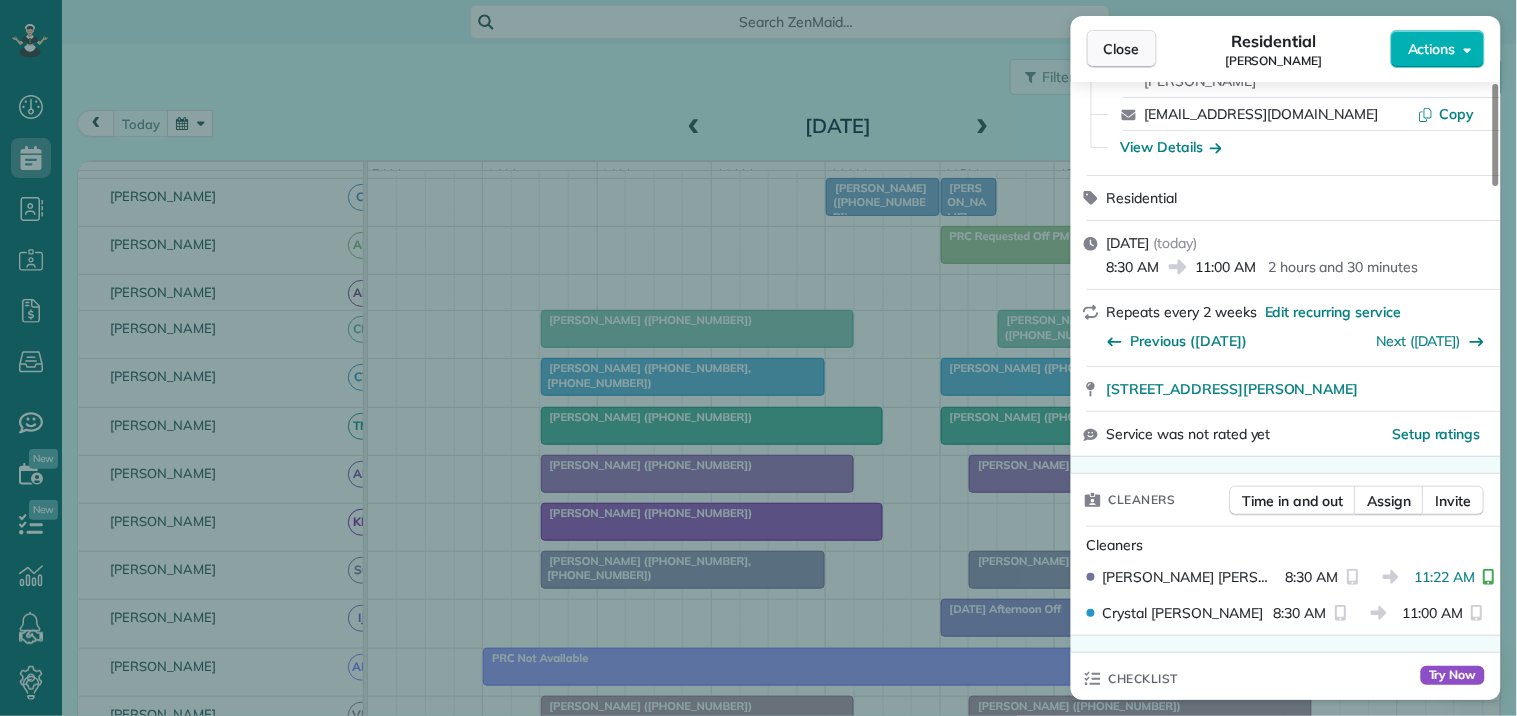 click on "Close" at bounding box center [1122, 49] 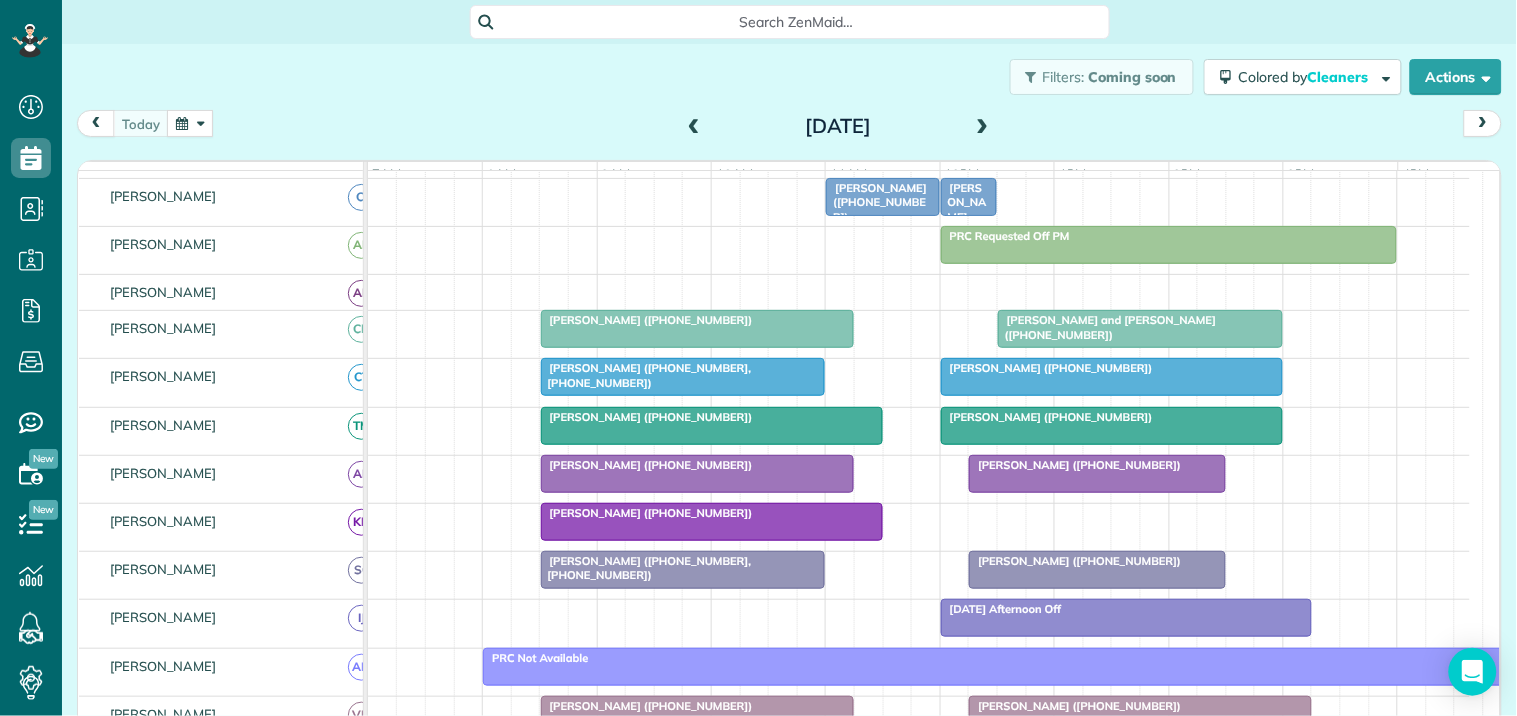 click on "Anthony Stange (+17706390907)" at bounding box center [647, 417] 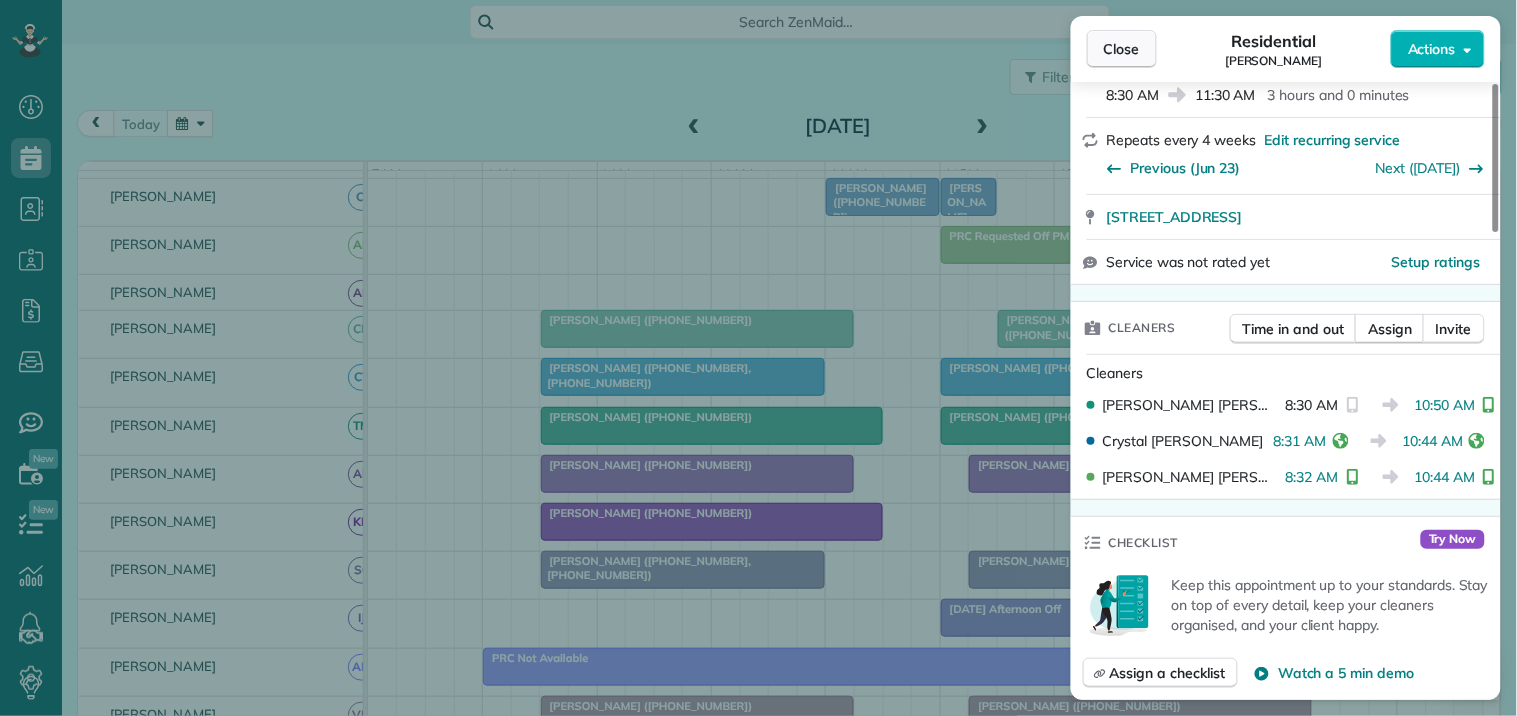 click on "Close" at bounding box center (1122, 49) 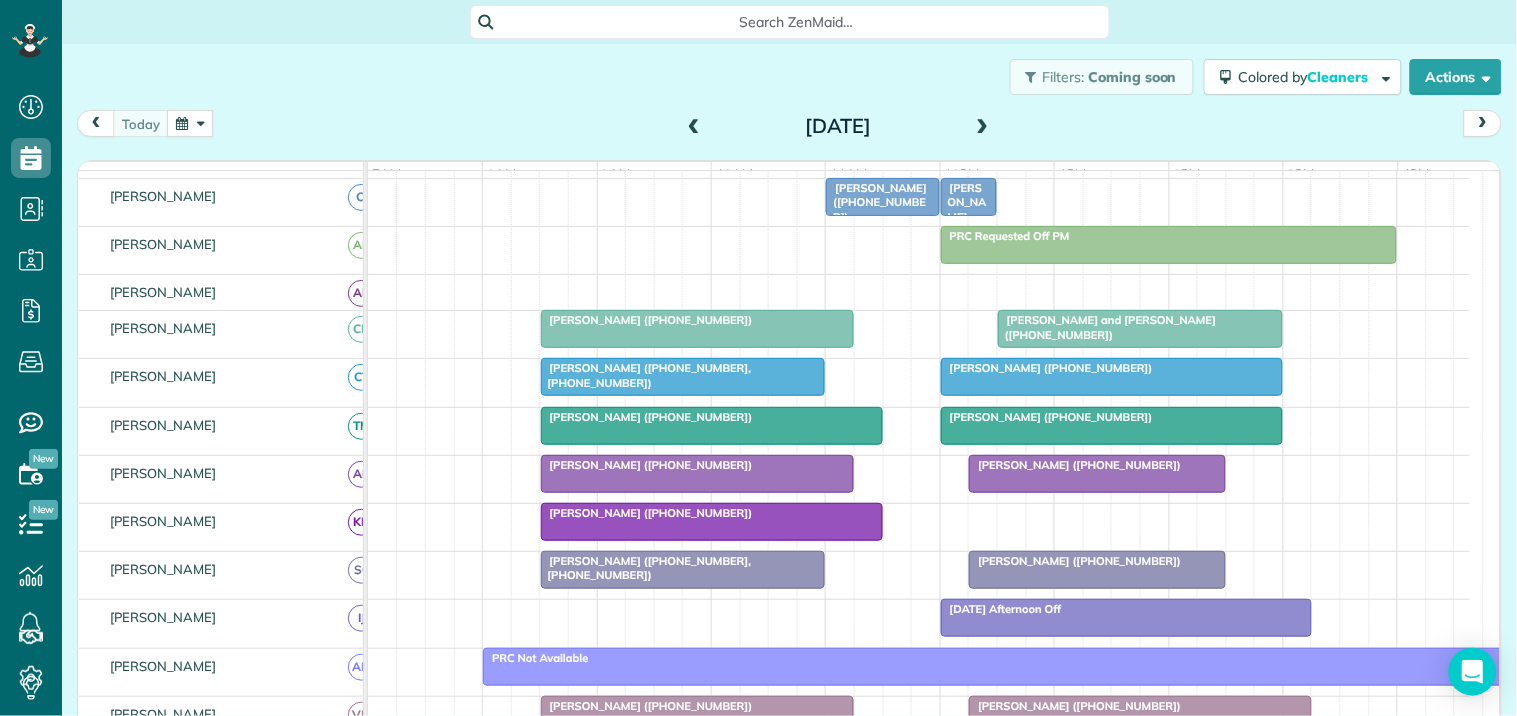 click on "Bill Chiles (+14704334565, +18505298402)" at bounding box center [646, 375] 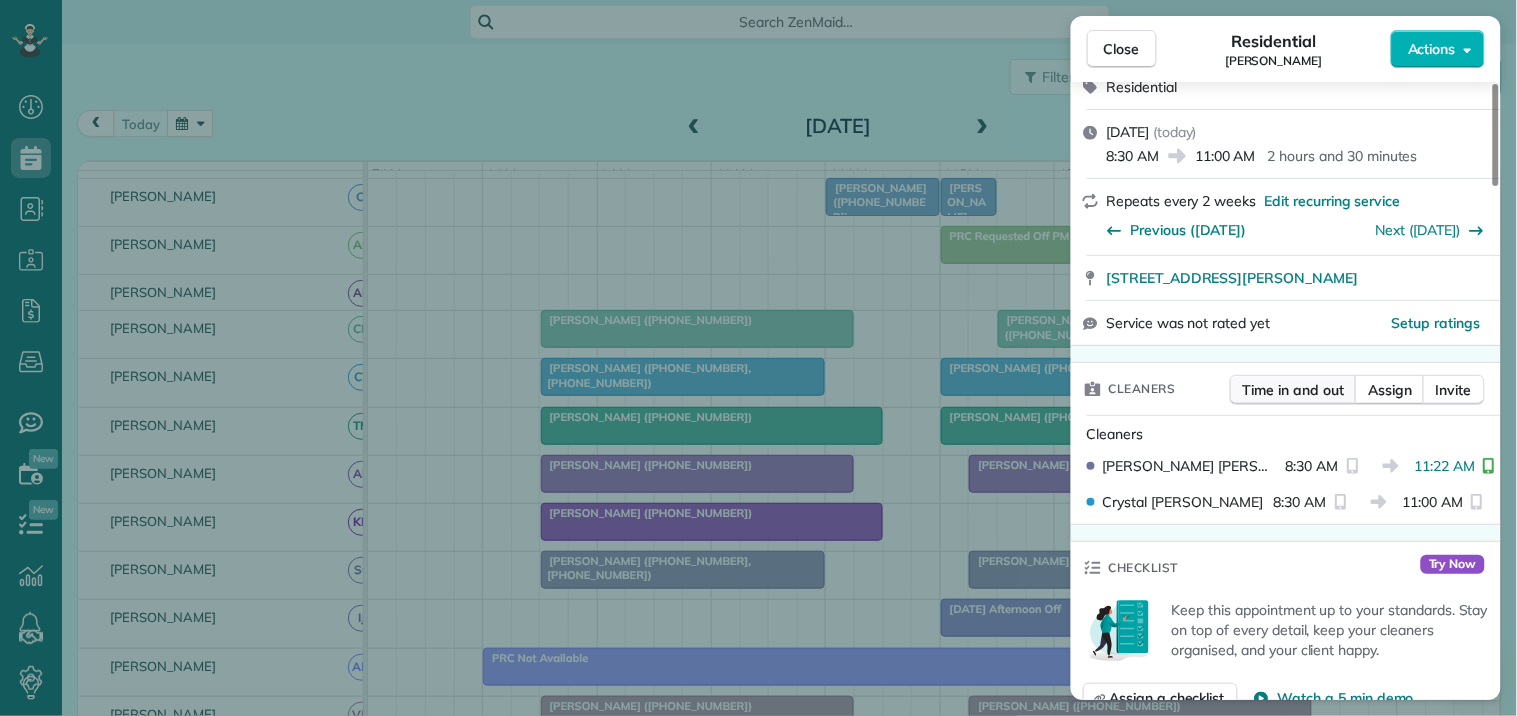click on "Time in and out" at bounding box center (1293, 390) 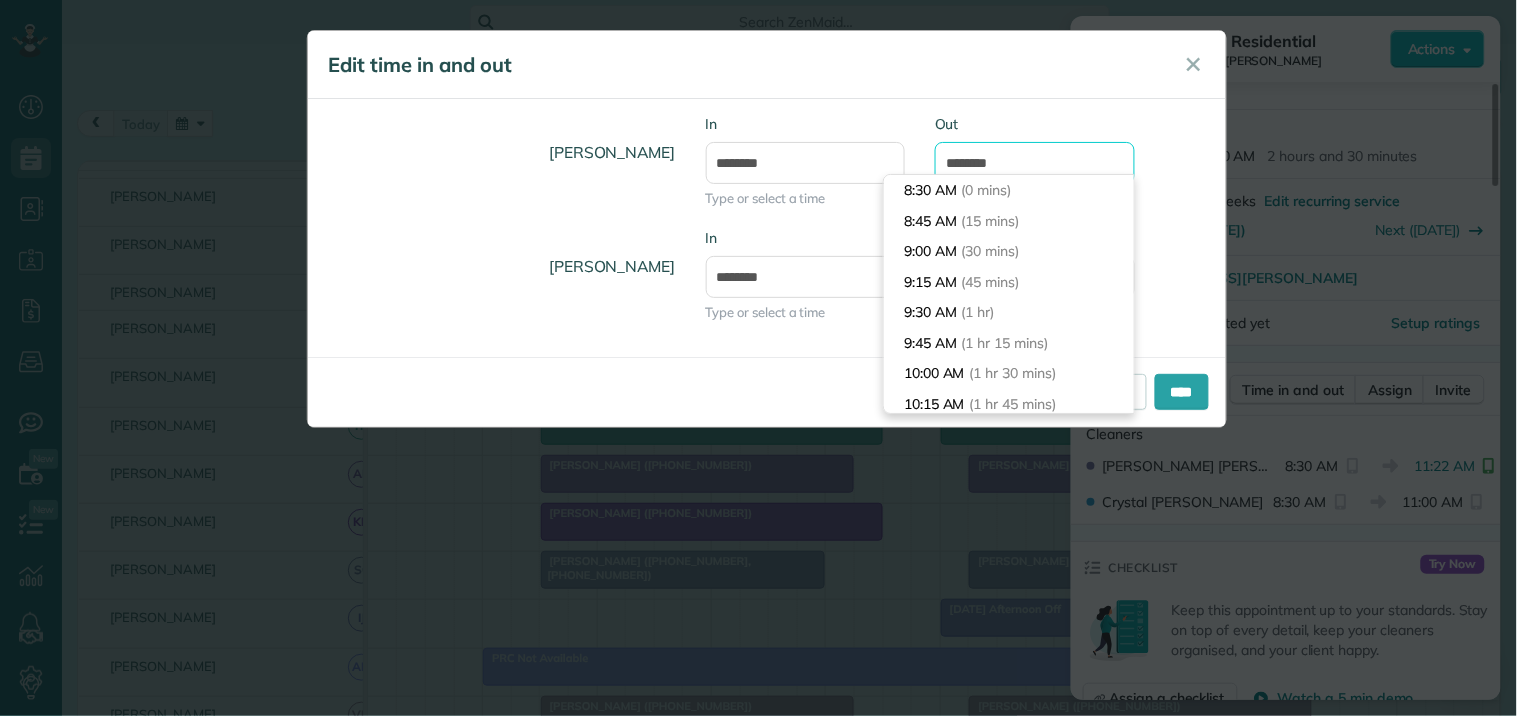 click on "********" at bounding box center [1035, 163] 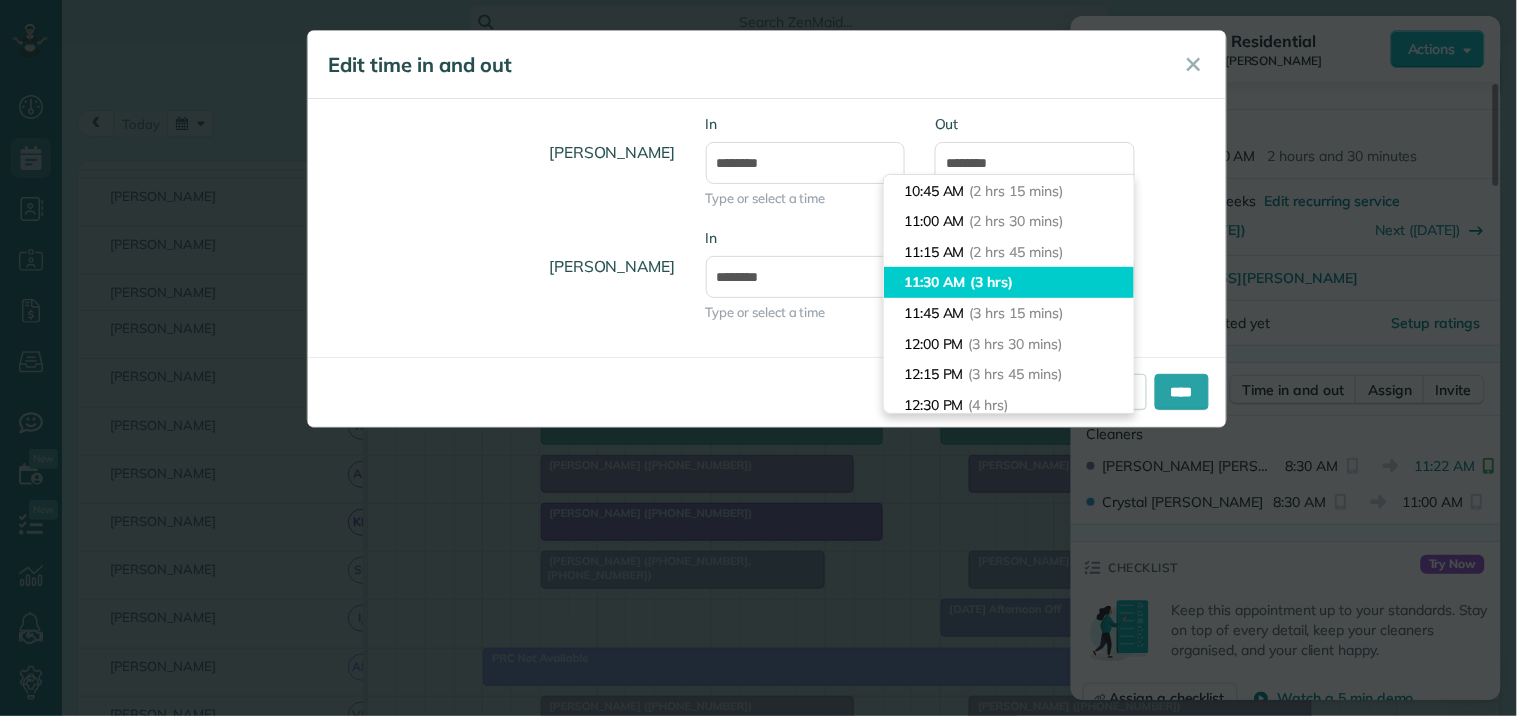 type on "********" 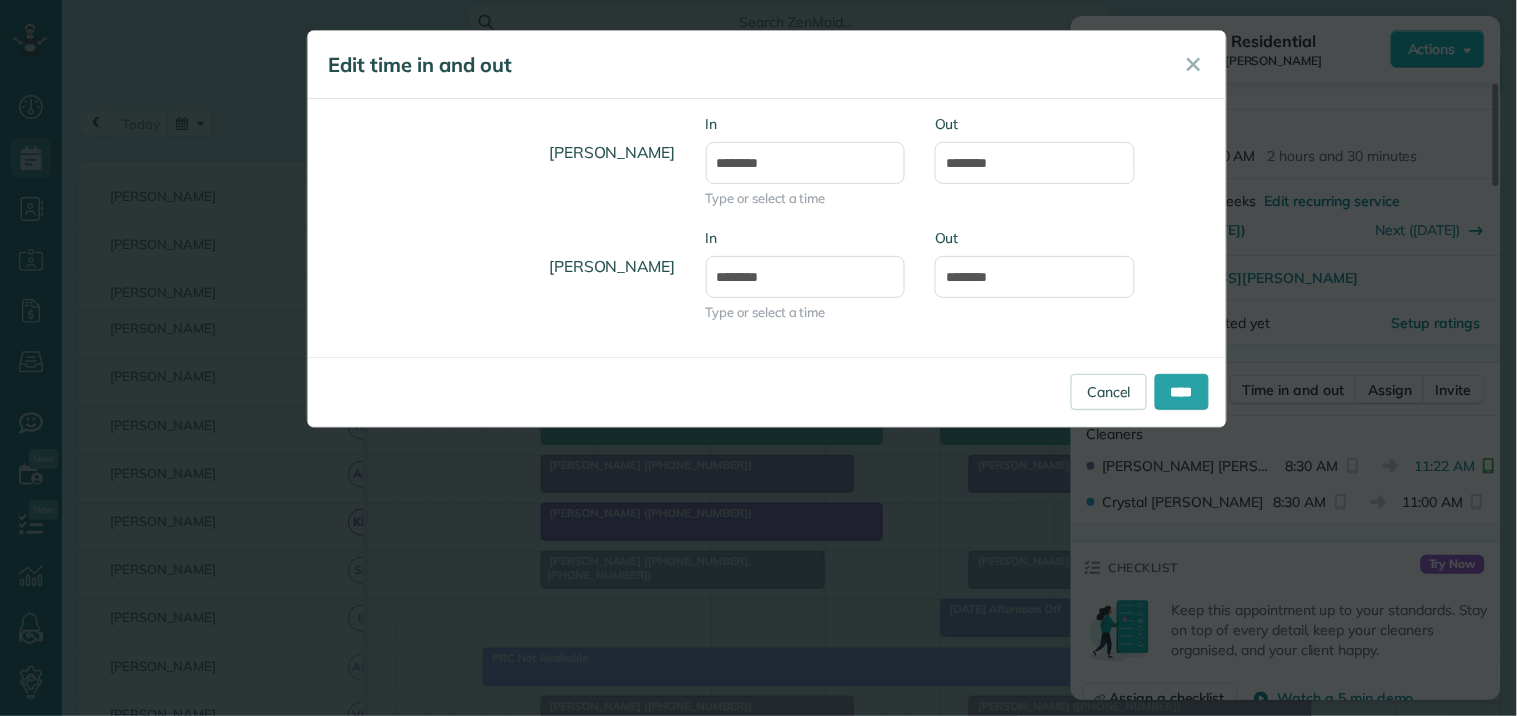 click on "Dashboard
Scheduling
Calendar View
List View
Dispatch View - Weekly scheduling (Beta)" at bounding box center (758, 358) 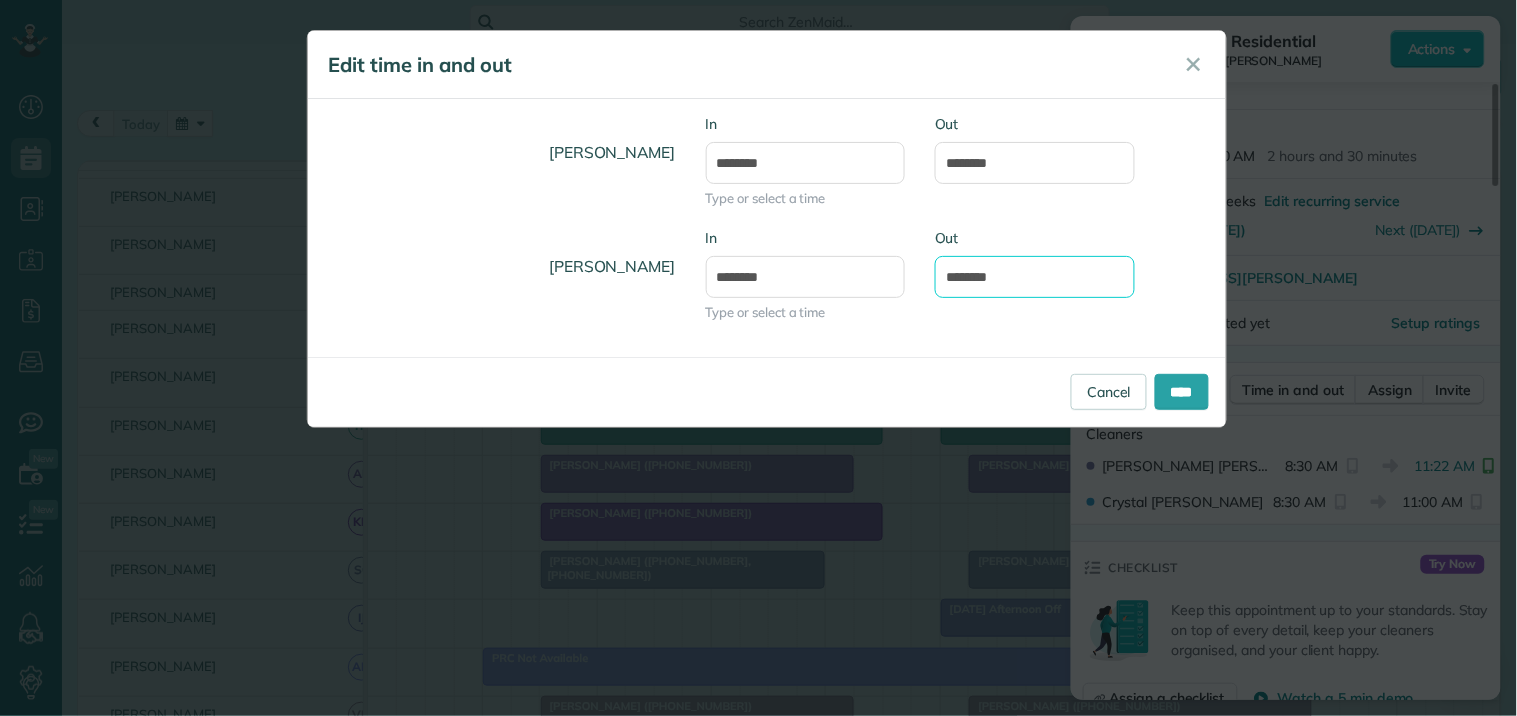 click on "********" at bounding box center [1035, 277] 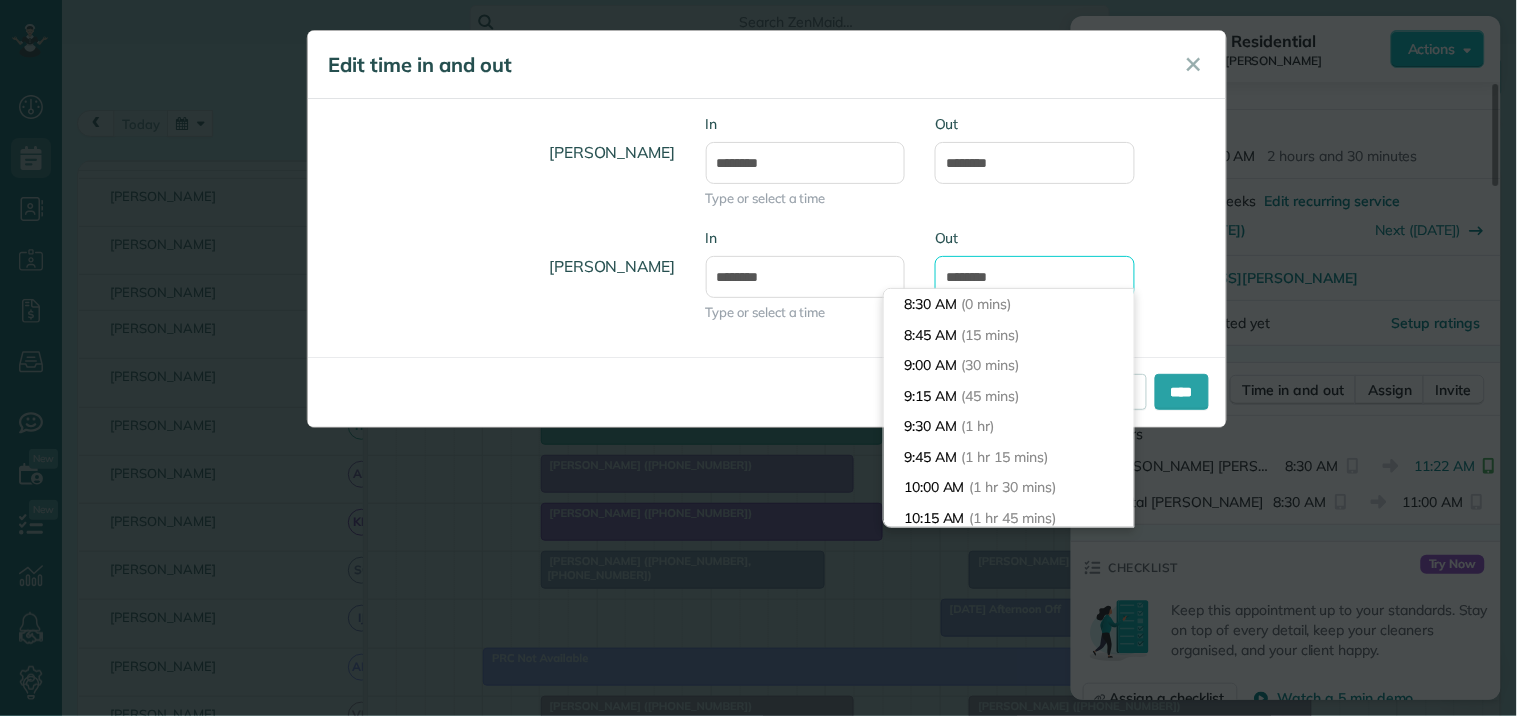 scroll, scrollTop: 305, scrollLeft: 0, axis: vertical 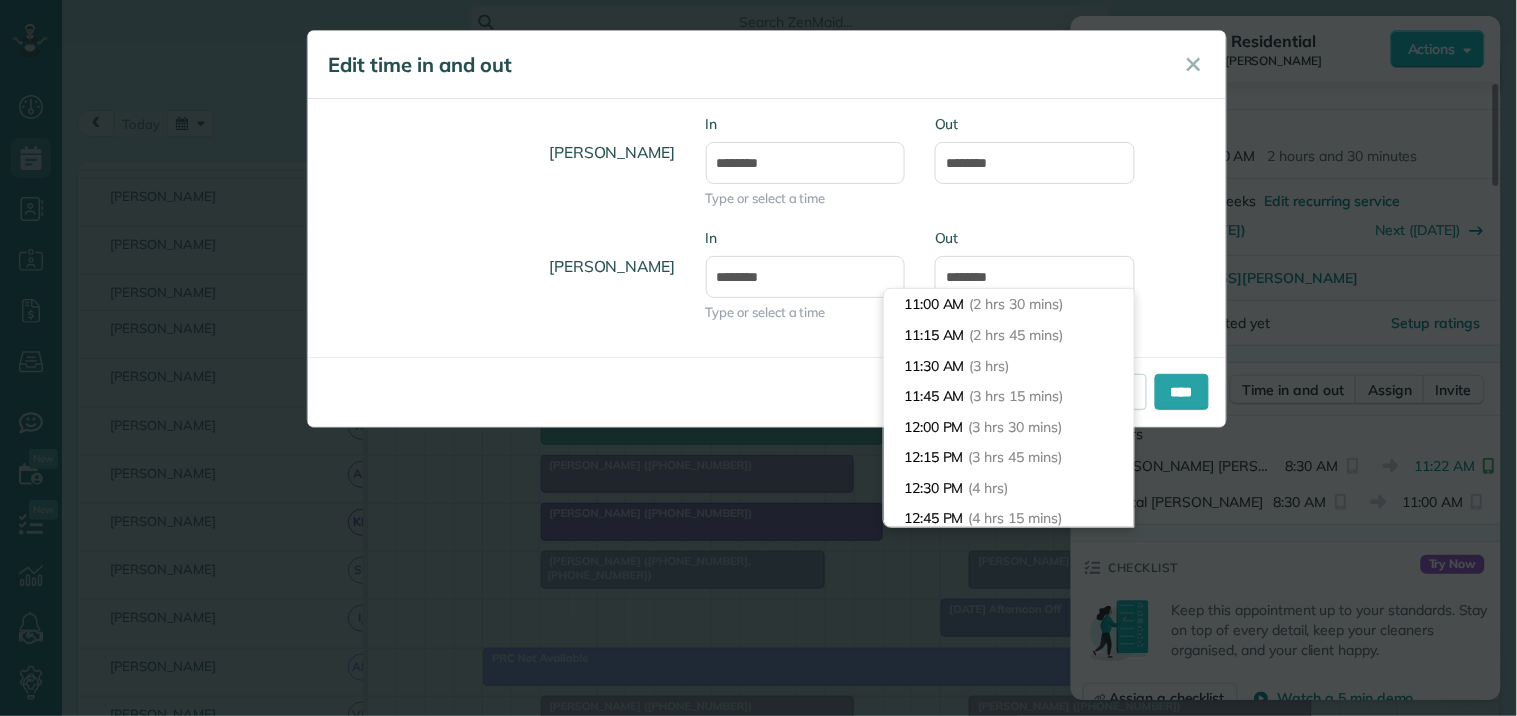type on "********" 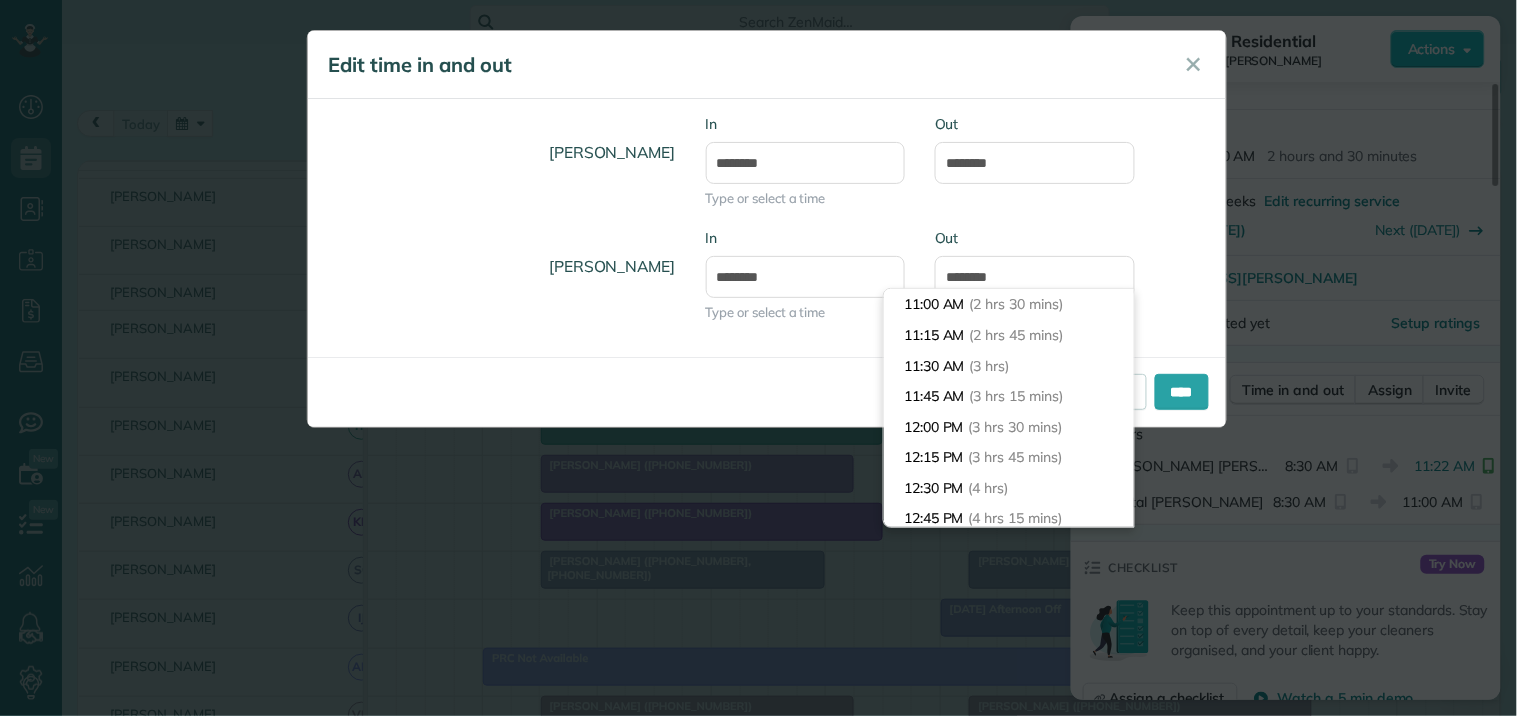 click on "Dashboard
Scheduling
Calendar View
List View
Dispatch View - Weekly scheduling (Beta)" at bounding box center [758, 358] 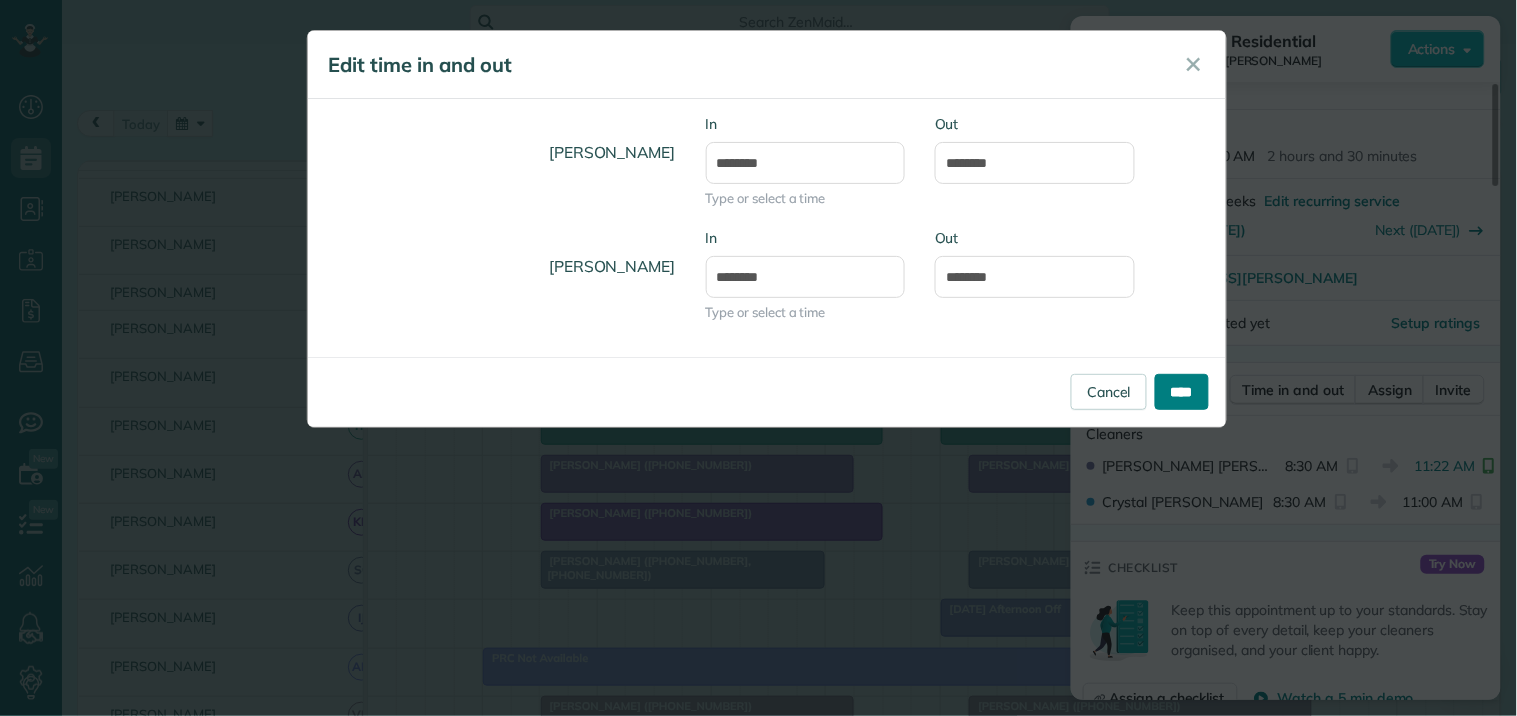 click on "****" at bounding box center [1182, 392] 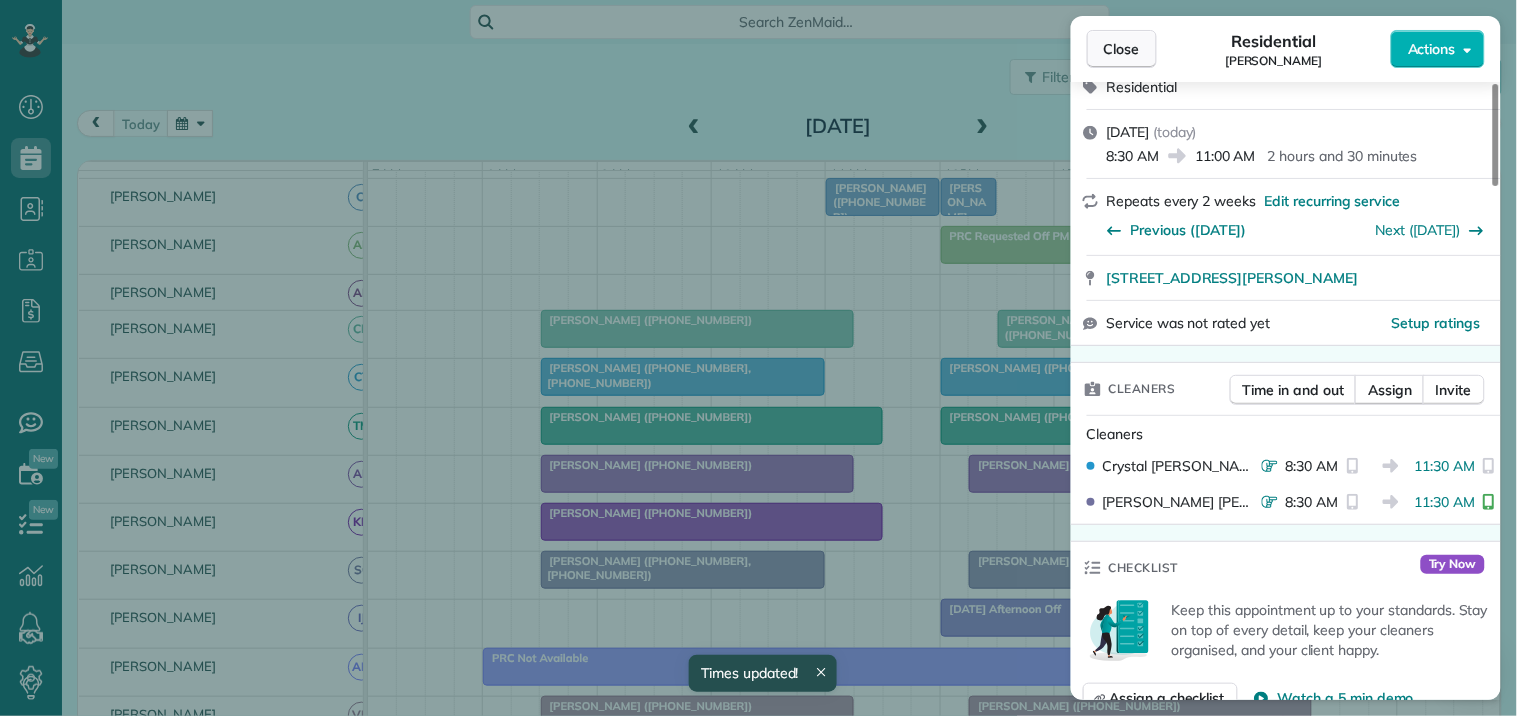 click on "Close" at bounding box center [1122, 49] 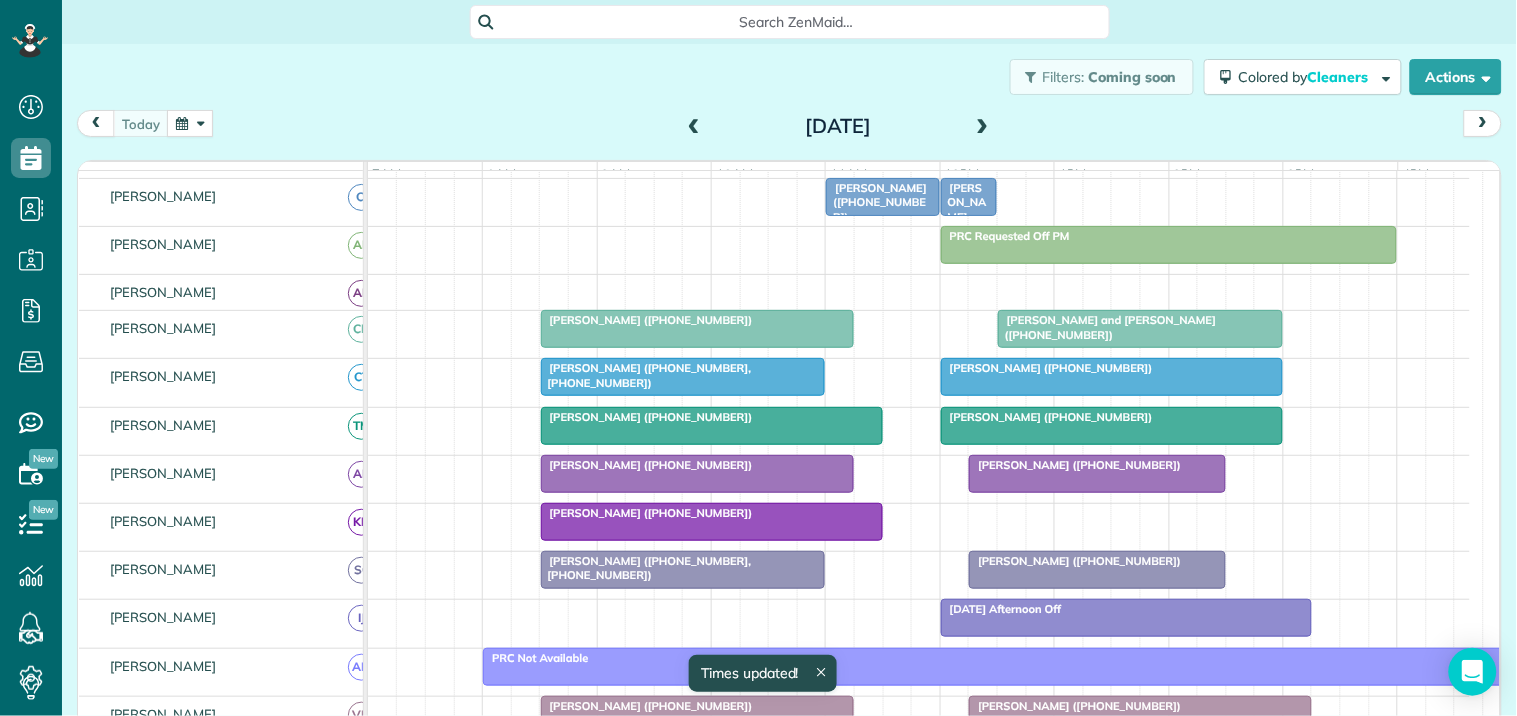 click on "[PERSON_NAME] ([PHONE_NUMBER])" at bounding box center (647, 417) 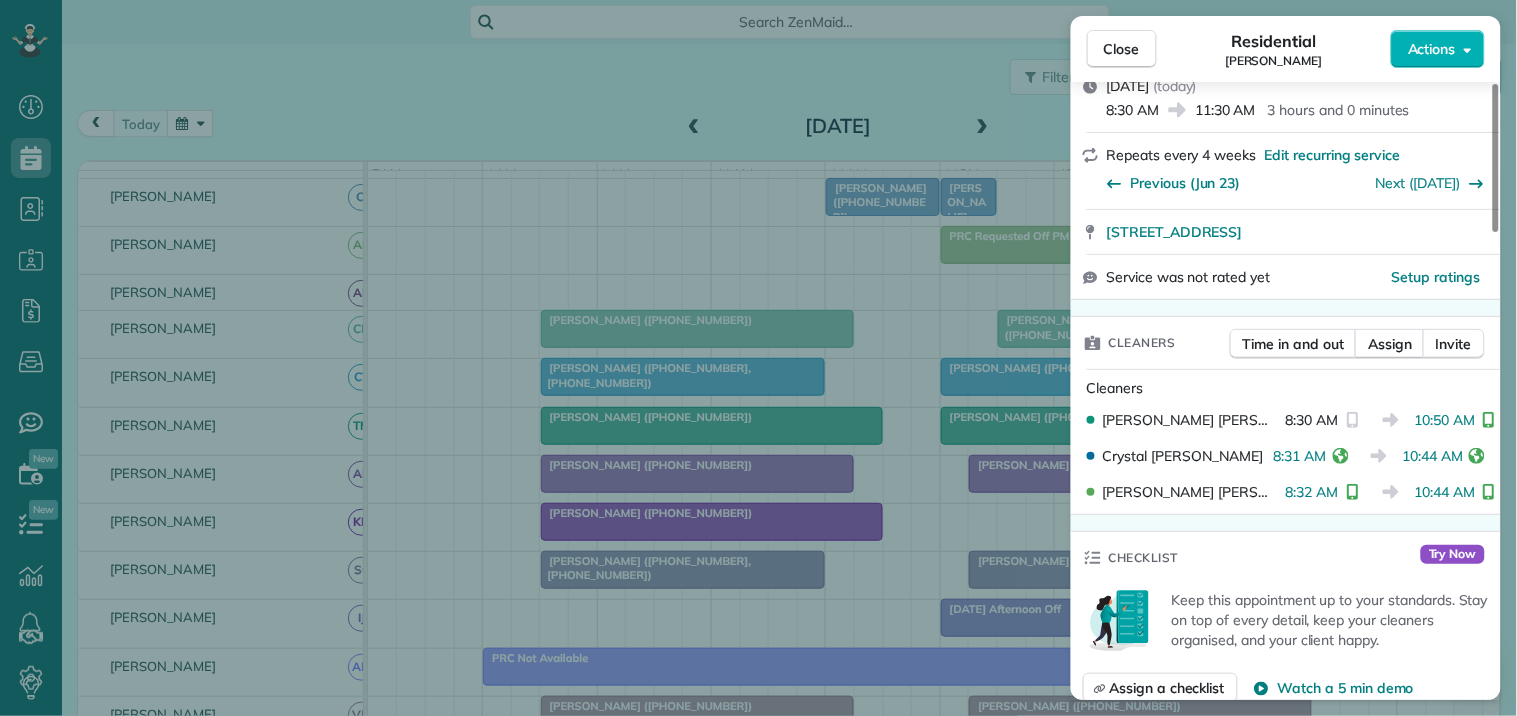 scroll, scrollTop: 333, scrollLeft: 0, axis: vertical 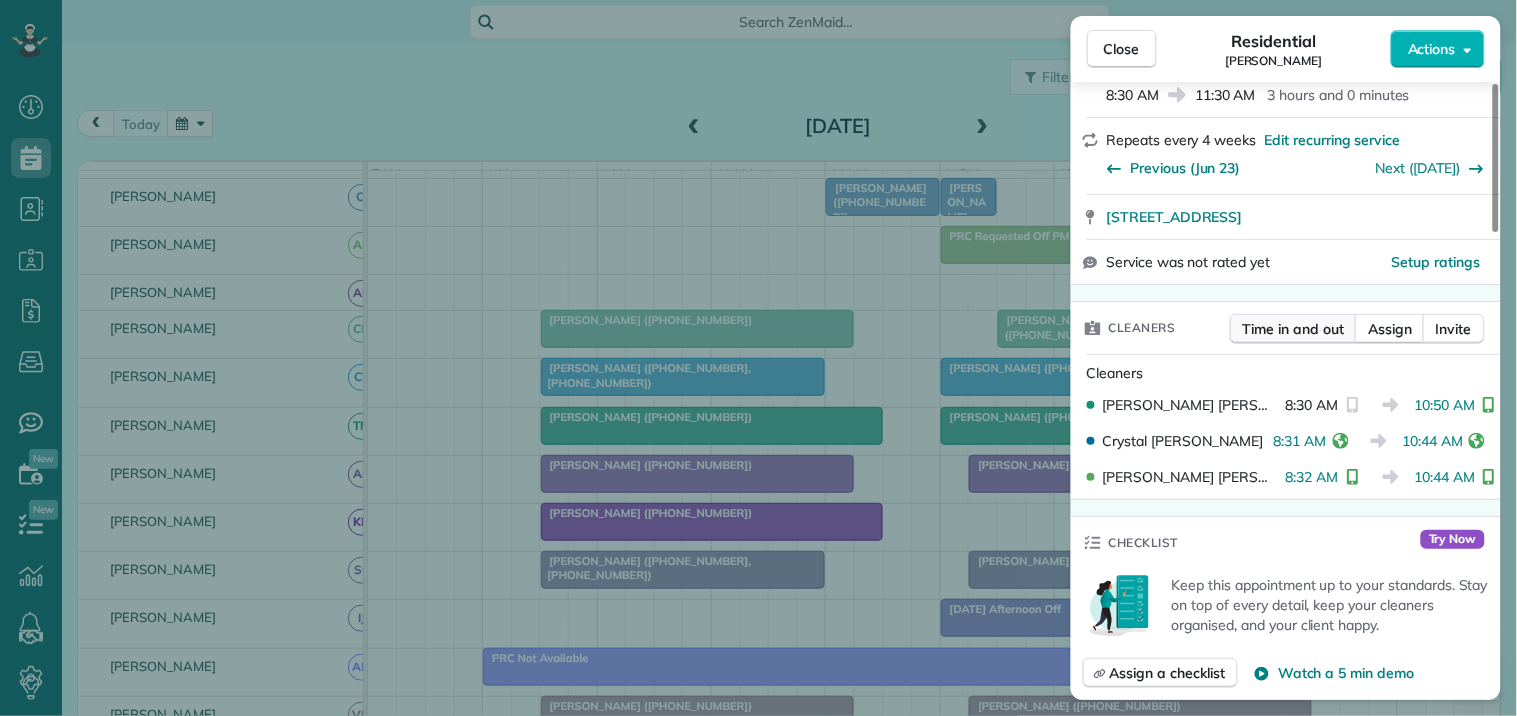 click on "Time in and out" at bounding box center [1293, 329] 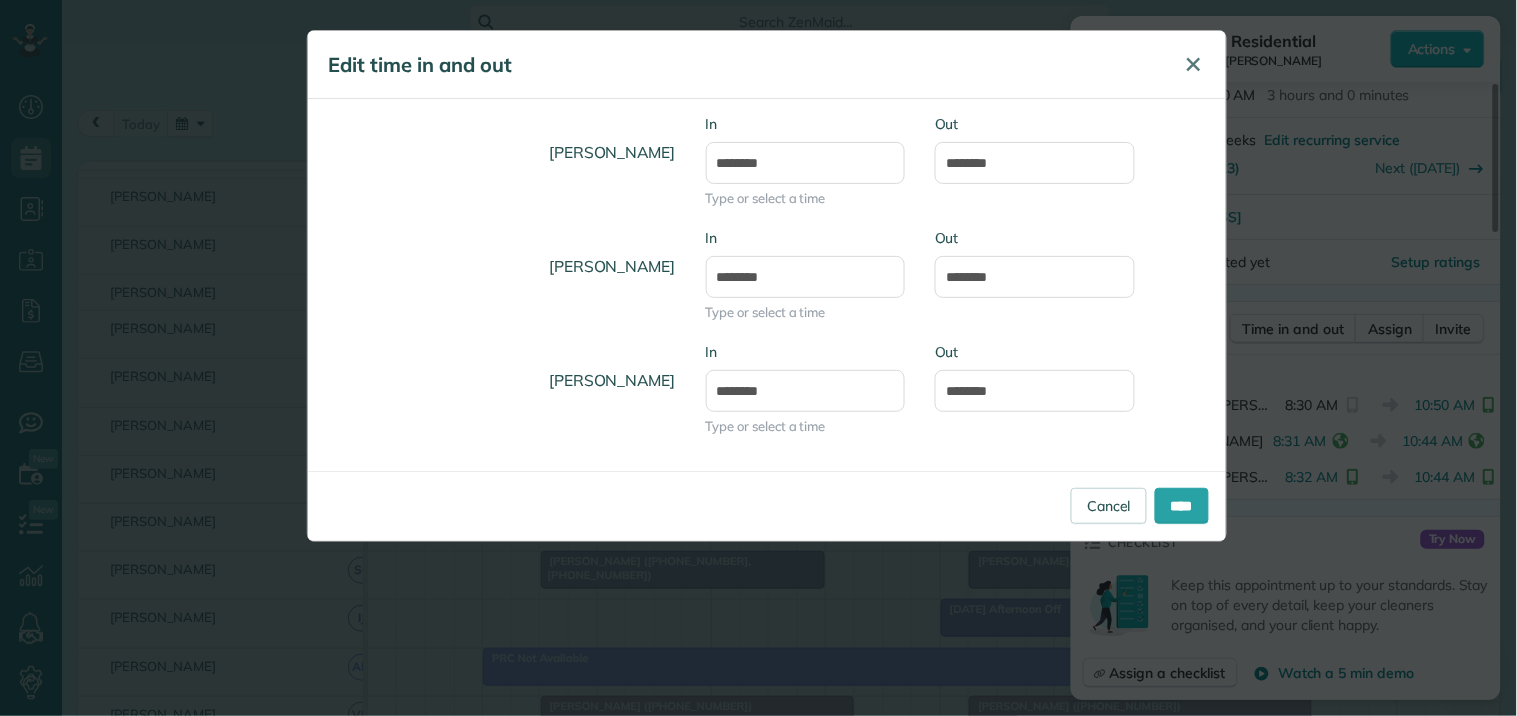 click on "✕" at bounding box center [1194, 64] 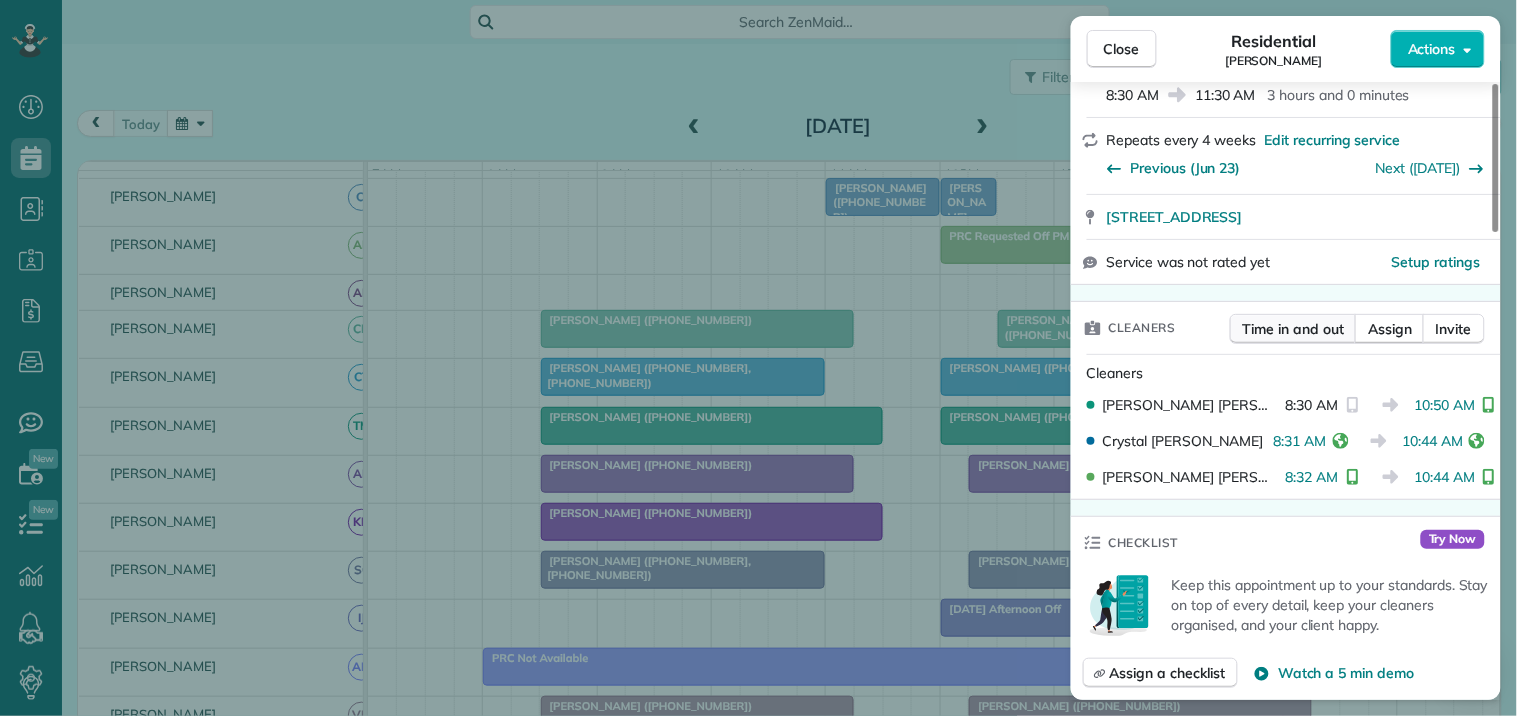 click on "Time in and out" at bounding box center (1293, 329) 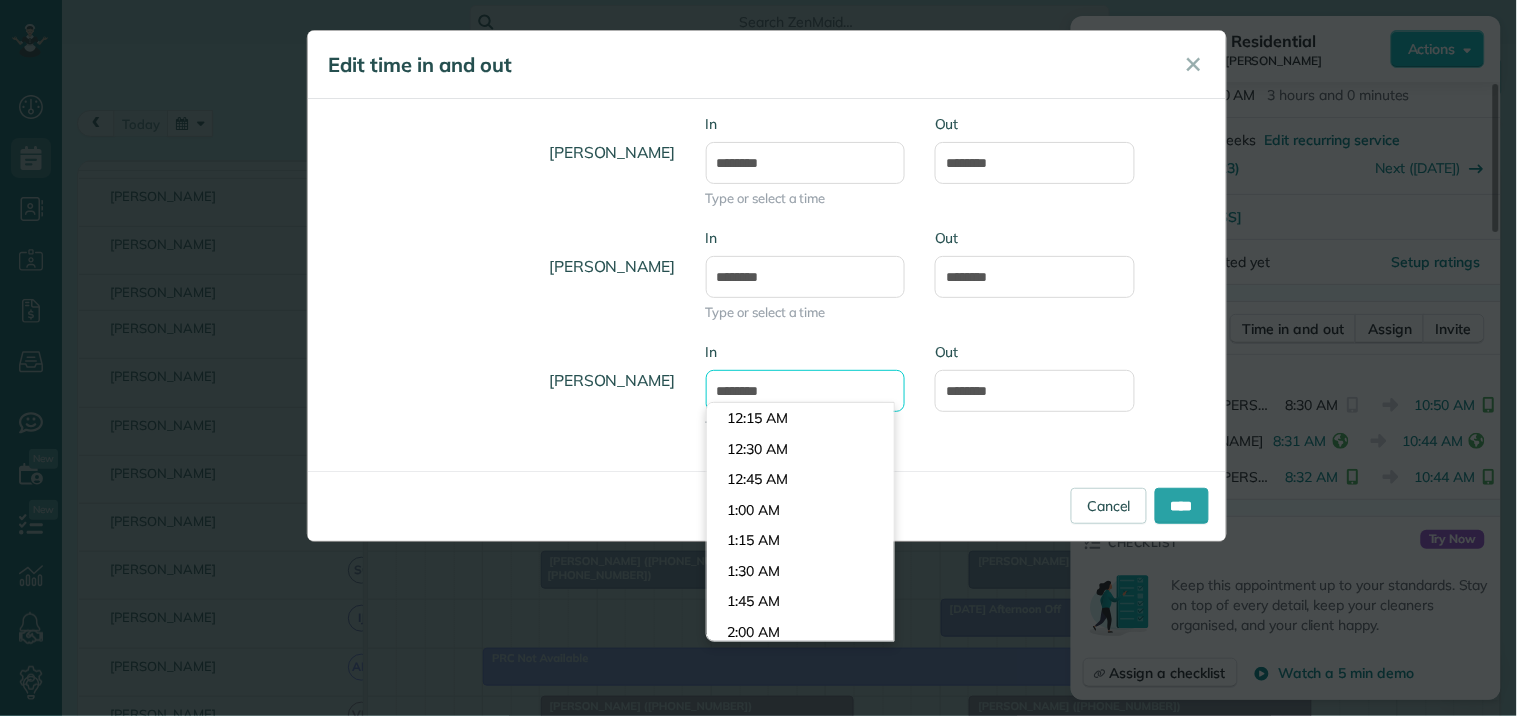 click on "*******" at bounding box center (806, 391) 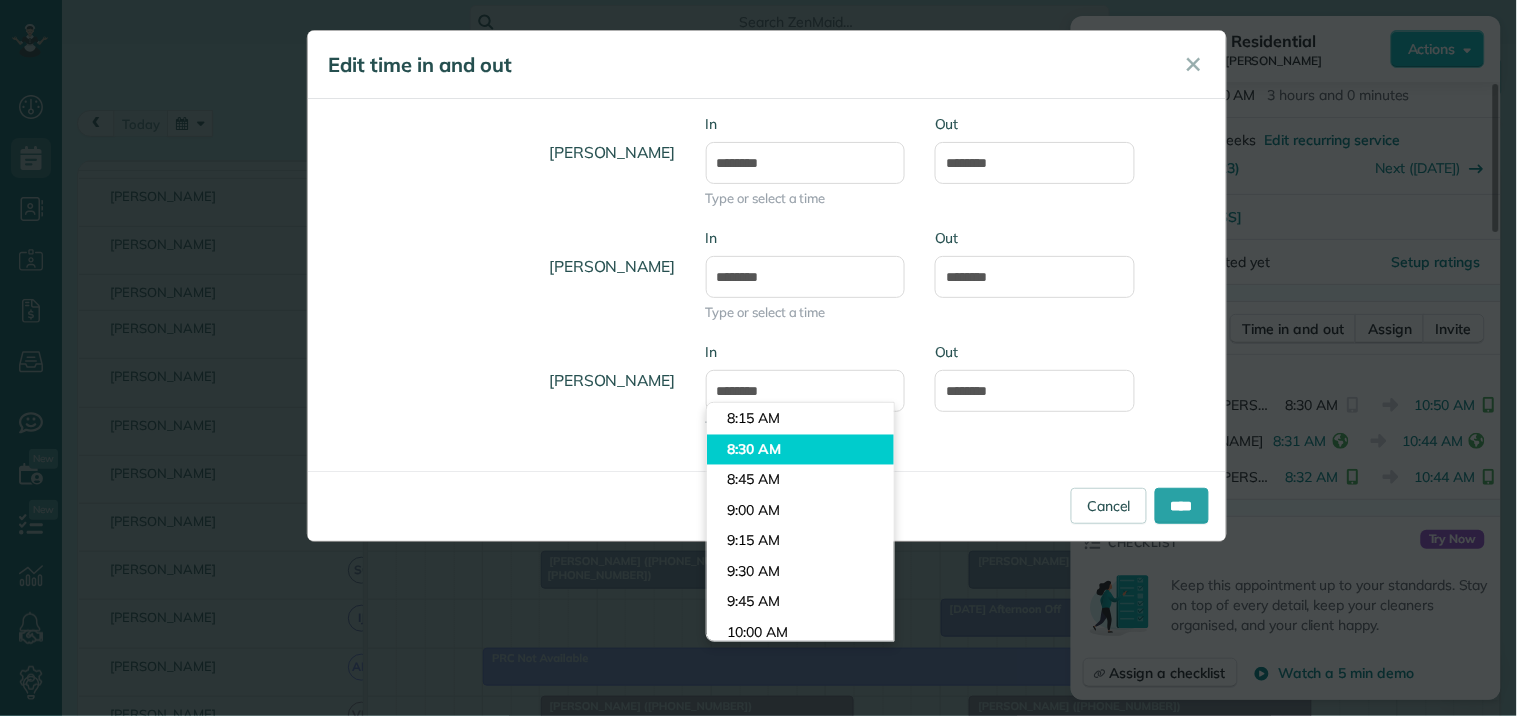 type on "*******" 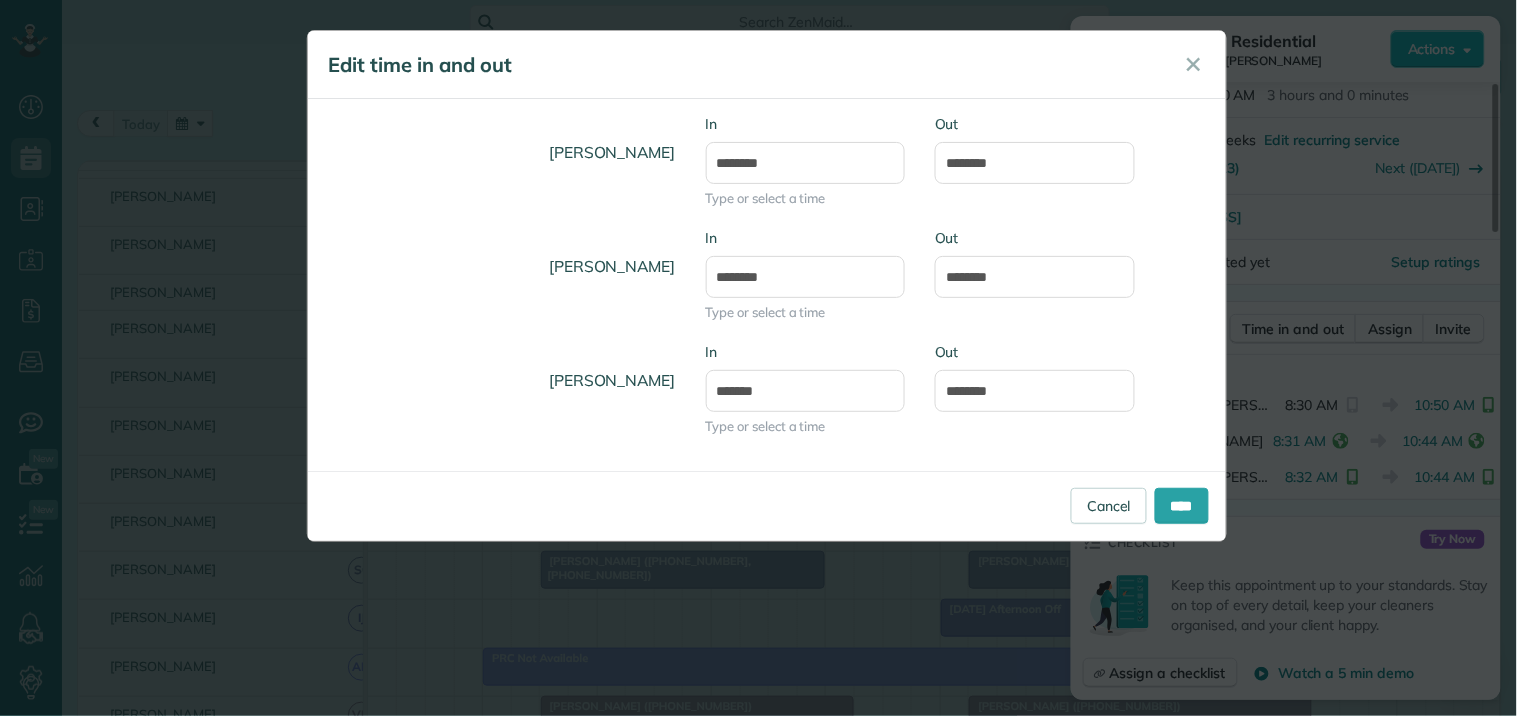 click on "Dashboard
Scheduling
Calendar View
List View
Dispatch View - Weekly scheduling (Beta)" at bounding box center [758, 358] 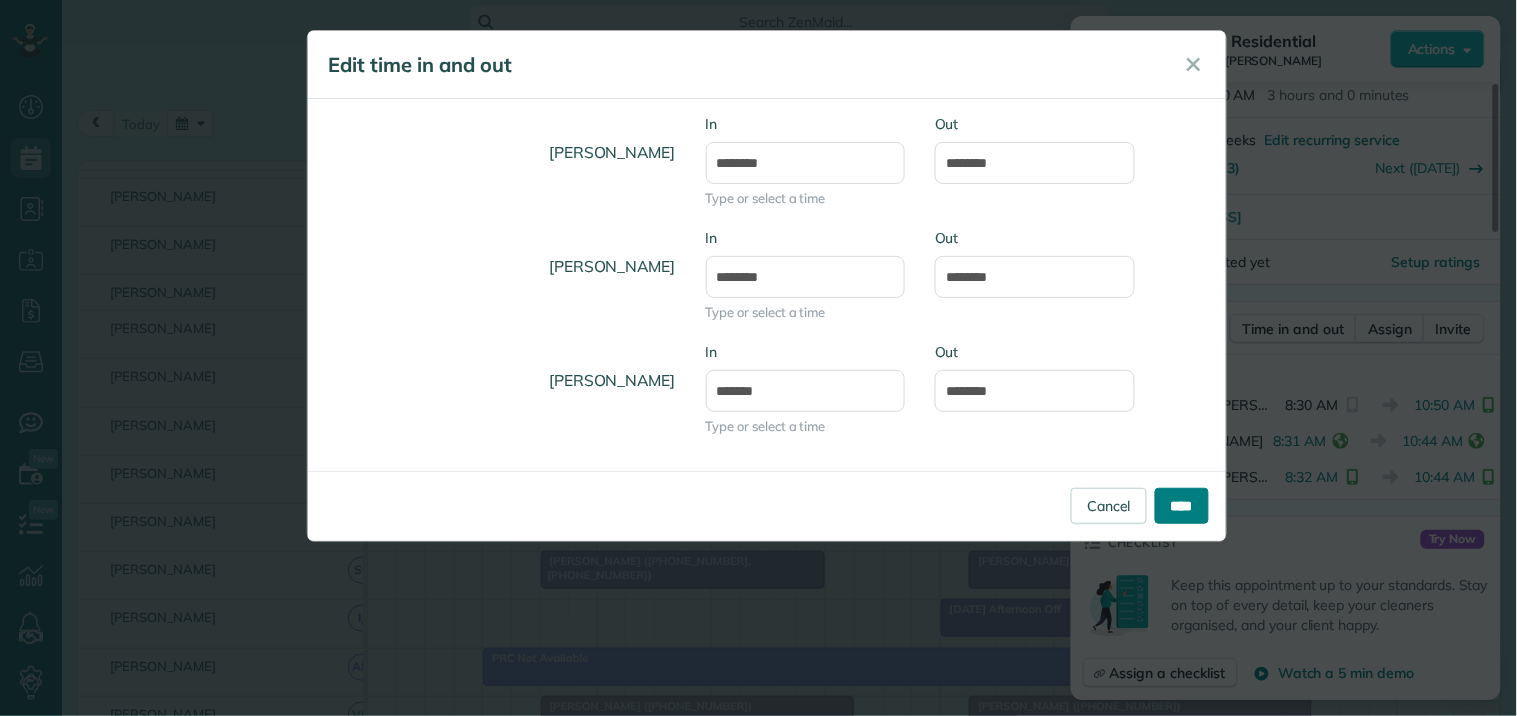 click on "****" at bounding box center (1182, 506) 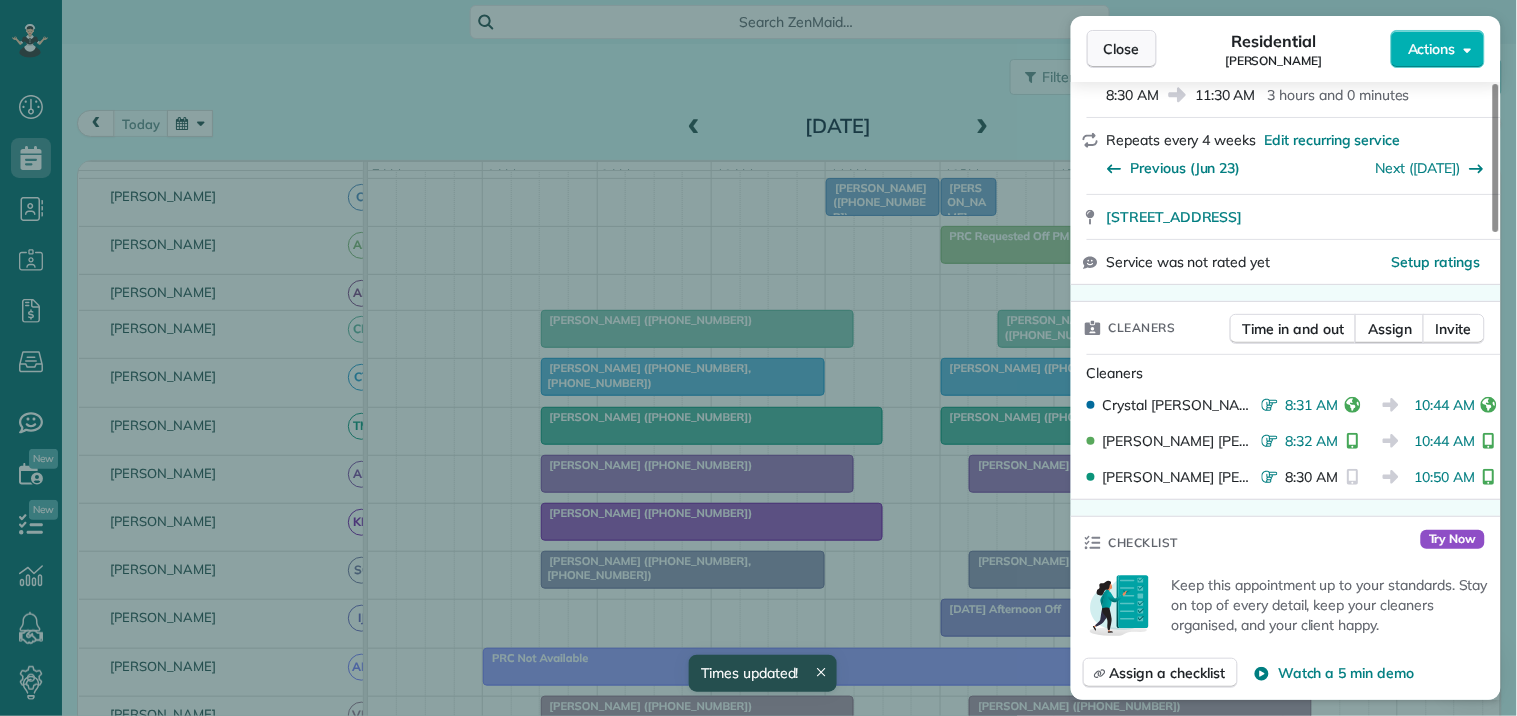 click on "Close" at bounding box center (1122, 49) 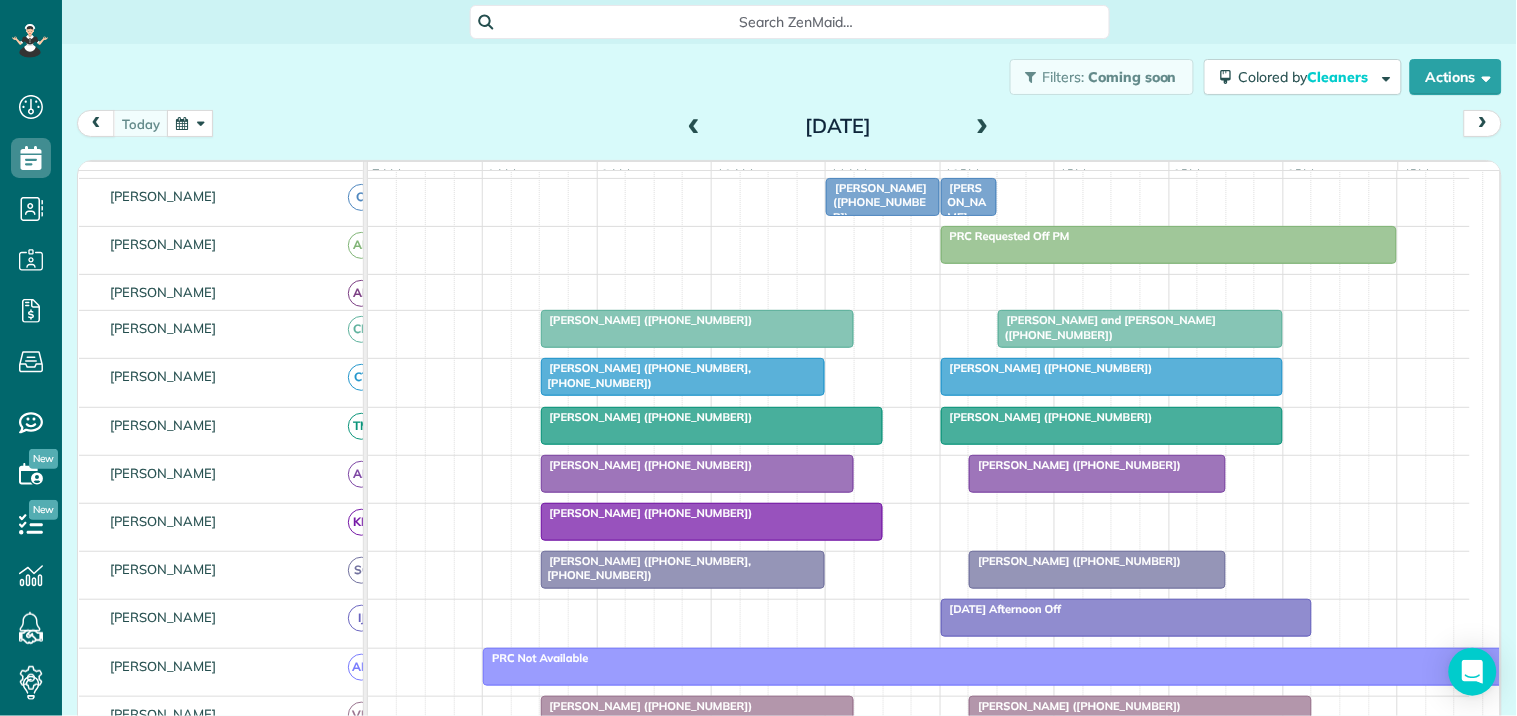 click on "[PERSON_NAME] ([PHONE_NUMBER])" at bounding box center [1047, 417] 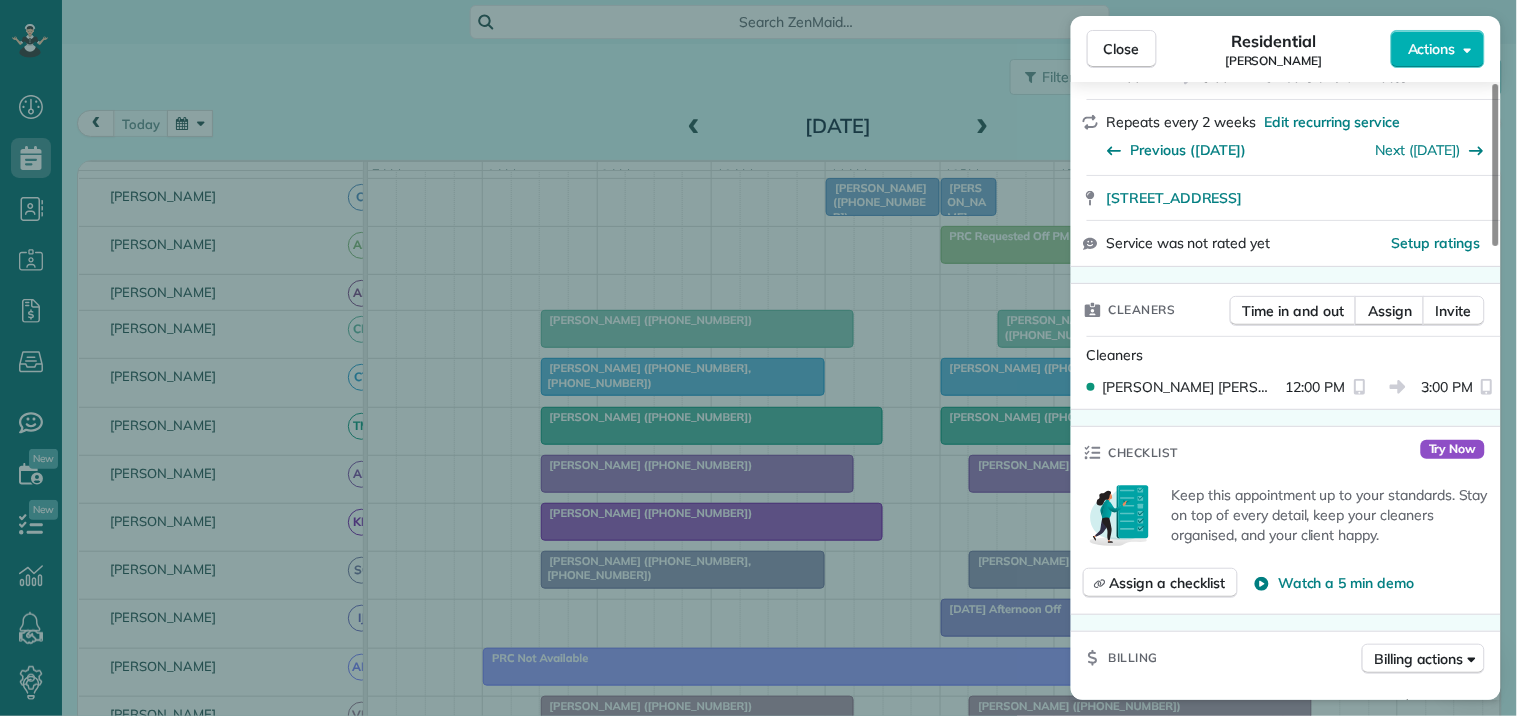 scroll, scrollTop: 333, scrollLeft: 0, axis: vertical 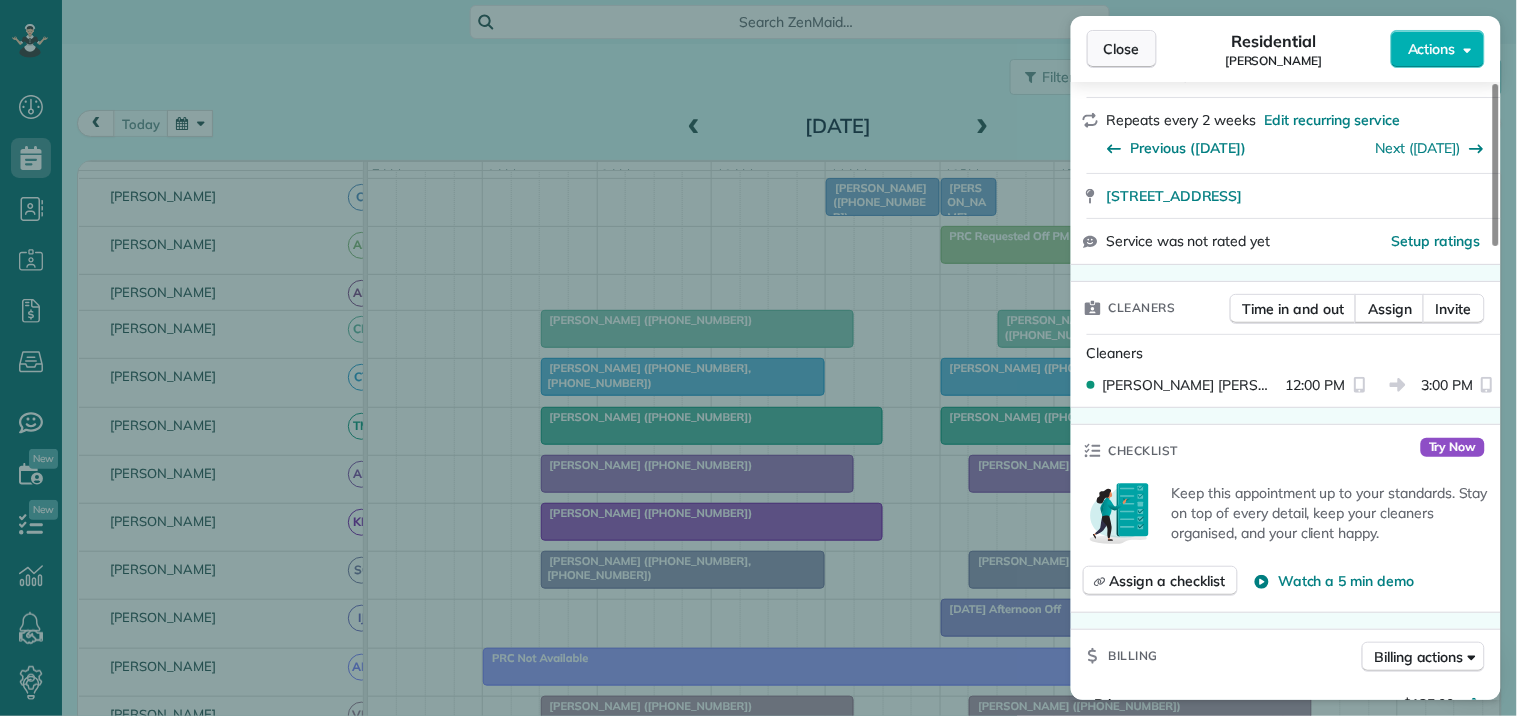 click on "Close" at bounding box center [1122, 49] 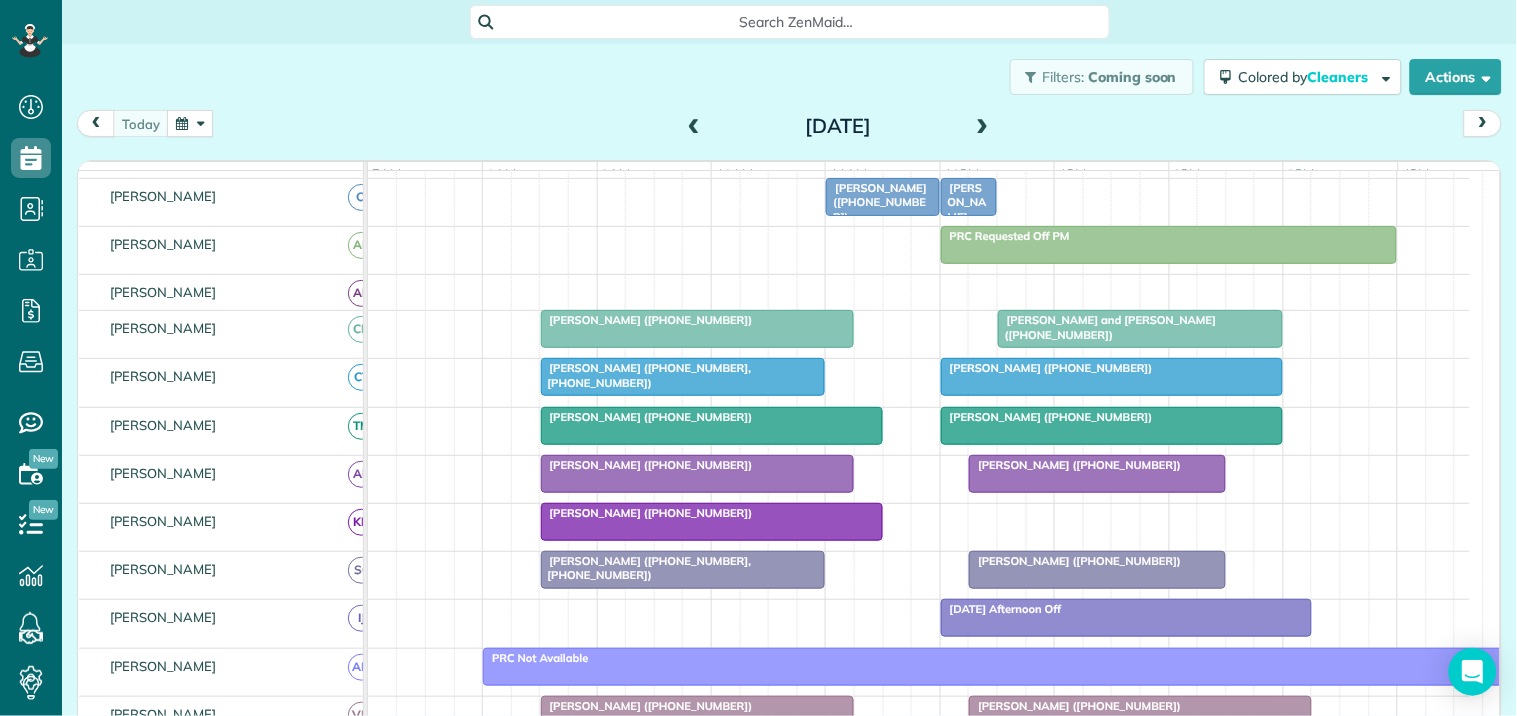 scroll, scrollTop: 410, scrollLeft: 0, axis: vertical 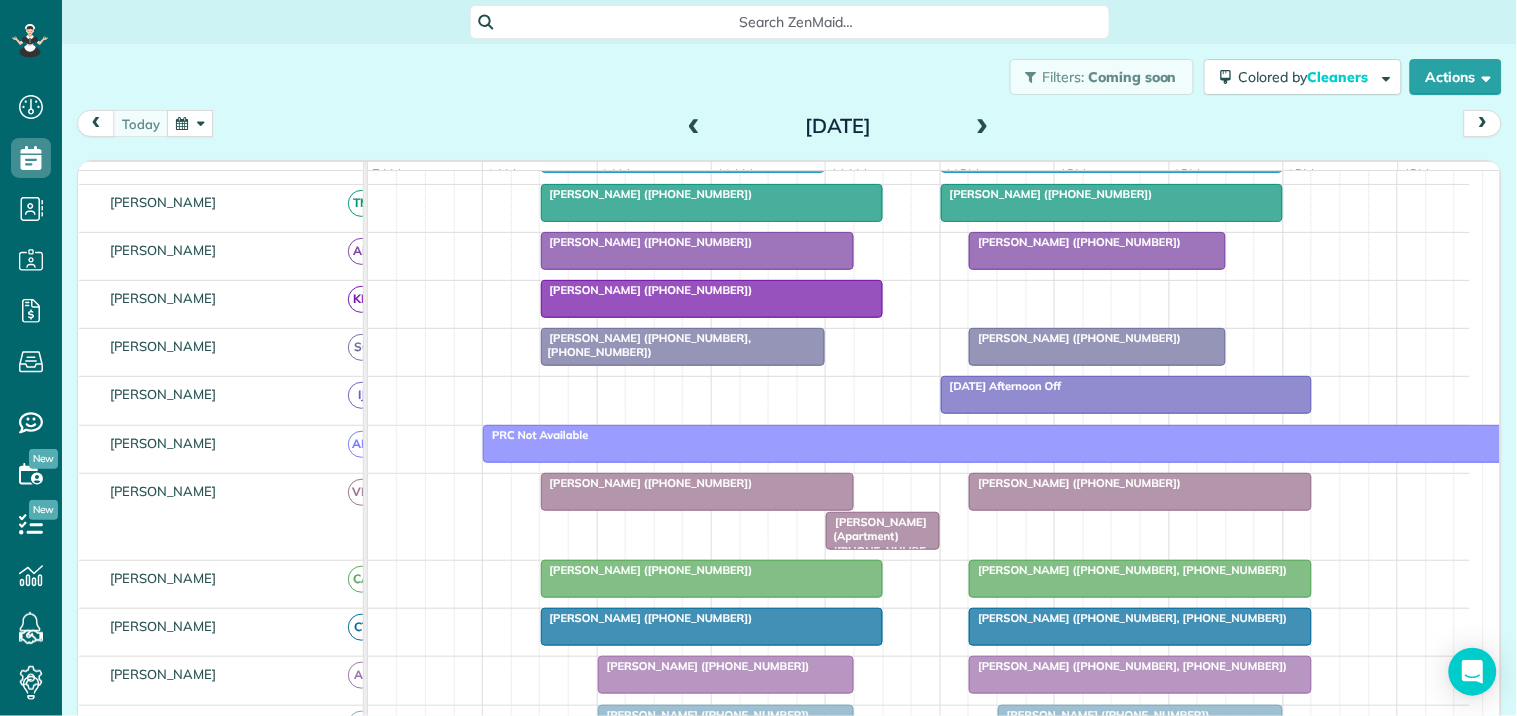click on "[PERSON_NAME] ([PHONE_NUMBER])" at bounding box center (698, 242) 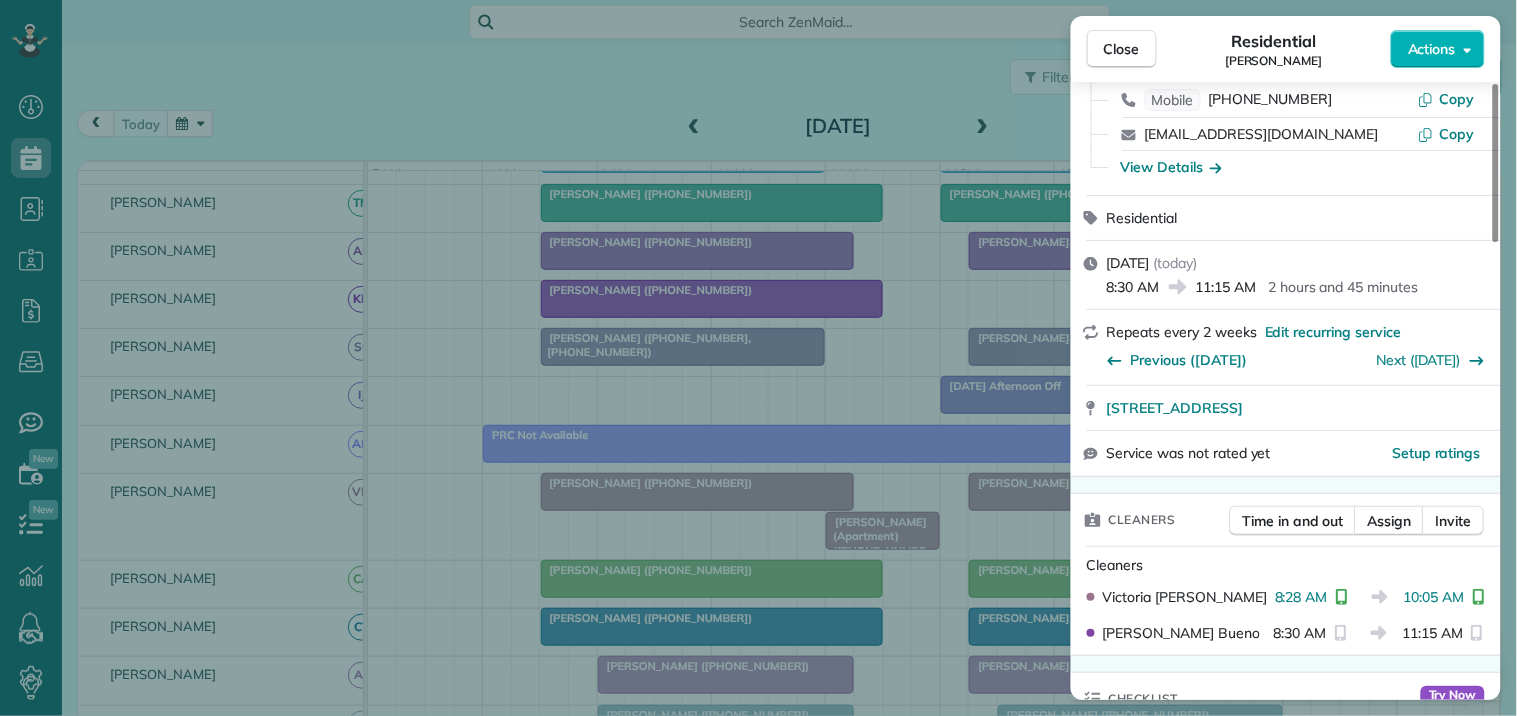 scroll, scrollTop: 333, scrollLeft: 0, axis: vertical 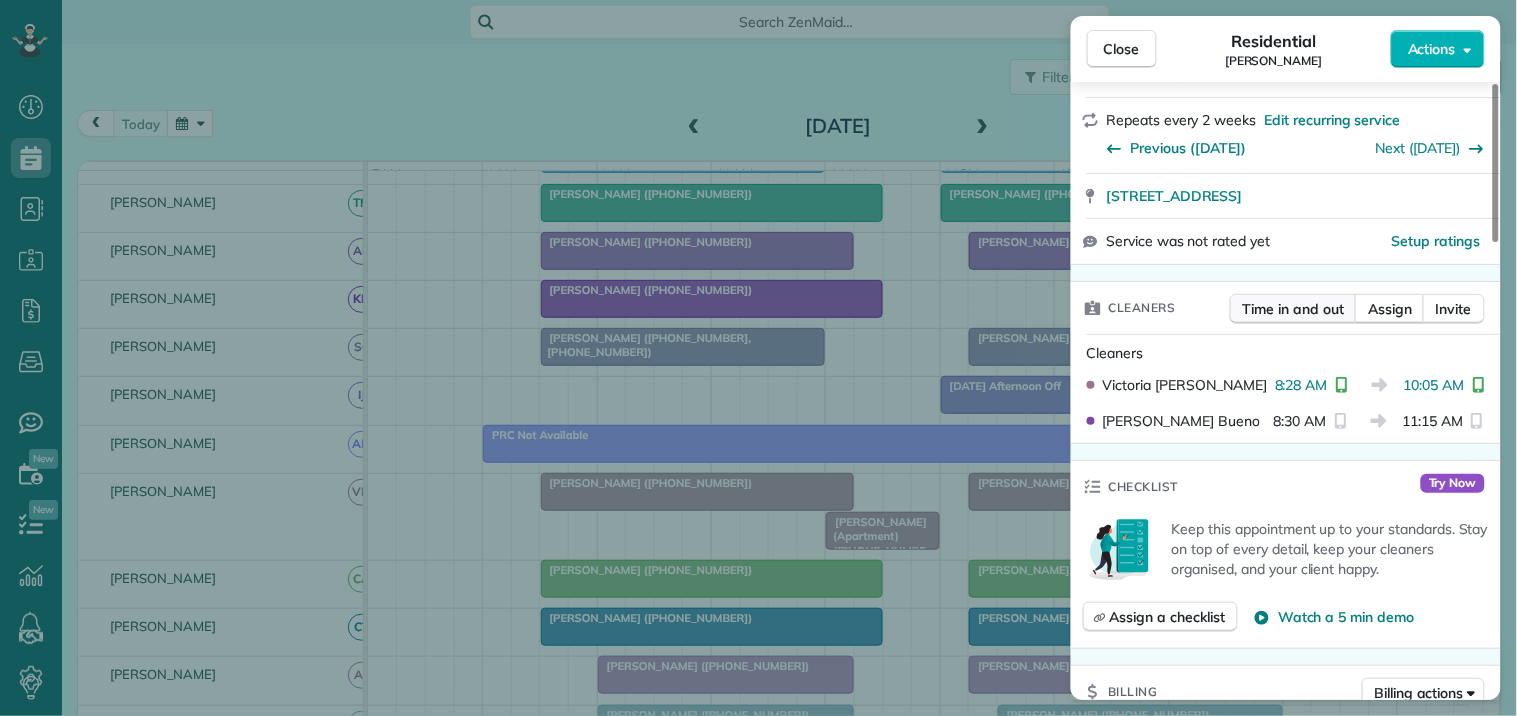 click on "Time in and out" at bounding box center (1293, 309) 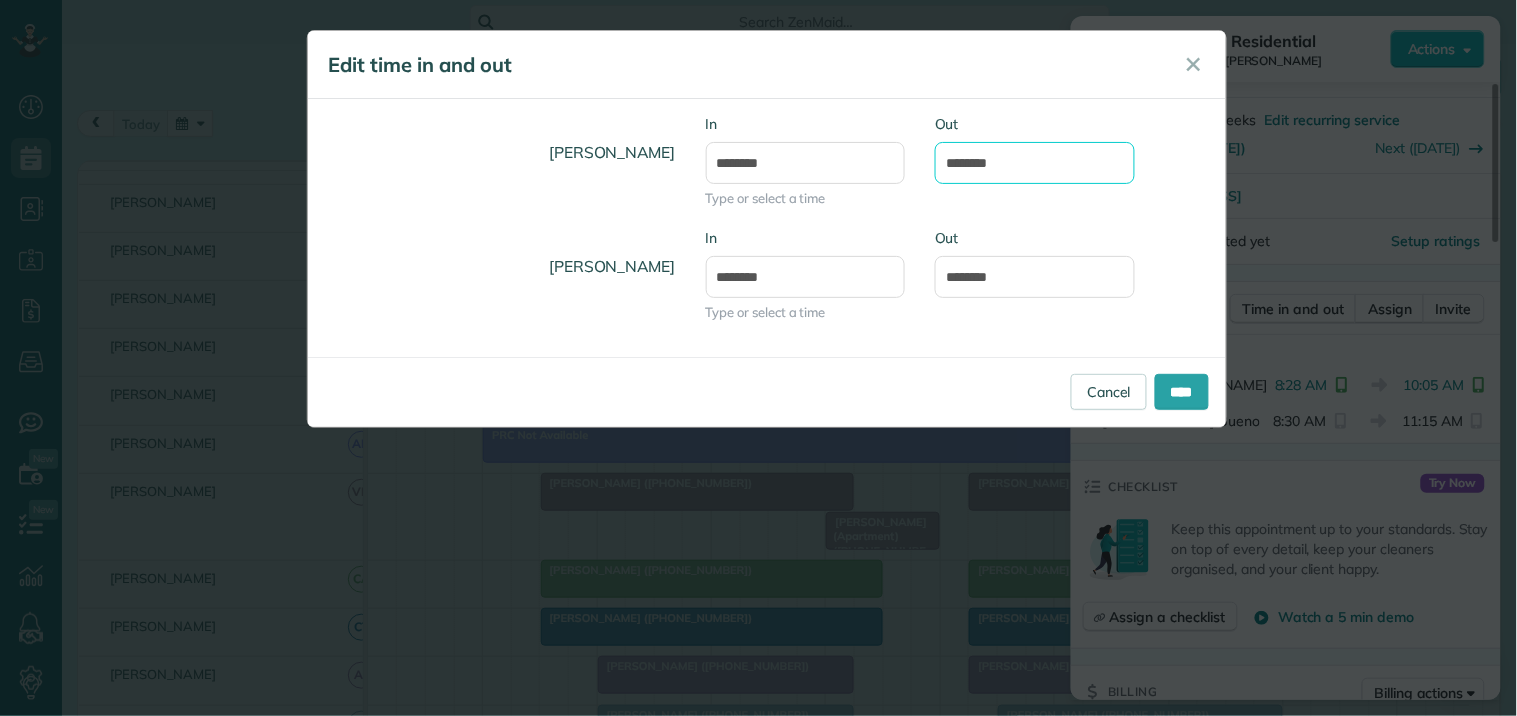 click on "********" at bounding box center [1035, 163] 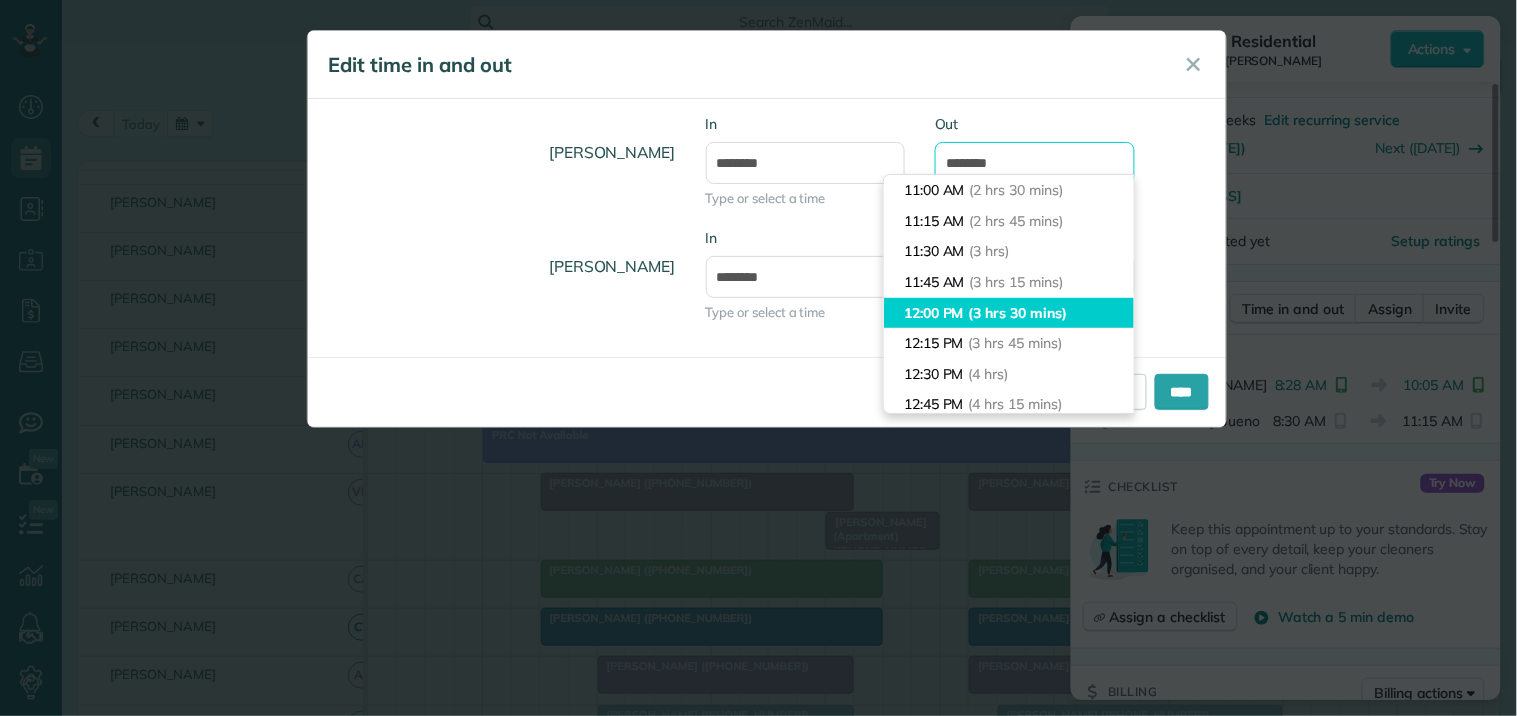 scroll, scrollTop: 83, scrollLeft: 0, axis: vertical 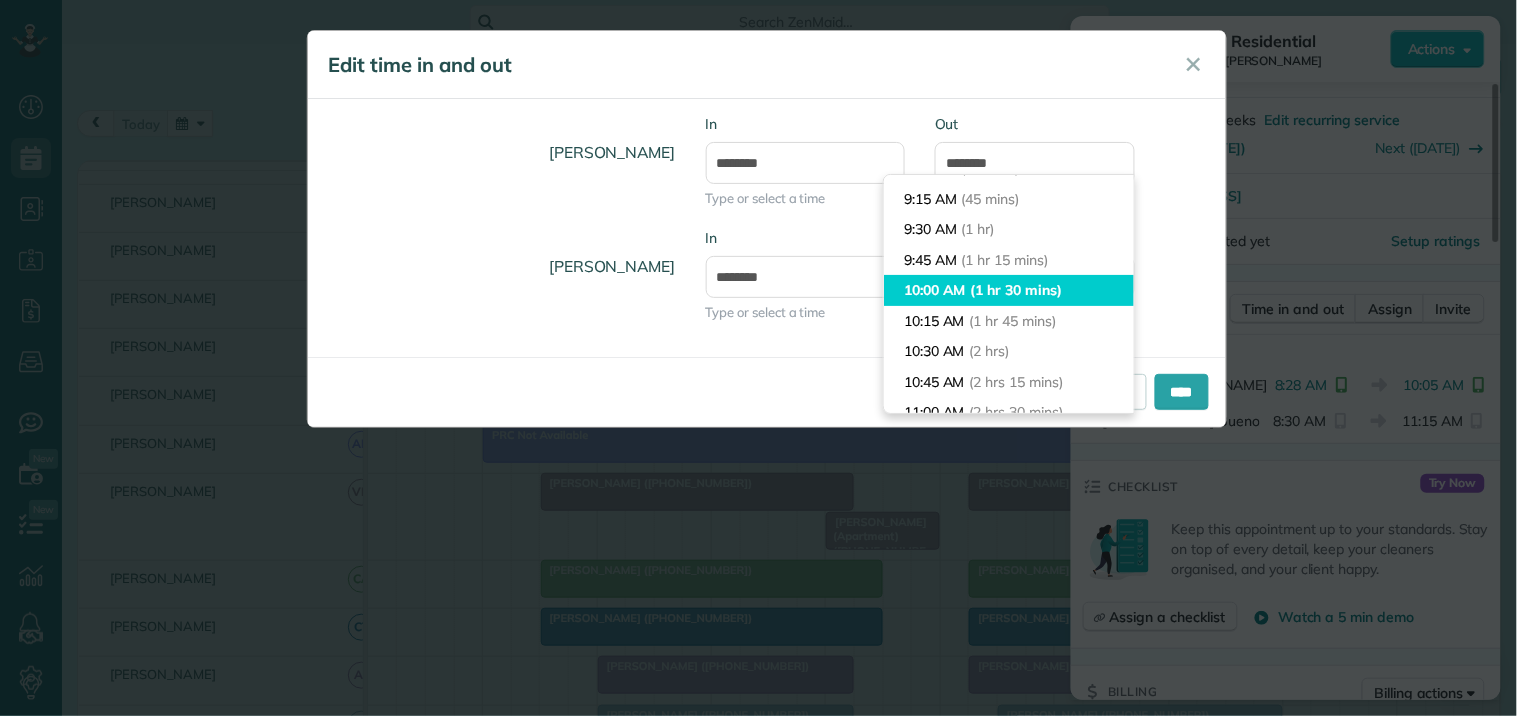 type on "********" 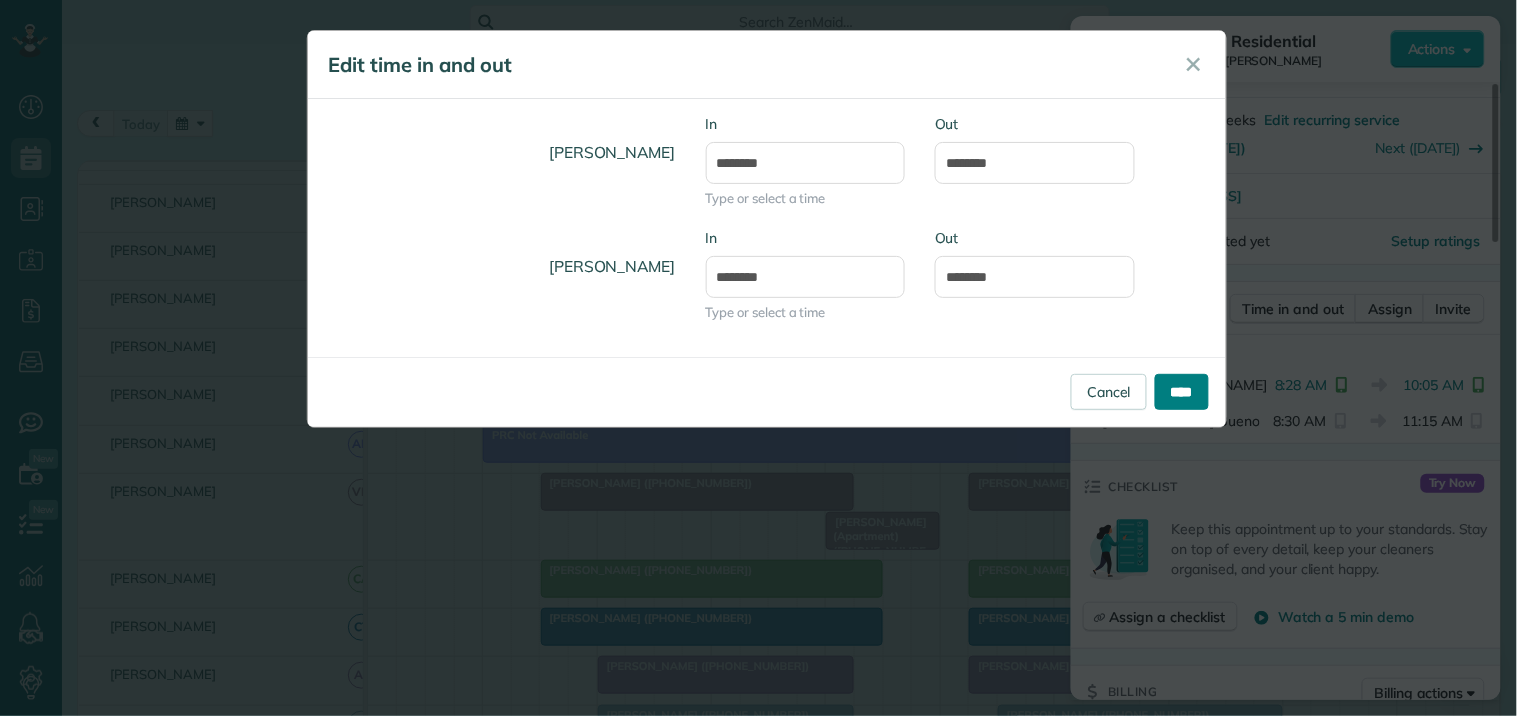 click on "****" at bounding box center (1182, 392) 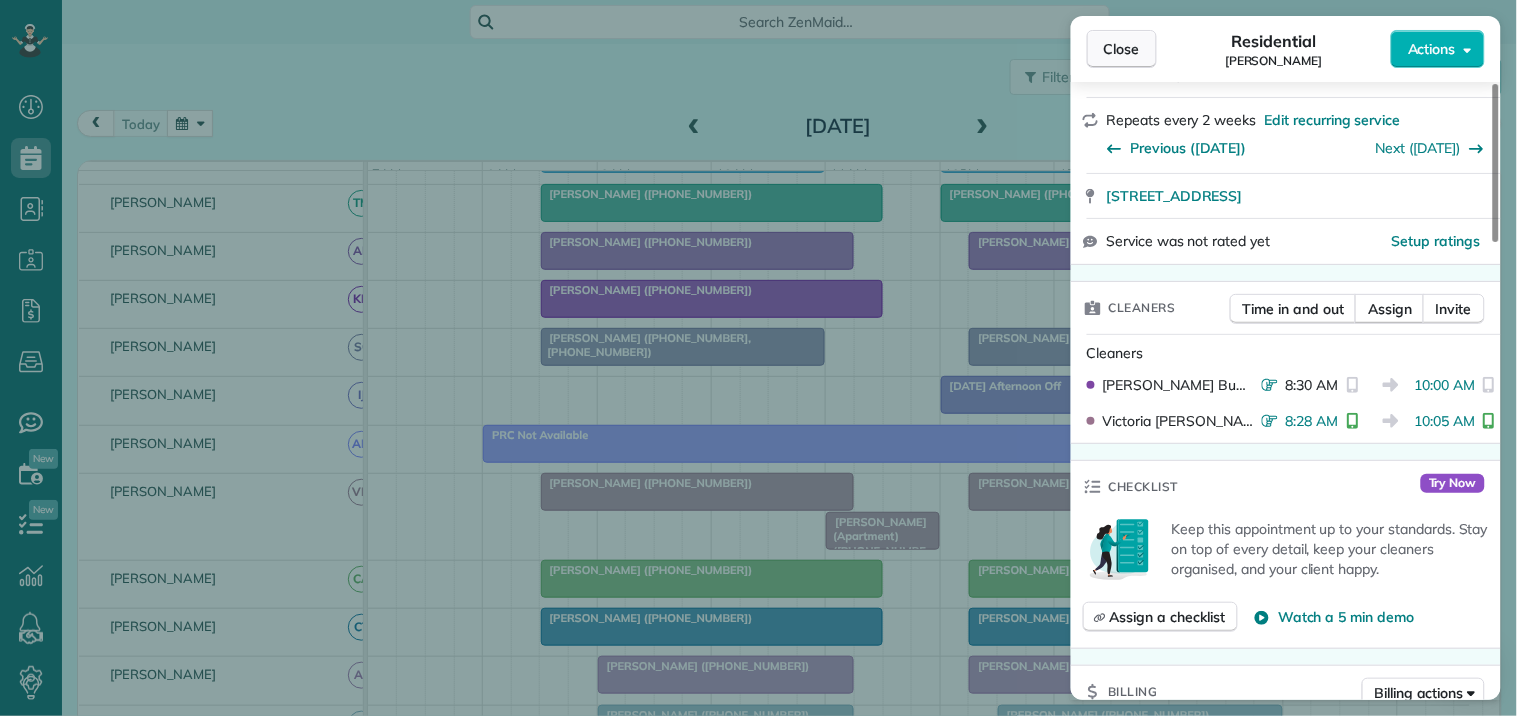 click on "Close" at bounding box center (1122, 49) 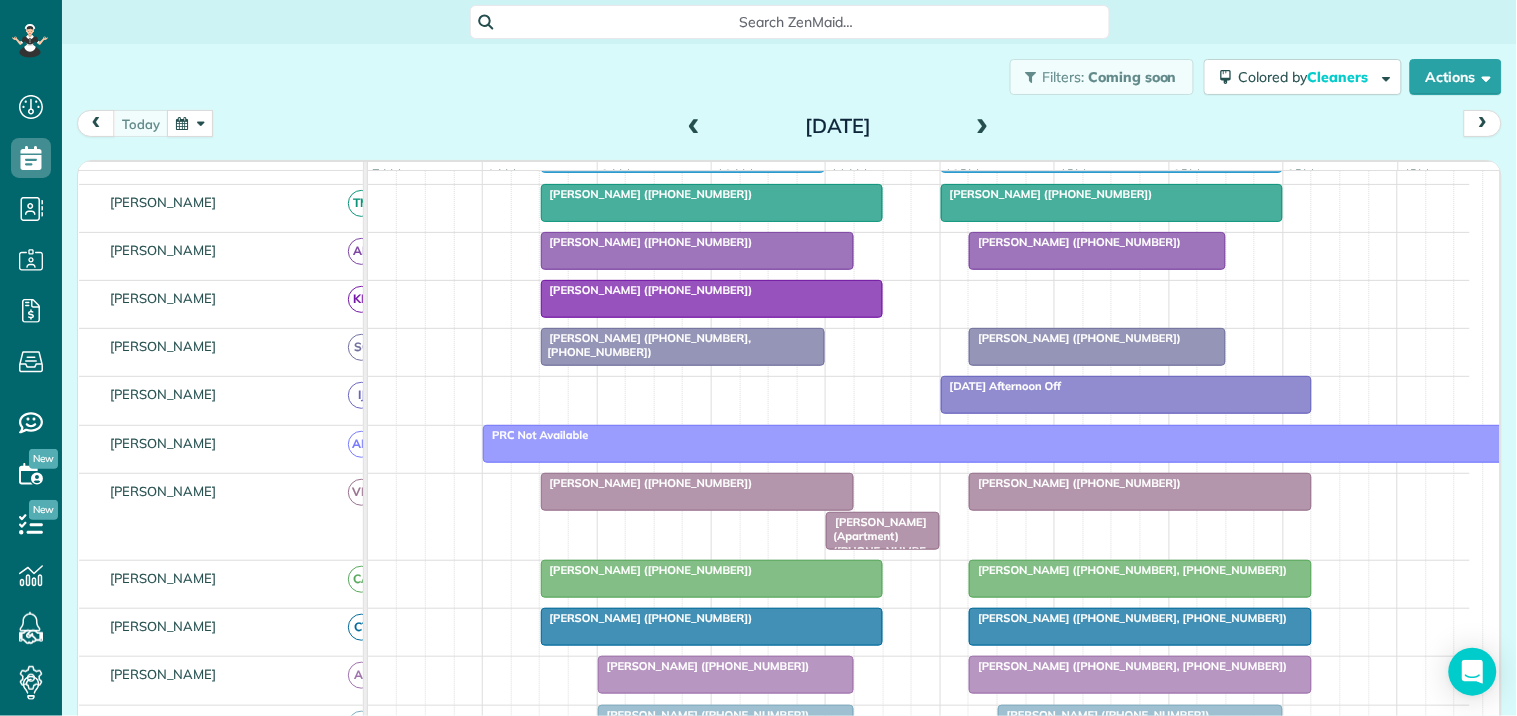 click at bounding box center [683, 347] 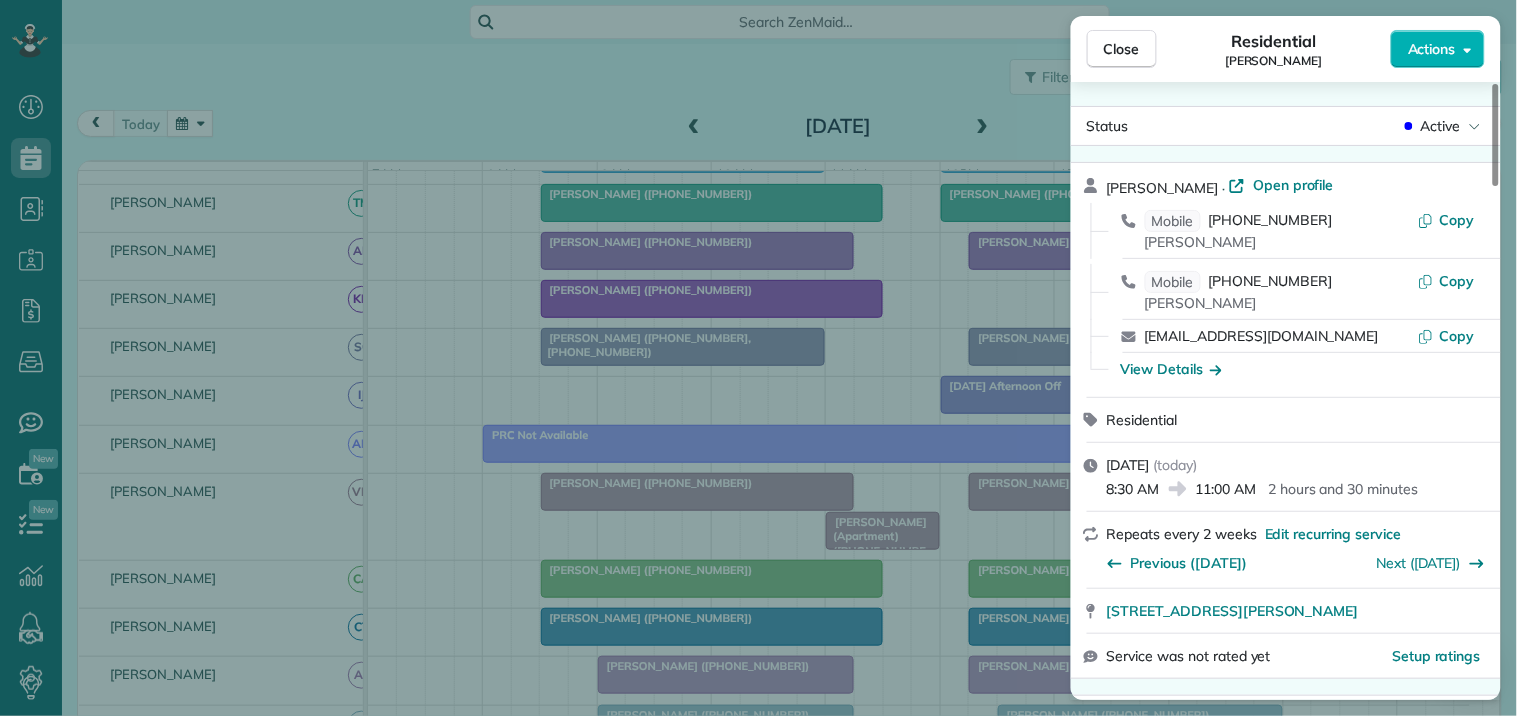 scroll, scrollTop: 444, scrollLeft: 0, axis: vertical 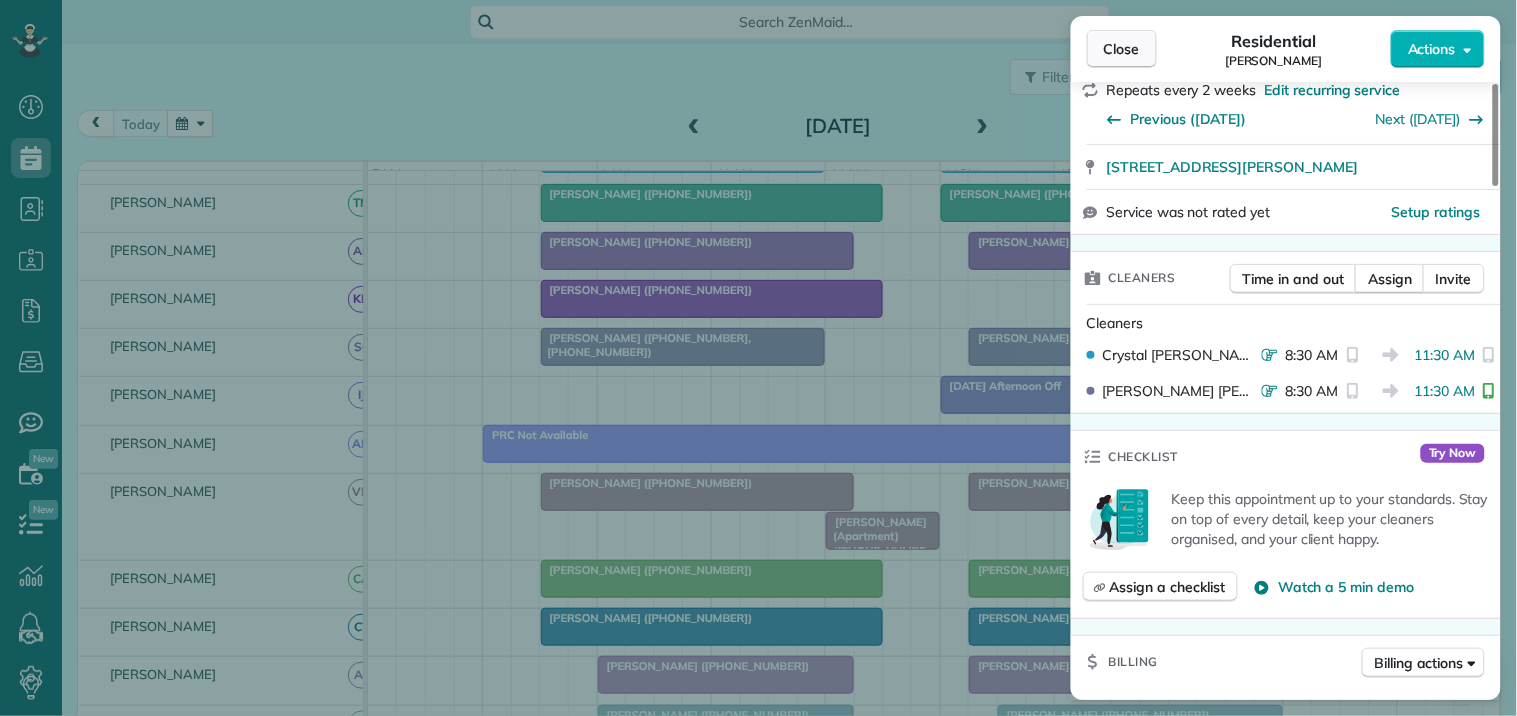 click on "Close" at bounding box center (1122, 49) 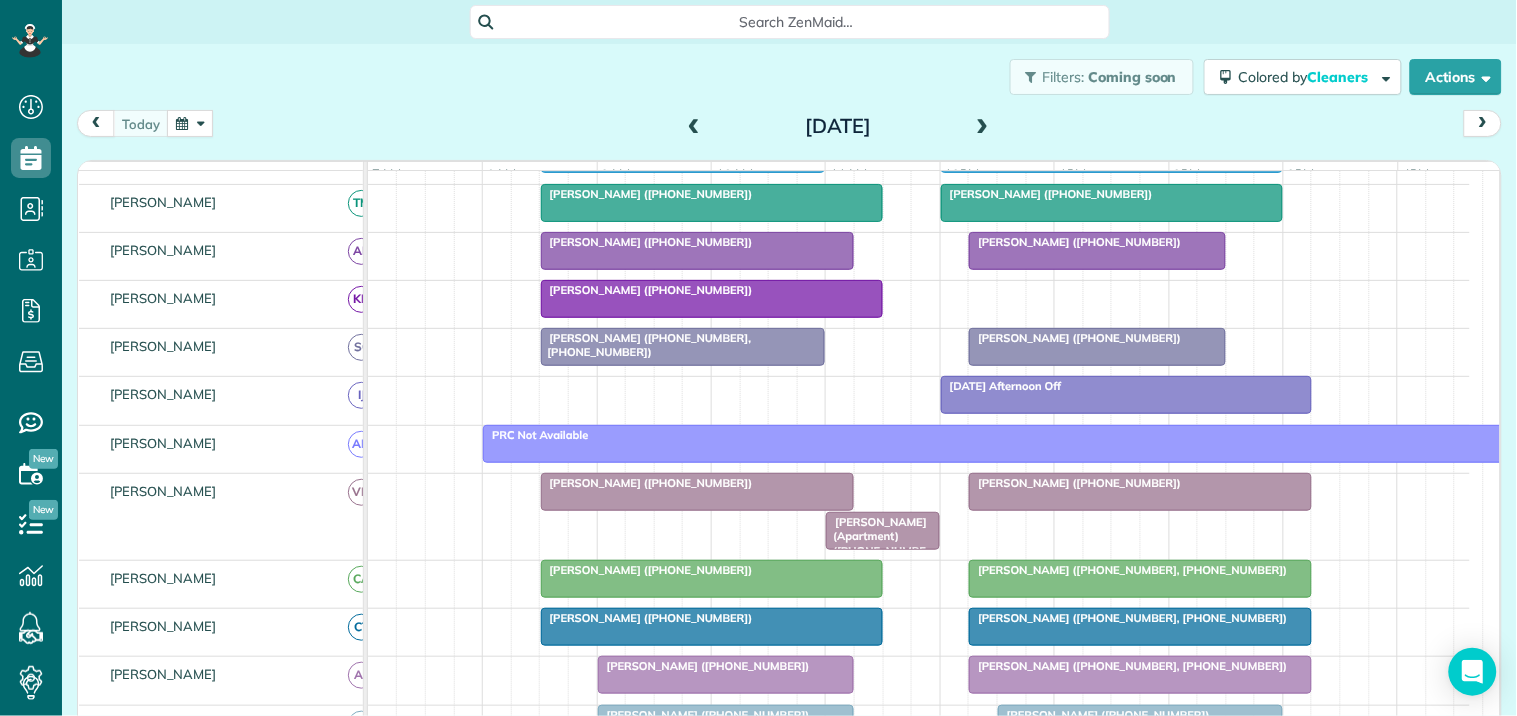 click on "[PERSON_NAME] ([PHONE_NUMBER])" at bounding box center (1075, 338) 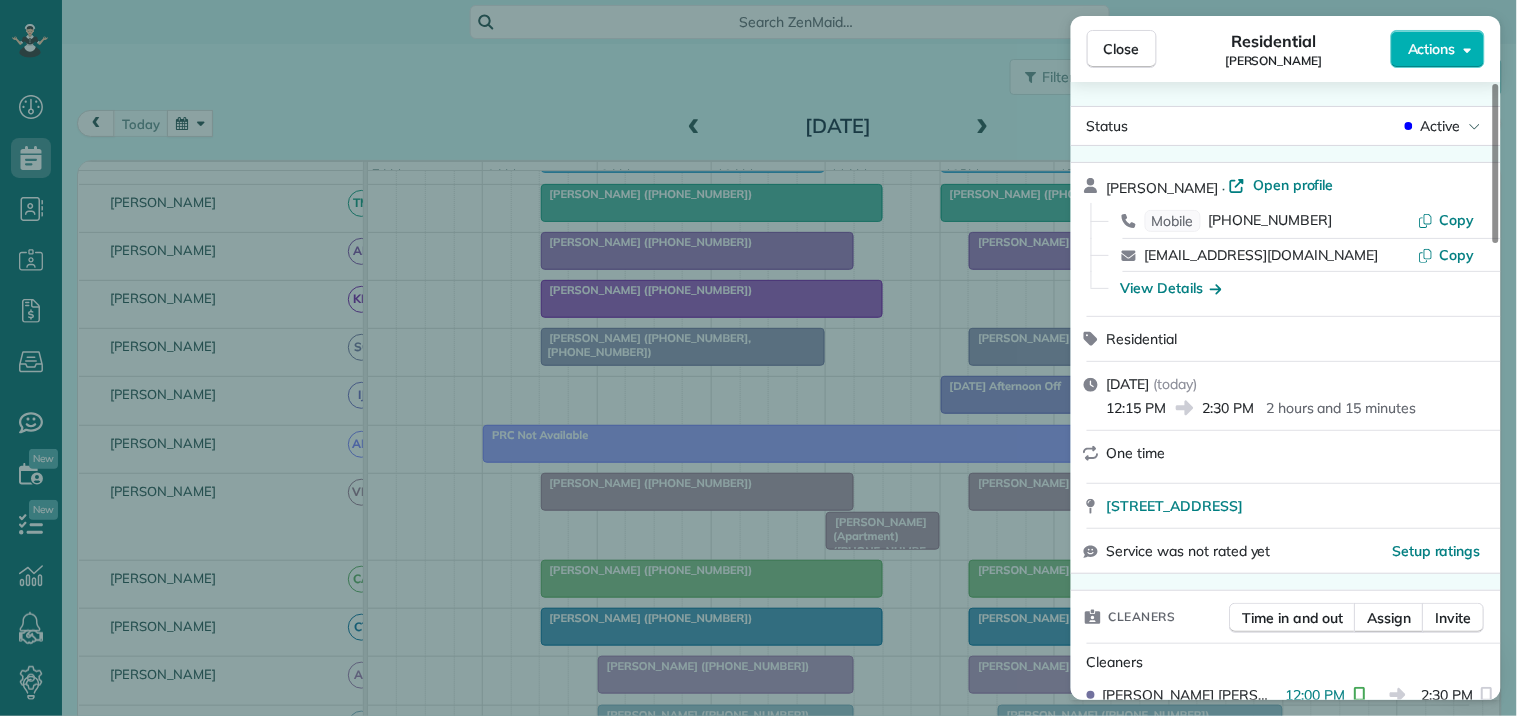 scroll, scrollTop: 333, scrollLeft: 0, axis: vertical 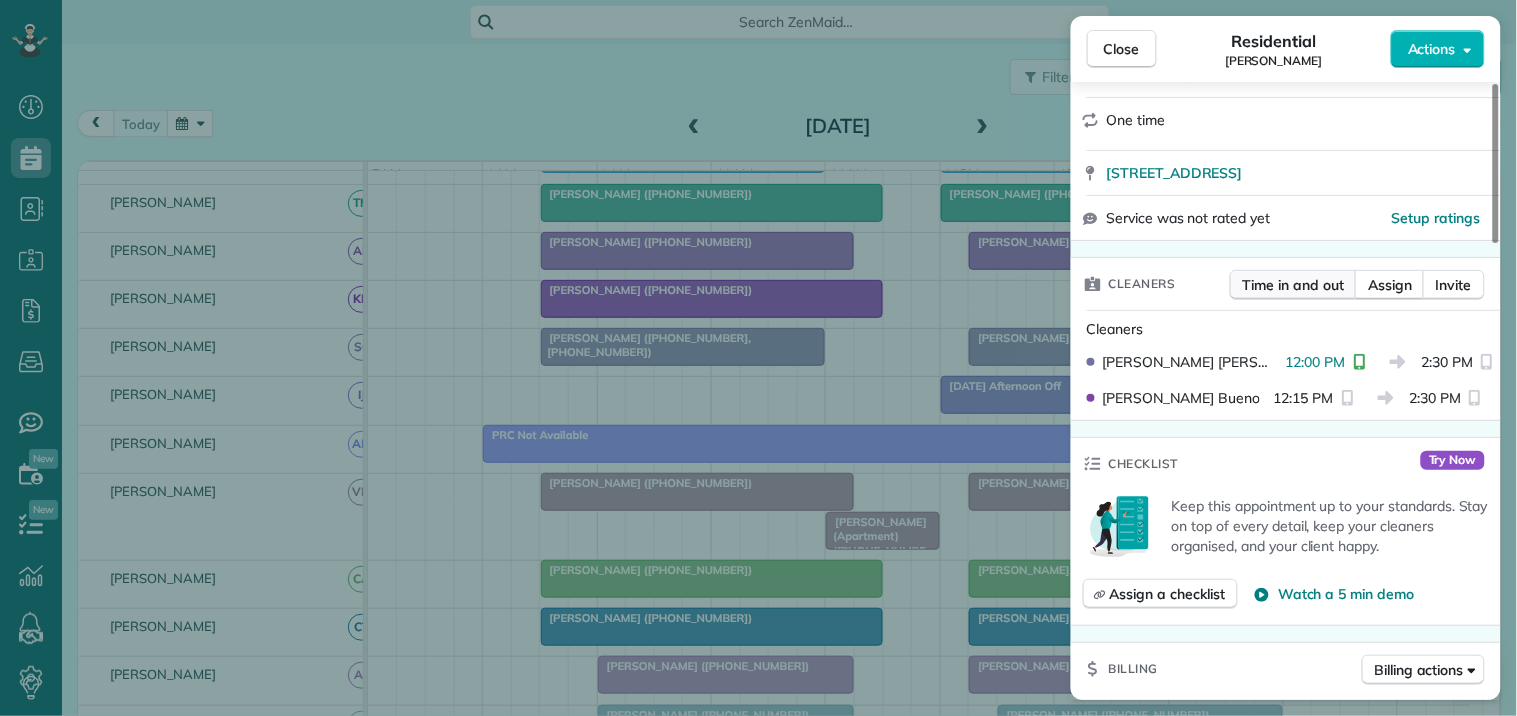 click on "Time in and out" at bounding box center [1293, 285] 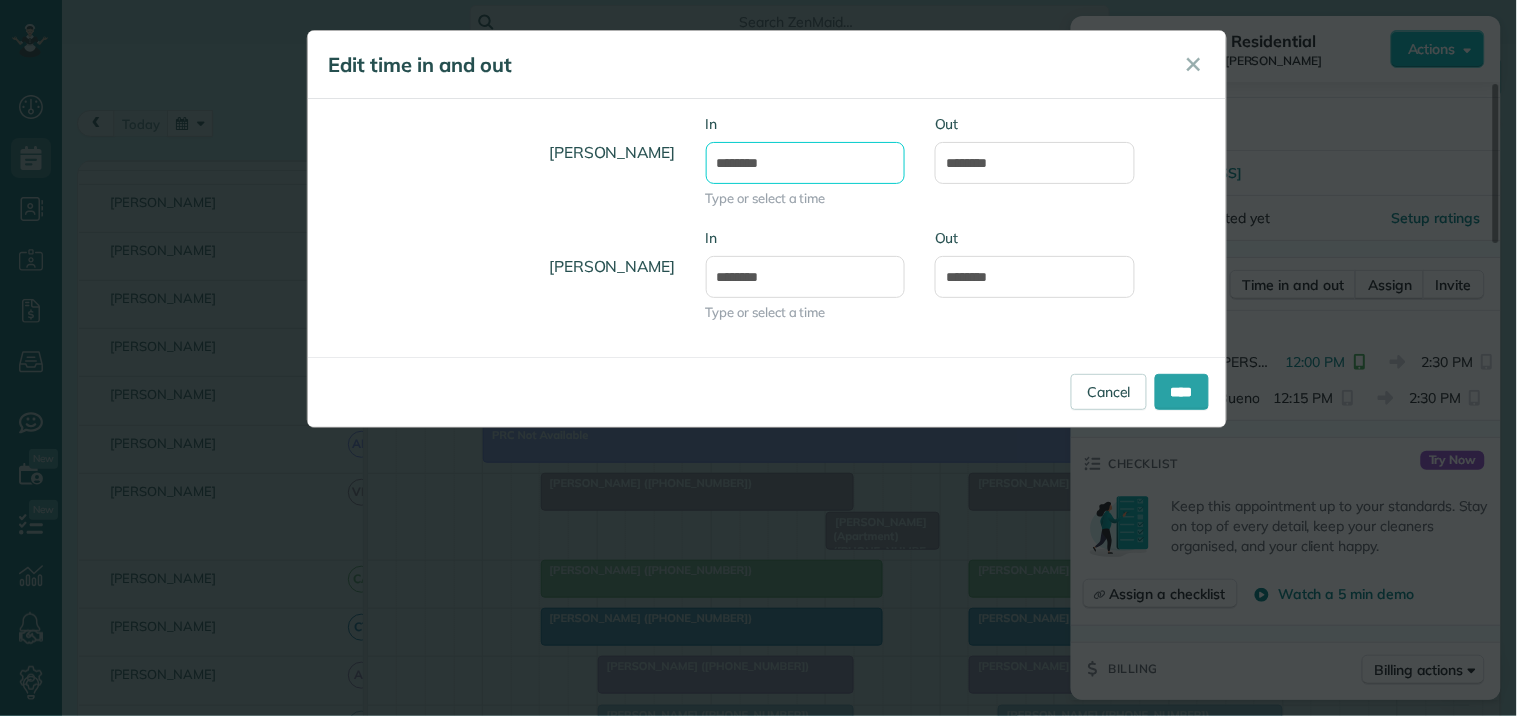 click on "********" at bounding box center (806, 163) 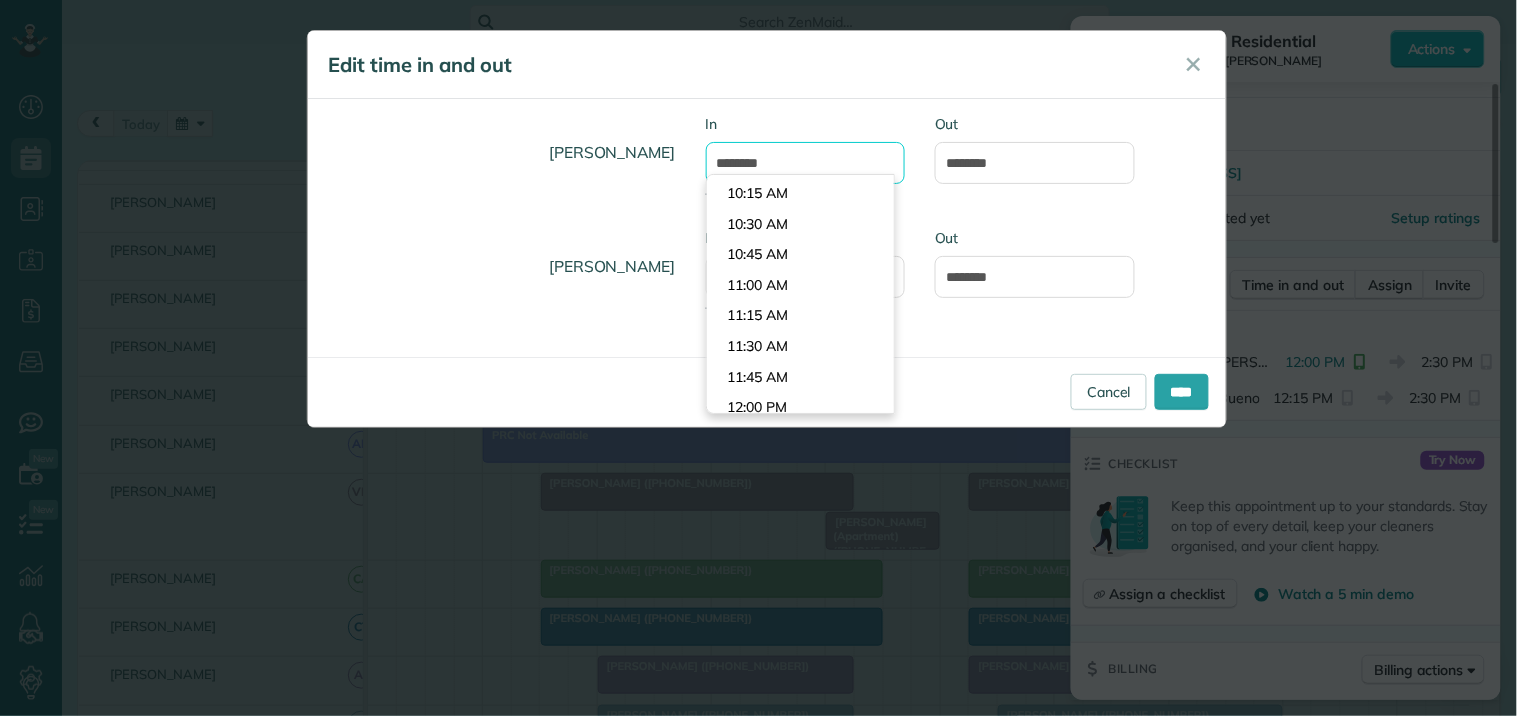 scroll, scrollTop: 1212, scrollLeft: 0, axis: vertical 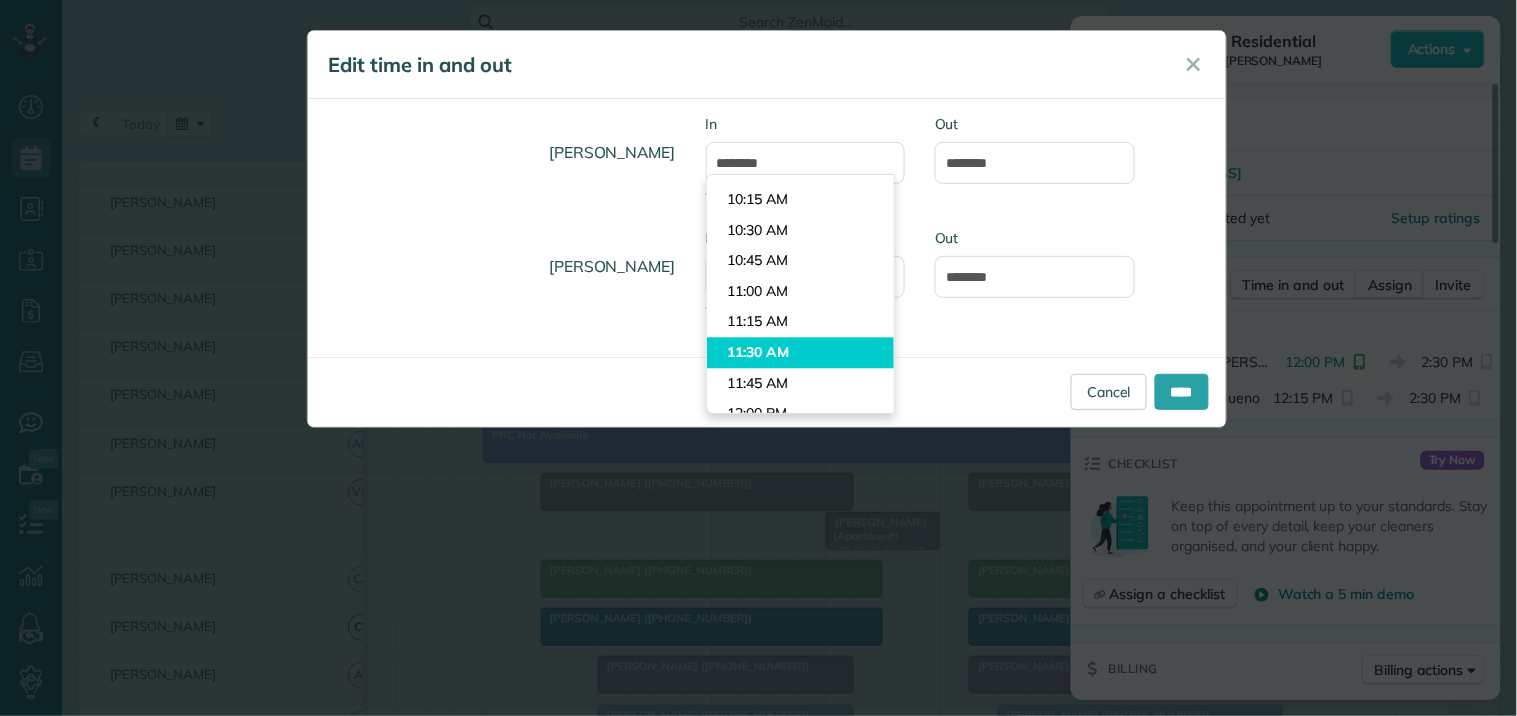 type on "********" 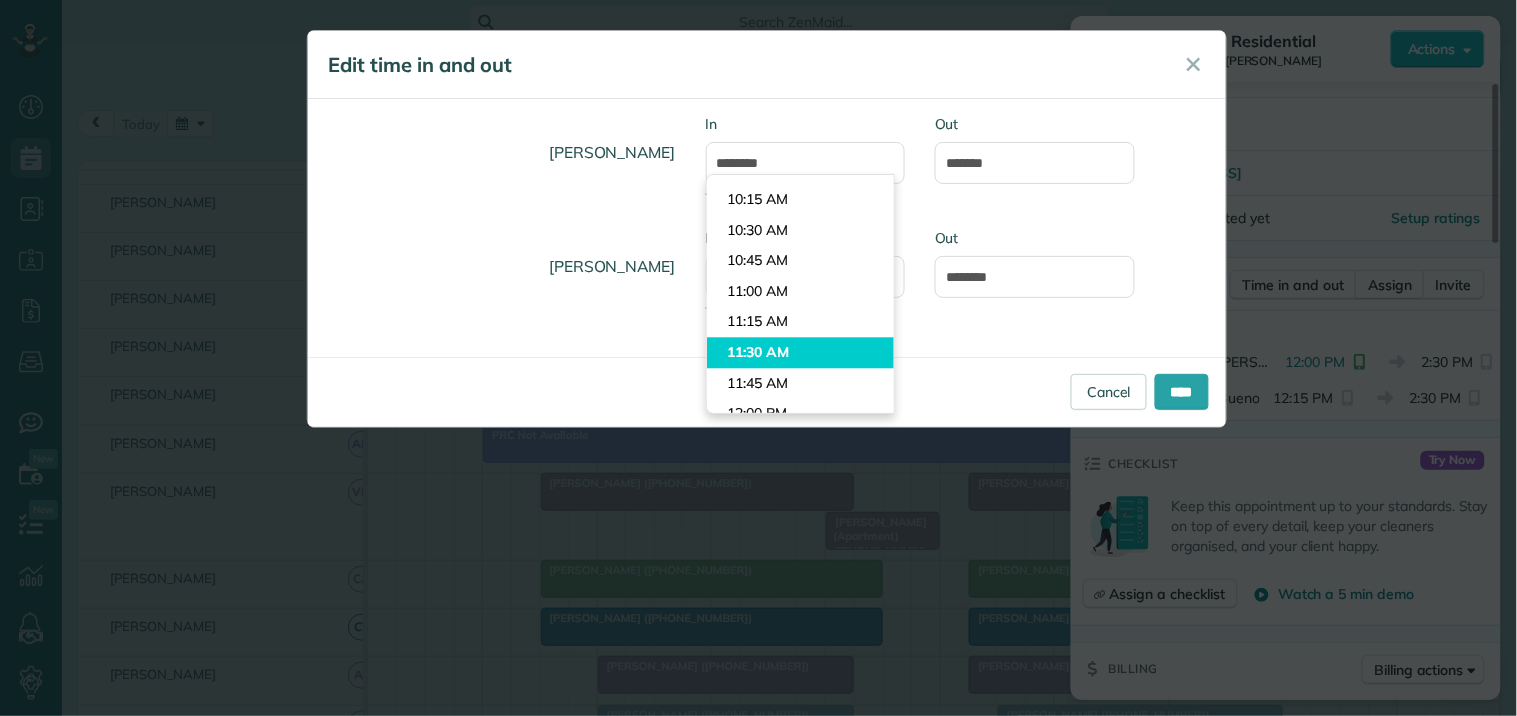click on "Dashboard
Scheduling
Calendar View
List View
Dispatch View - Weekly scheduling (Beta)" at bounding box center (758, 358) 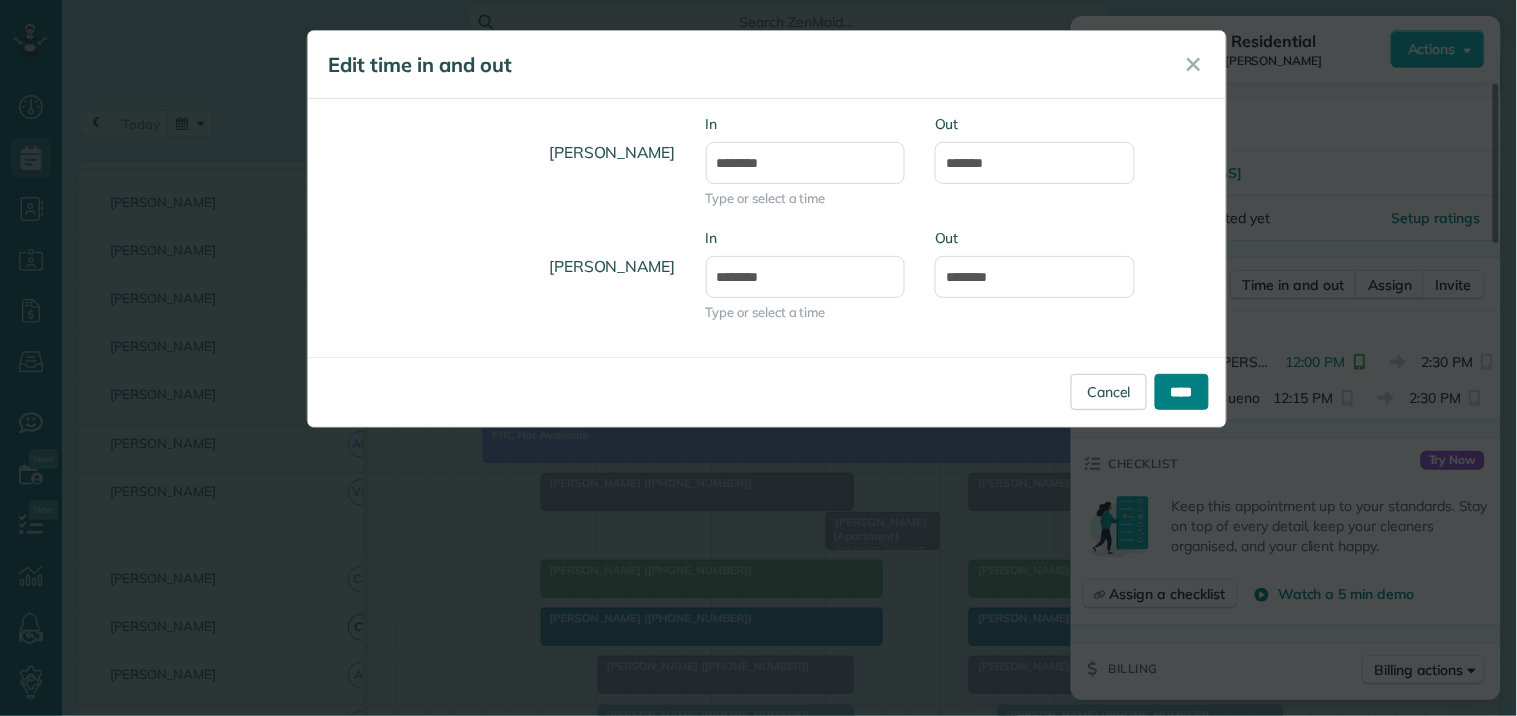 click on "****" at bounding box center (1182, 392) 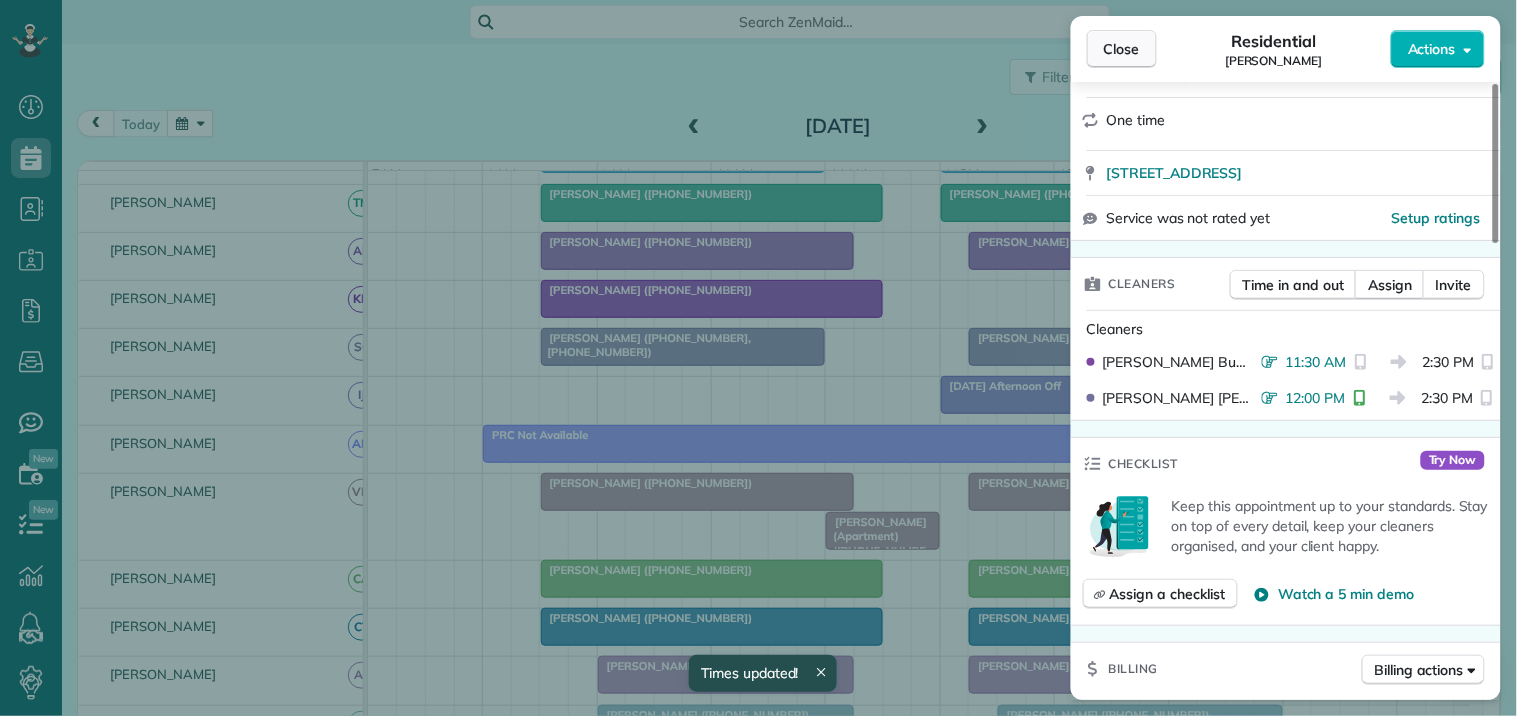 click on "Close" at bounding box center (1122, 49) 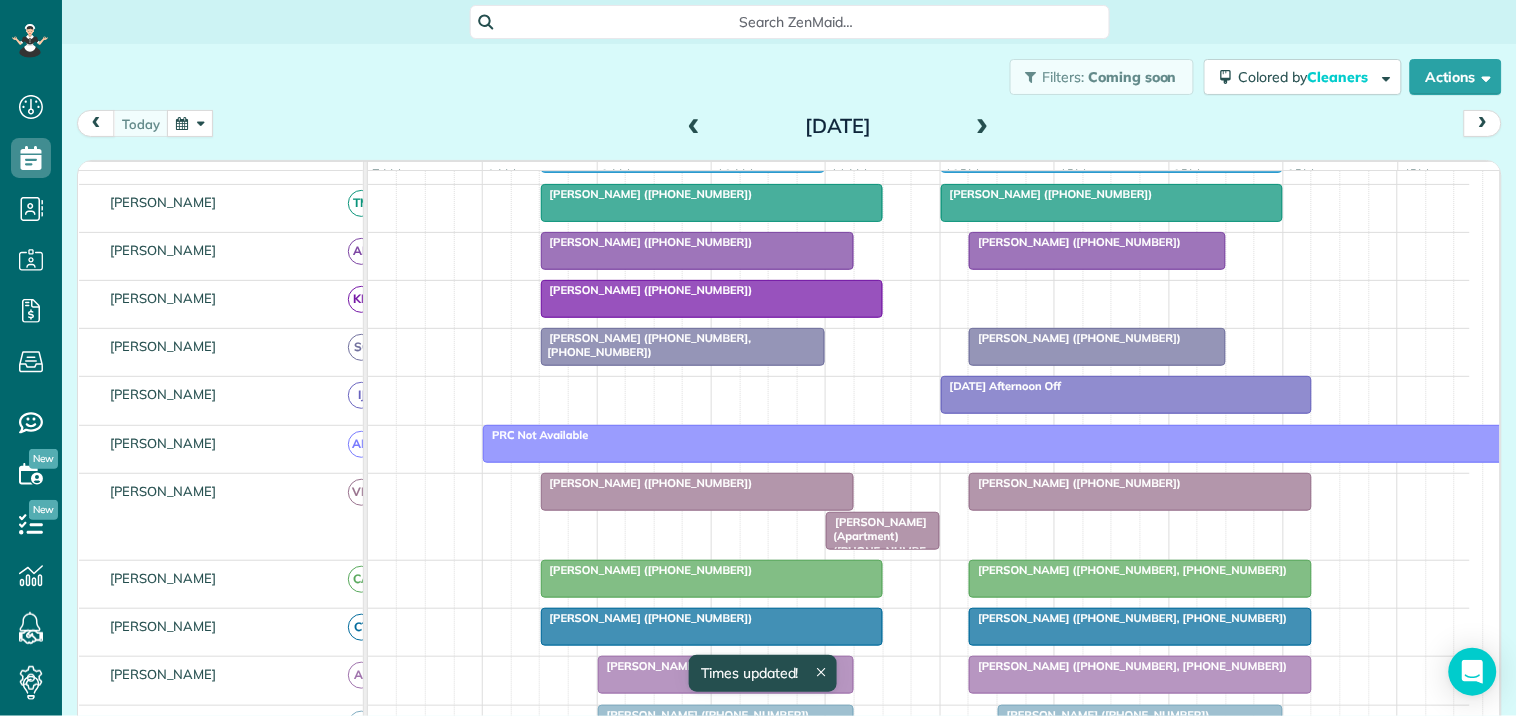 scroll, scrollTop: 642, scrollLeft: 0, axis: vertical 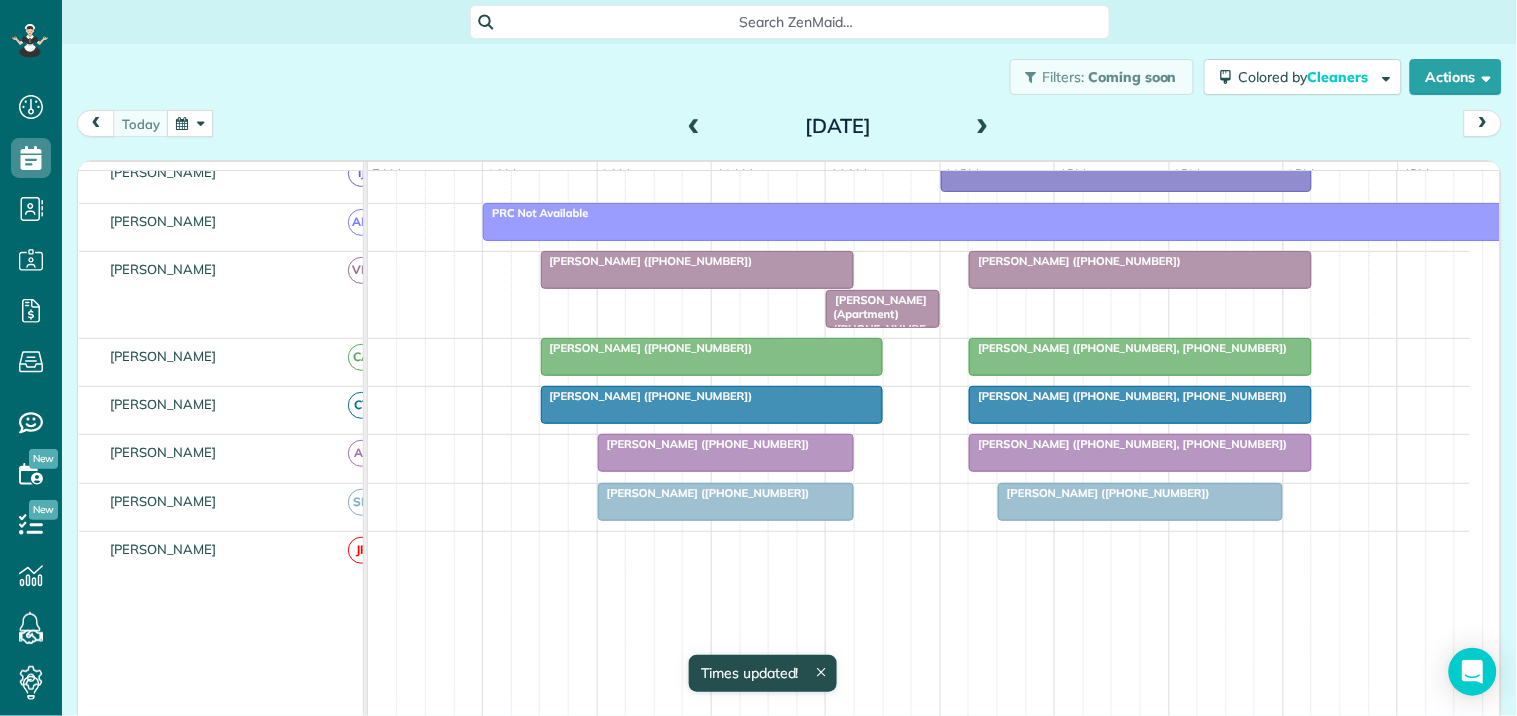 click on "[PERSON_NAME] ([PHONE_NUMBER])" at bounding box center (647, 261) 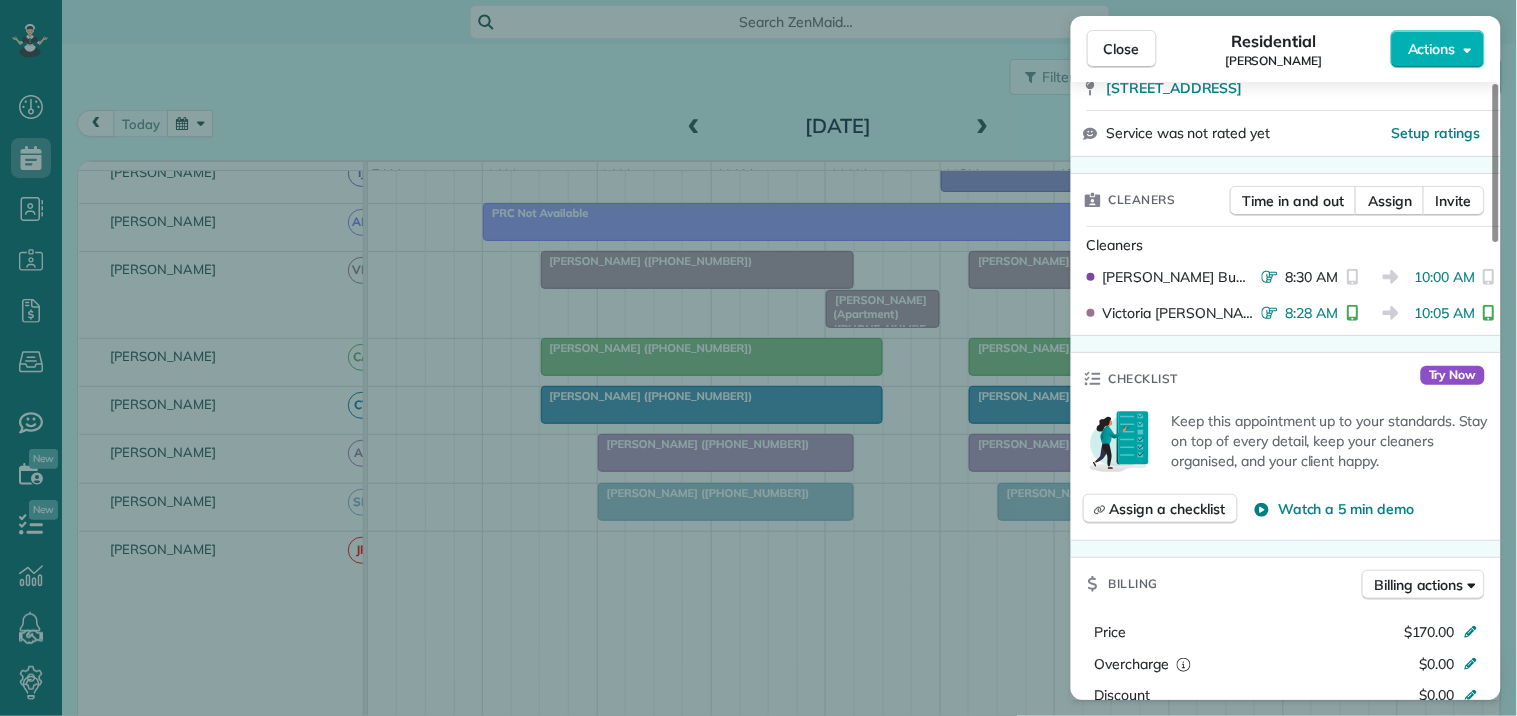scroll, scrollTop: 444, scrollLeft: 0, axis: vertical 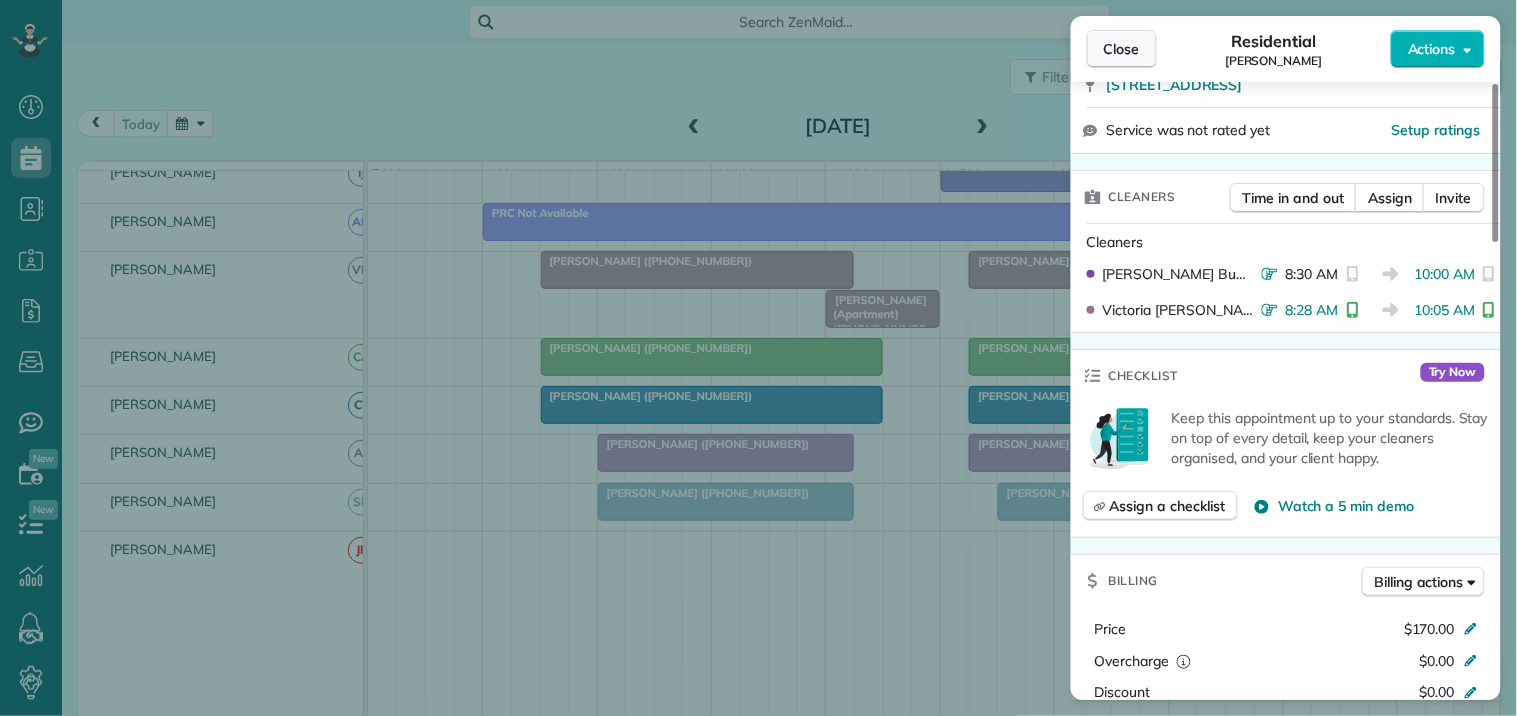 click on "Close" at bounding box center (1122, 49) 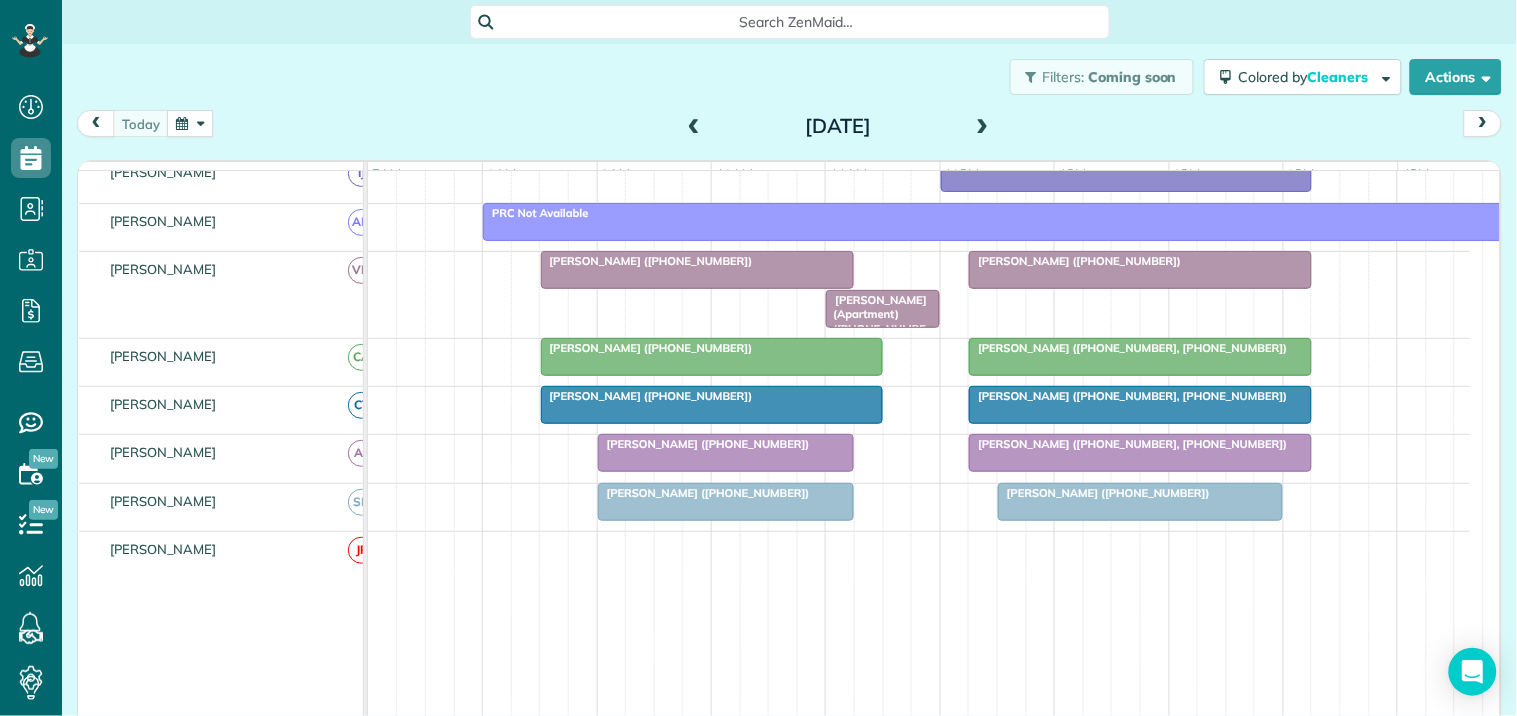 click on "[PERSON_NAME] (Apartment) ([PHONE_NUMBER])" at bounding box center (876, 321) 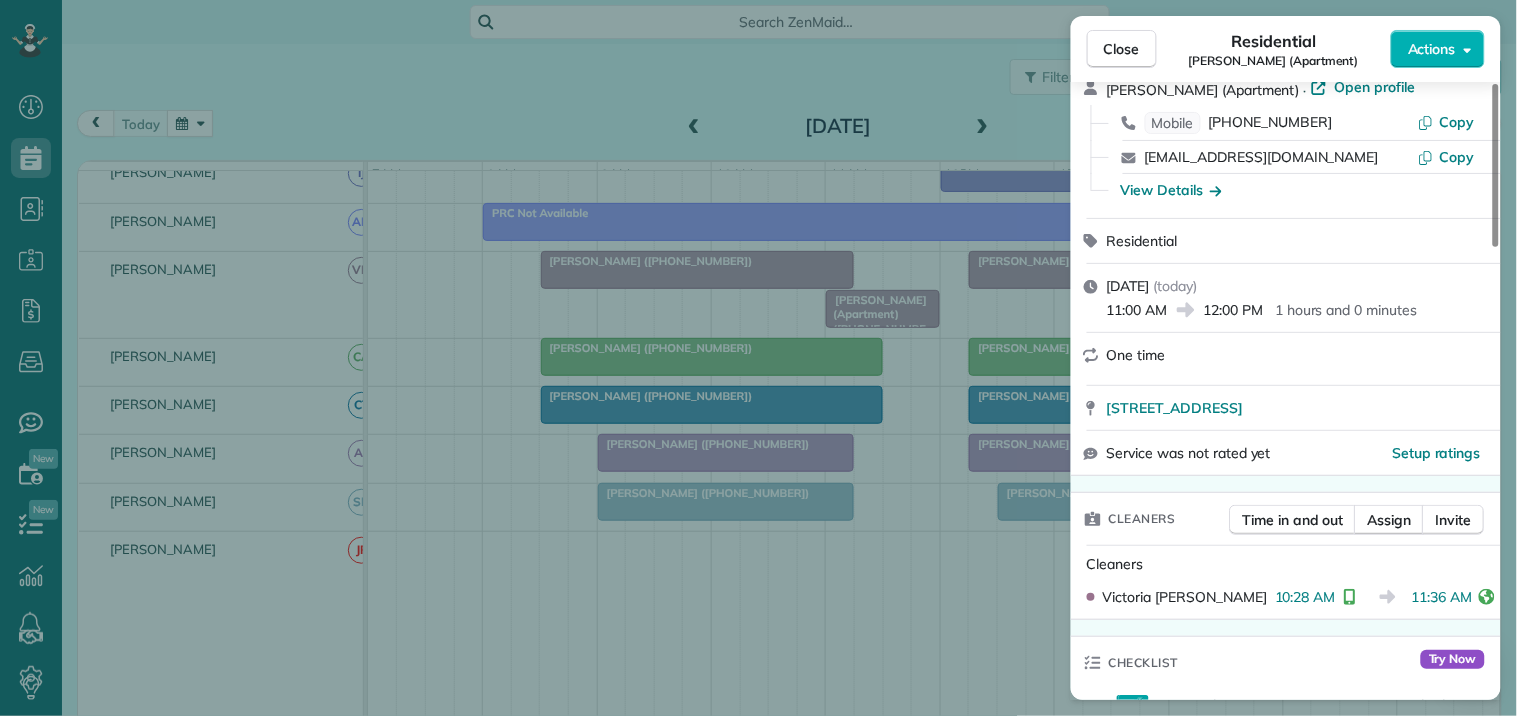 scroll, scrollTop: 222, scrollLeft: 0, axis: vertical 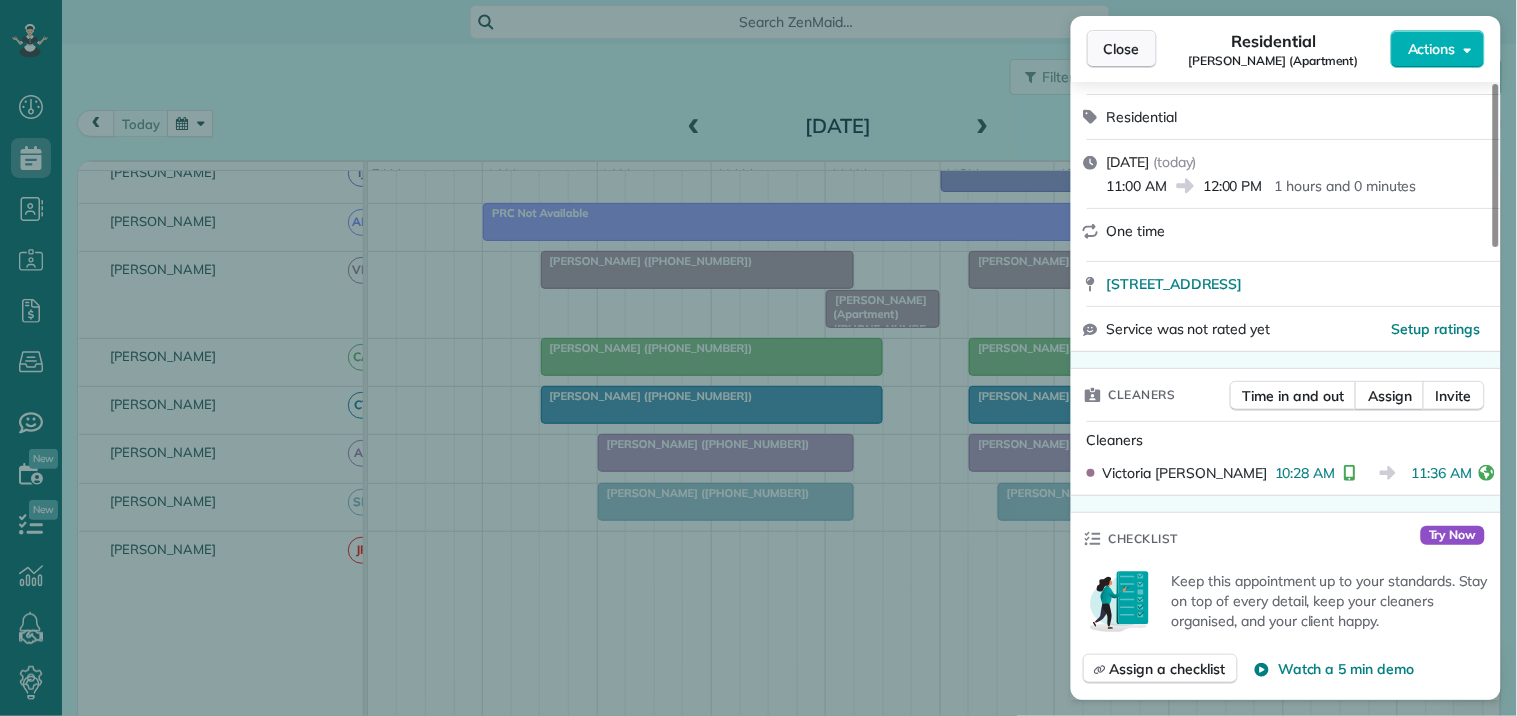 click on "Close" at bounding box center (1122, 49) 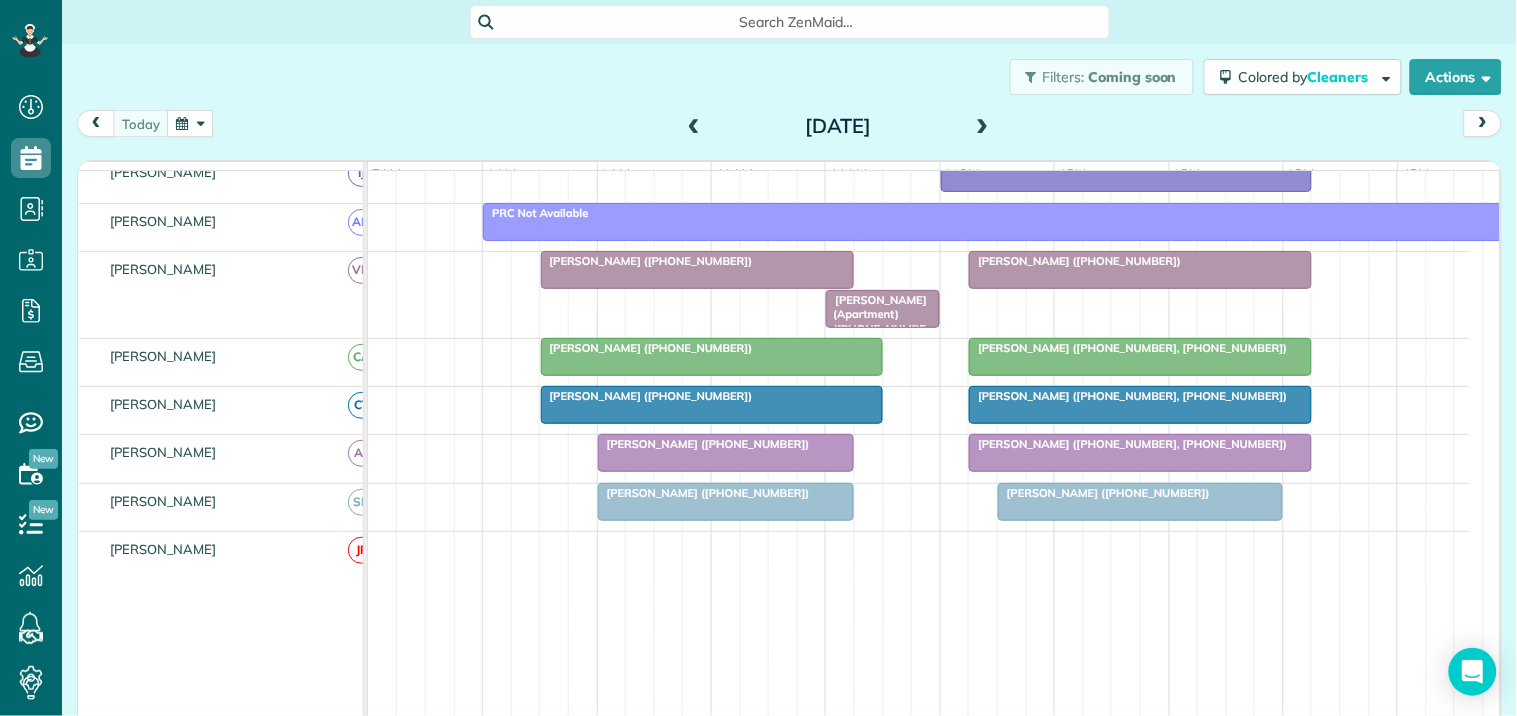 click on "[PERSON_NAME] ([PHONE_NUMBER])" at bounding box center [1075, 261] 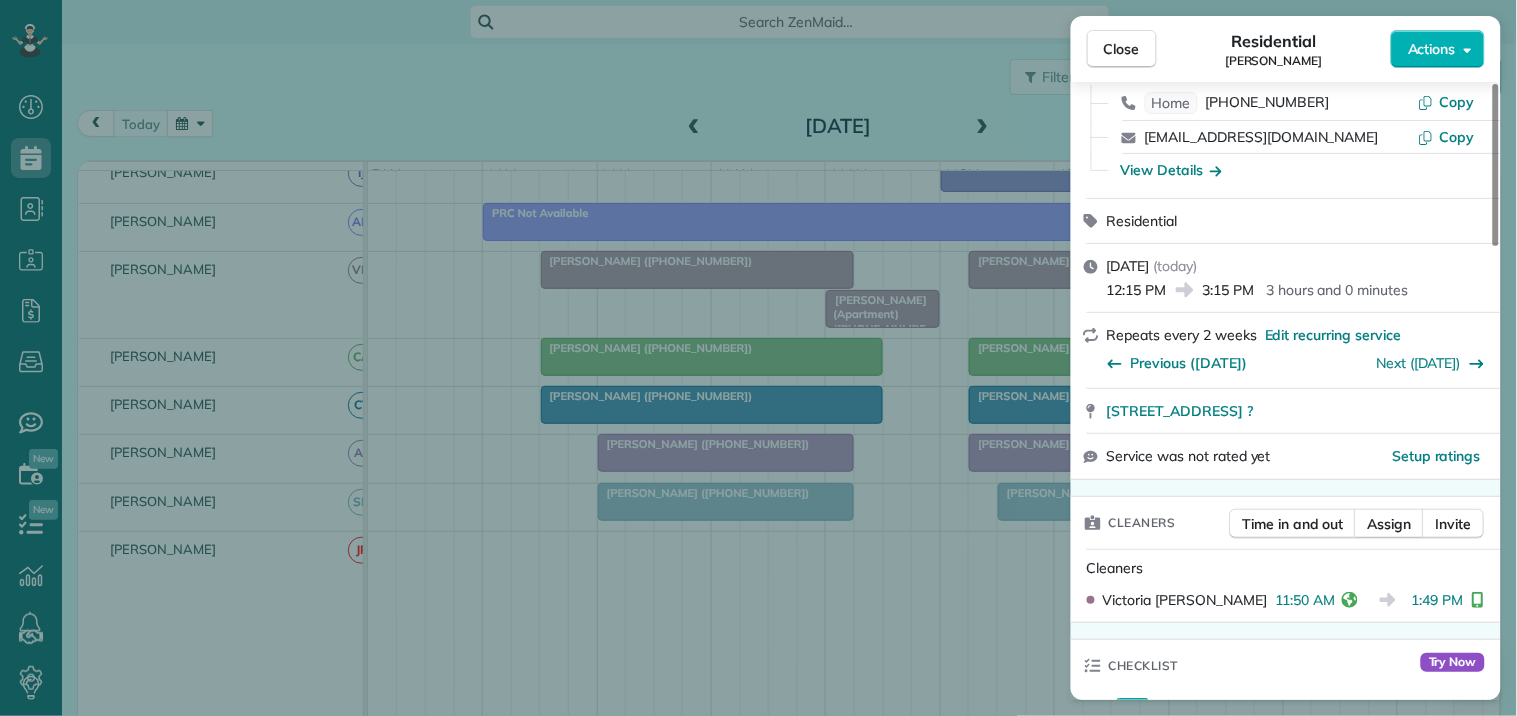 scroll, scrollTop: 222, scrollLeft: 0, axis: vertical 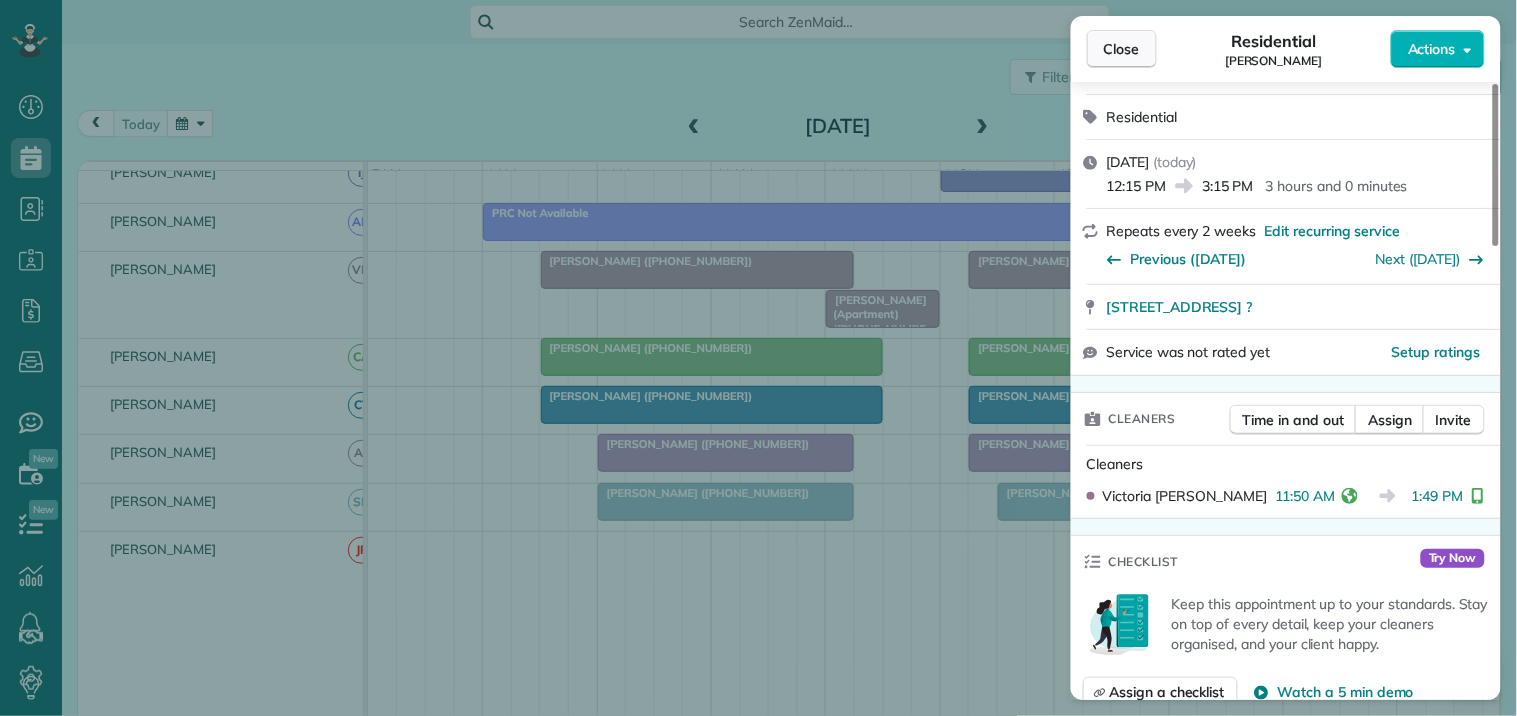 click on "Close" at bounding box center [1122, 49] 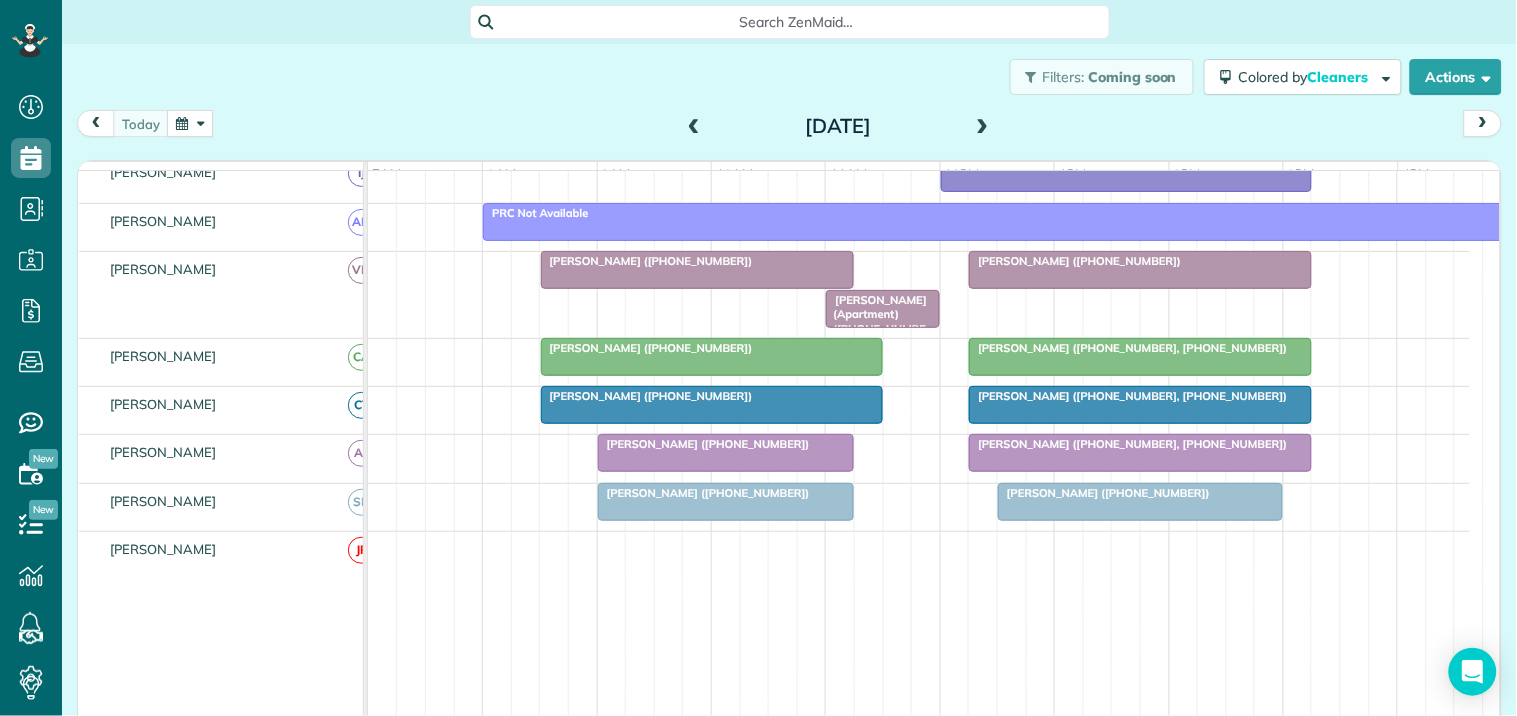 click on "[PERSON_NAME] ([PHONE_NUMBER])" at bounding box center (712, 348) 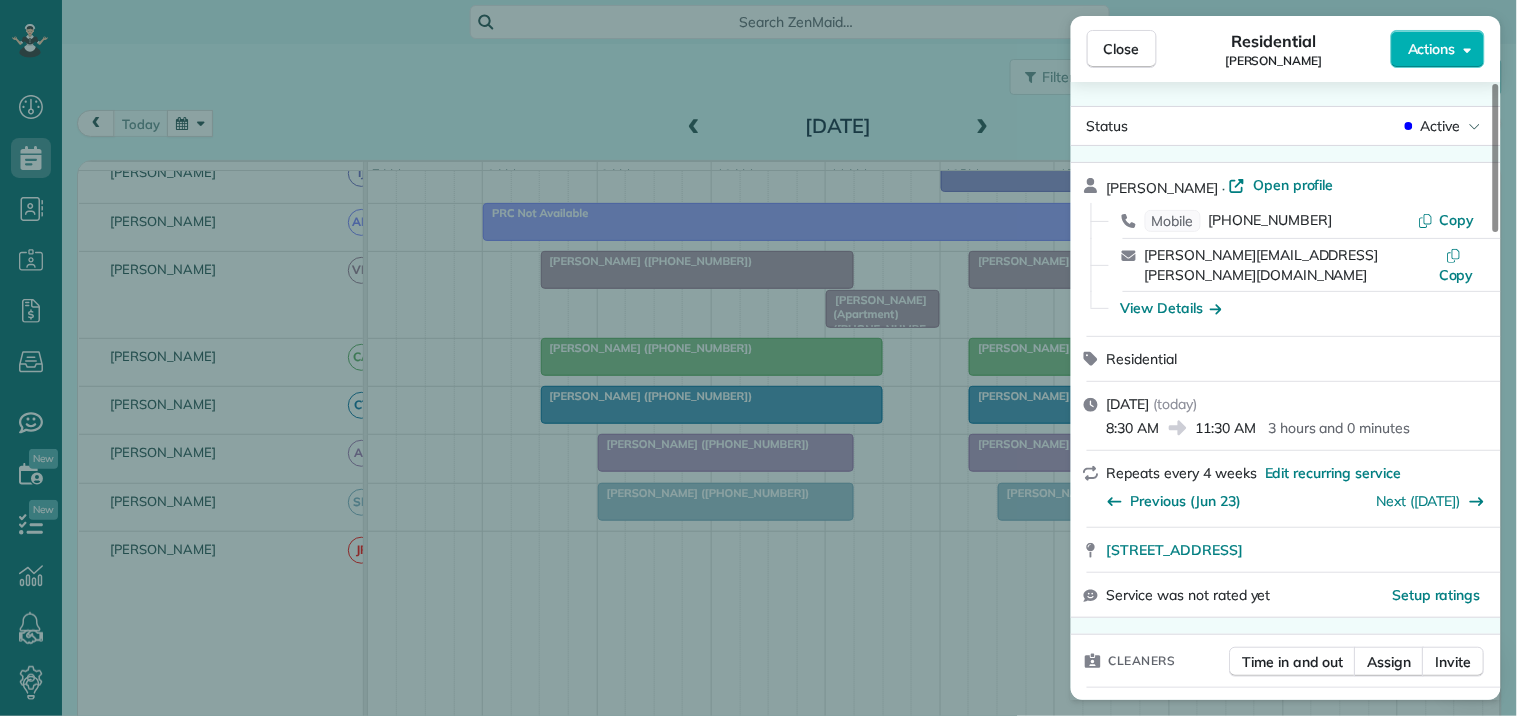 scroll, scrollTop: 333, scrollLeft: 0, axis: vertical 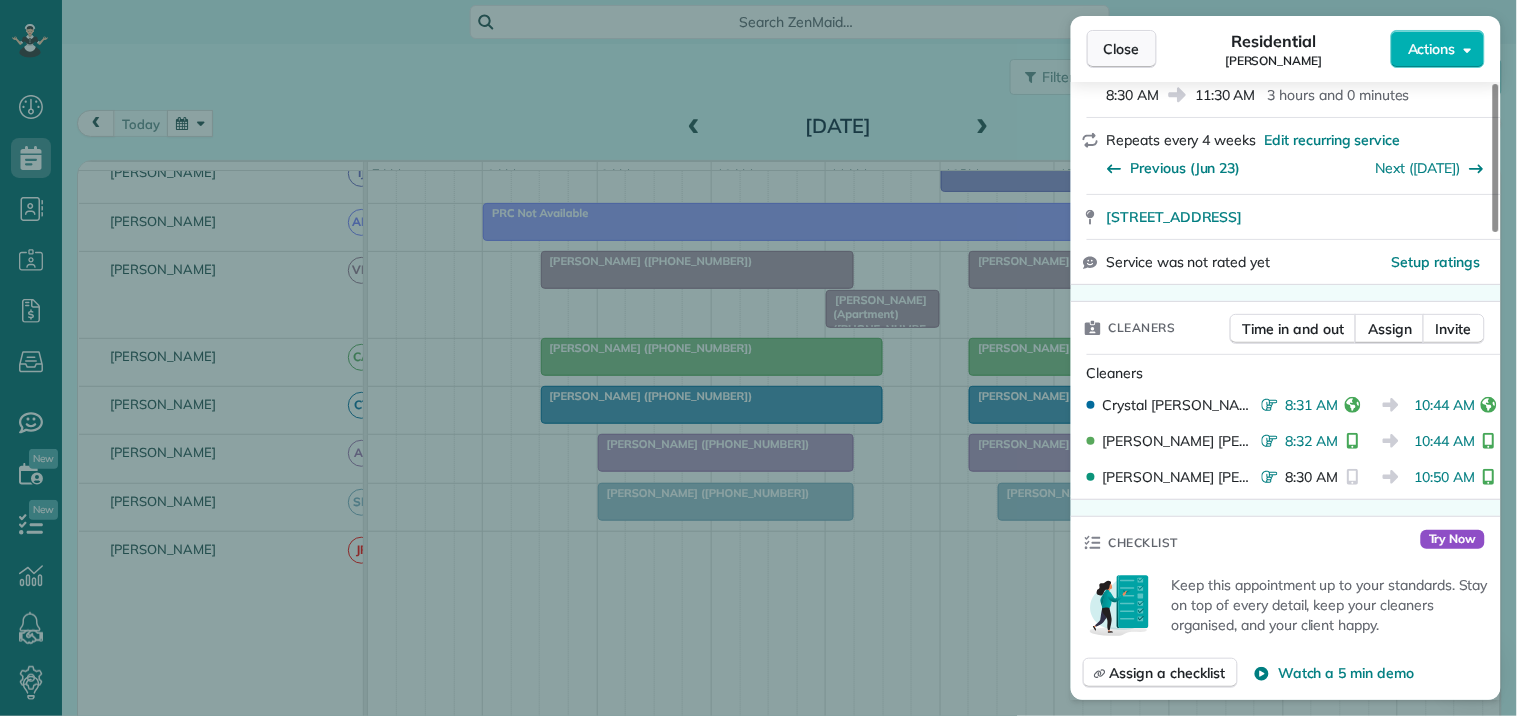click on "Close" at bounding box center (1122, 49) 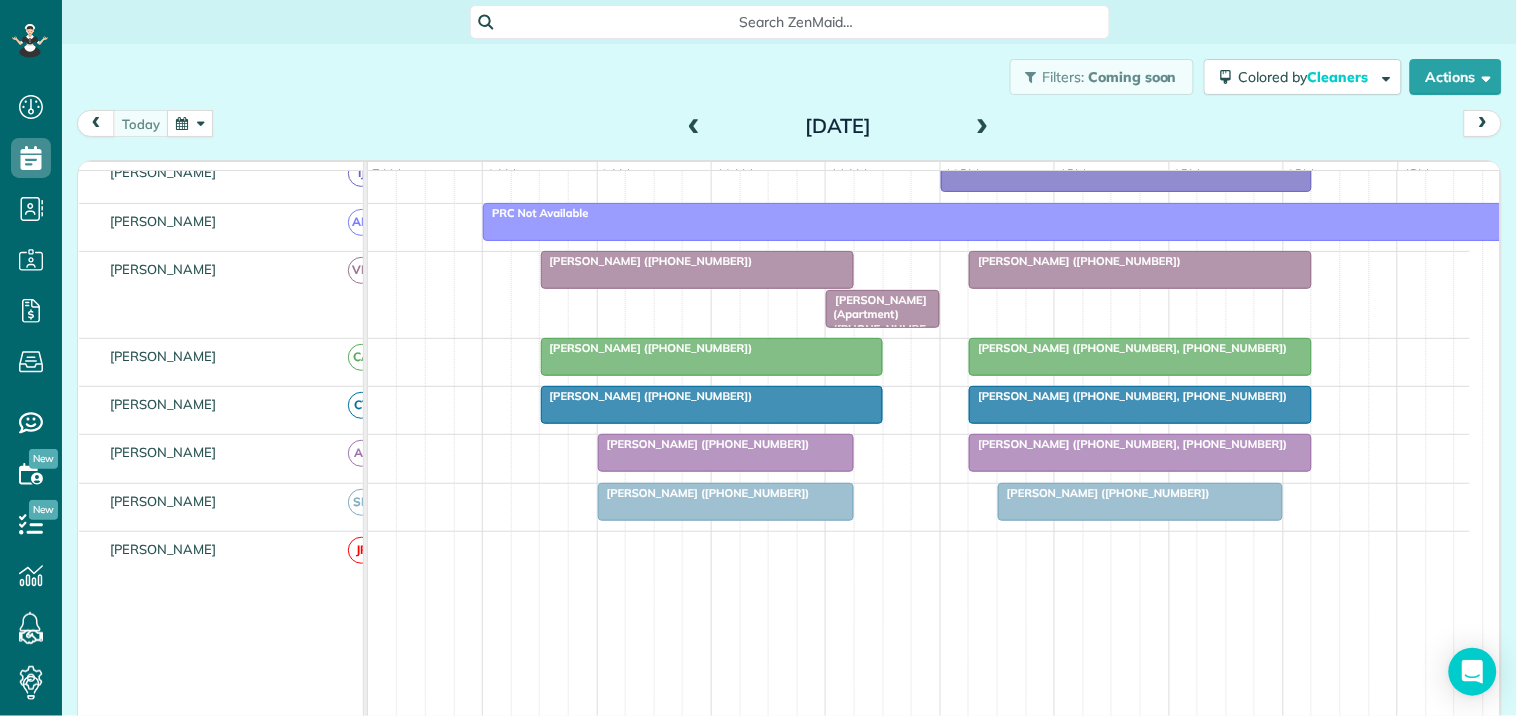 click at bounding box center [1140, 357] 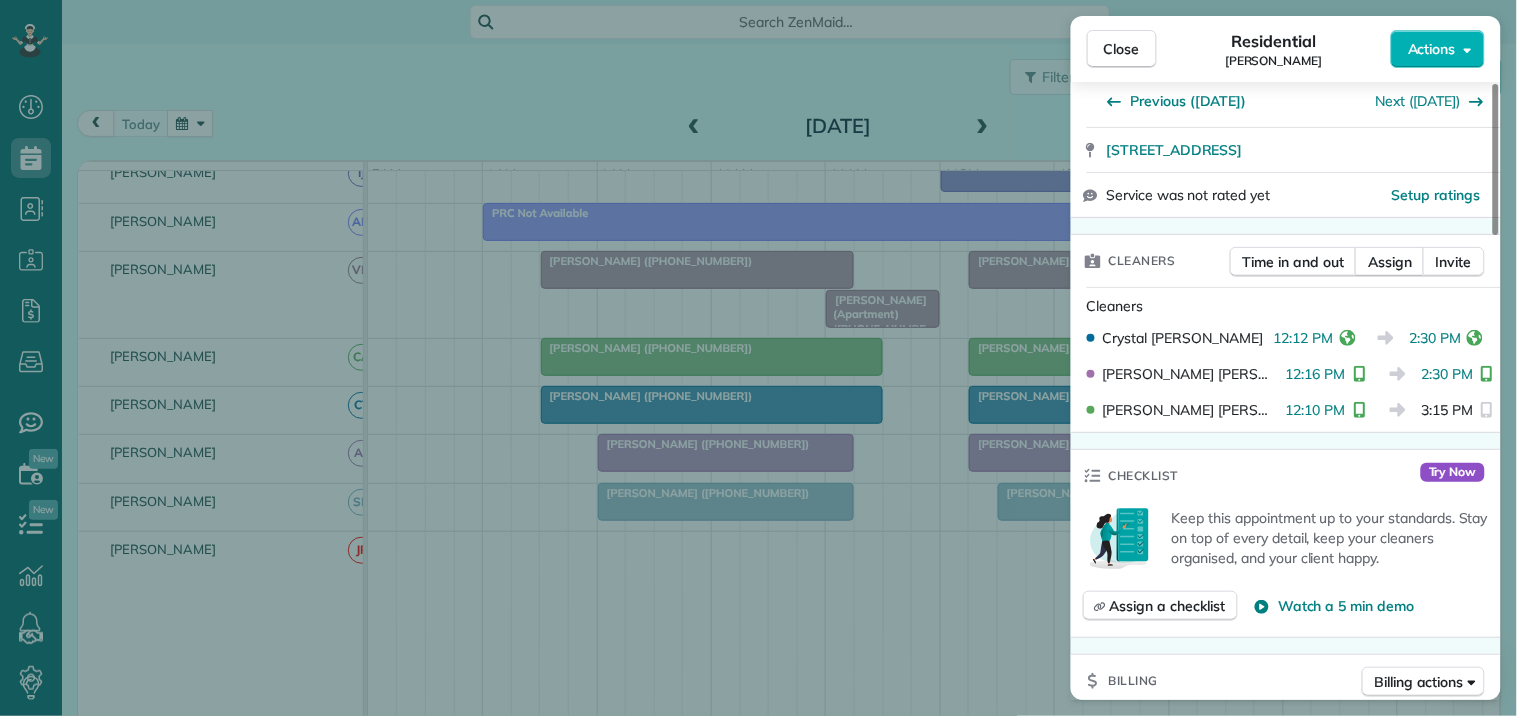 scroll, scrollTop: 444, scrollLeft: 0, axis: vertical 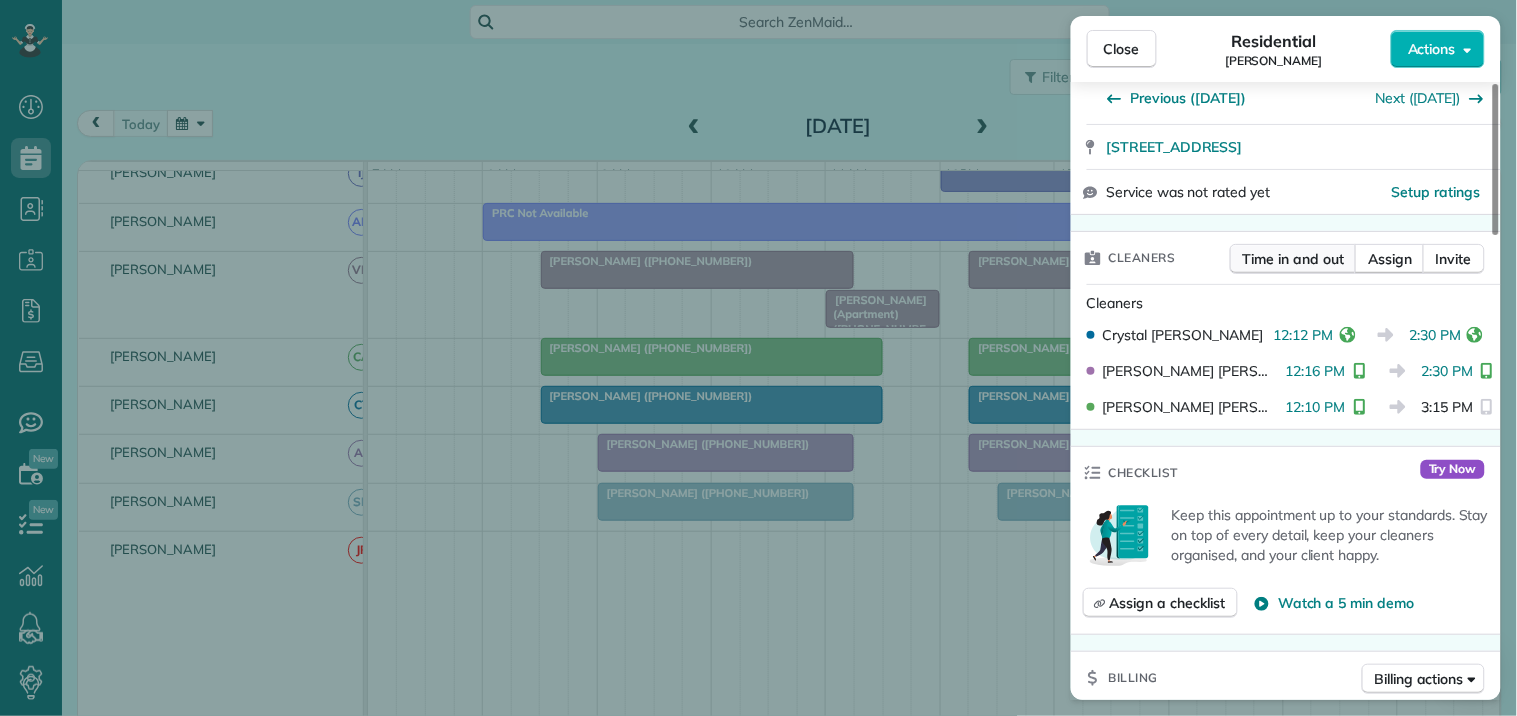 click on "Time in and out" at bounding box center [1293, 259] 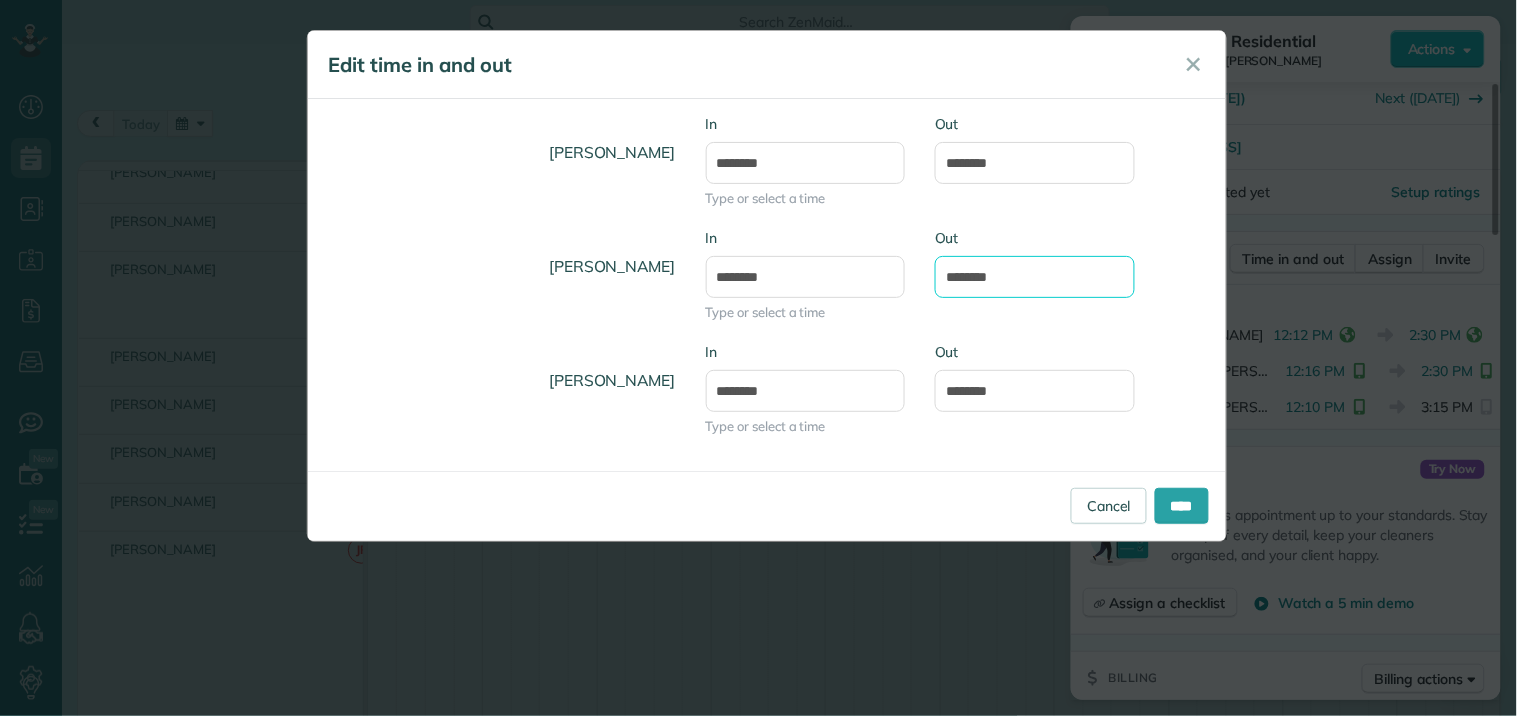 click on "*******" at bounding box center (1035, 277) 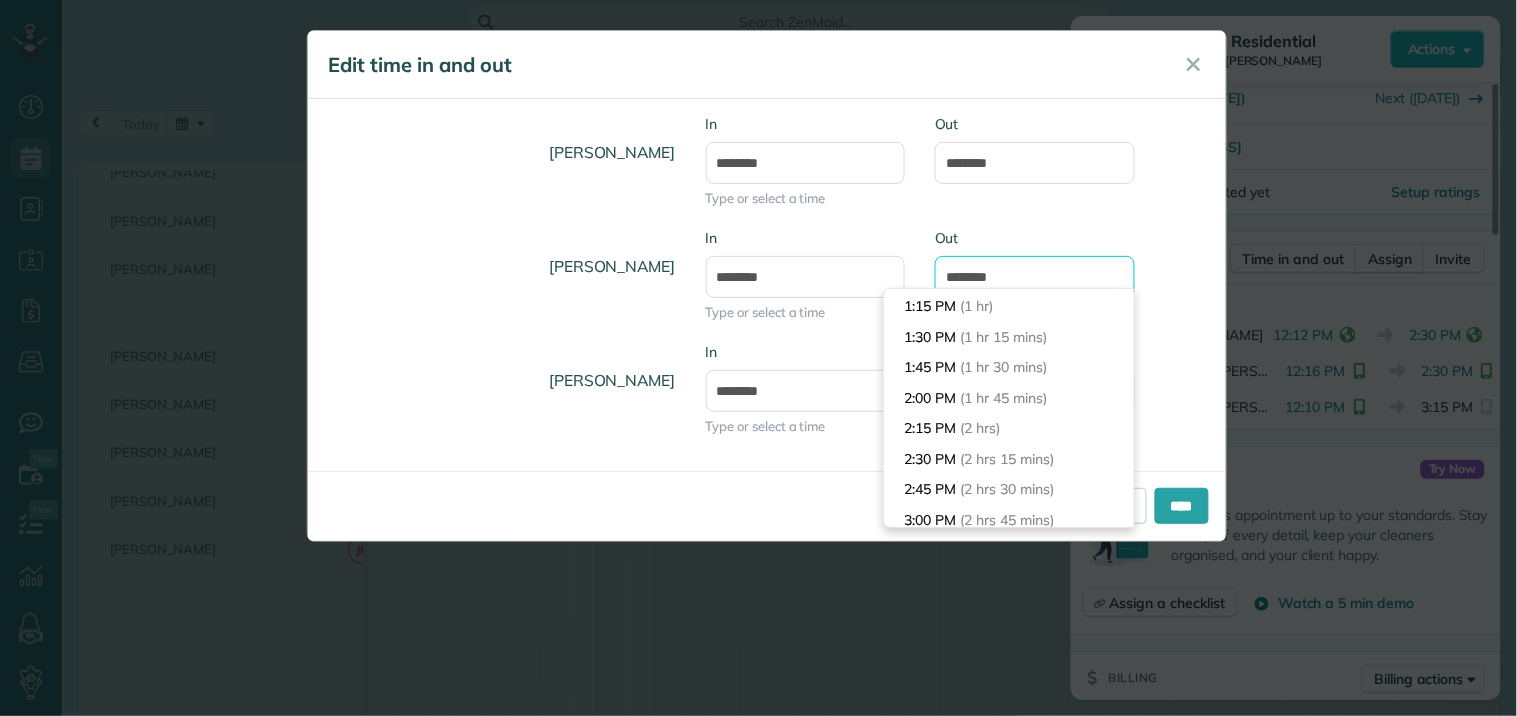 scroll, scrollTop: 113, scrollLeft: 0, axis: vertical 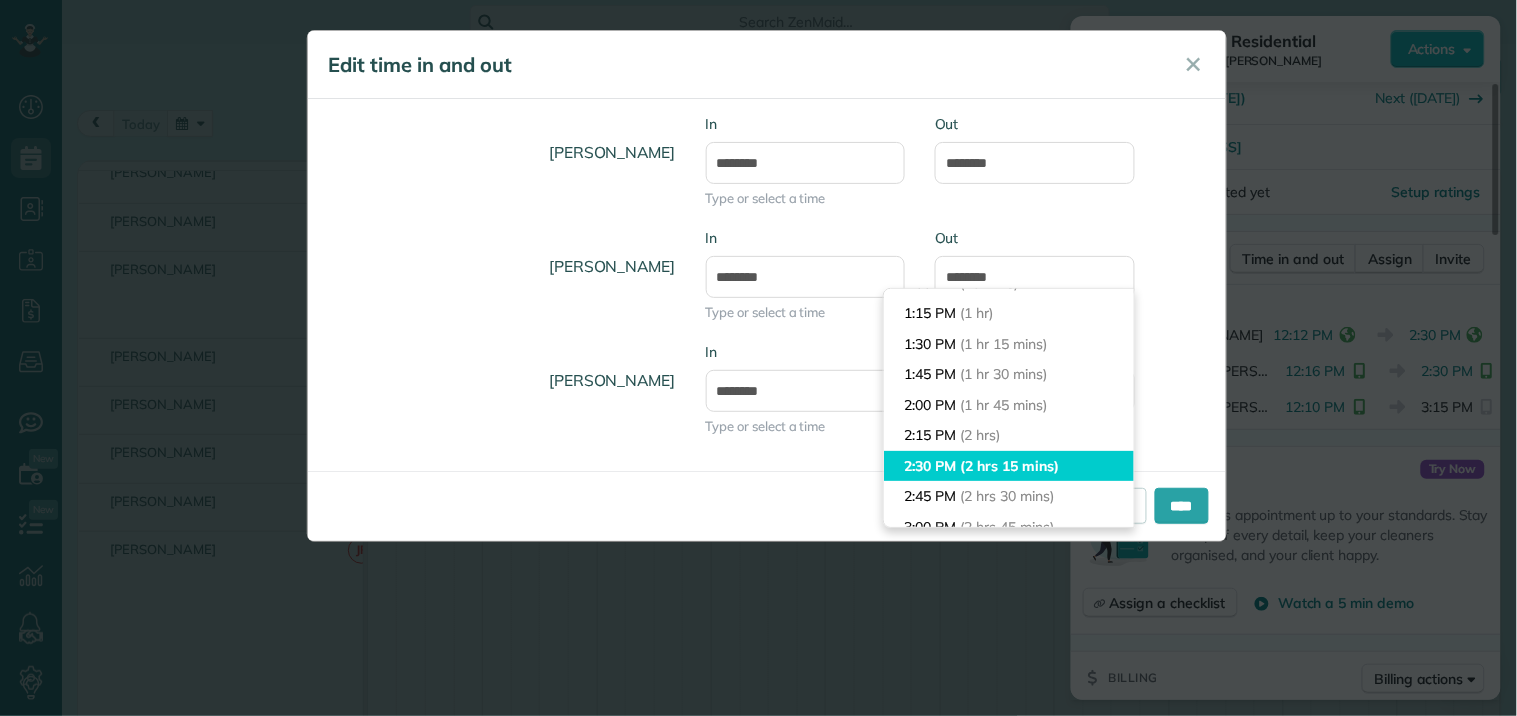 type on "*******" 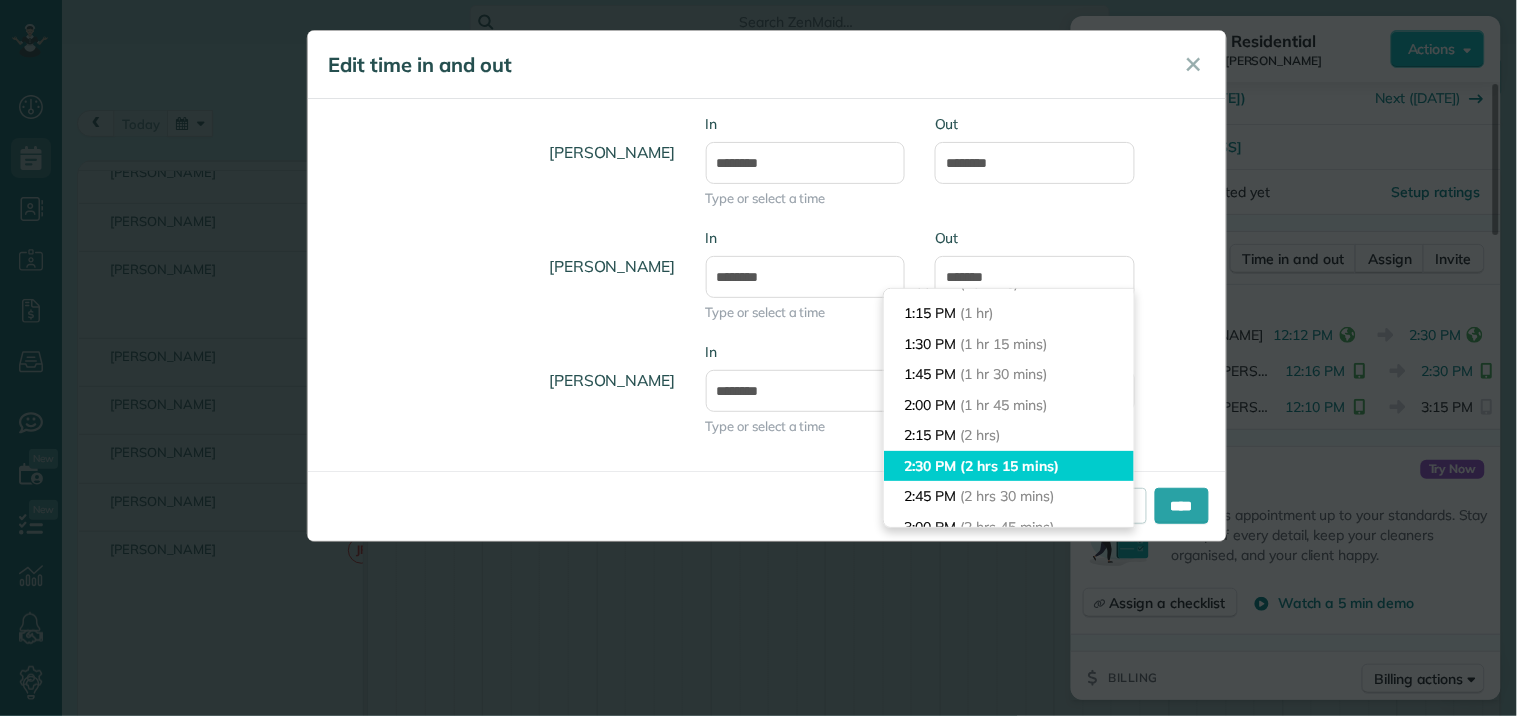click on "Dashboard
Scheduling
Calendar View
List View
Dispatch View - Weekly scheduling (Beta)" at bounding box center (758, 358) 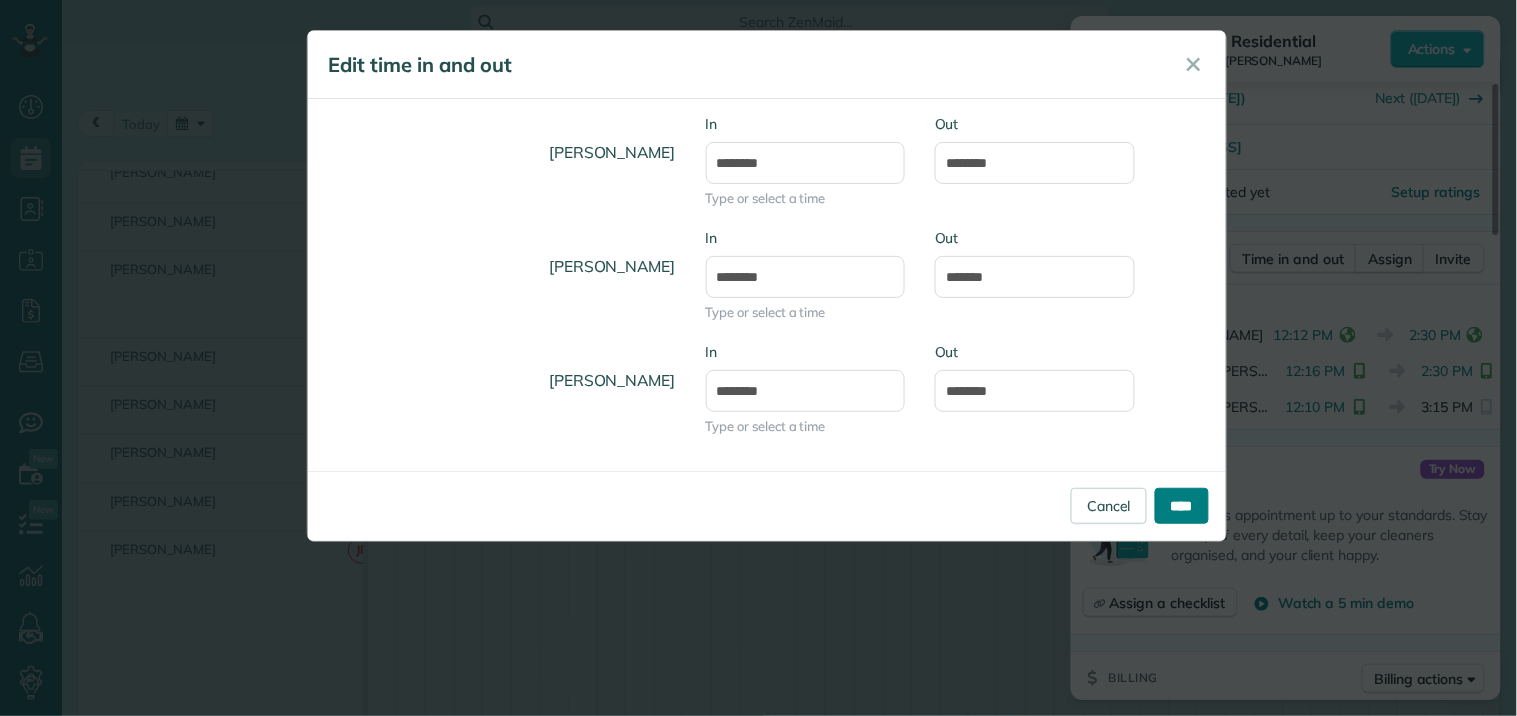 click on "****" at bounding box center [1182, 506] 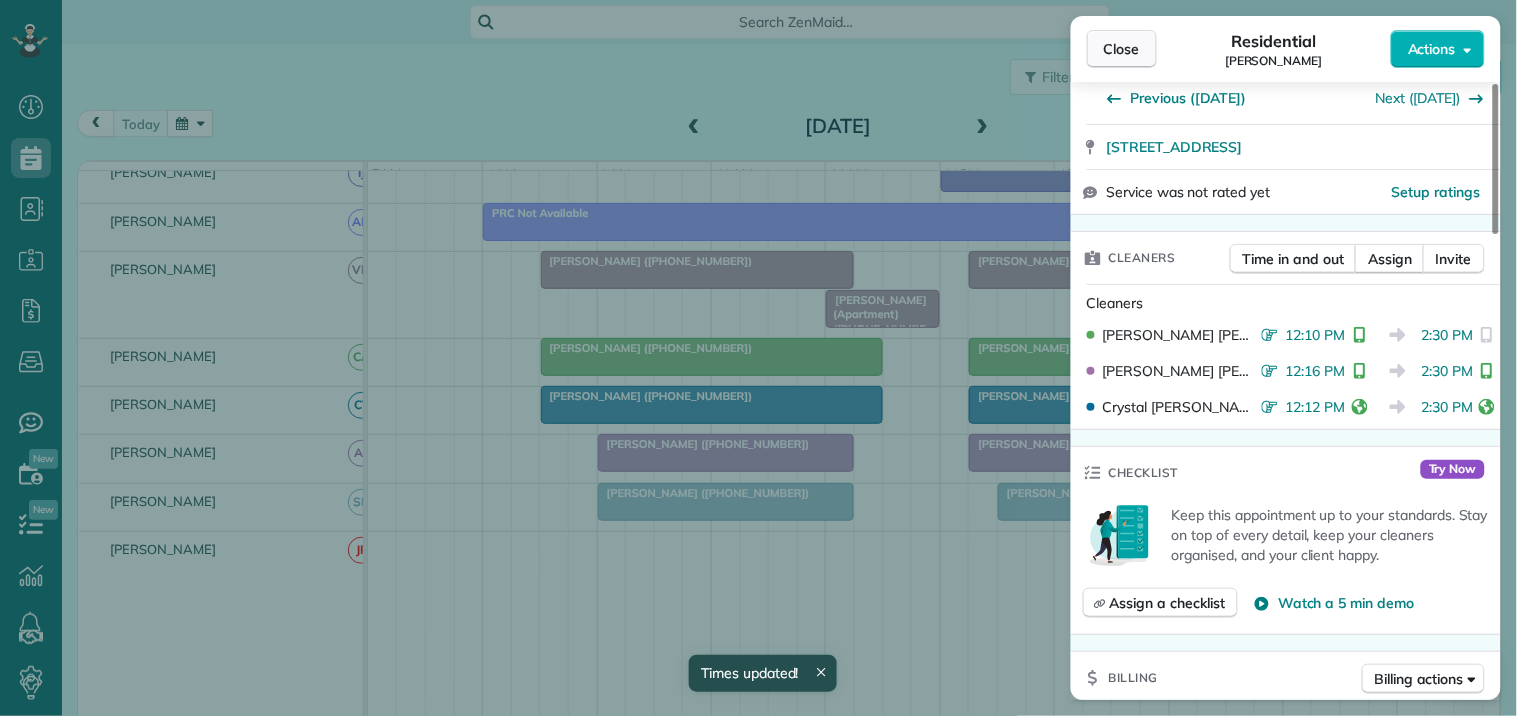 click on "Close" at bounding box center [1122, 49] 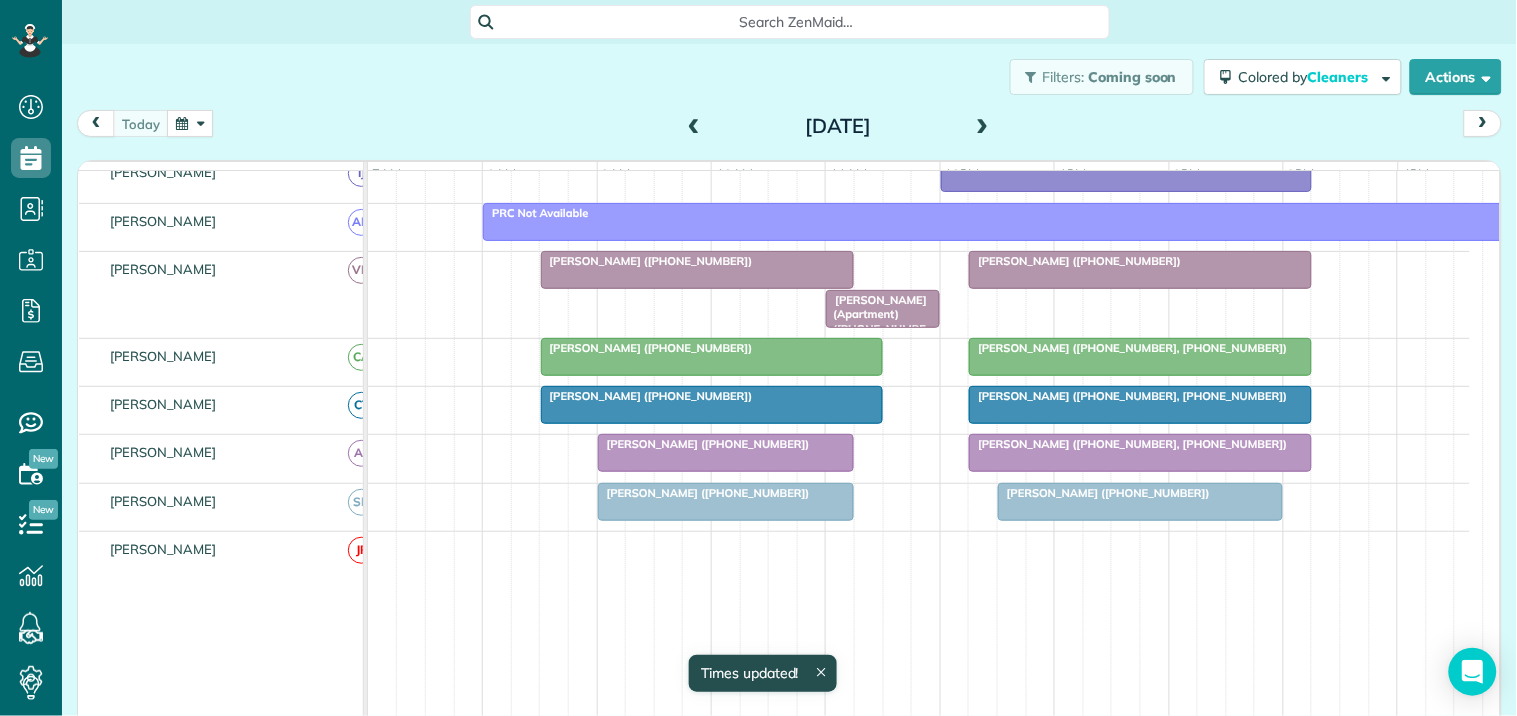 click at bounding box center [726, 502] 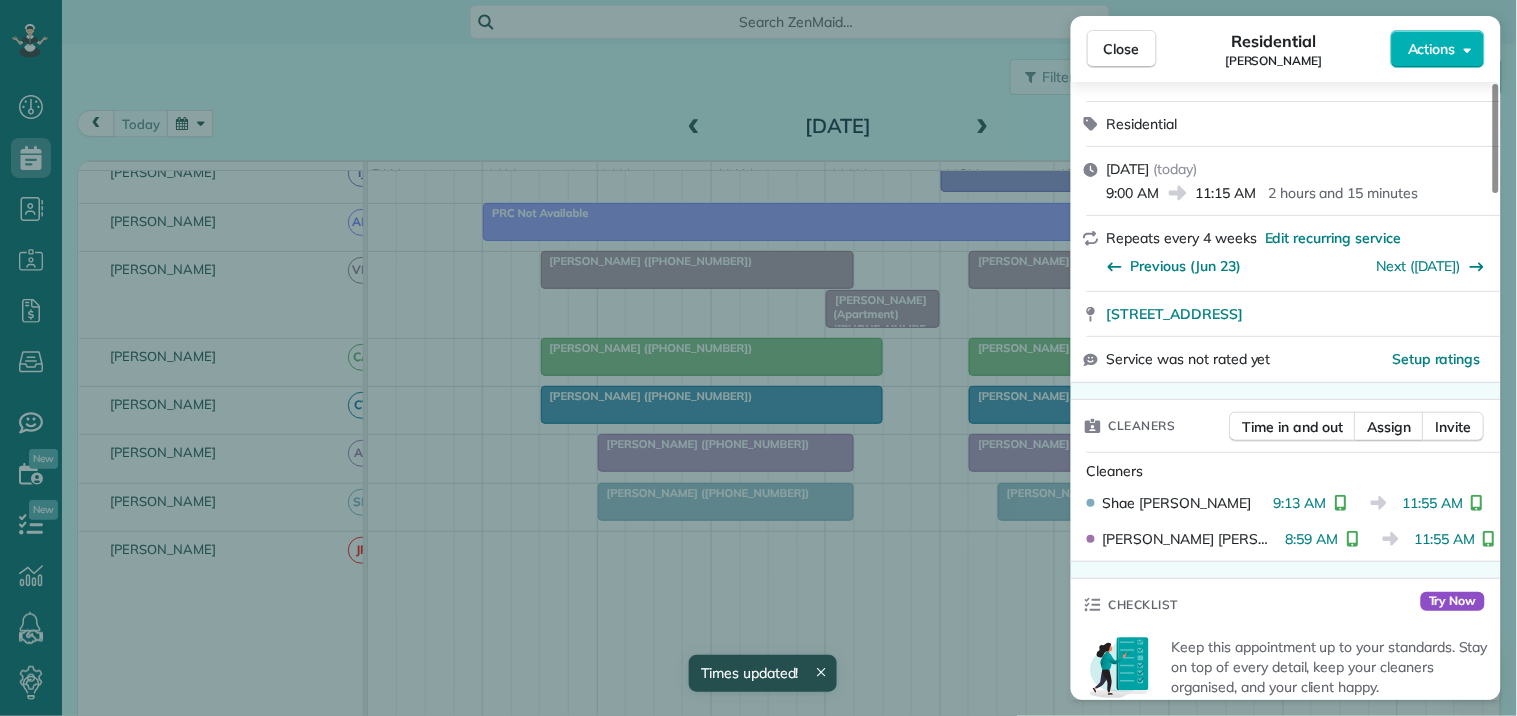 scroll, scrollTop: 444, scrollLeft: 0, axis: vertical 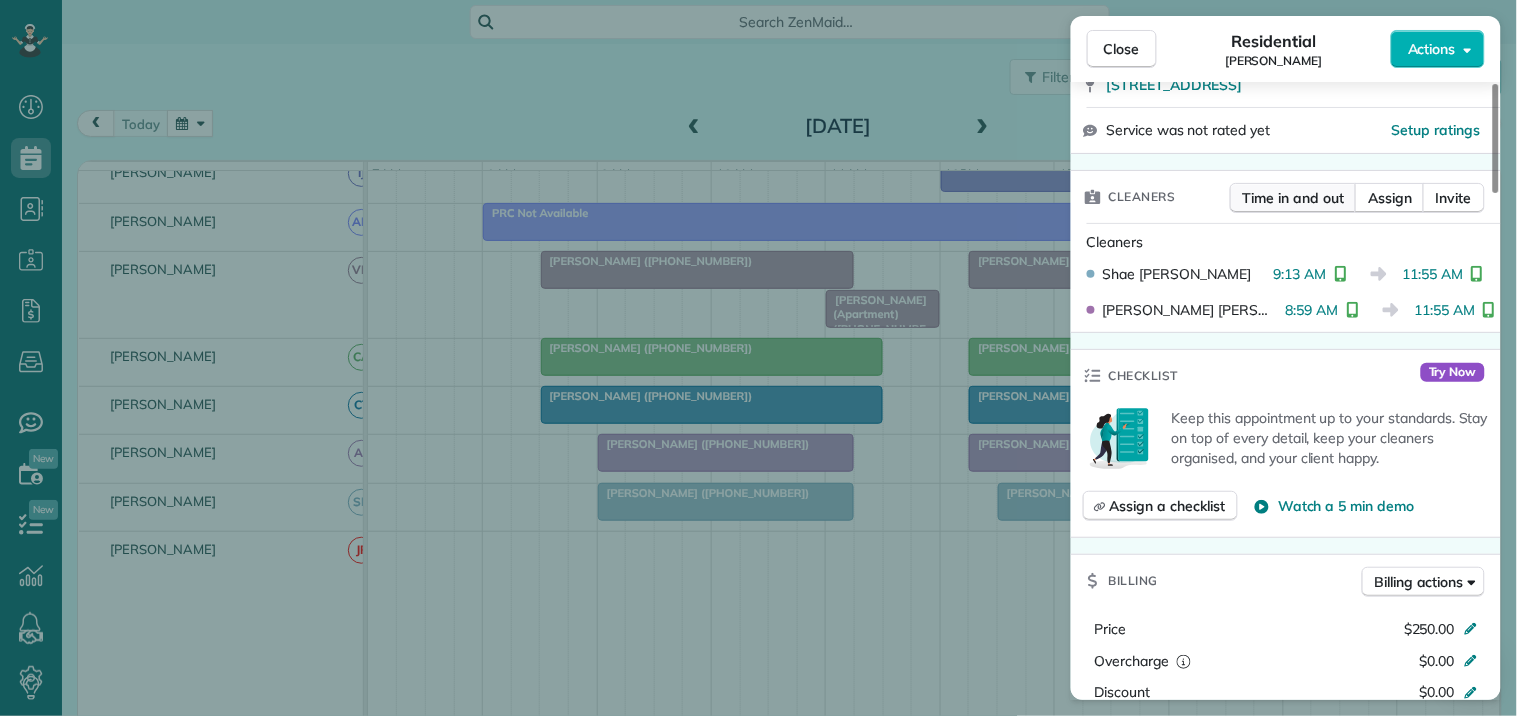 click on "Time in and out" at bounding box center (1293, 198) 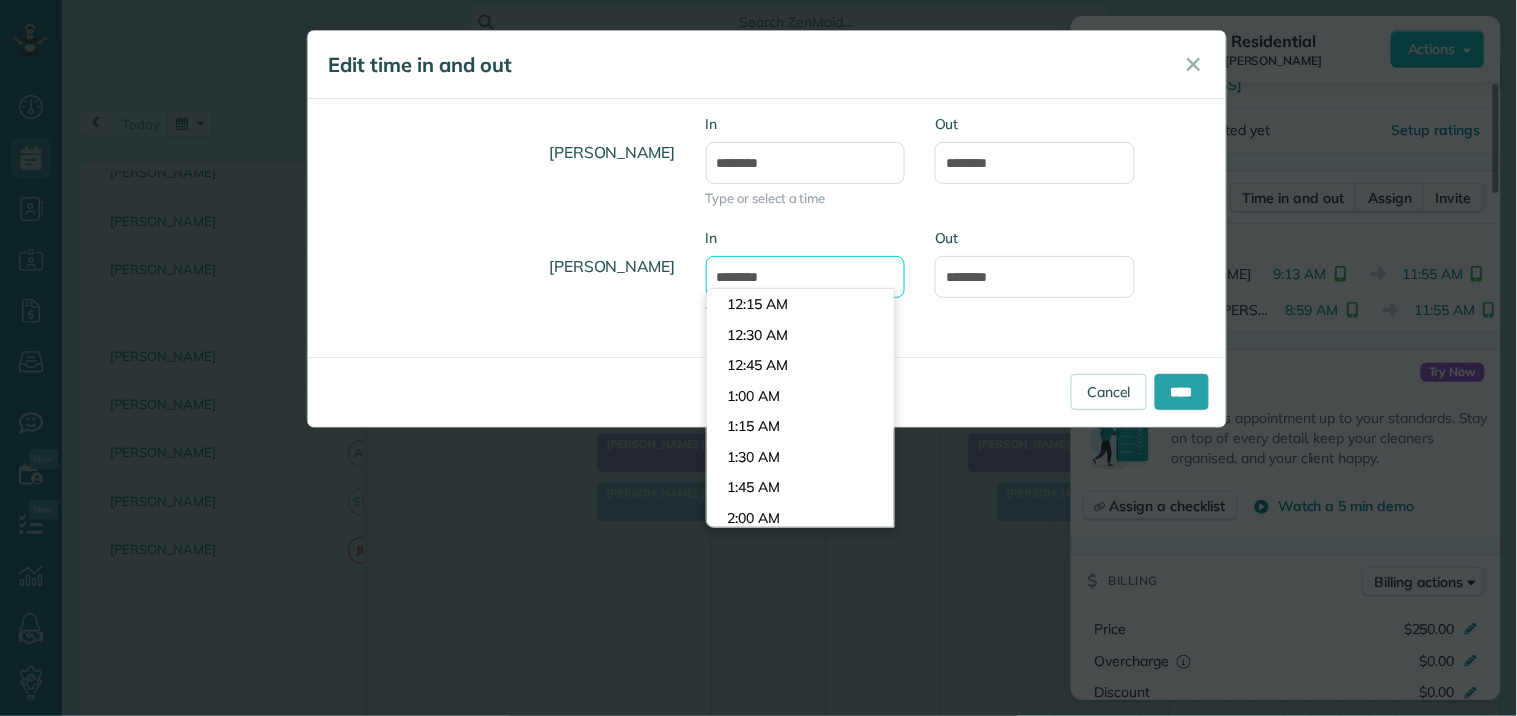 click on "*******" at bounding box center [806, 277] 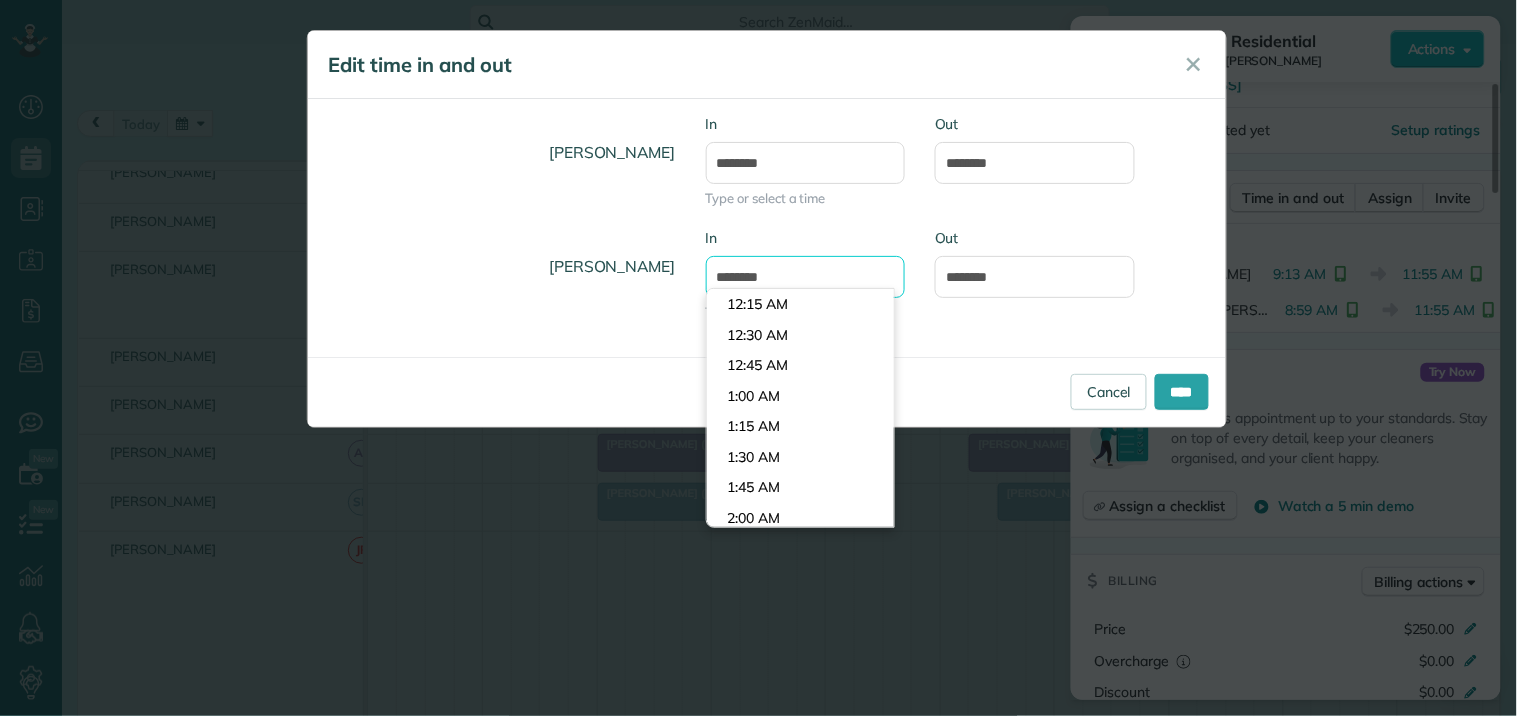 scroll, scrollTop: 1067, scrollLeft: 0, axis: vertical 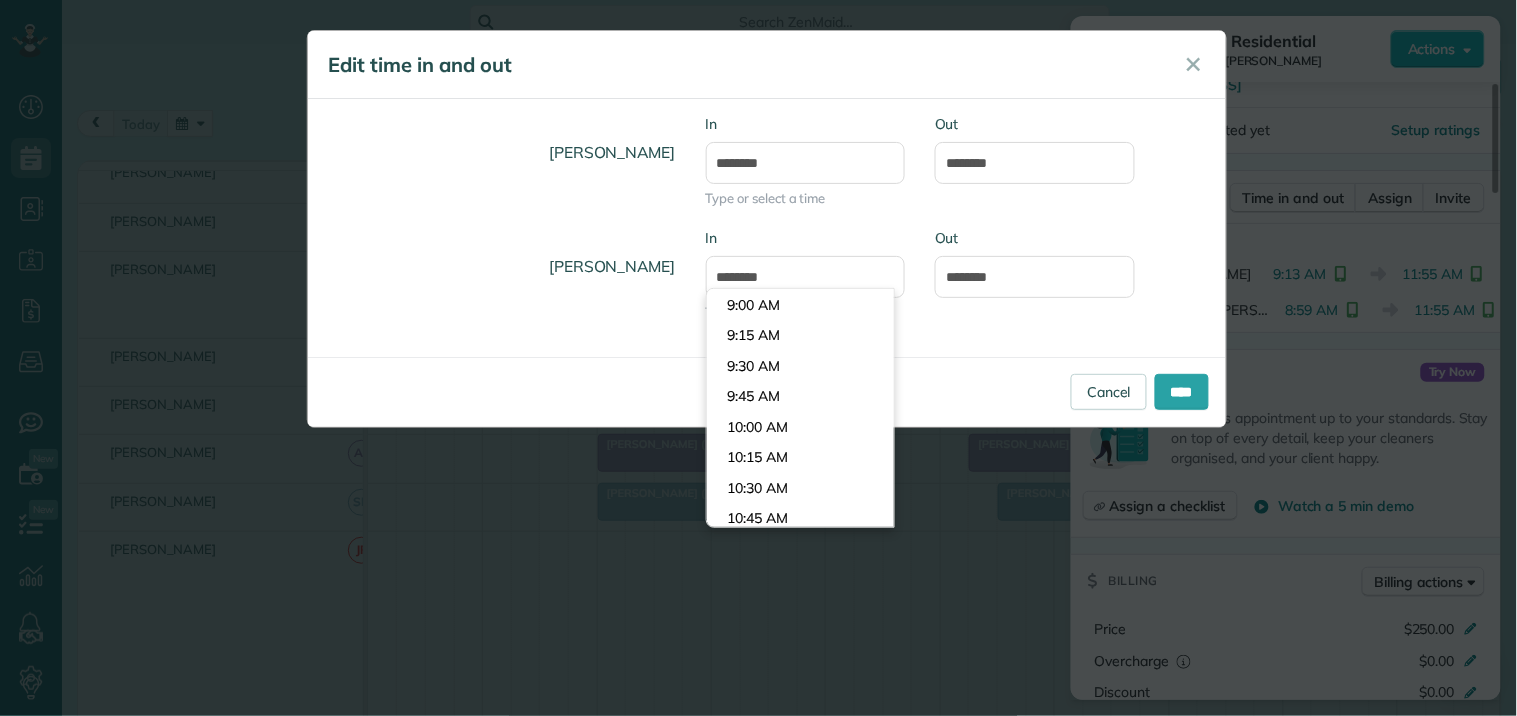 type on "*******" 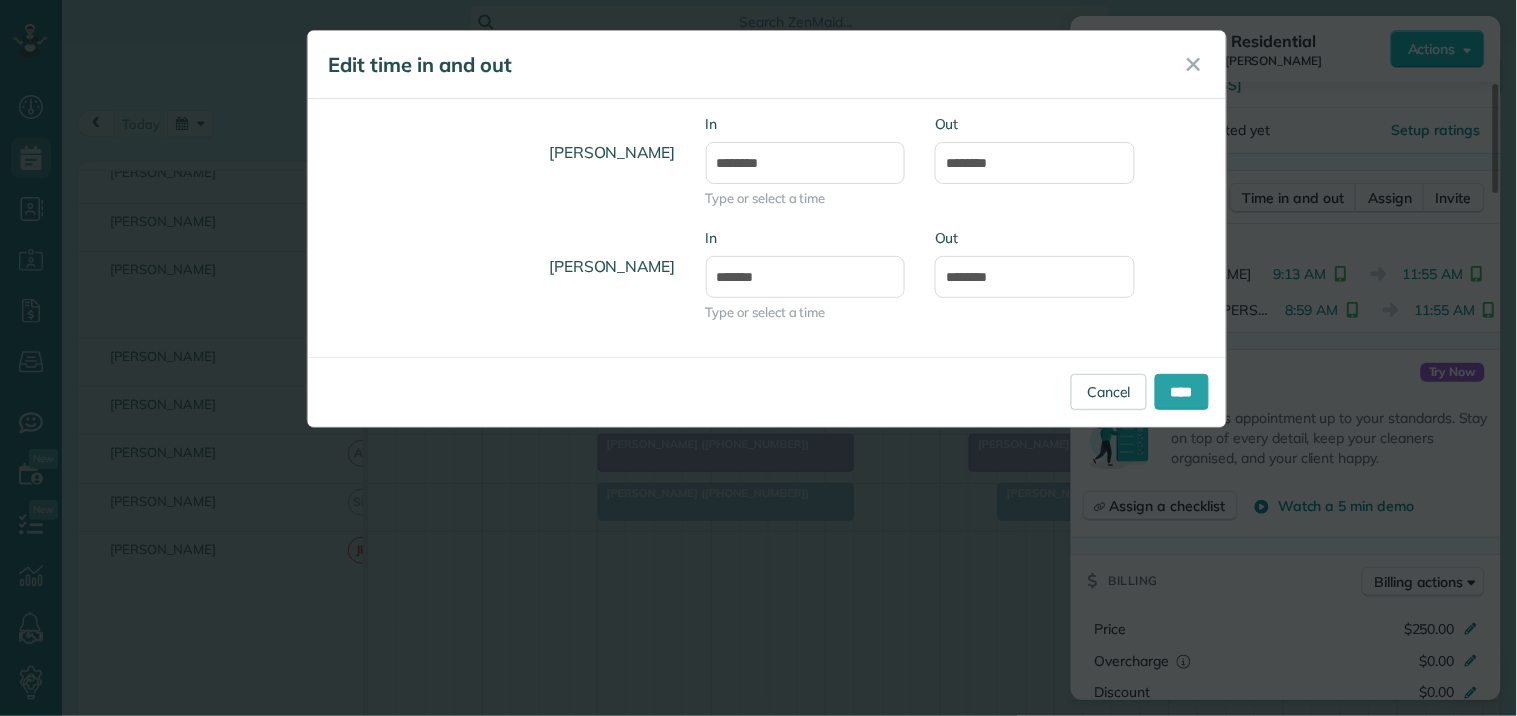 click on "Dashboard
Scheduling
Calendar View
List View
Dispatch View - Weekly scheduling (Beta)" at bounding box center (758, 358) 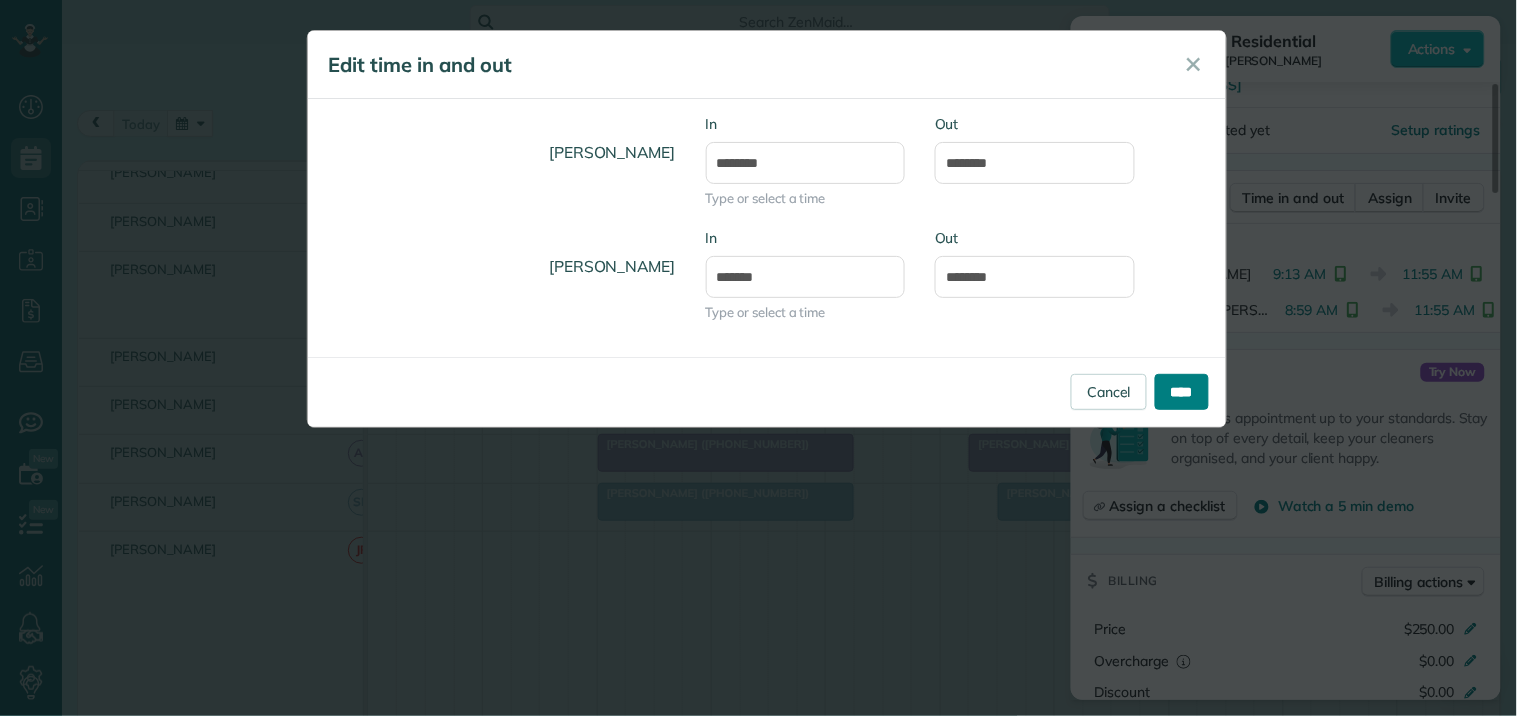 click on "****" at bounding box center [1182, 392] 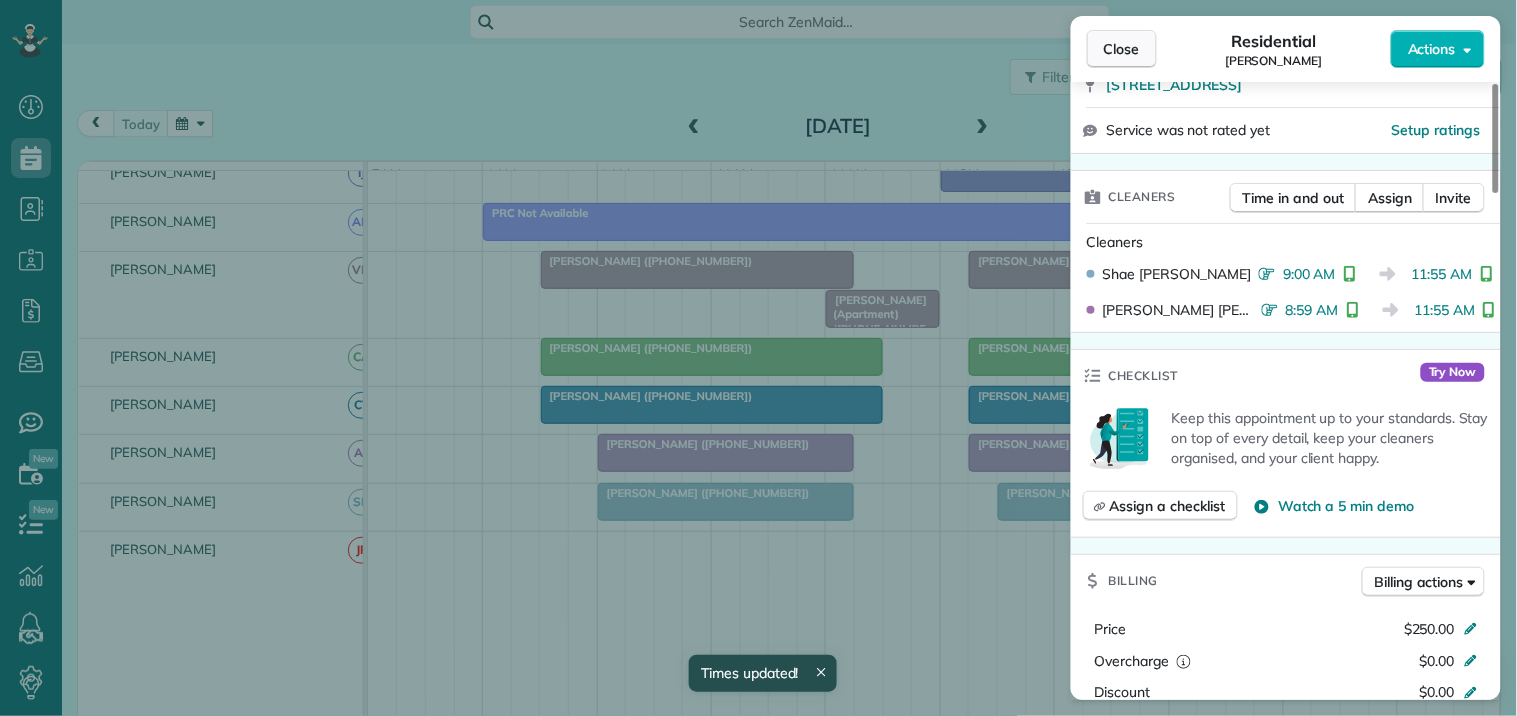 click on "Close" at bounding box center [1122, 49] 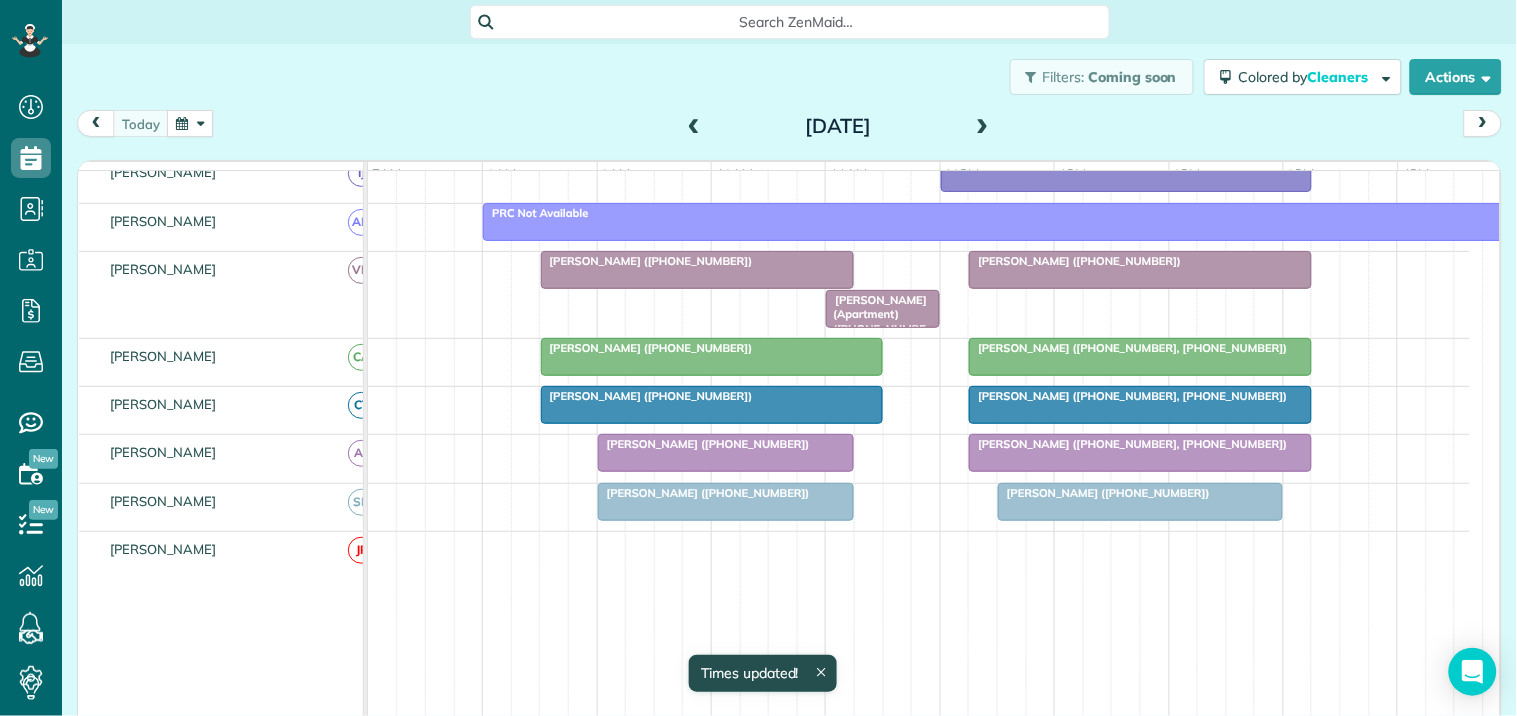 click at bounding box center (1140, 502) 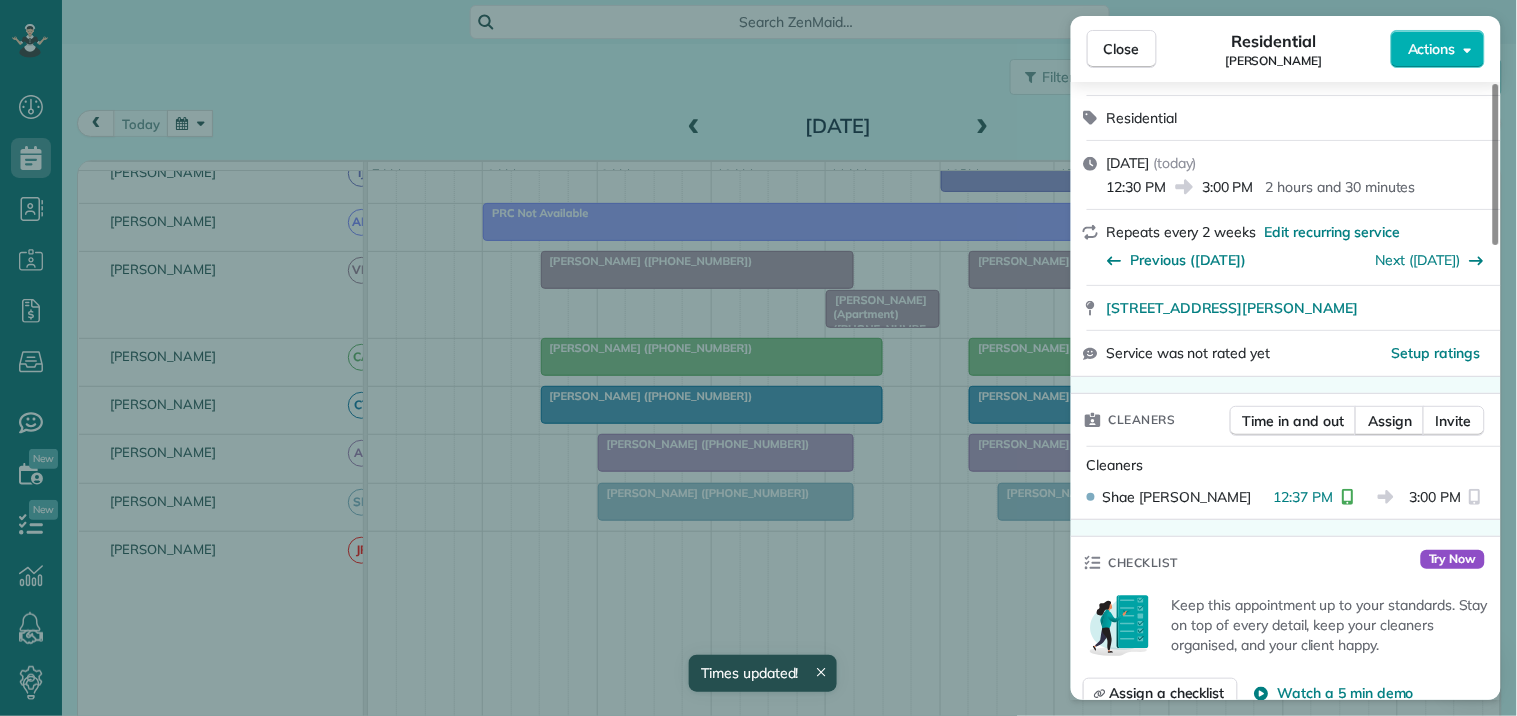scroll, scrollTop: 222, scrollLeft: 0, axis: vertical 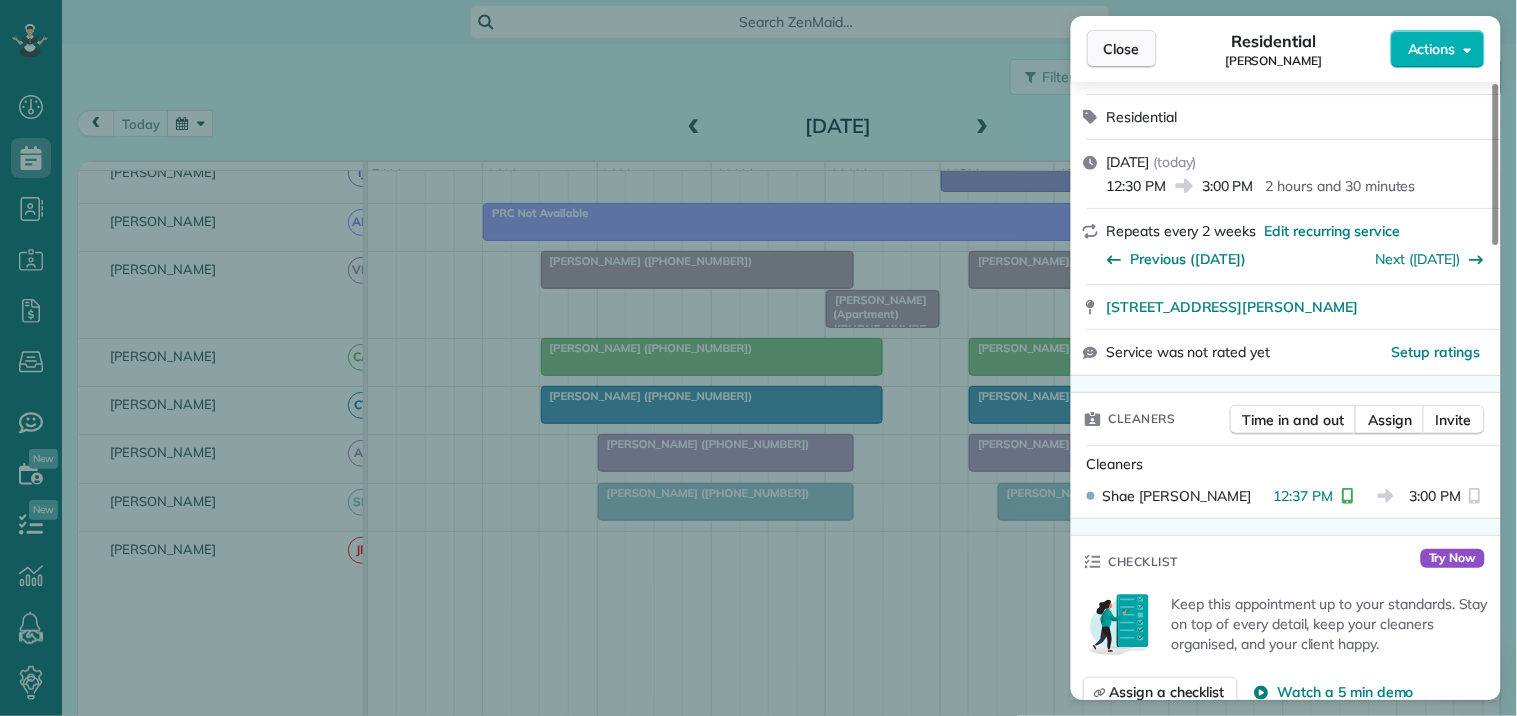 click on "Close" at bounding box center [1122, 49] 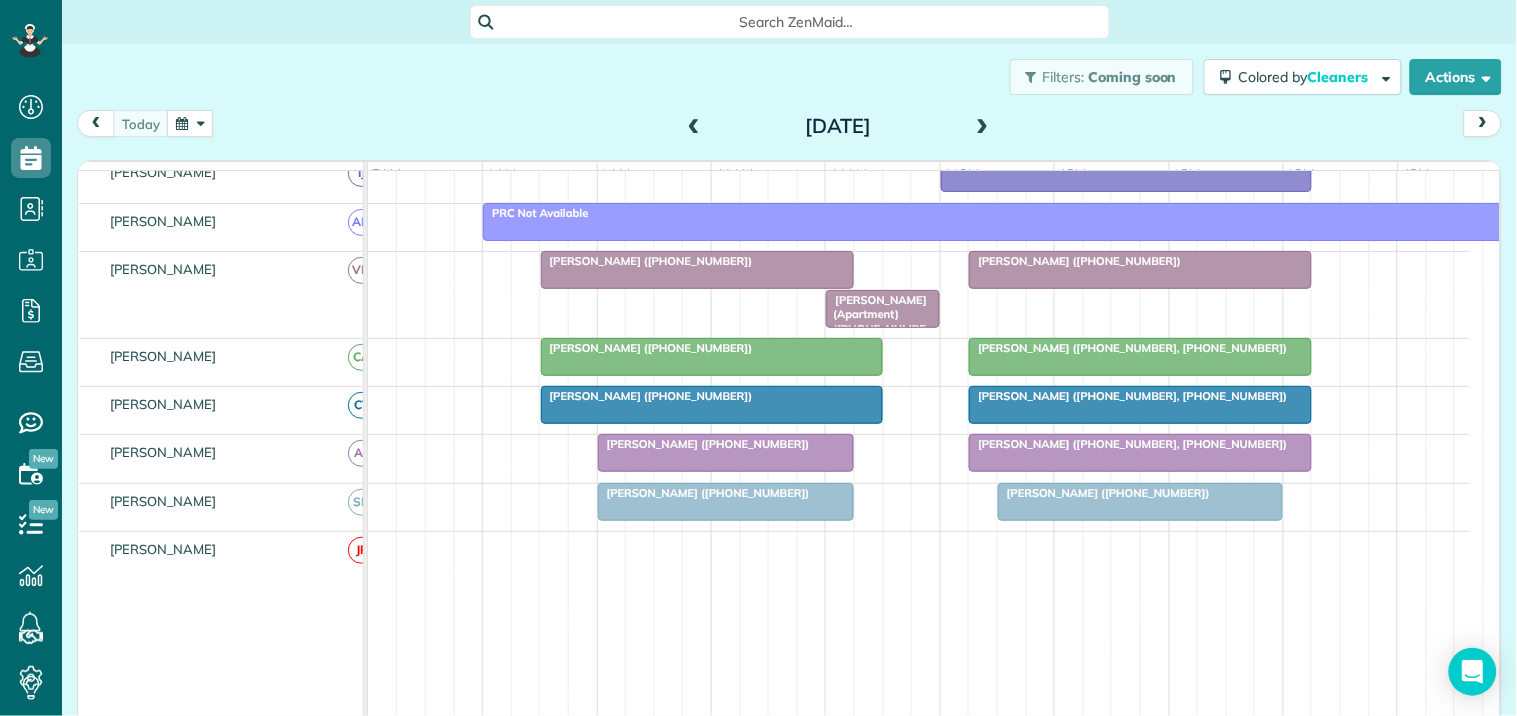 scroll, scrollTop: 420, scrollLeft: 0, axis: vertical 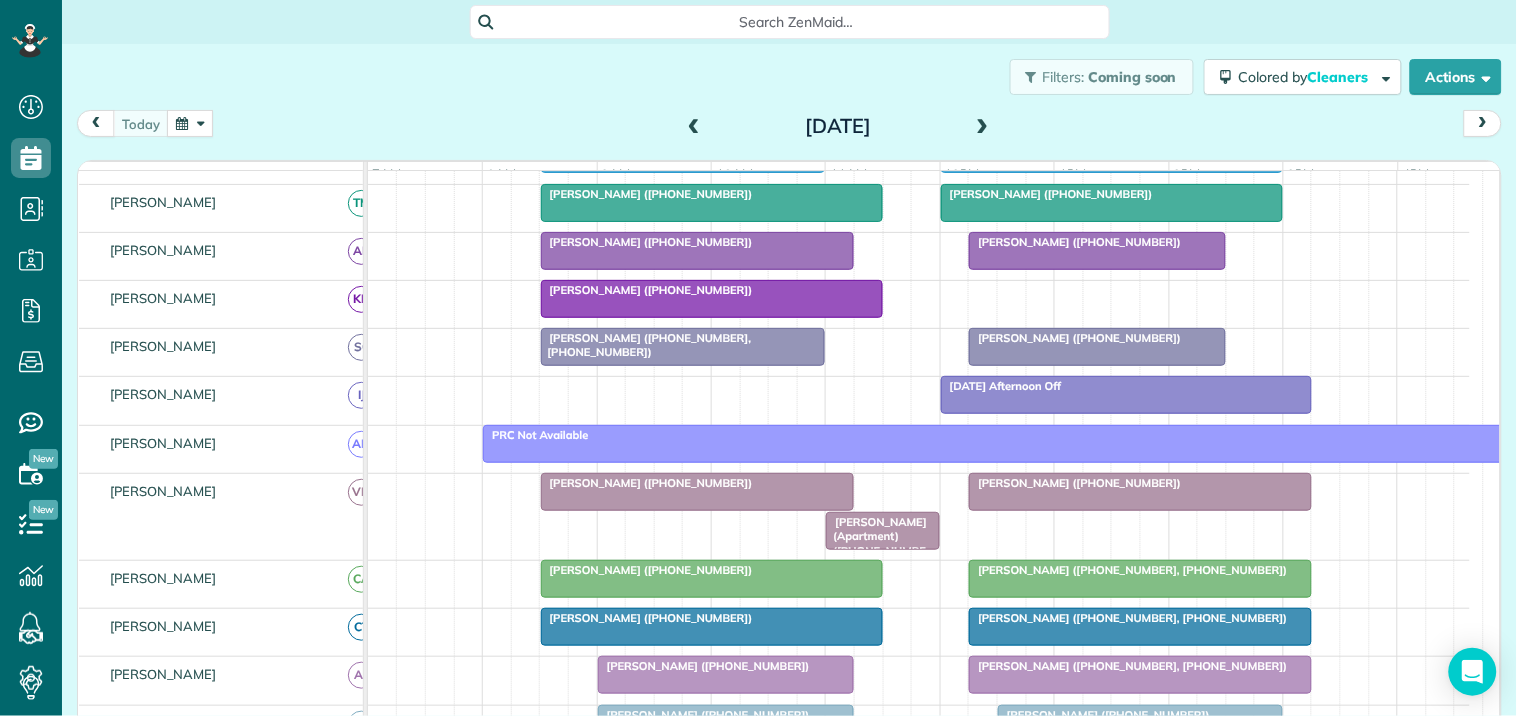 click at bounding box center (983, 127) 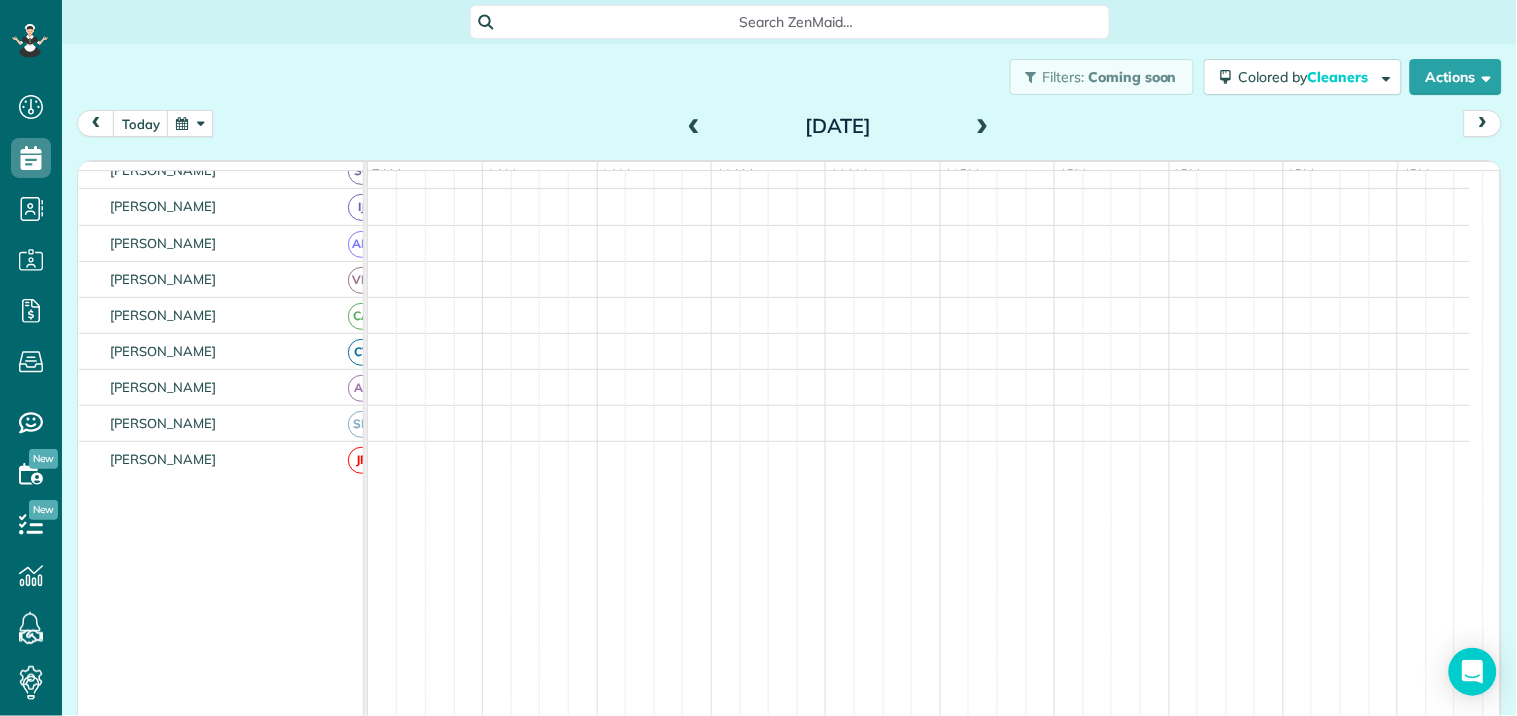 scroll, scrollTop: 281, scrollLeft: 0, axis: vertical 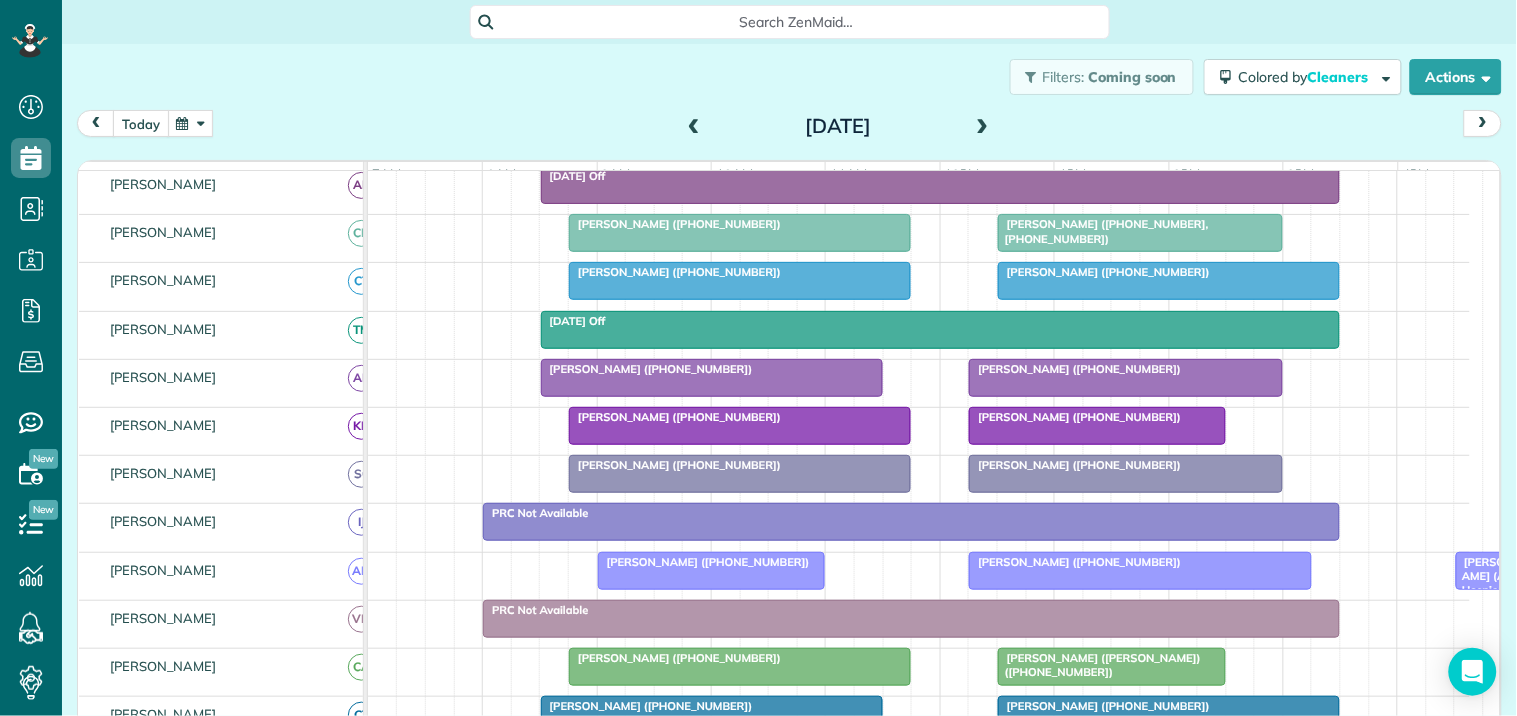 drag, startPoint x: 147, startPoint y: 113, endPoint x: 177, endPoint y: 120, distance: 30.805843 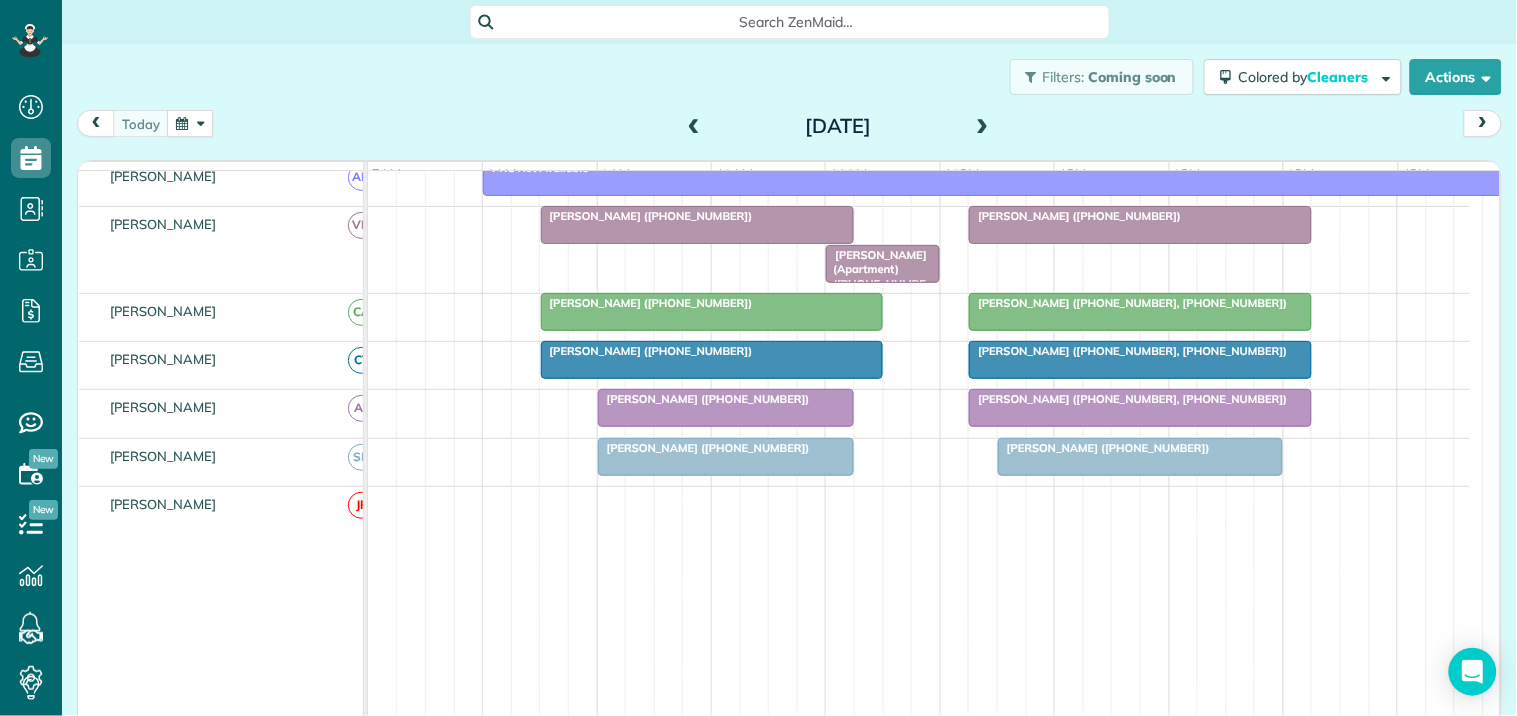 click on "[PERSON_NAME] ([PHONE_NUMBER], [PHONE_NUMBER])" at bounding box center (1128, 303) 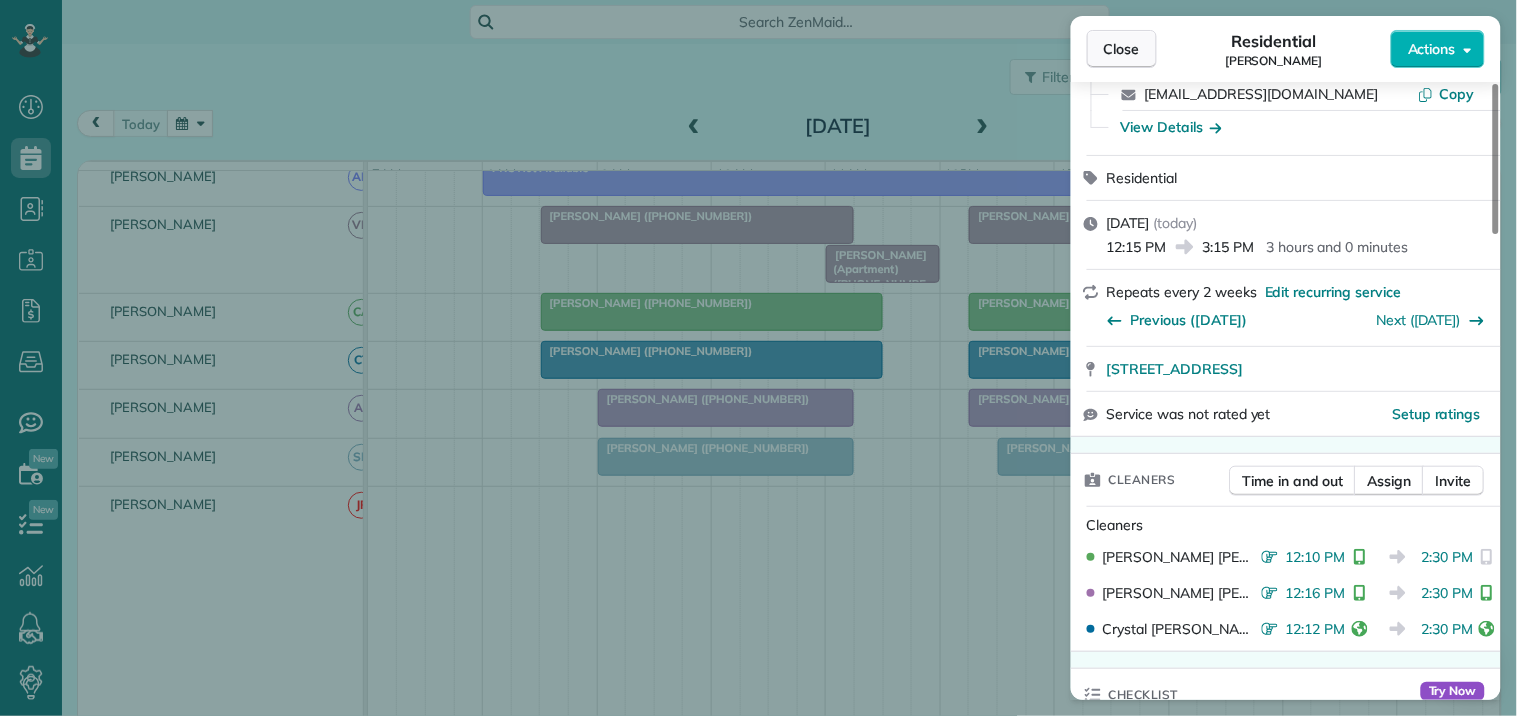 click on "Close" at bounding box center (1122, 49) 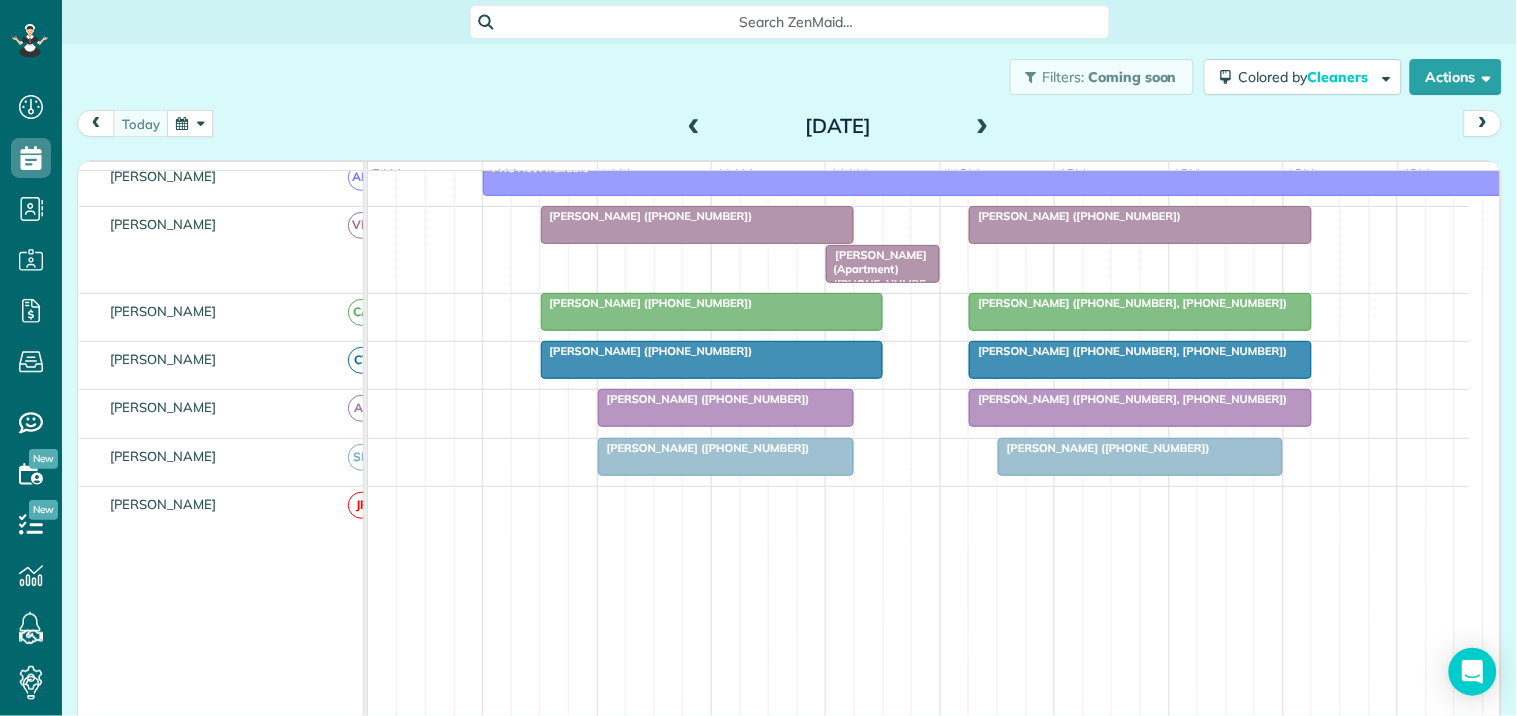 click on "[PERSON_NAME] ([PHONE_NUMBER])" at bounding box center [704, 399] 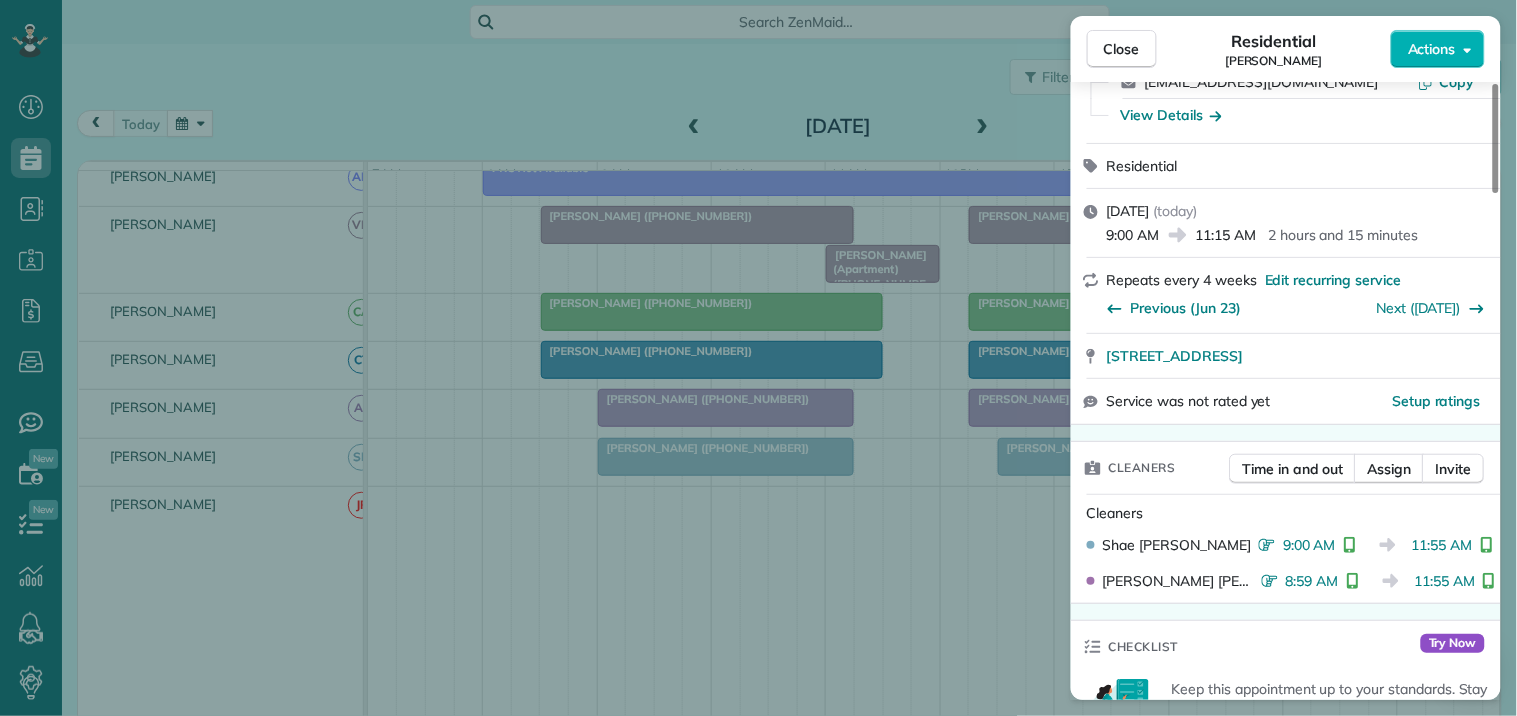scroll, scrollTop: 333, scrollLeft: 0, axis: vertical 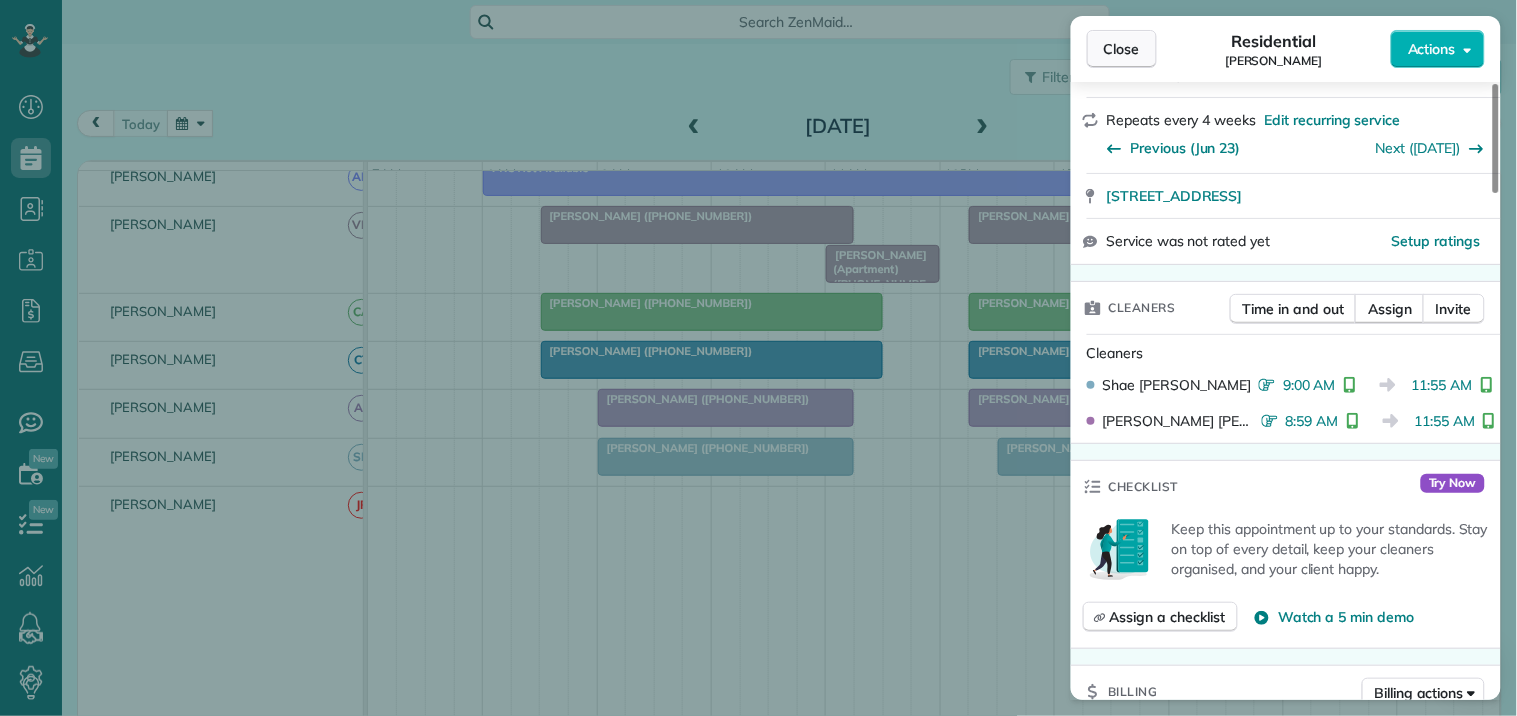 click on "Close" at bounding box center [1122, 49] 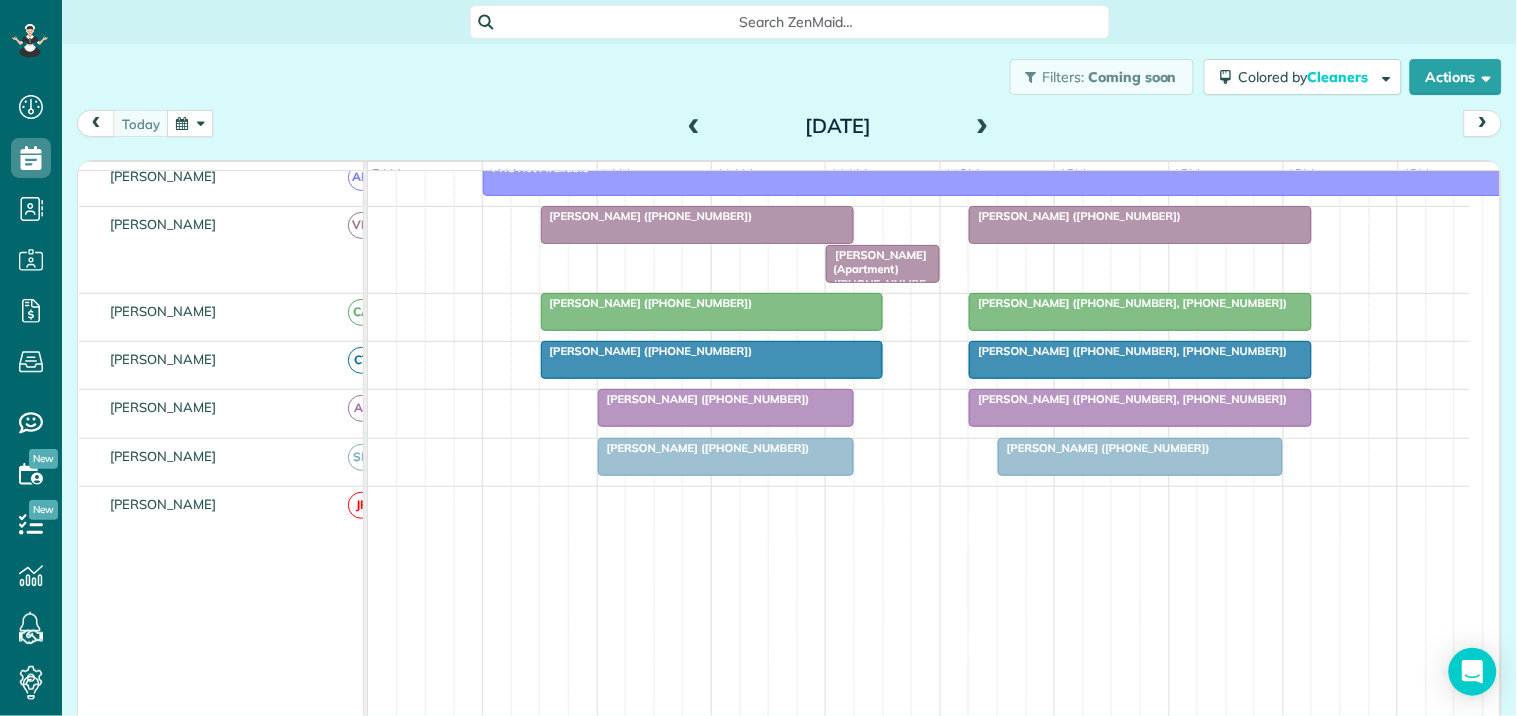click at bounding box center [1140, 457] 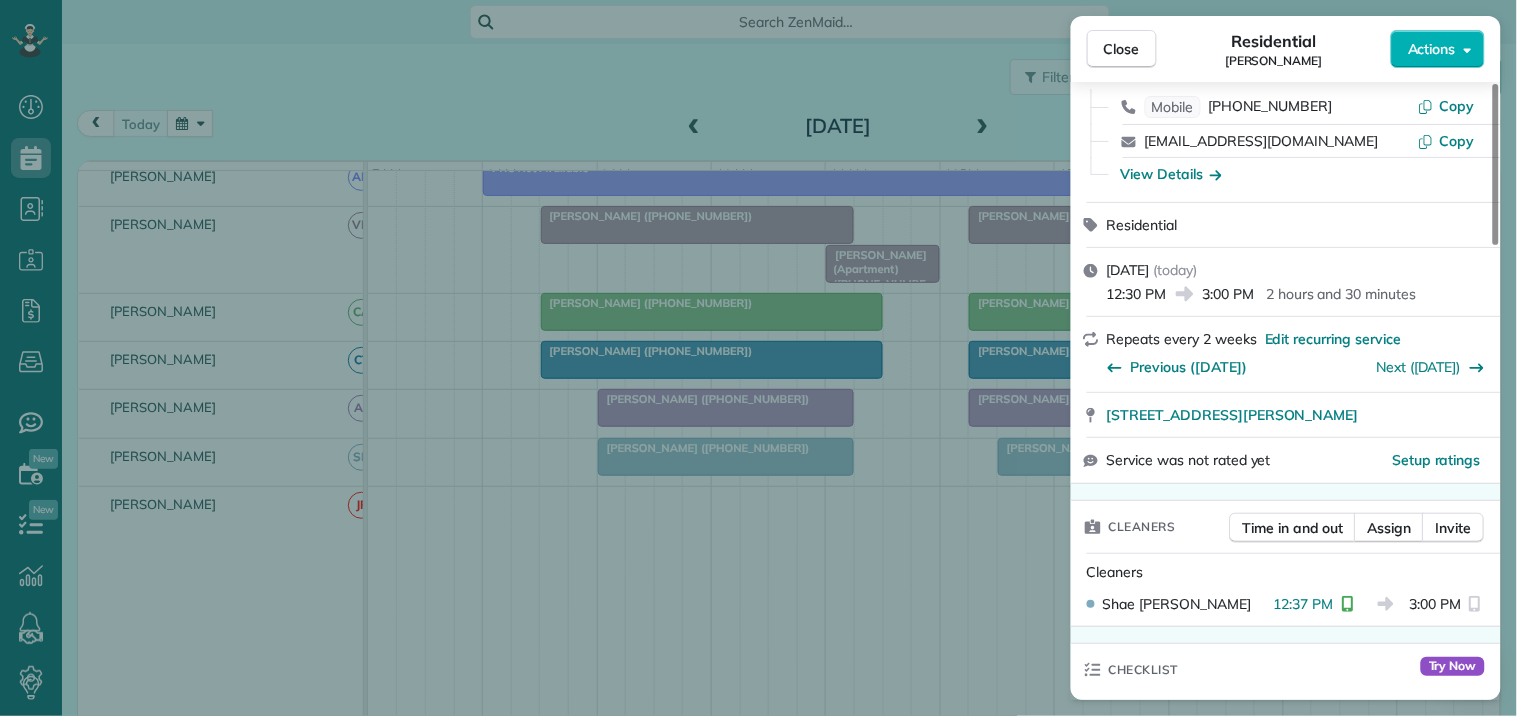 scroll, scrollTop: 333, scrollLeft: 0, axis: vertical 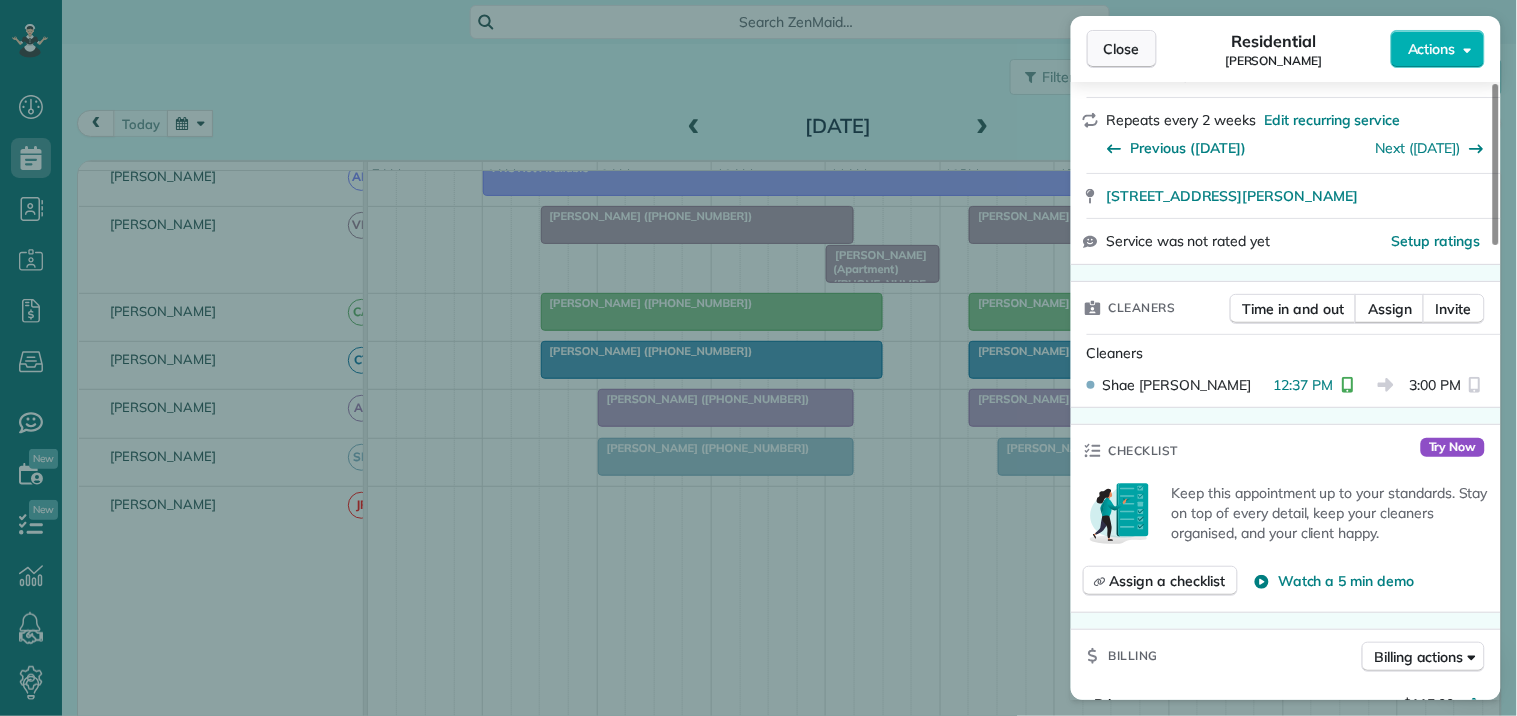 click on "Close" at bounding box center (1122, 49) 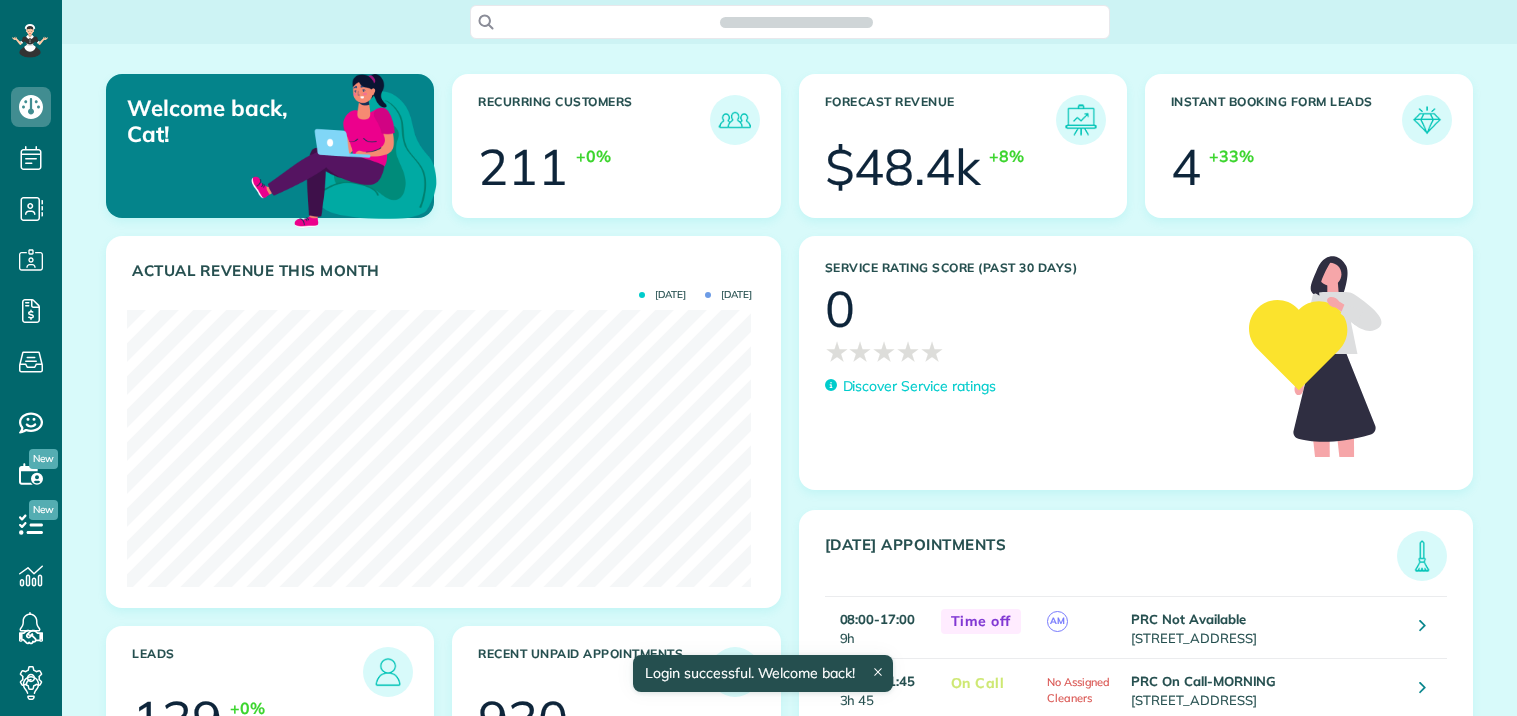 scroll, scrollTop: 0, scrollLeft: 0, axis: both 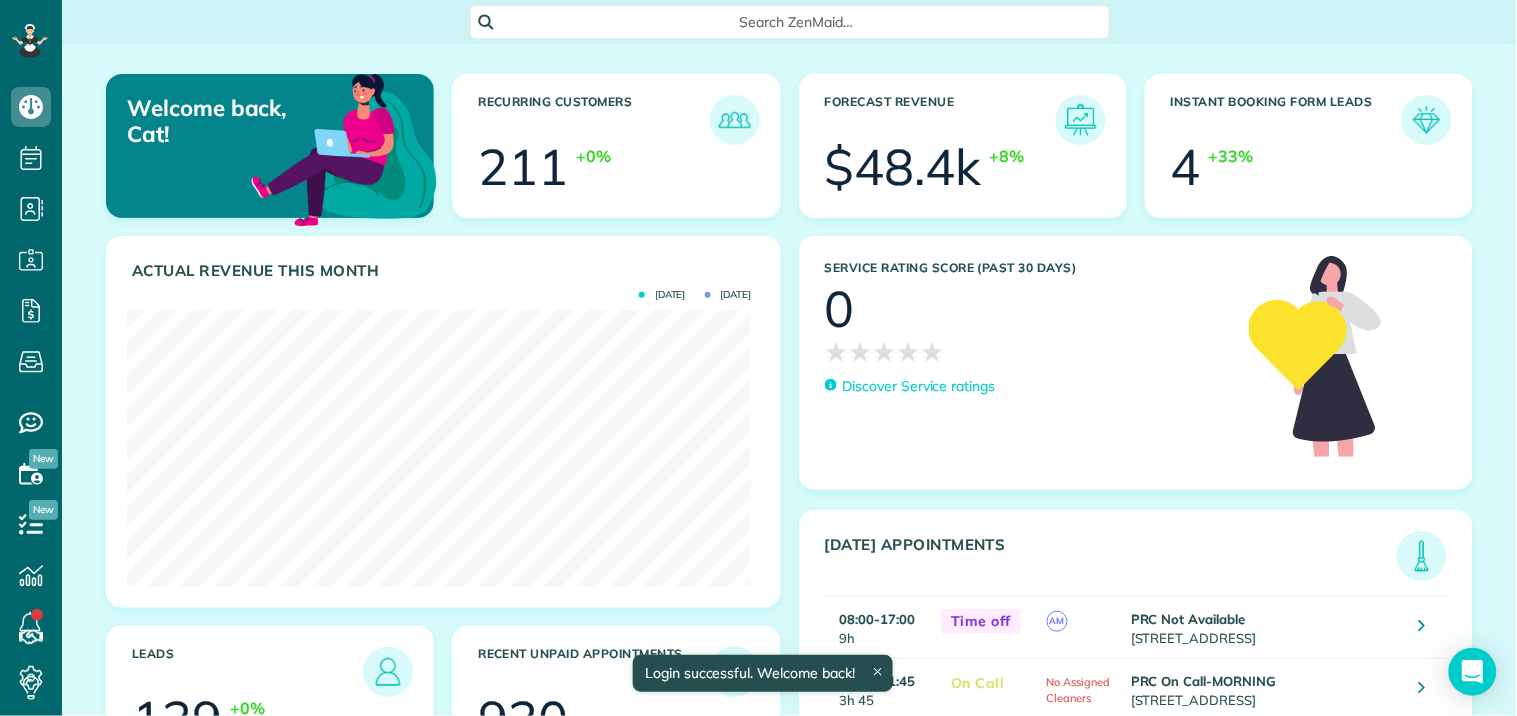click on "Search ZenMaid…" at bounding box center [797, 22] 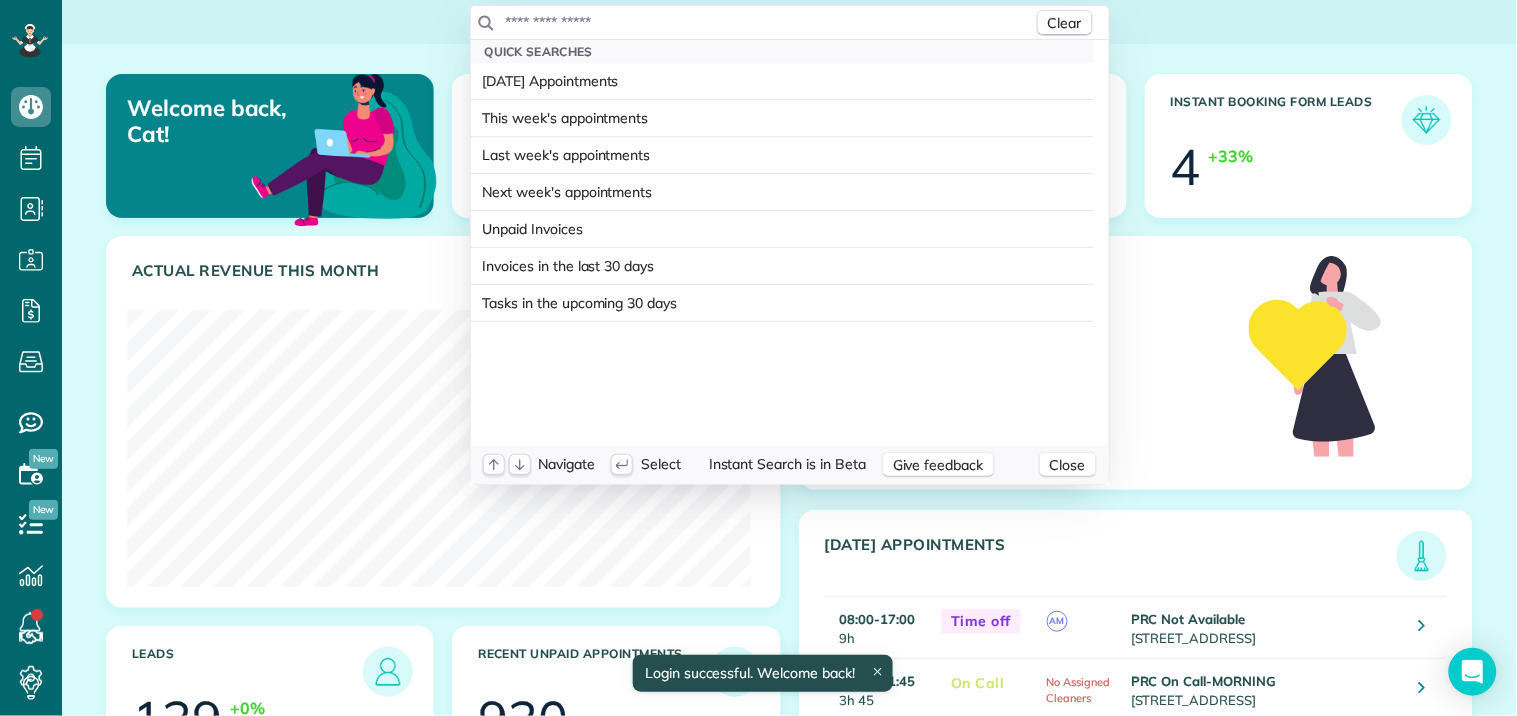click at bounding box center (769, 22) 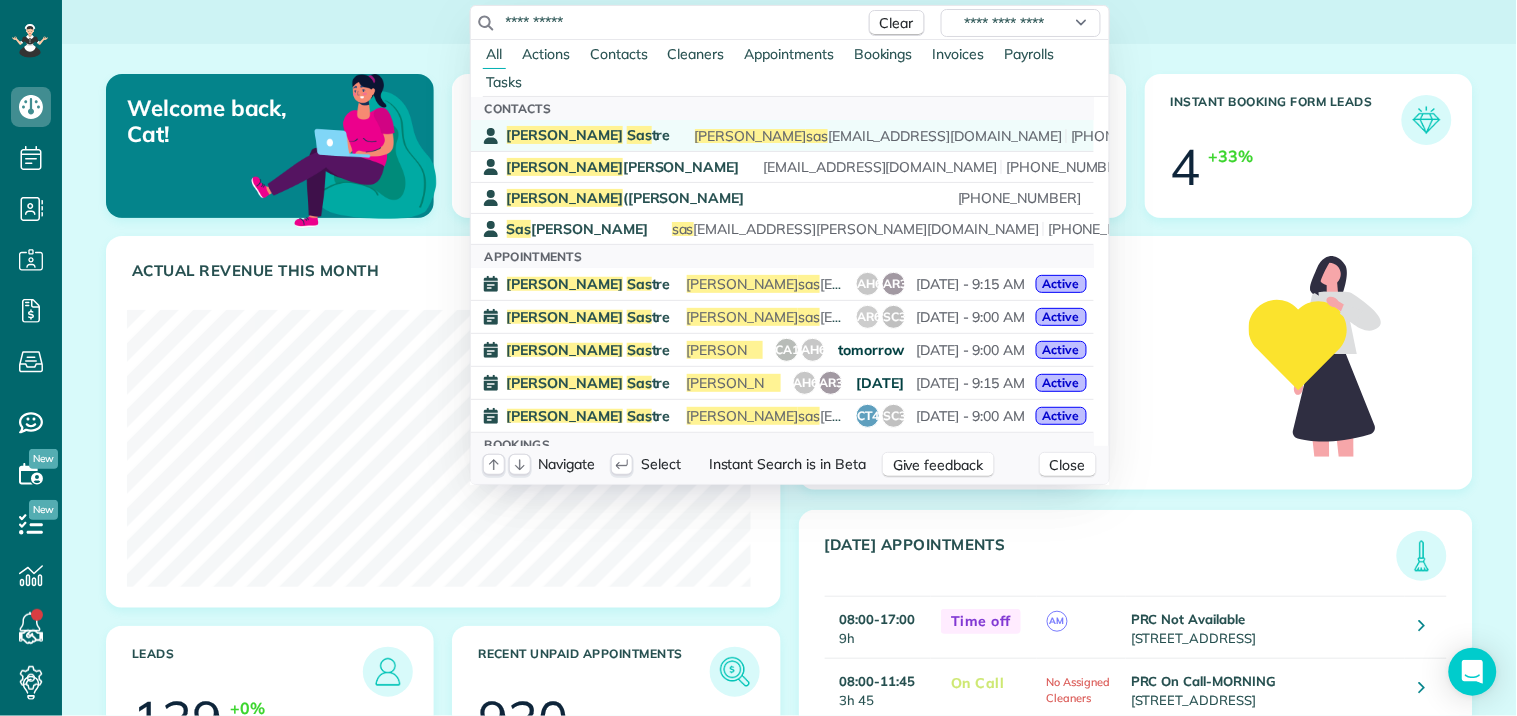 type on "**********" 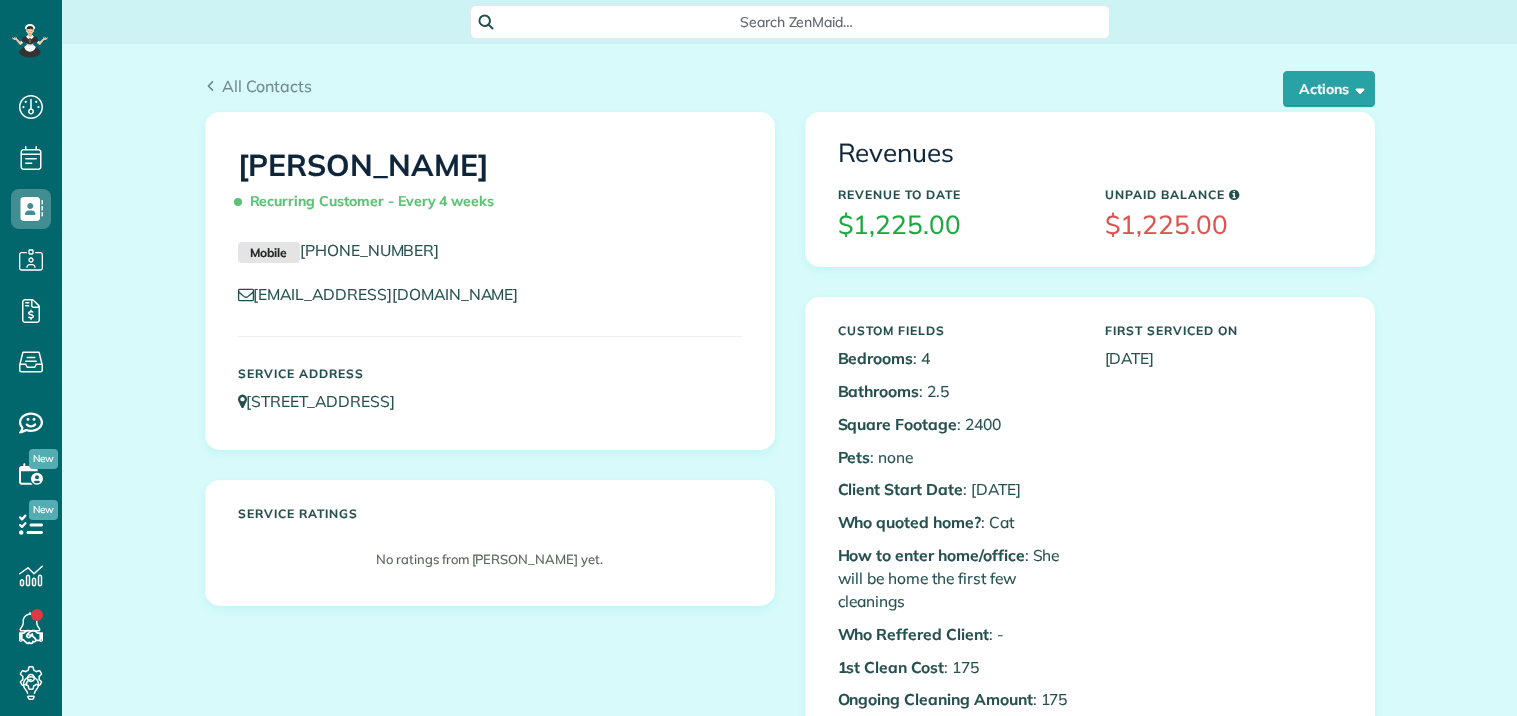 scroll, scrollTop: 0, scrollLeft: 0, axis: both 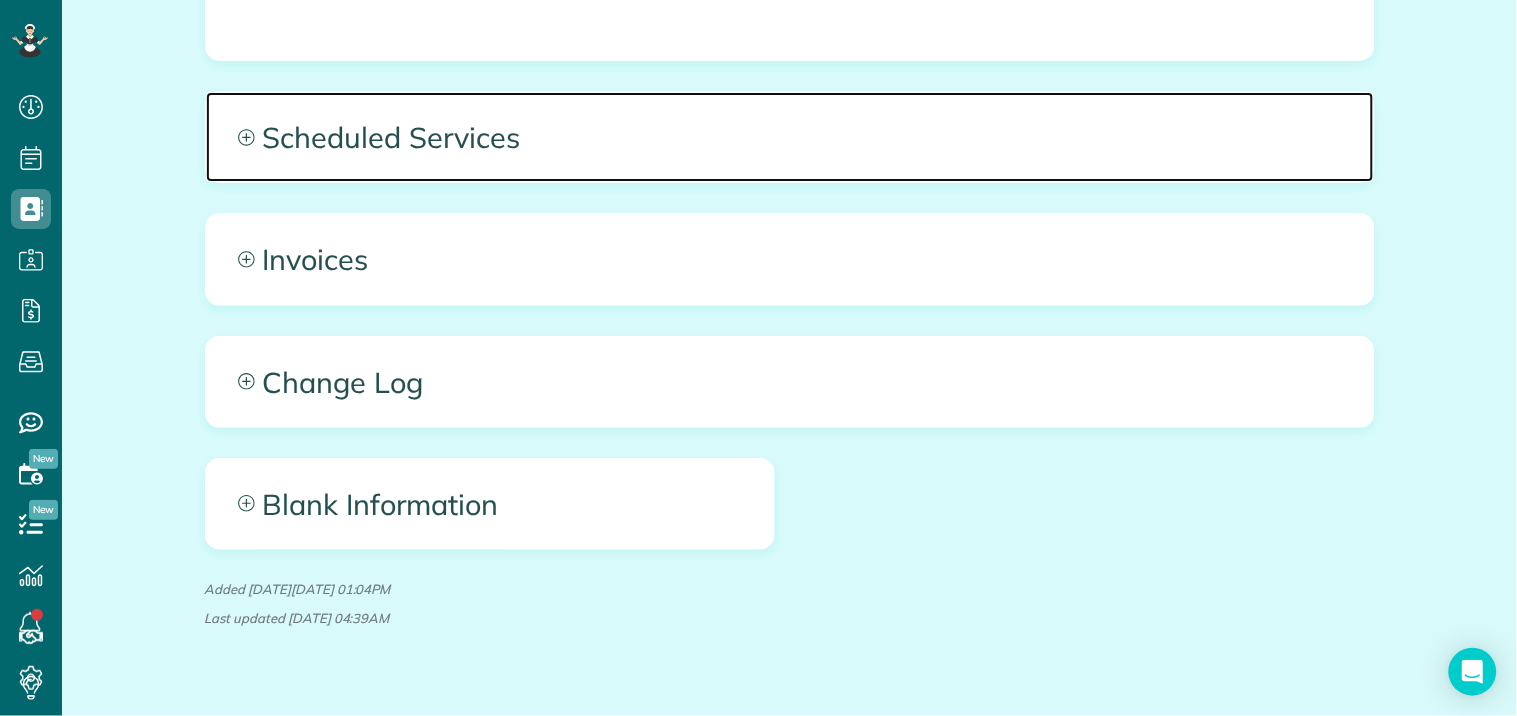 click 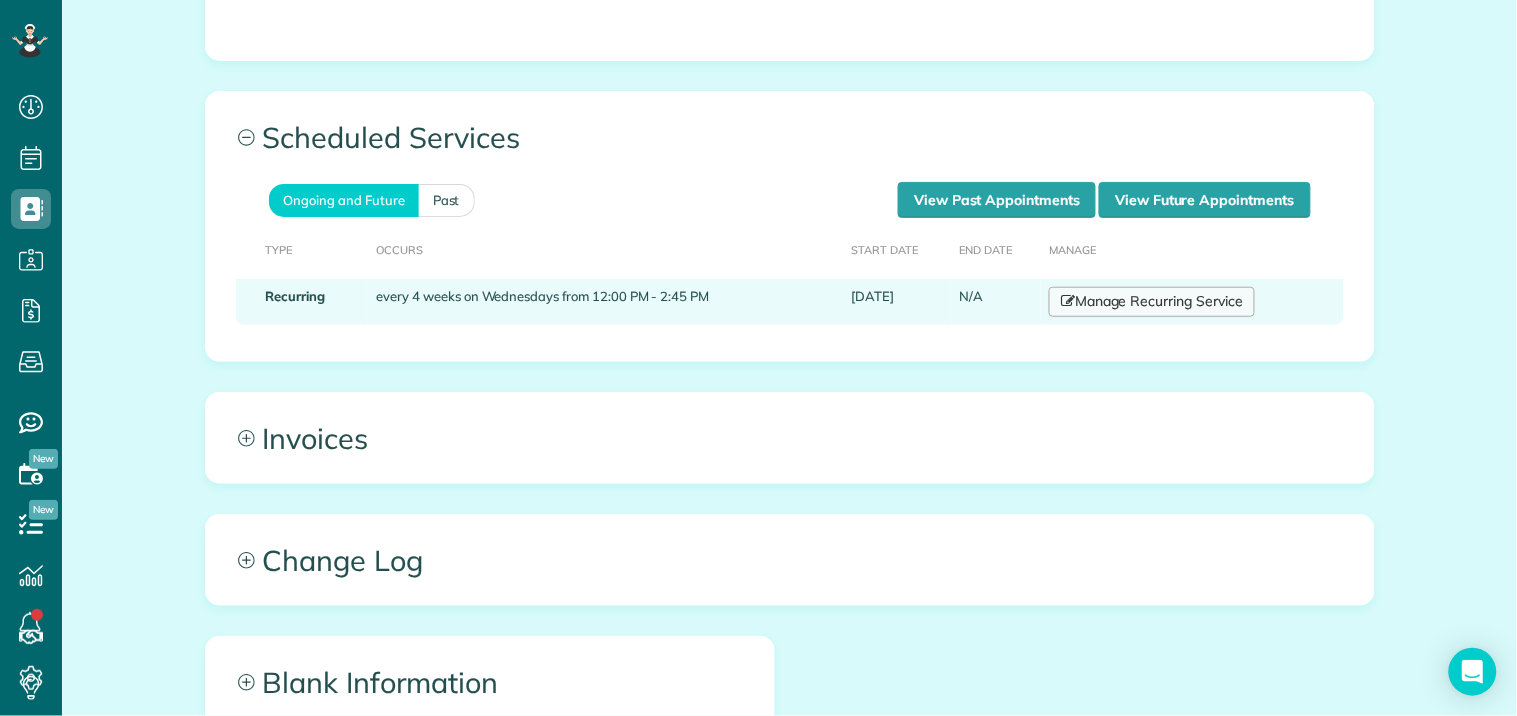 click on "Manage Recurring Service" at bounding box center (1152, 302) 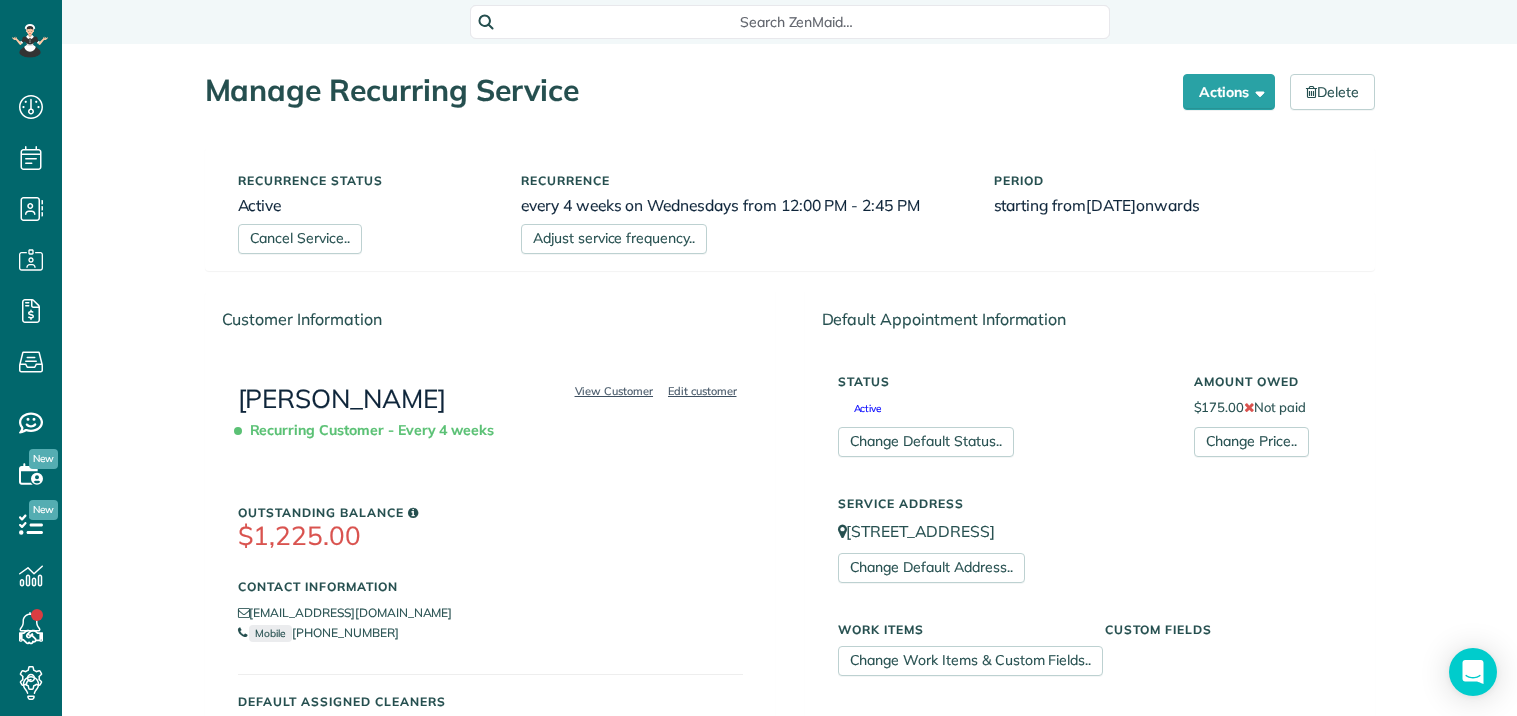 scroll, scrollTop: 0, scrollLeft: 0, axis: both 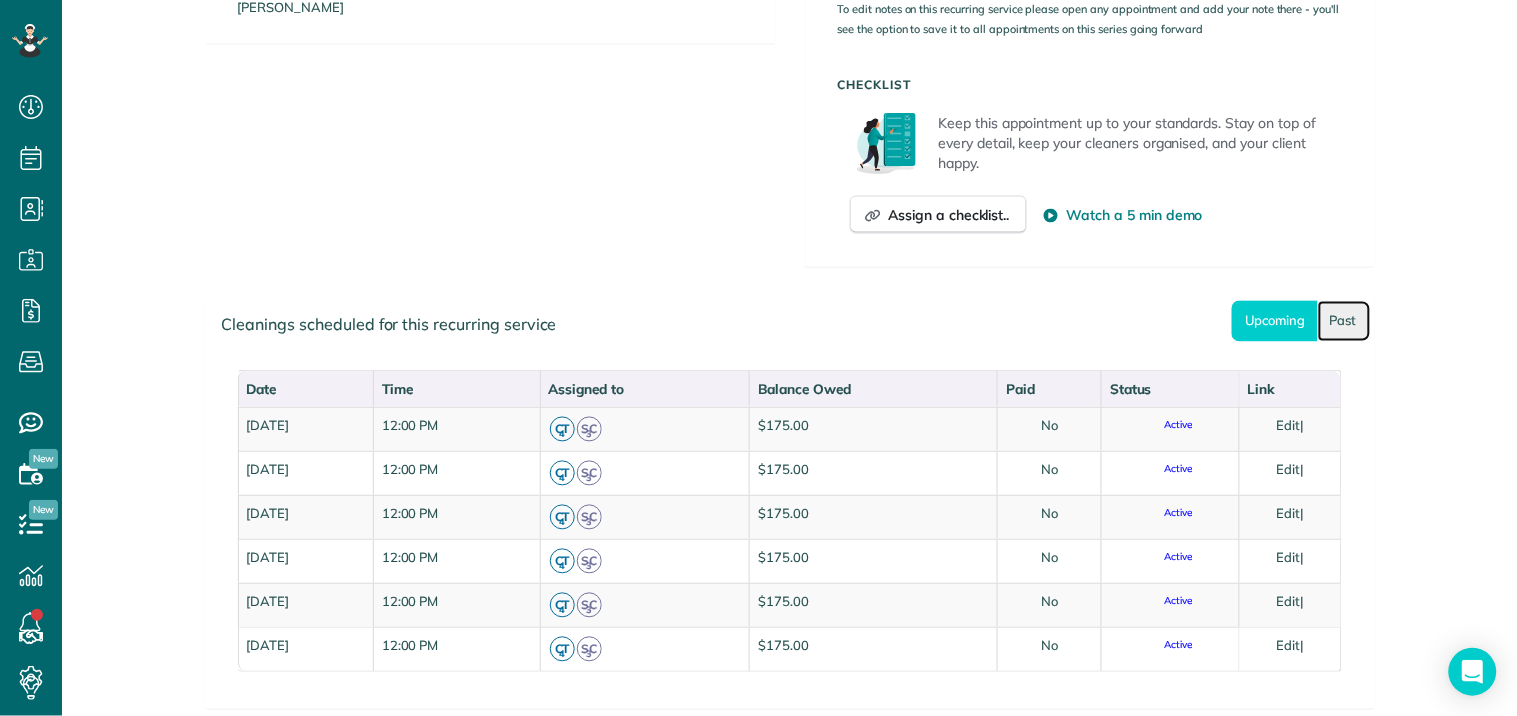 click on "Past" at bounding box center (1344, 321) 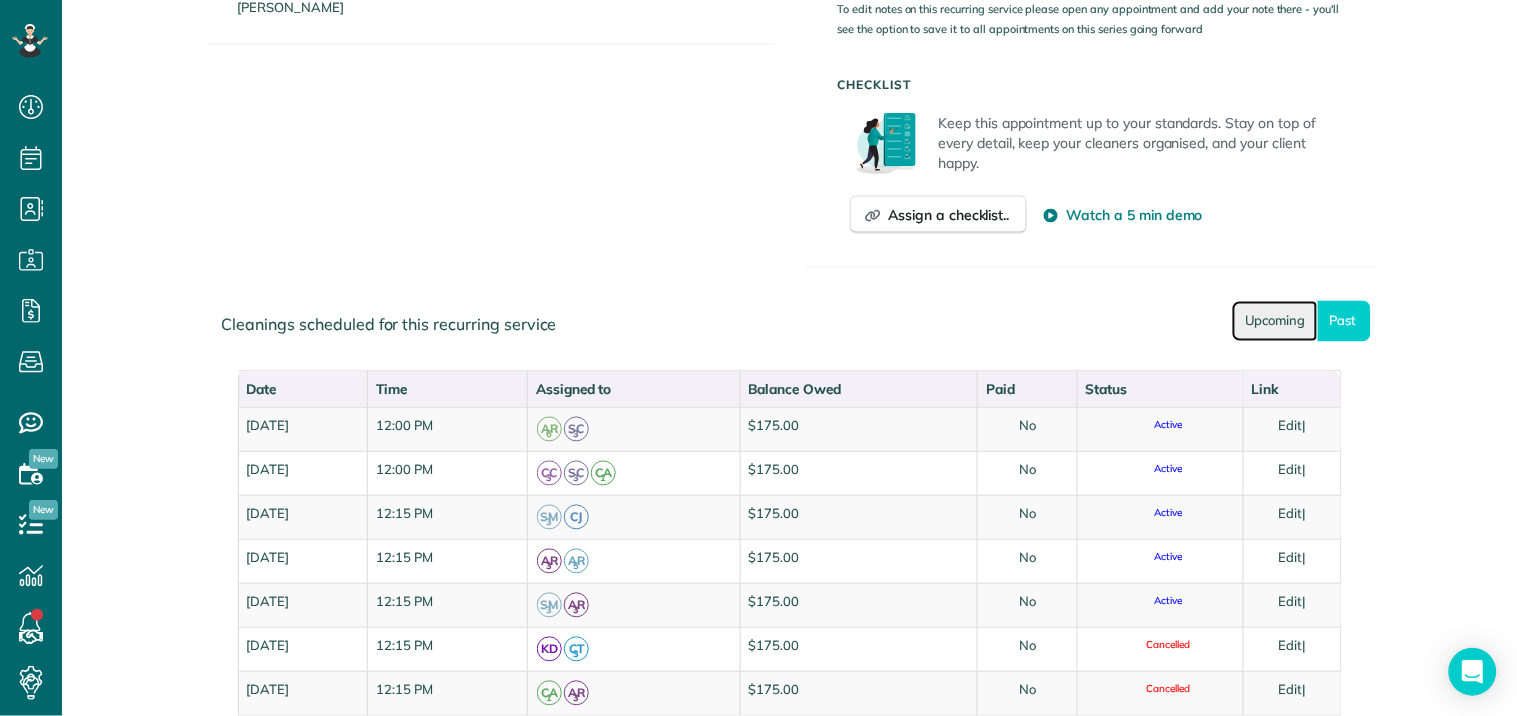 click on "Upcoming" at bounding box center [1275, 321] 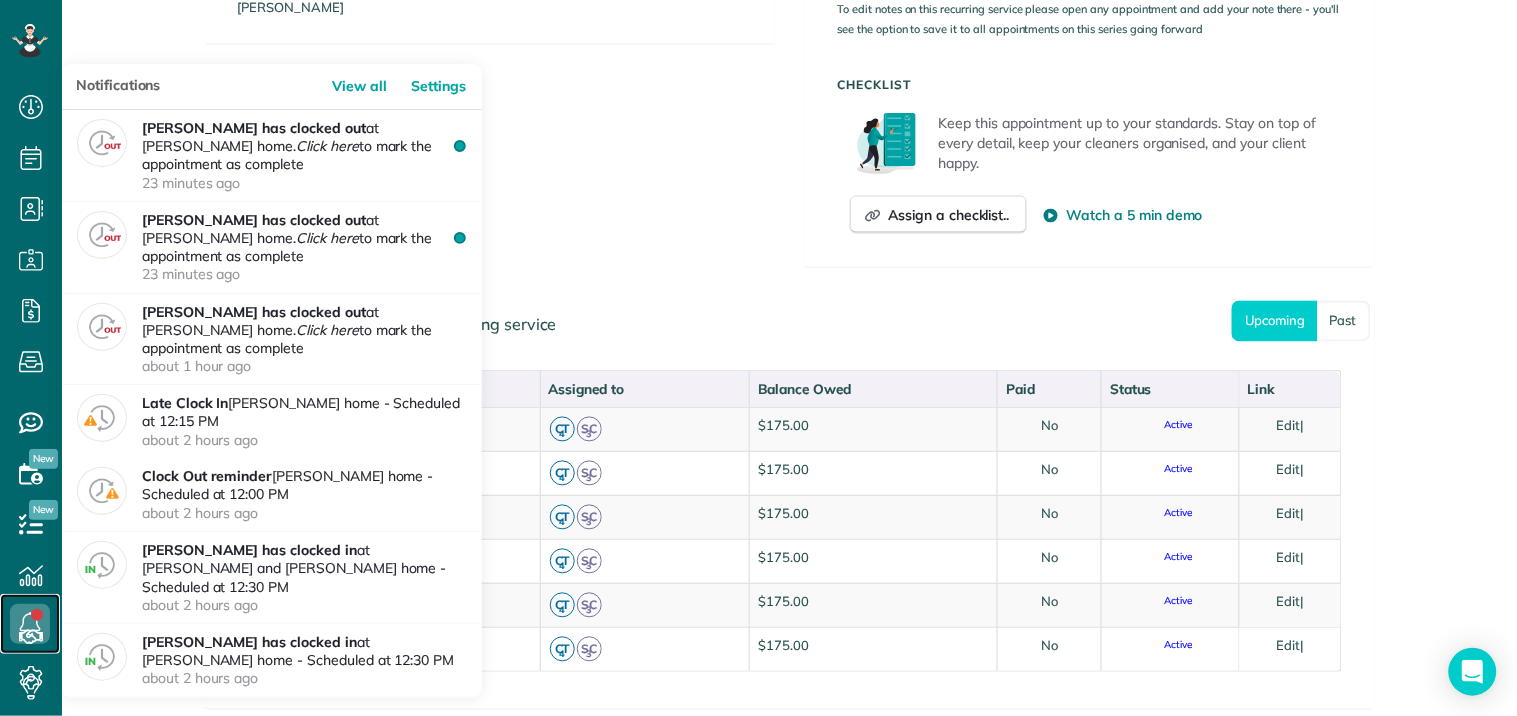 click at bounding box center [30, 624] 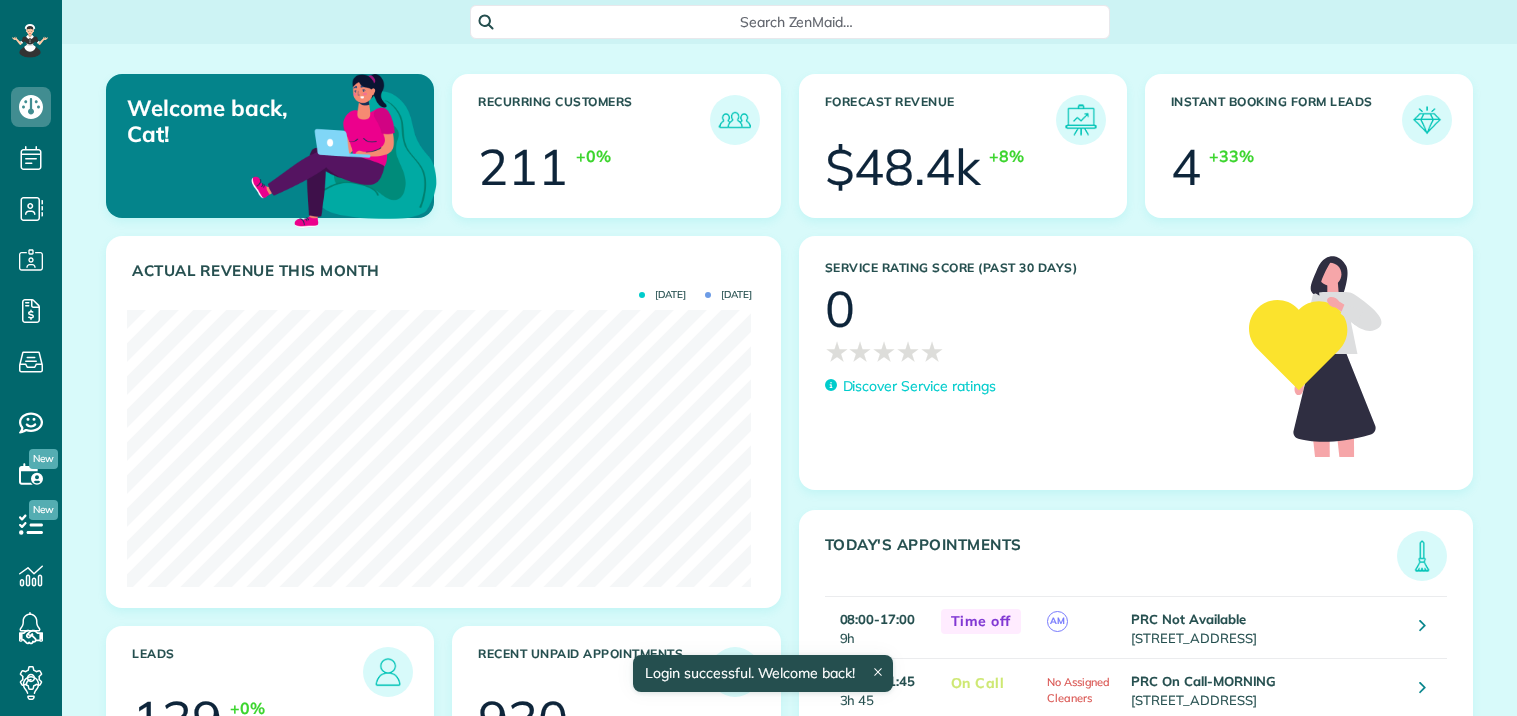 scroll, scrollTop: 0, scrollLeft: 0, axis: both 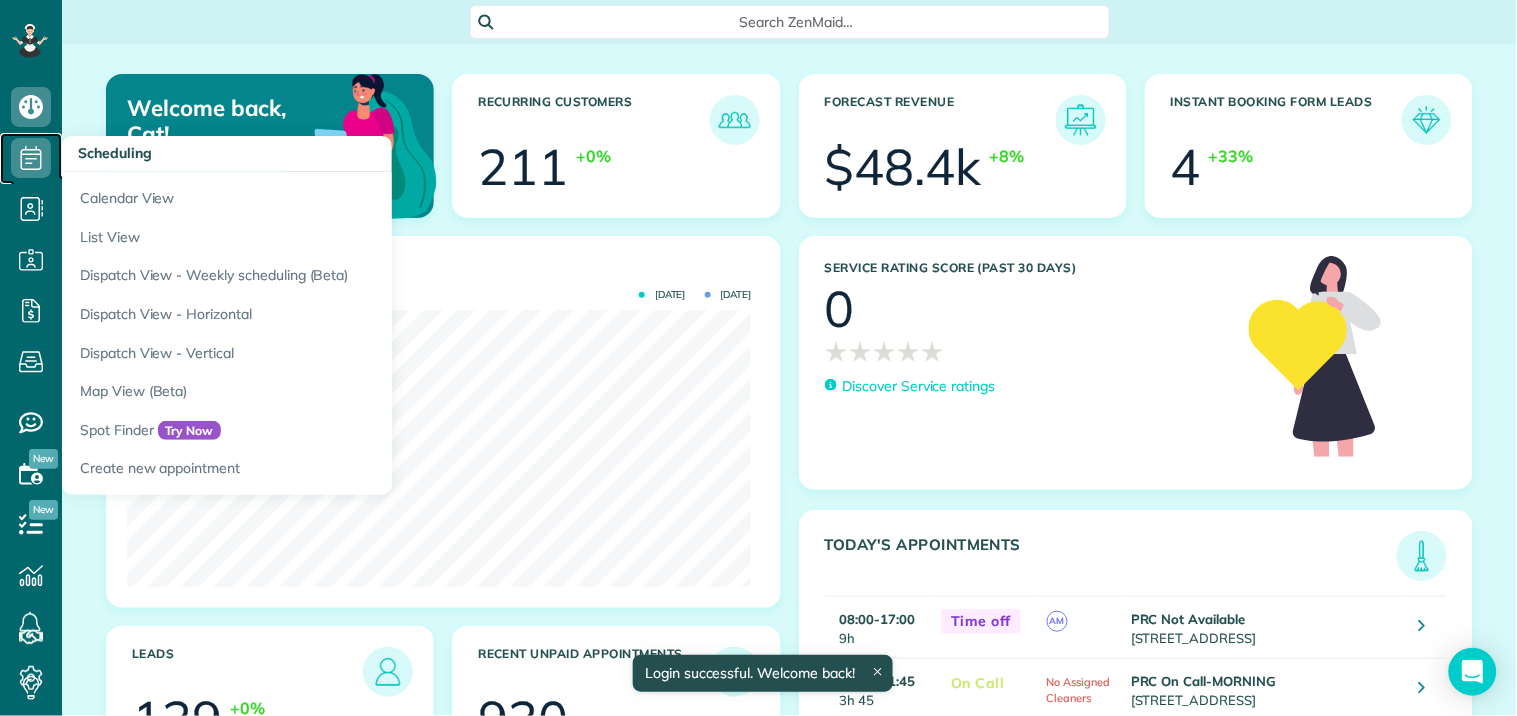 click 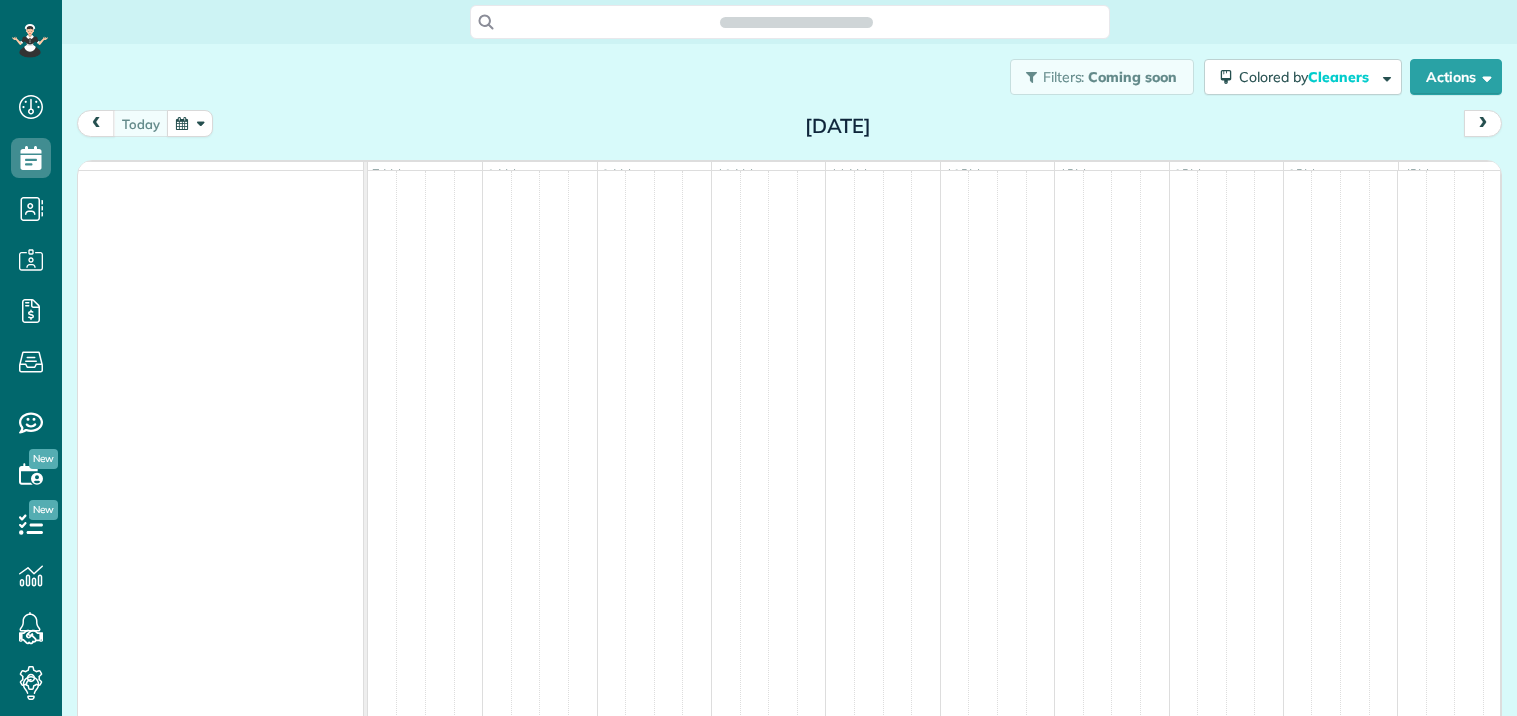 scroll, scrollTop: 0, scrollLeft: 0, axis: both 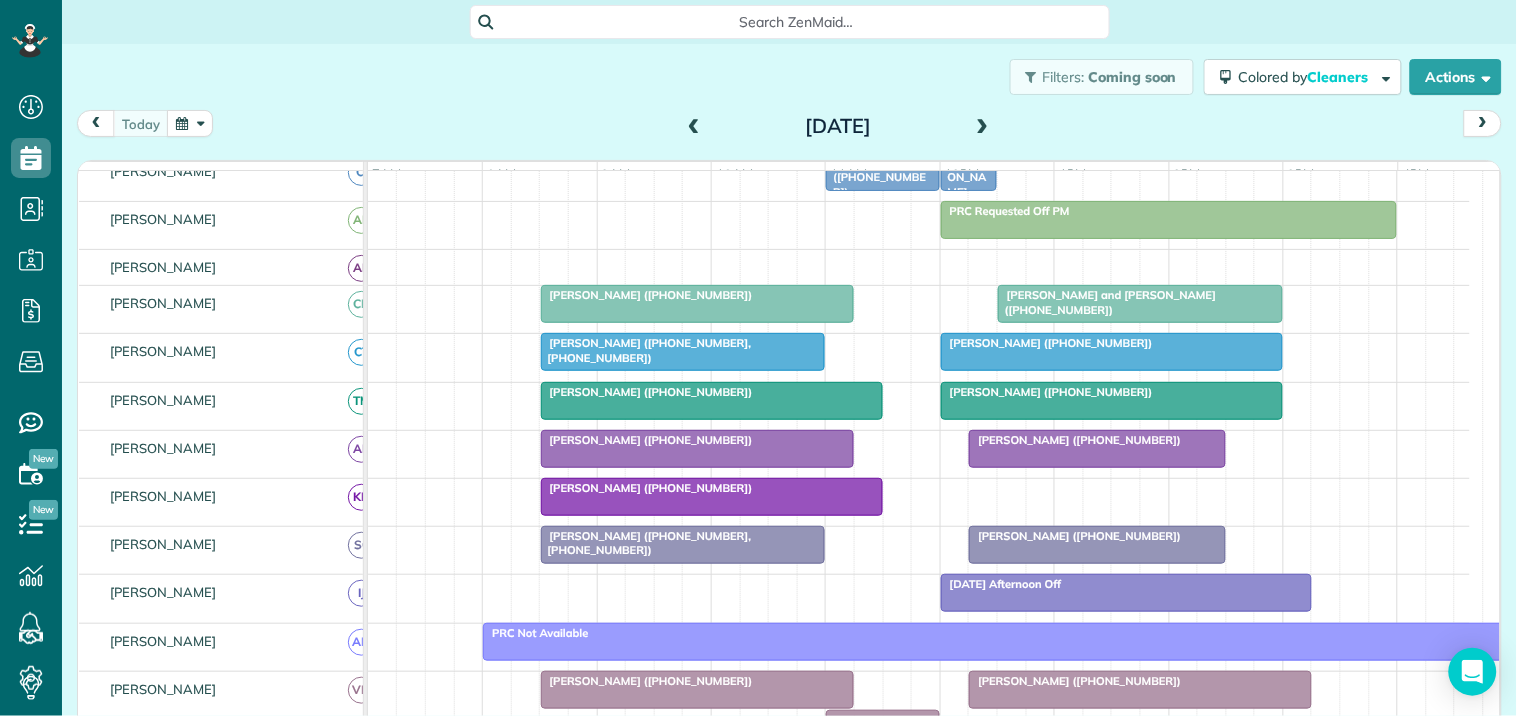 click on "[PERSON_NAME] and [PERSON_NAME] ([PHONE_NUMBER])" at bounding box center (1106, 302) 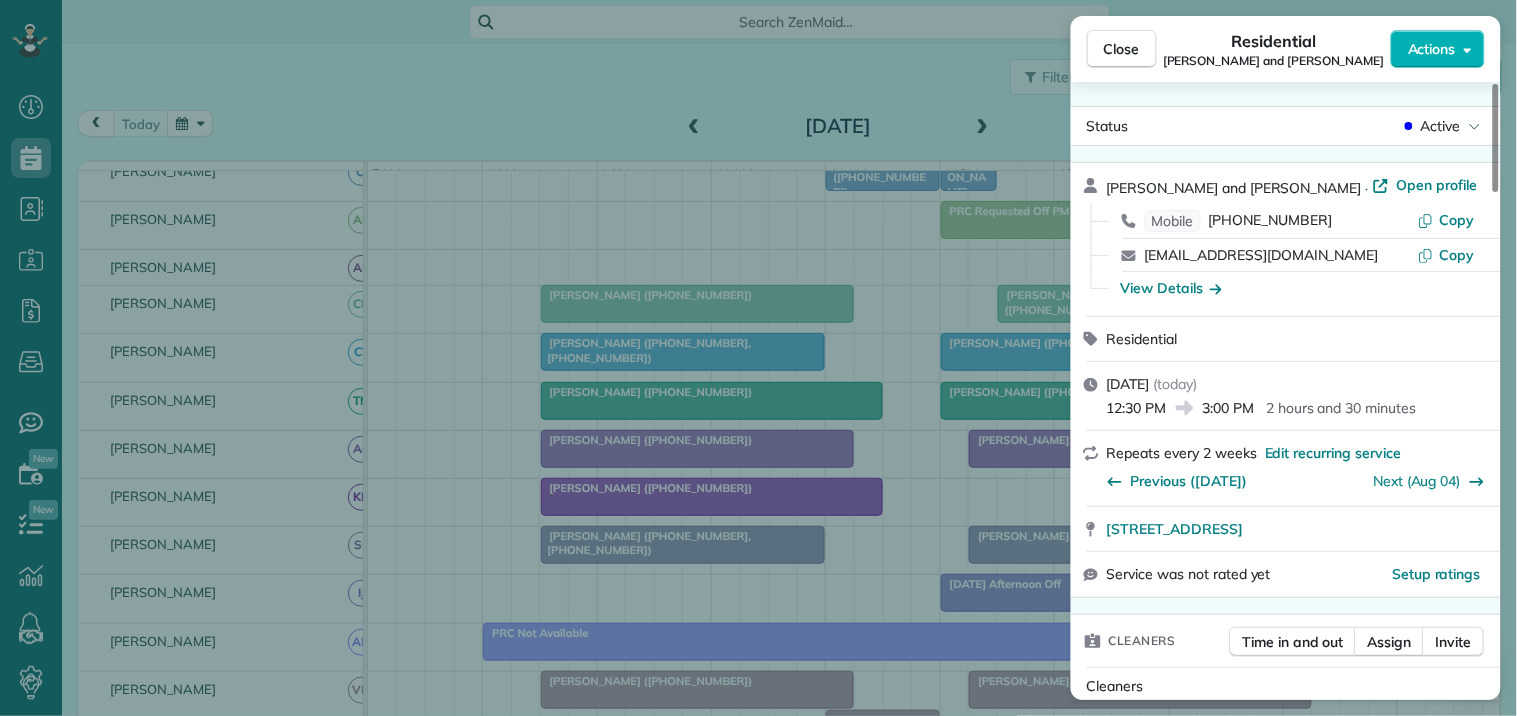 scroll, scrollTop: 333, scrollLeft: 0, axis: vertical 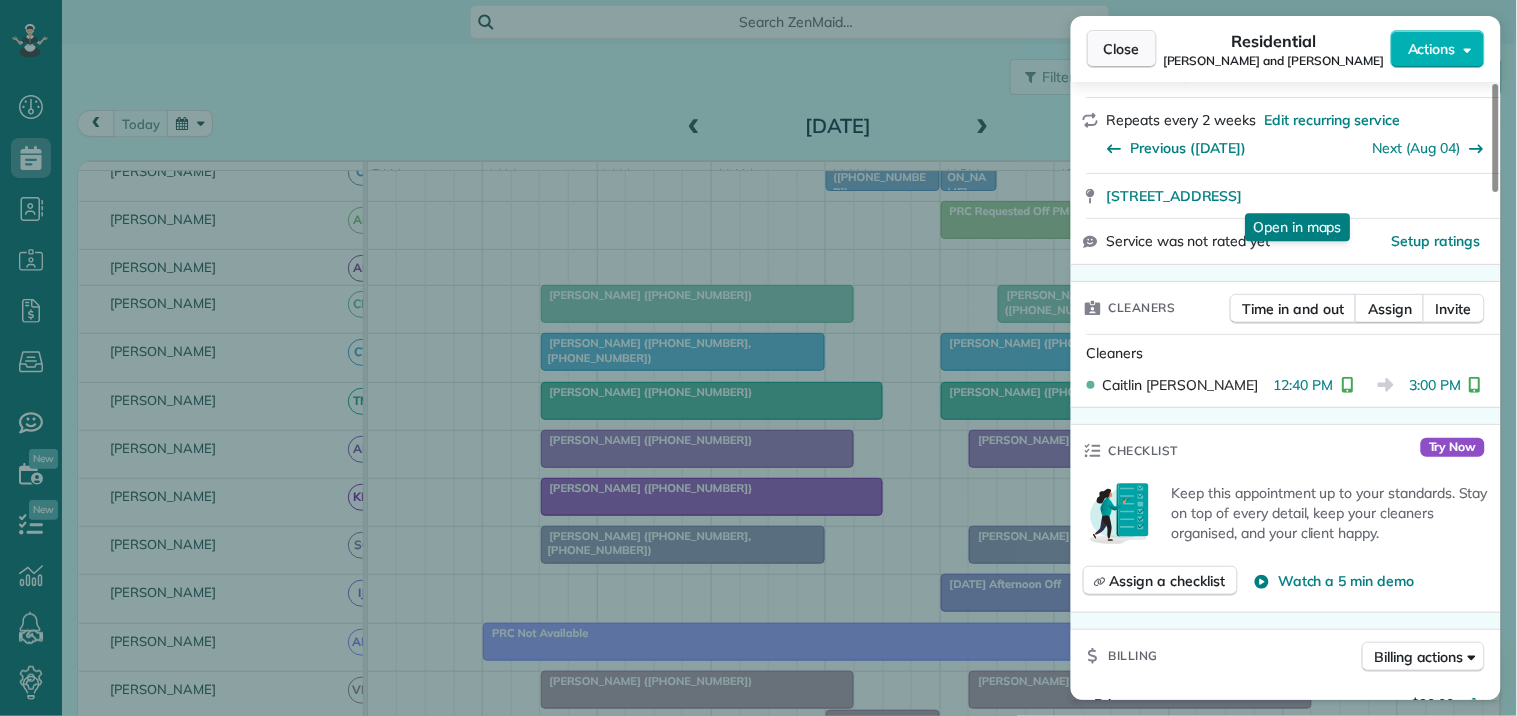 click on "Close" at bounding box center (1122, 49) 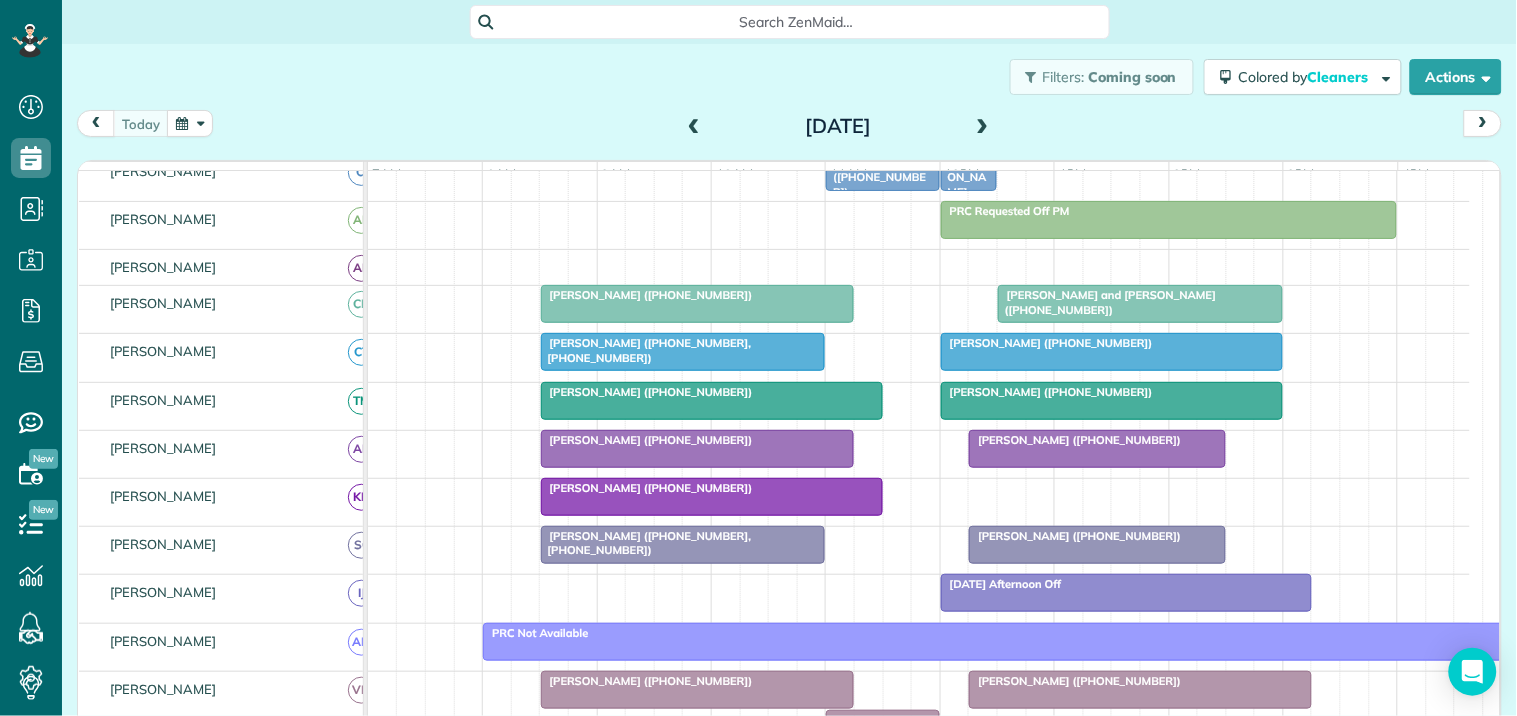 click on "[PERSON_NAME] ([PHONE_NUMBER])" at bounding box center (1047, 343) 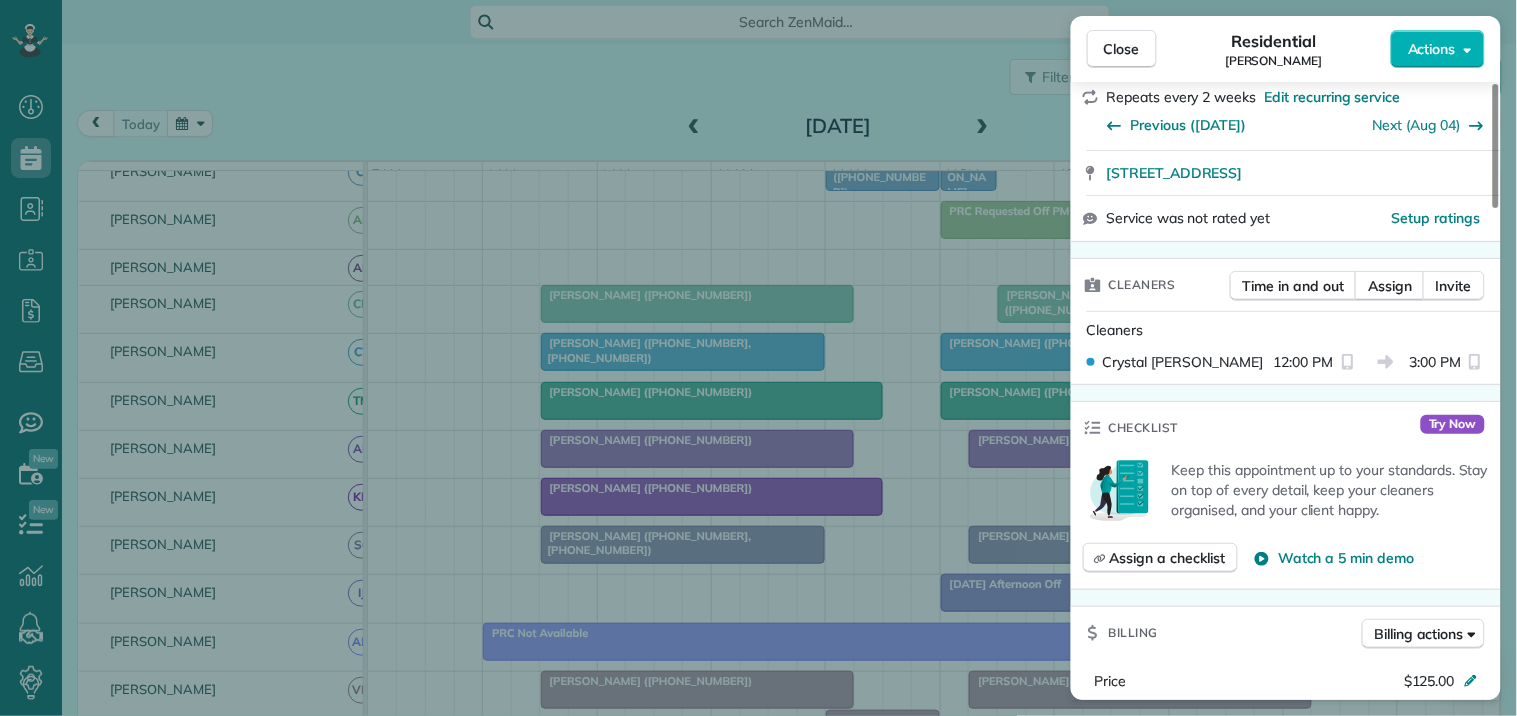 scroll, scrollTop: 444, scrollLeft: 0, axis: vertical 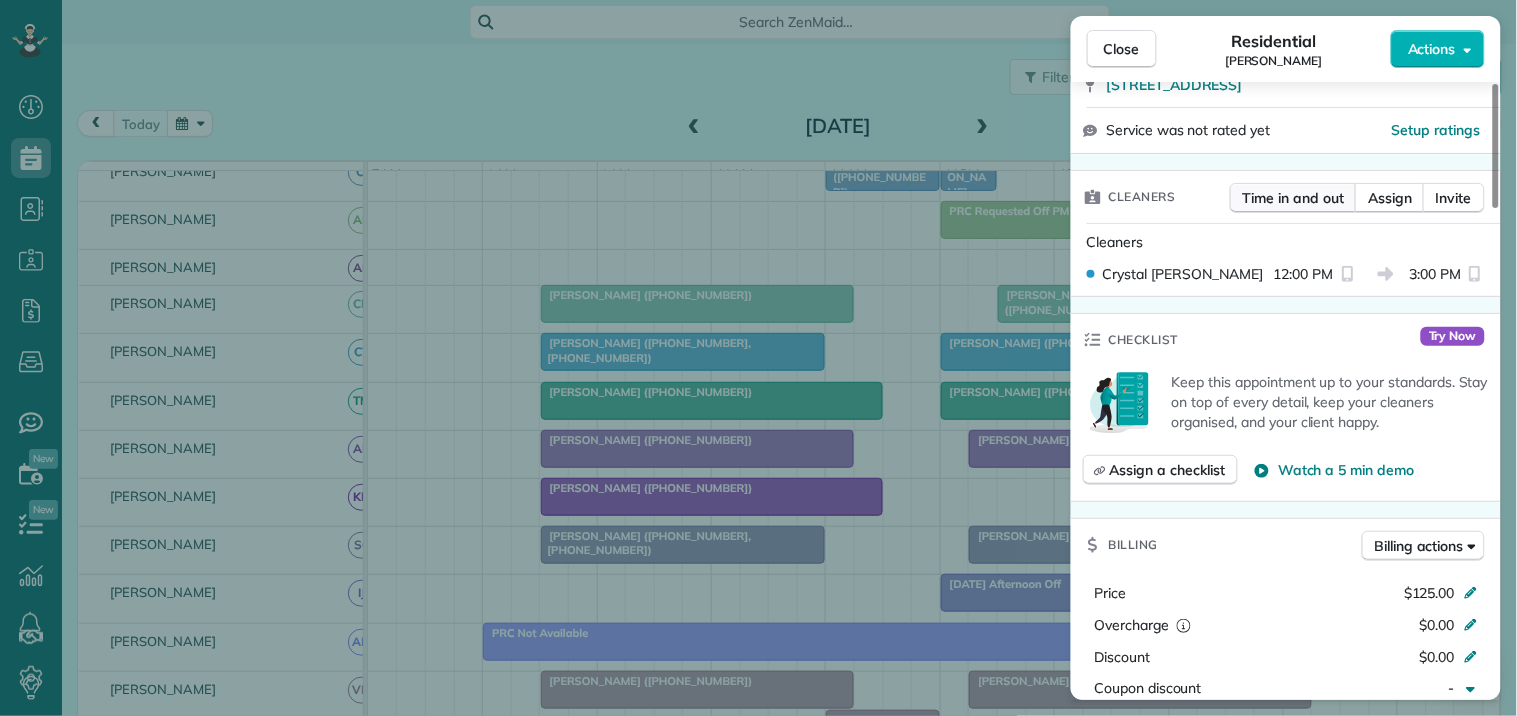 click on "Time in and out" at bounding box center [1293, 198] 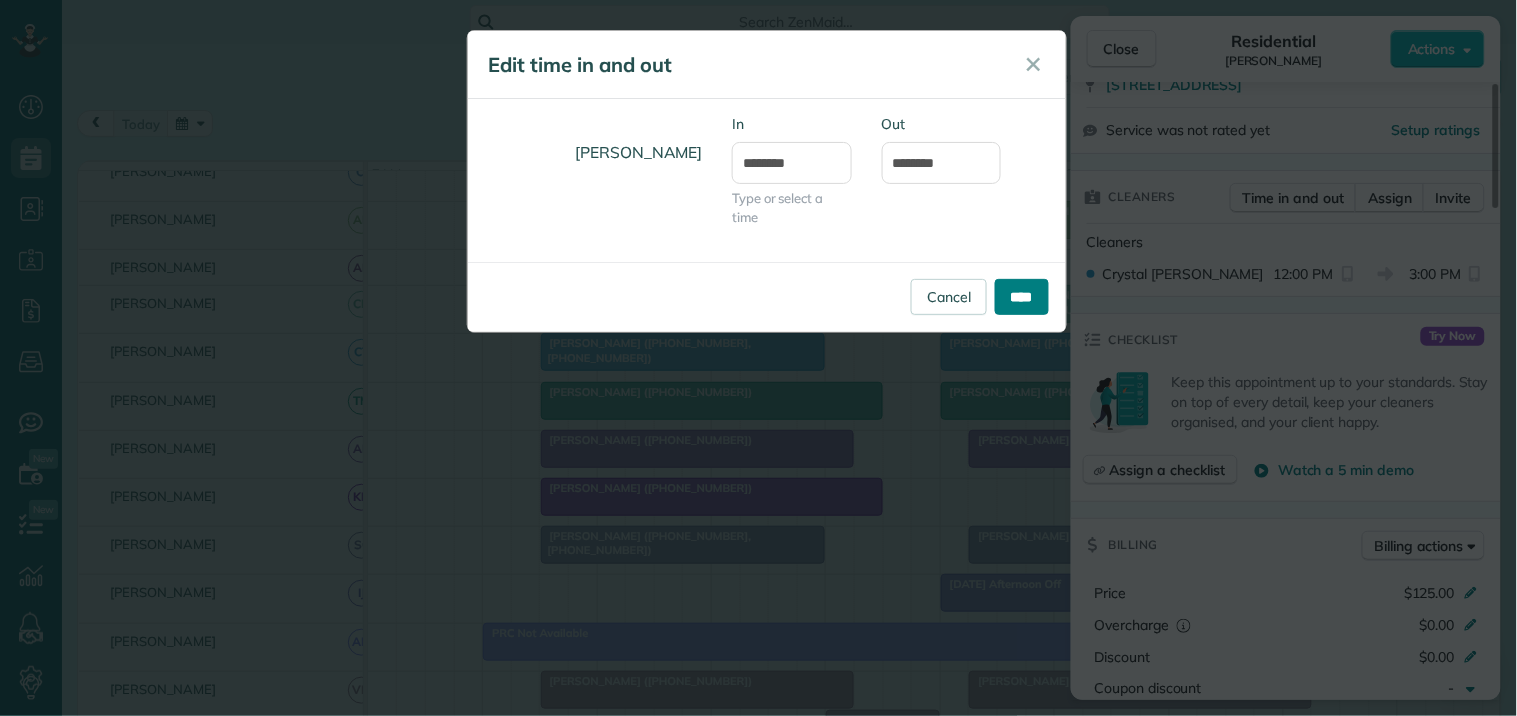 click on "****" at bounding box center (1022, 297) 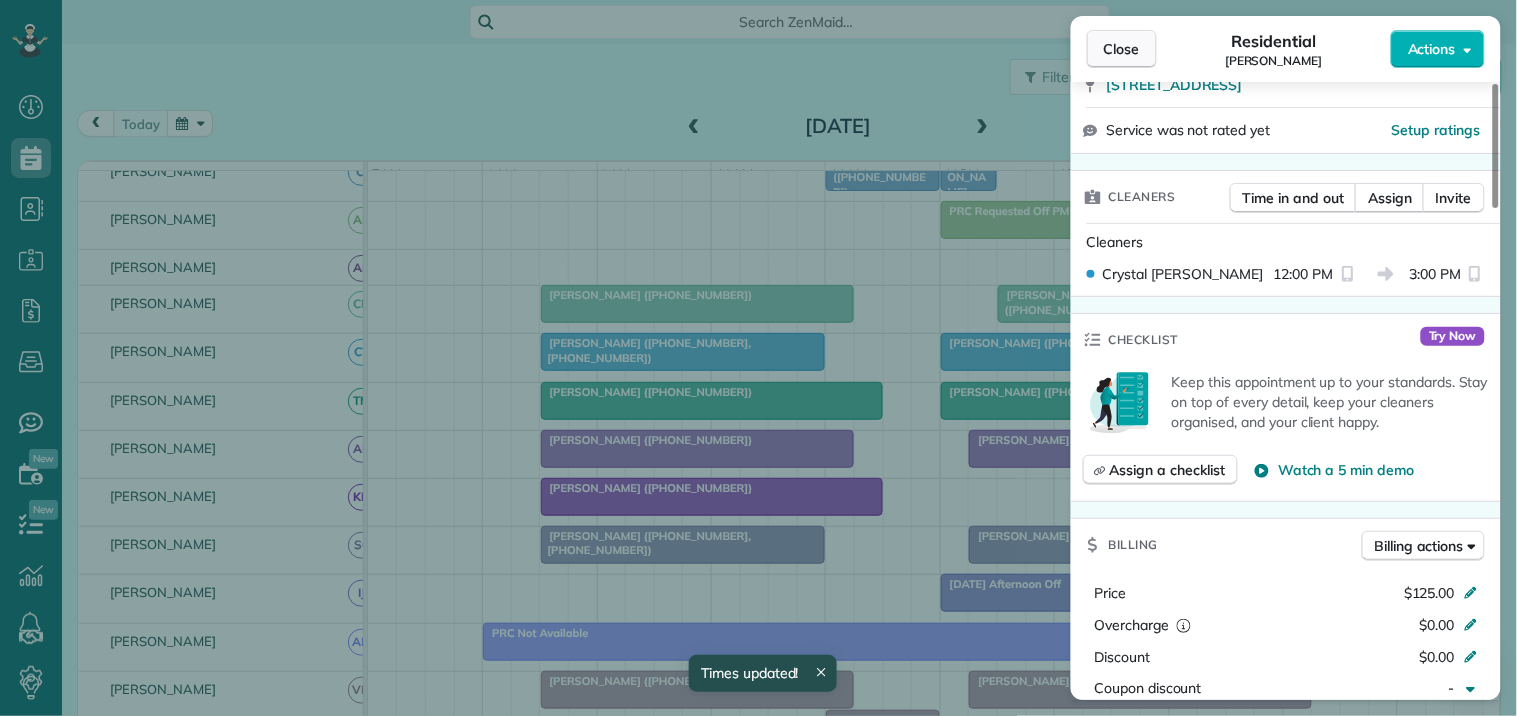 click on "Close" at bounding box center [1122, 49] 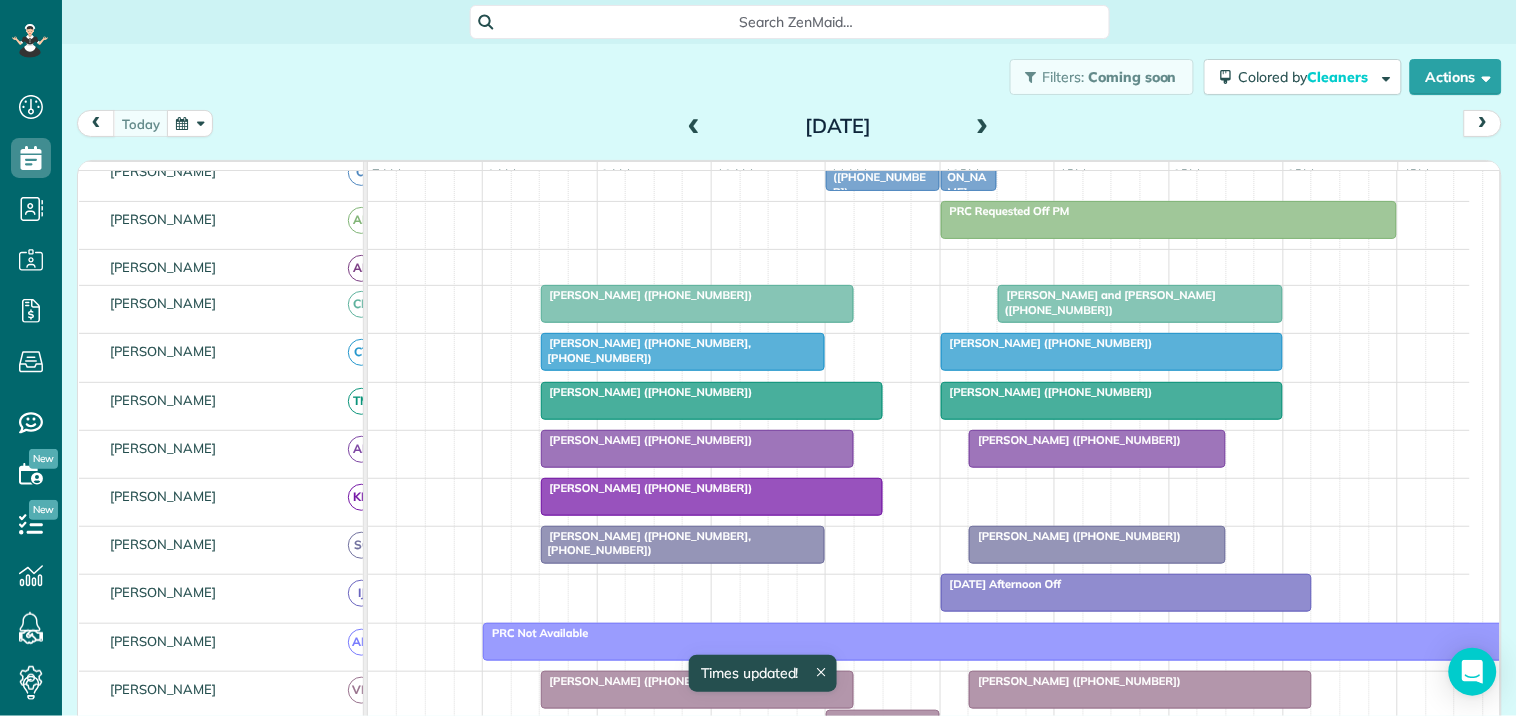 click on "[PERSON_NAME] ([PHONE_NUMBER])" at bounding box center [1047, 392] 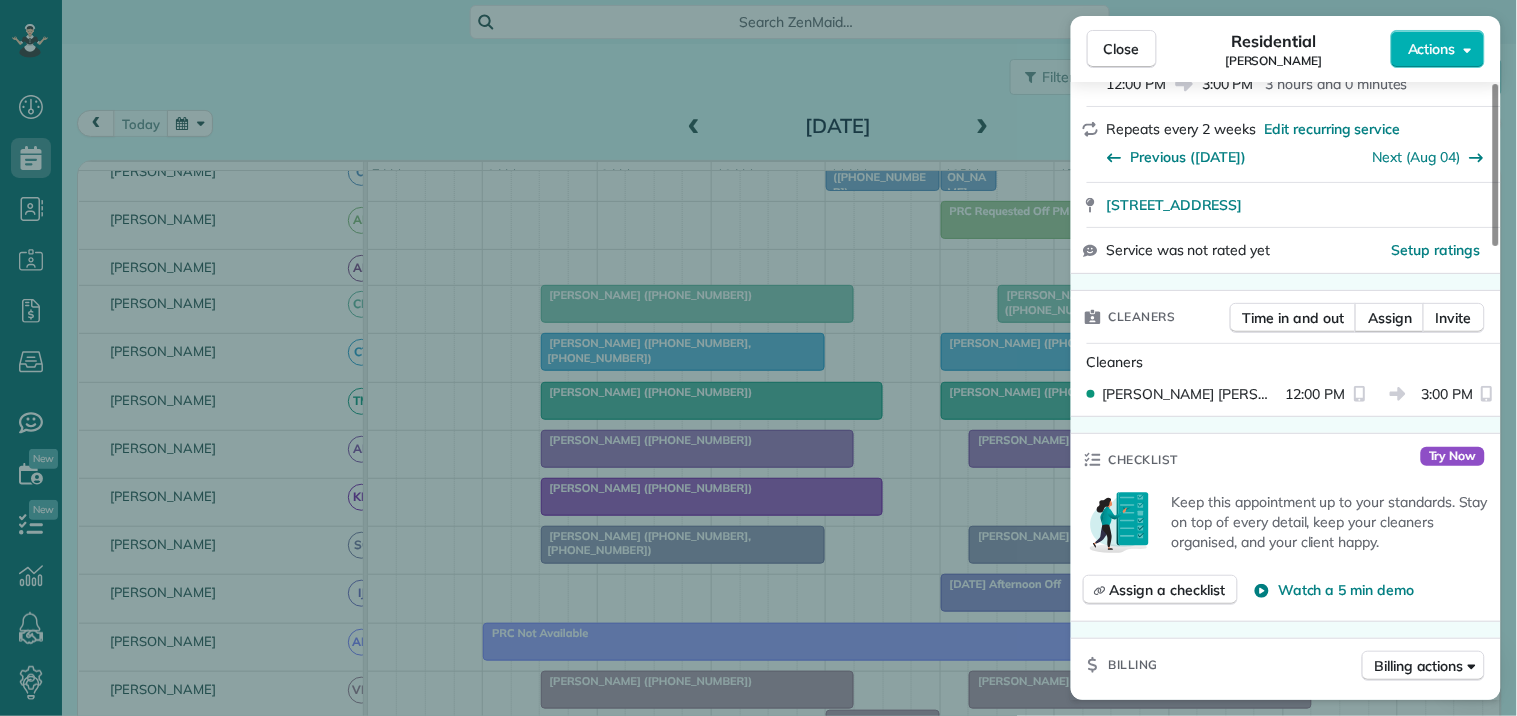scroll, scrollTop: 333, scrollLeft: 0, axis: vertical 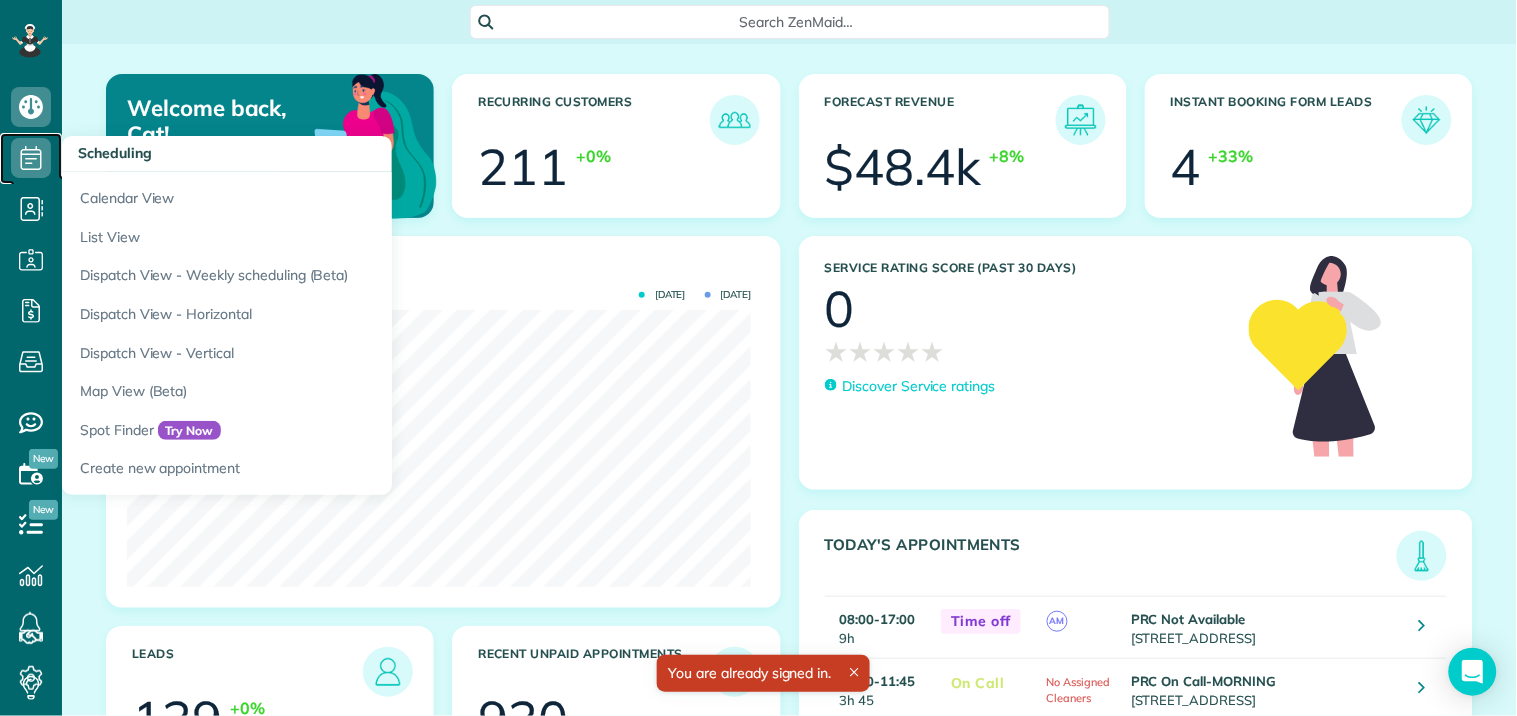 click 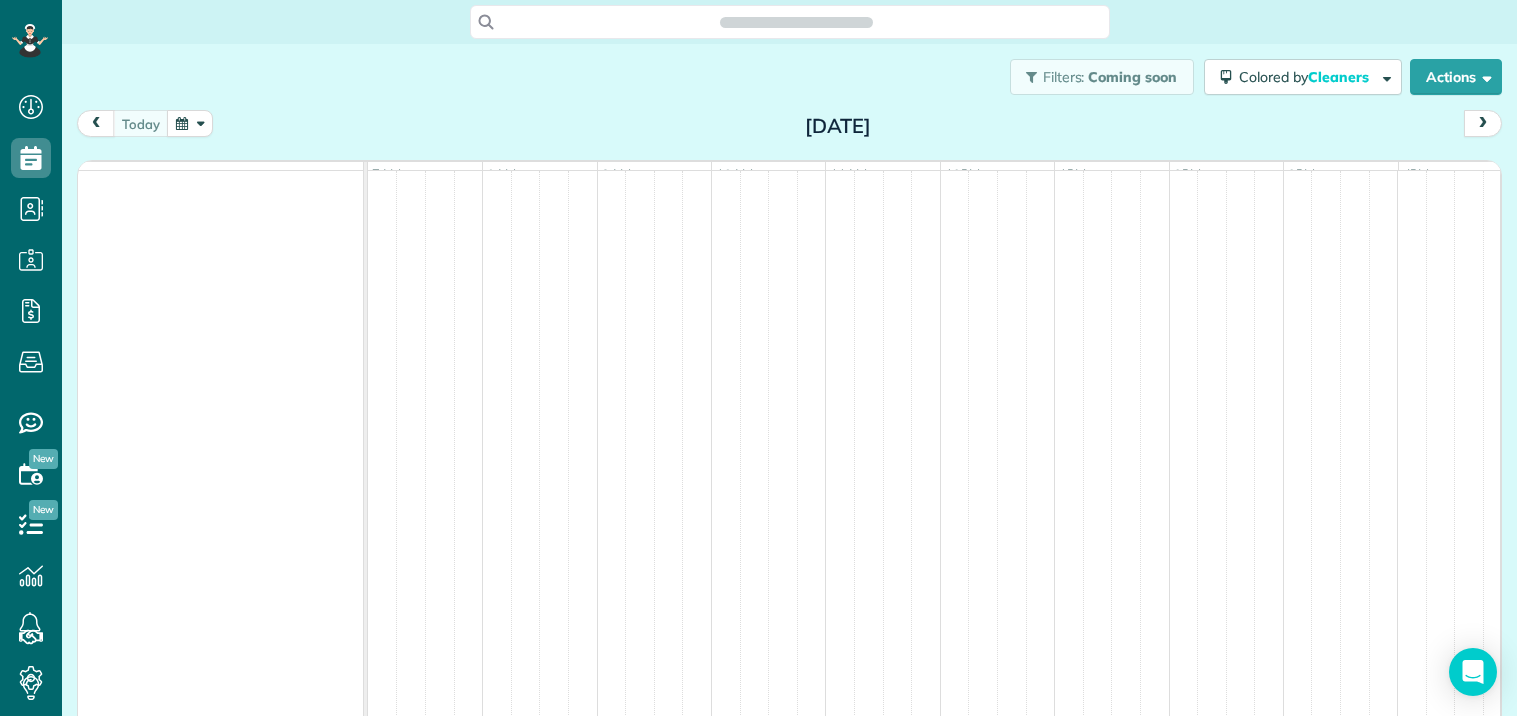 scroll, scrollTop: 0, scrollLeft: 0, axis: both 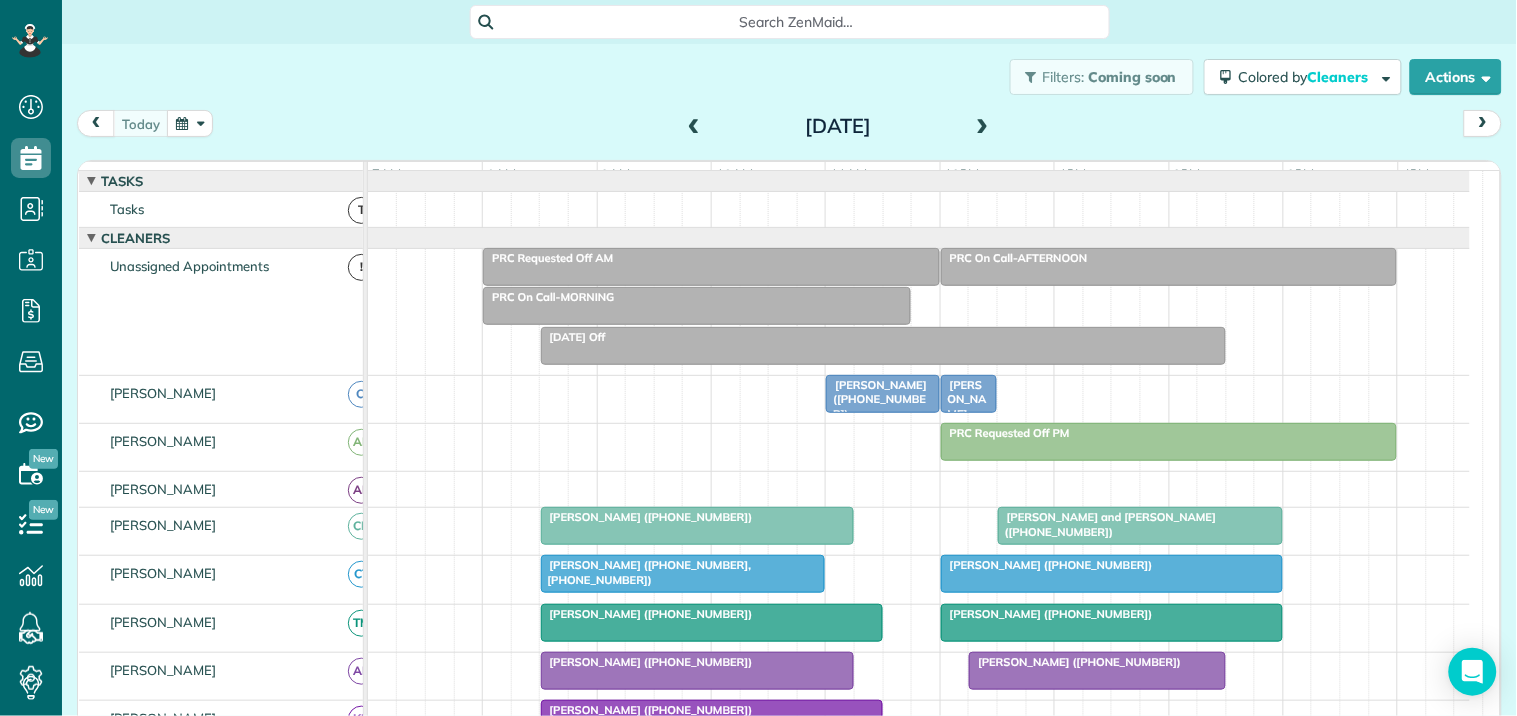 click at bounding box center [190, 123] 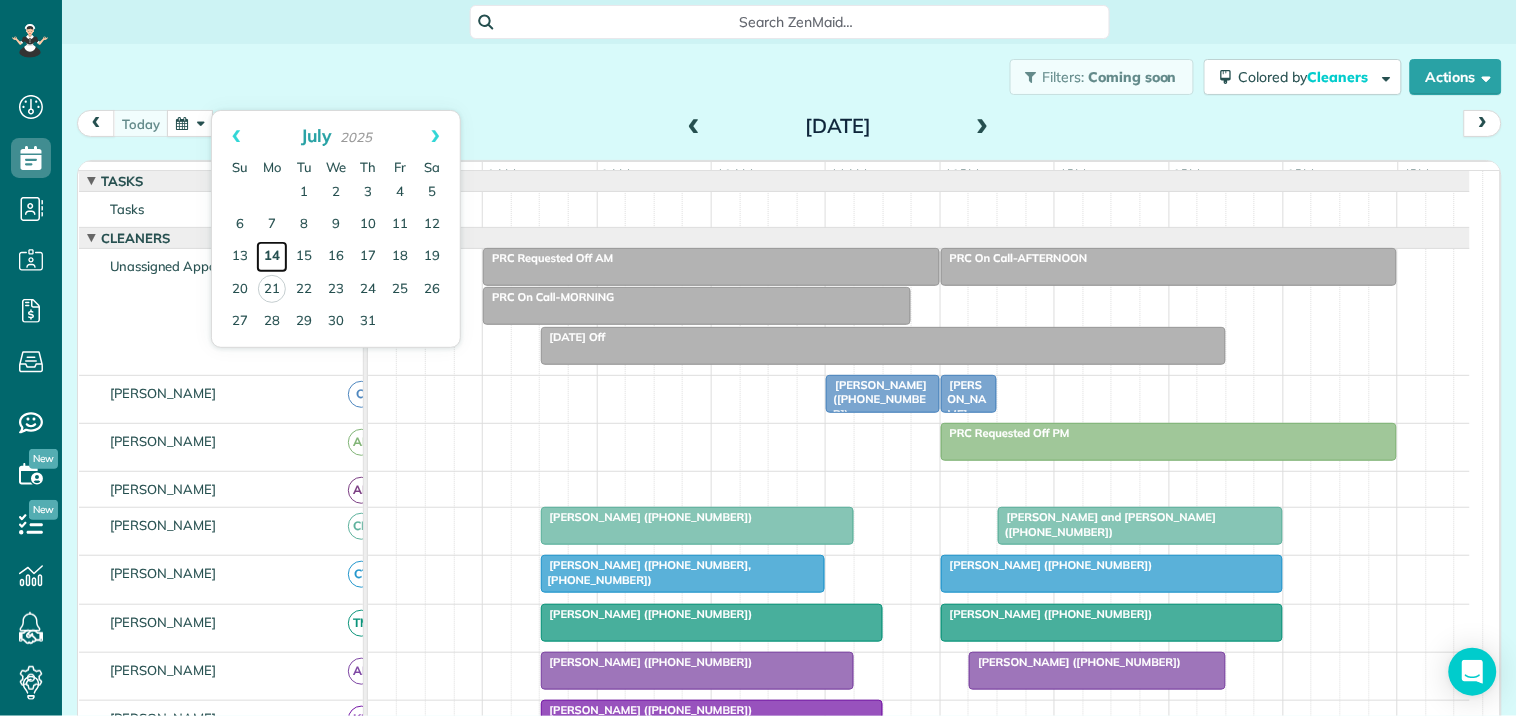 click on "14" at bounding box center [272, 257] 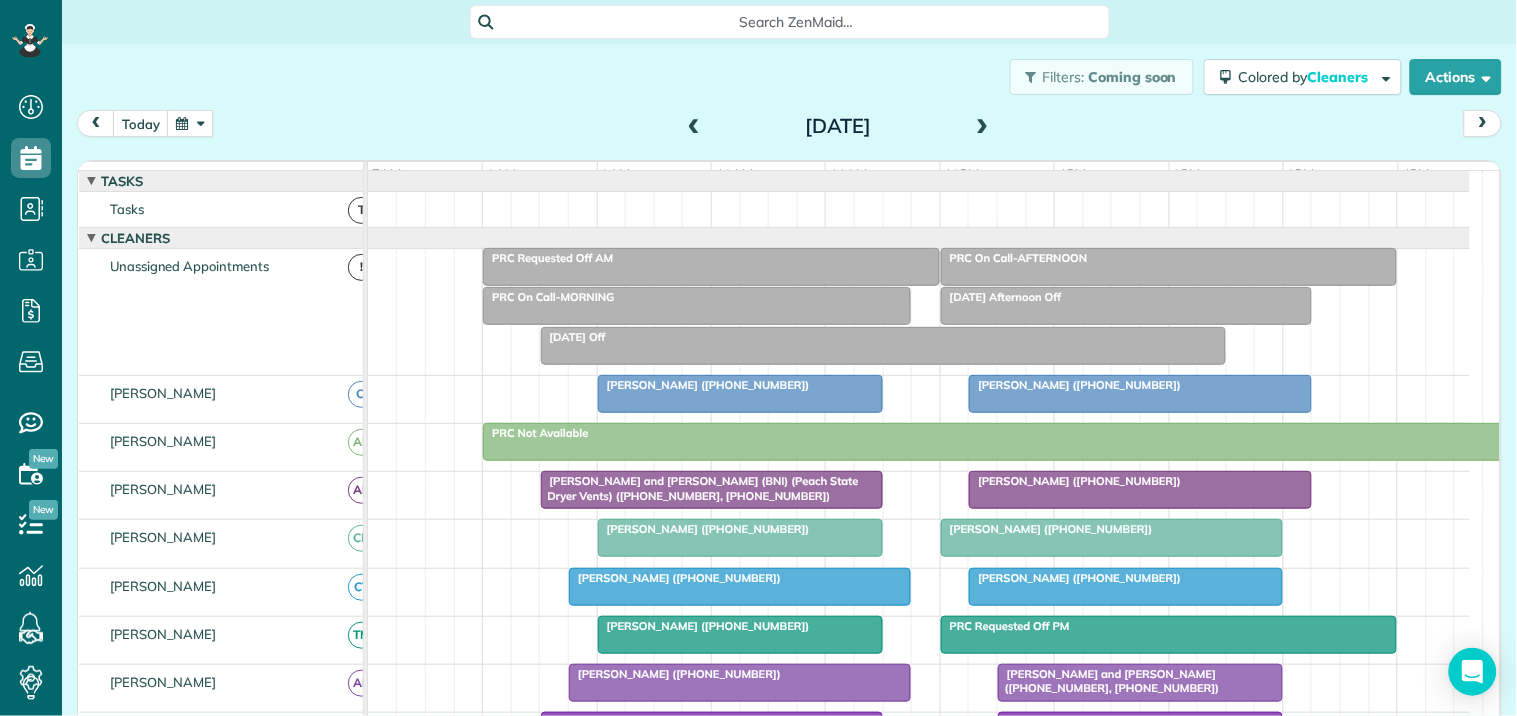 scroll, scrollTop: 312, scrollLeft: 0, axis: vertical 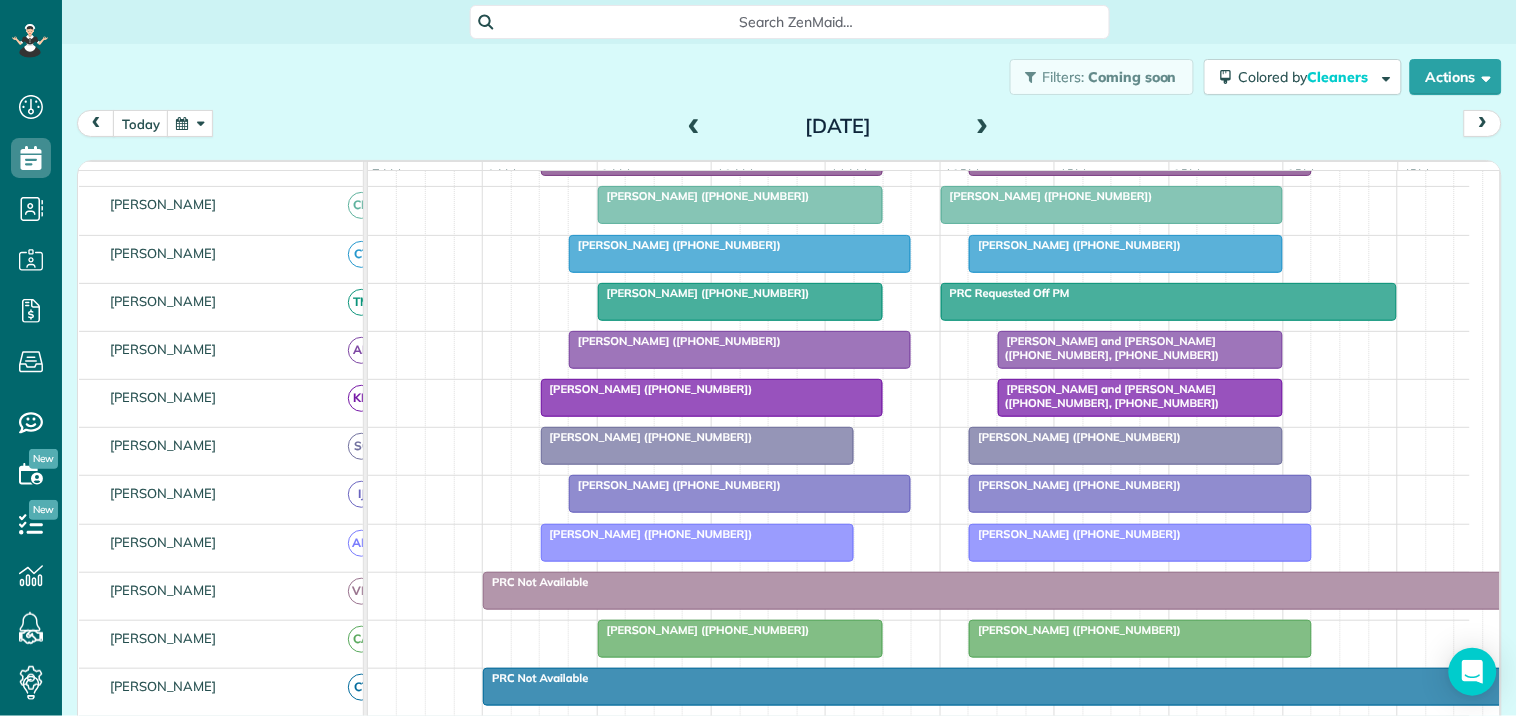 click on "[PERSON_NAME] ([PHONE_NUMBER])" at bounding box center [647, 534] 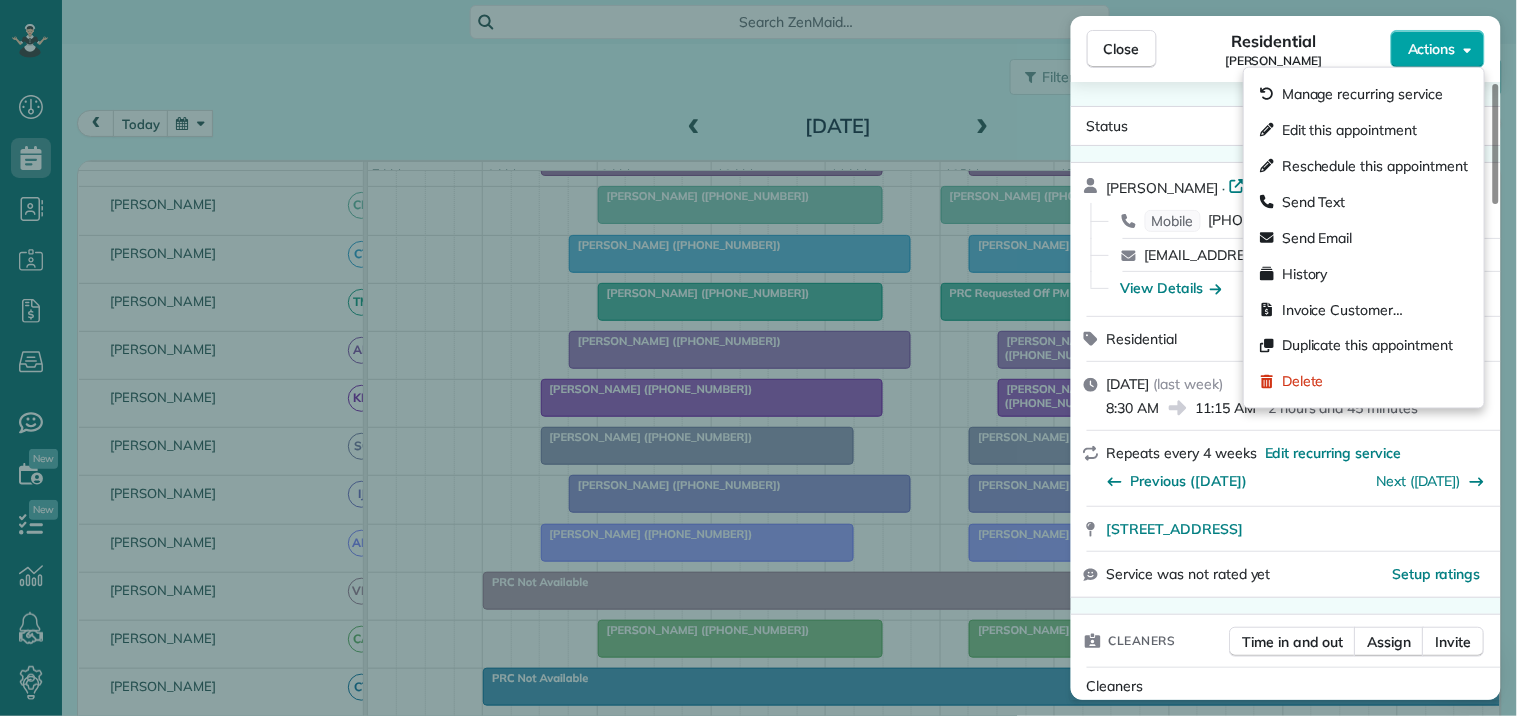 click on "Actions" at bounding box center (1432, 49) 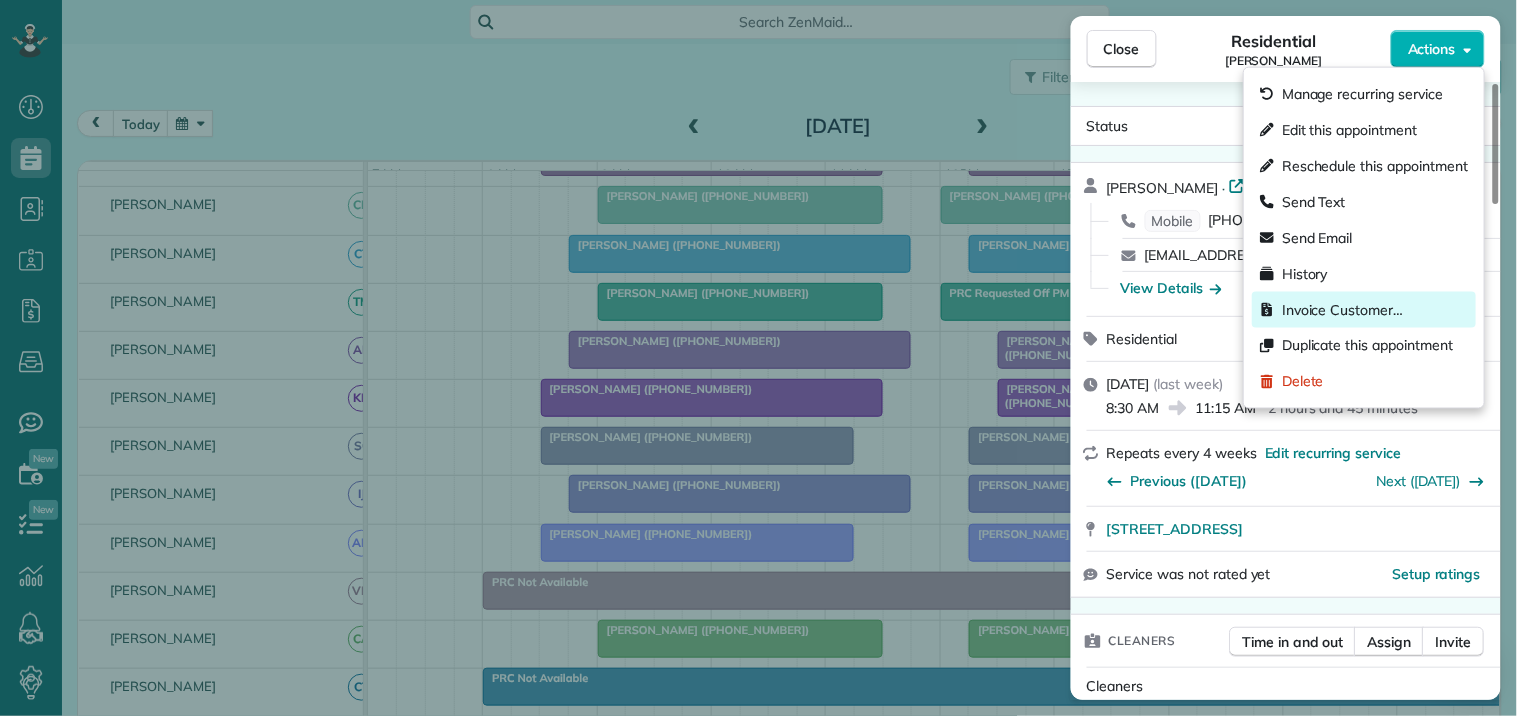 click on "Invoice Customer…" at bounding box center (1342, 310) 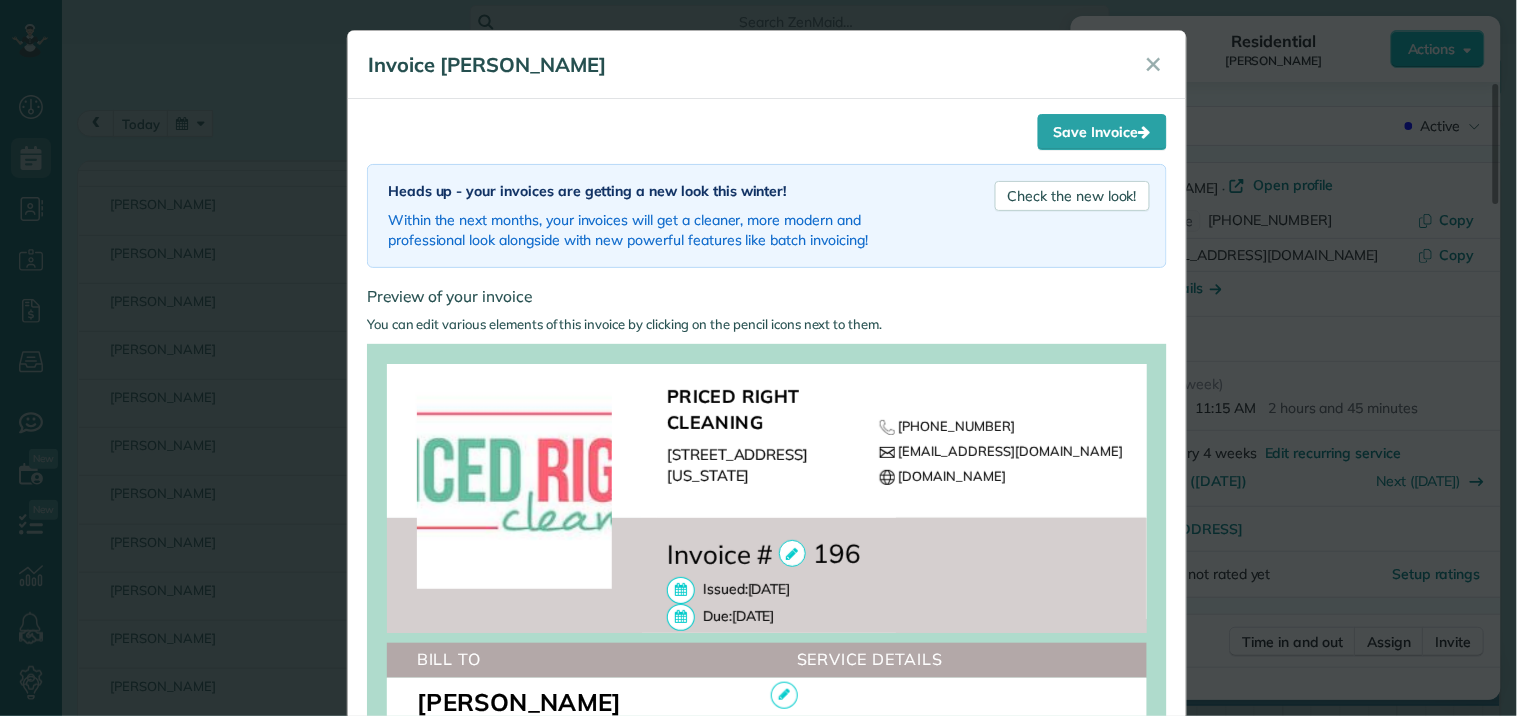 scroll, scrollTop: 555, scrollLeft: 0, axis: vertical 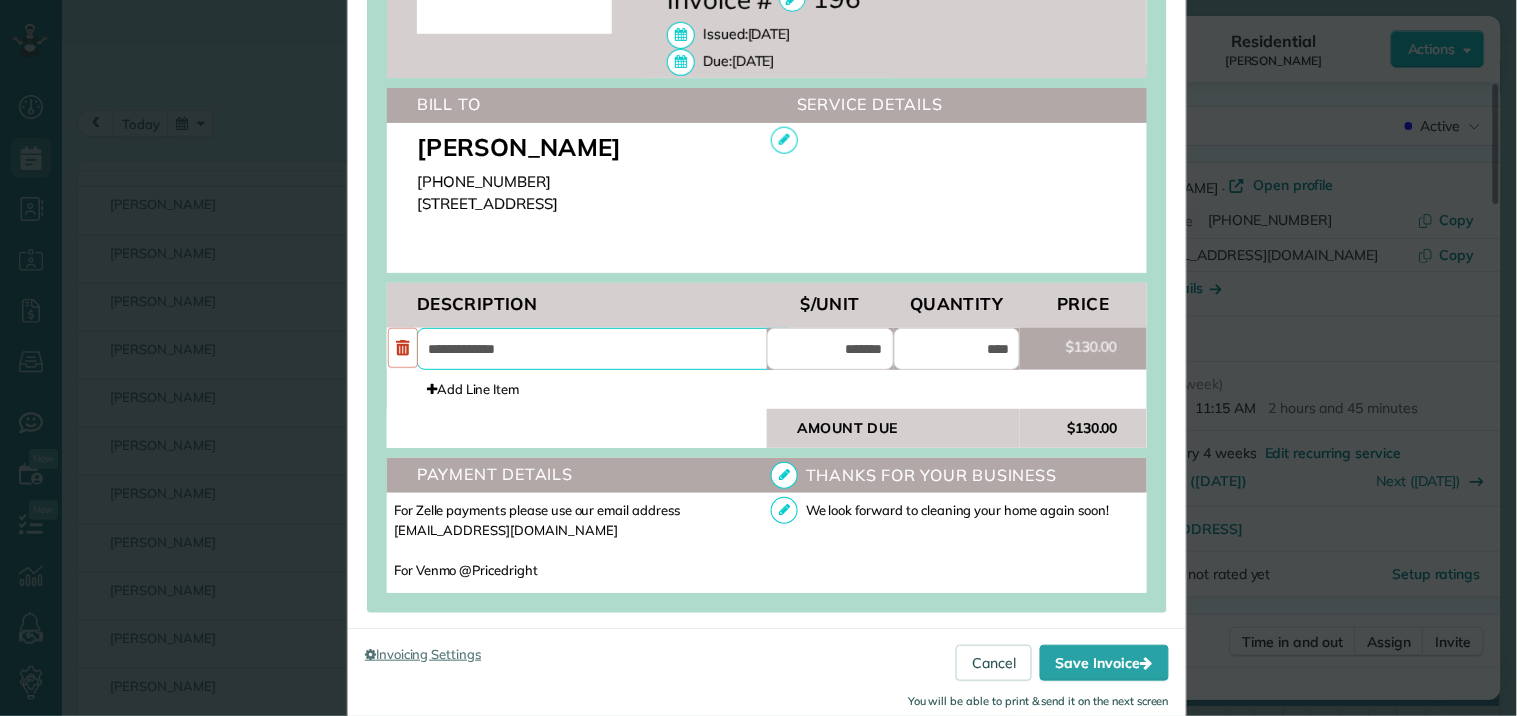 drag, startPoint x: 492, startPoint y: 356, endPoint x: 367, endPoint y: 368, distance: 125.57468 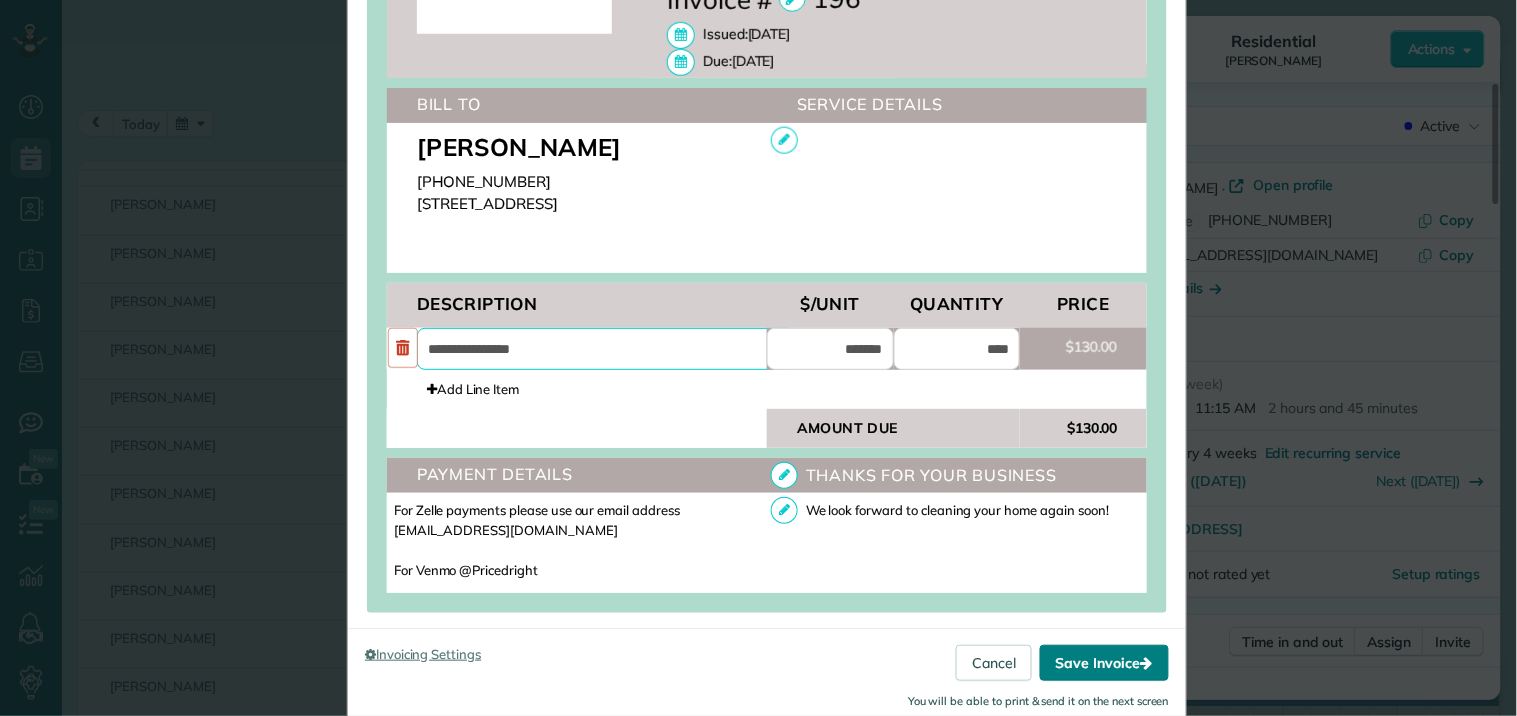 type on "**********" 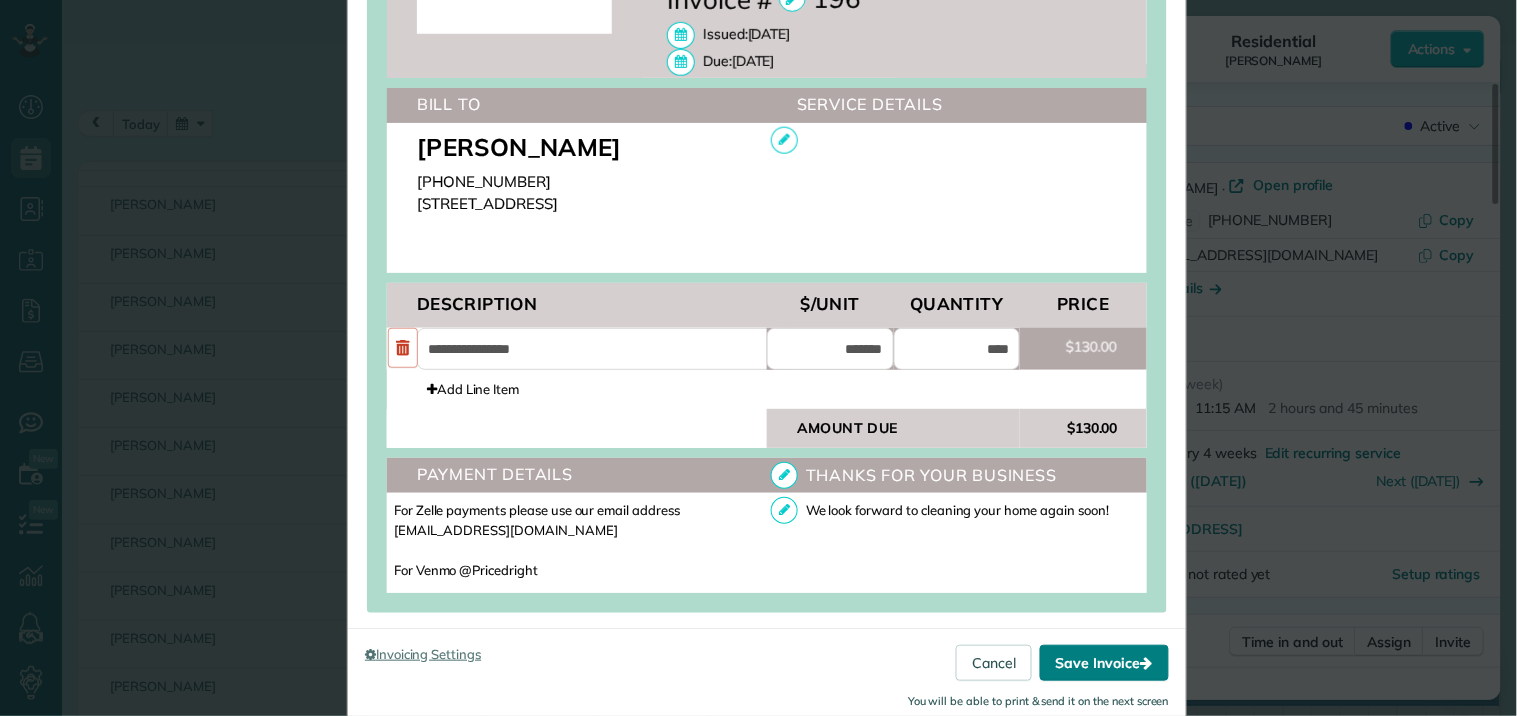 click on "Save Invoice" at bounding box center [1104, 663] 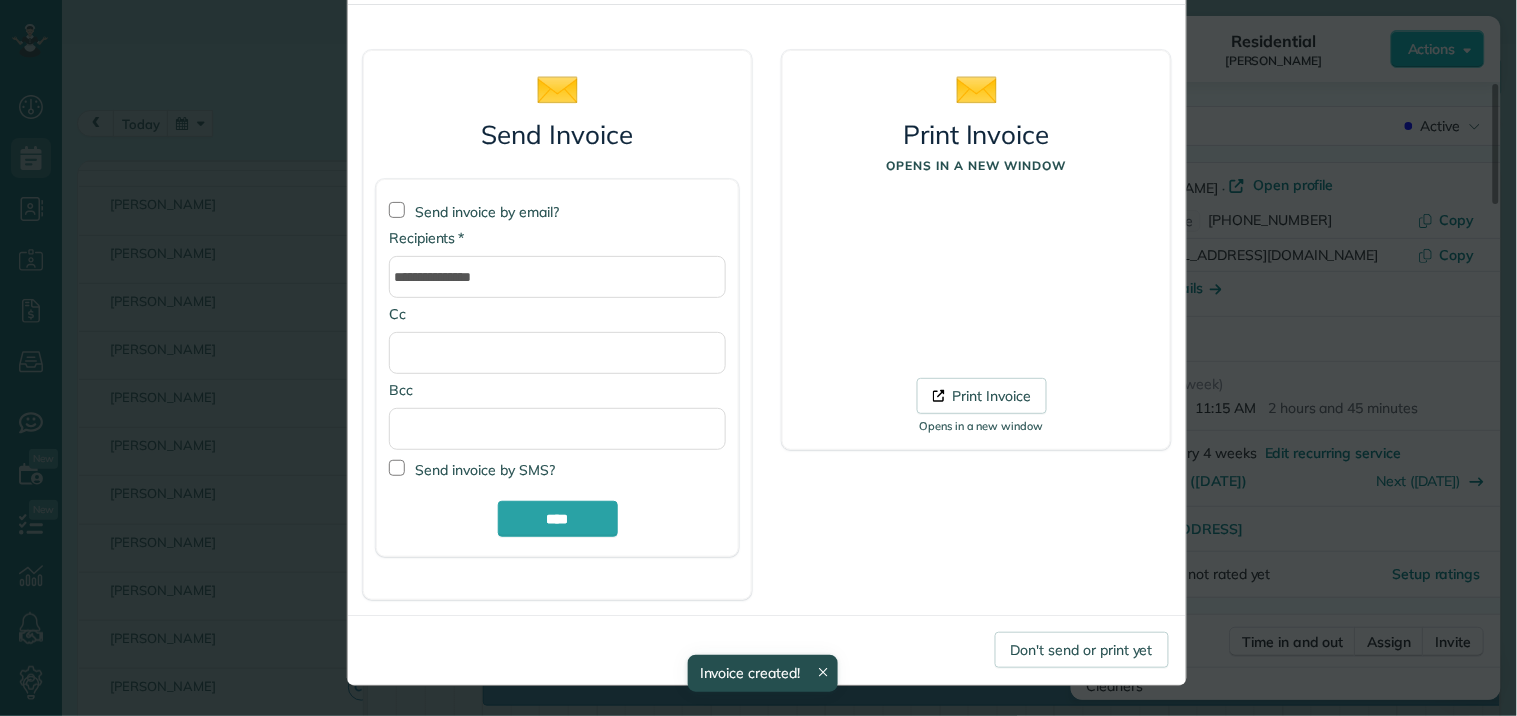scroll, scrollTop: 94, scrollLeft: 0, axis: vertical 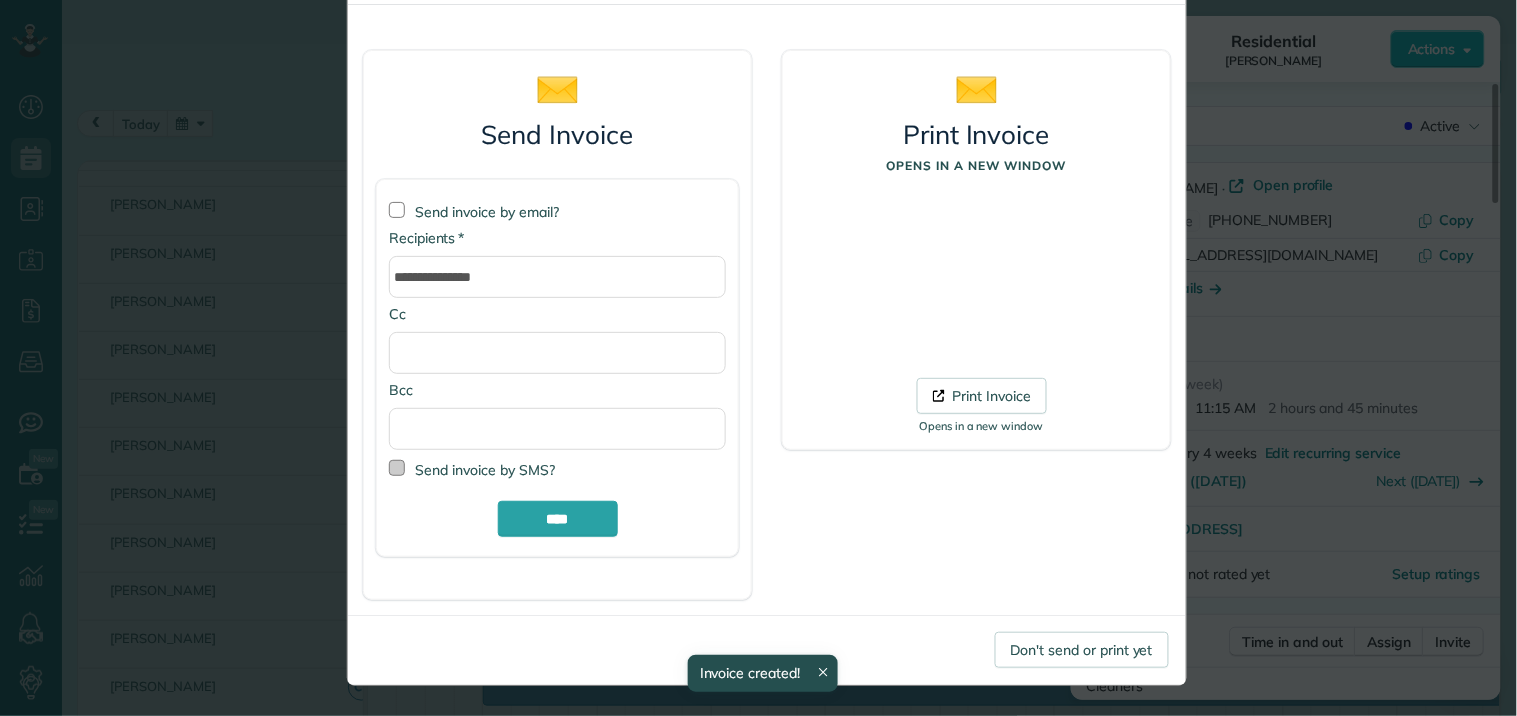 click at bounding box center [397, 468] 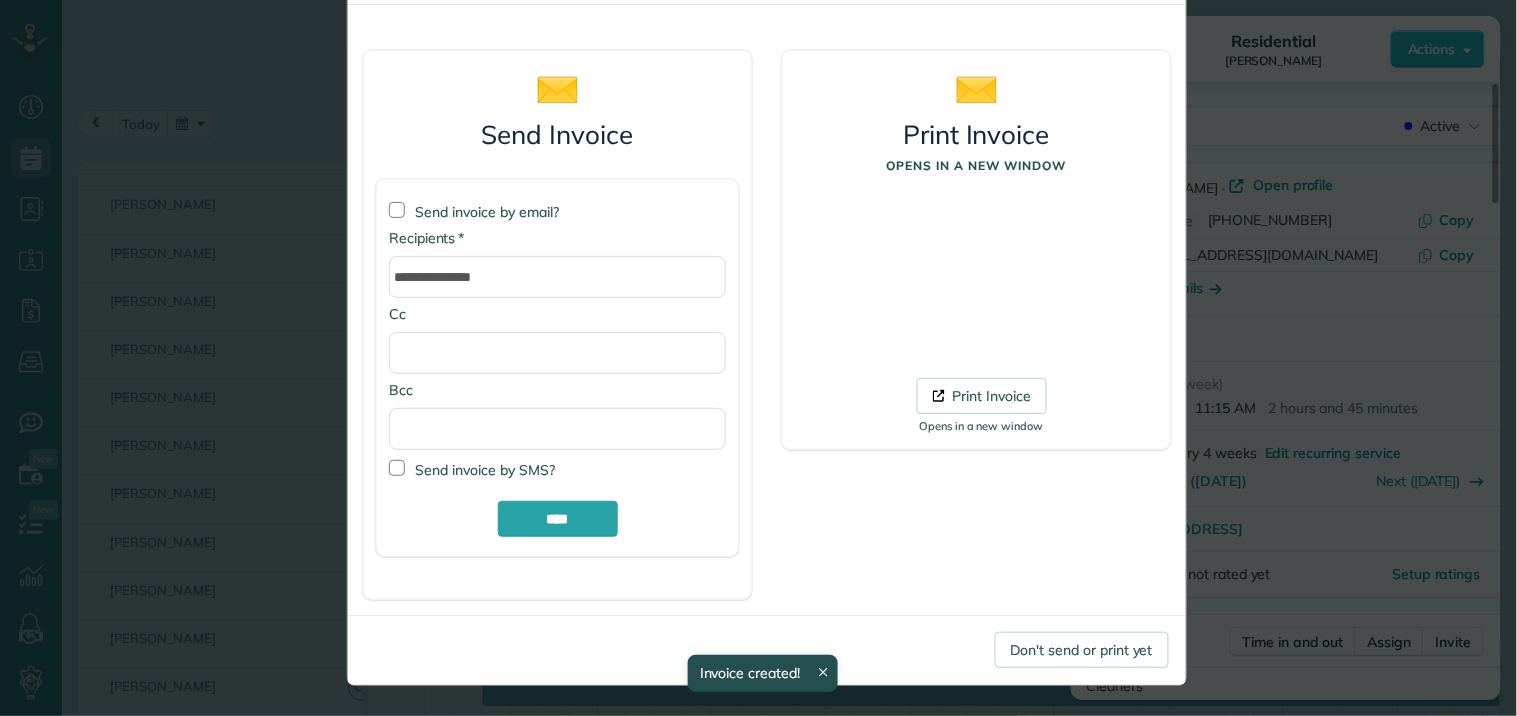 click on "**********" at bounding box center [557, 368] 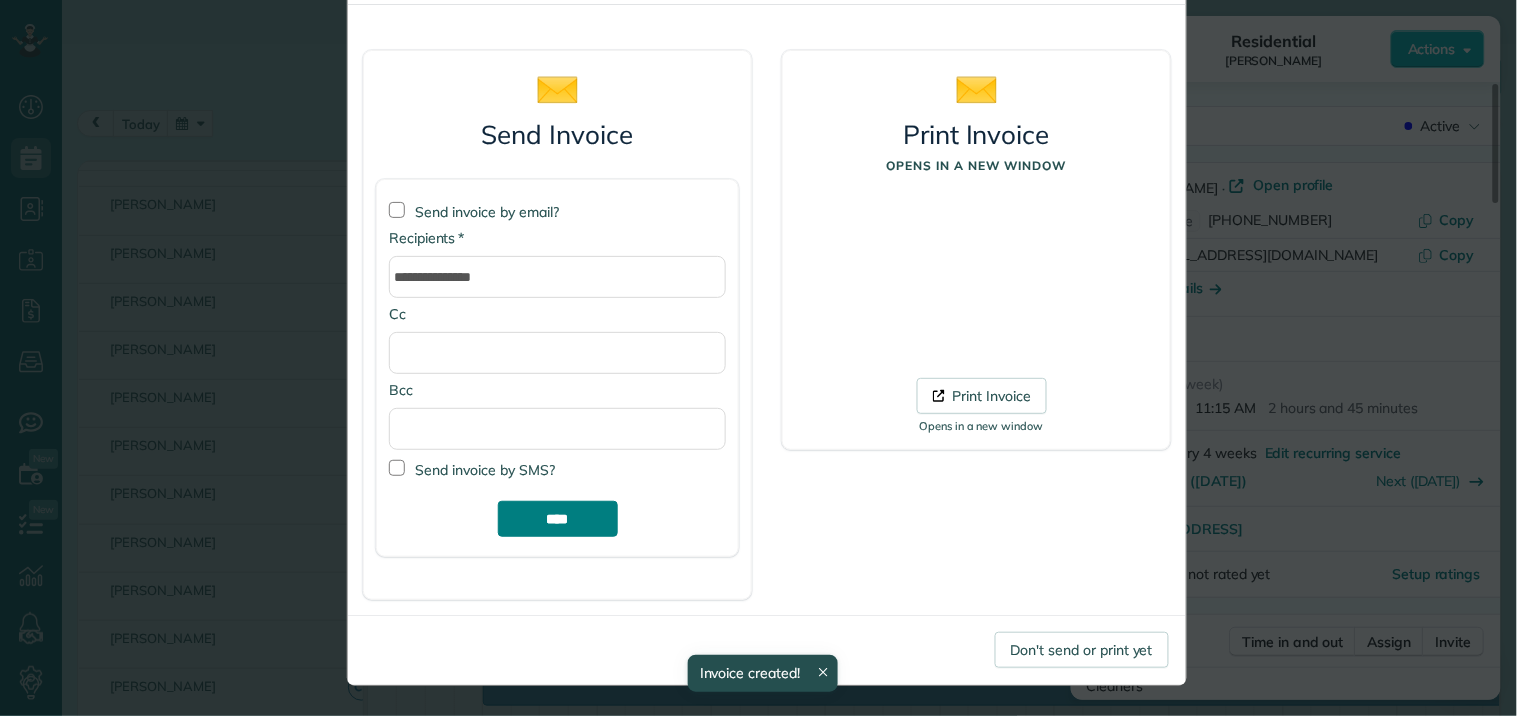 click on "****" at bounding box center [558, 519] 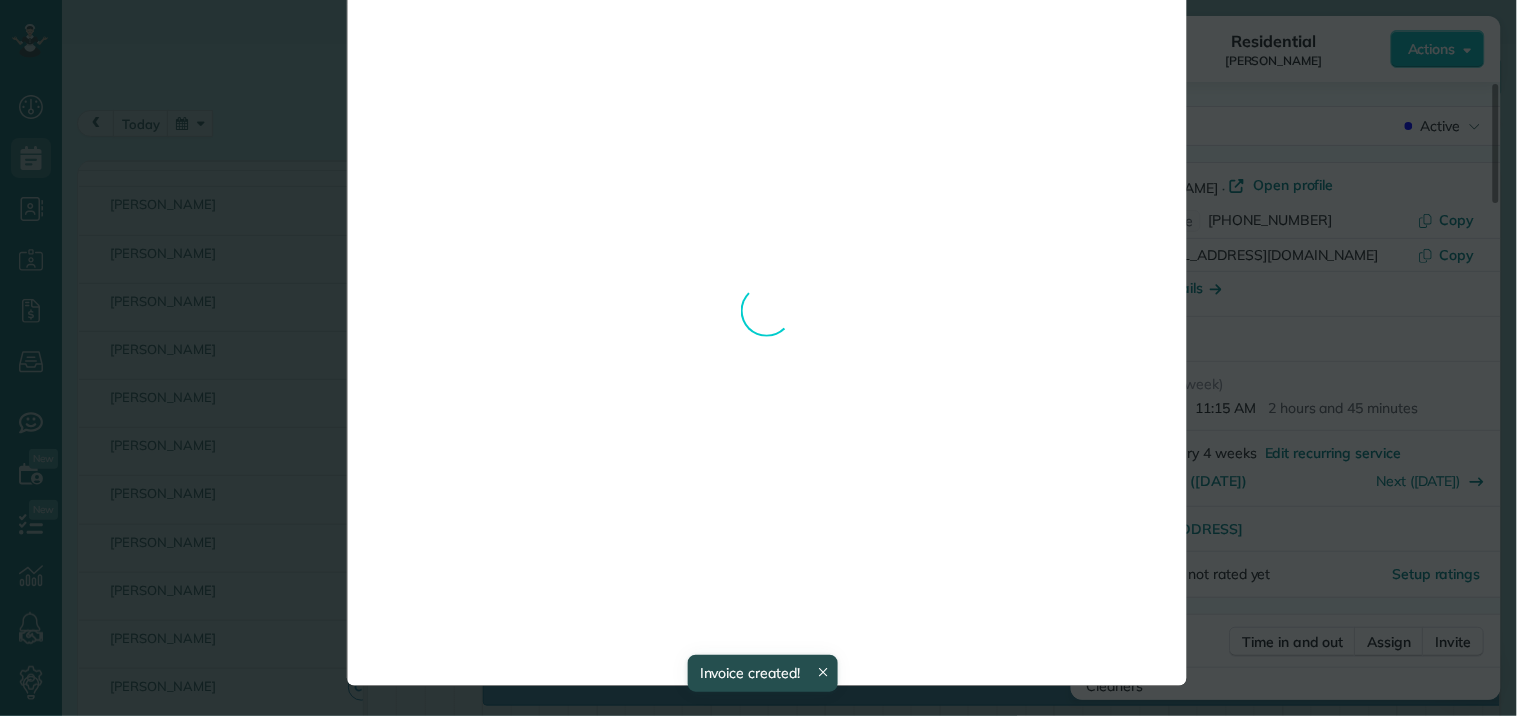 scroll, scrollTop: 0, scrollLeft: 0, axis: both 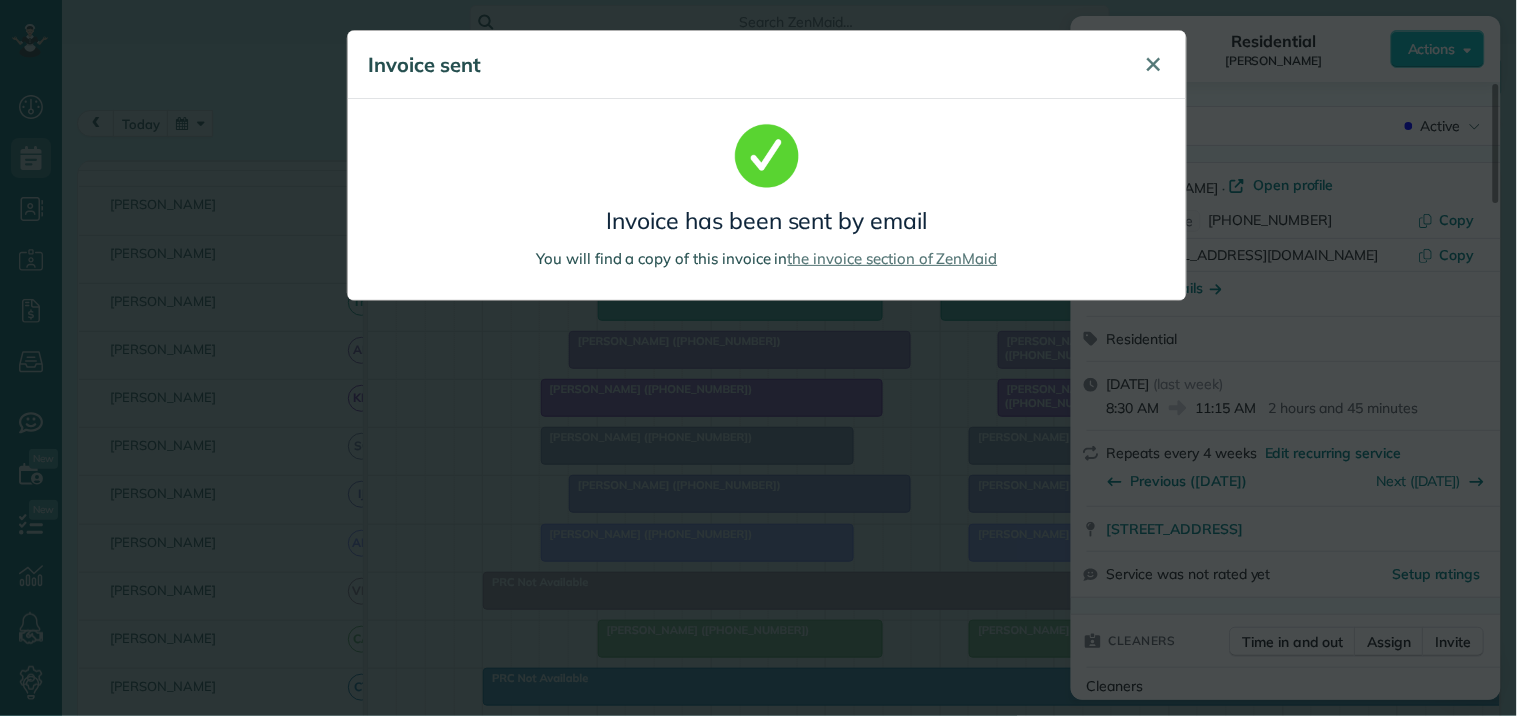 click on "✕" at bounding box center (1154, 64) 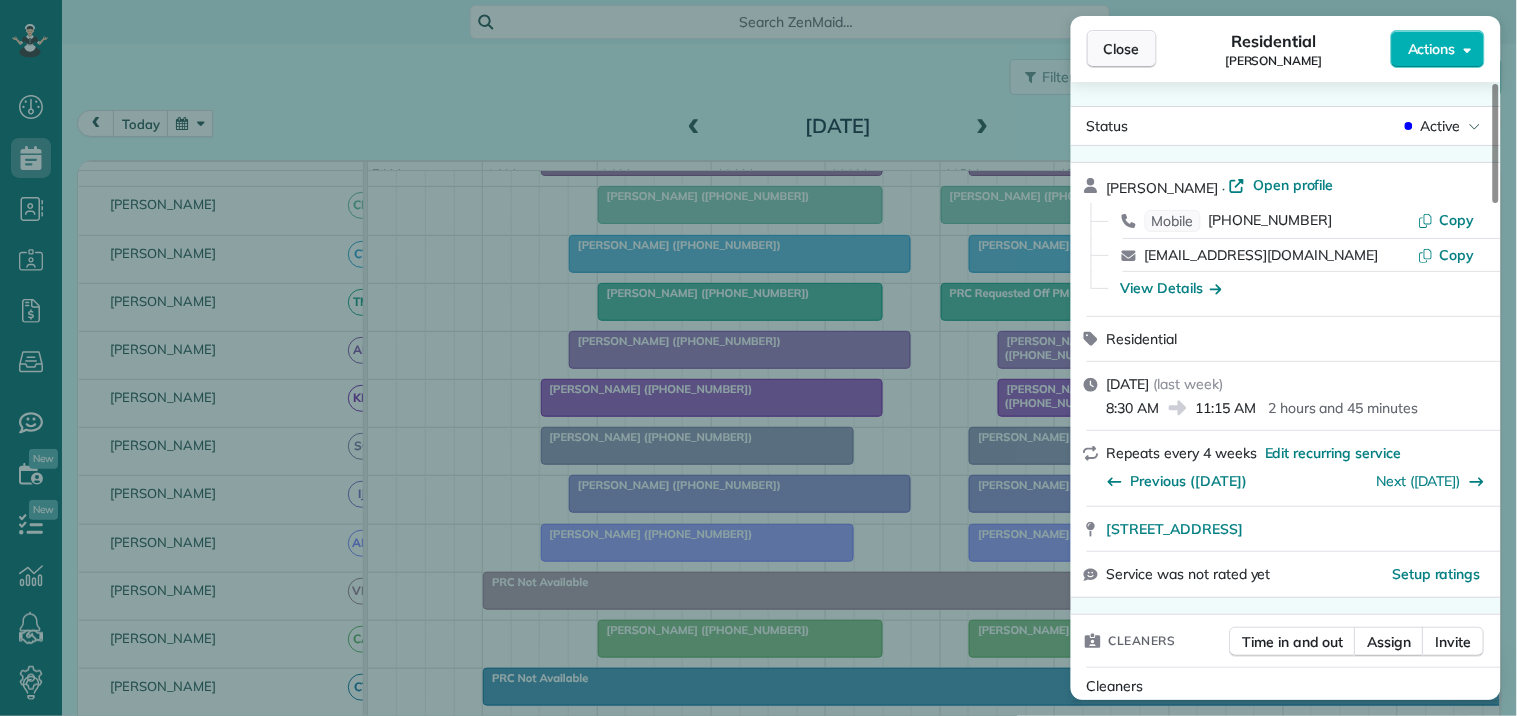 click on "Close" at bounding box center (1122, 49) 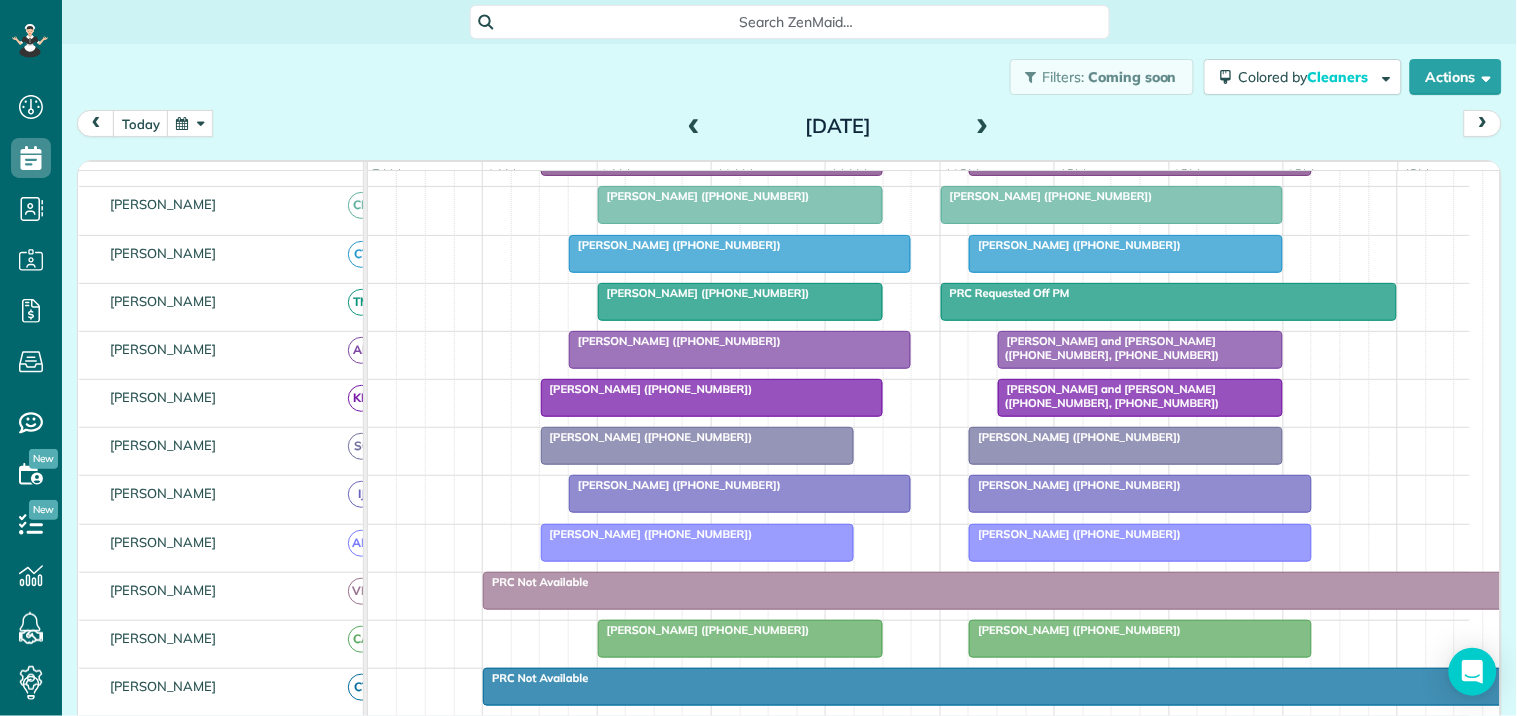 click at bounding box center (698, 446) 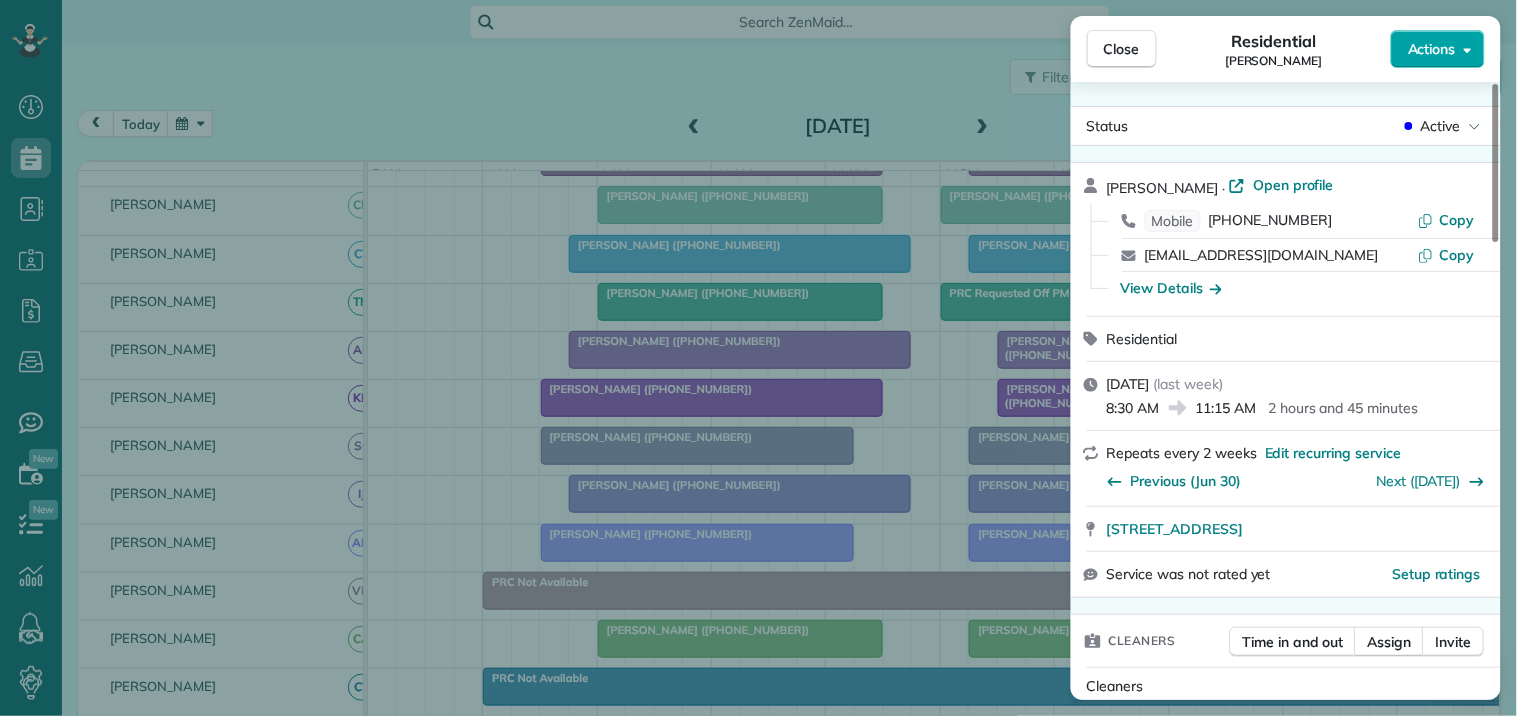 click on "Actions" at bounding box center [1438, 49] 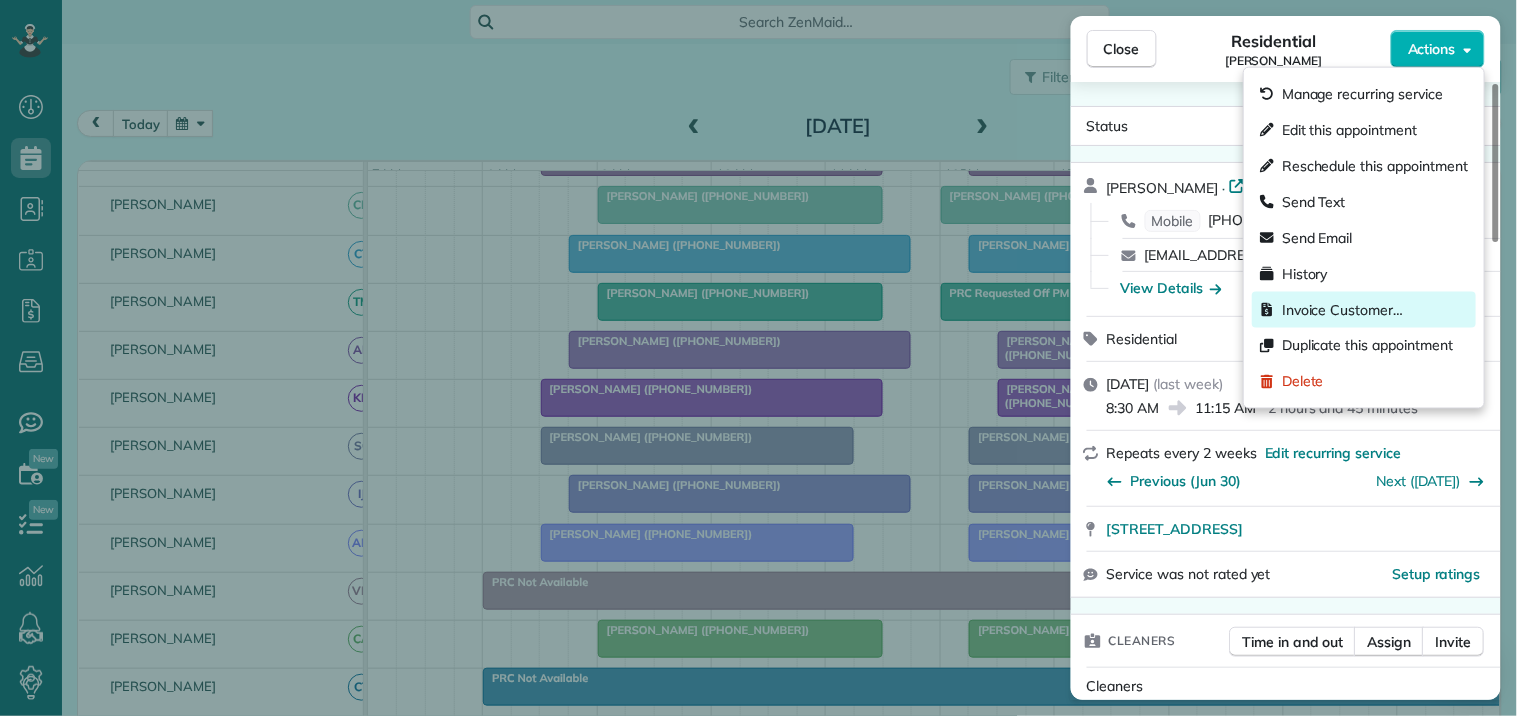 click on "Invoice Customer…" at bounding box center (1342, 310) 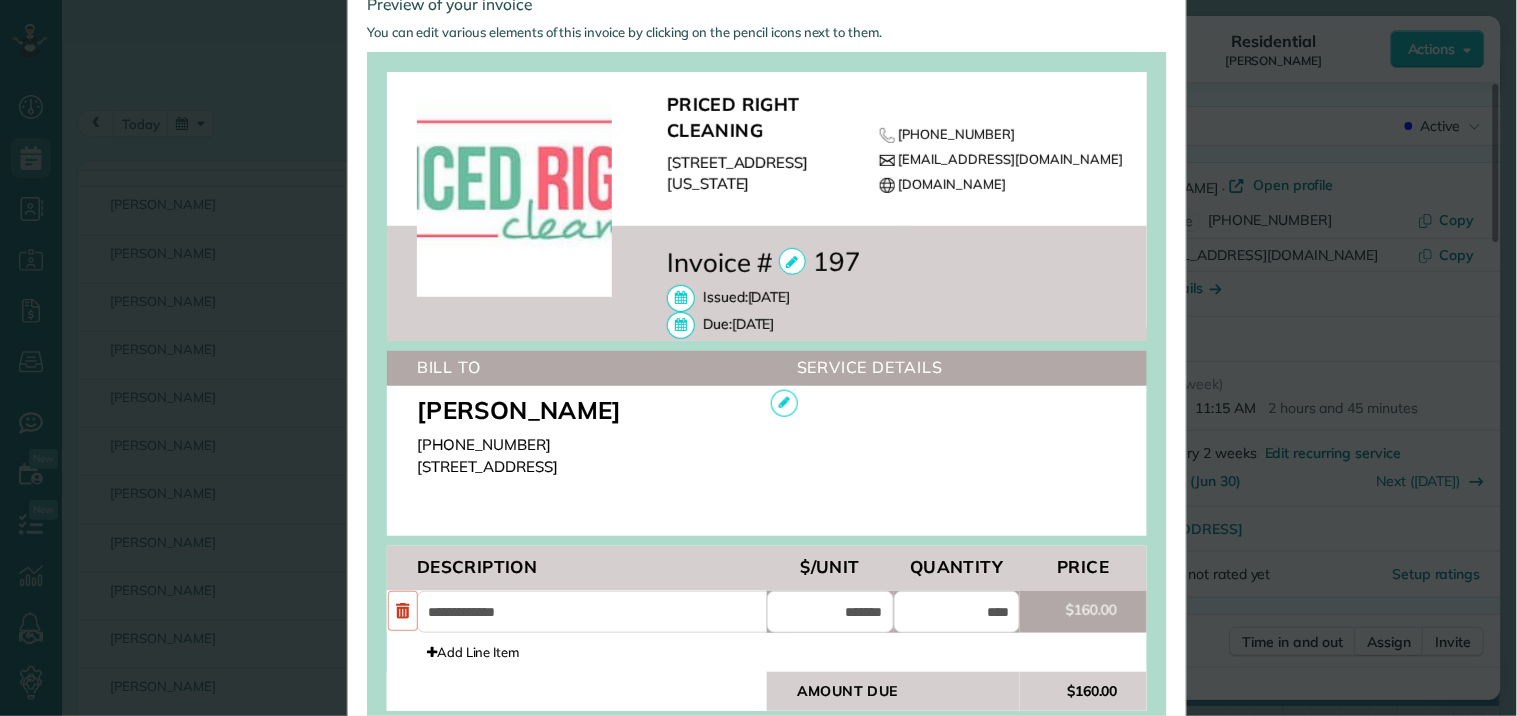 scroll, scrollTop: 555, scrollLeft: 0, axis: vertical 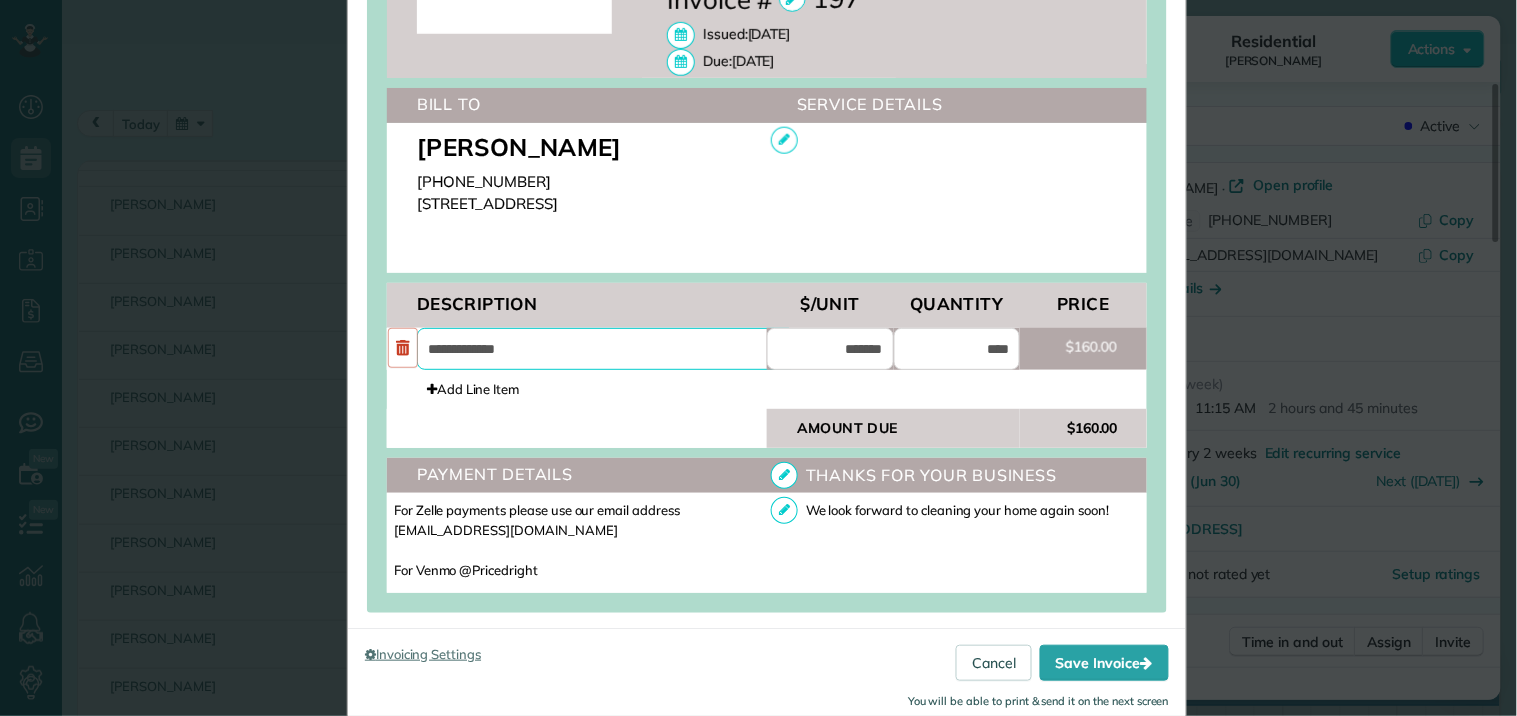 drag, startPoint x: 528, startPoint y: 355, endPoint x: 403, endPoint y: 390, distance: 129.80756 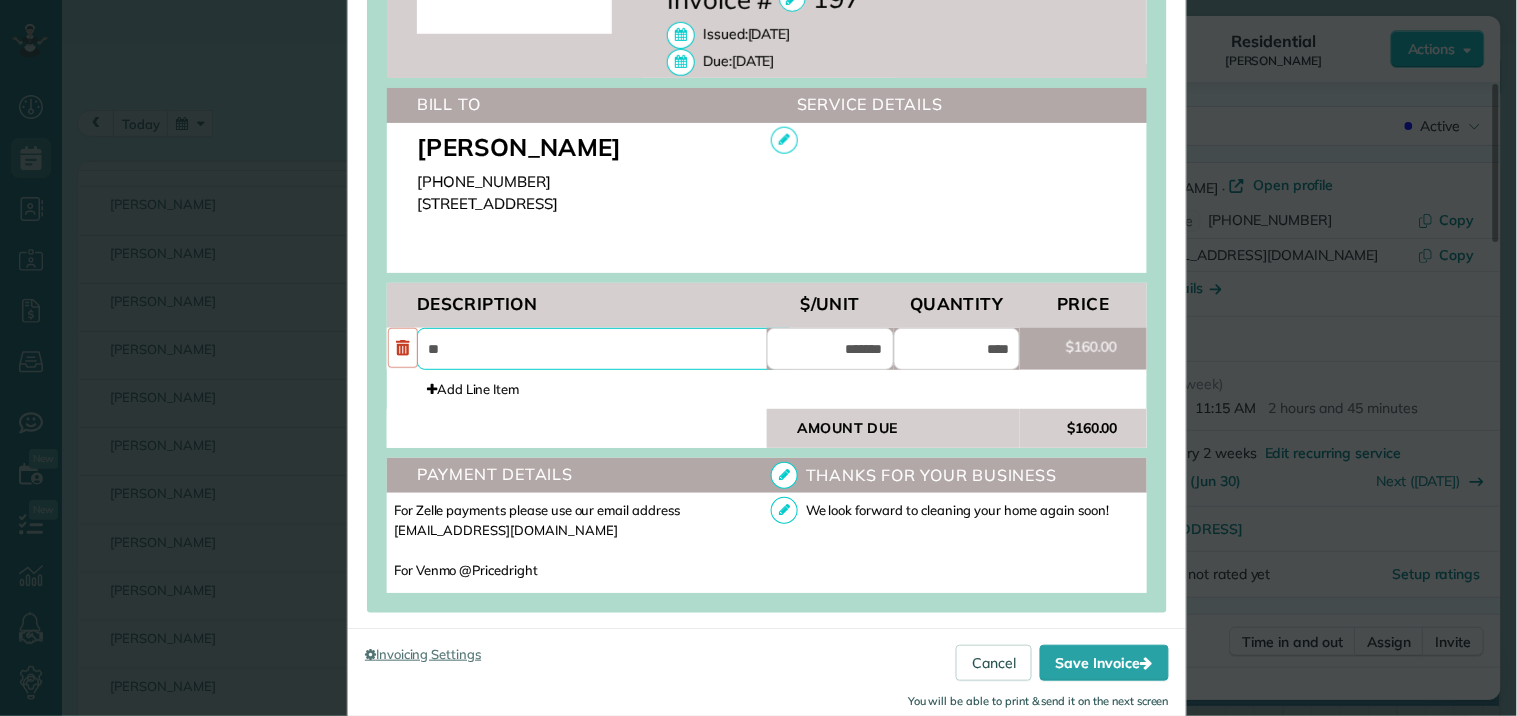 type on "*" 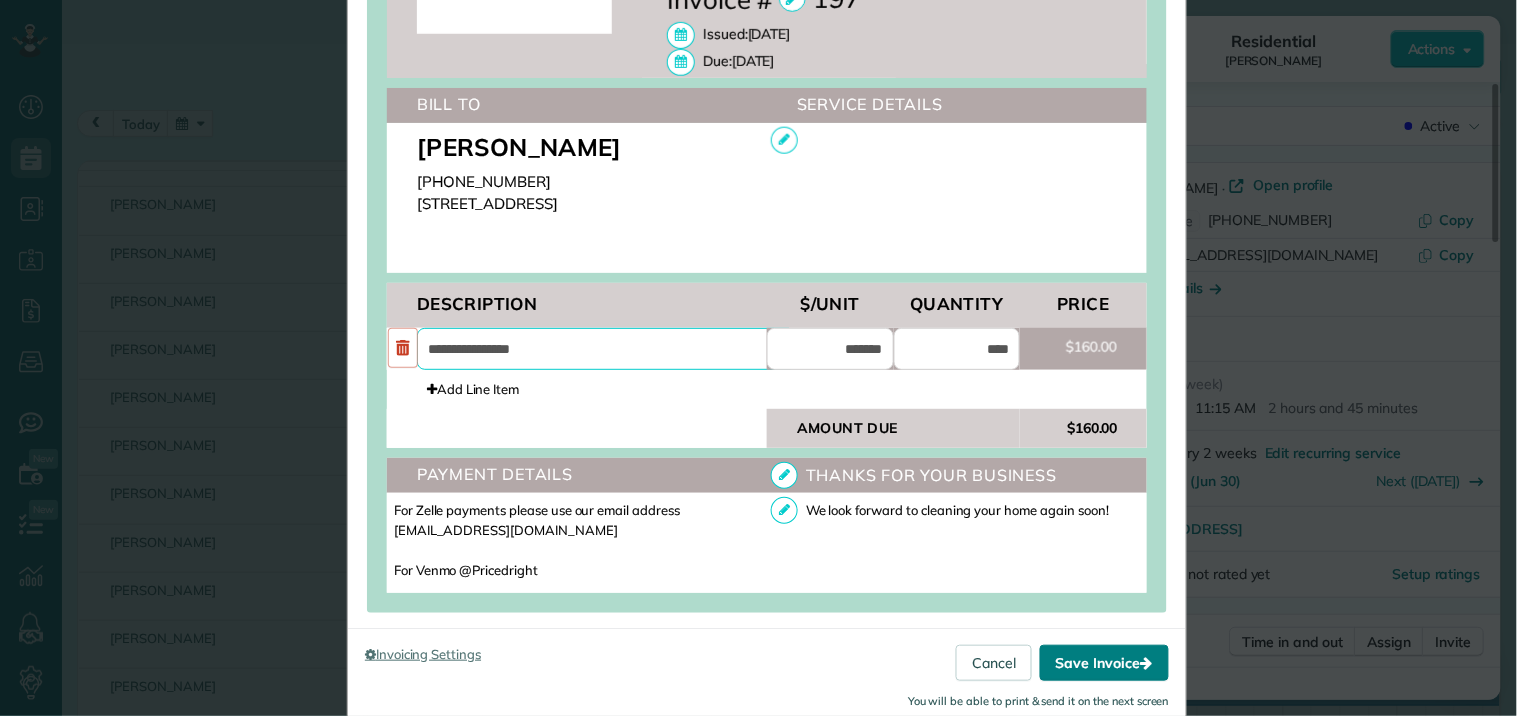 type on "**********" 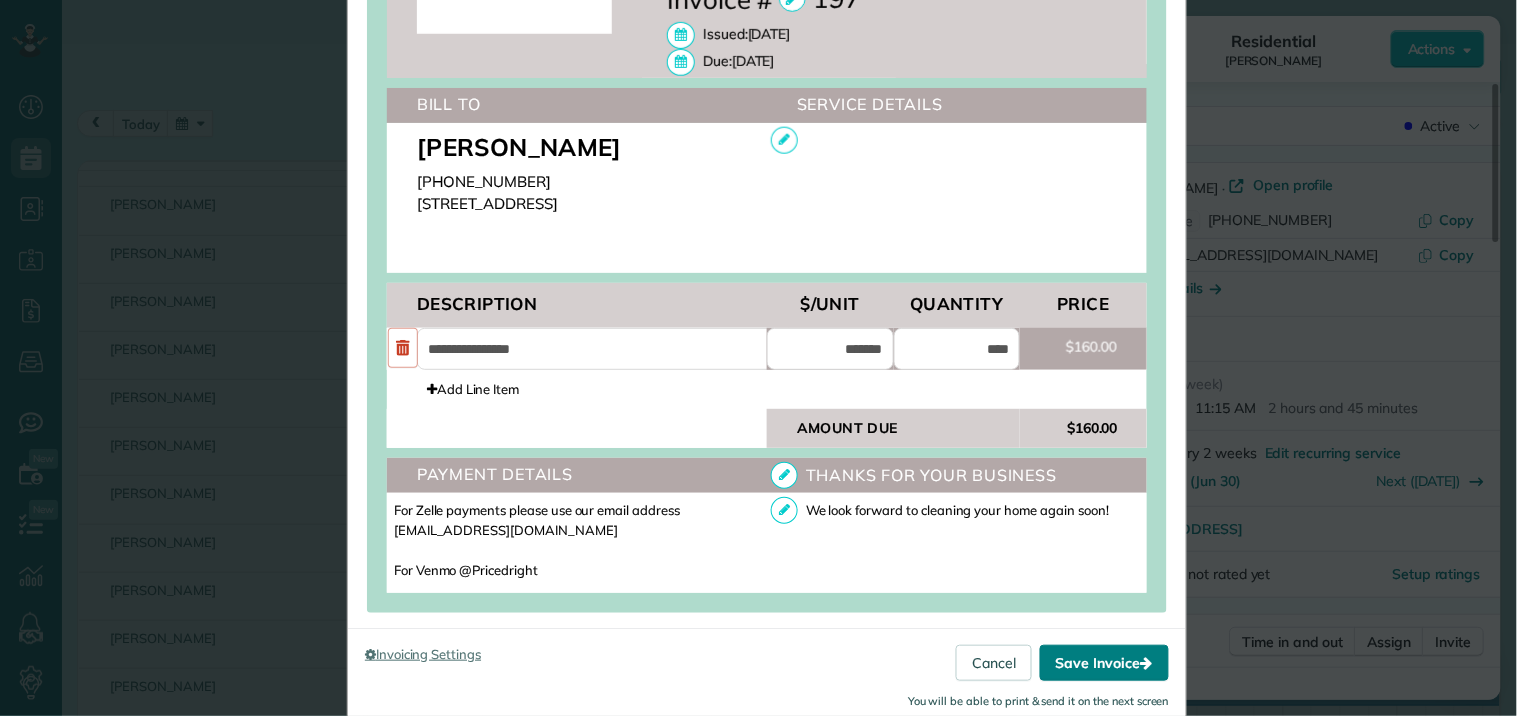 click on "Save Invoice" at bounding box center [1104, 663] 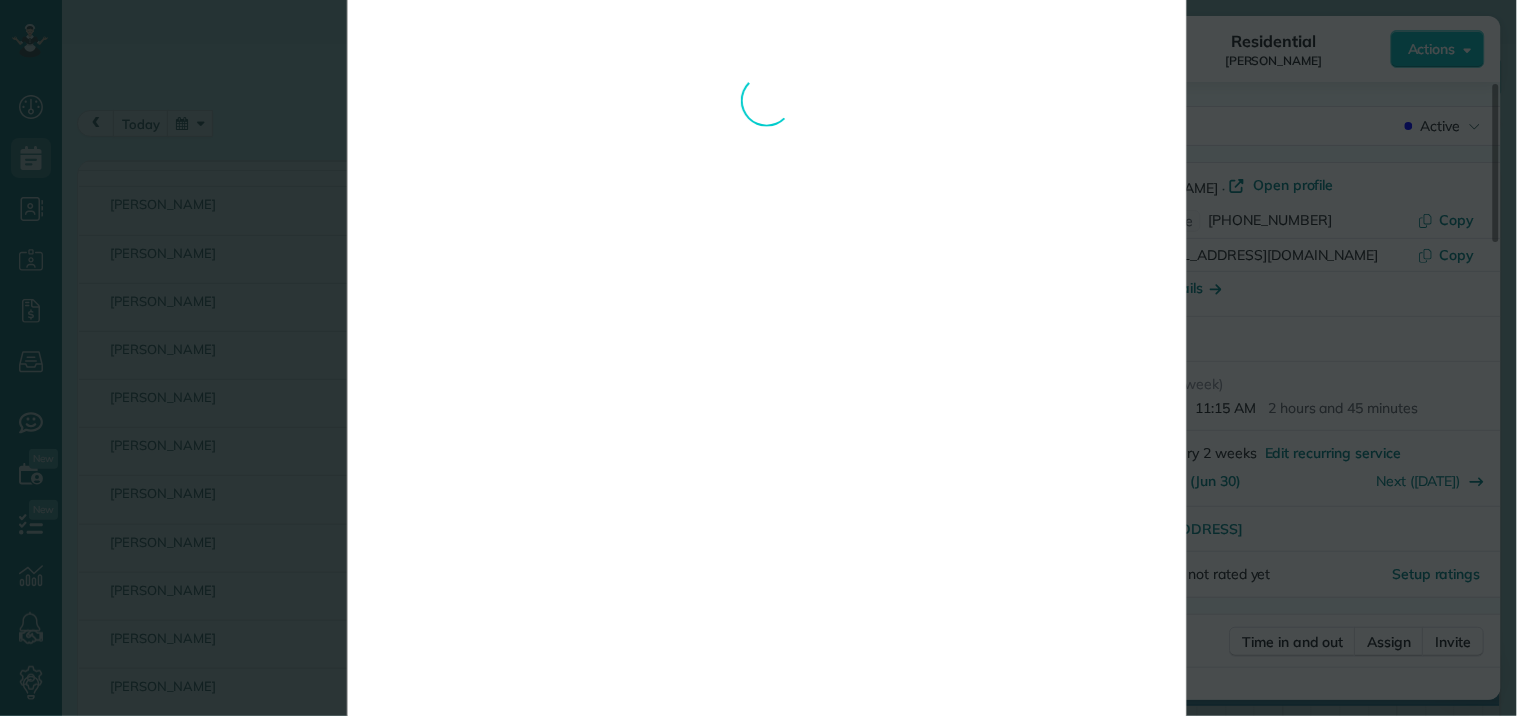 scroll, scrollTop: 94, scrollLeft: 0, axis: vertical 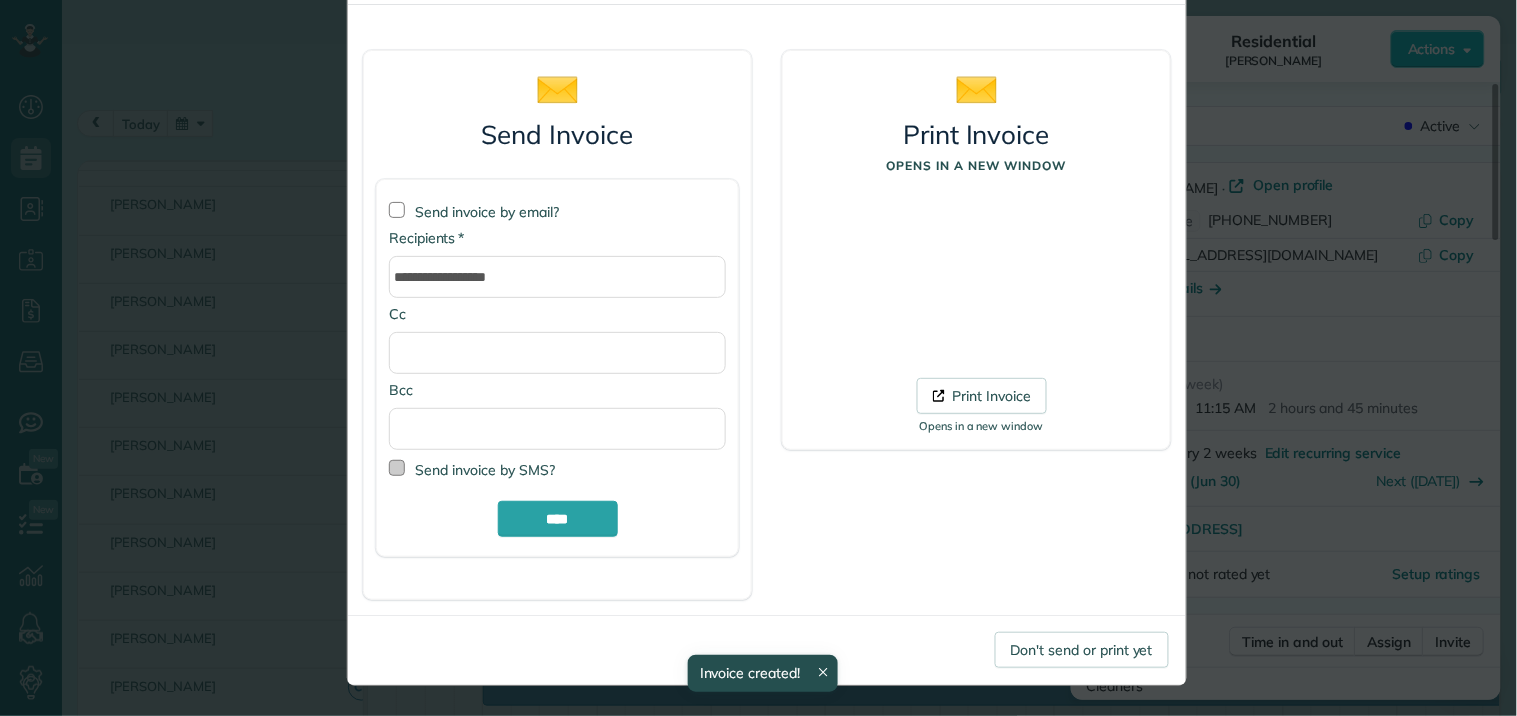 drag, startPoint x: 394, startPoint y: 464, endPoint x: 422, endPoint y: 464, distance: 28 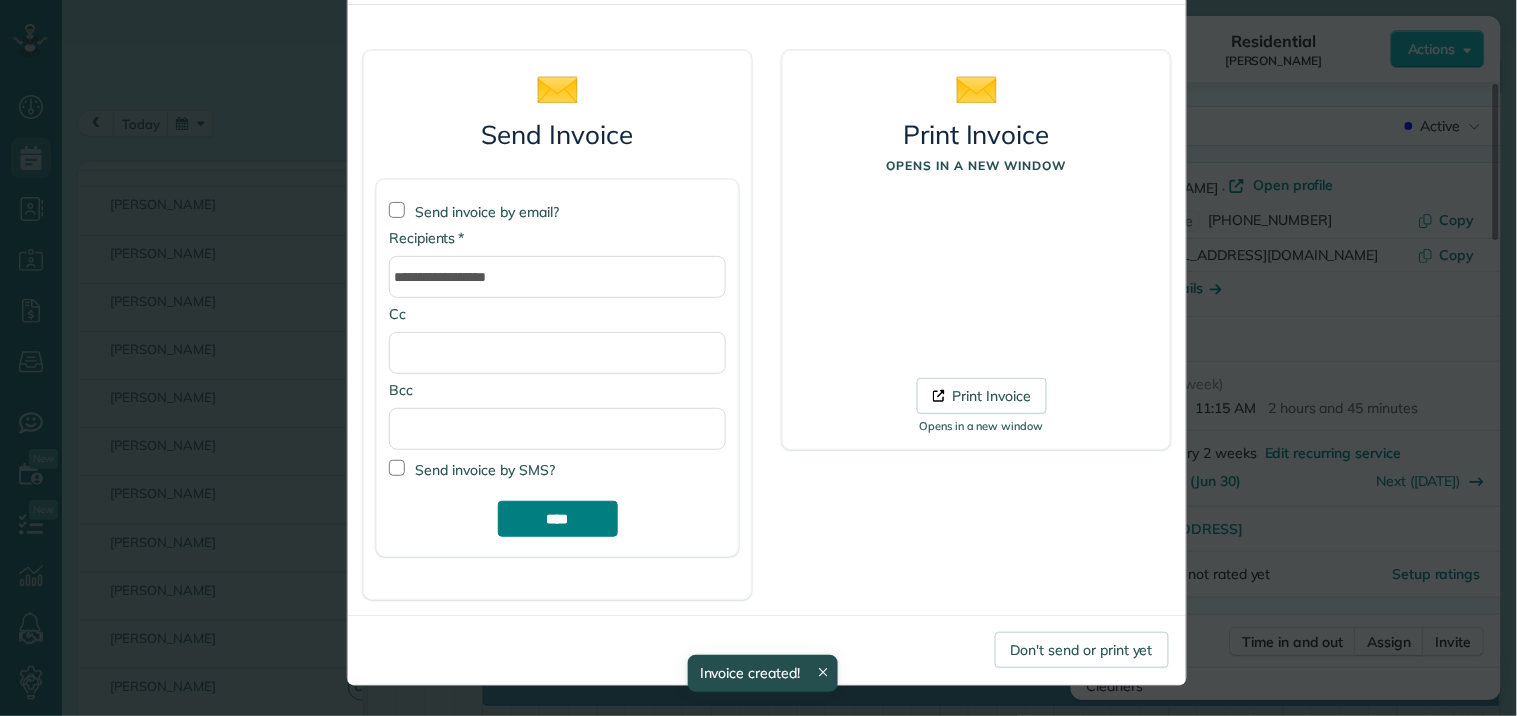 click on "****" at bounding box center (558, 519) 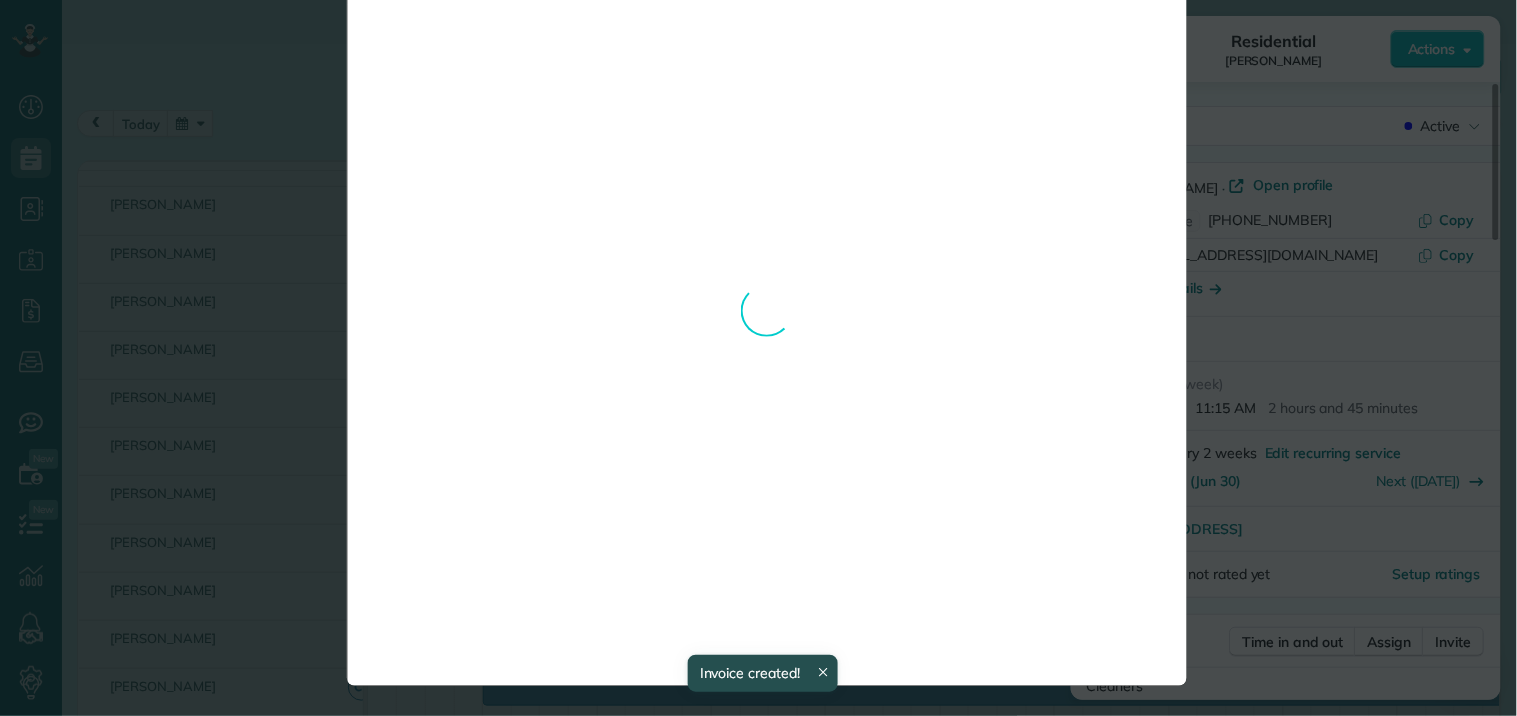 scroll, scrollTop: 0, scrollLeft: 0, axis: both 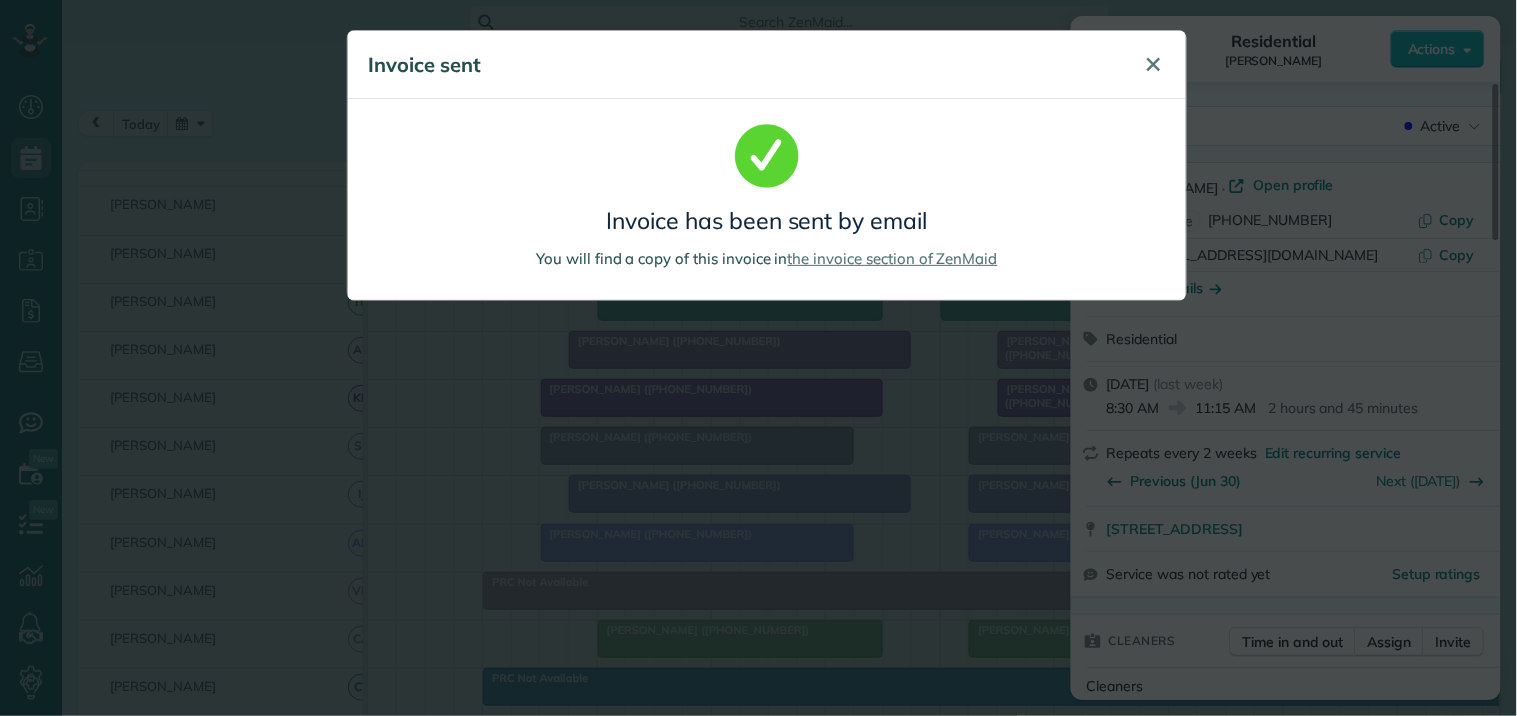 click on "✕" at bounding box center [1154, 64] 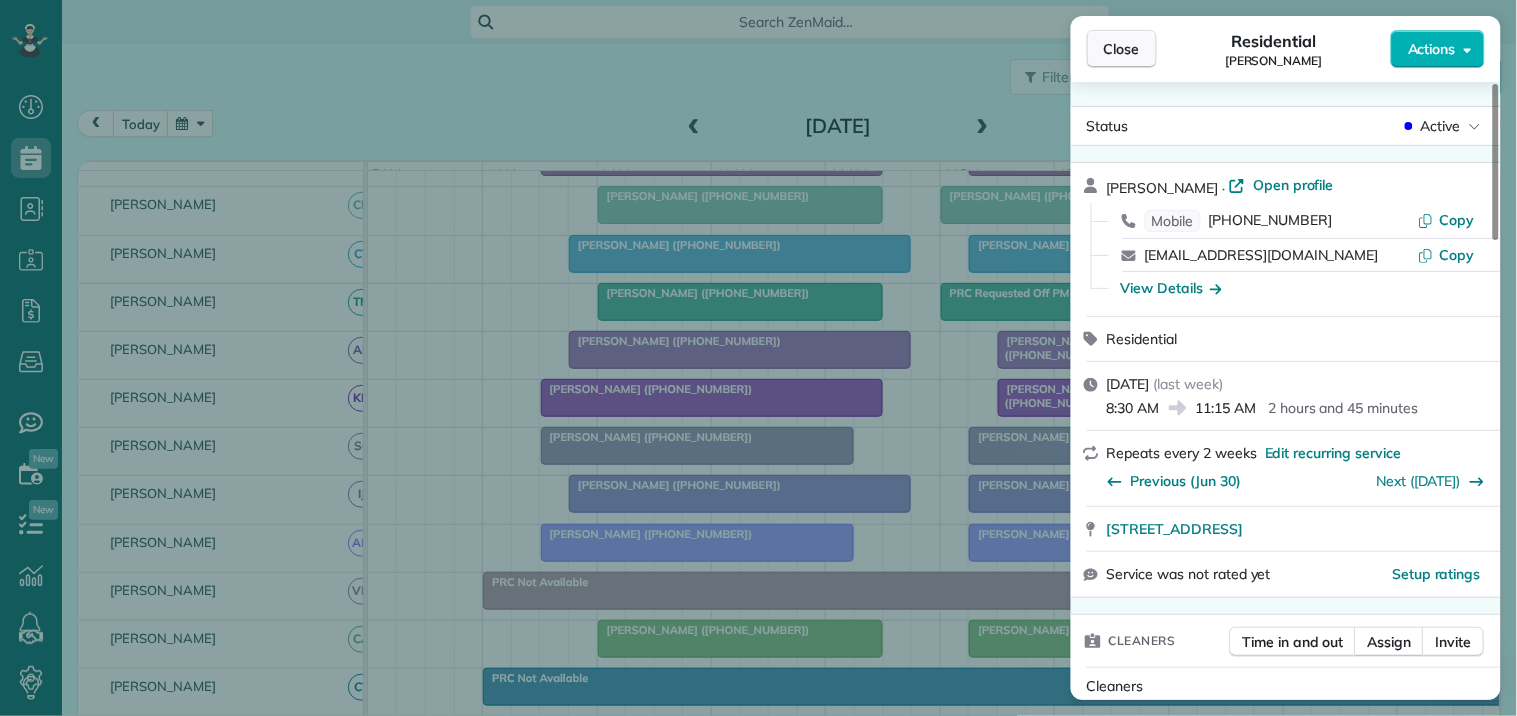 click on "Close" at bounding box center [1122, 49] 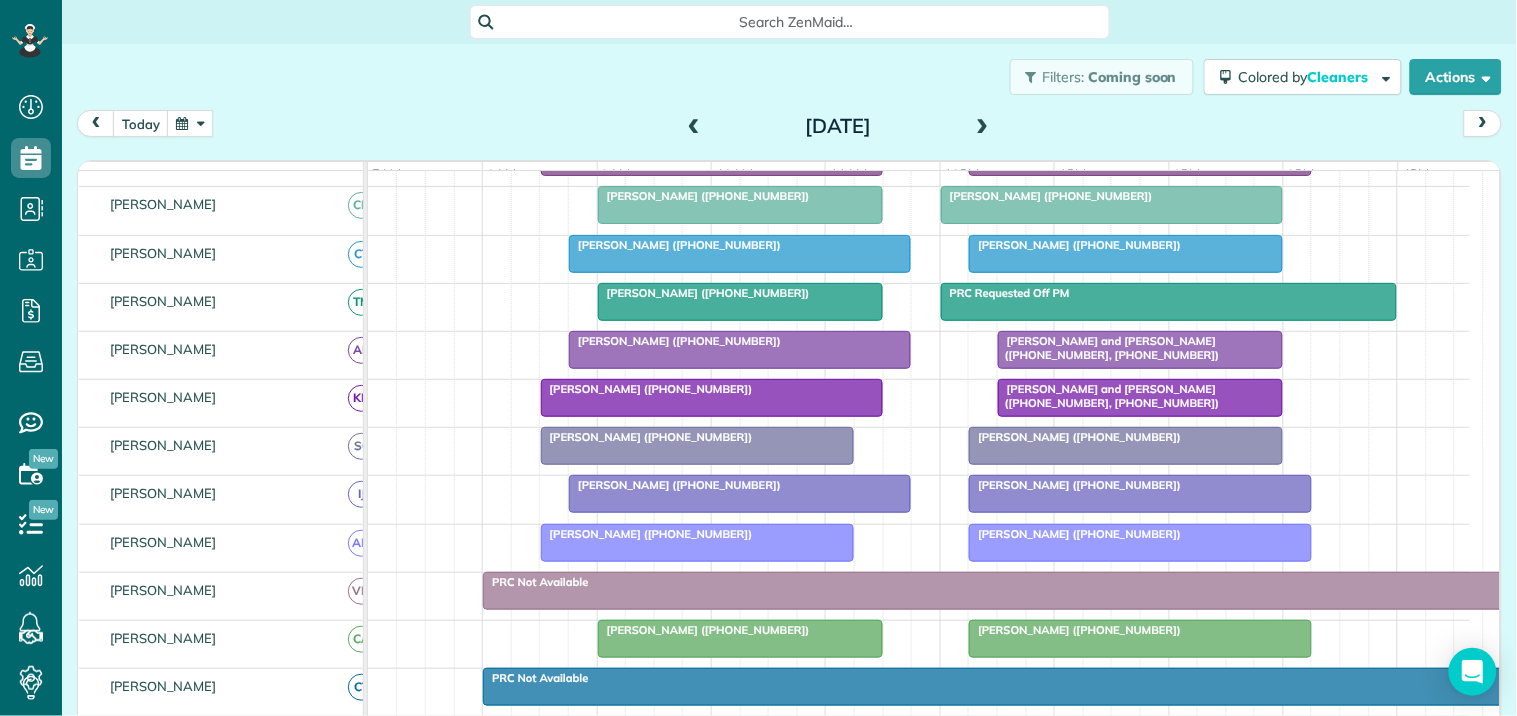 click on "Kellie Molleson (+17708565308)" at bounding box center (740, 293) 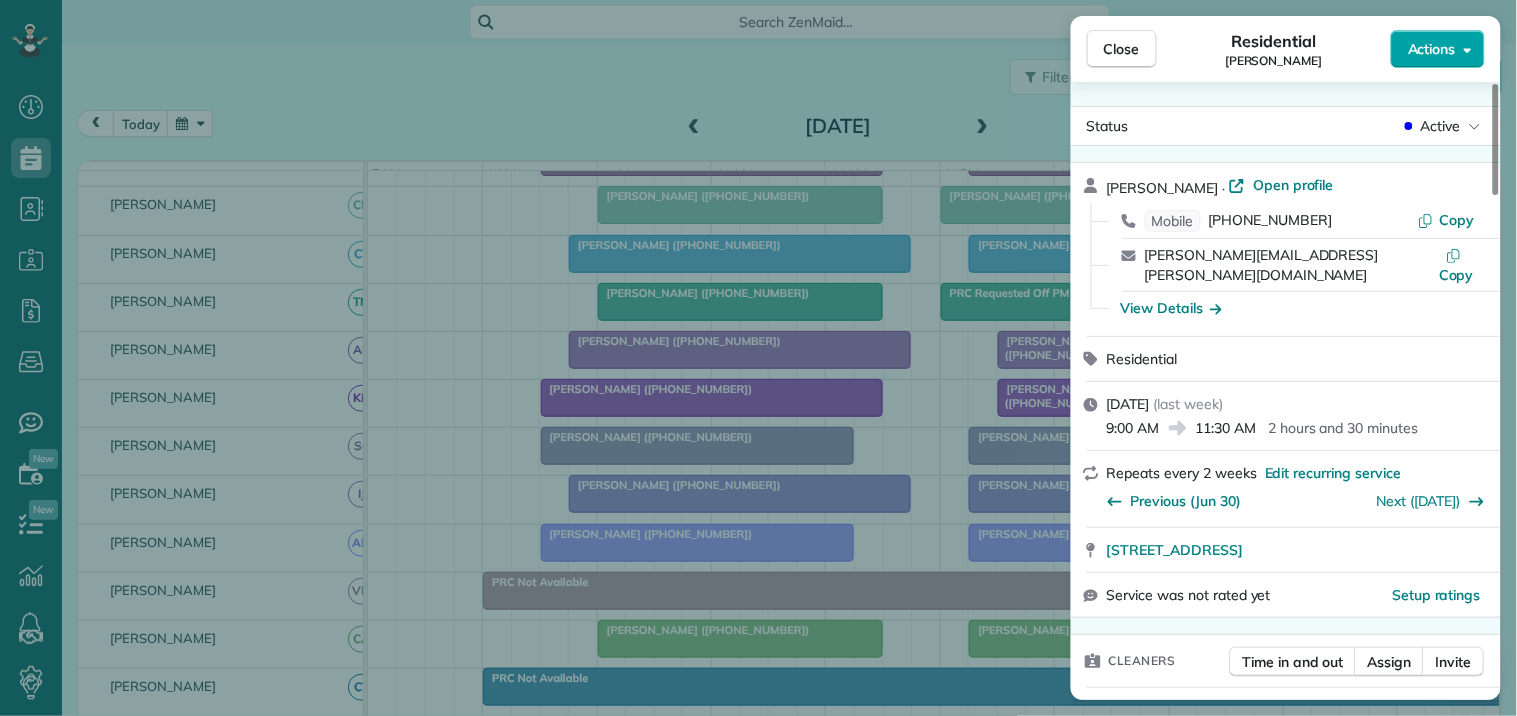 click on "Actions" at bounding box center (1432, 49) 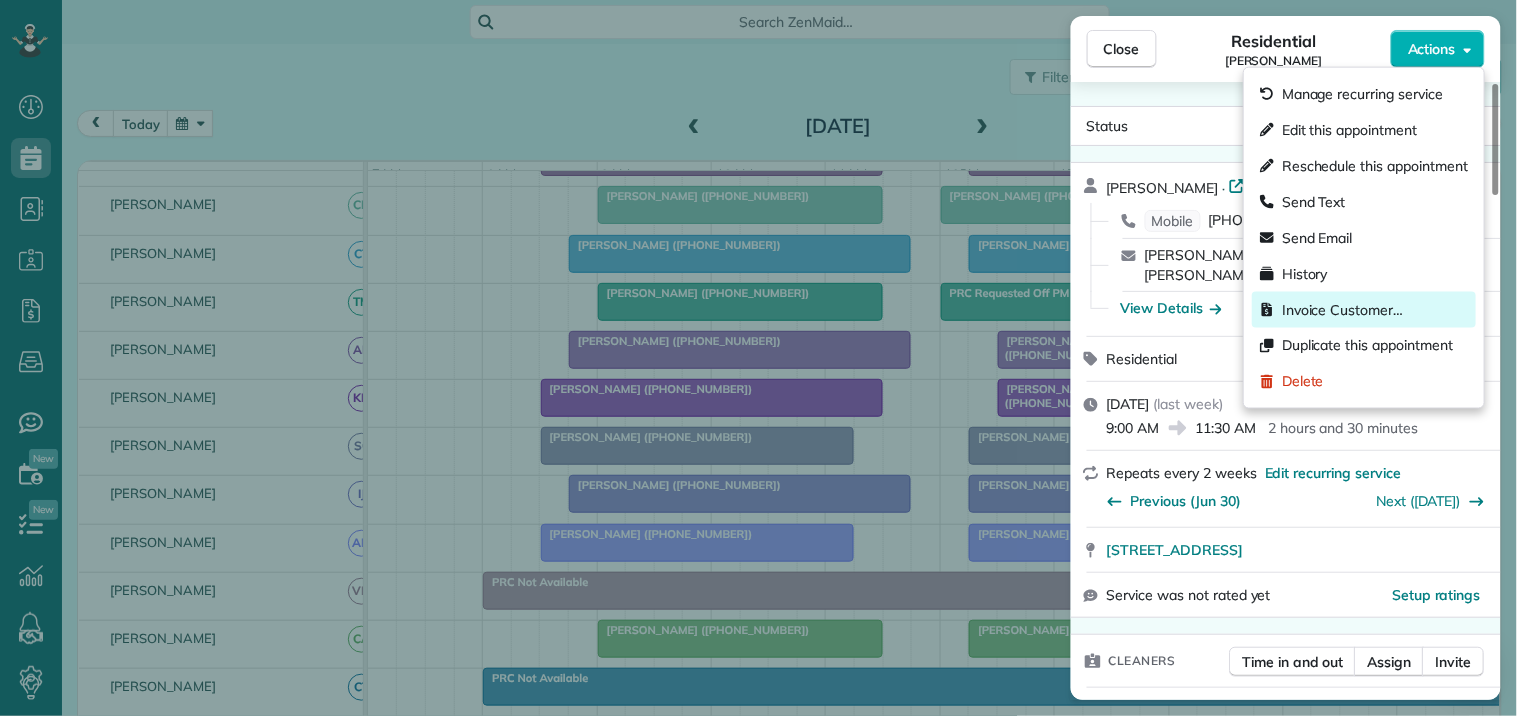 click on "Invoice Customer…" at bounding box center (1342, 310) 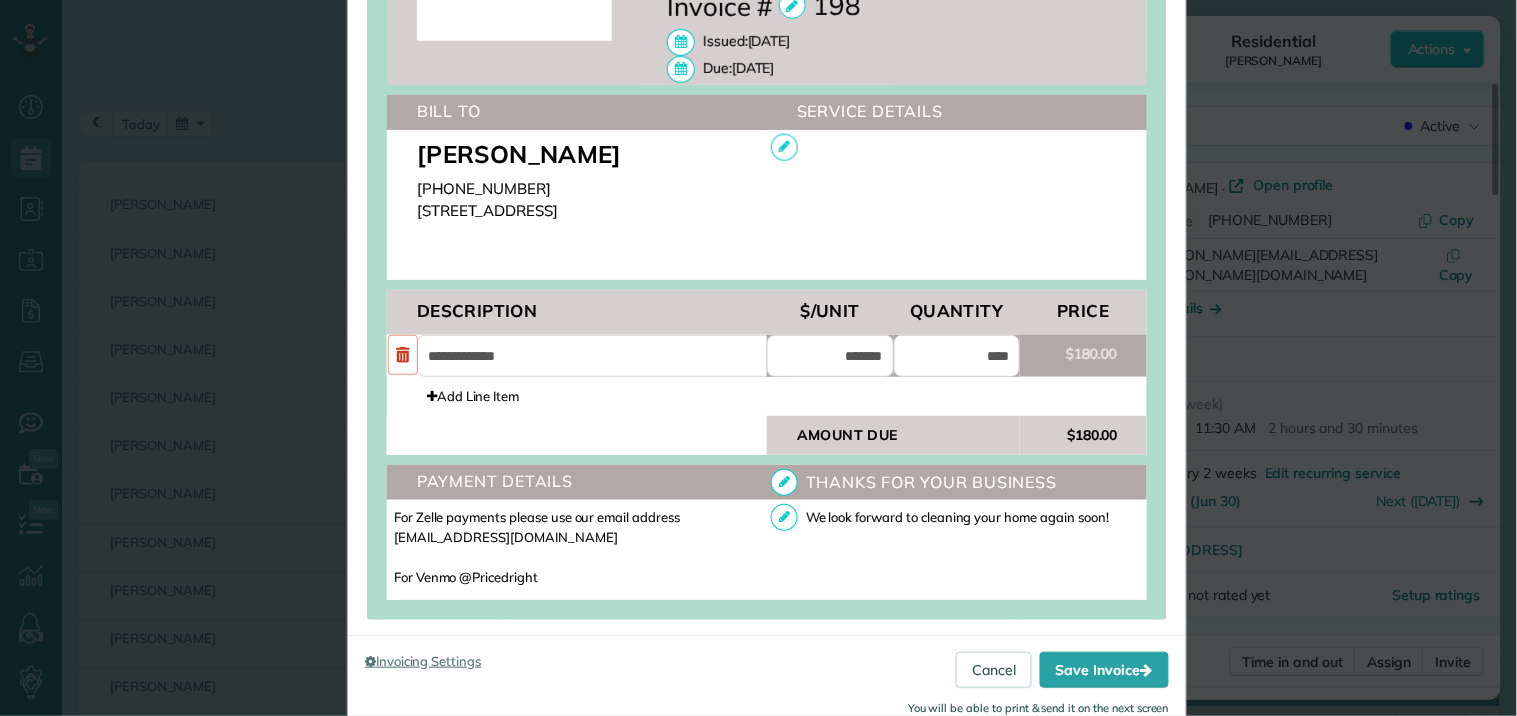 scroll, scrollTop: 555, scrollLeft: 0, axis: vertical 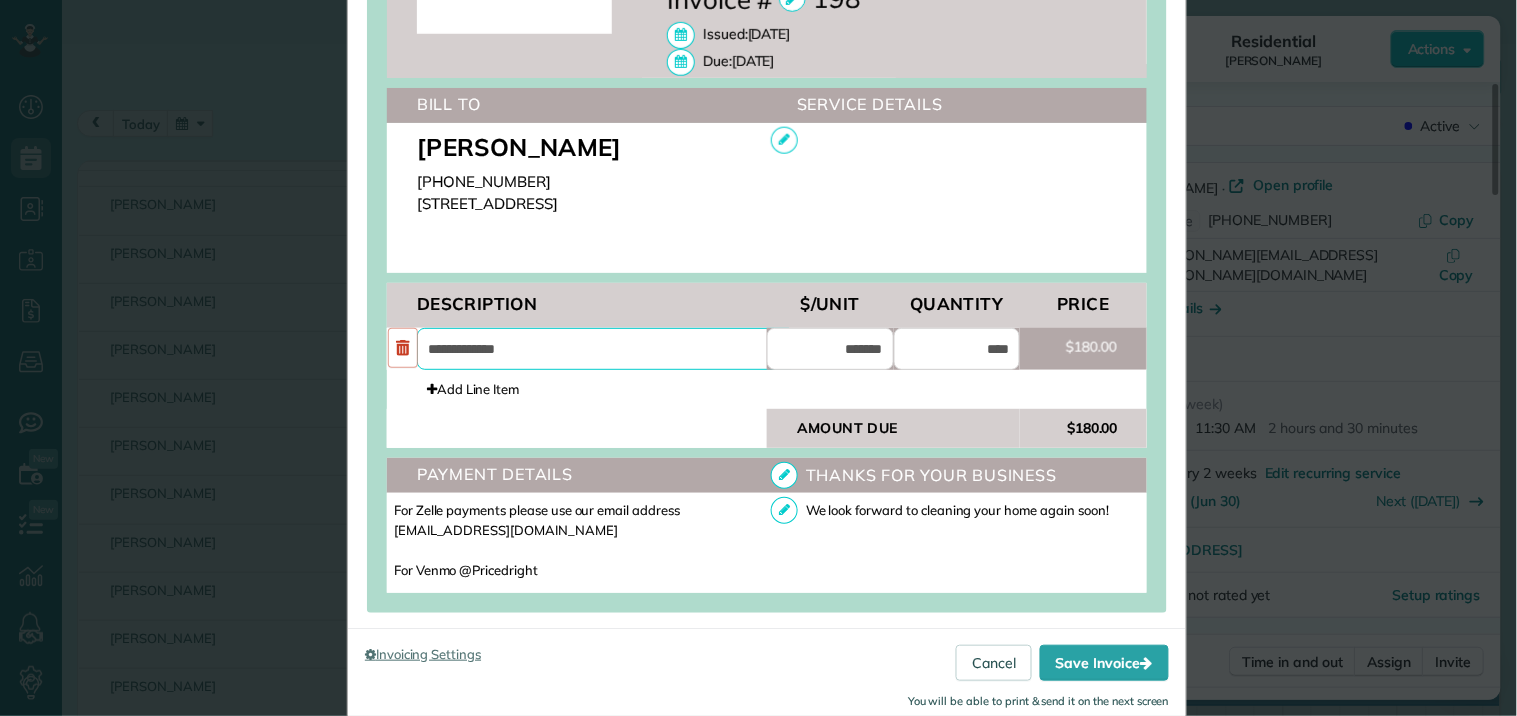 drag, startPoint x: 517, startPoint y: 346, endPoint x: 425, endPoint y: 358, distance: 92.779305 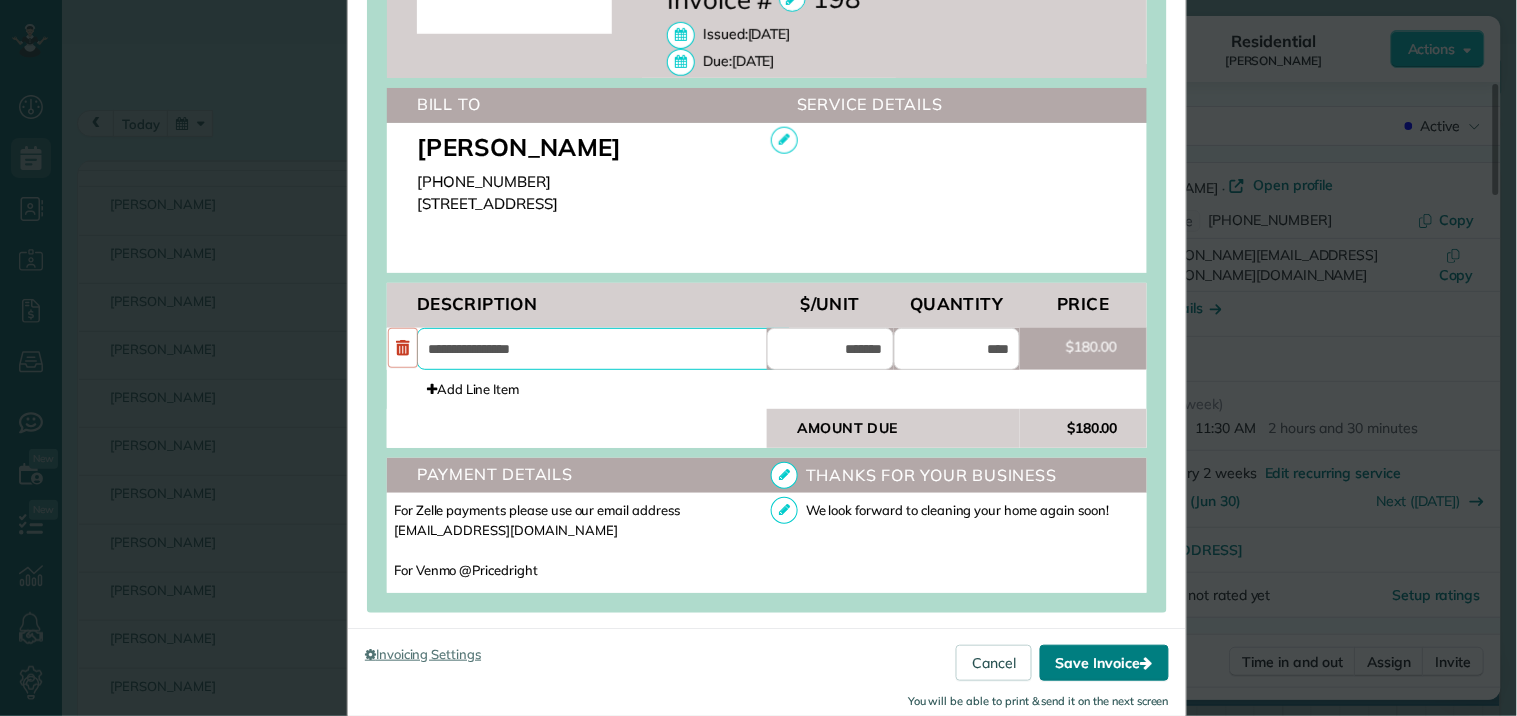 type on "**********" 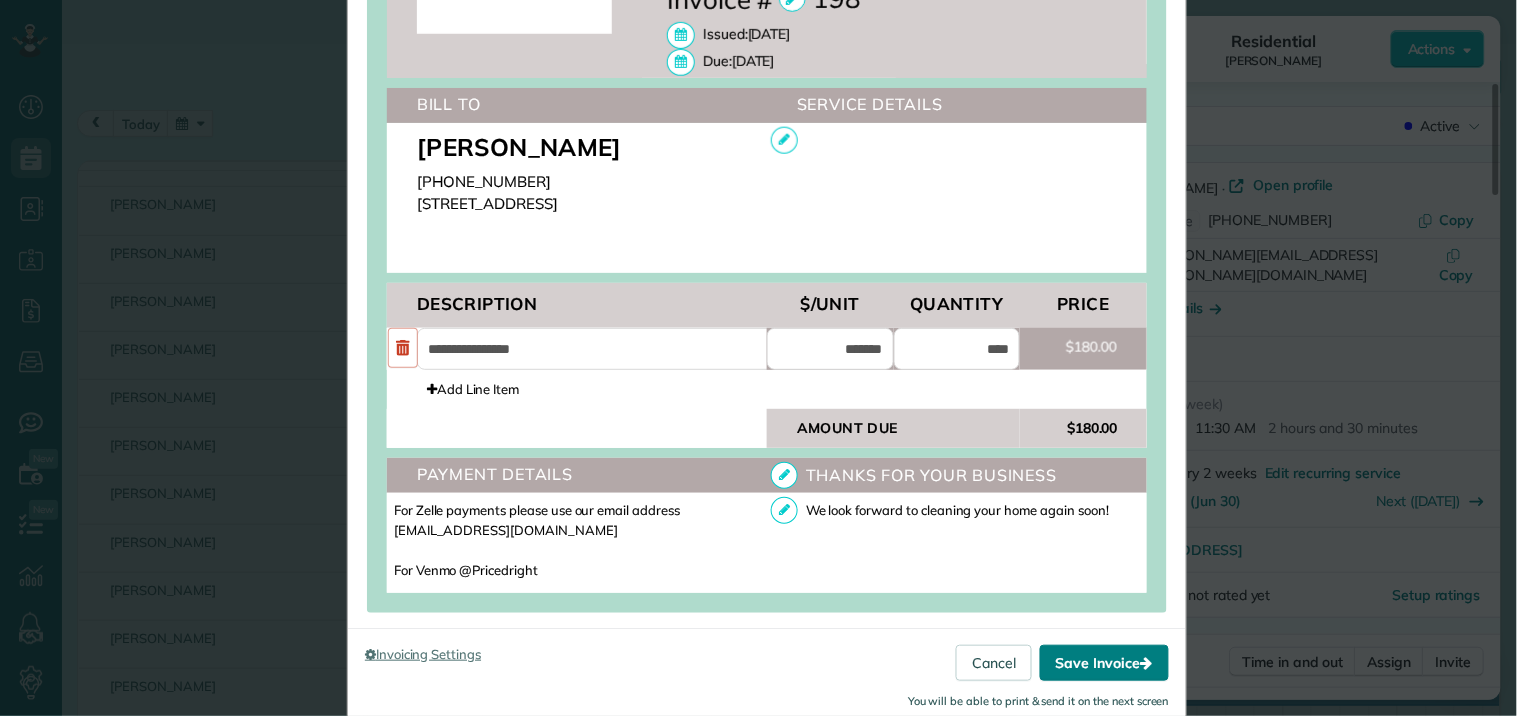 click on "Save Invoice" at bounding box center (1104, 663) 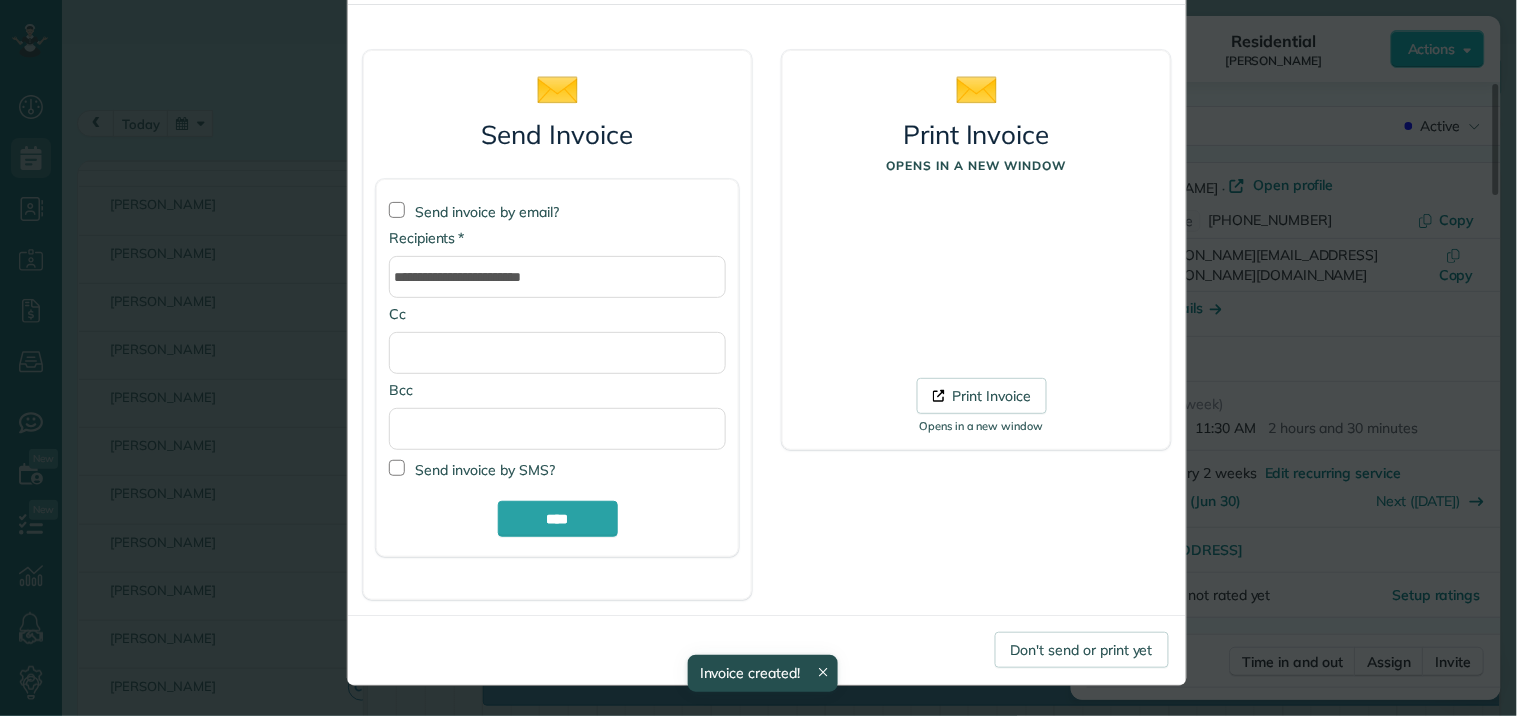 scroll, scrollTop: 94, scrollLeft: 0, axis: vertical 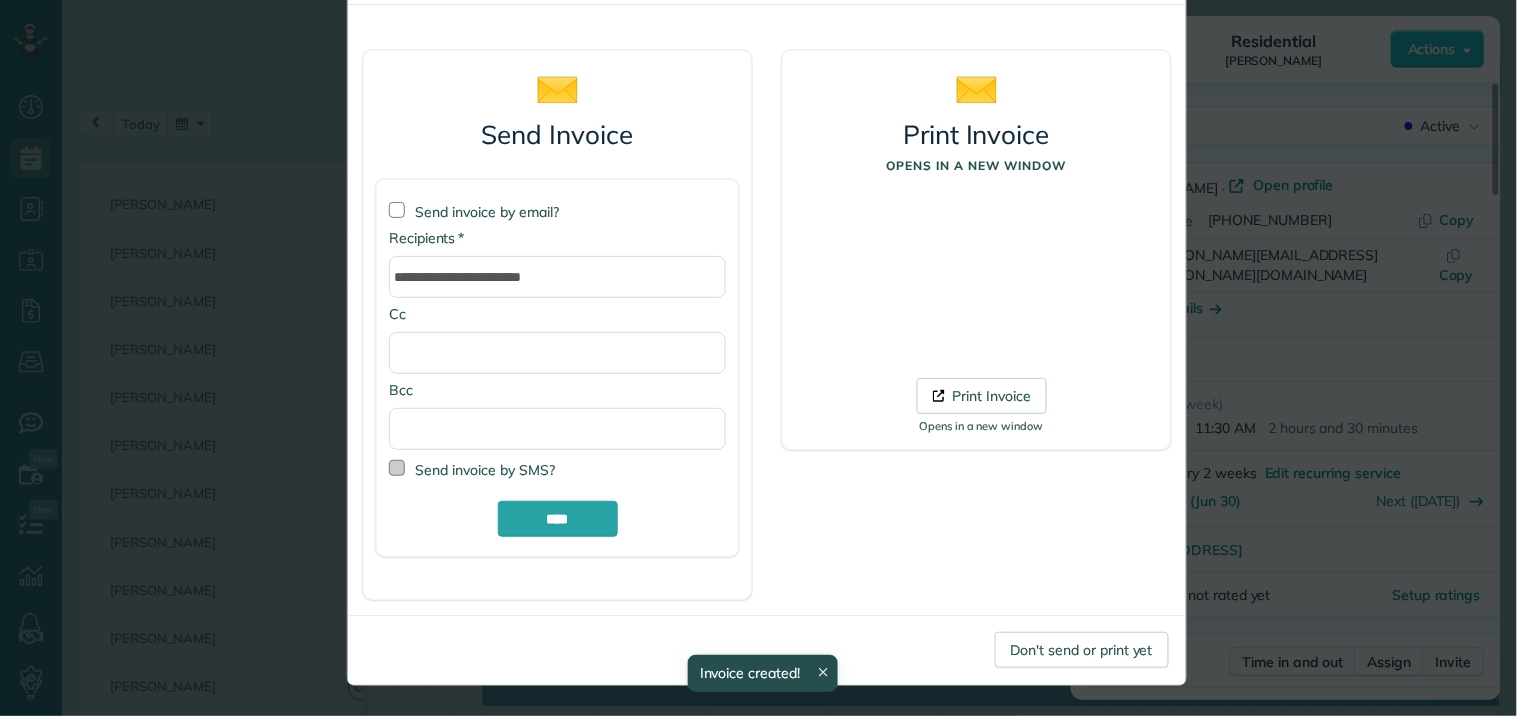 click at bounding box center (397, 468) 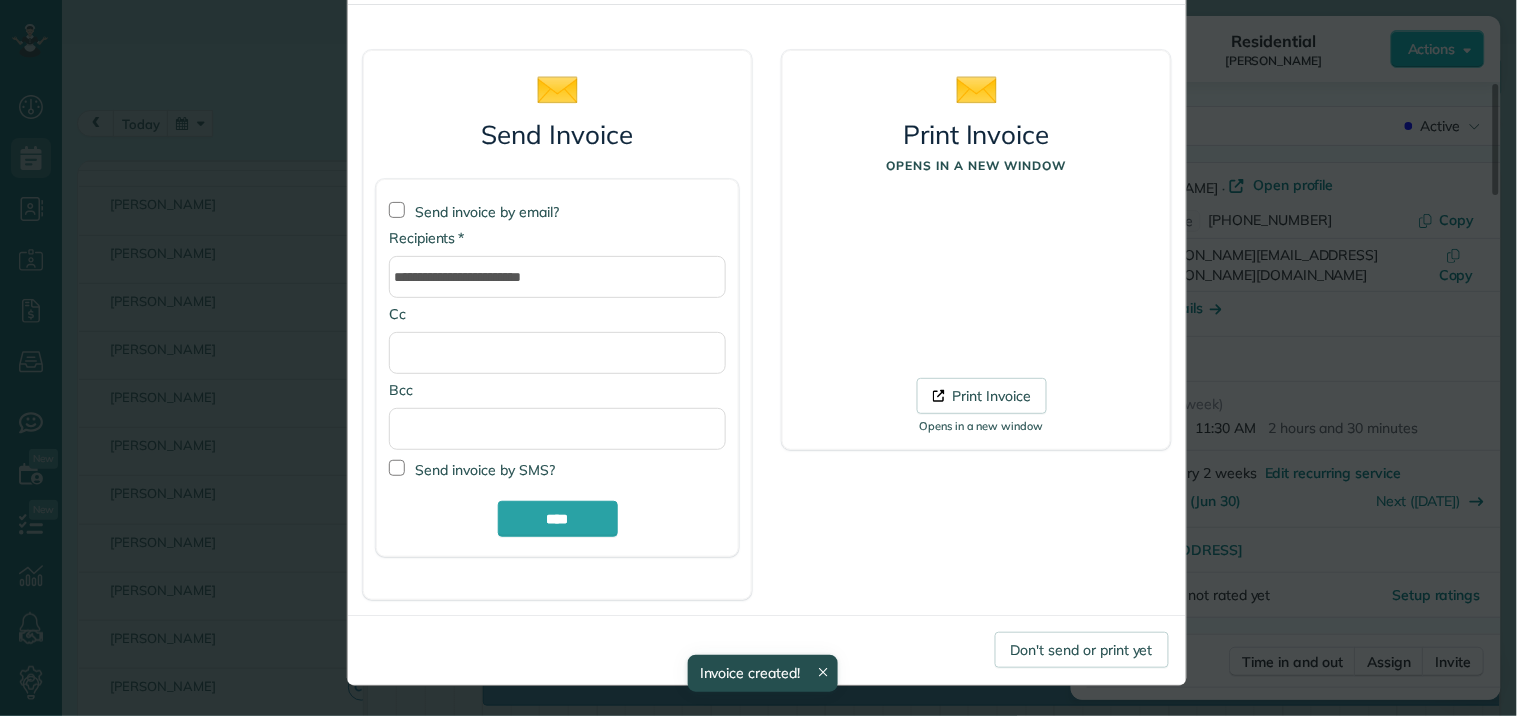click on "**********" at bounding box center (557, 368) 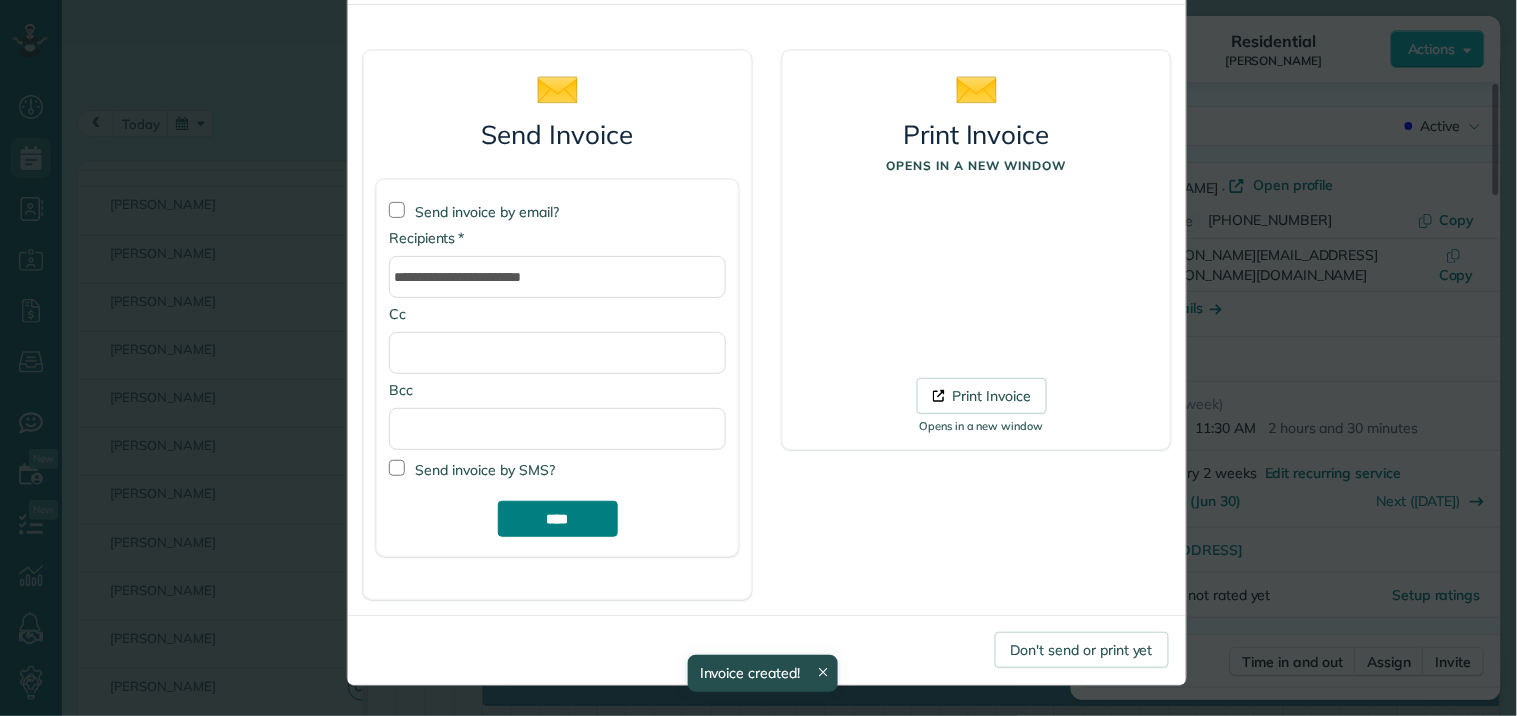 click on "****" at bounding box center [558, 519] 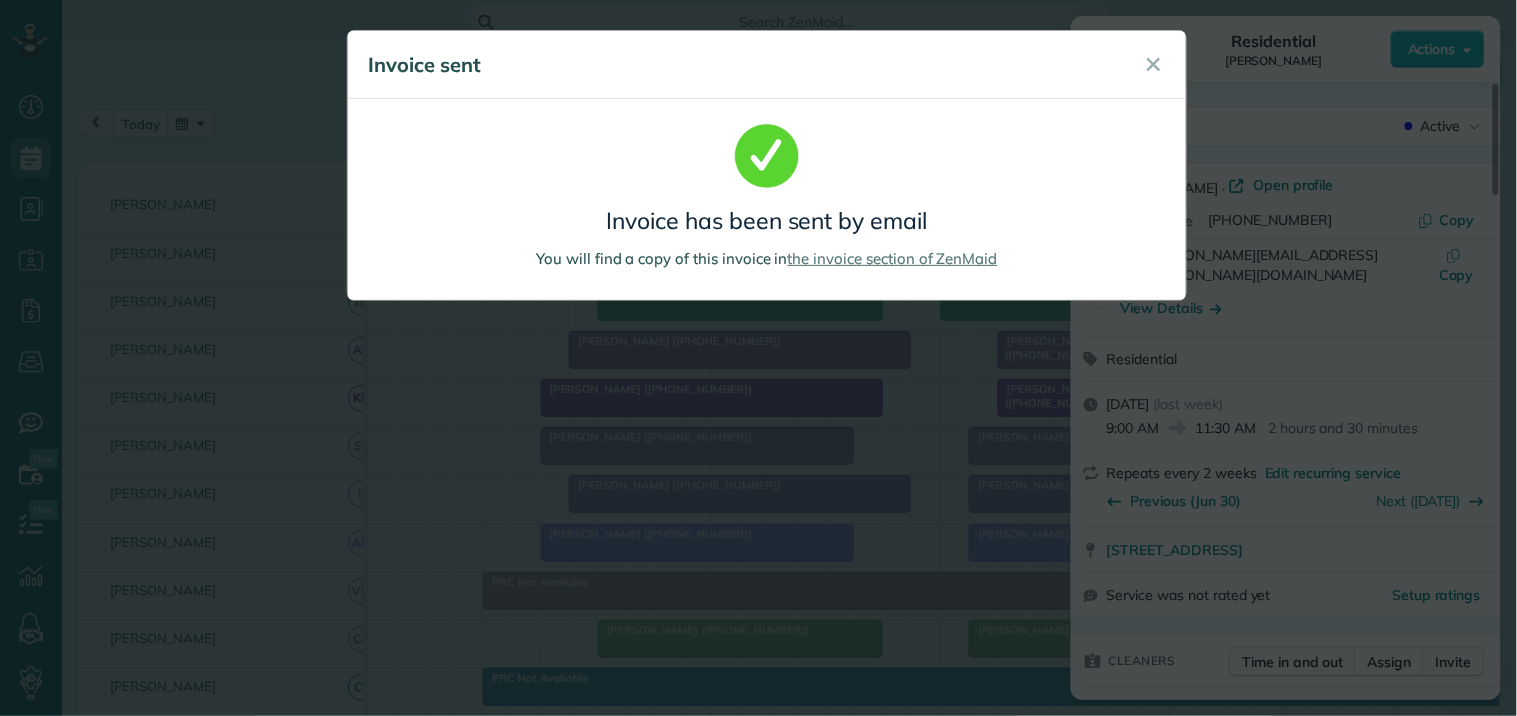 scroll, scrollTop: 0, scrollLeft: 0, axis: both 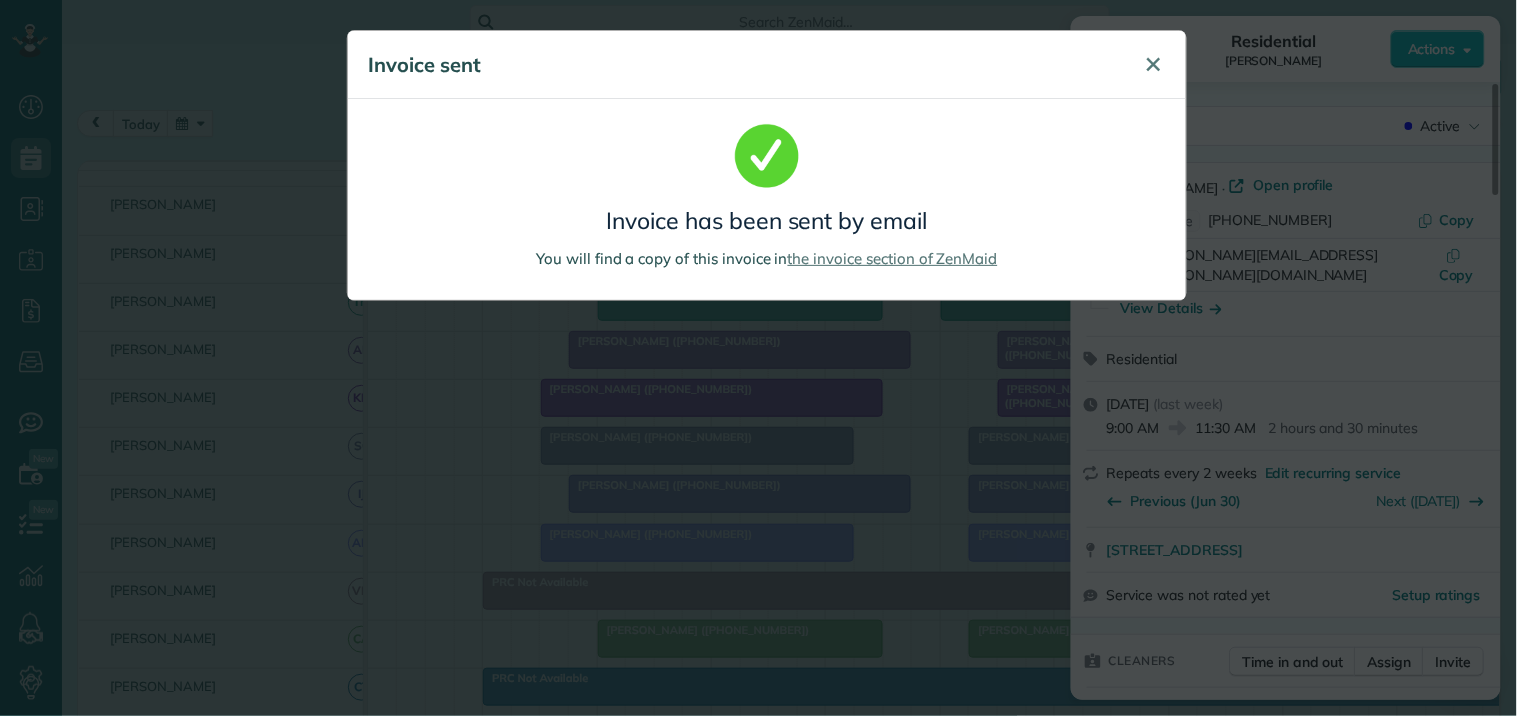 click on "✕" at bounding box center [1154, 64] 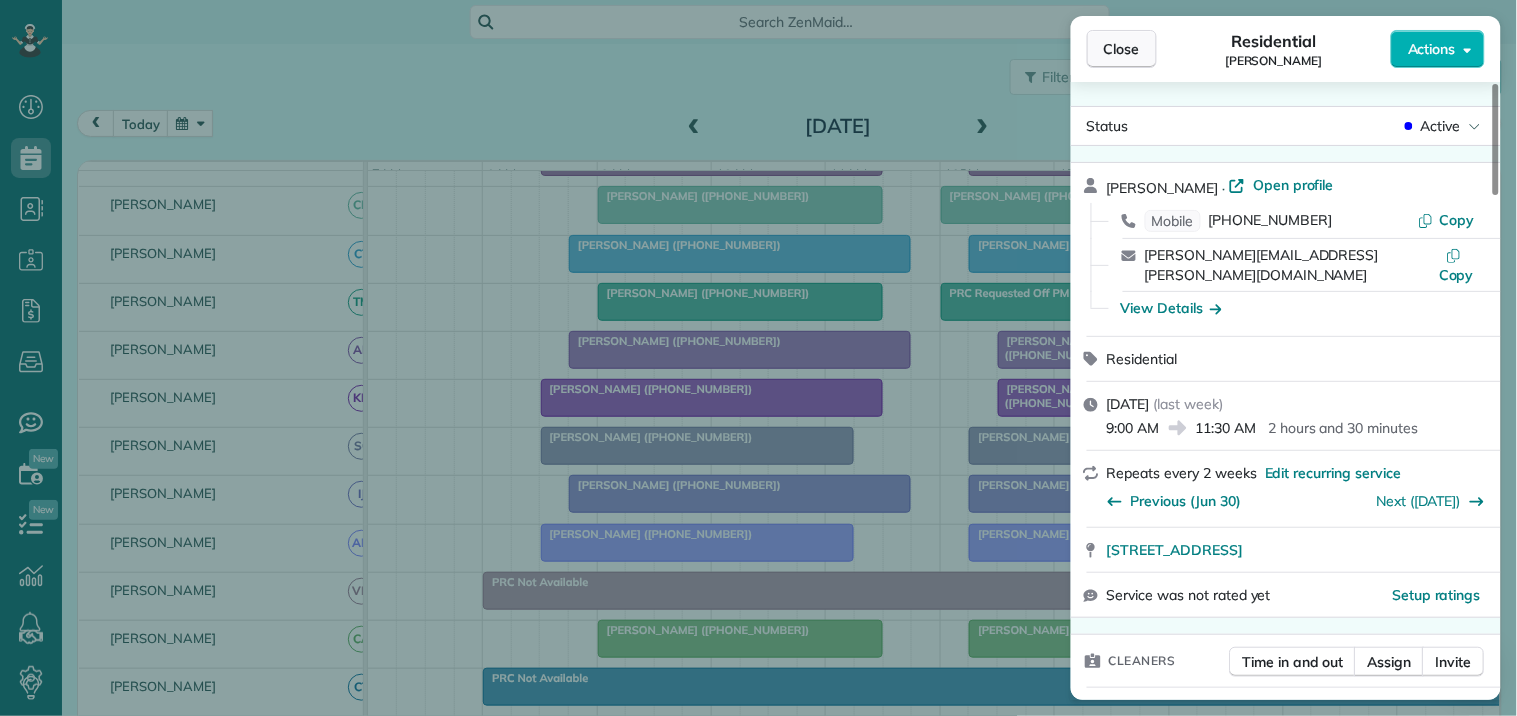 click on "Close" at bounding box center (1122, 49) 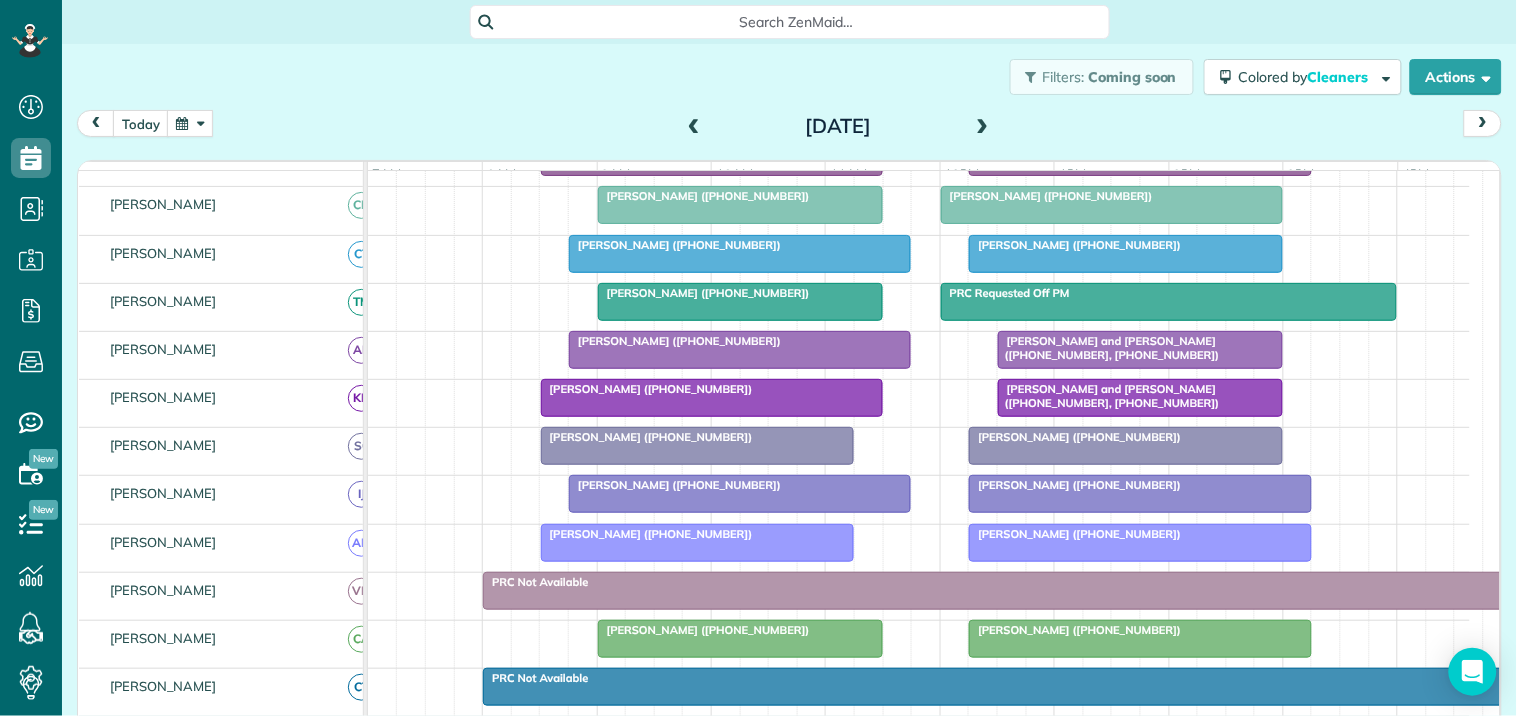 click at bounding box center (983, 127) 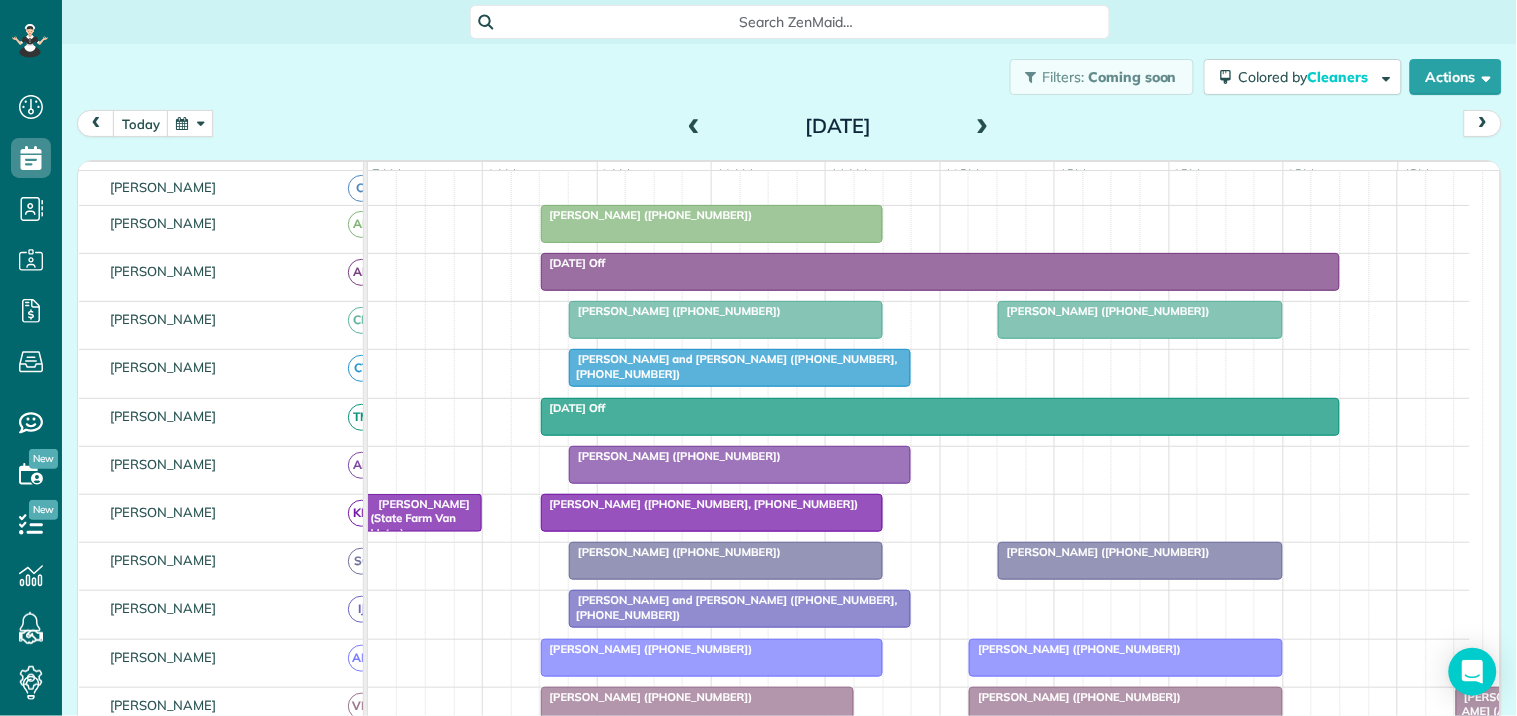 scroll, scrollTop: 321, scrollLeft: 0, axis: vertical 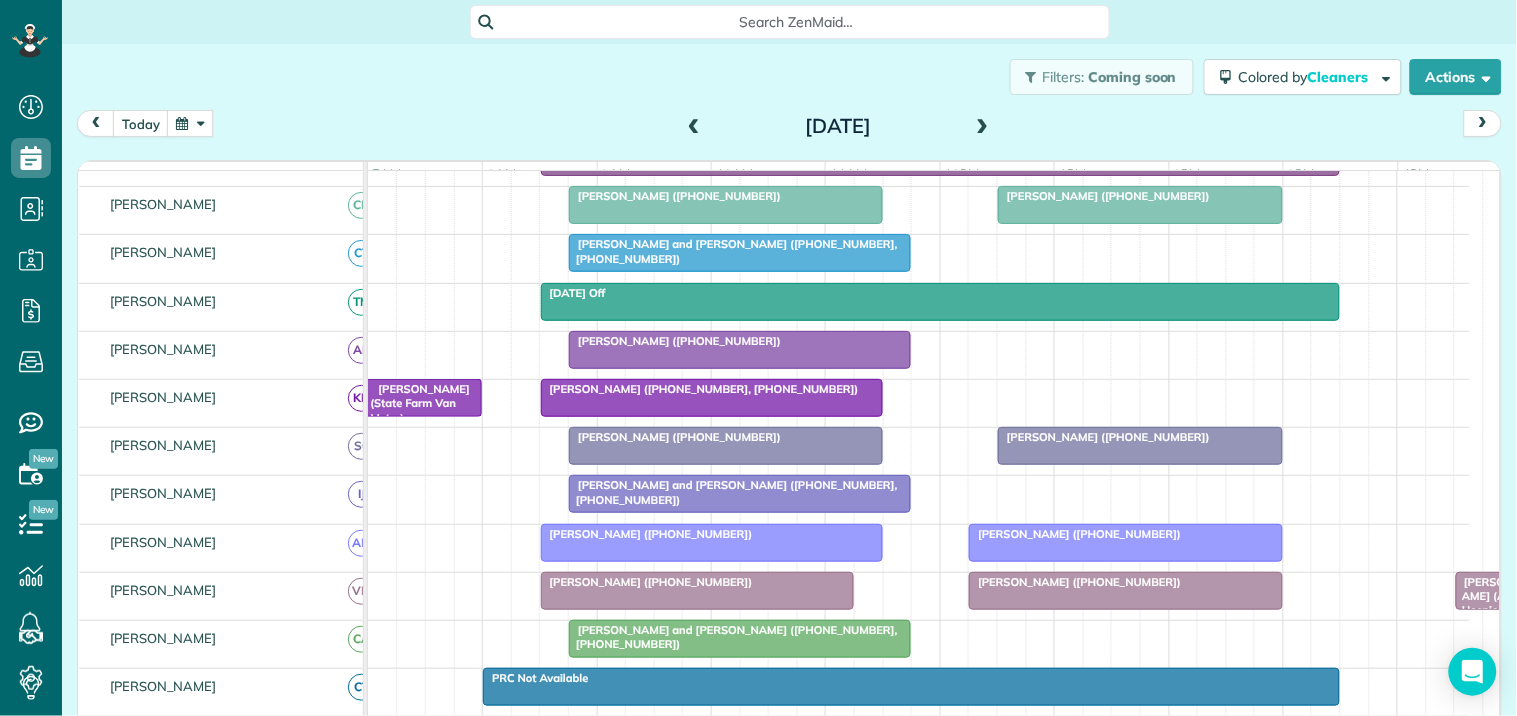 click at bounding box center [983, 127] 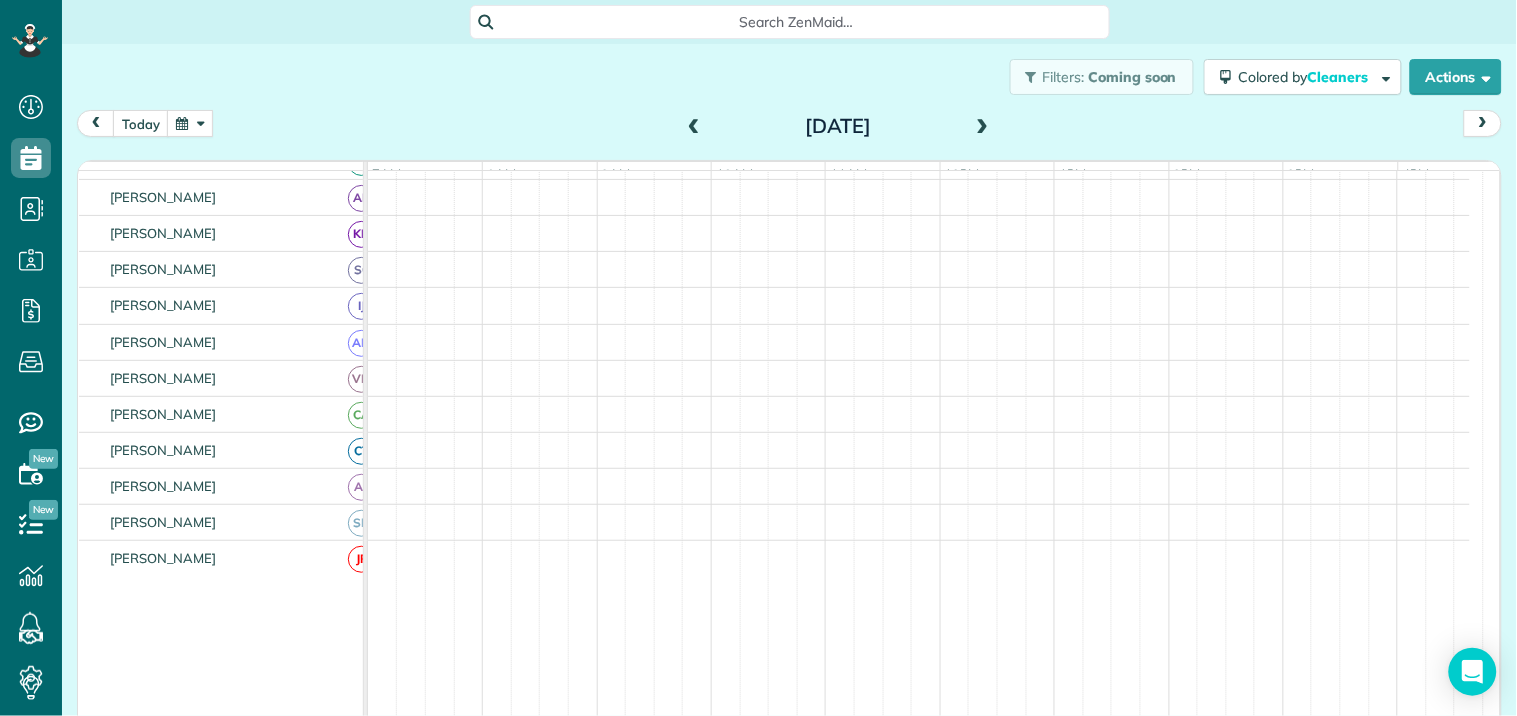 scroll, scrollTop: 206, scrollLeft: 0, axis: vertical 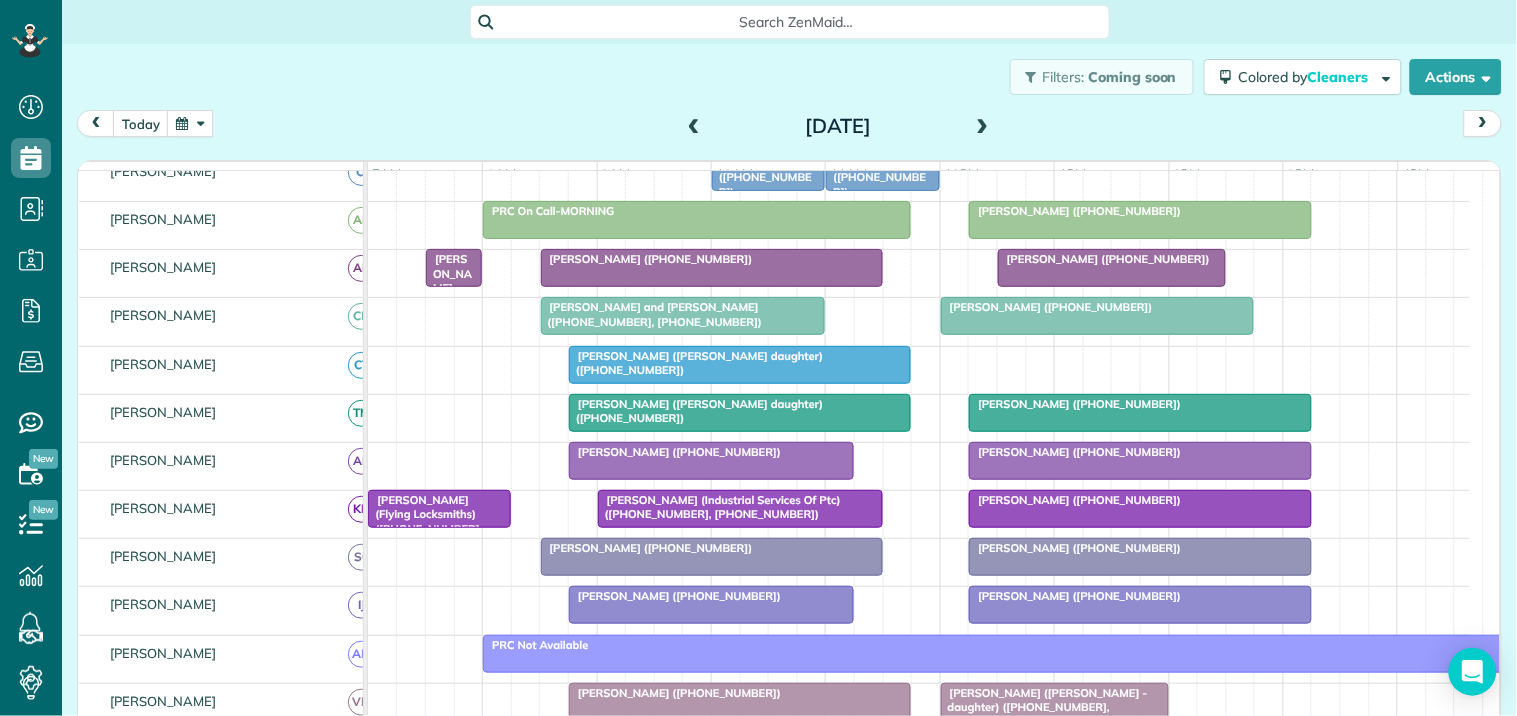 click on "Carol Pisarello (+16166333994)" at bounding box center (1075, 548) 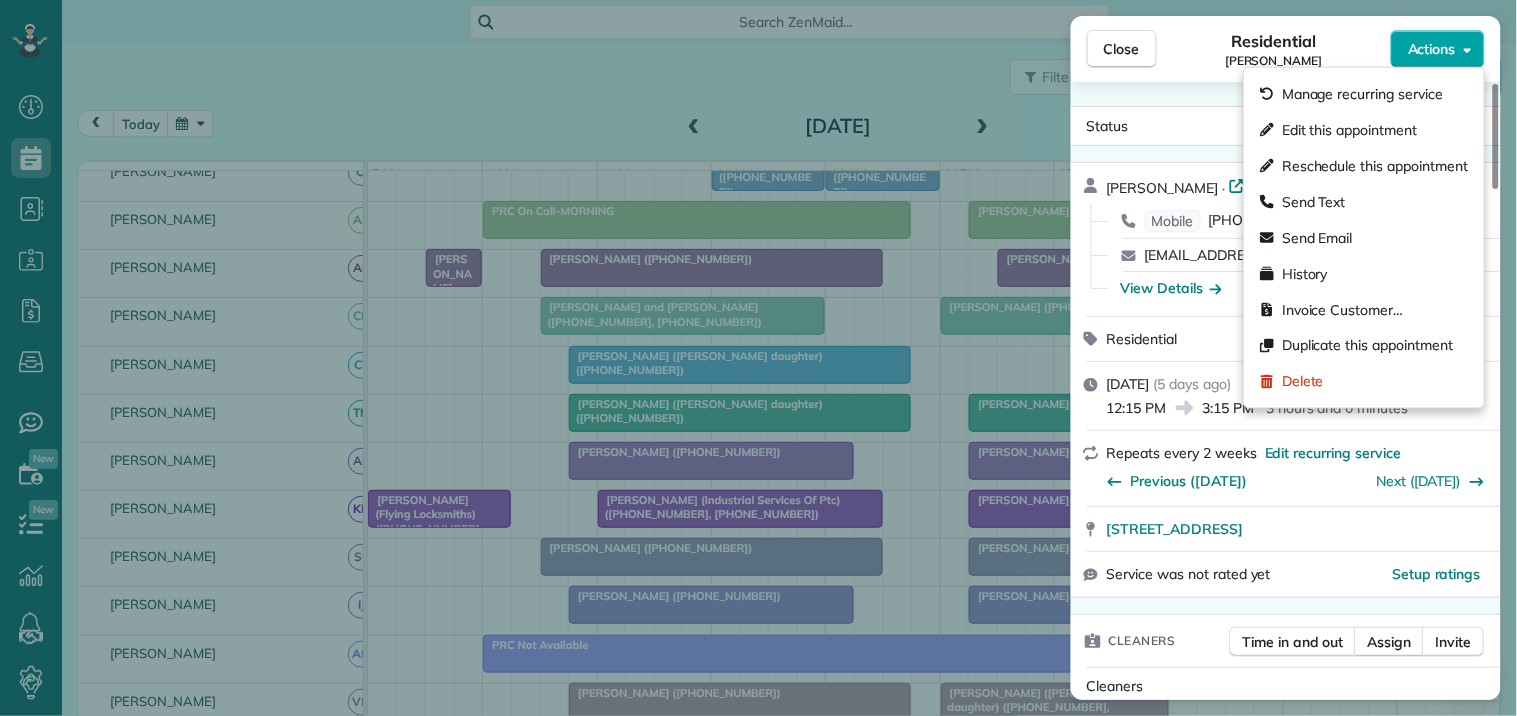 click on "Actions" at bounding box center (1432, 49) 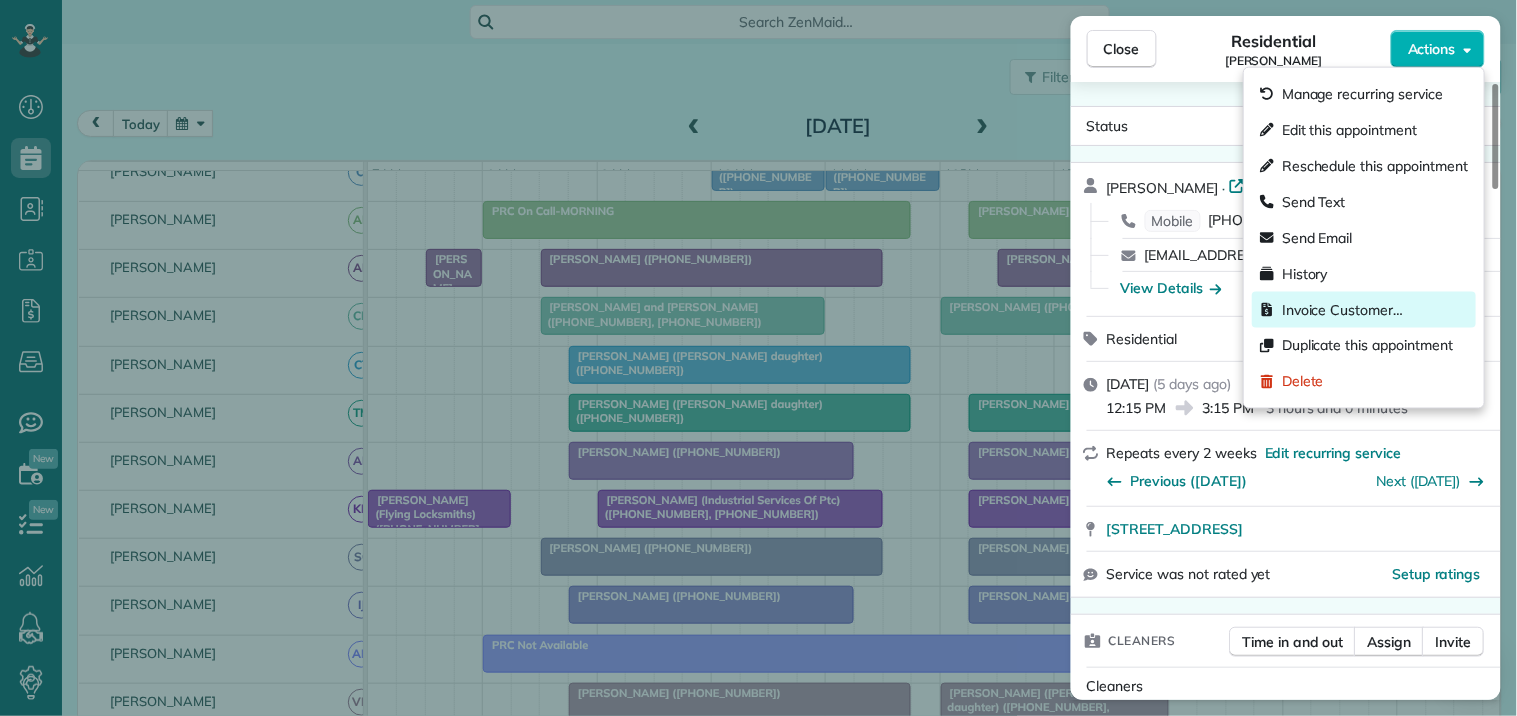 click on "Invoice Customer…" at bounding box center [1342, 310] 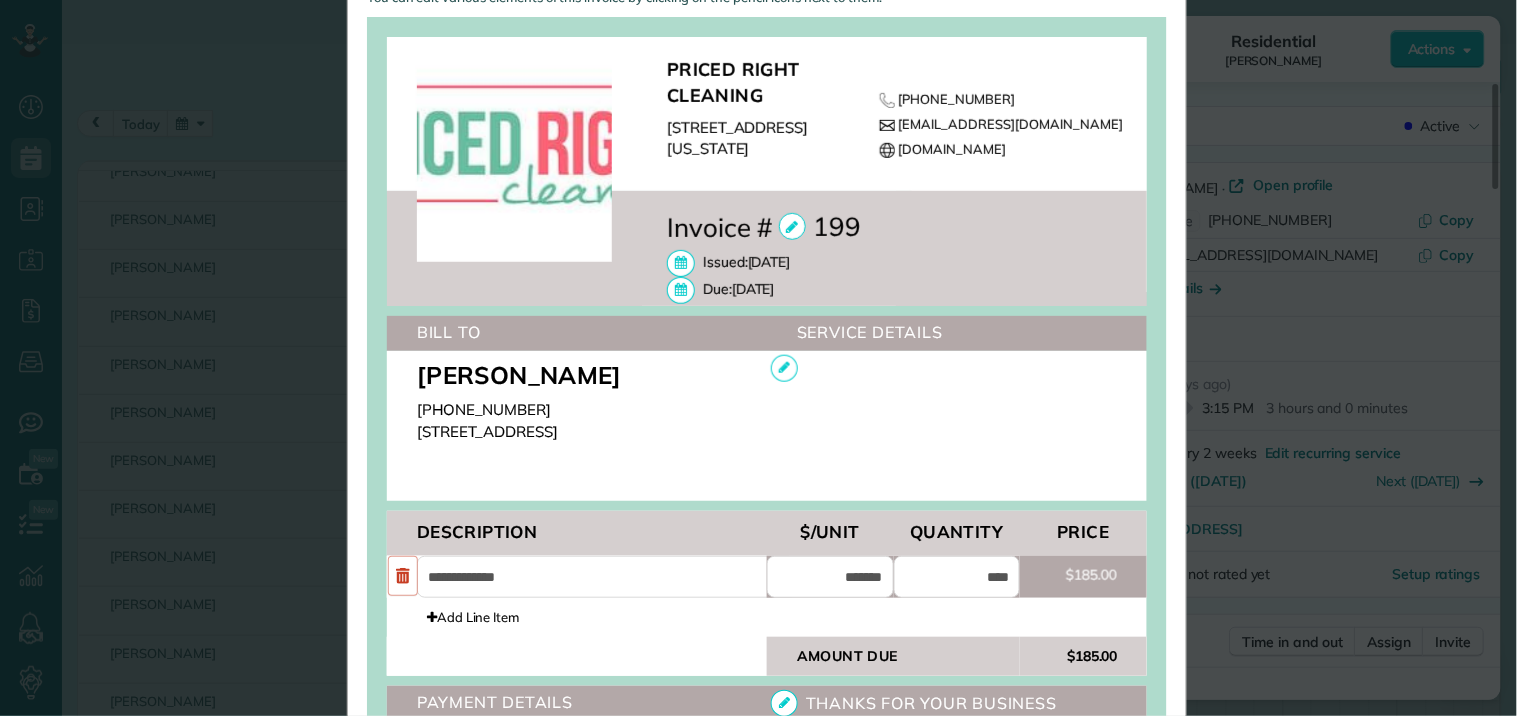 scroll, scrollTop: 596, scrollLeft: 0, axis: vertical 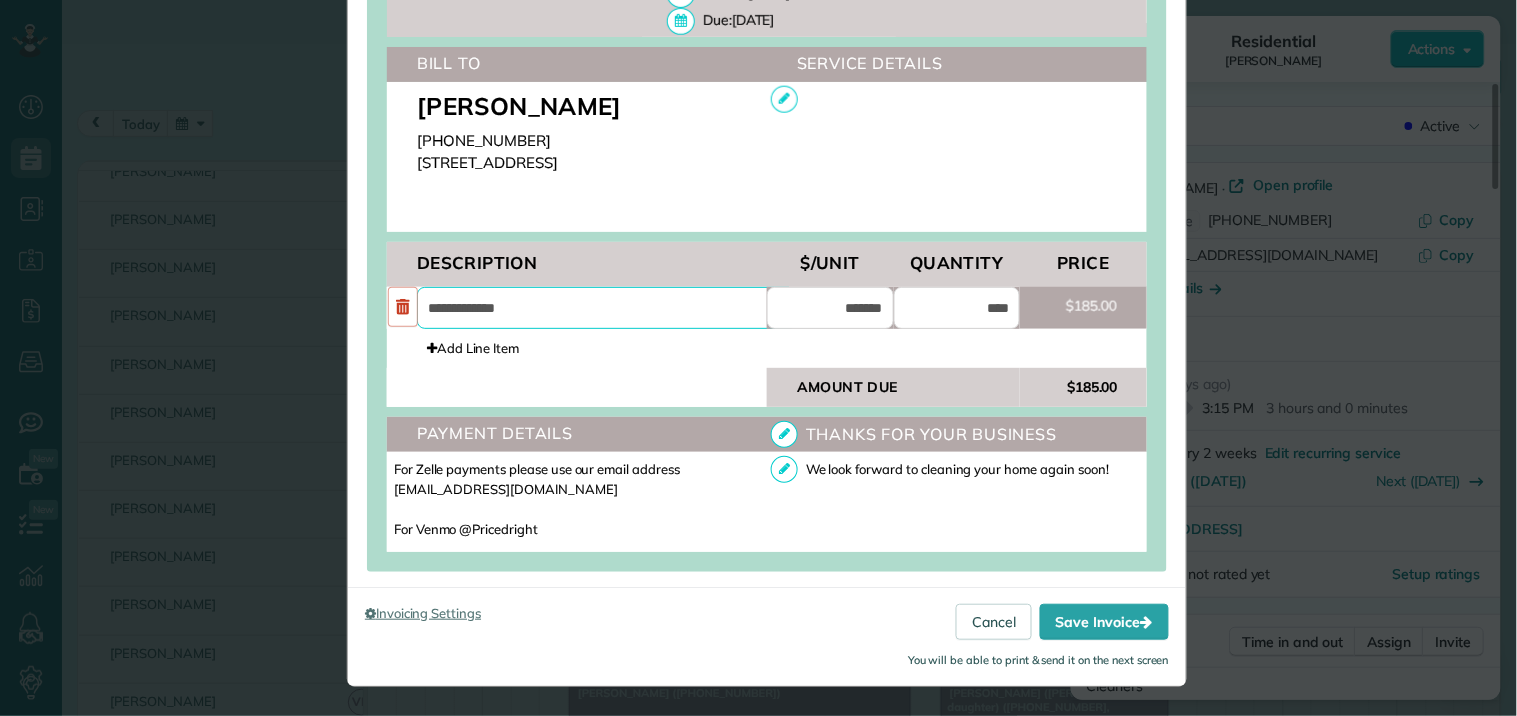 drag, startPoint x: 538, startPoint y: 301, endPoint x: 380, endPoint y: 351, distance: 165.72266 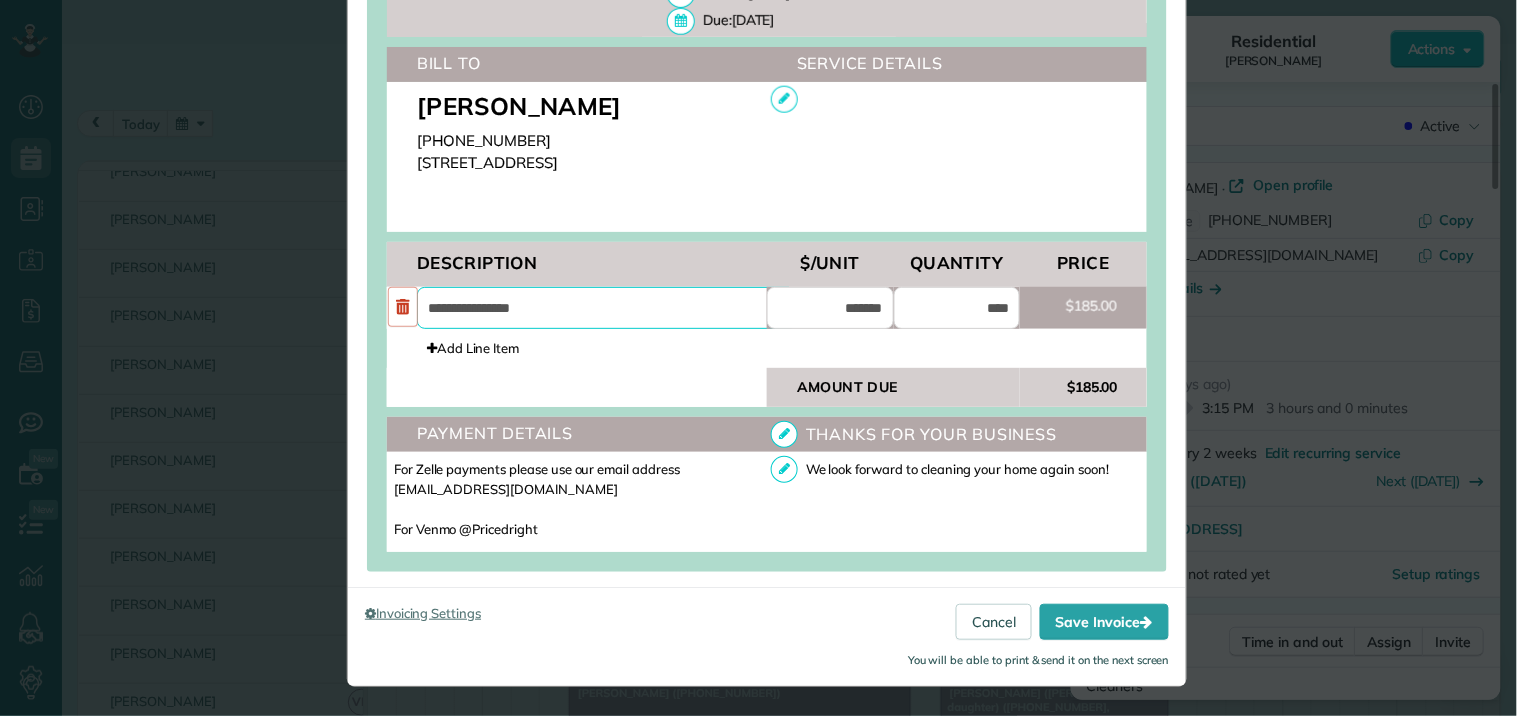 type on "**********" 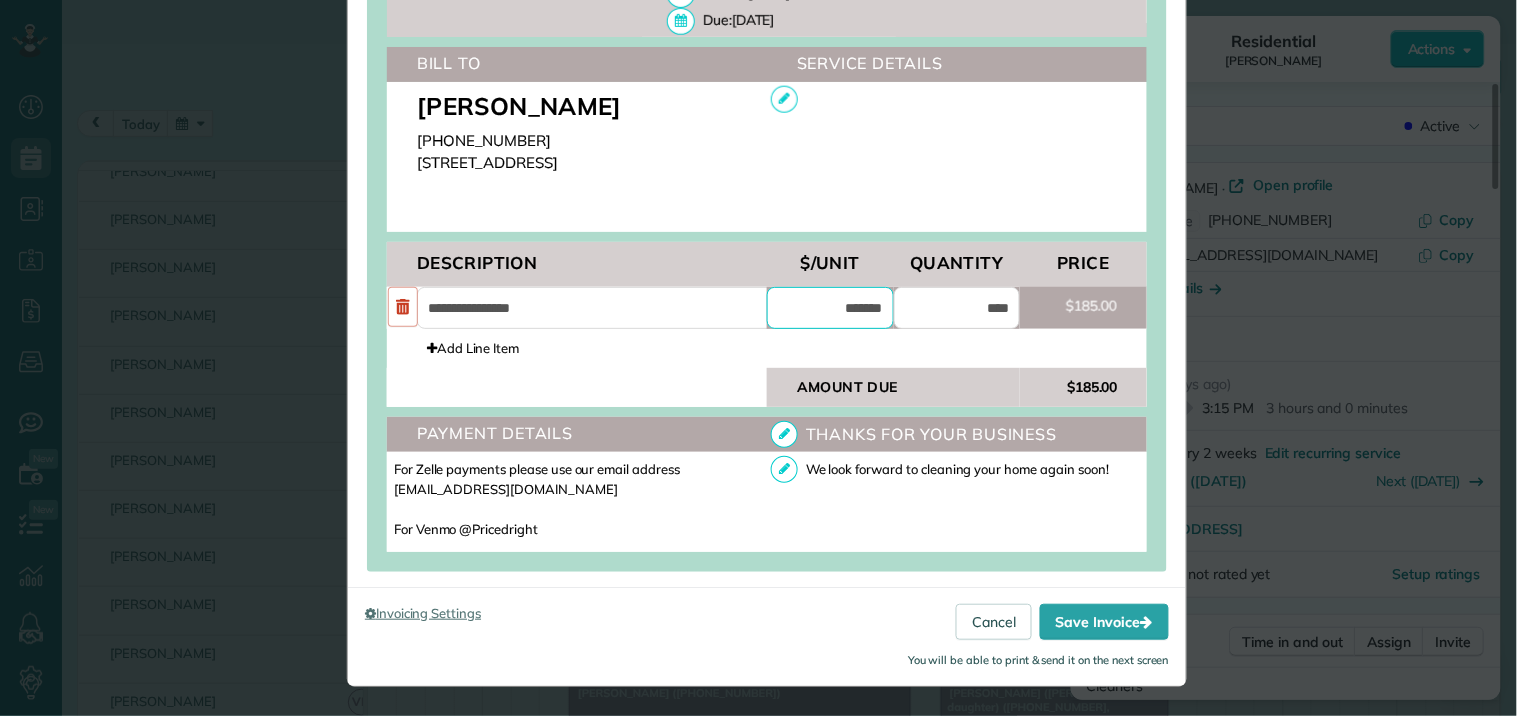 click on "*******" at bounding box center [830, 308] 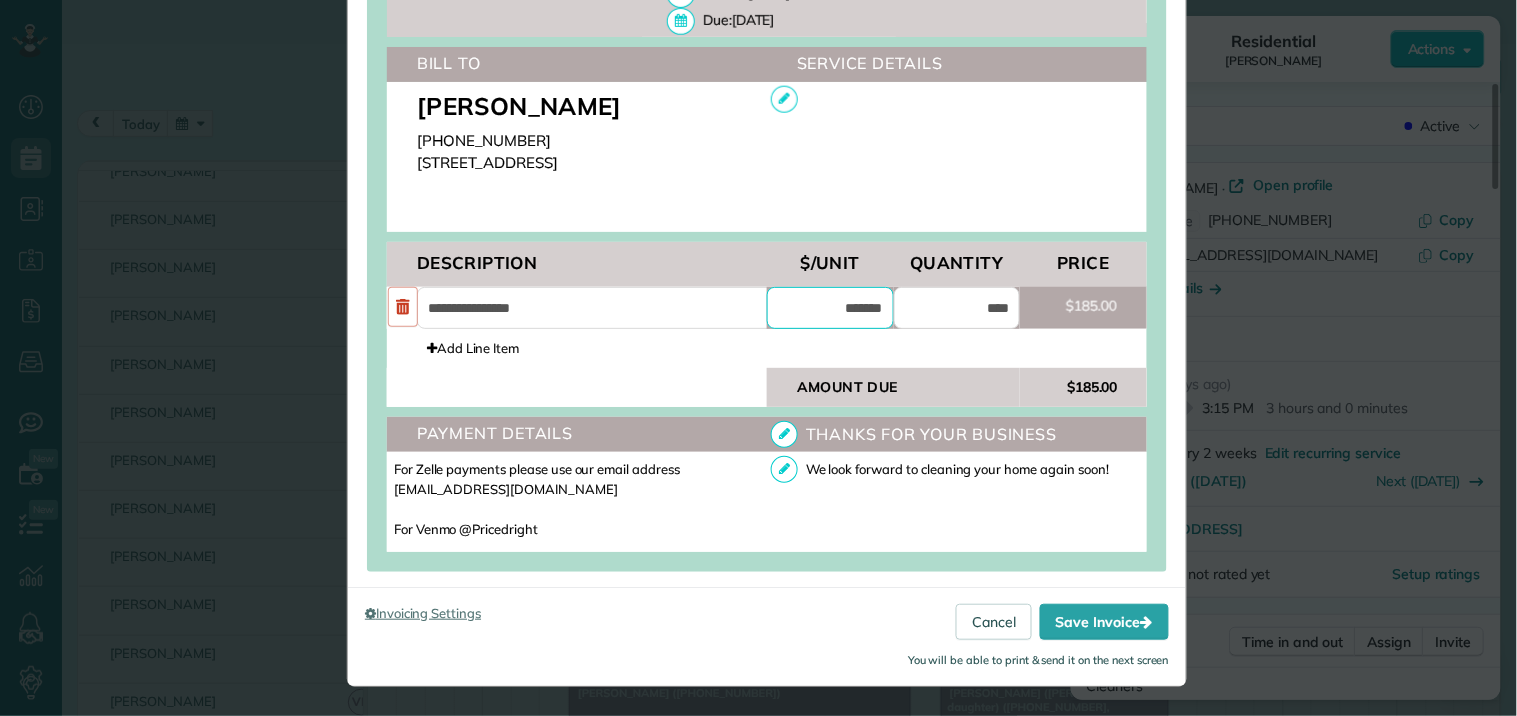 type on "*******" 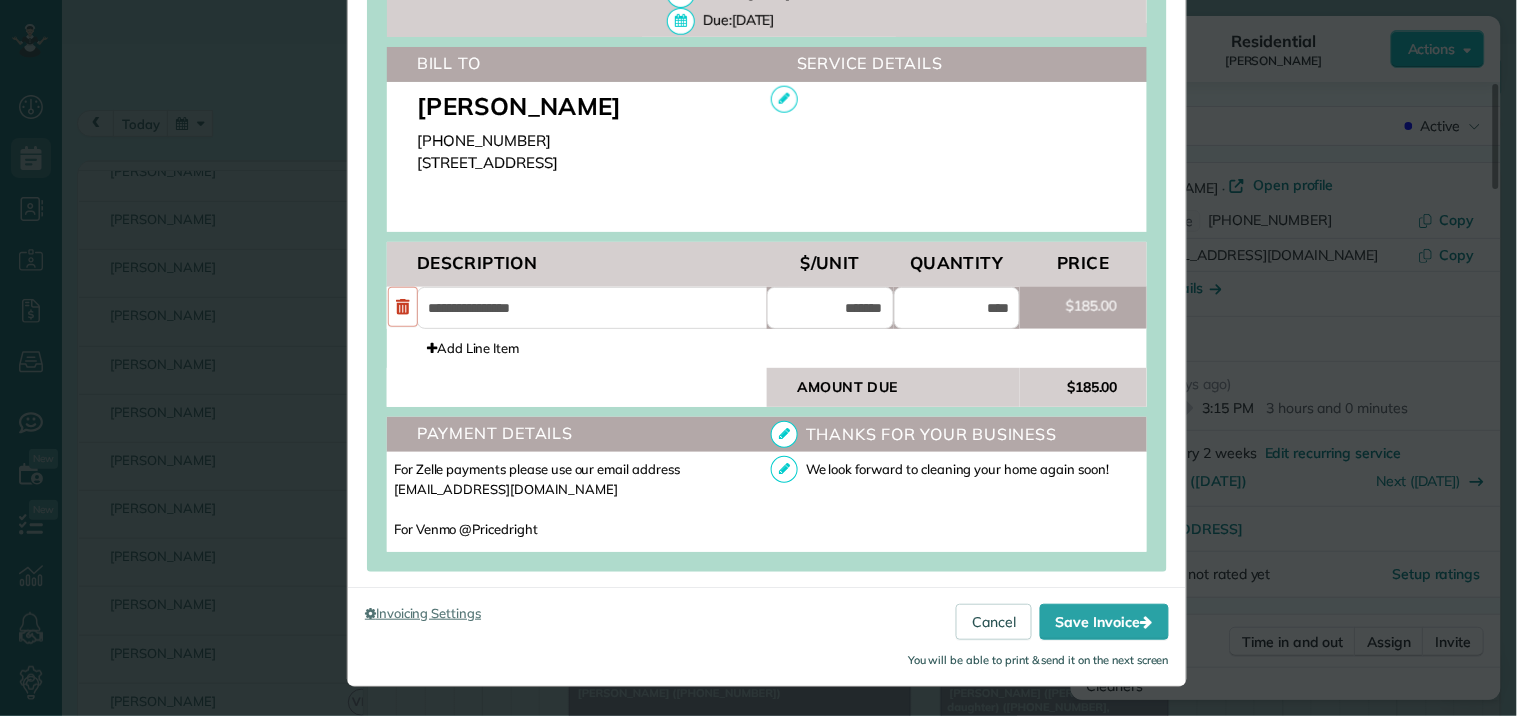 click on "Add Line Item" at bounding box center [767, 348] 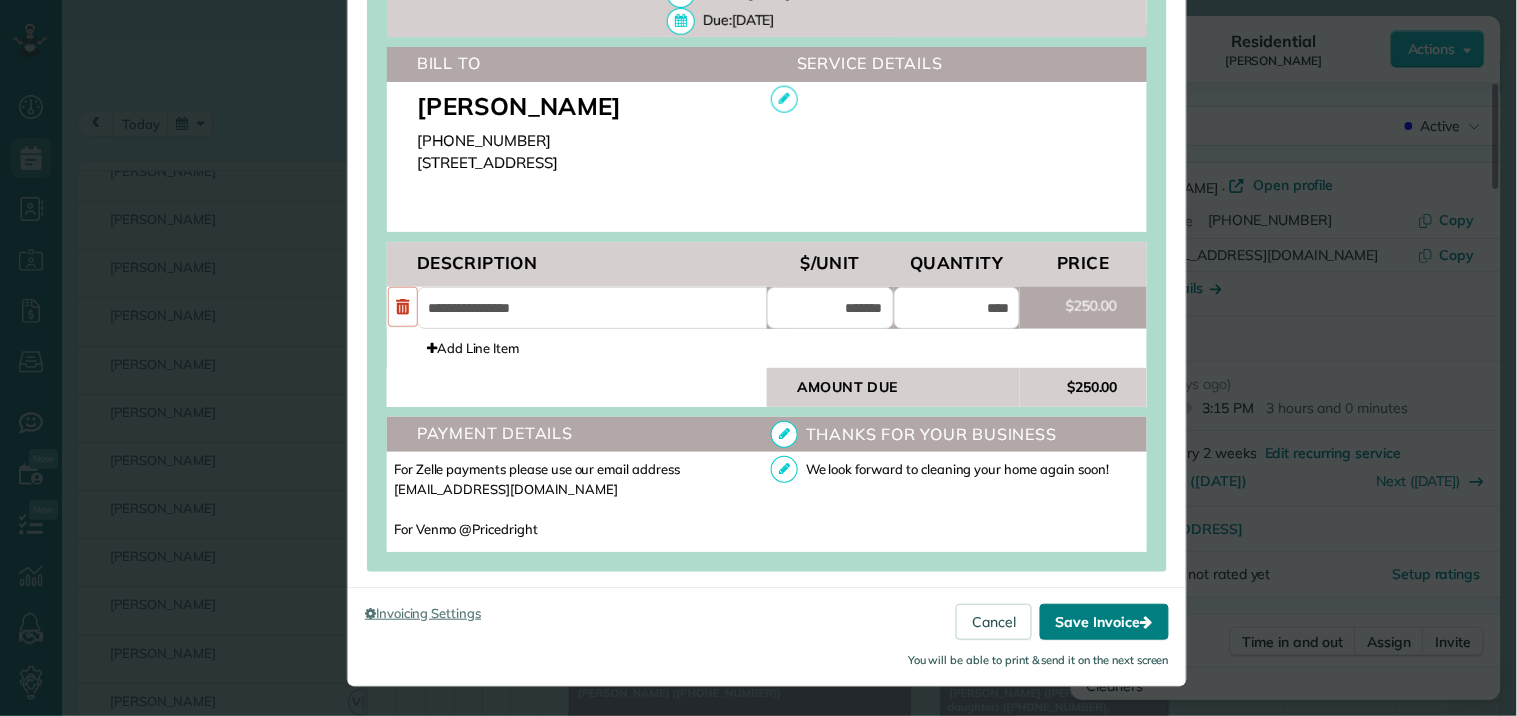 click on "Save Invoice" at bounding box center [1104, 622] 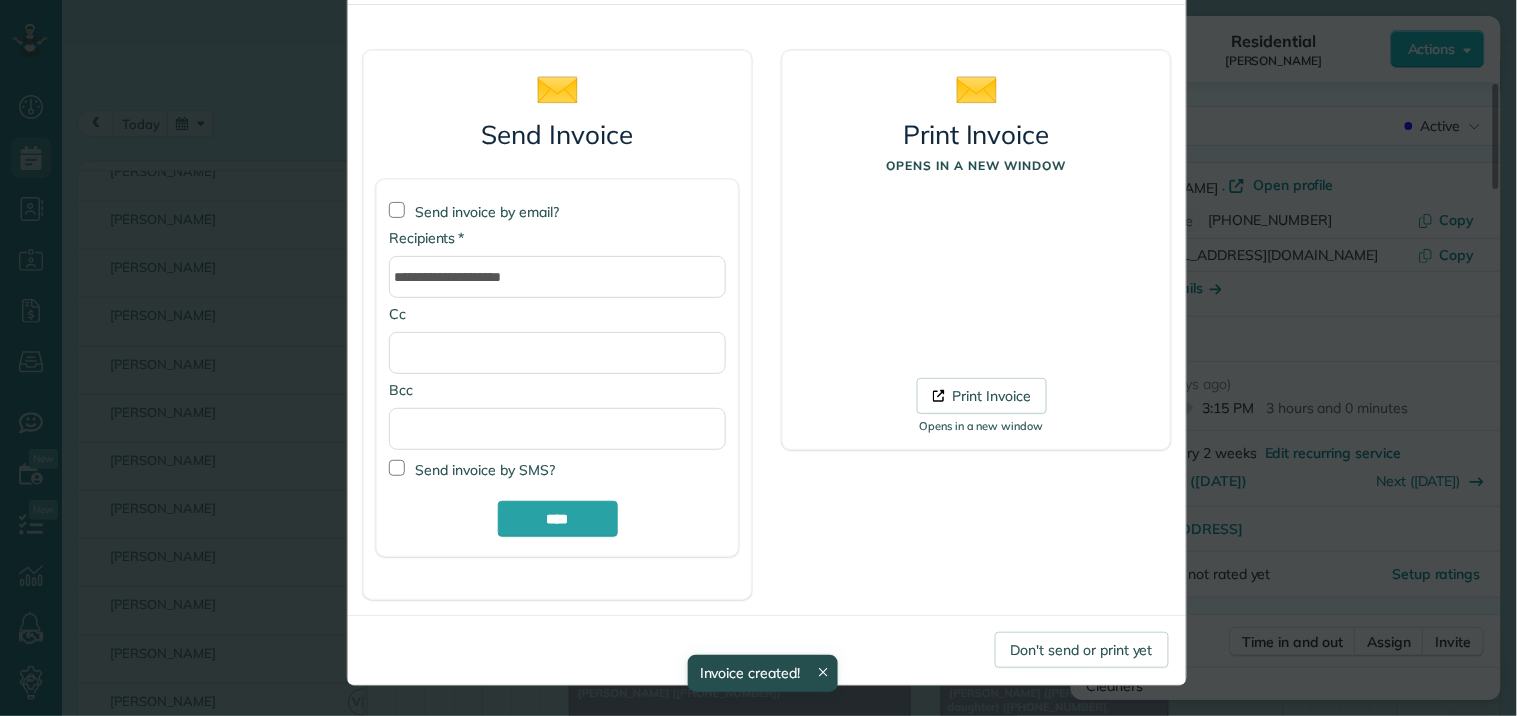scroll, scrollTop: 94, scrollLeft: 0, axis: vertical 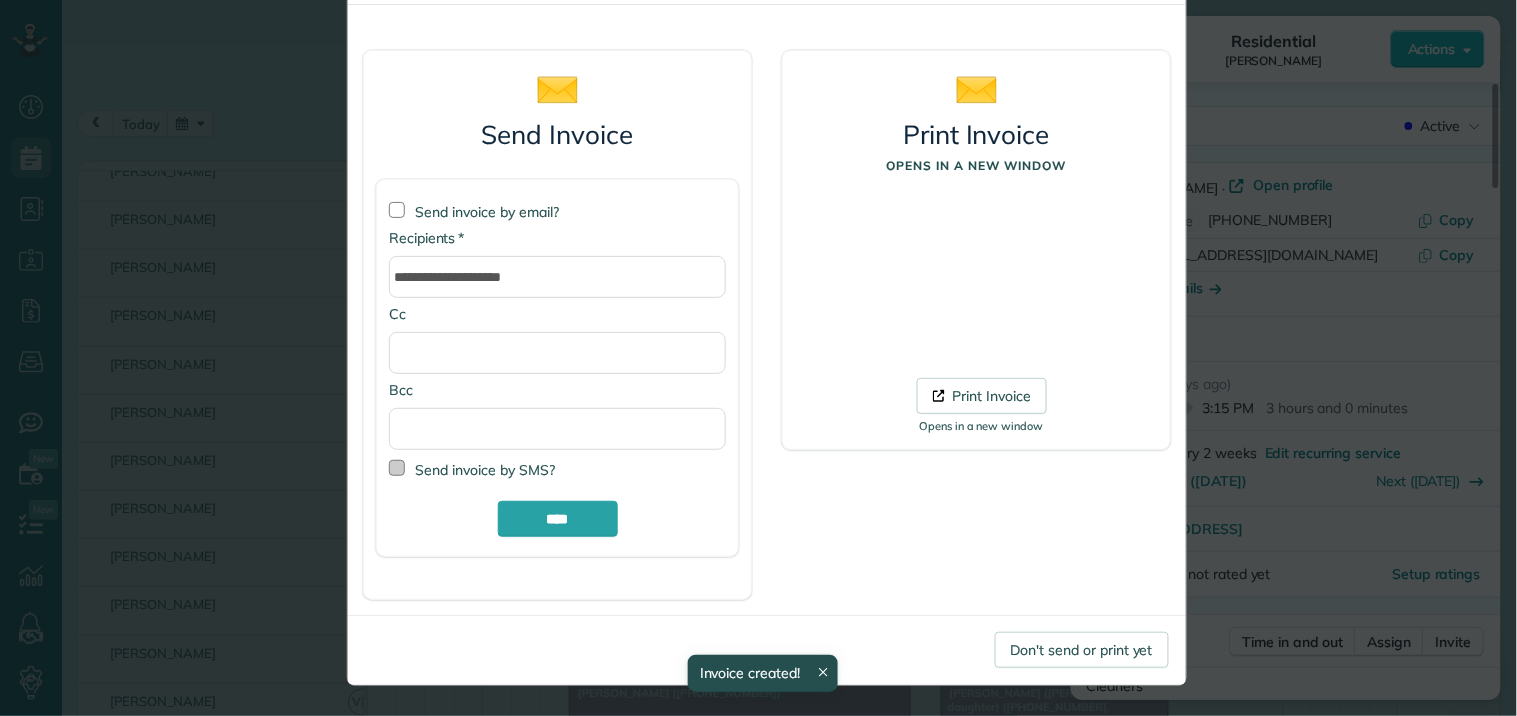 click at bounding box center [397, 468] 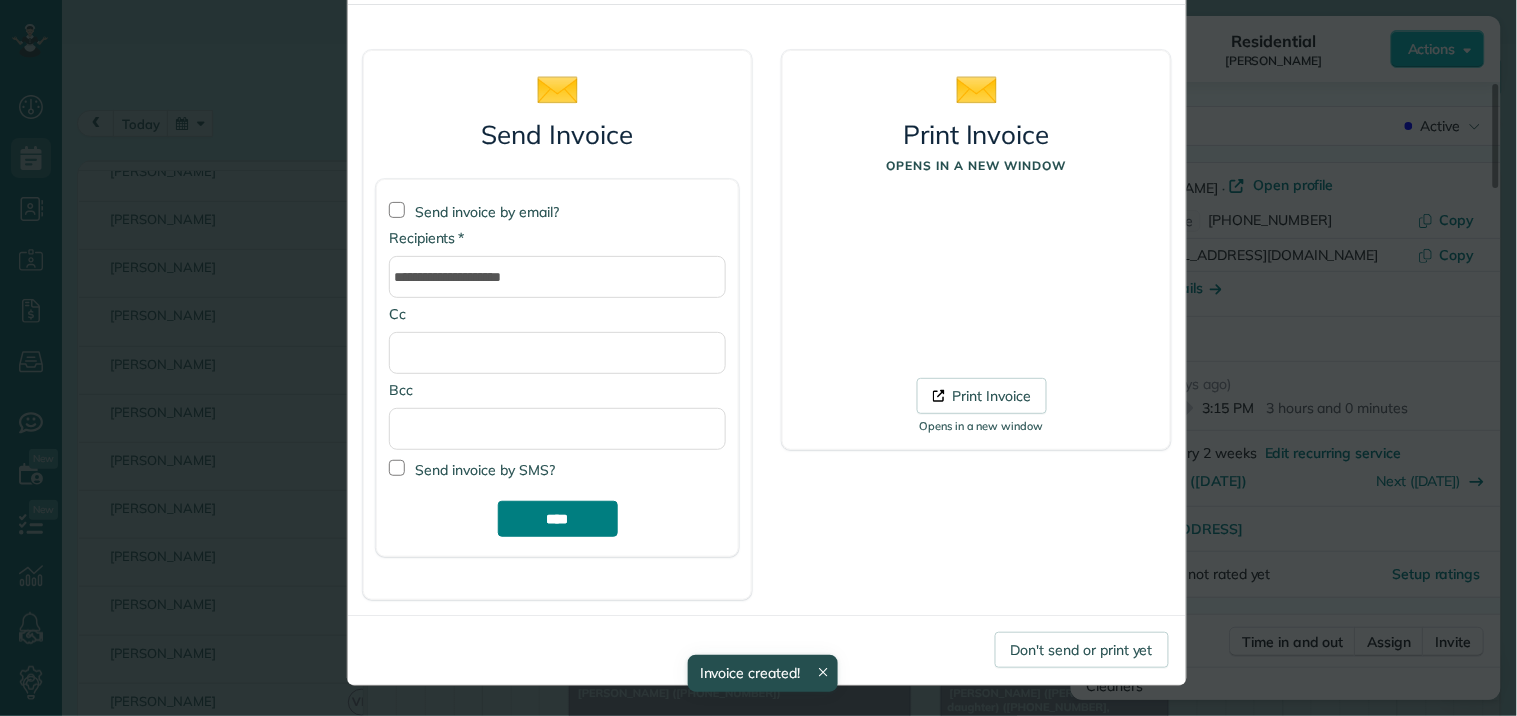 click on "****" at bounding box center (558, 519) 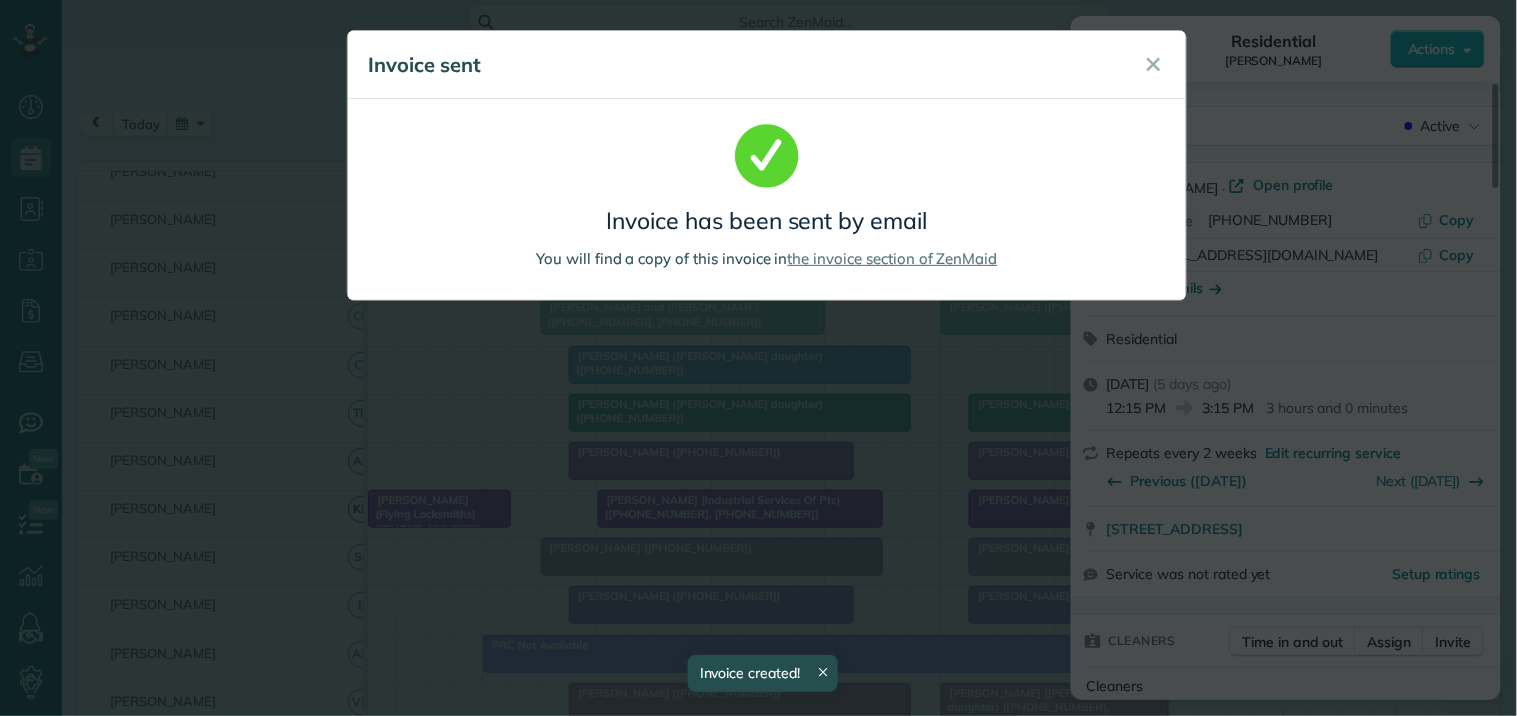 scroll, scrollTop: 0, scrollLeft: 0, axis: both 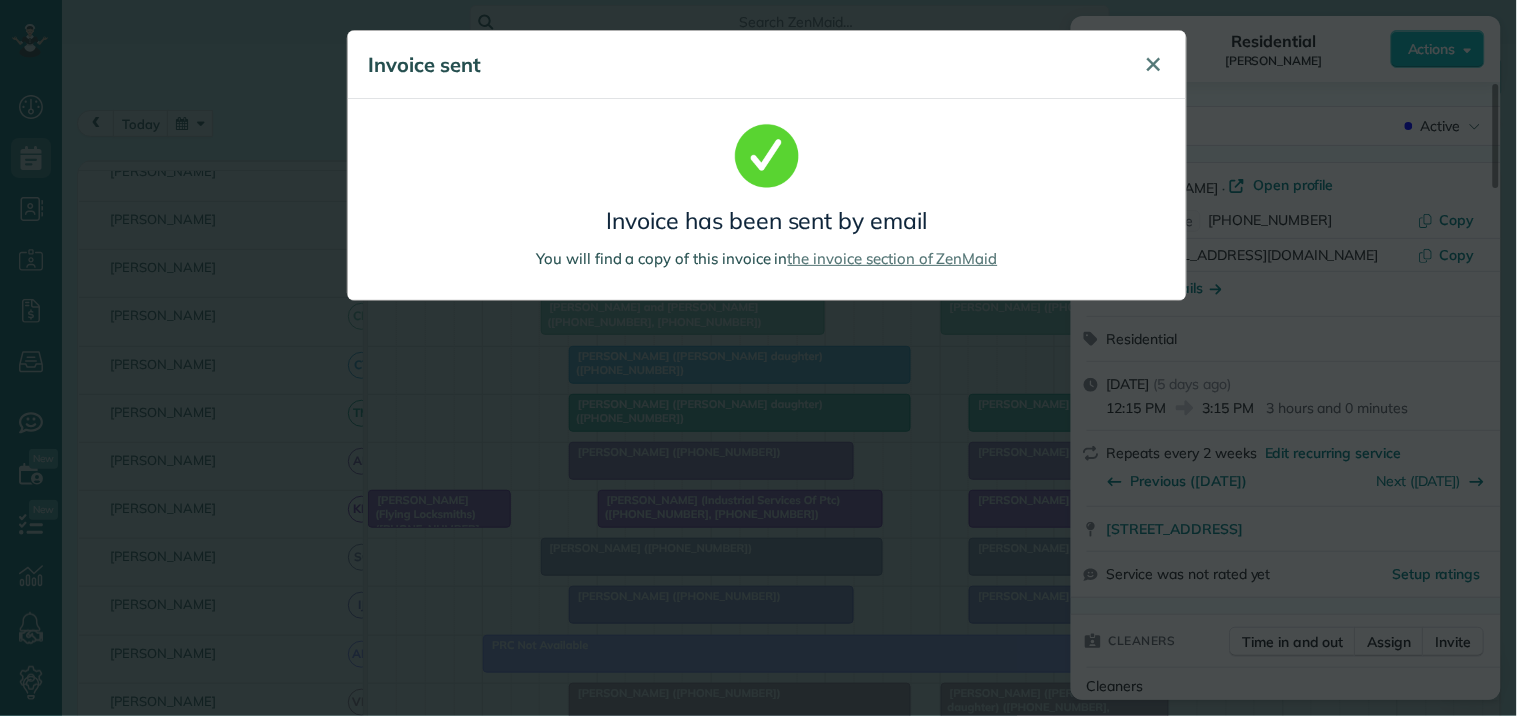 click on "✕" at bounding box center [1154, 64] 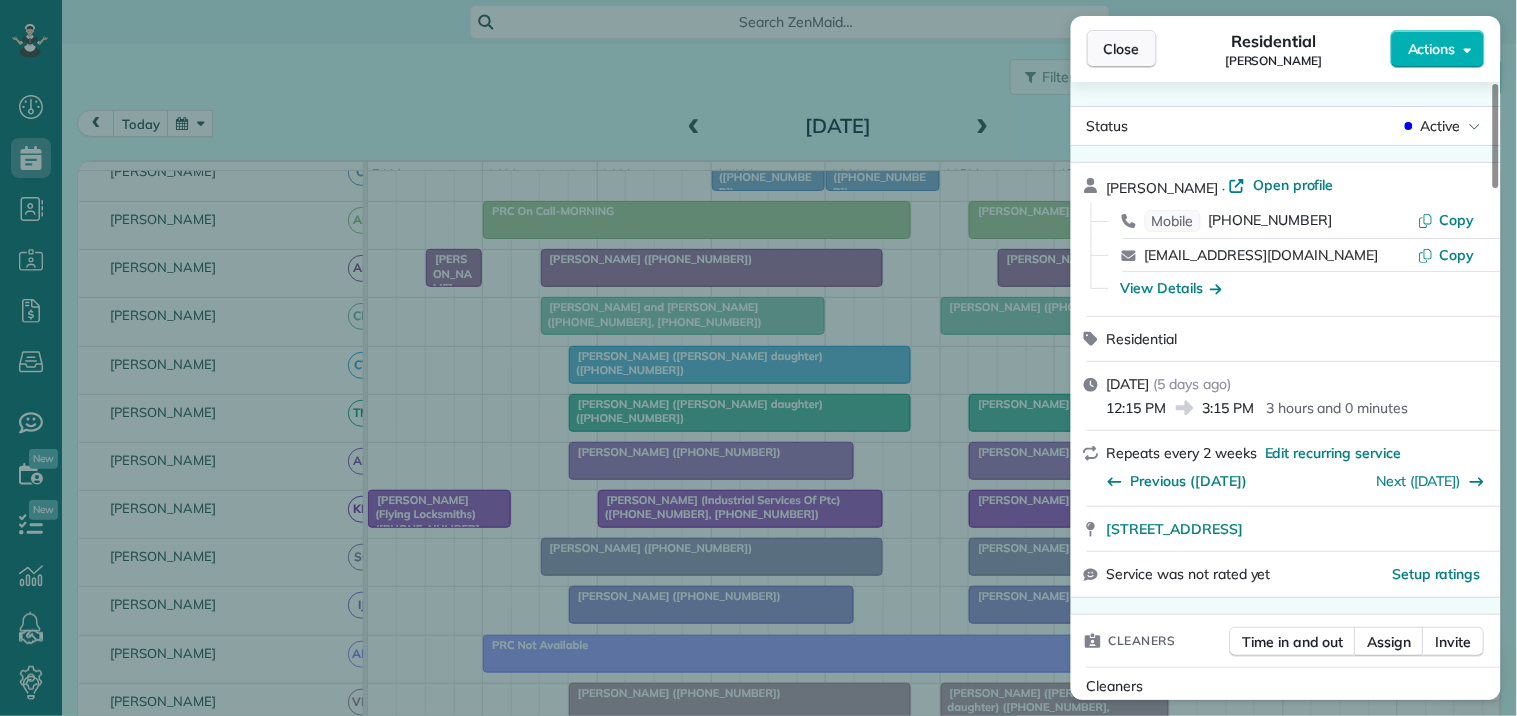 click on "Close" at bounding box center [1122, 49] 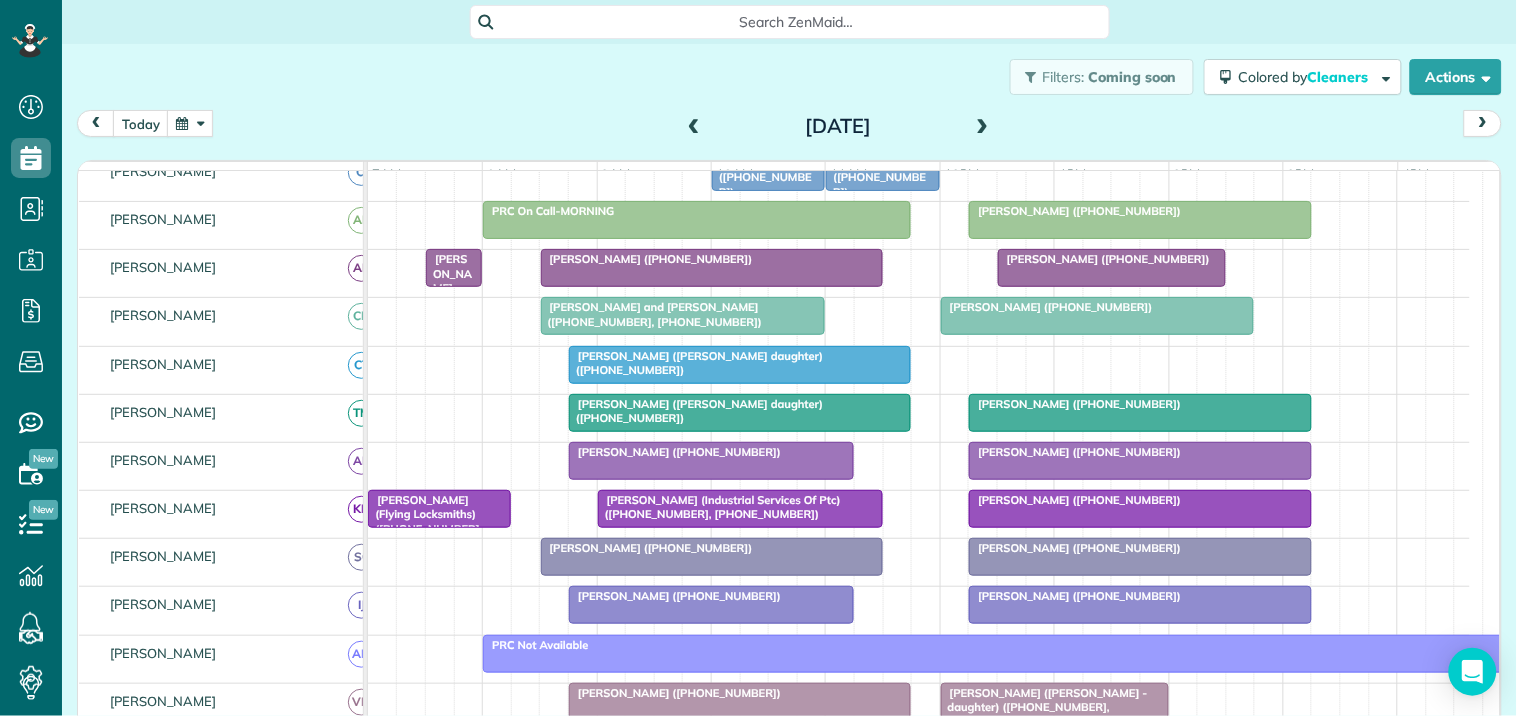 click at bounding box center [983, 127] 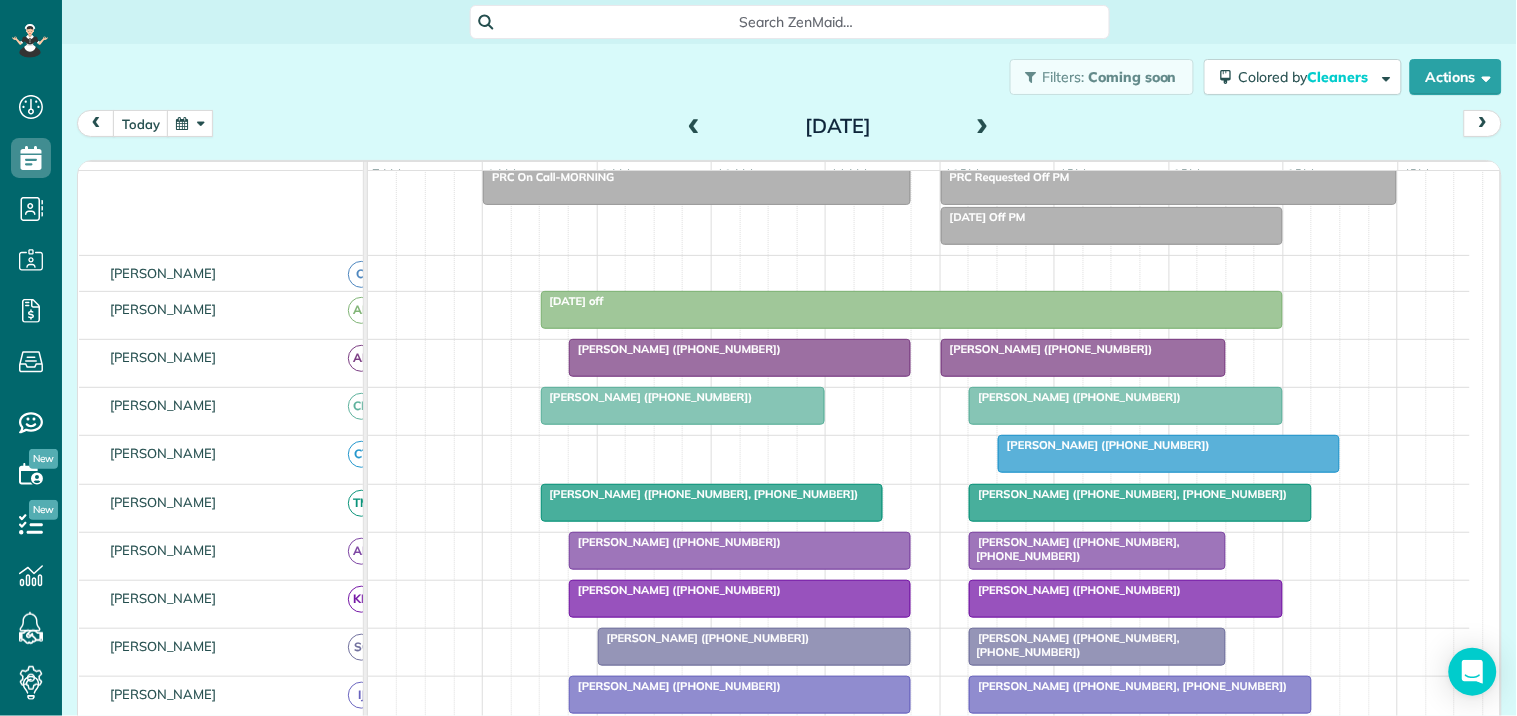 scroll, scrollTop: 211, scrollLeft: 0, axis: vertical 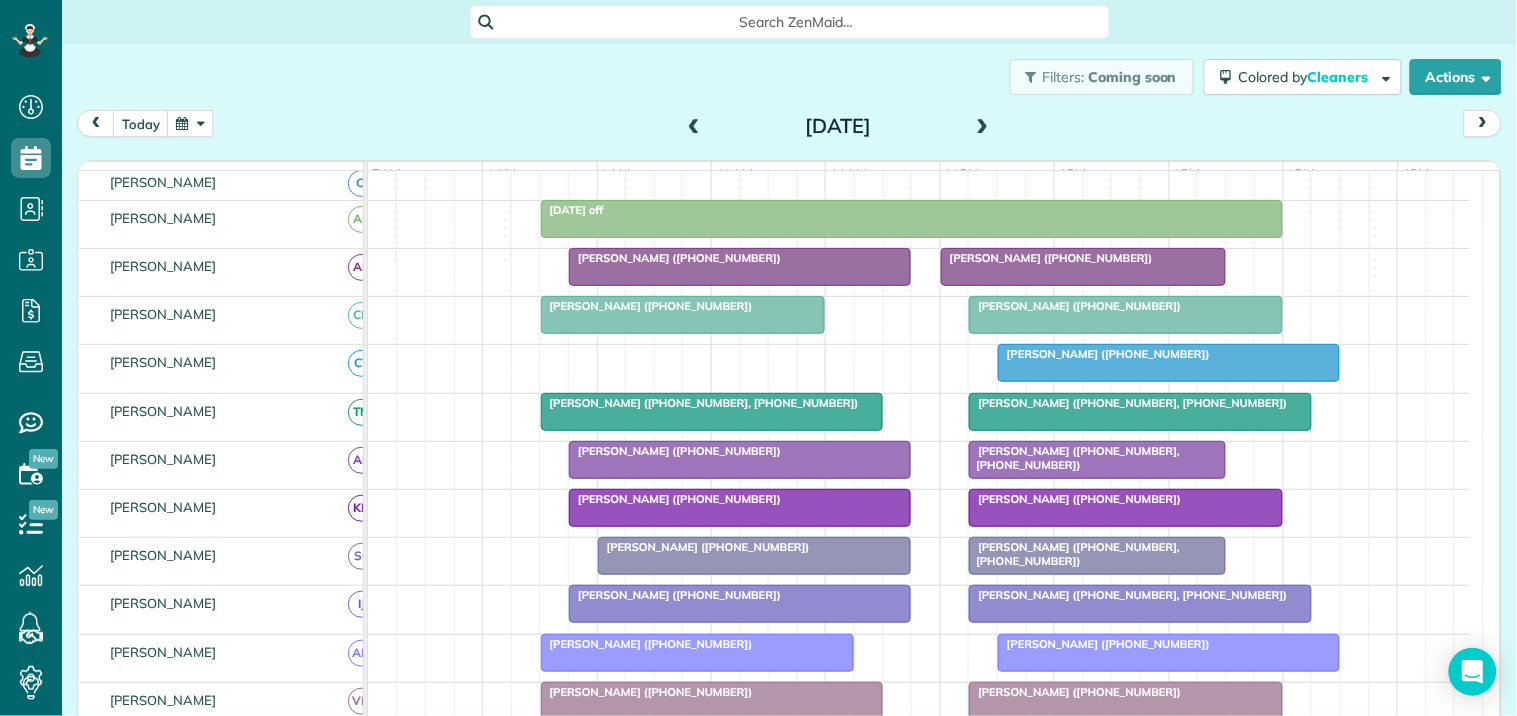 click on "[PERSON_NAME] ([PHONE_NUMBER], [PHONE_NUMBER])" at bounding box center [1074, 458] 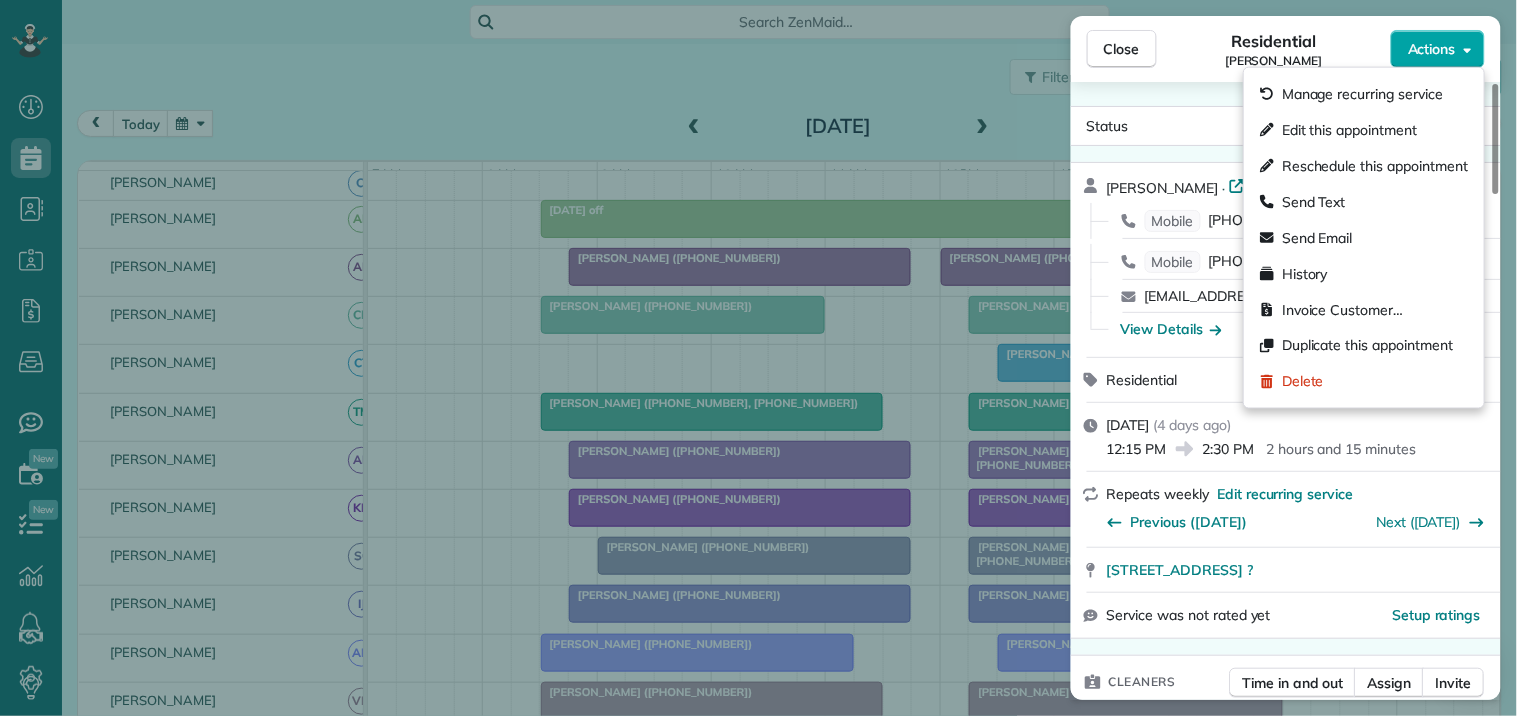 click on "Actions" at bounding box center (1432, 49) 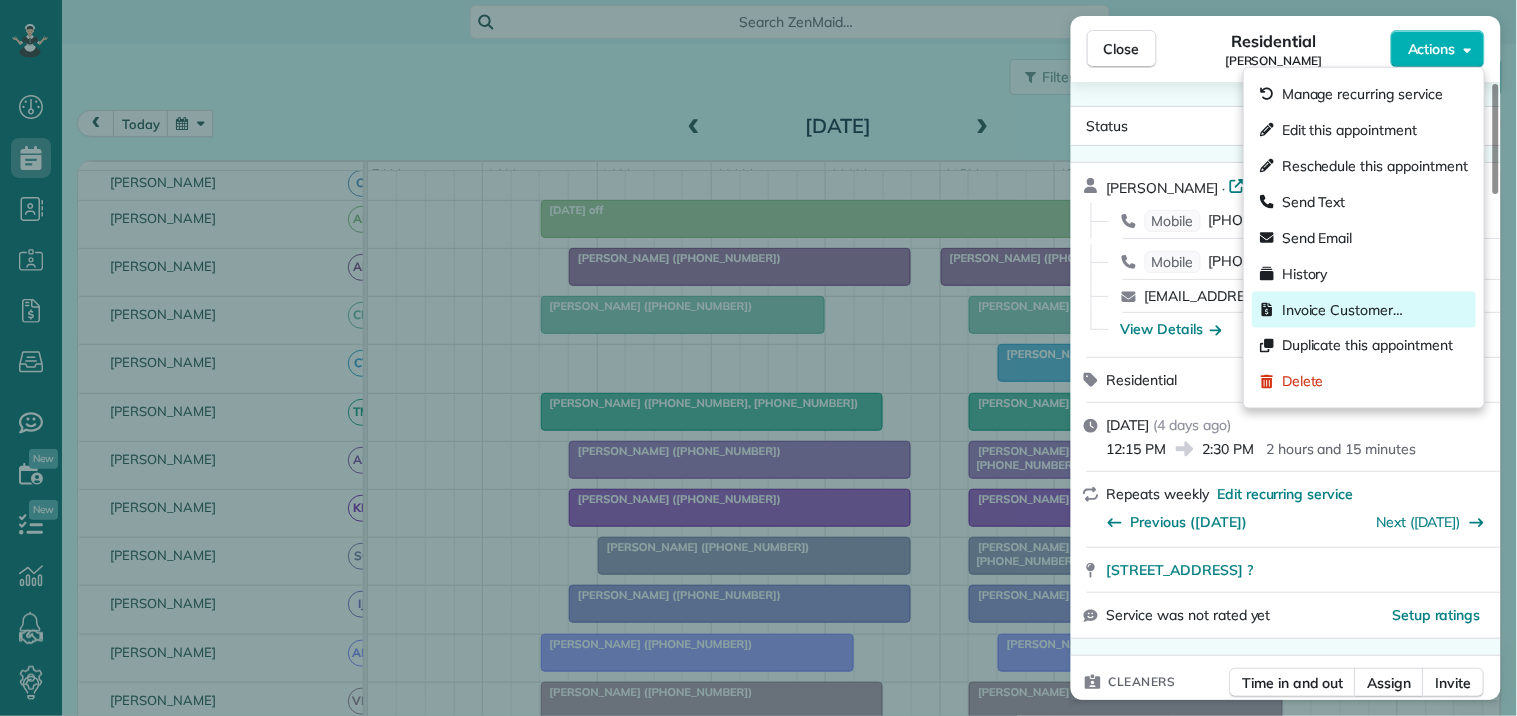click on "Invoice Customer…" at bounding box center [1342, 310] 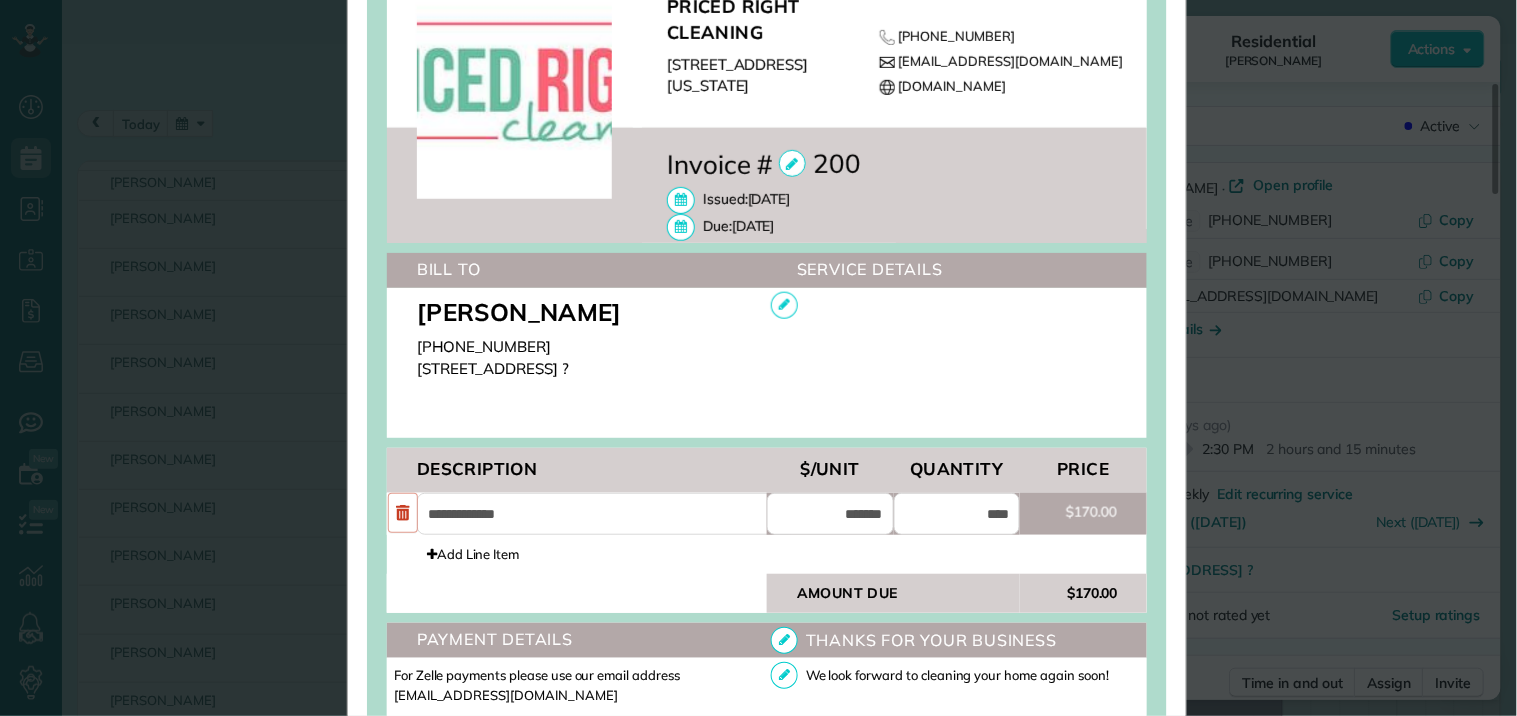scroll, scrollTop: 596, scrollLeft: 0, axis: vertical 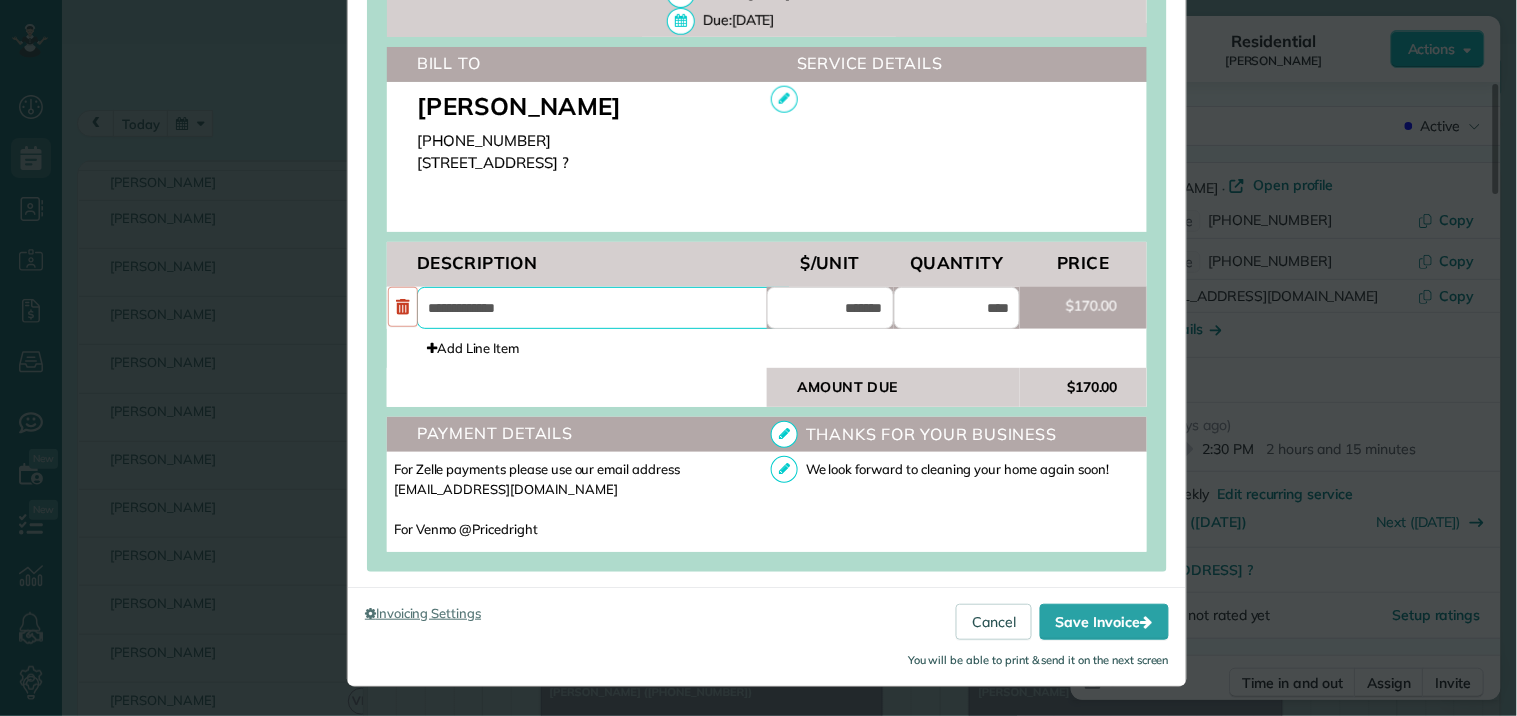 drag, startPoint x: 528, startPoint y: 312, endPoint x: 414, endPoint y: 322, distance: 114.43776 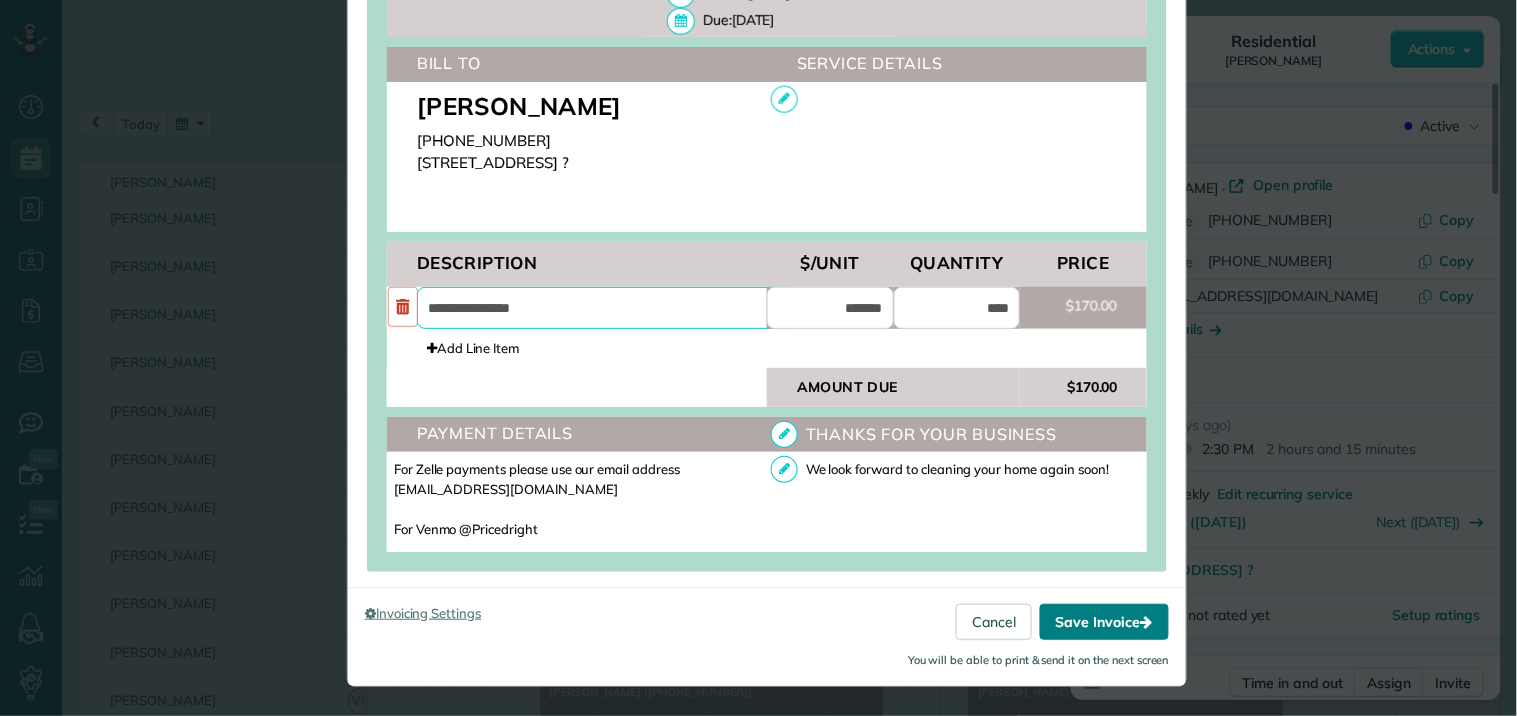 type on "**********" 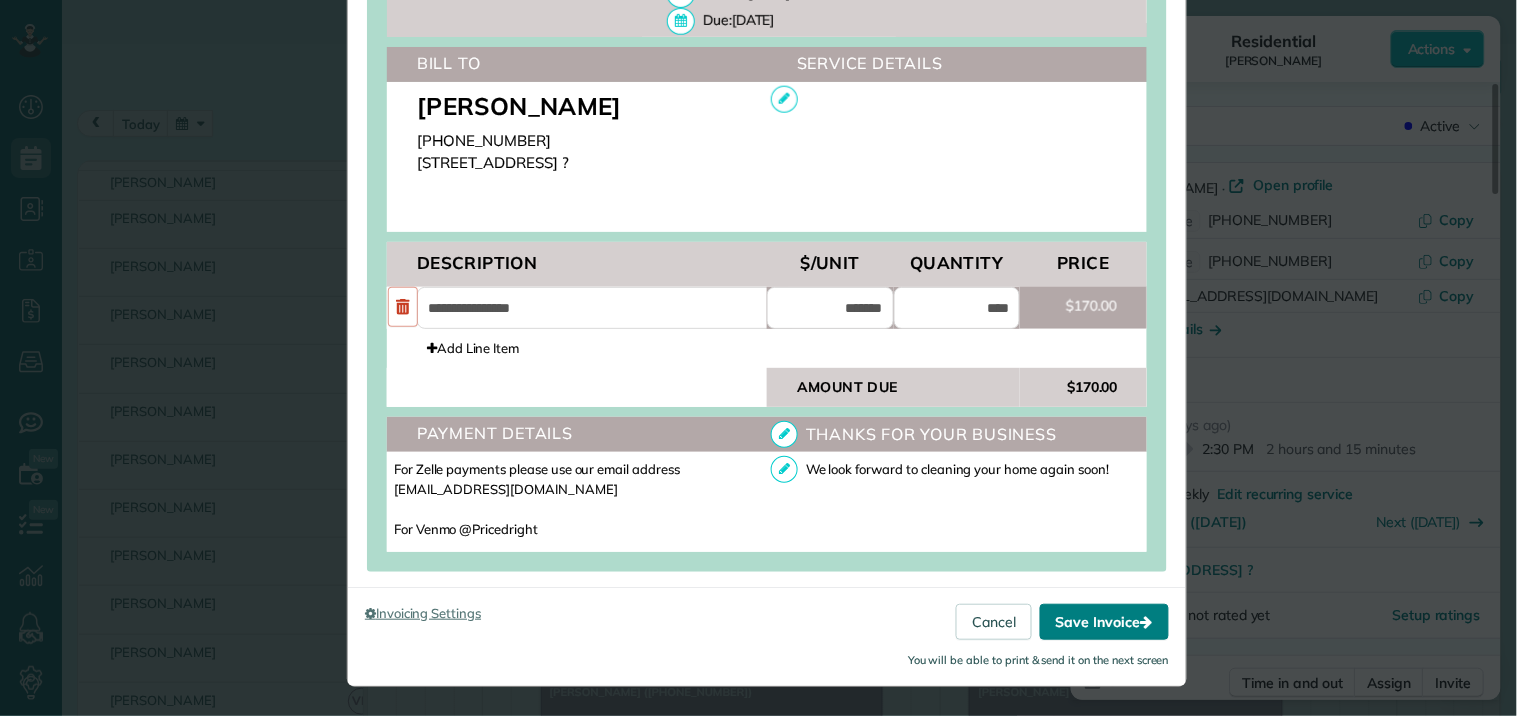 click on "Save Invoice" at bounding box center [1104, 622] 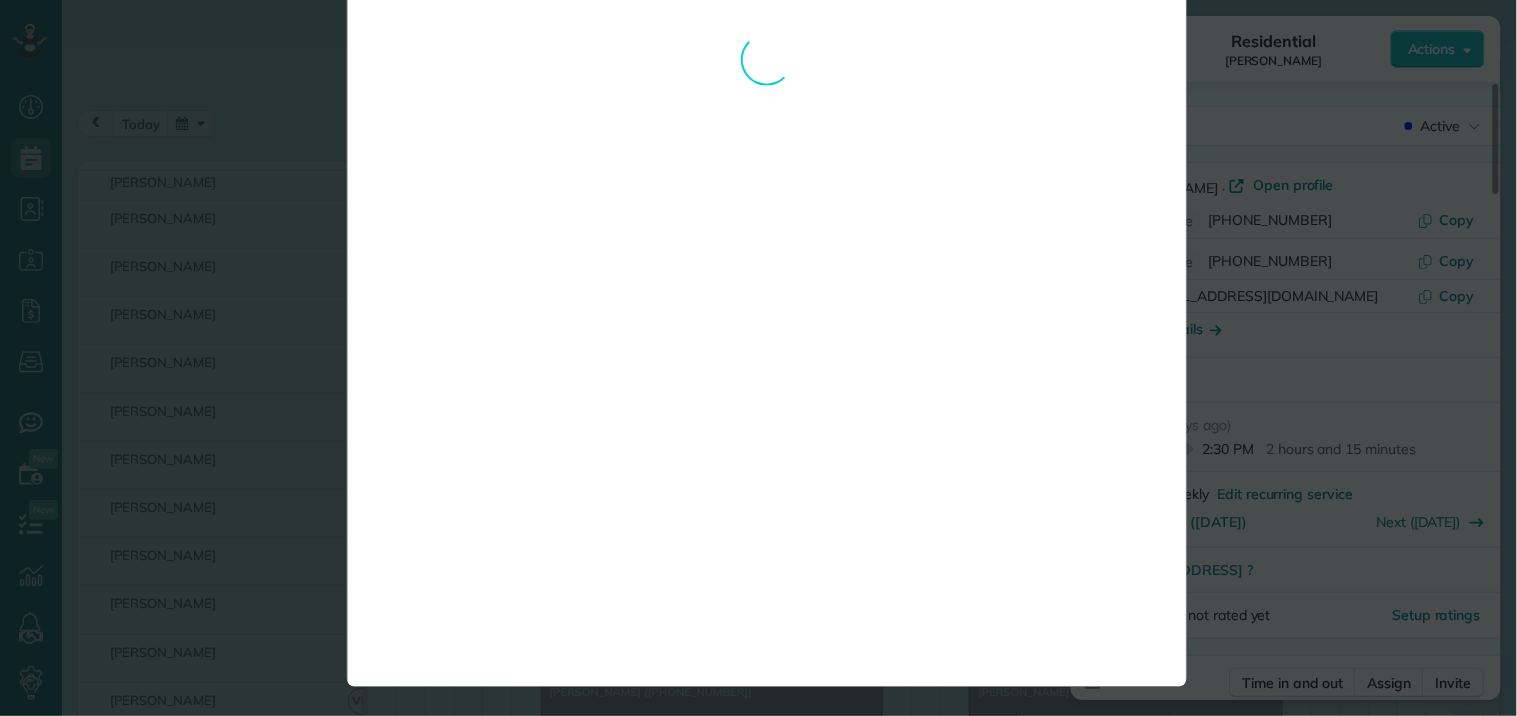 scroll, scrollTop: 94, scrollLeft: 0, axis: vertical 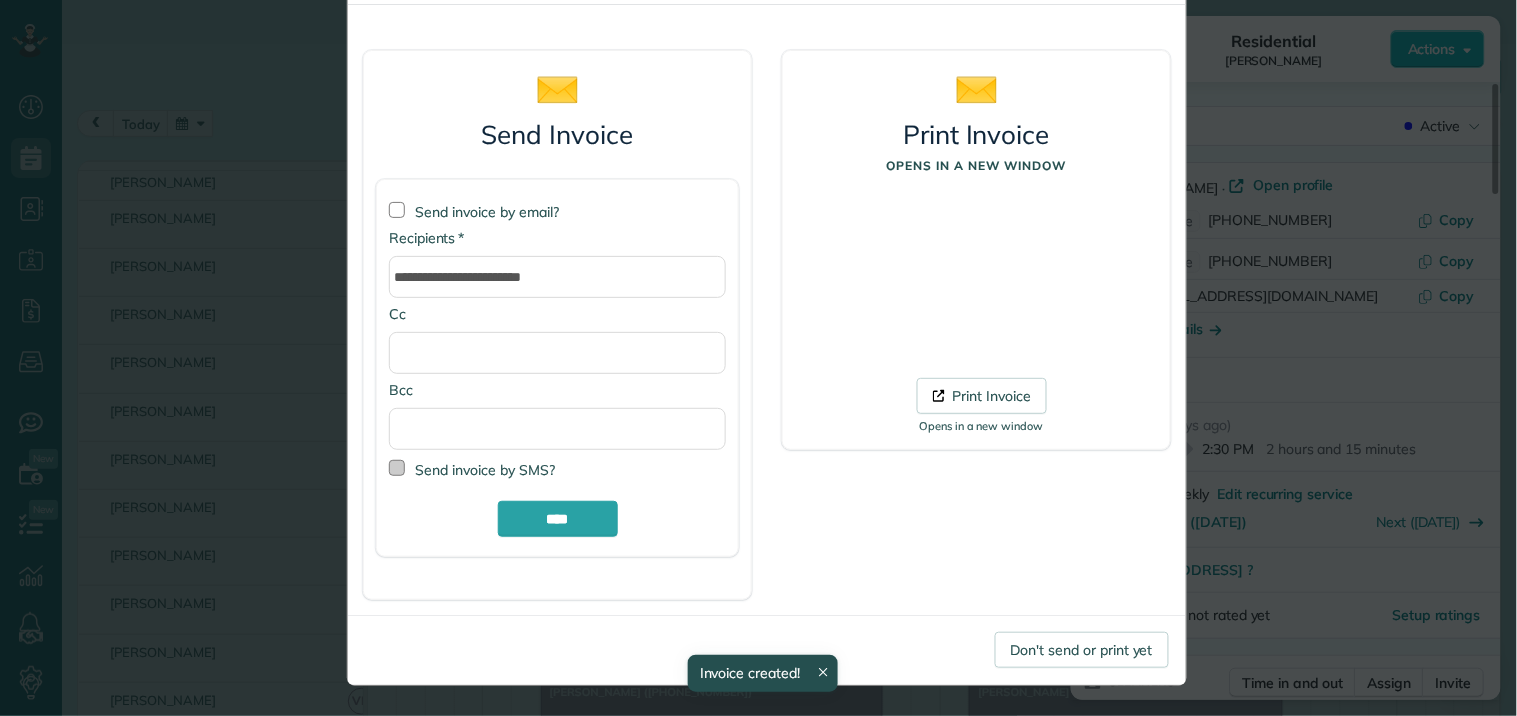 click at bounding box center (397, 468) 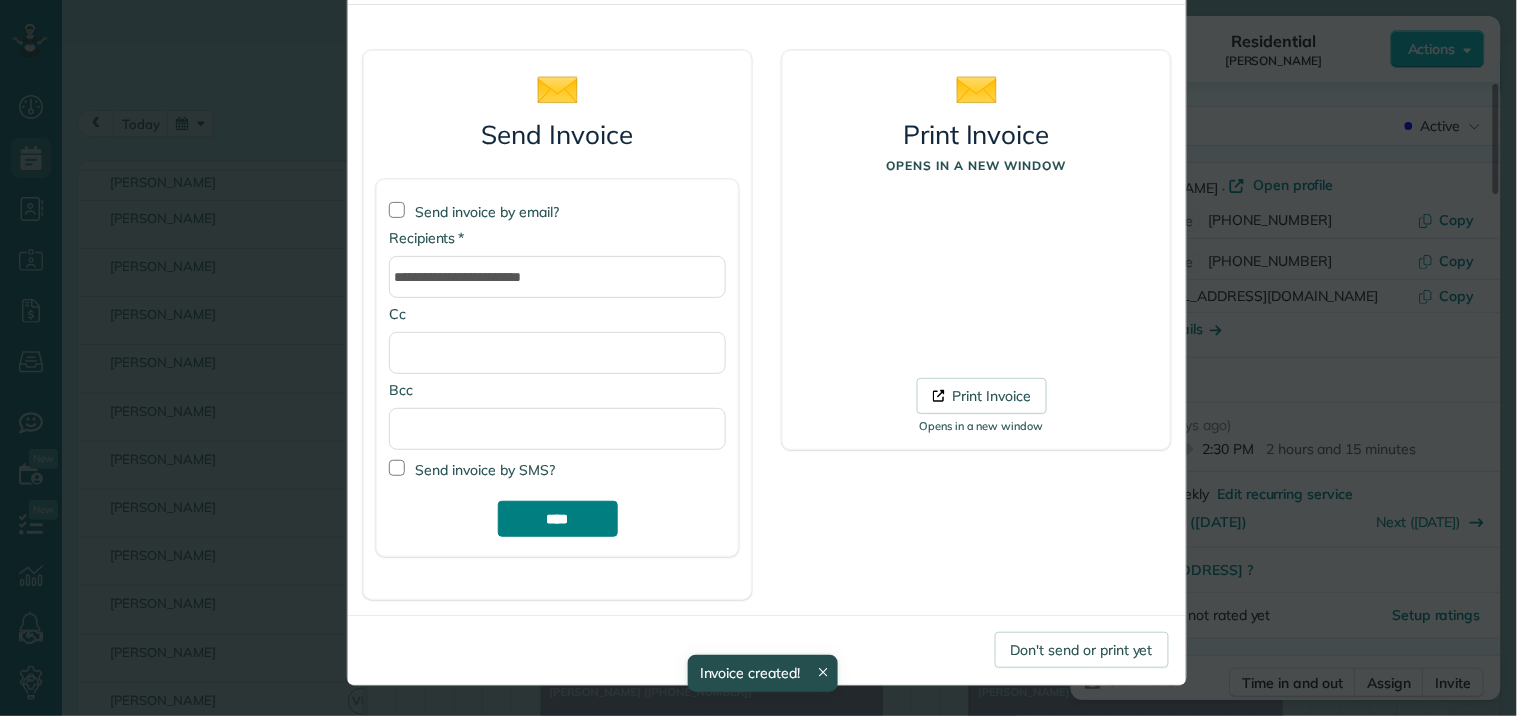 click on "****" at bounding box center (558, 519) 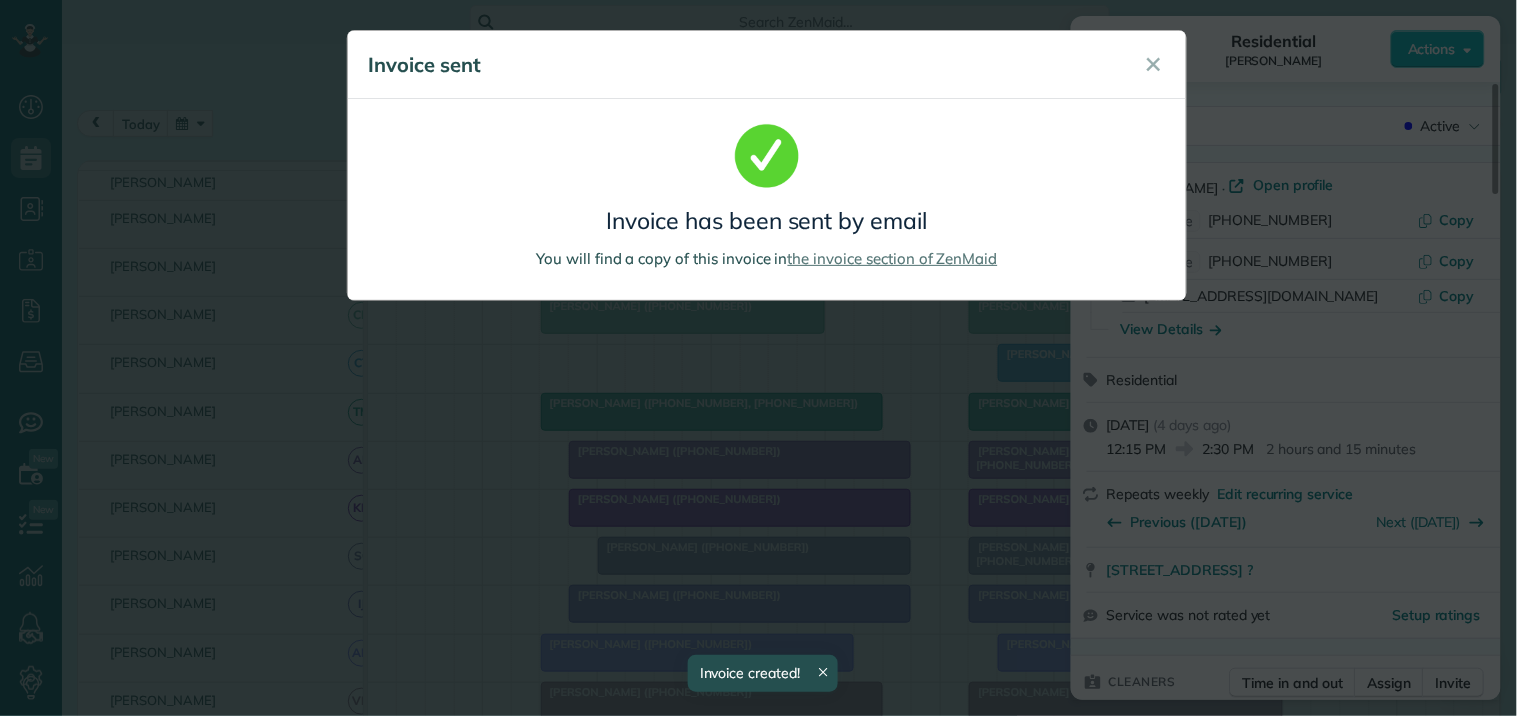 scroll, scrollTop: 0, scrollLeft: 0, axis: both 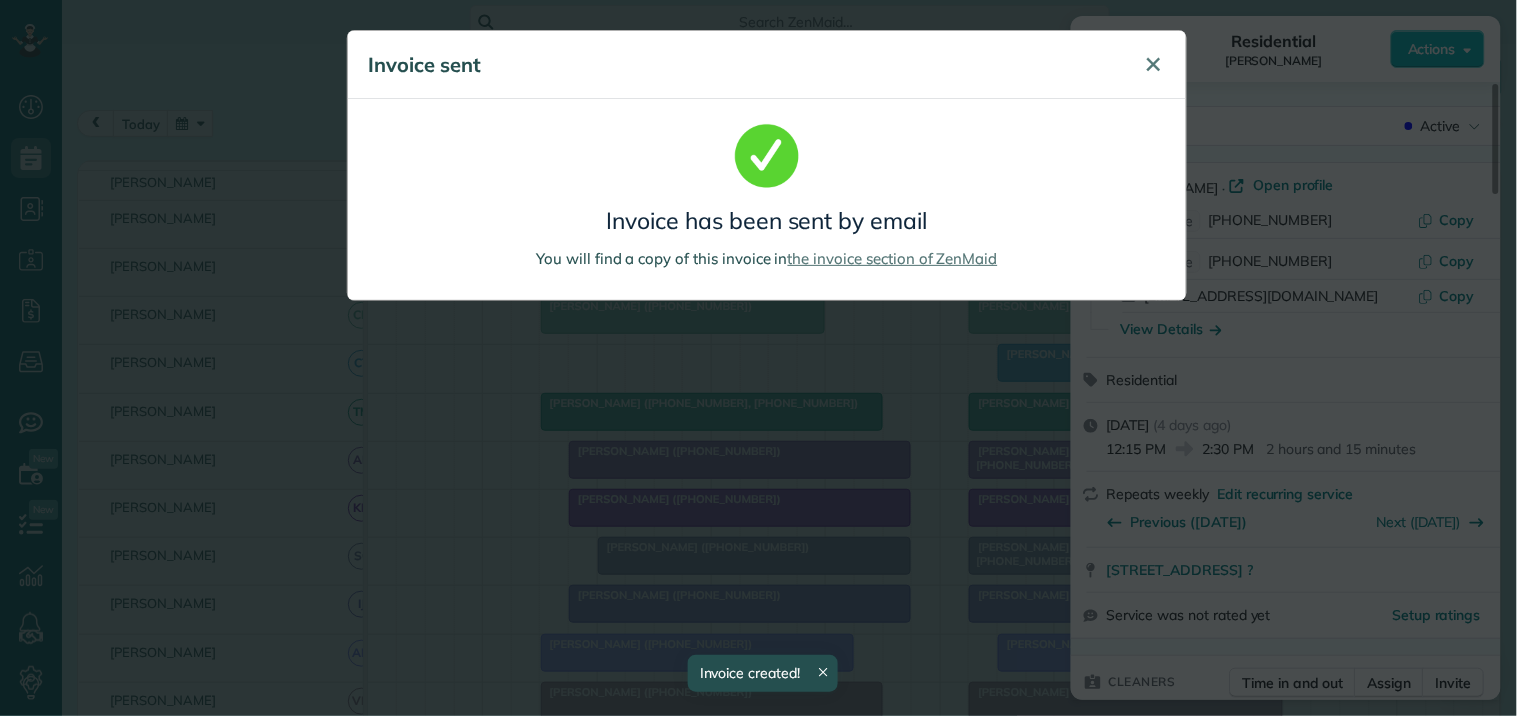 click on "✕" at bounding box center (1154, 64) 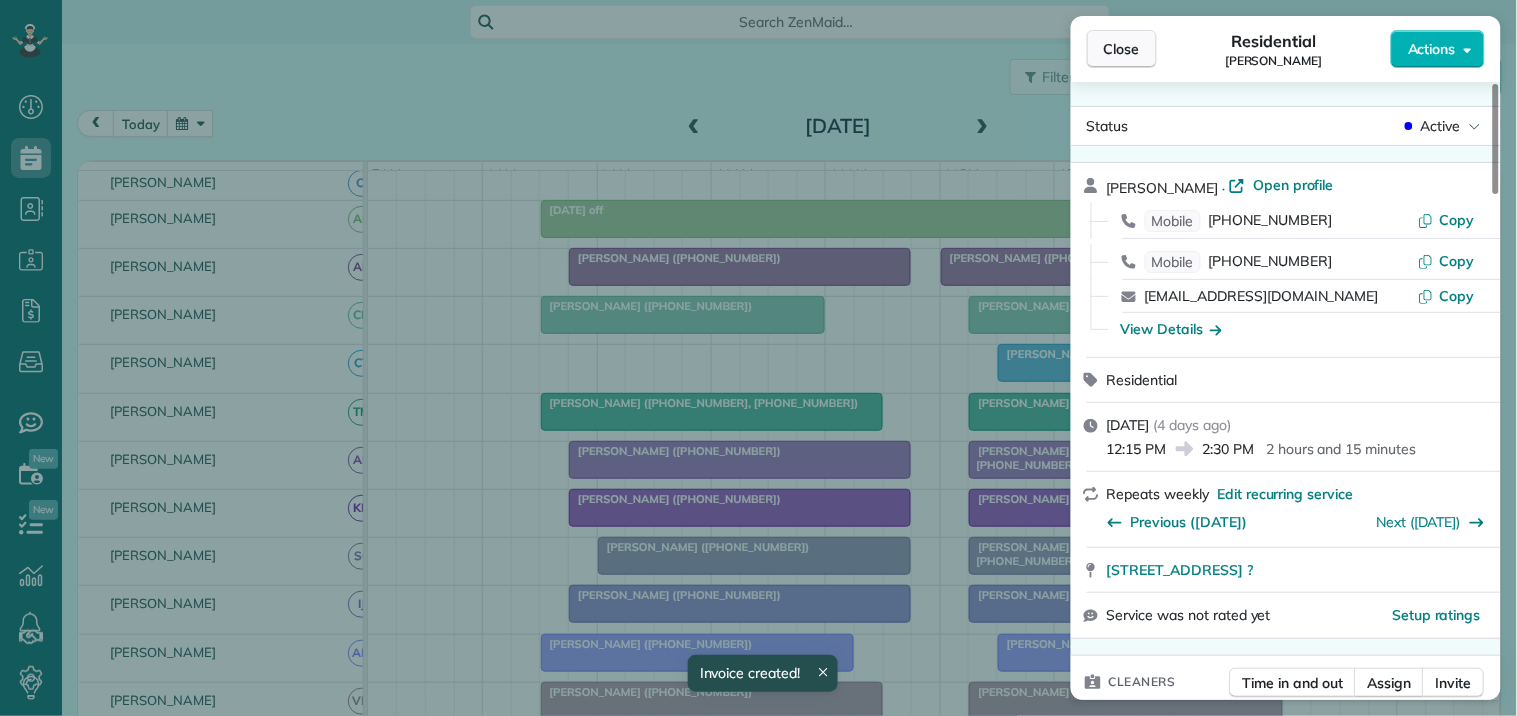 click on "Close" at bounding box center [1122, 49] 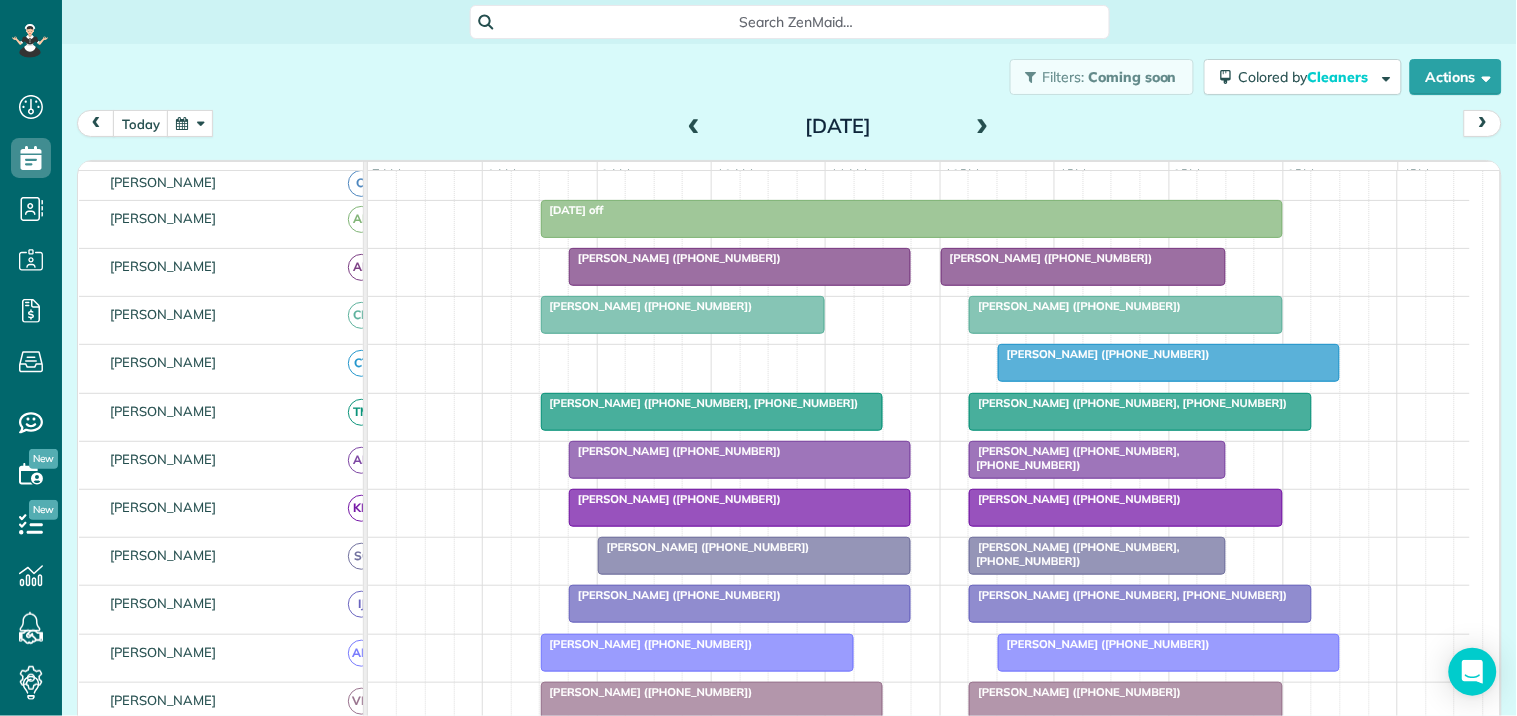 scroll, scrollTop: 432, scrollLeft: 0, axis: vertical 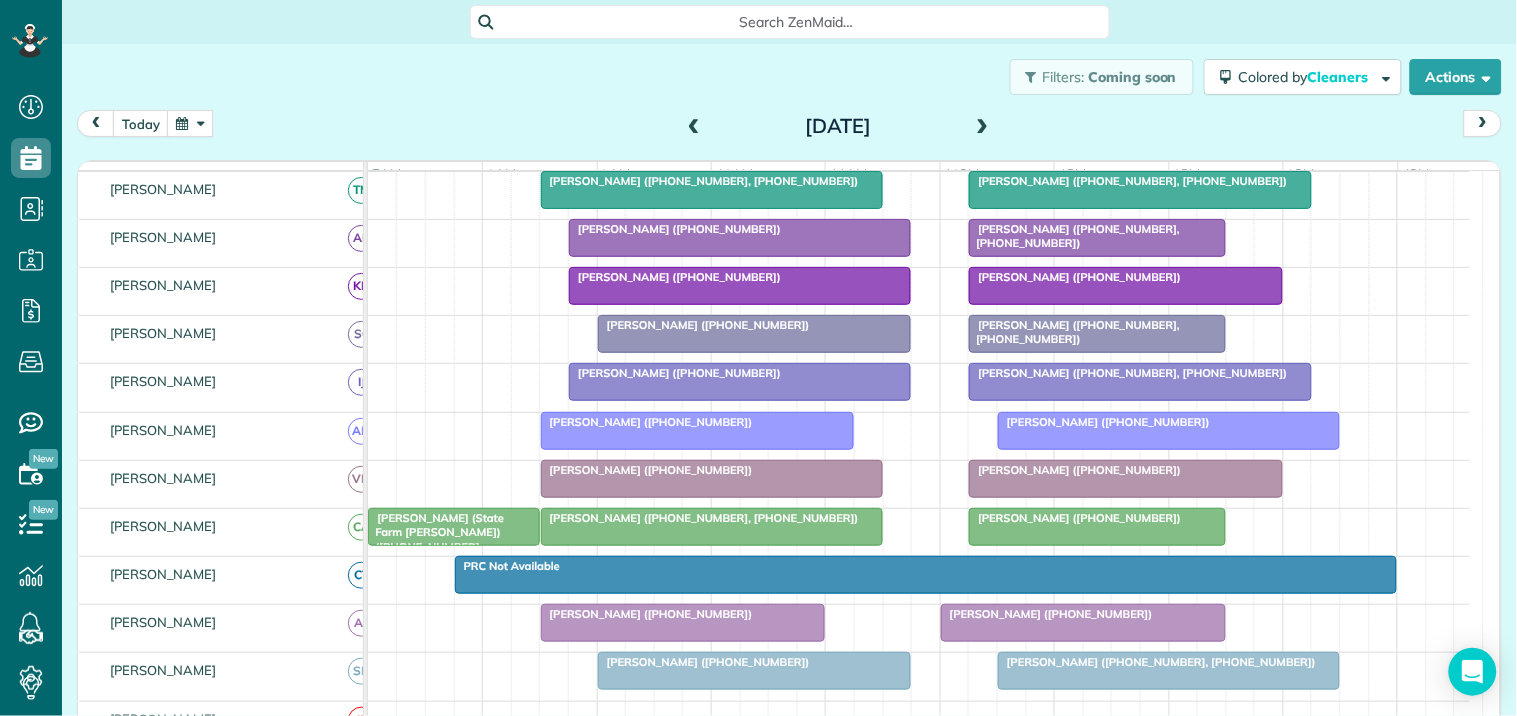 click on "Kay Brett (+14048628281)" at bounding box center [1075, 470] 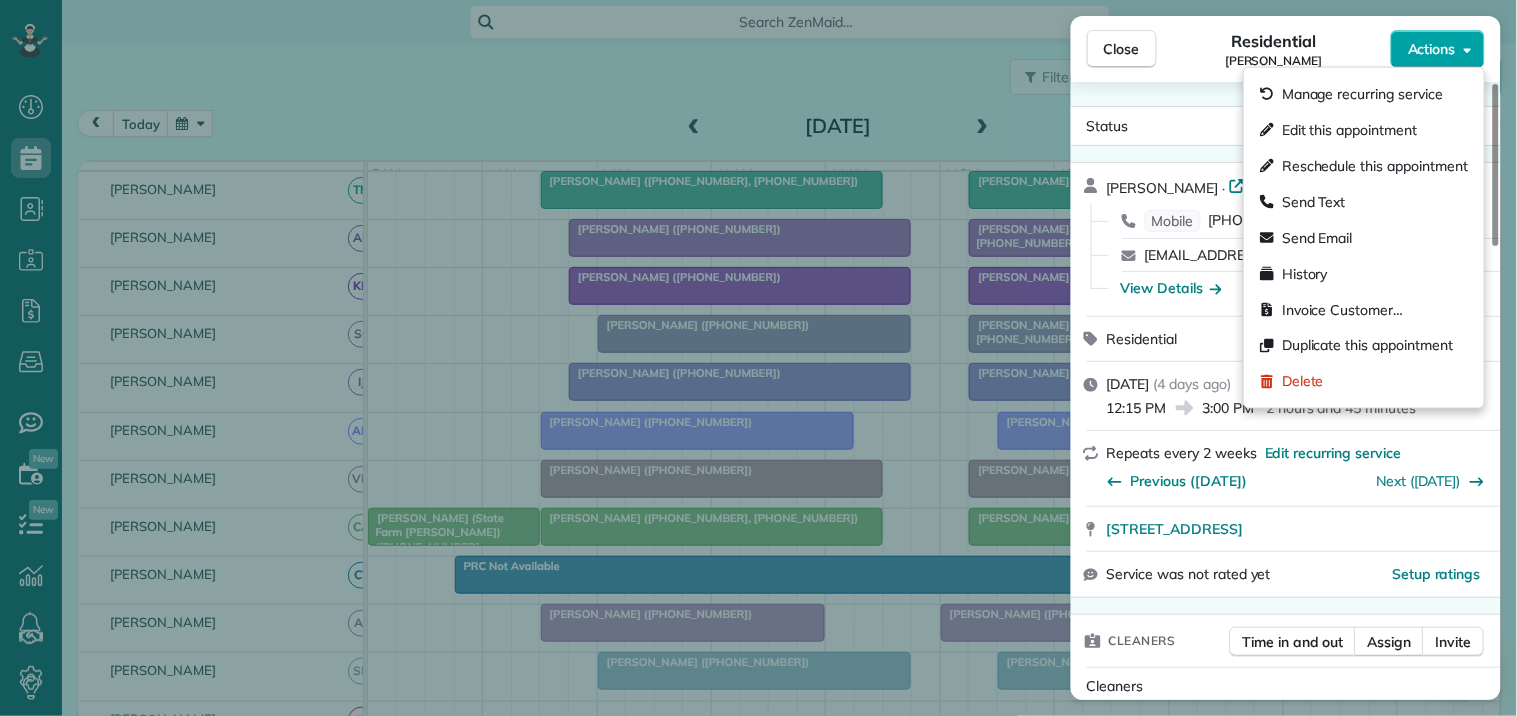 click on "Actions" at bounding box center [1432, 49] 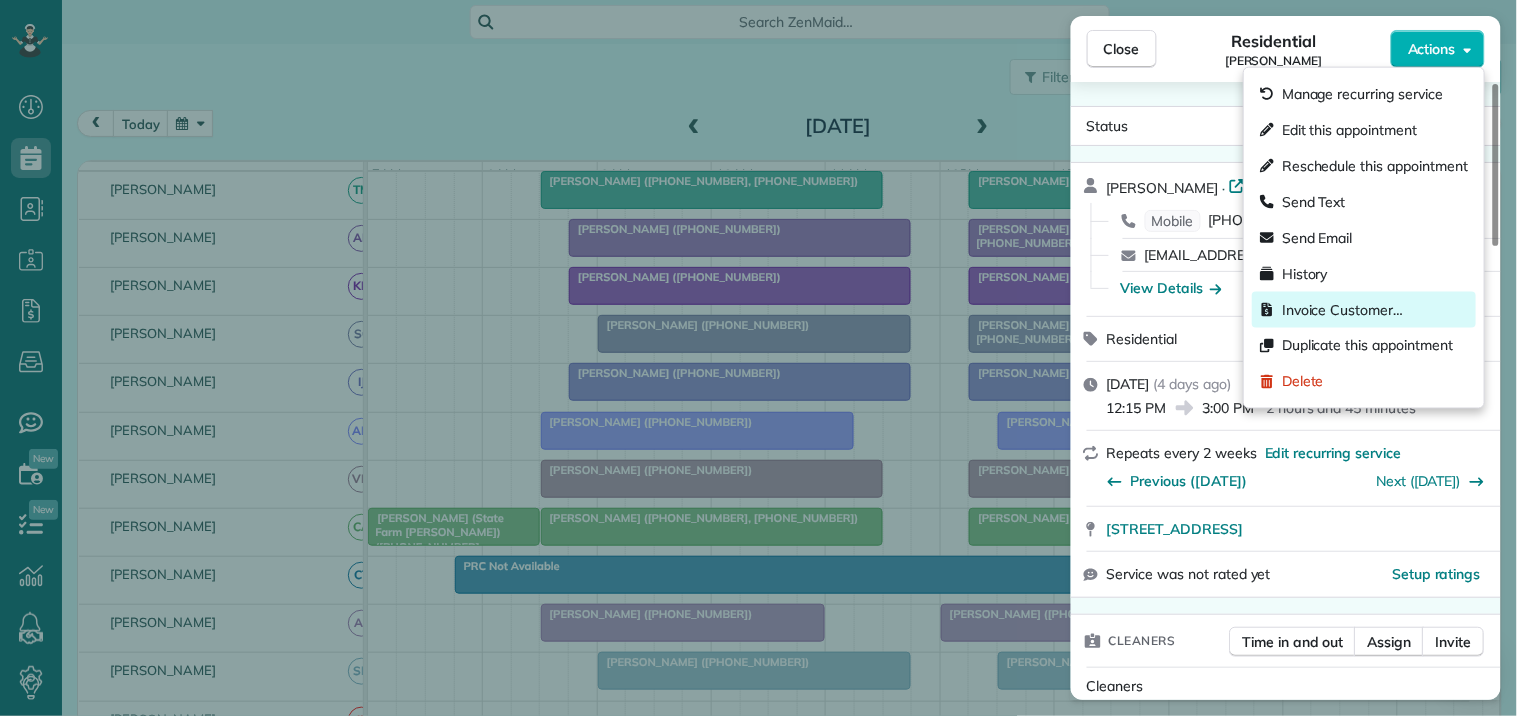 click on "Invoice Customer…" at bounding box center (1342, 310) 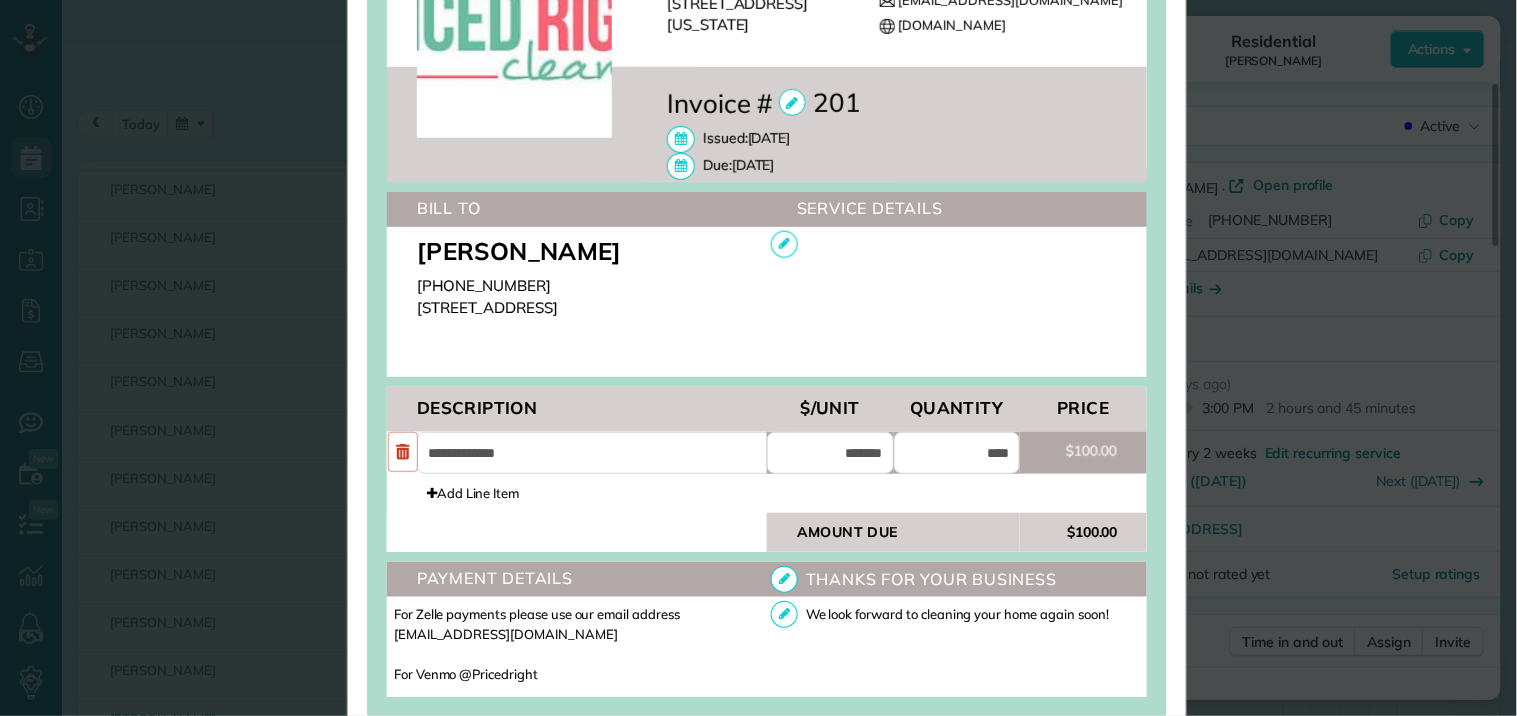 scroll, scrollTop: 596, scrollLeft: 0, axis: vertical 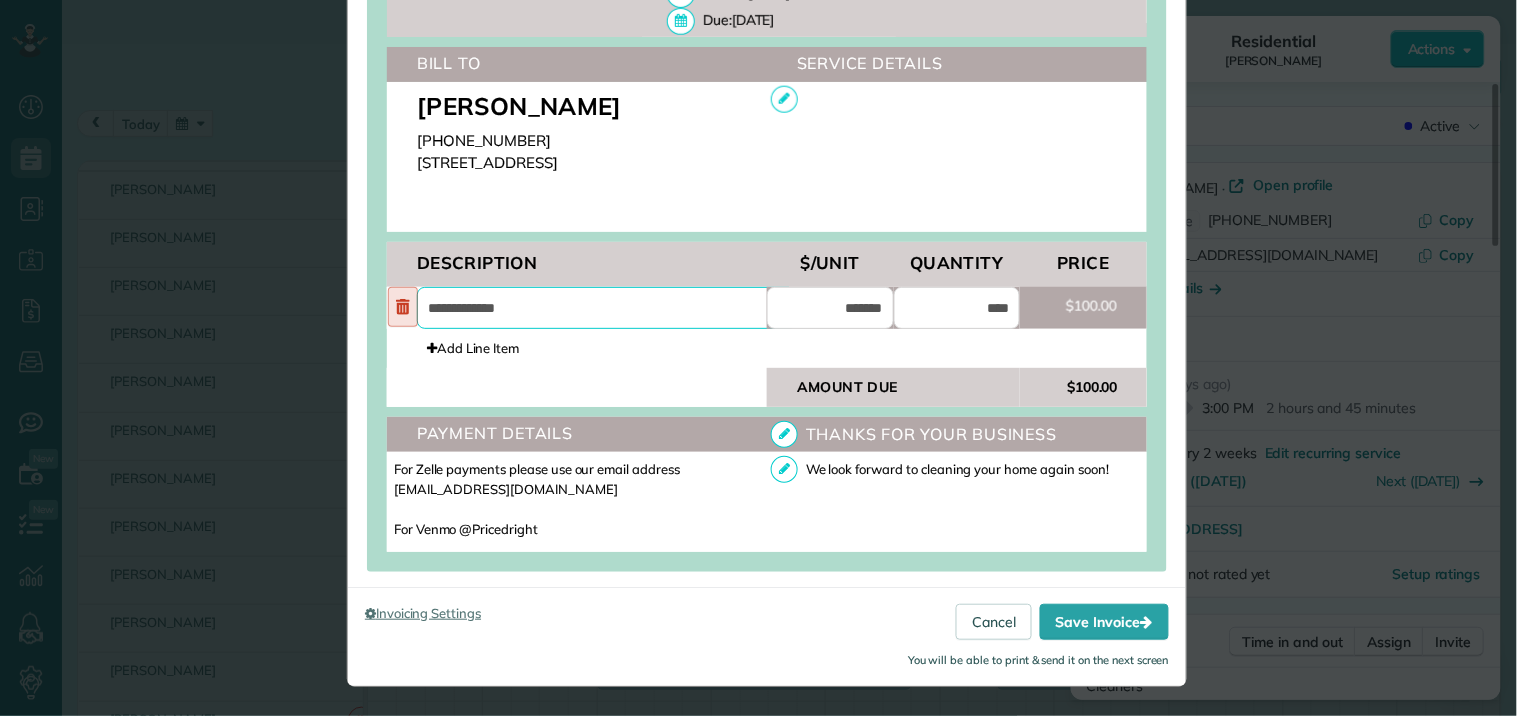drag, startPoint x: 517, startPoint y: 310, endPoint x: 410, endPoint y: 322, distance: 107.67079 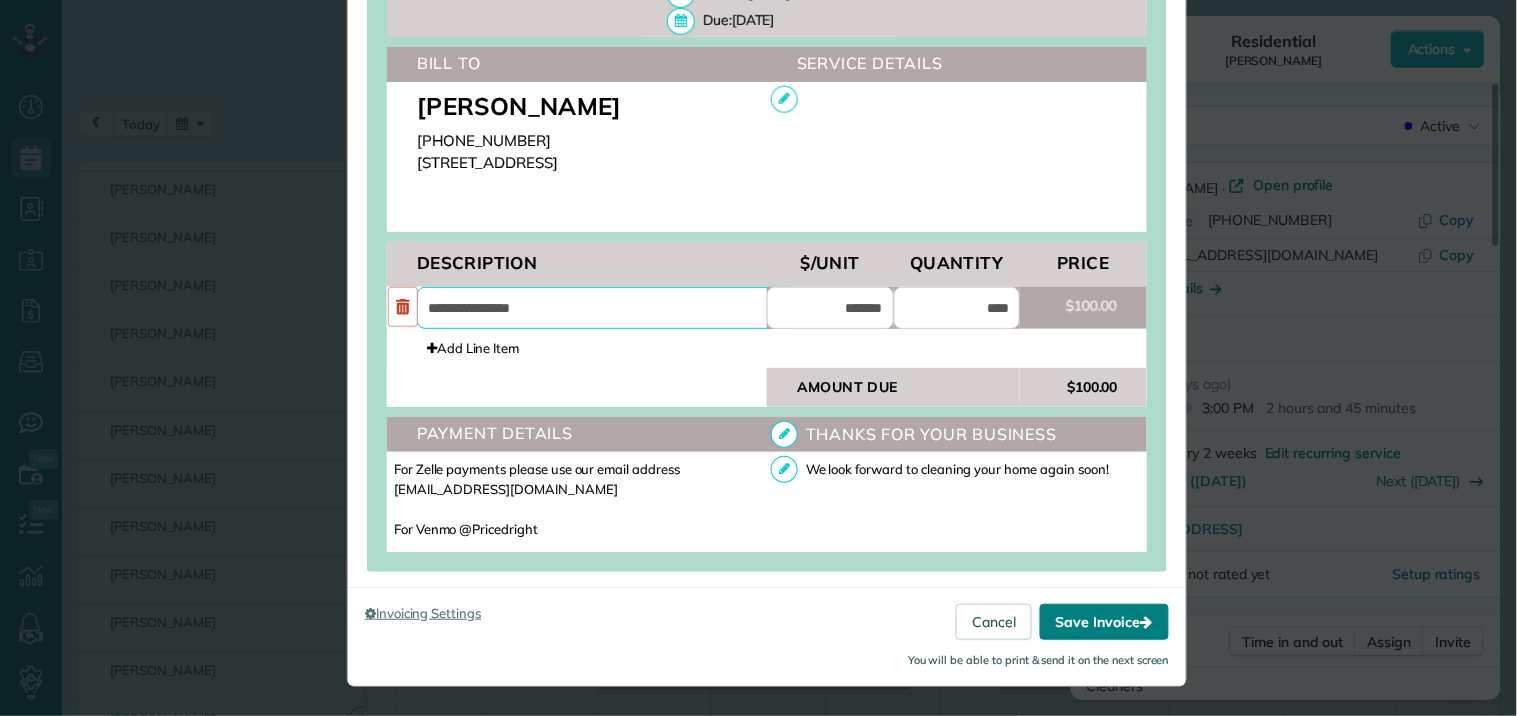 type on "**********" 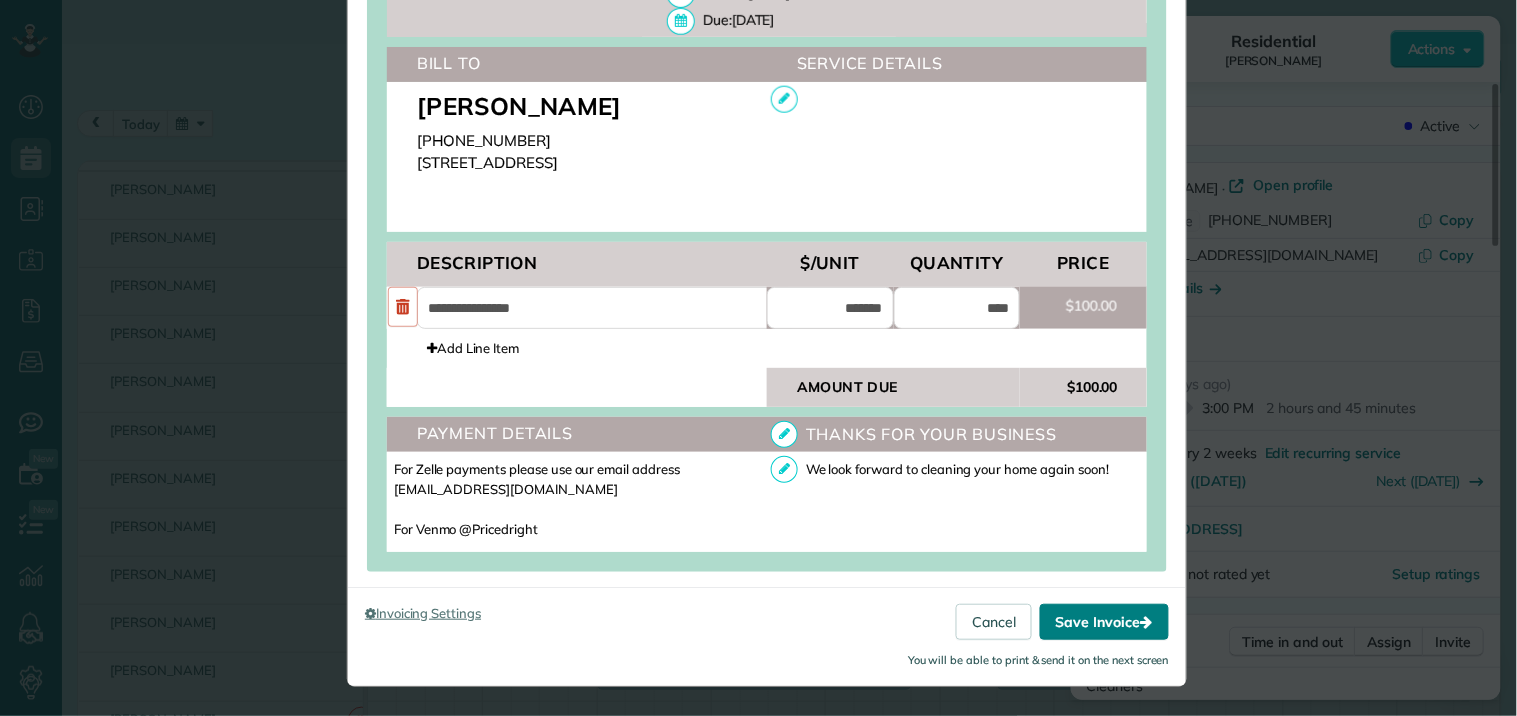 click on "Save Invoice" at bounding box center [1104, 622] 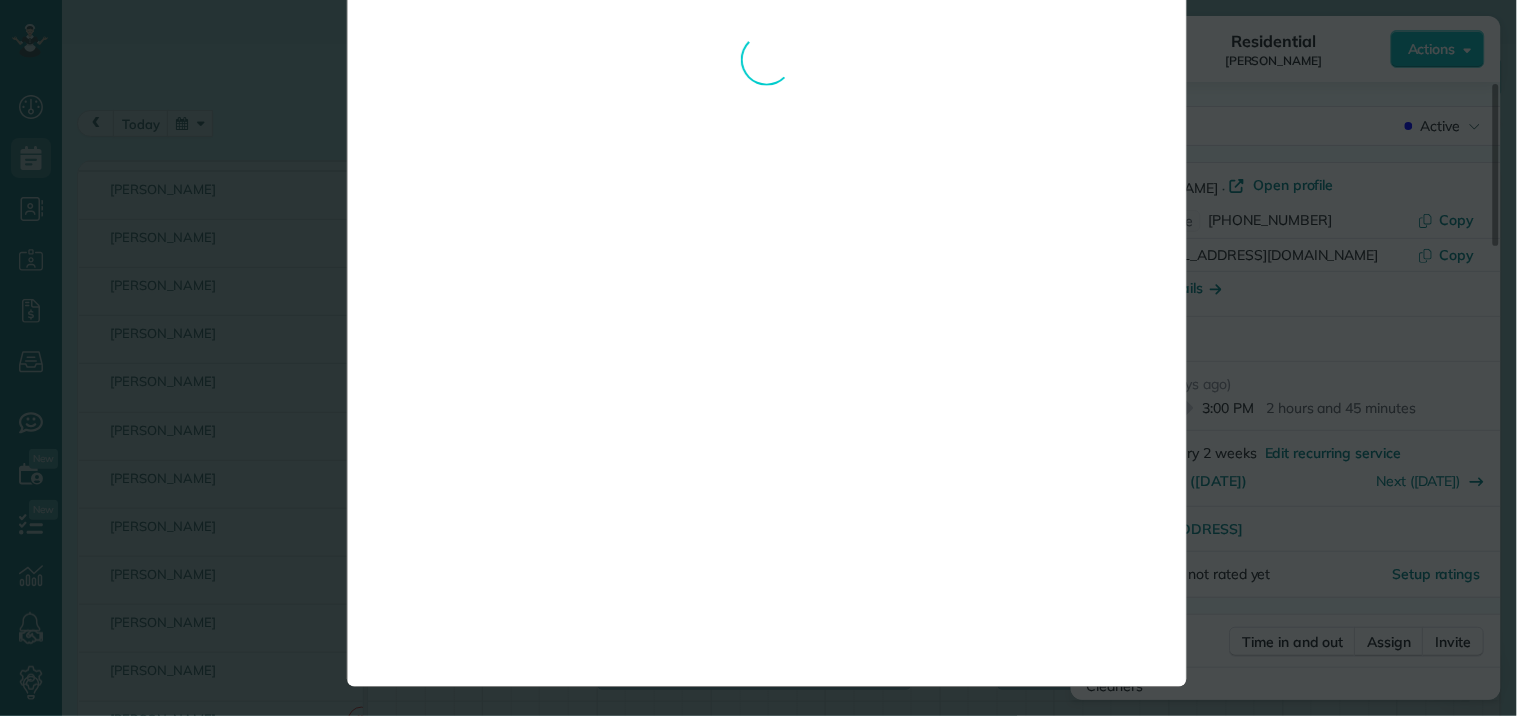 scroll, scrollTop: 94, scrollLeft: 0, axis: vertical 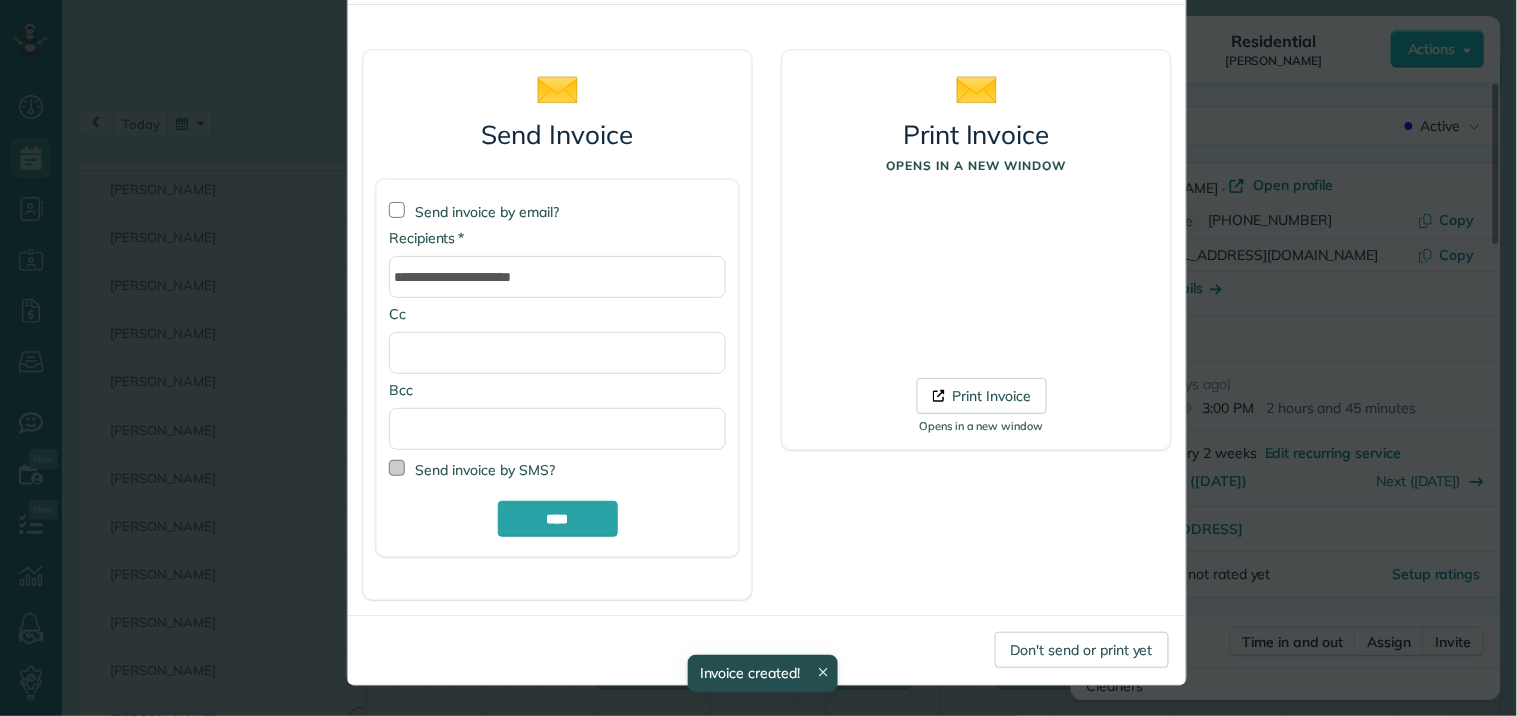 click at bounding box center (397, 468) 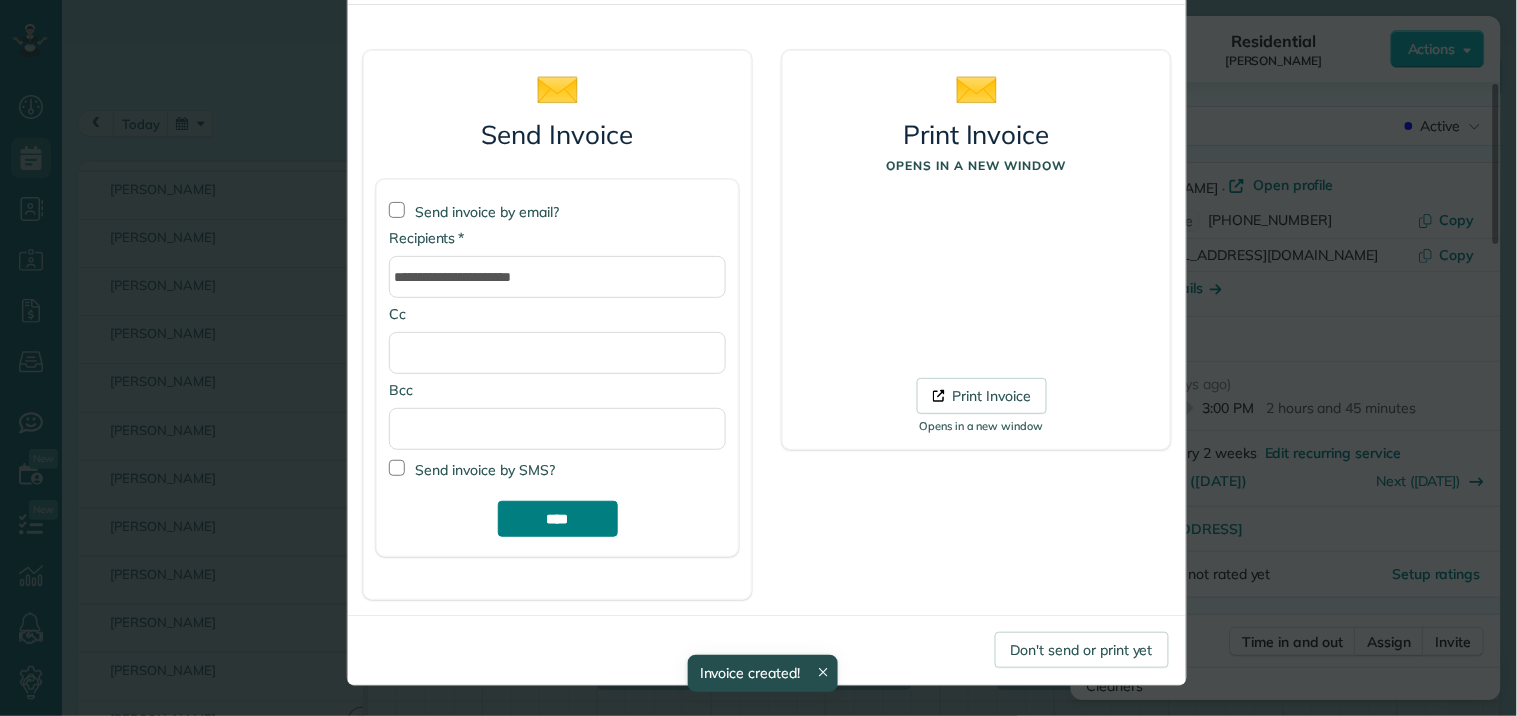 click on "****" at bounding box center (558, 519) 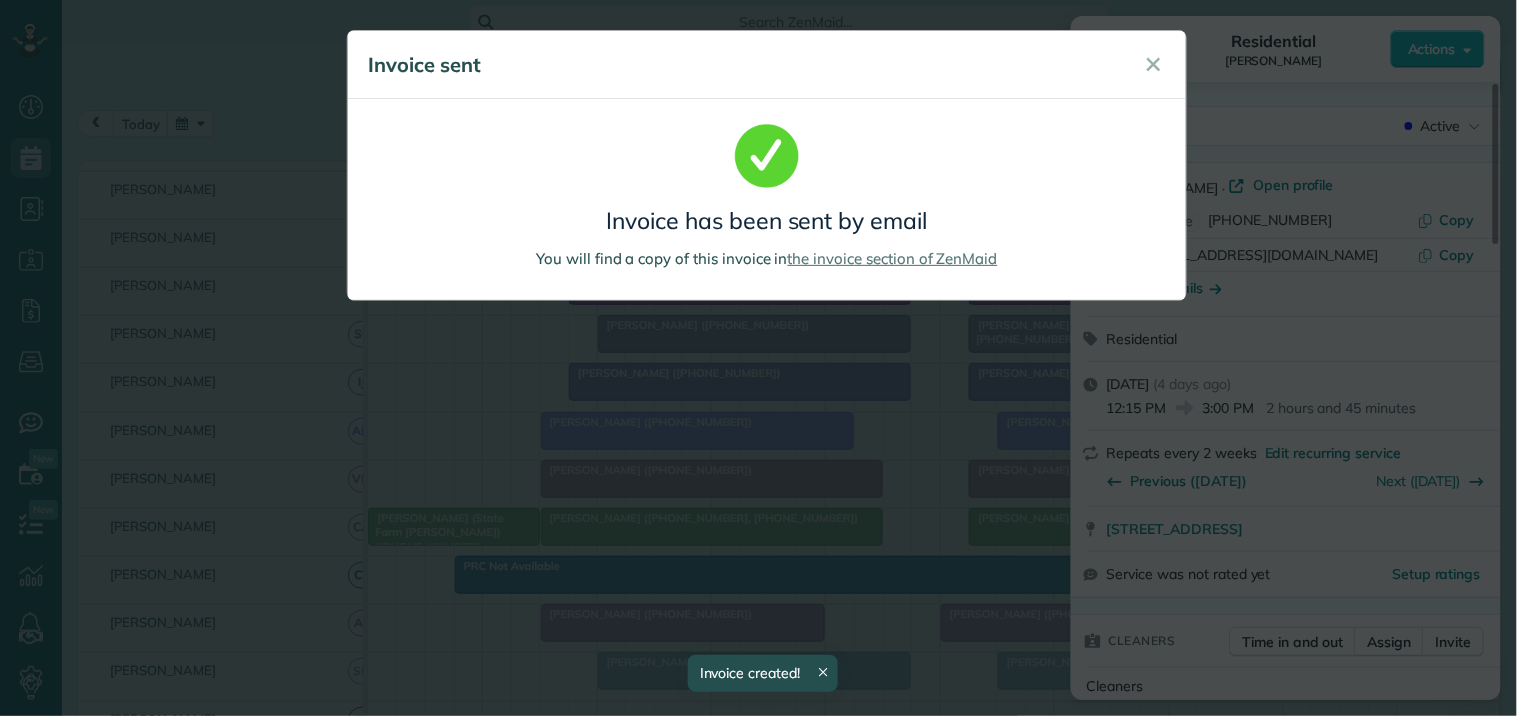 scroll, scrollTop: 0, scrollLeft: 0, axis: both 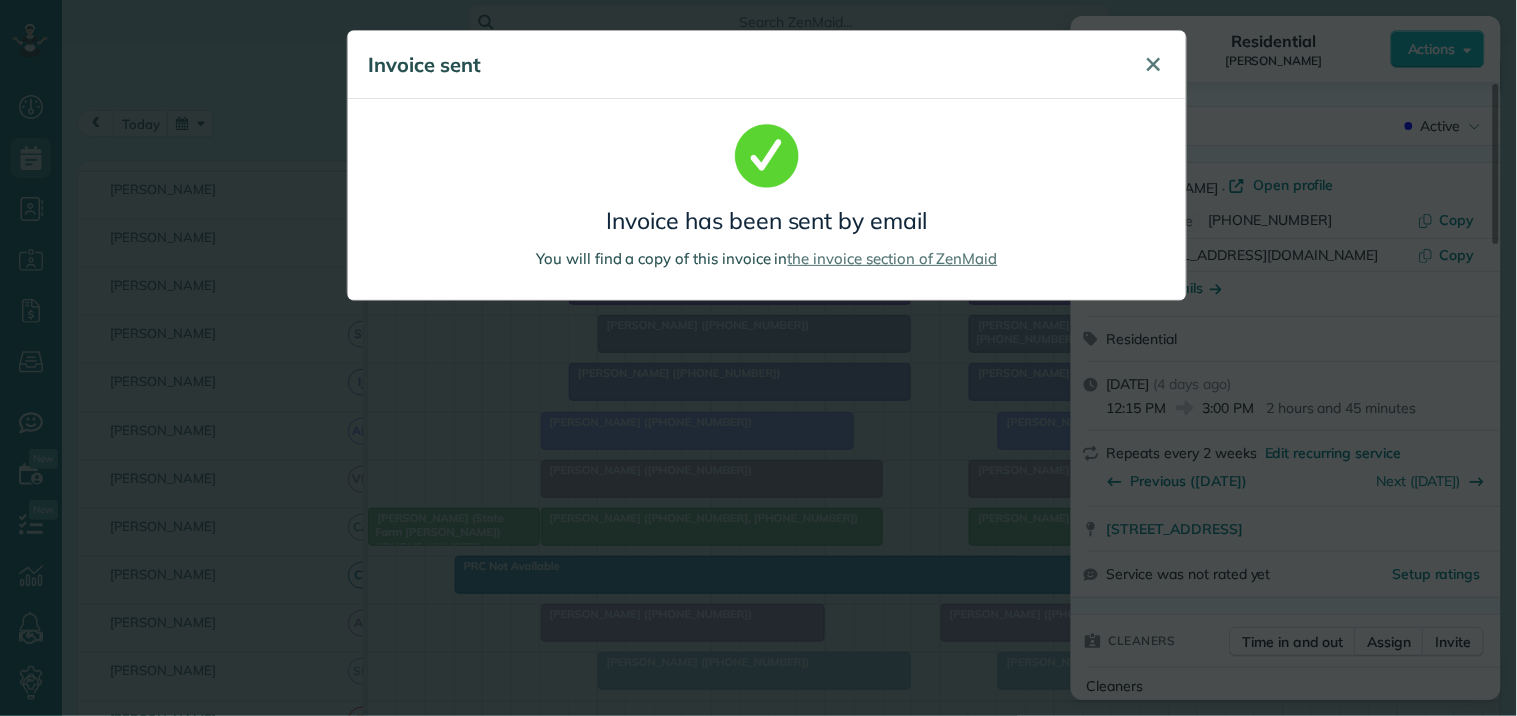 click on "✕" at bounding box center [1154, 65] 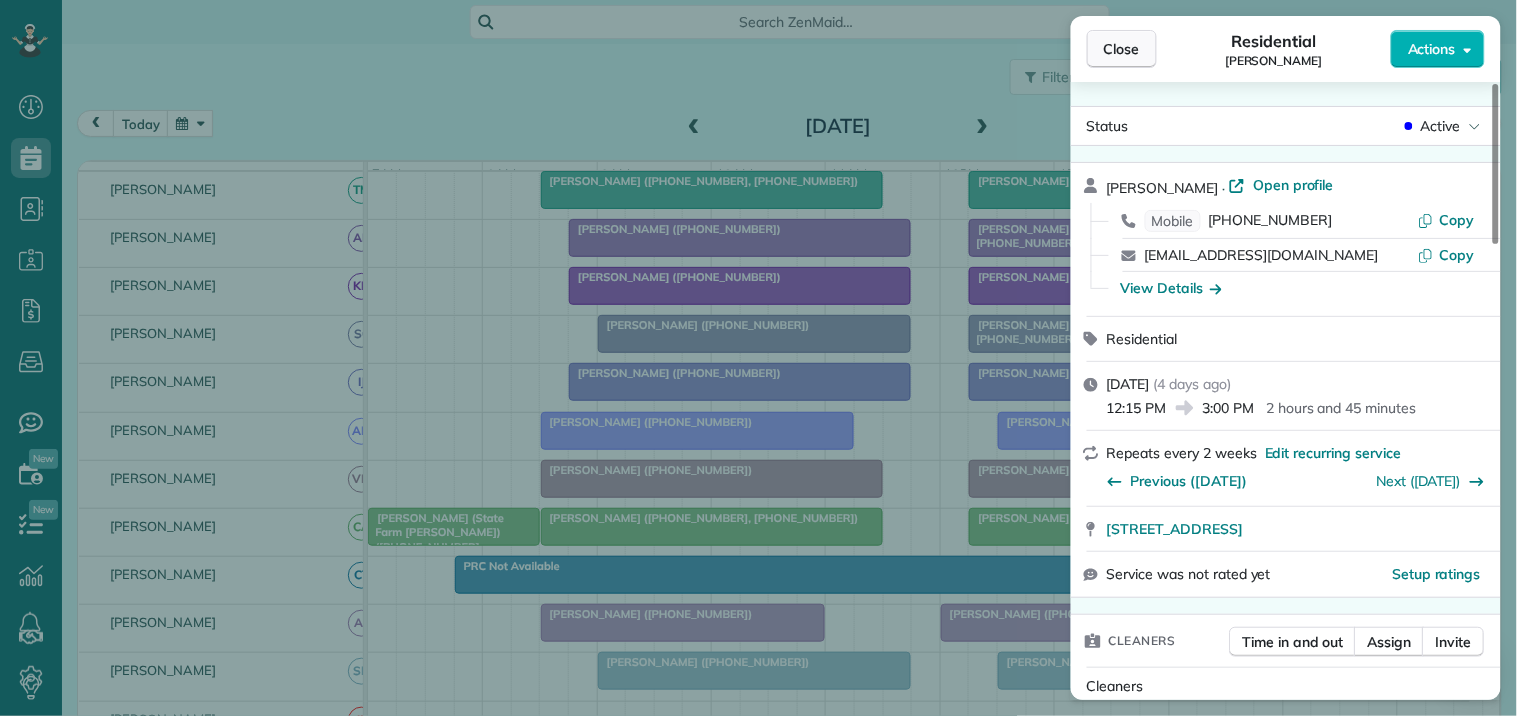 click on "Close" at bounding box center (1122, 49) 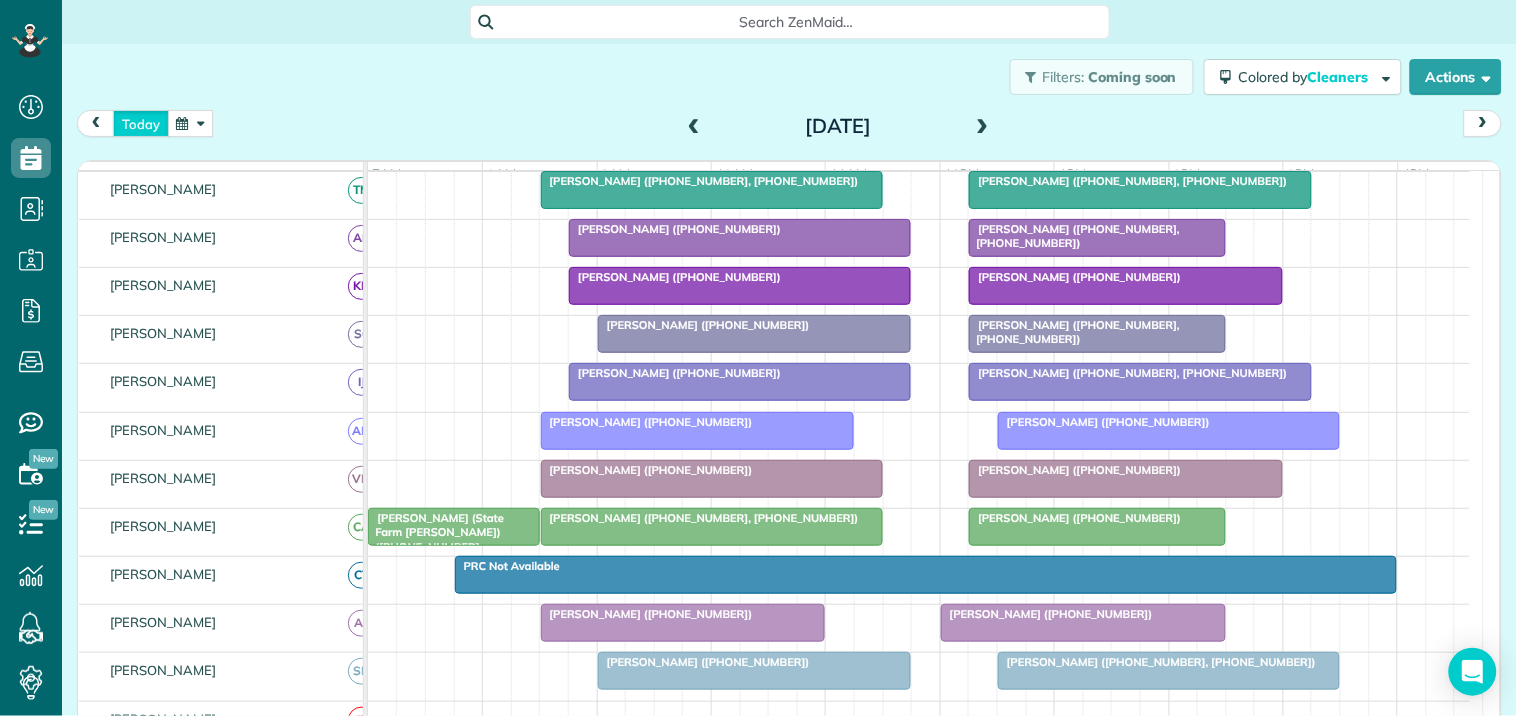 click on "today" at bounding box center [141, 123] 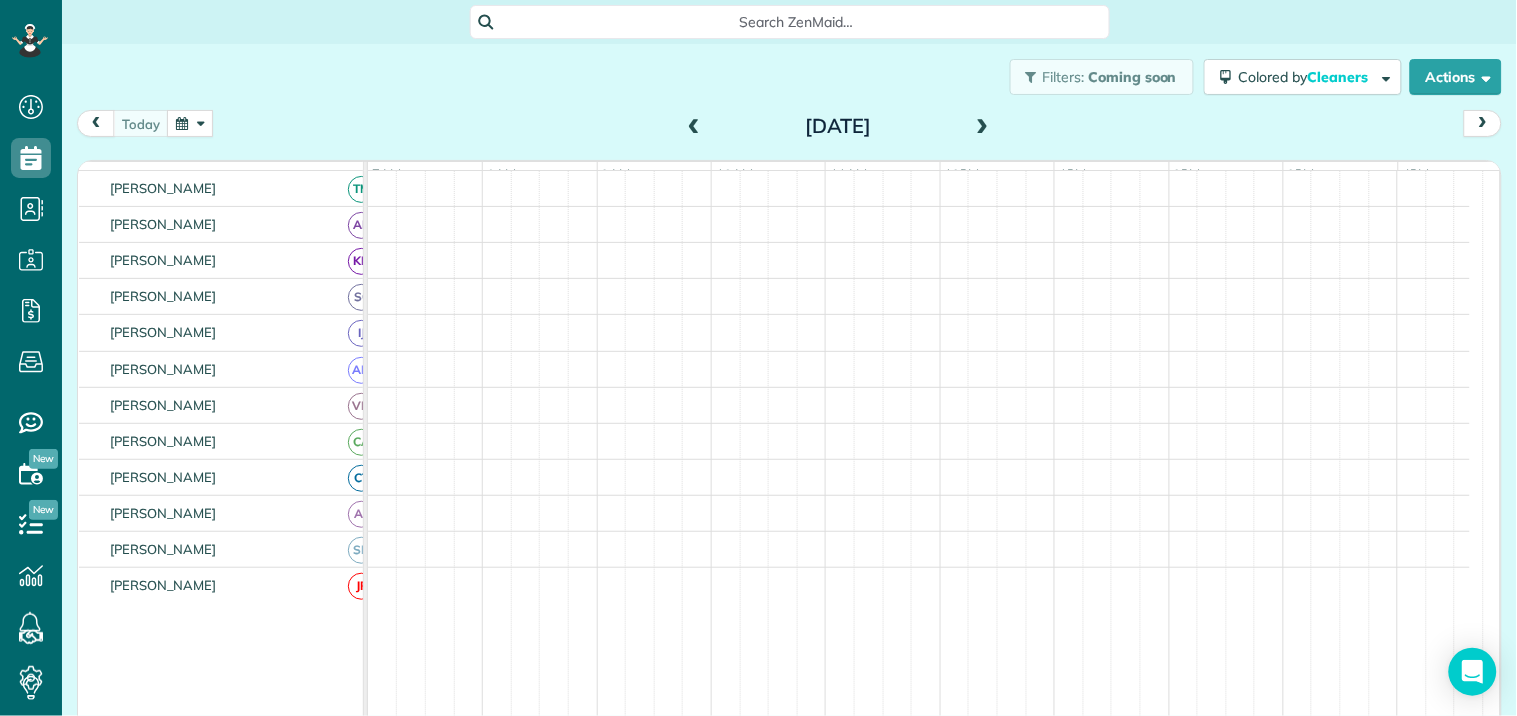 scroll, scrollTop: 445, scrollLeft: 0, axis: vertical 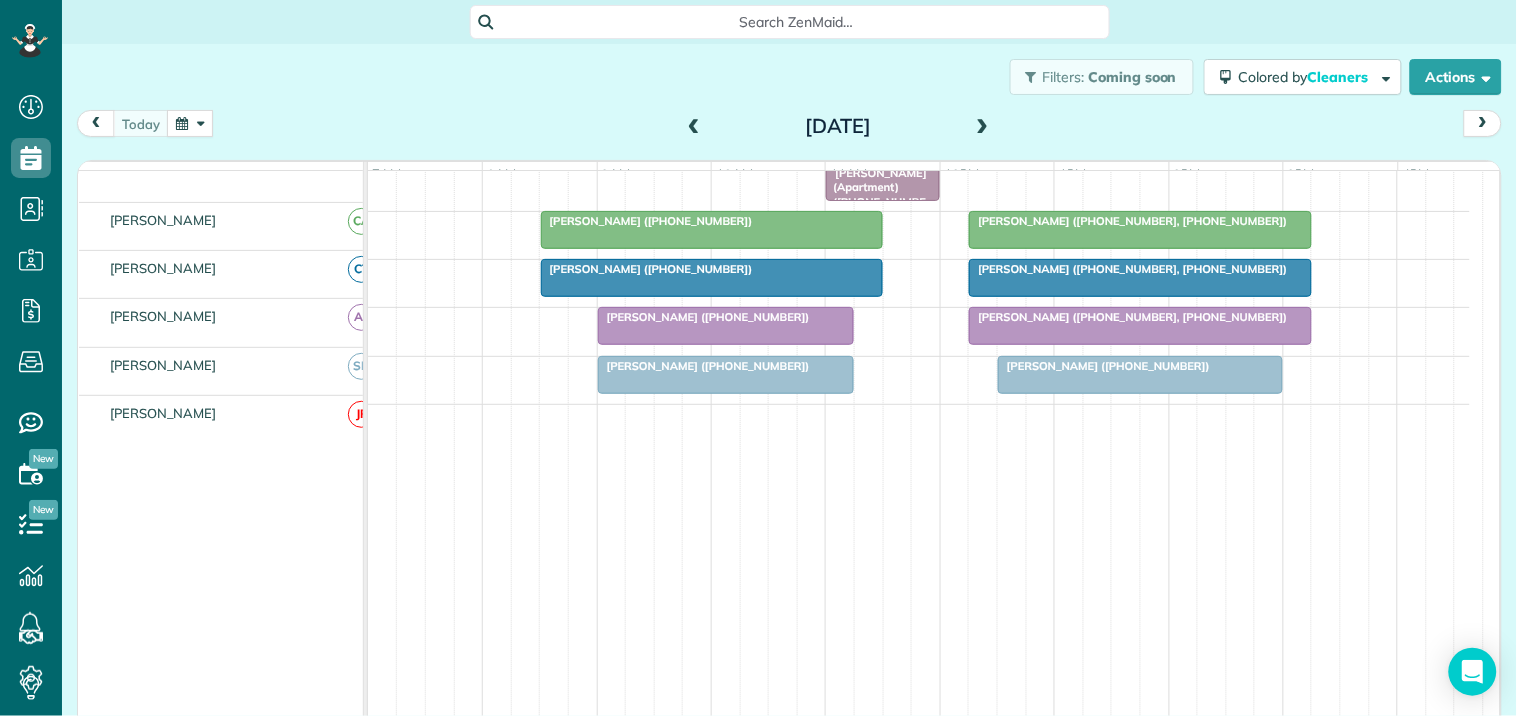 click at bounding box center [1140, 375] 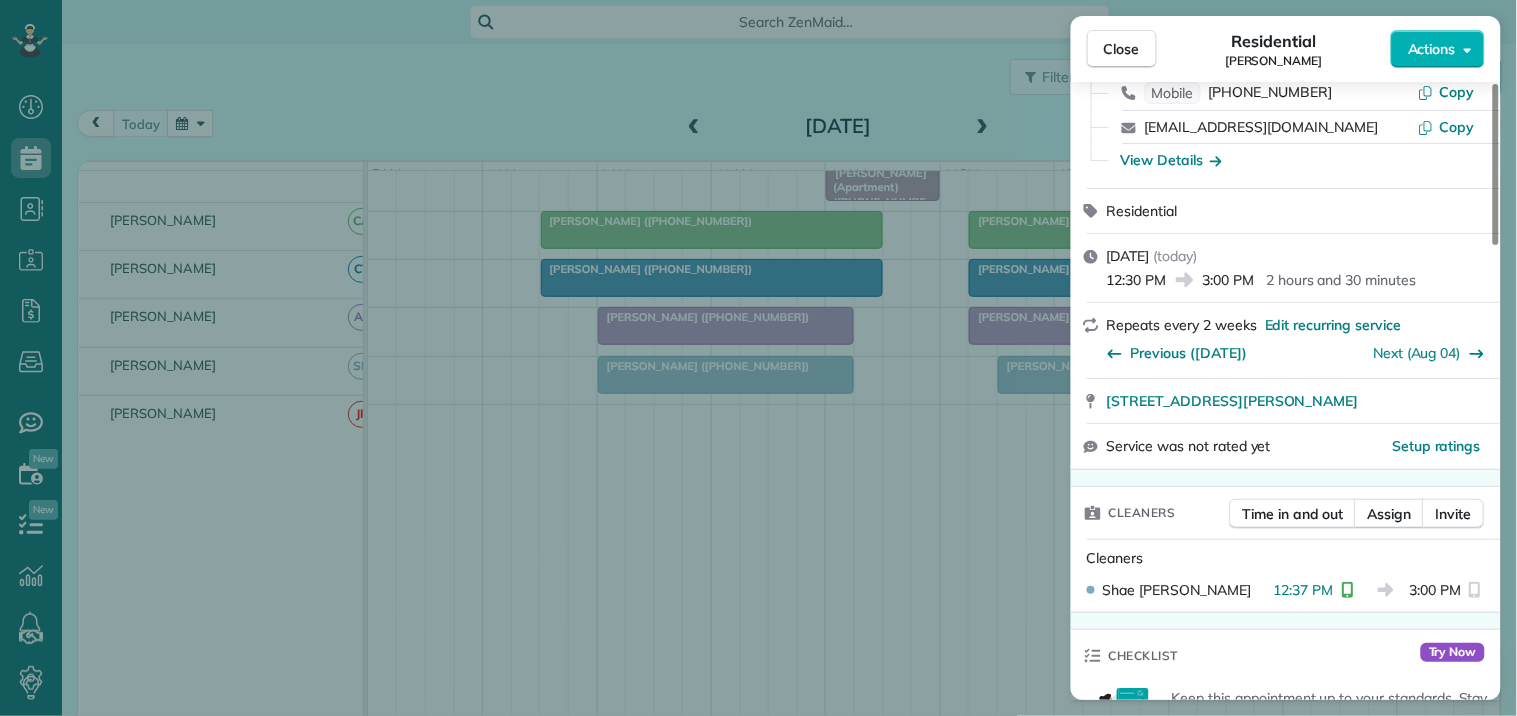 scroll, scrollTop: 333, scrollLeft: 0, axis: vertical 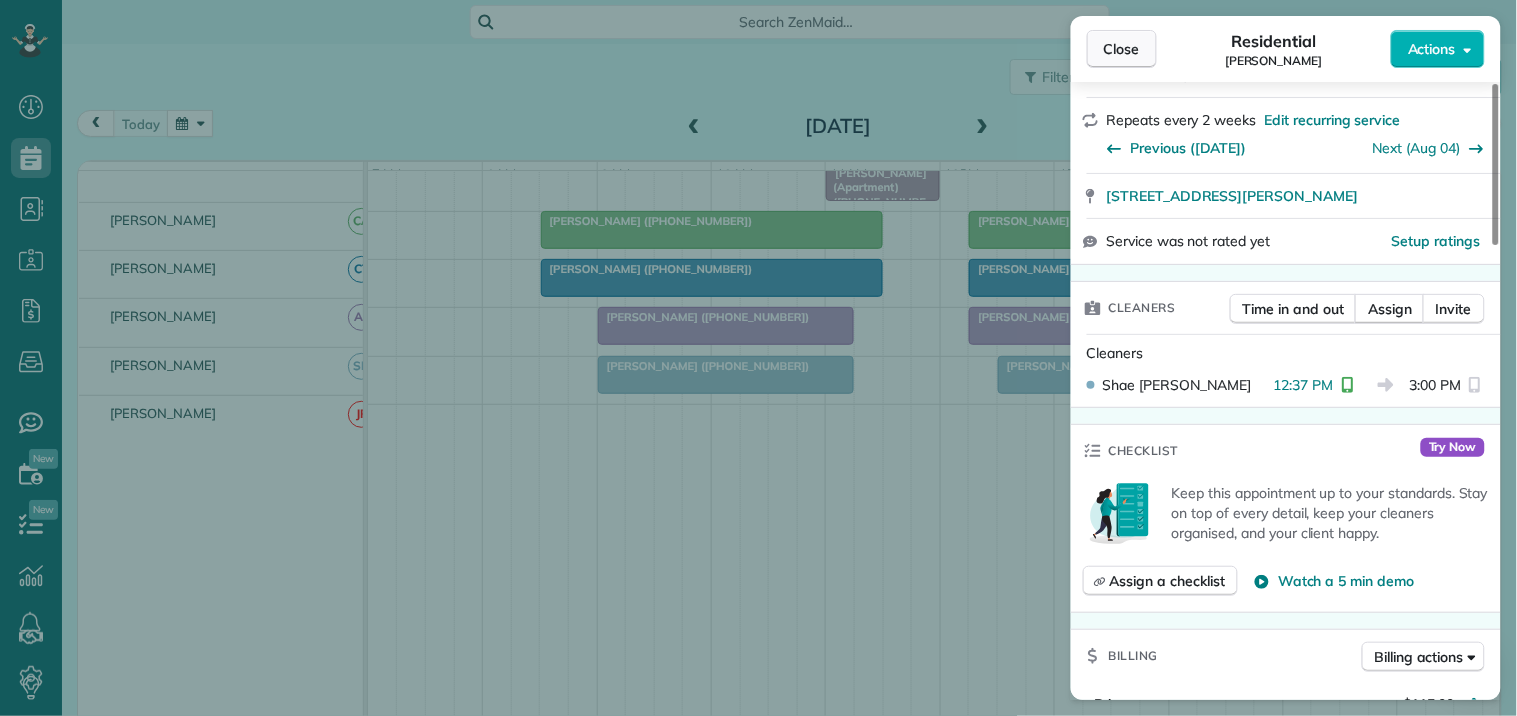 click on "Close" at bounding box center [1122, 49] 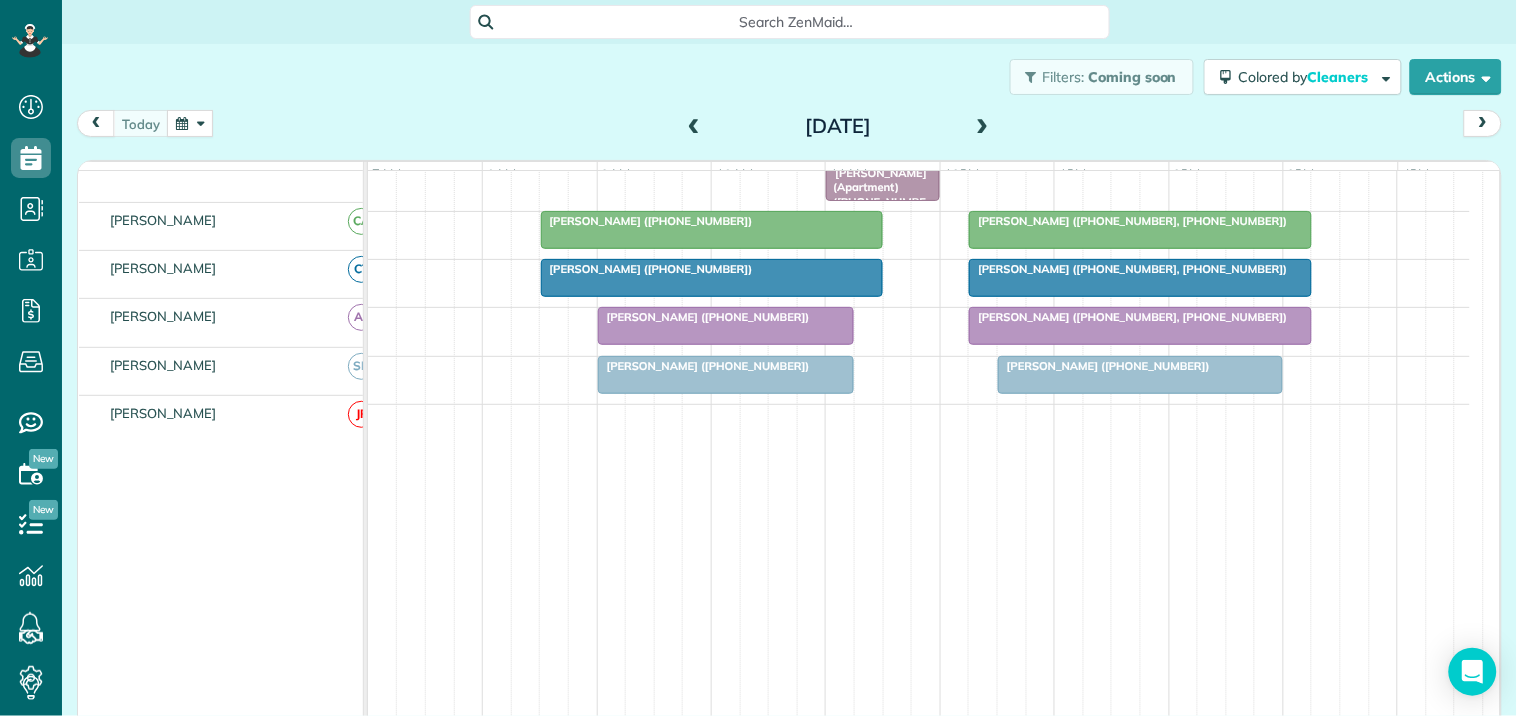 click on "Filters:   Coming soon
Colored by  Cleaners
Color by Cleaner
Color by Team
Color by Status
Color by Recurrence
Color by Paid/Unpaid
Filters  Default
Schedule Changes
Actions
Create Appointment
Create Task
Clock In/Out
Send Work Orders
Print Route Sheets
Today's Emails/Texts
Export data.." at bounding box center (789, 77) 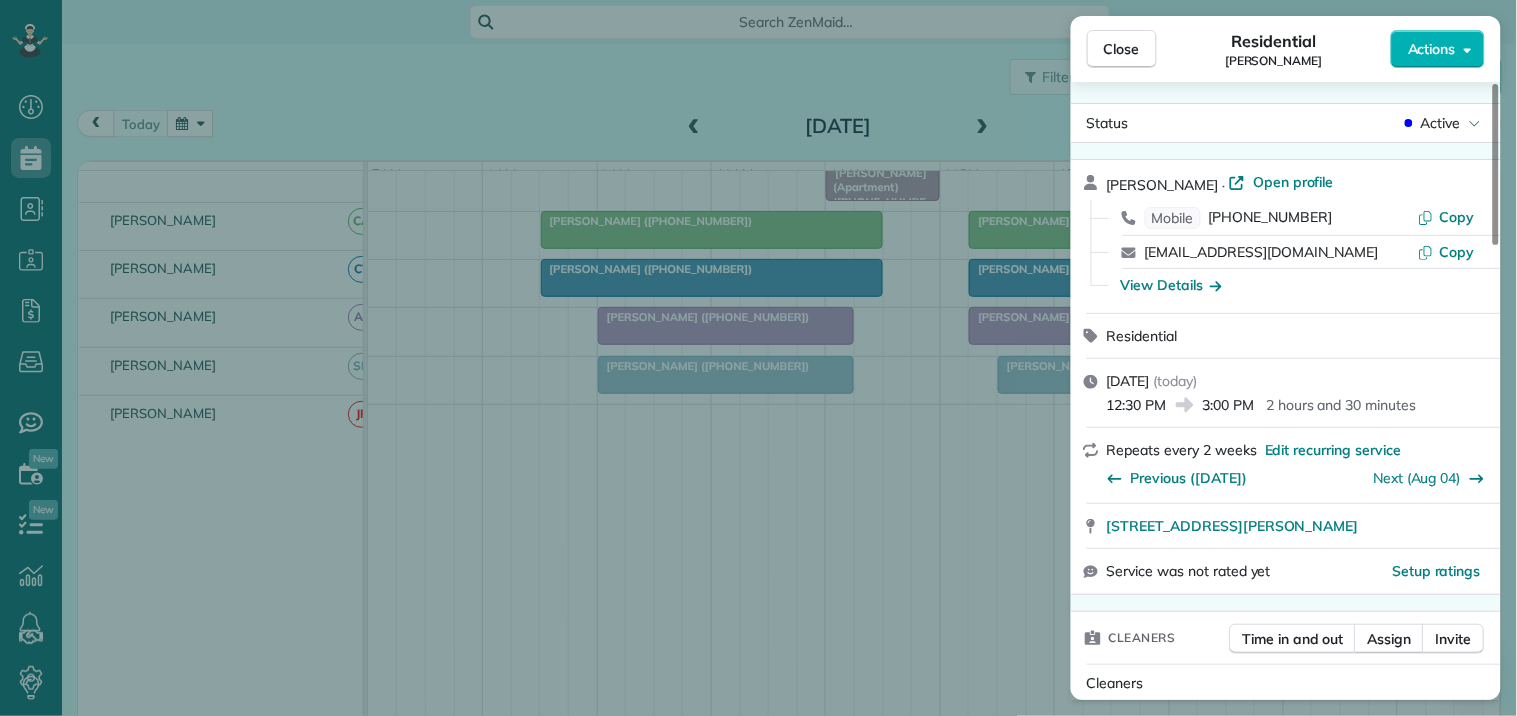 scroll, scrollTop: 0, scrollLeft: 0, axis: both 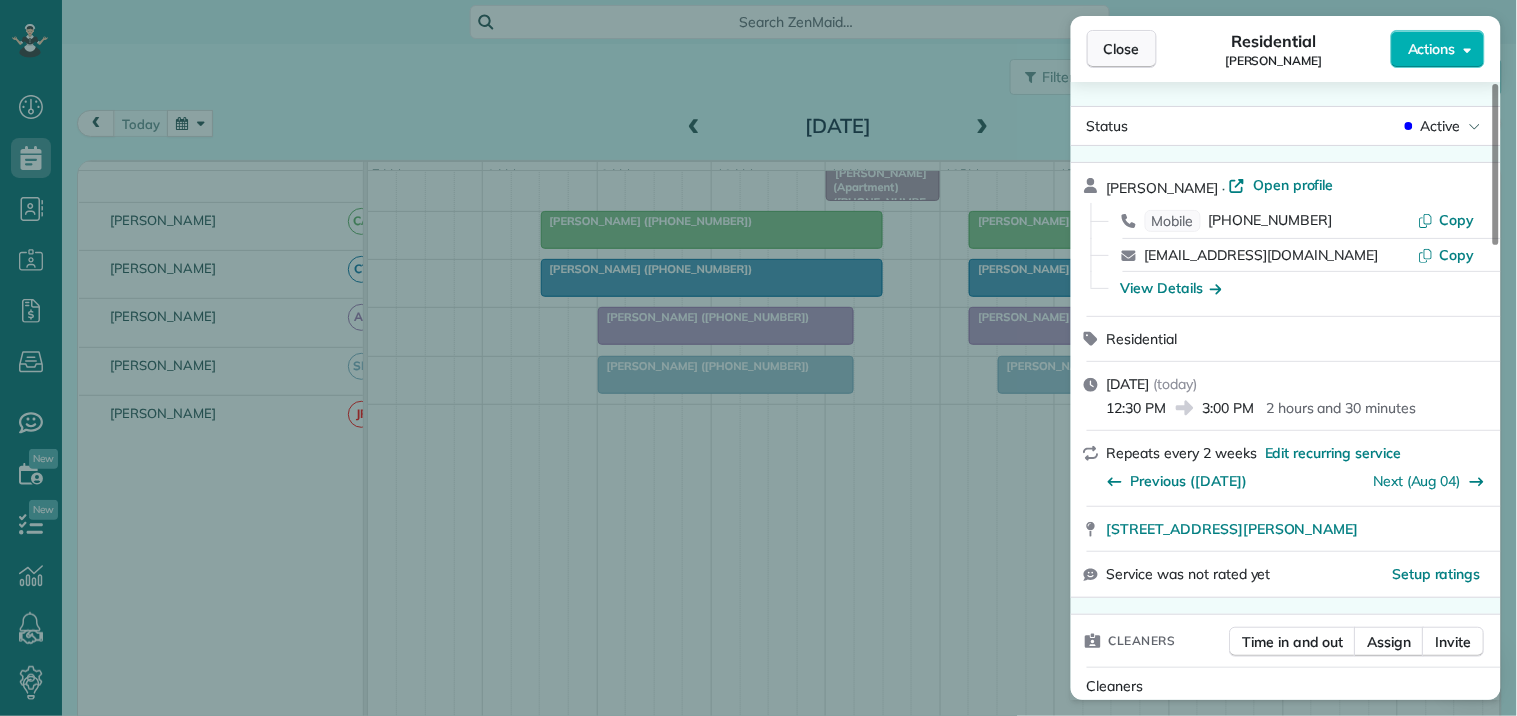 click on "Close" at bounding box center [1122, 49] 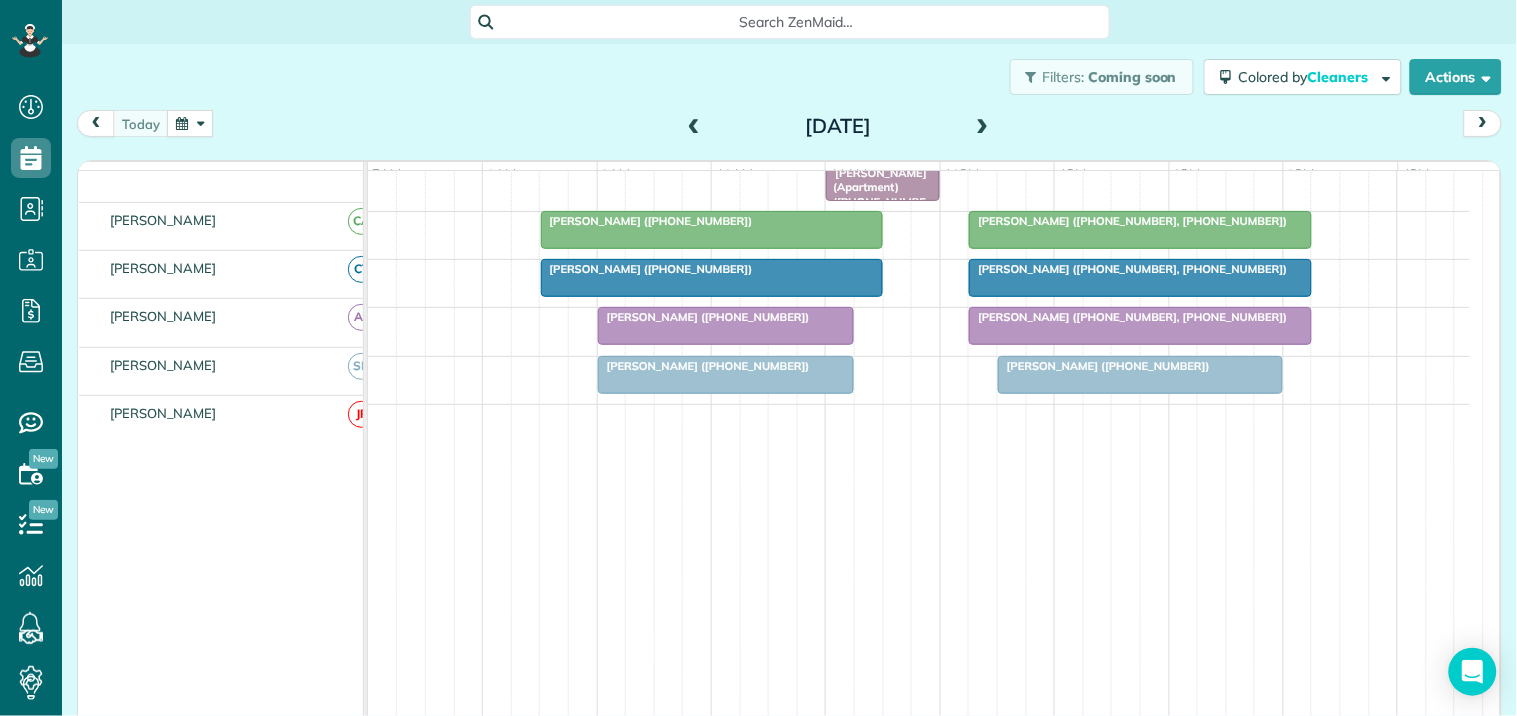 click at bounding box center (983, 127) 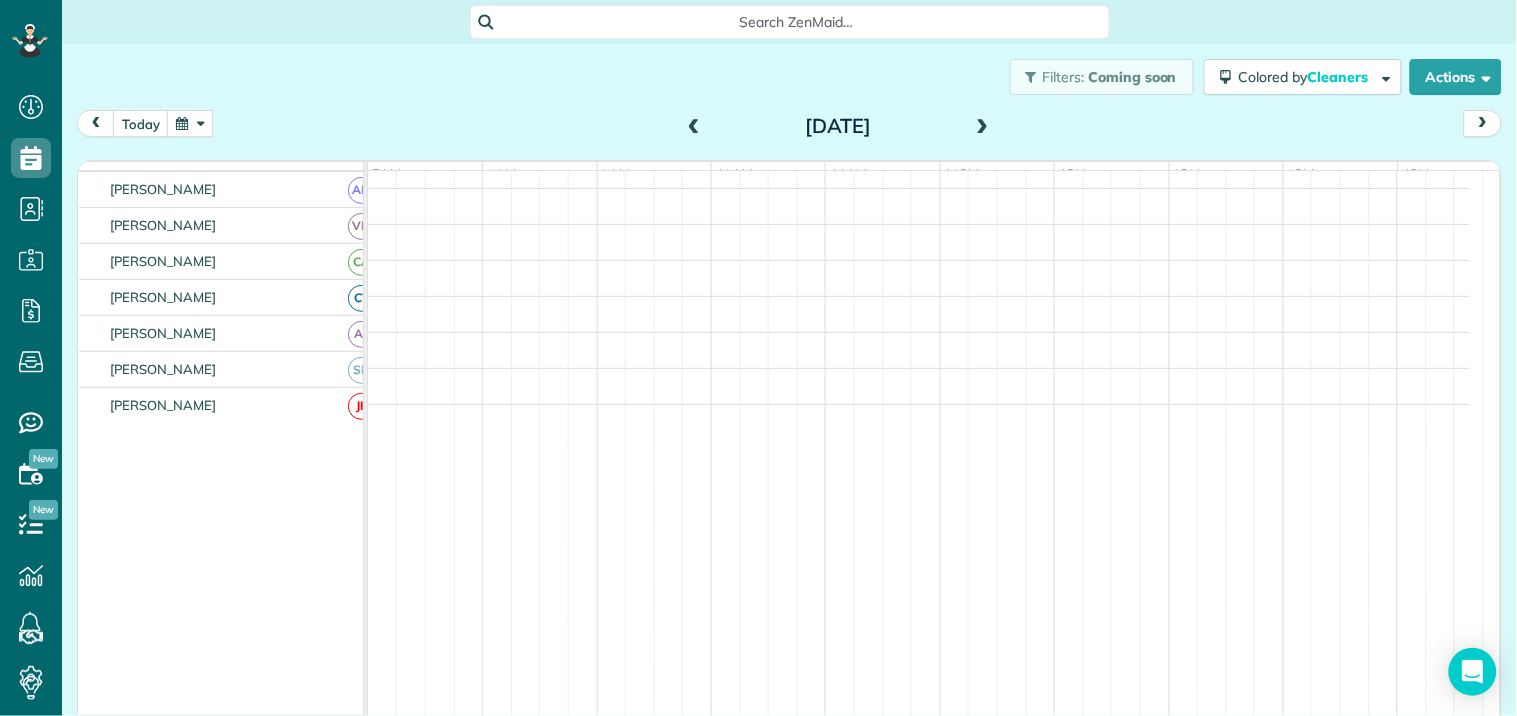 scroll, scrollTop: 475, scrollLeft: 0, axis: vertical 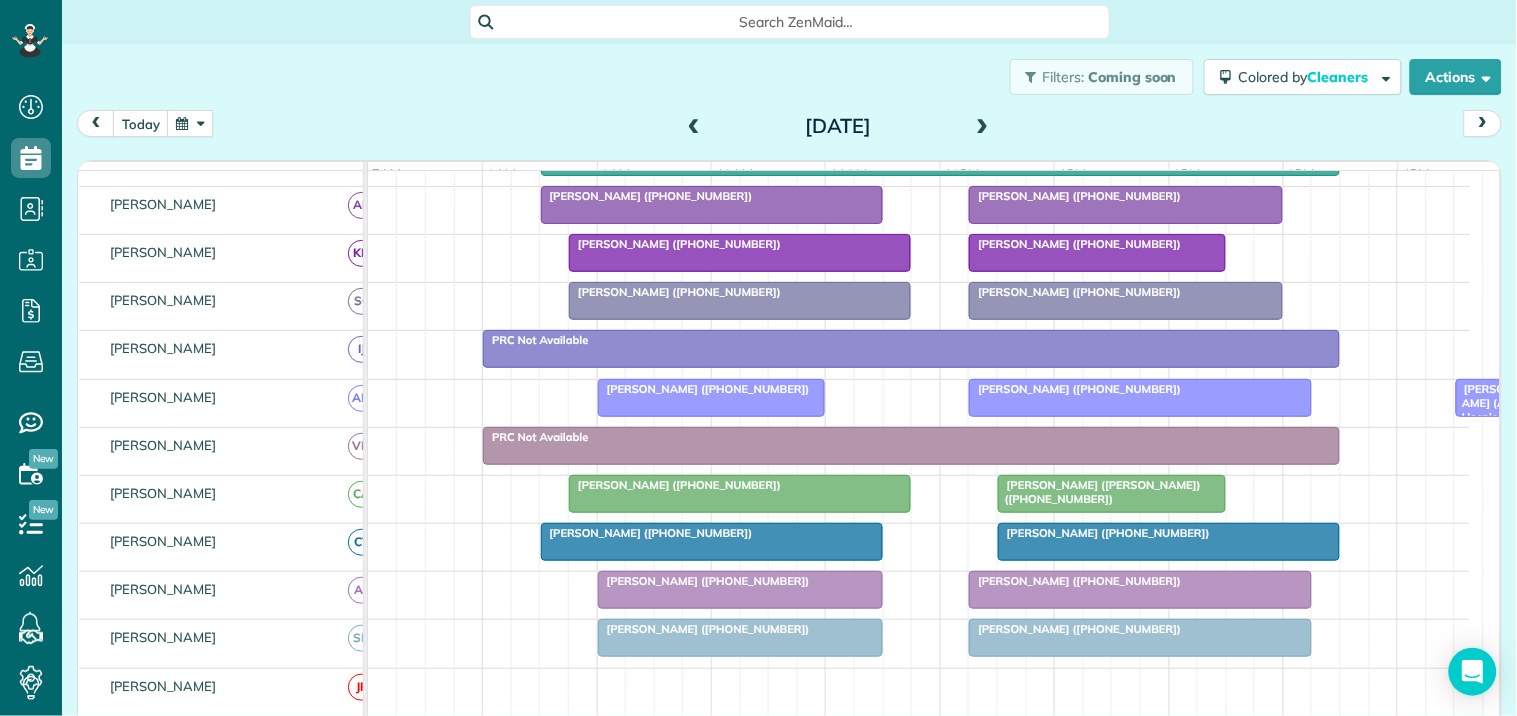 click at bounding box center [983, 127] 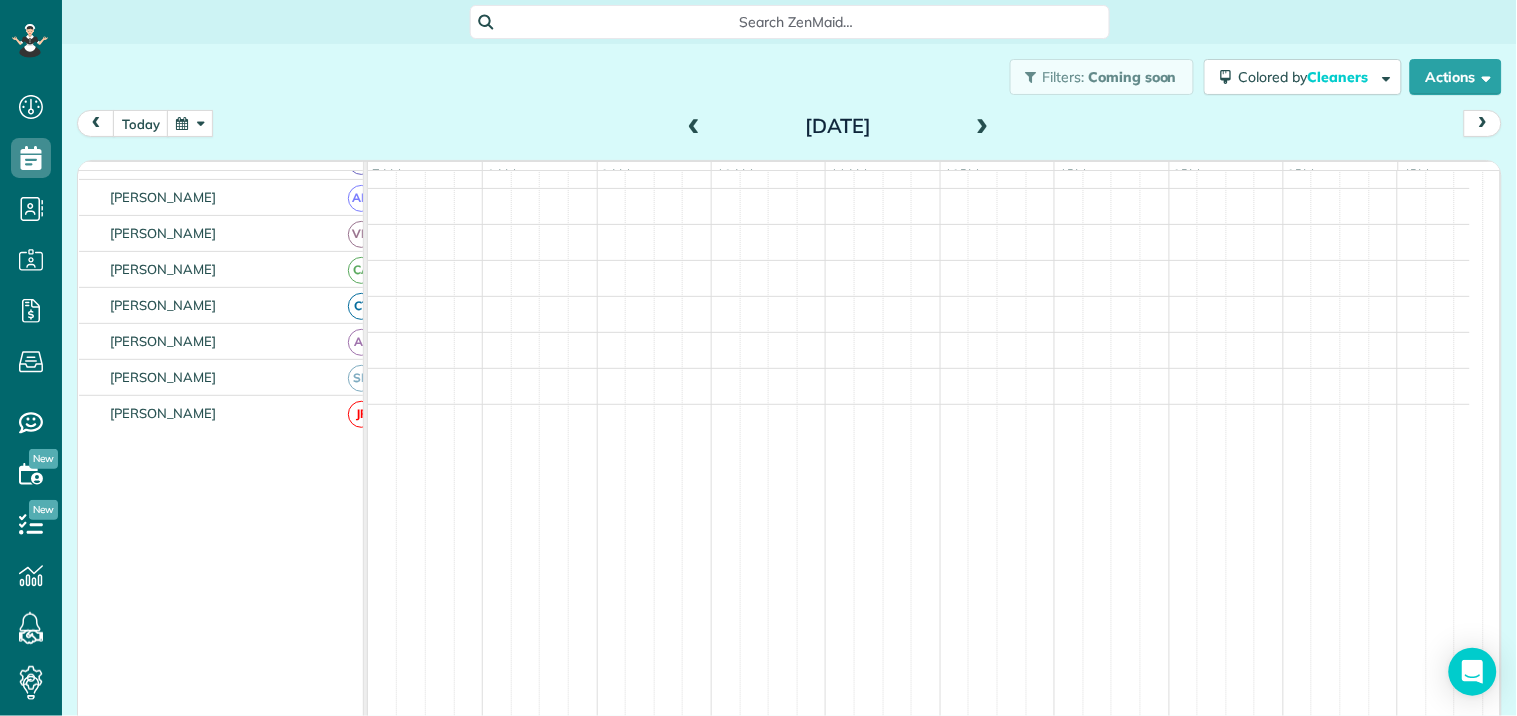 scroll, scrollTop: 315, scrollLeft: 0, axis: vertical 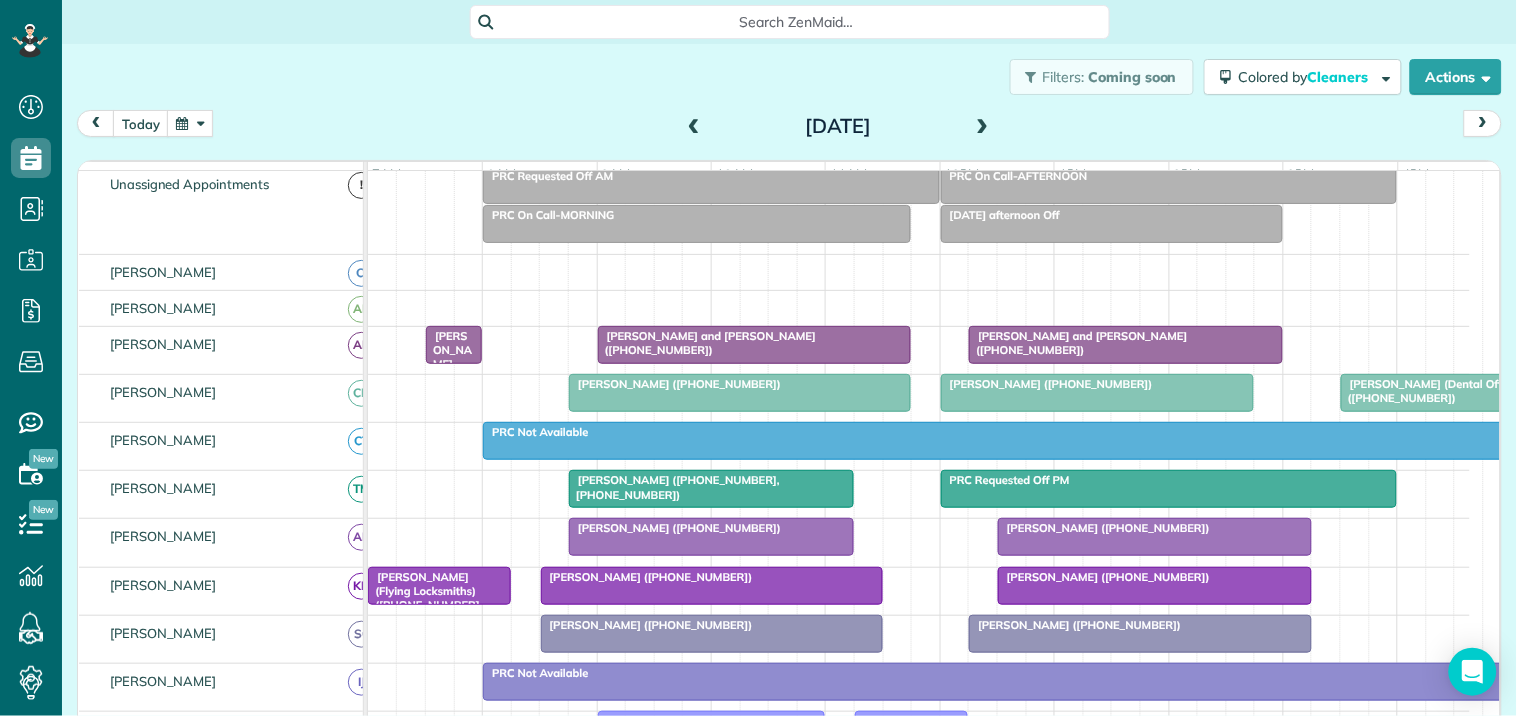 click at bounding box center [711, 185] 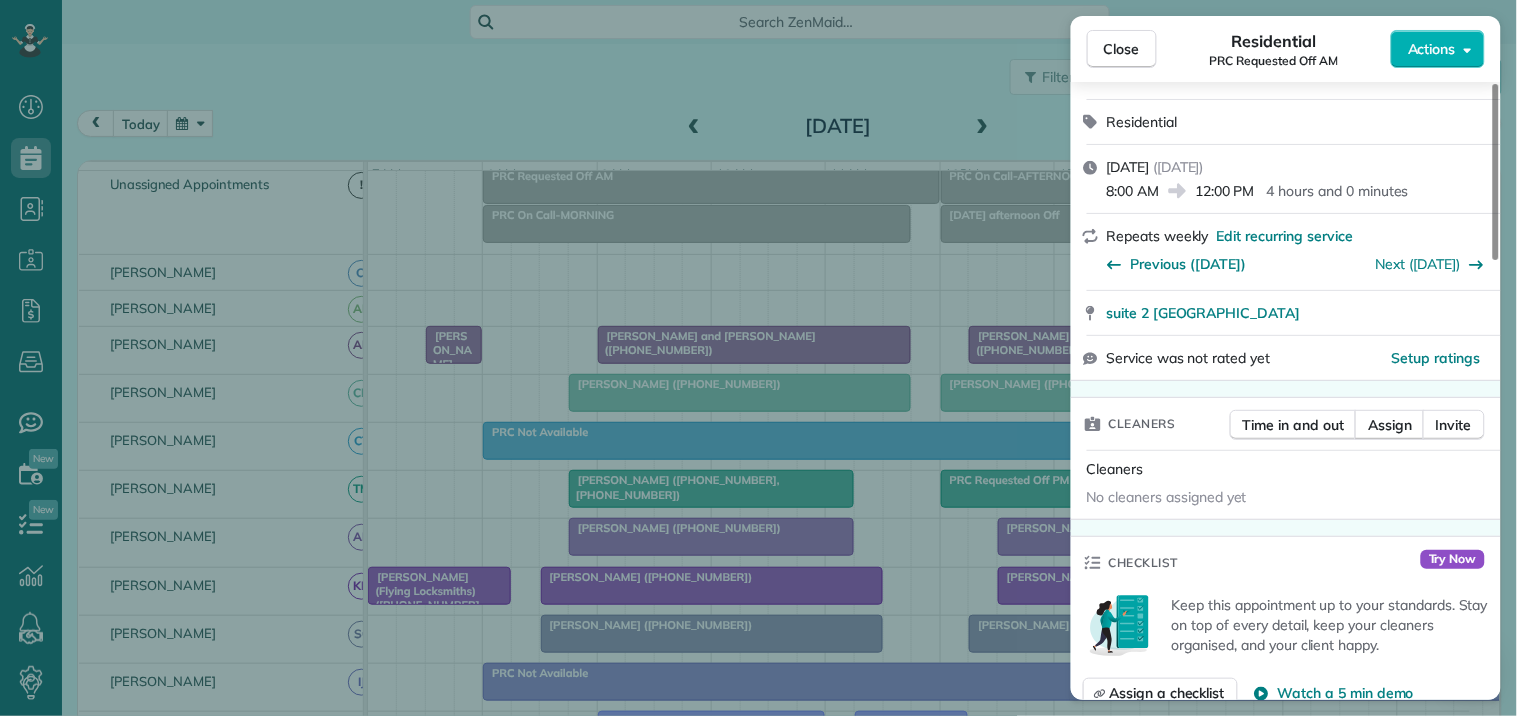 scroll, scrollTop: 222, scrollLeft: 0, axis: vertical 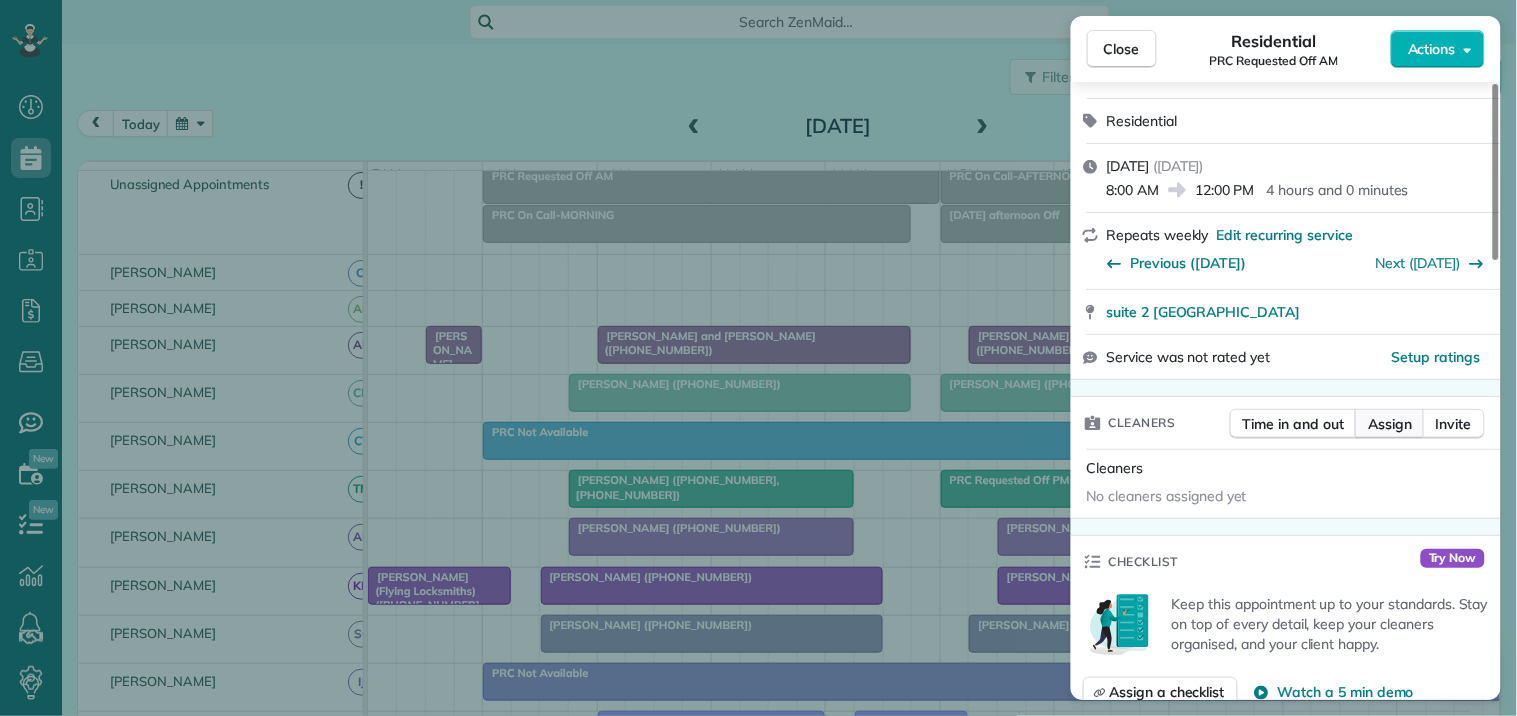 click on "Assign" at bounding box center [1390, 424] 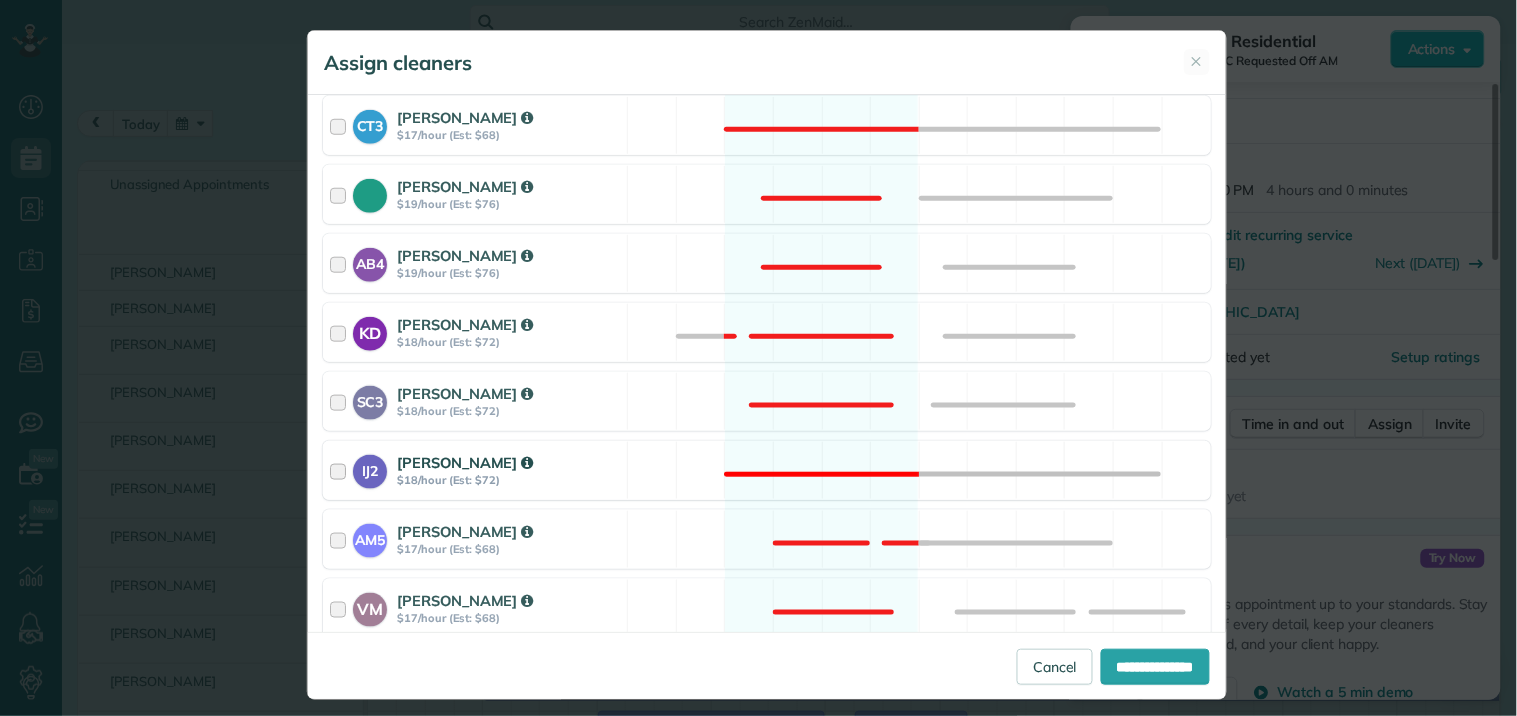 scroll, scrollTop: 555, scrollLeft: 0, axis: vertical 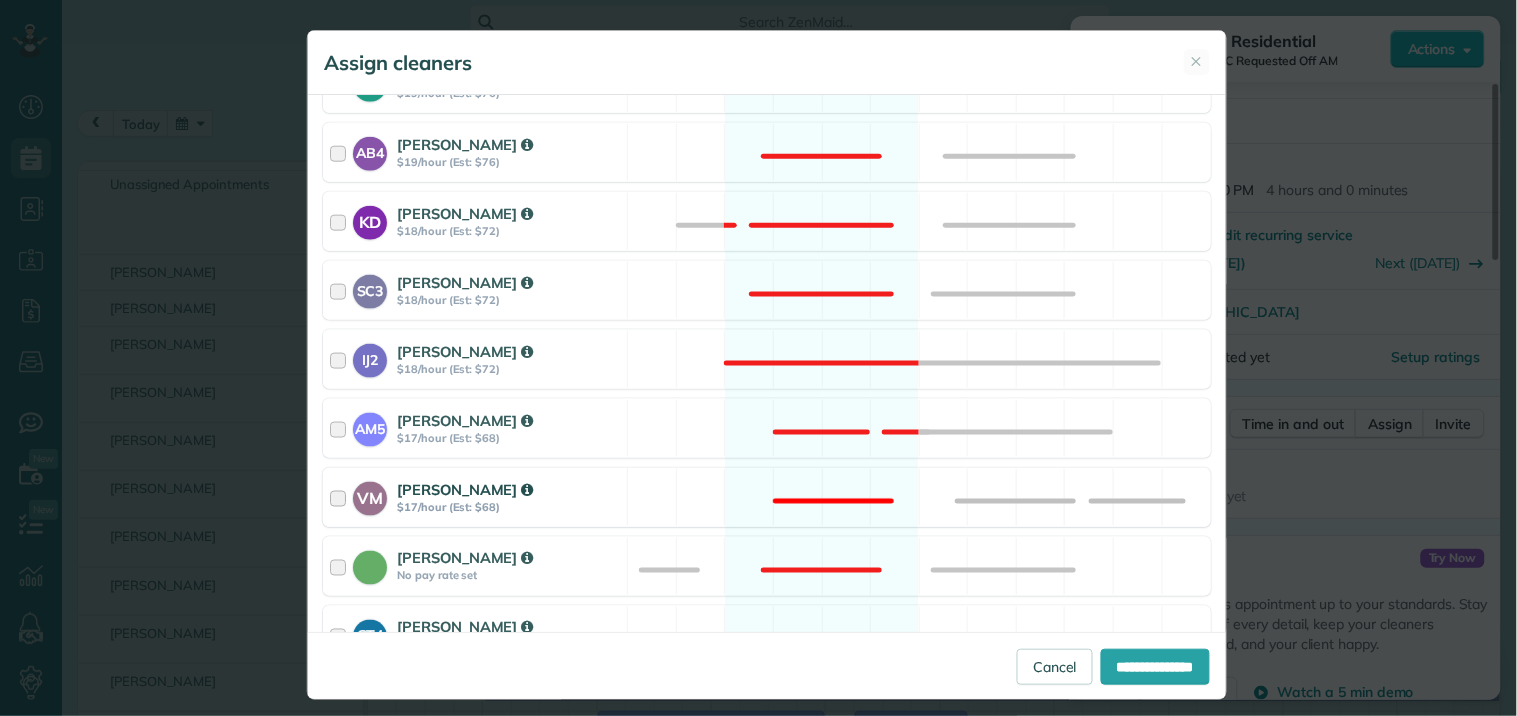 click on "VM
Victoria Minix
$17/hour (Est: $68)
Not available" at bounding box center (767, 497) 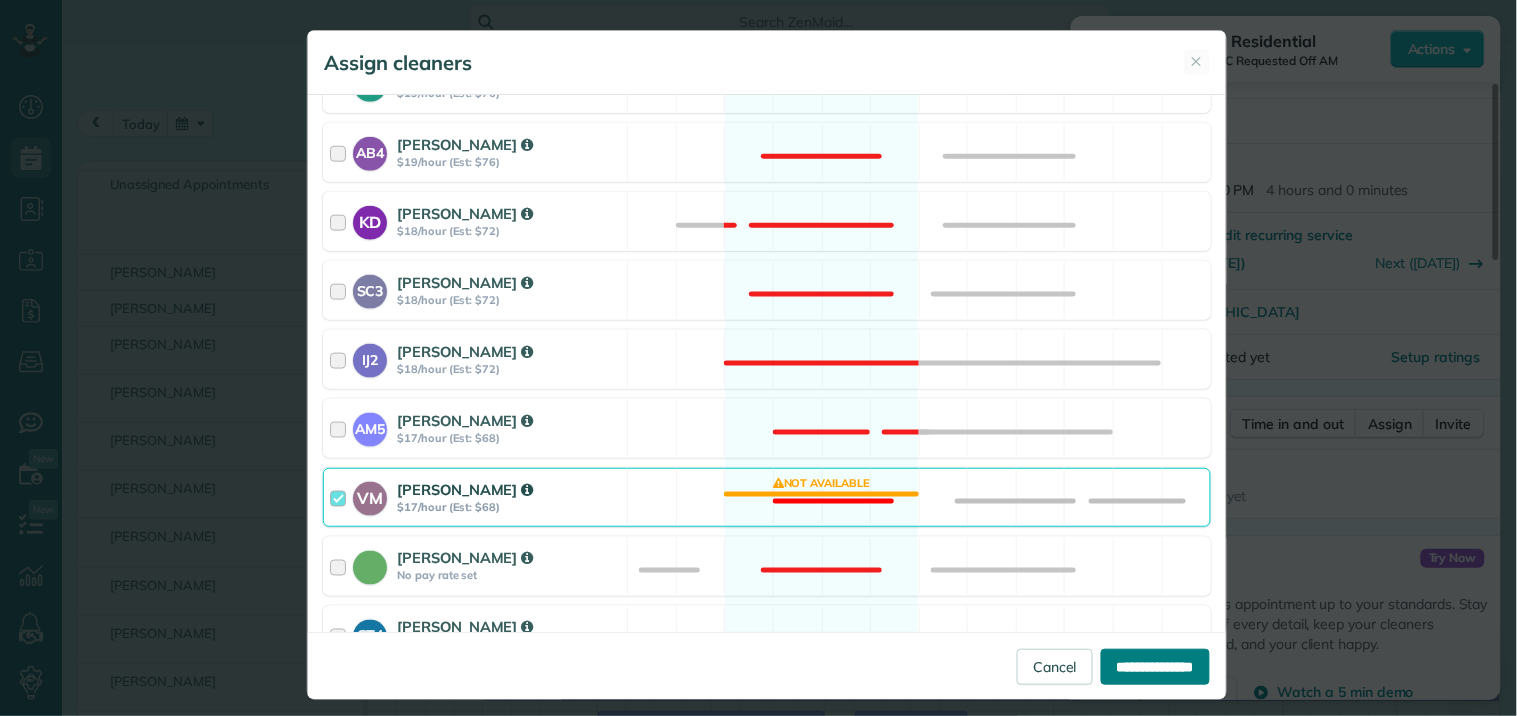 click on "**********" at bounding box center (1155, 667) 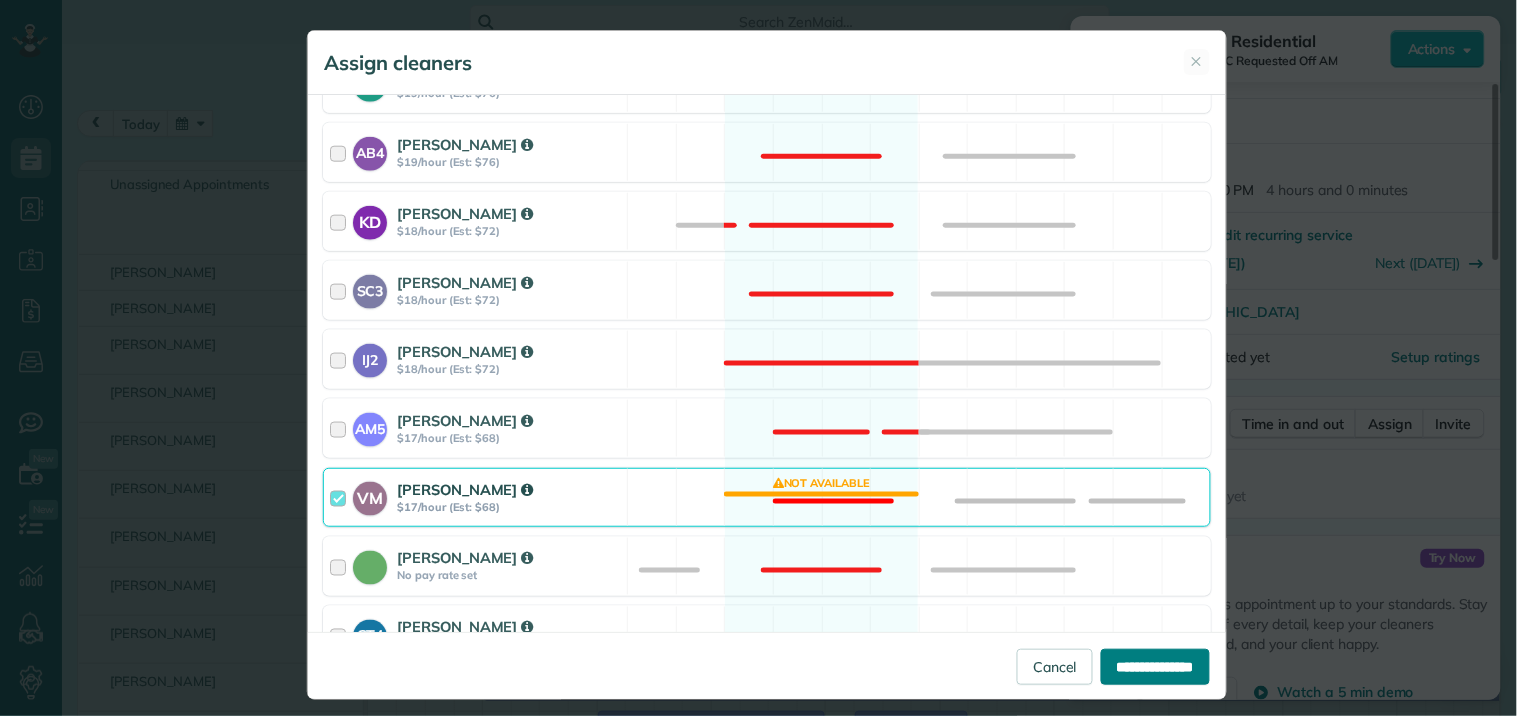 type on "**********" 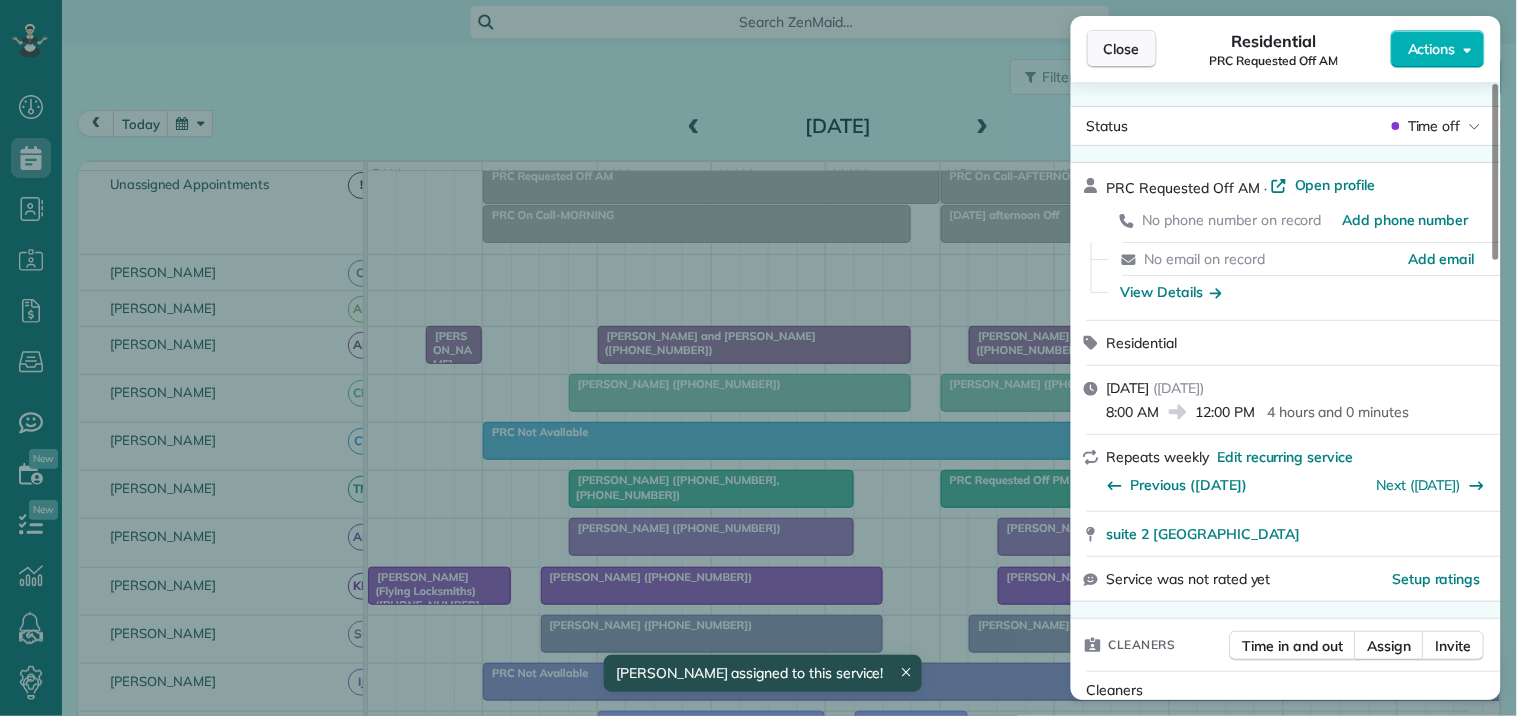 click on "Close" at bounding box center (1122, 49) 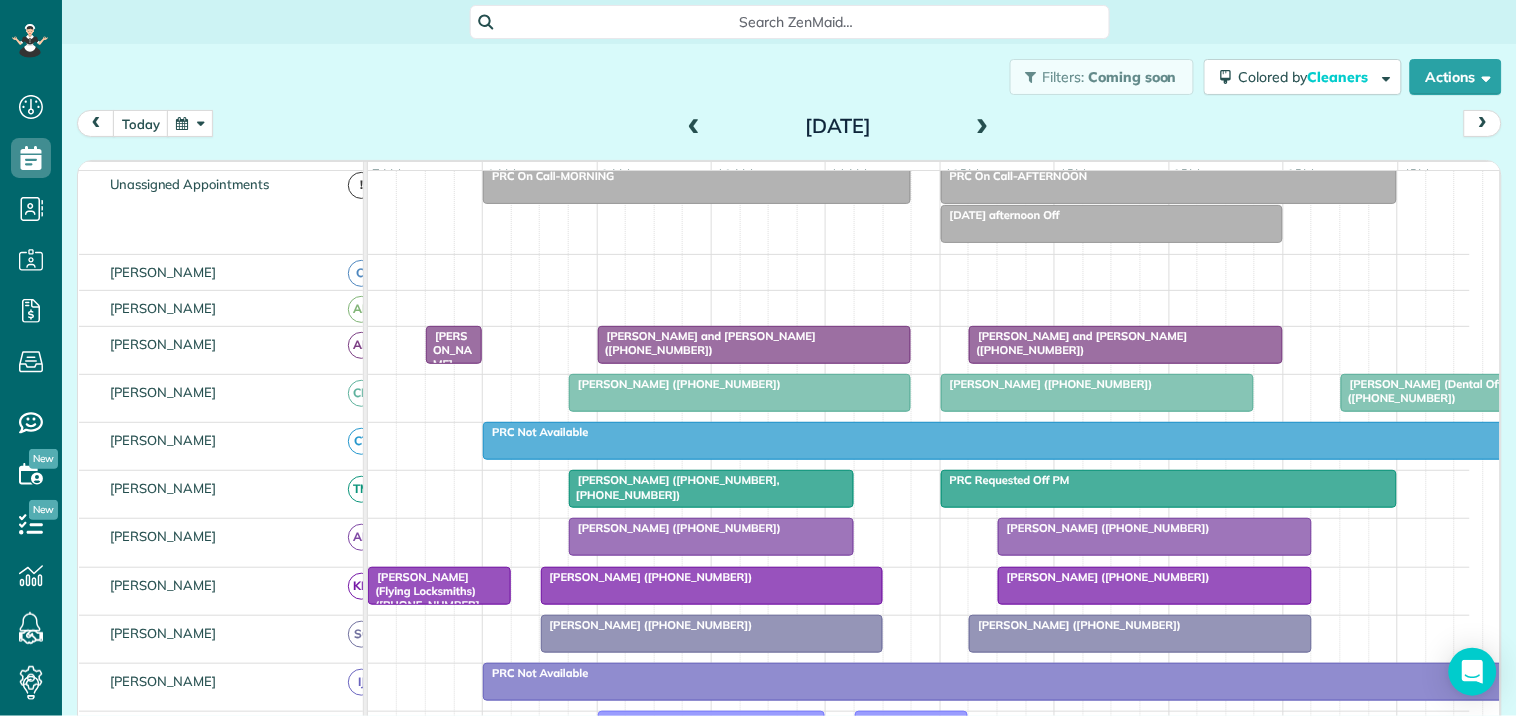 scroll, scrollTop: 292, scrollLeft: 0, axis: vertical 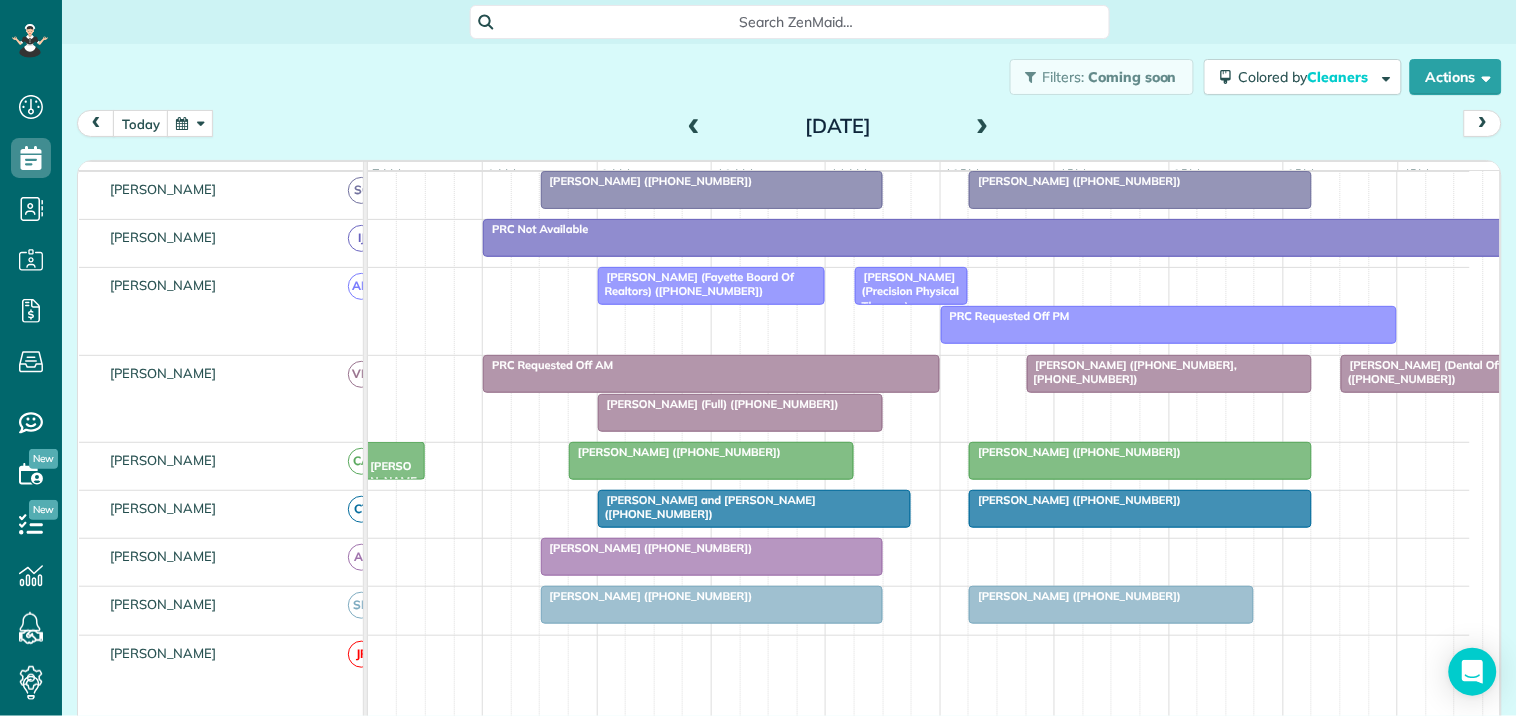 click at bounding box center [694, 127] 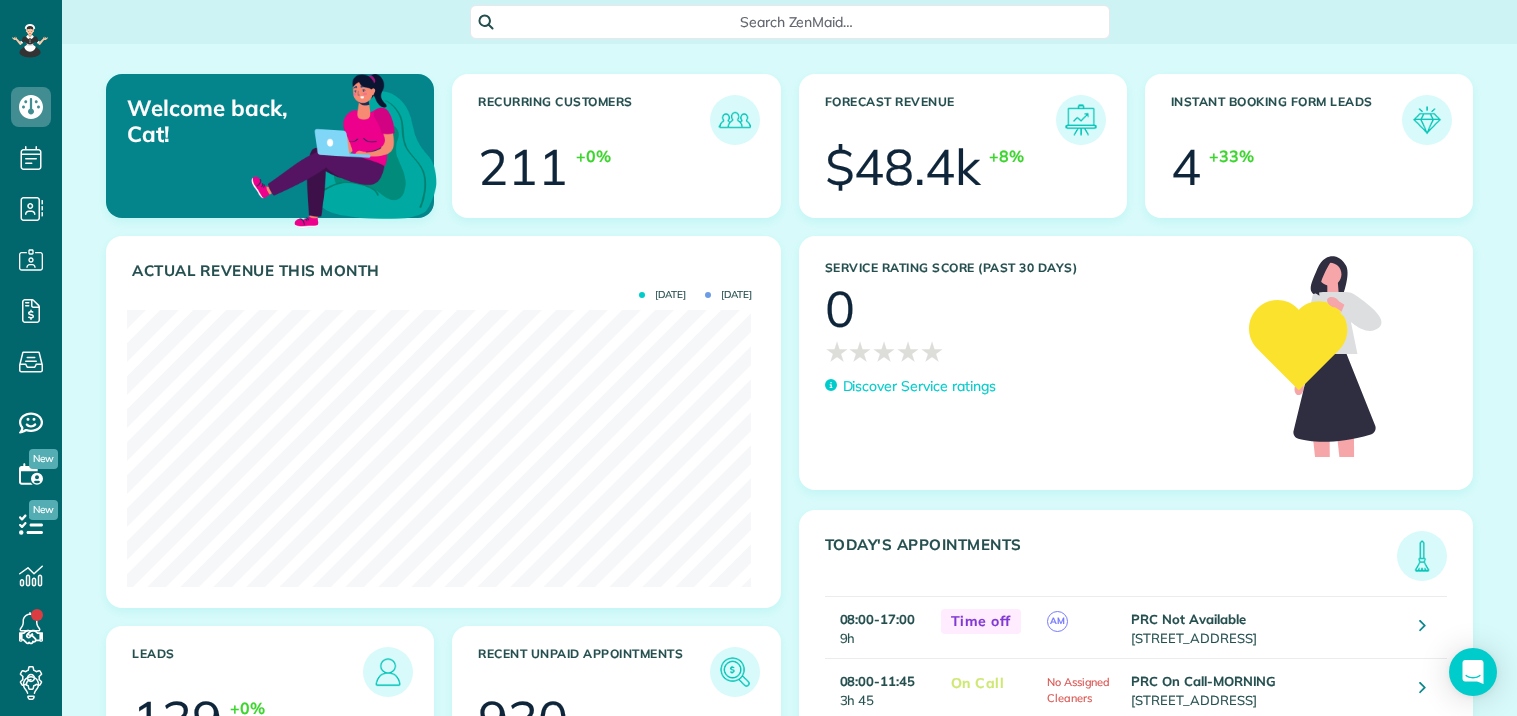 scroll, scrollTop: 0, scrollLeft: 0, axis: both 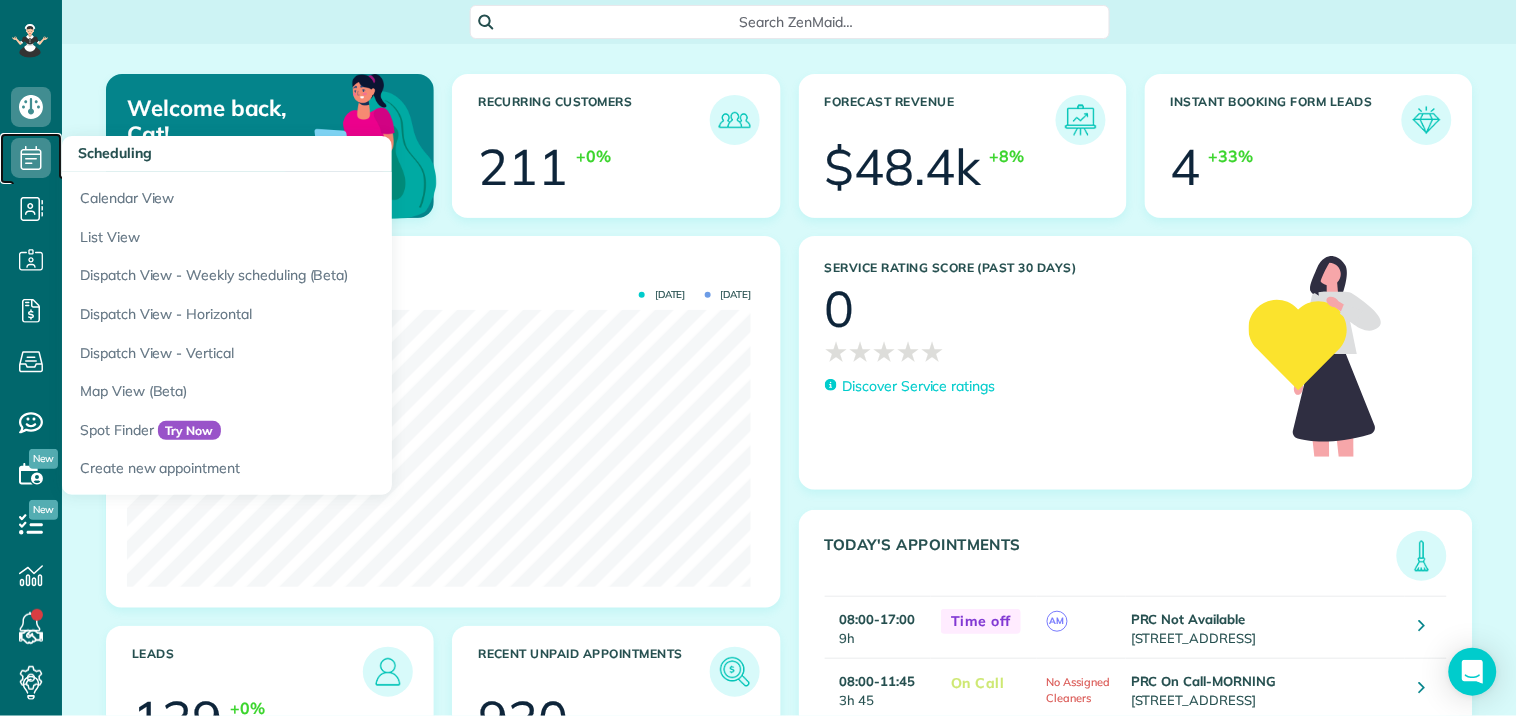 click 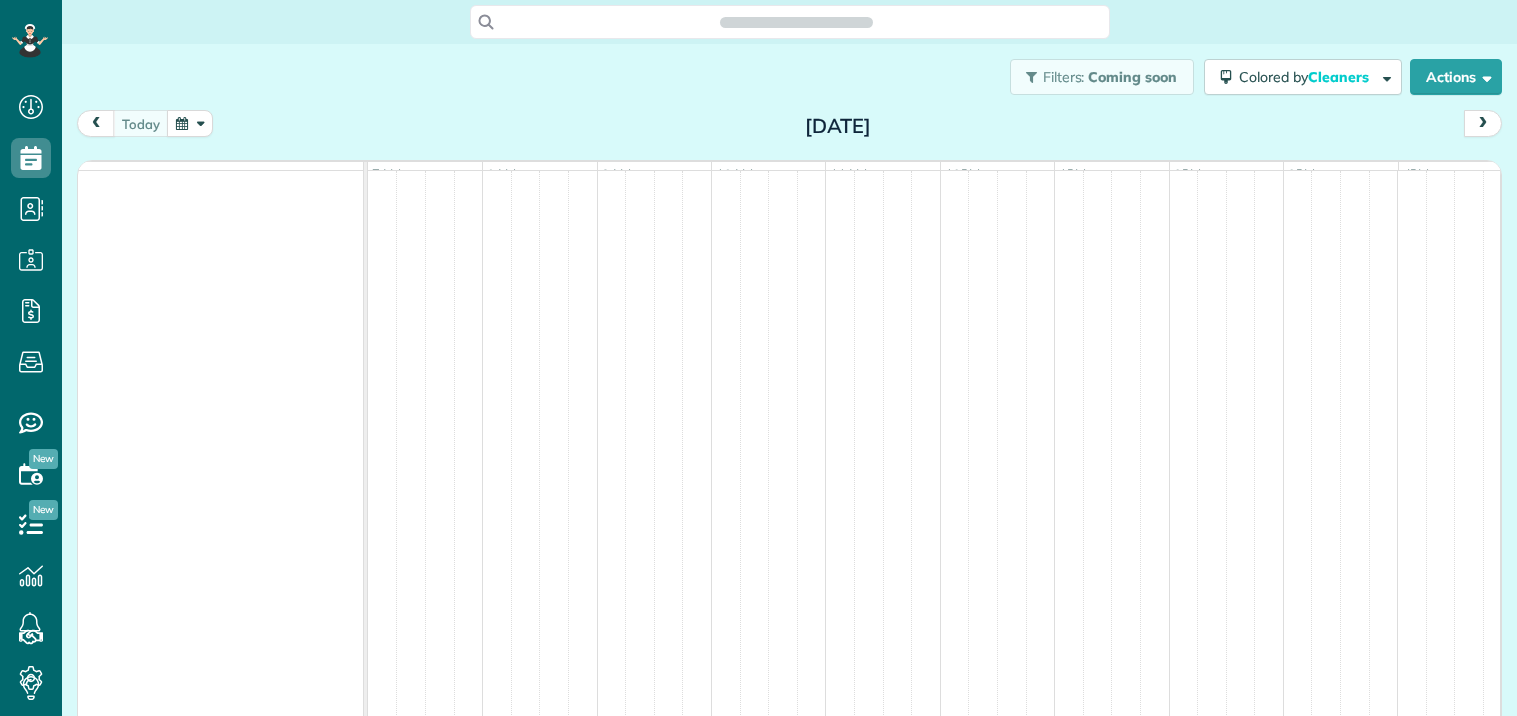 scroll, scrollTop: 0, scrollLeft: 0, axis: both 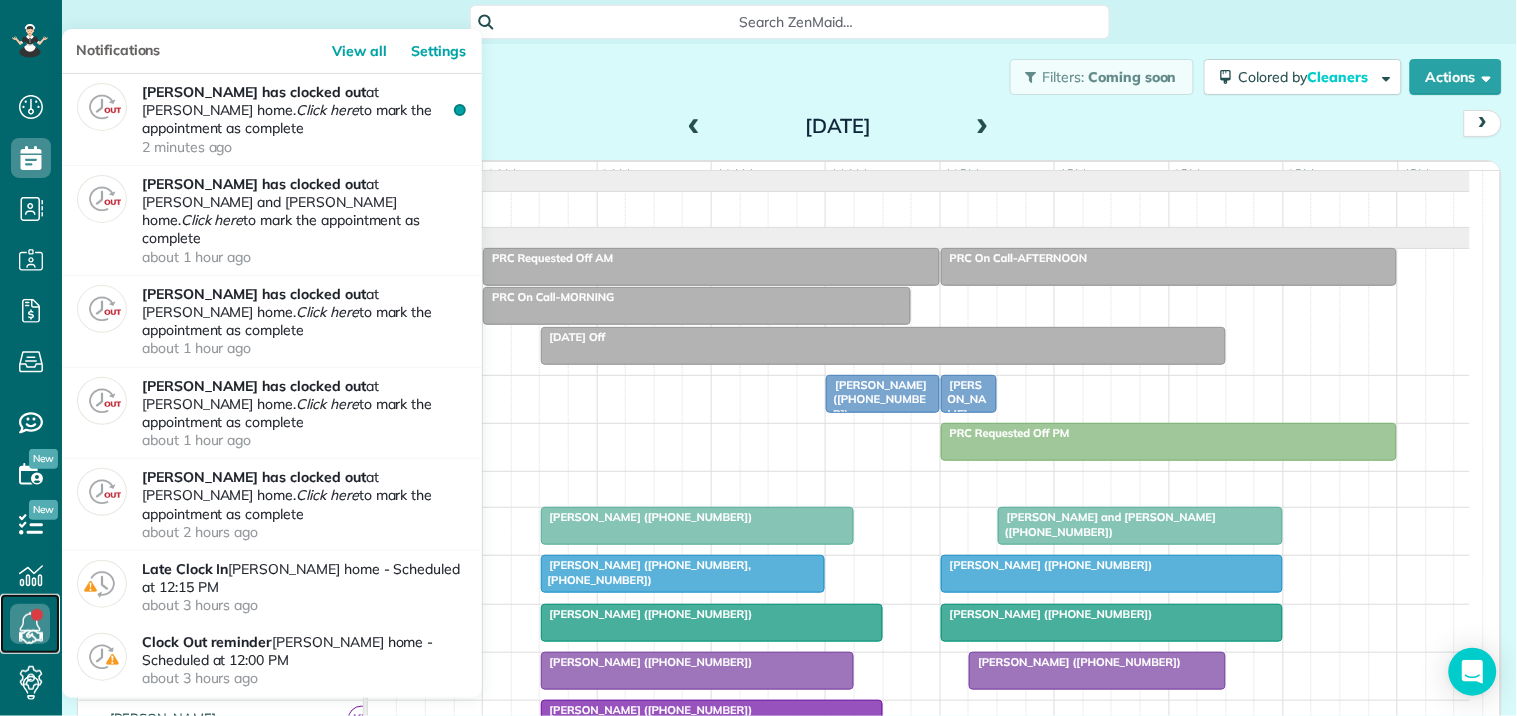 click 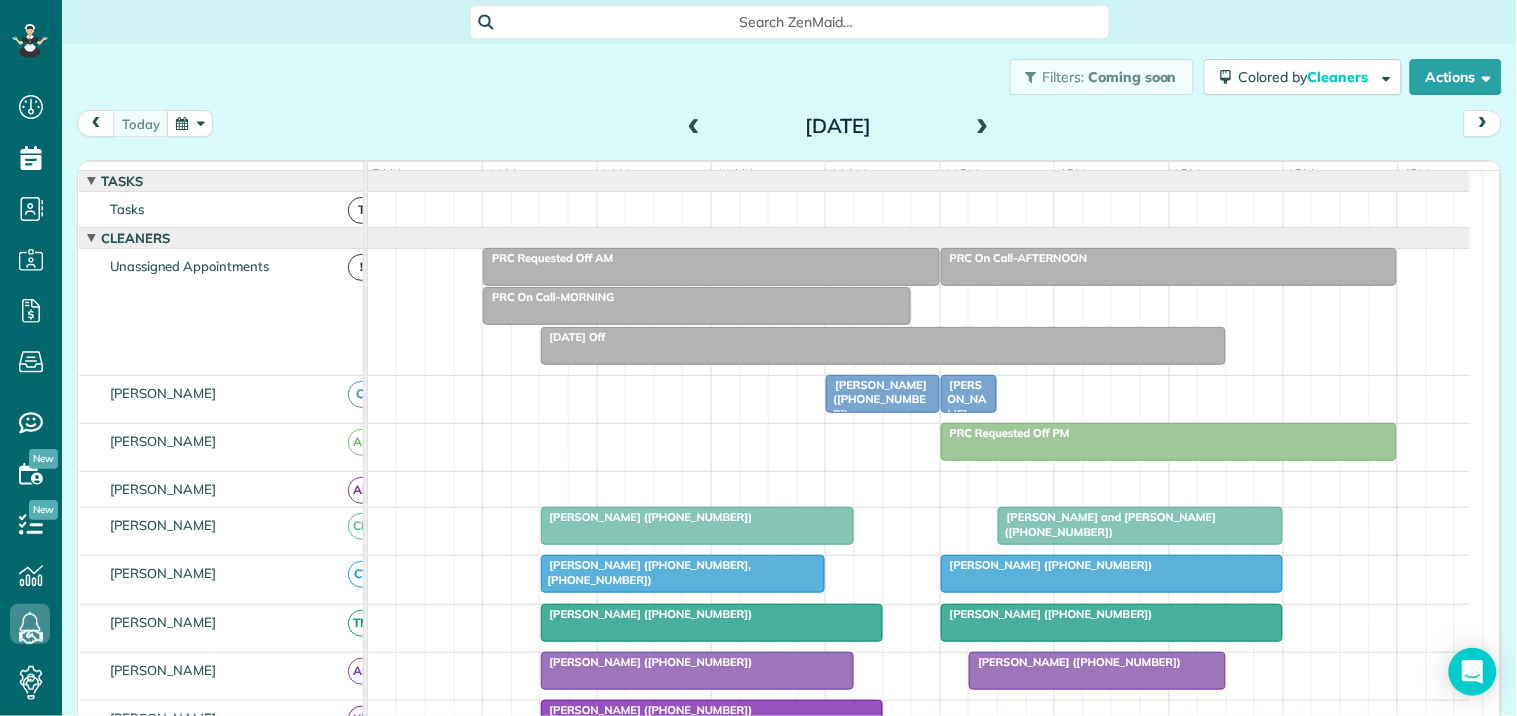 click on "[DATE]   [DATE]" at bounding box center [789, 128] 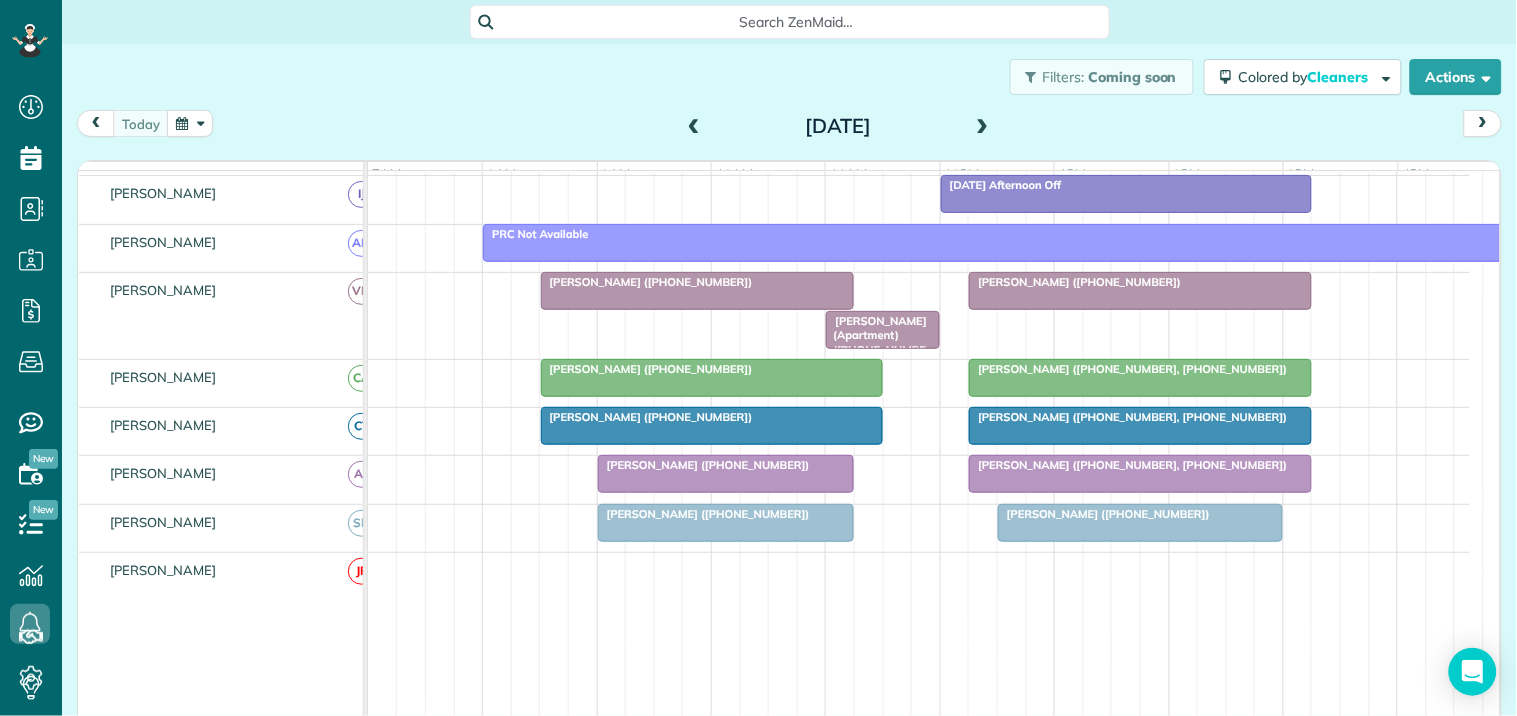 scroll, scrollTop: 666, scrollLeft: 0, axis: vertical 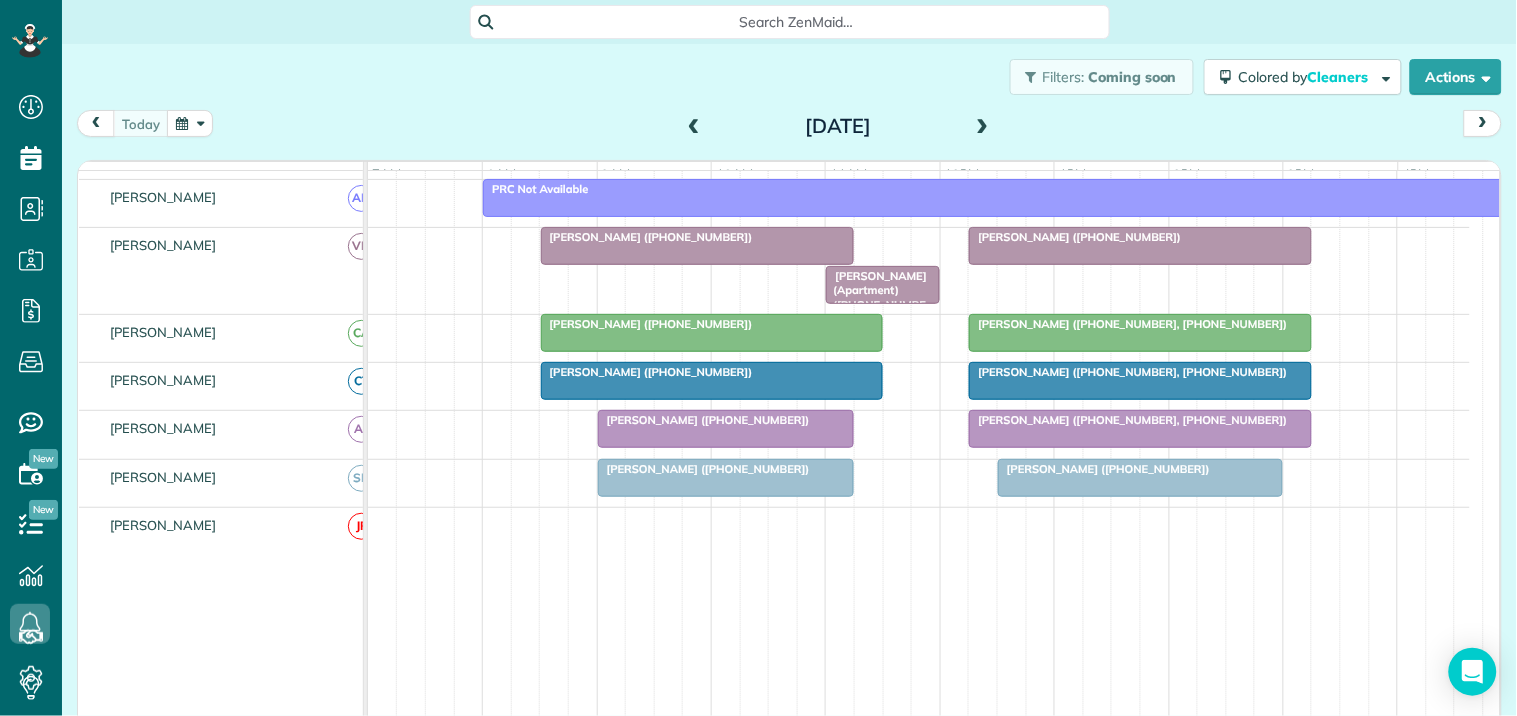 click on "[PERSON_NAME] ([PHONE_NUMBER])" at bounding box center [1104, 469] 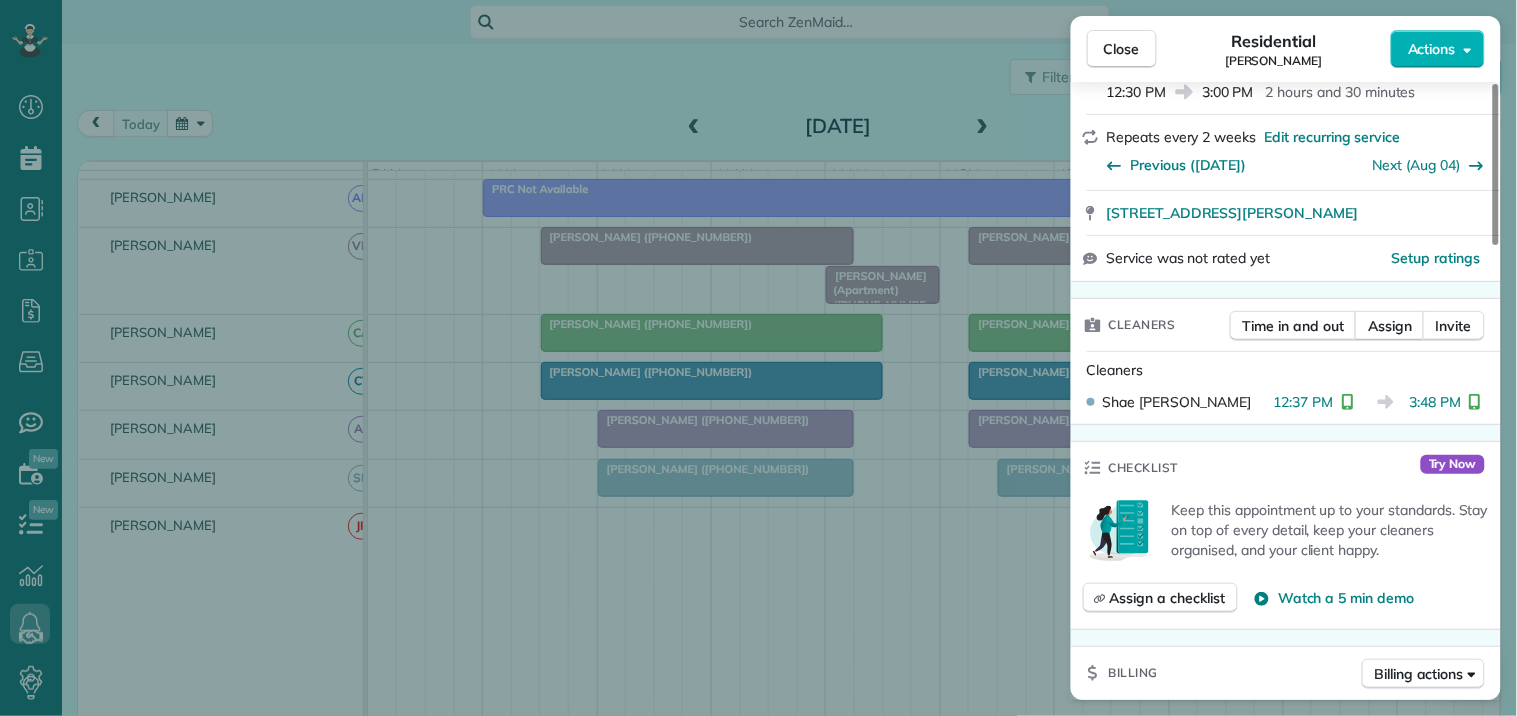 scroll, scrollTop: 333, scrollLeft: 0, axis: vertical 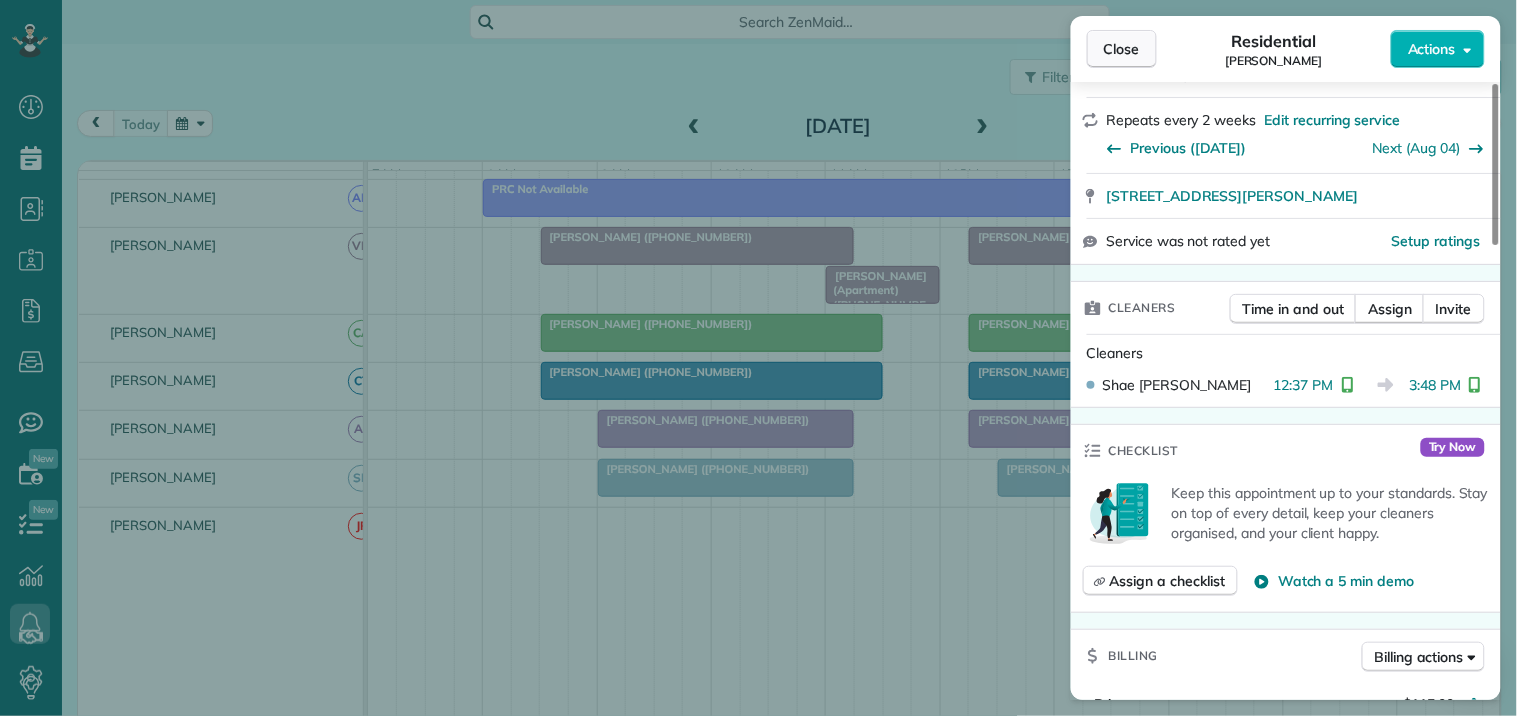 click on "Close" at bounding box center [1122, 49] 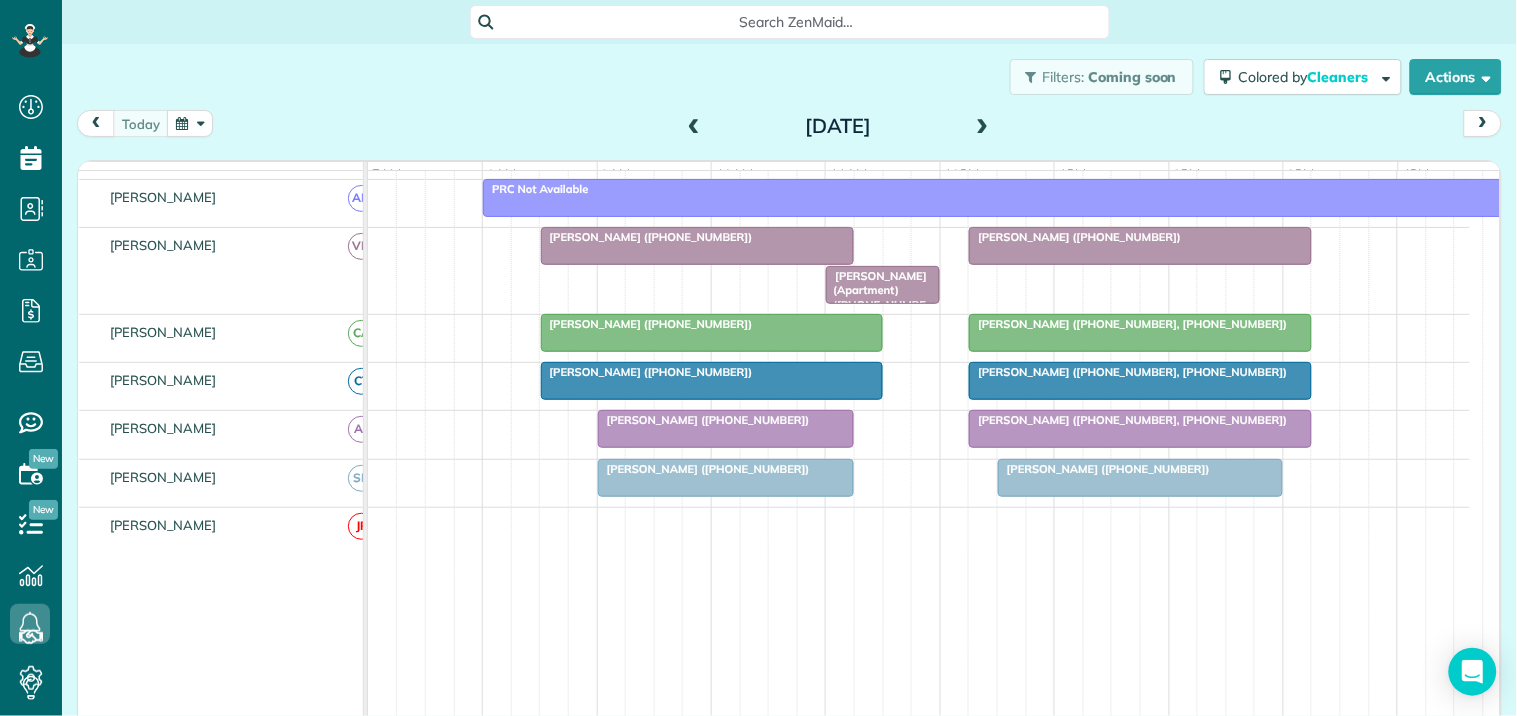 click at bounding box center [983, 127] 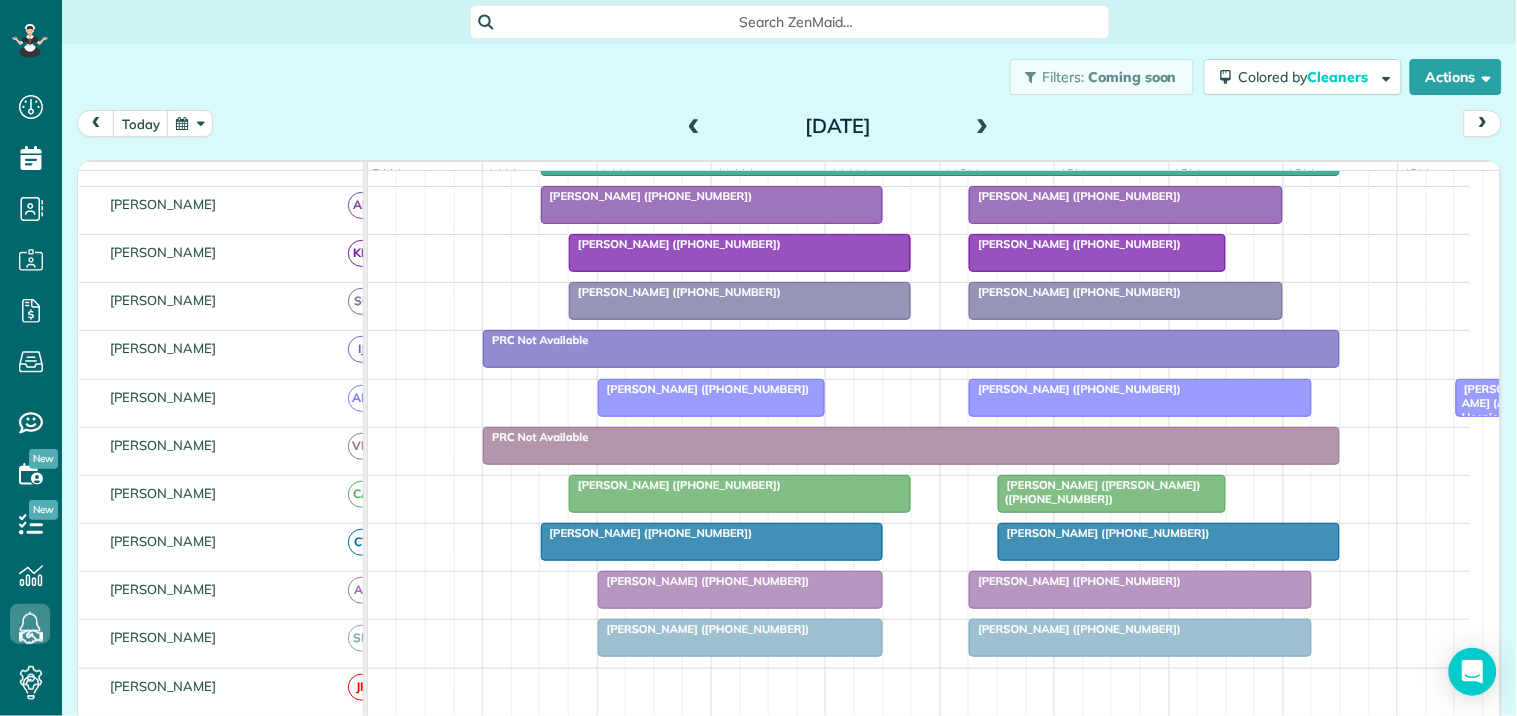 scroll, scrollTop: 666, scrollLeft: 0, axis: vertical 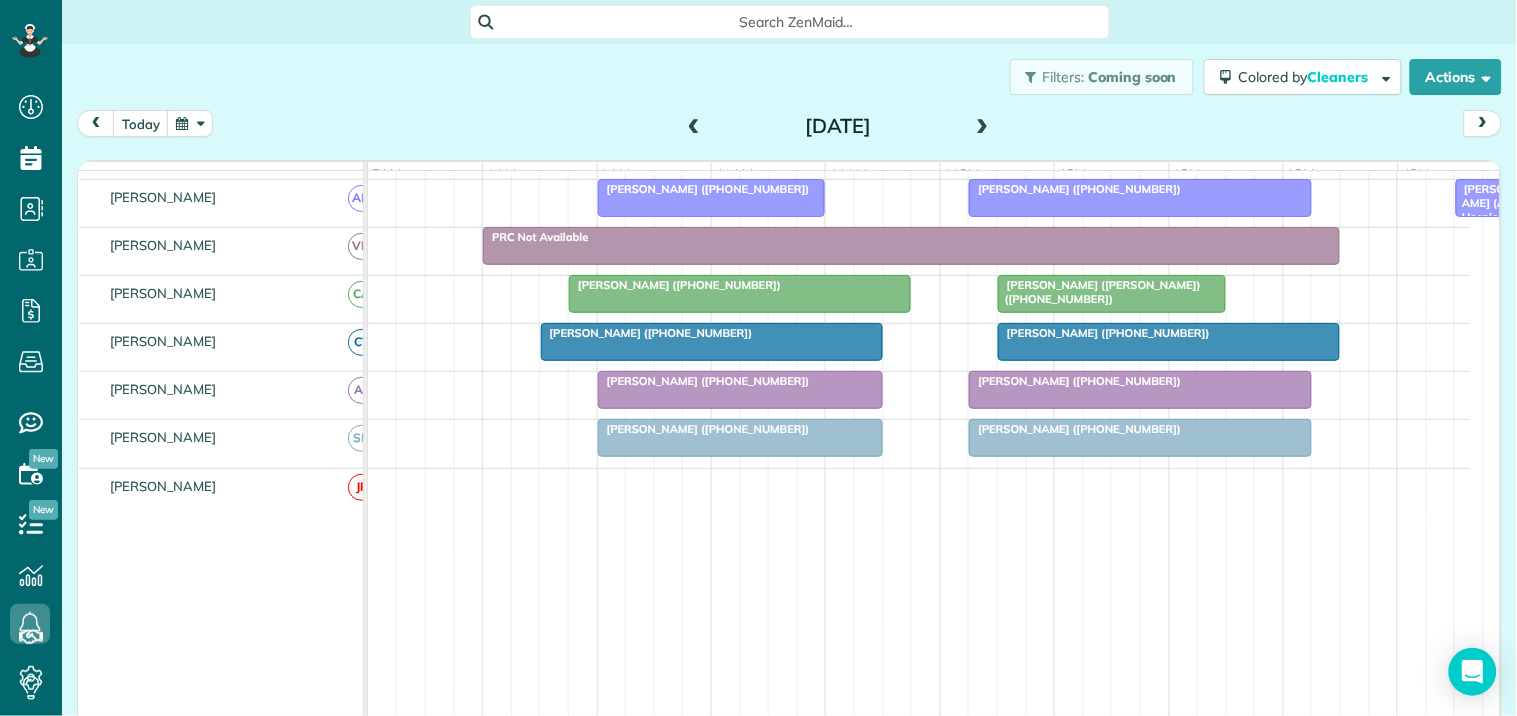 click at bounding box center (983, 127) 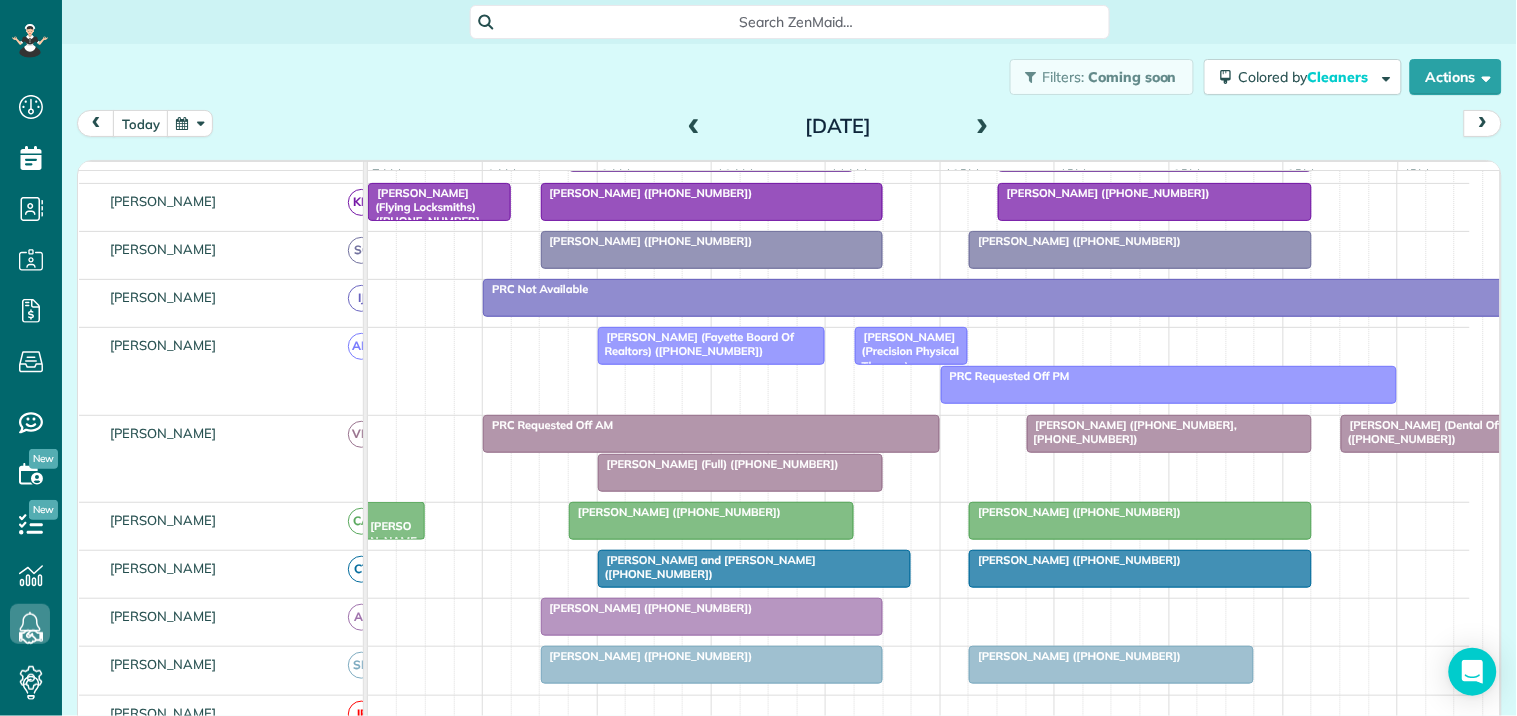 scroll, scrollTop: 615, scrollLeft: 0, axis: vertical 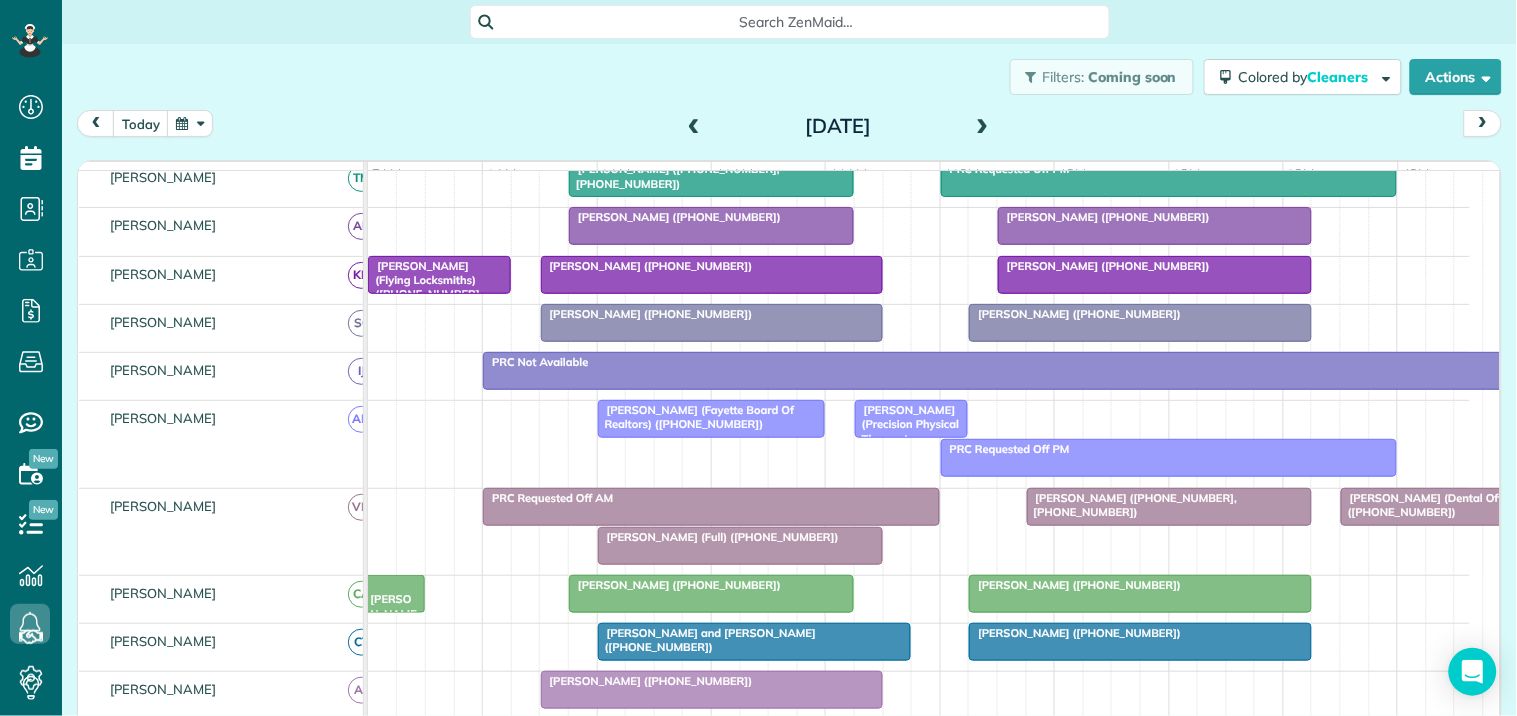 click at bounding box center [983, 127] 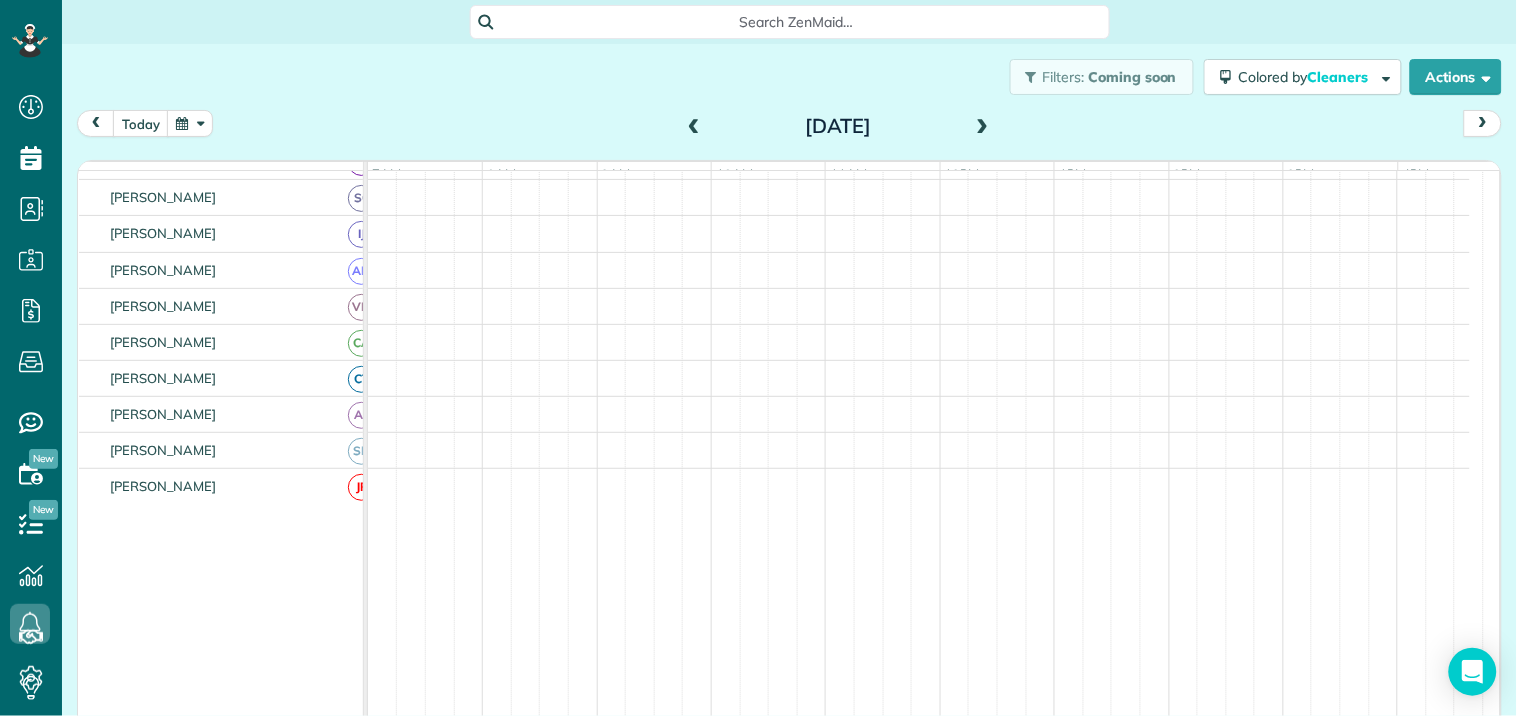 scroll, scrollTop: 293, scrollLeft: 0, axis: vertical 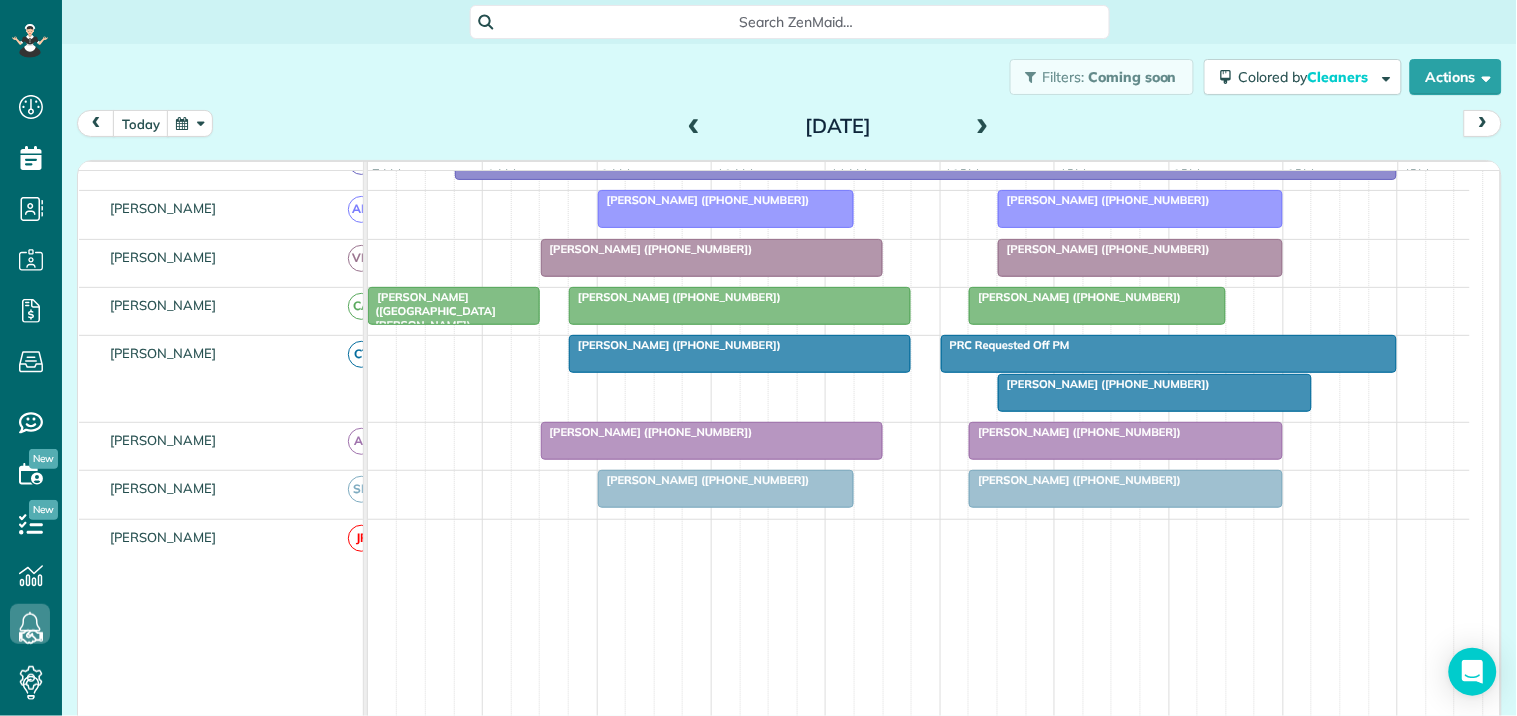click at bounding box center [983, 127] 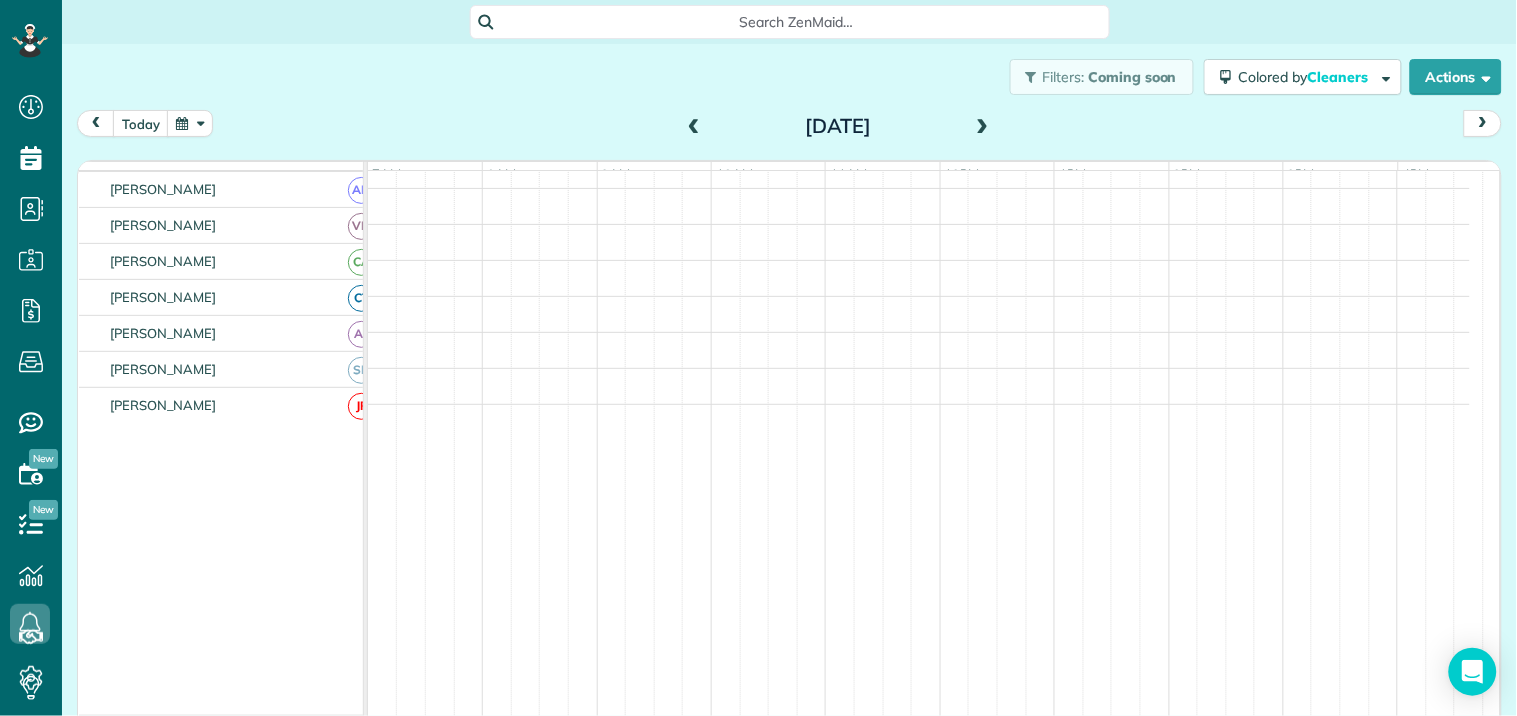 scroll, scrollTop: 454, scrollLeft: 0, axis: vertical 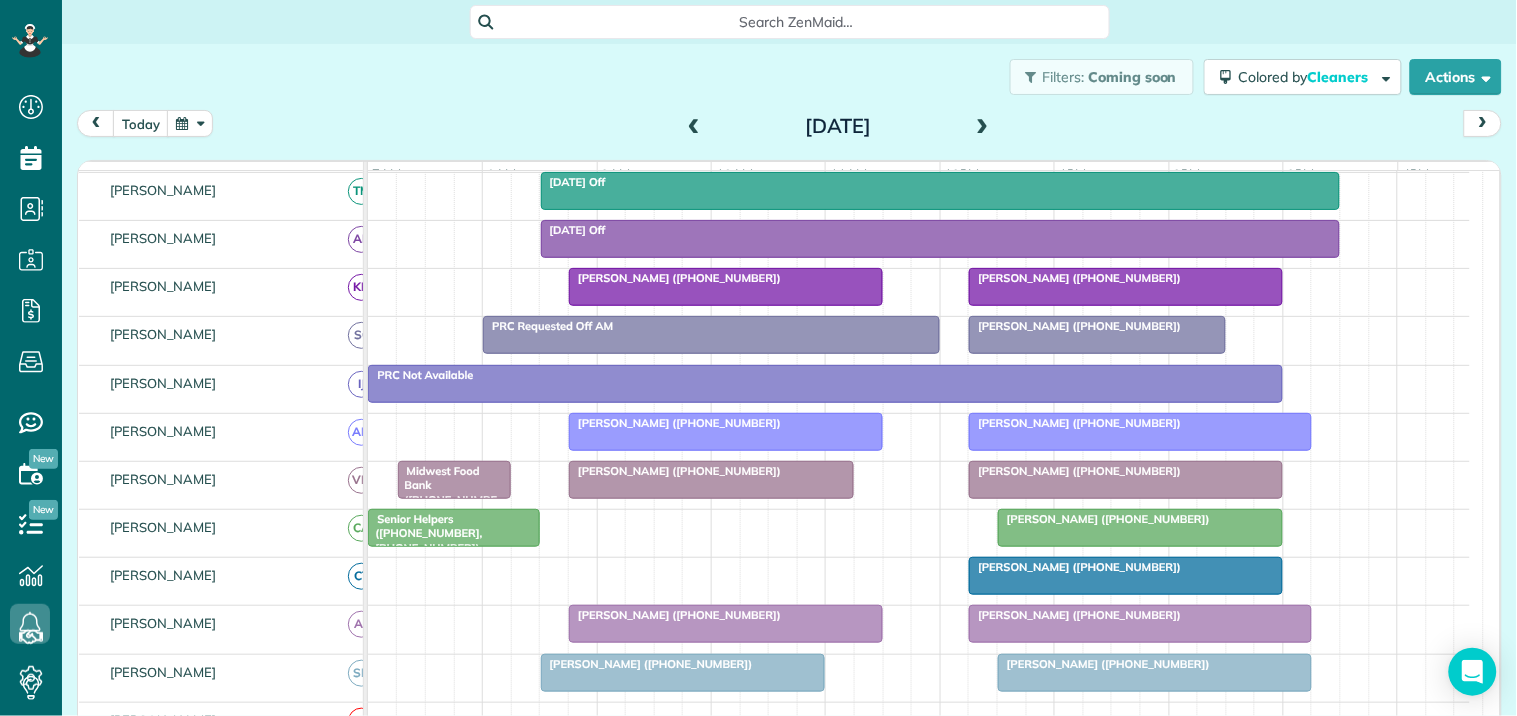 click at bounding box center [694, 127] 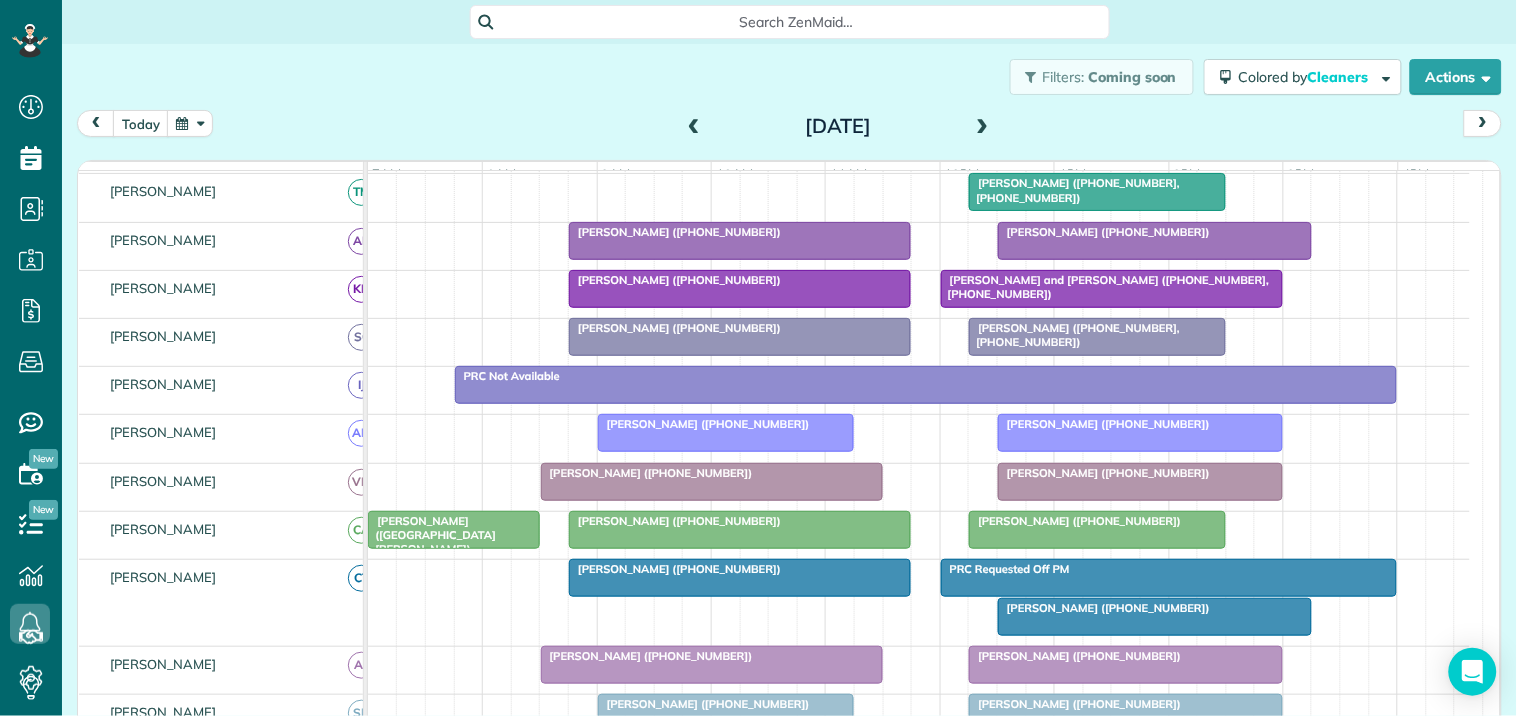 click at bounding box center [694, 127] 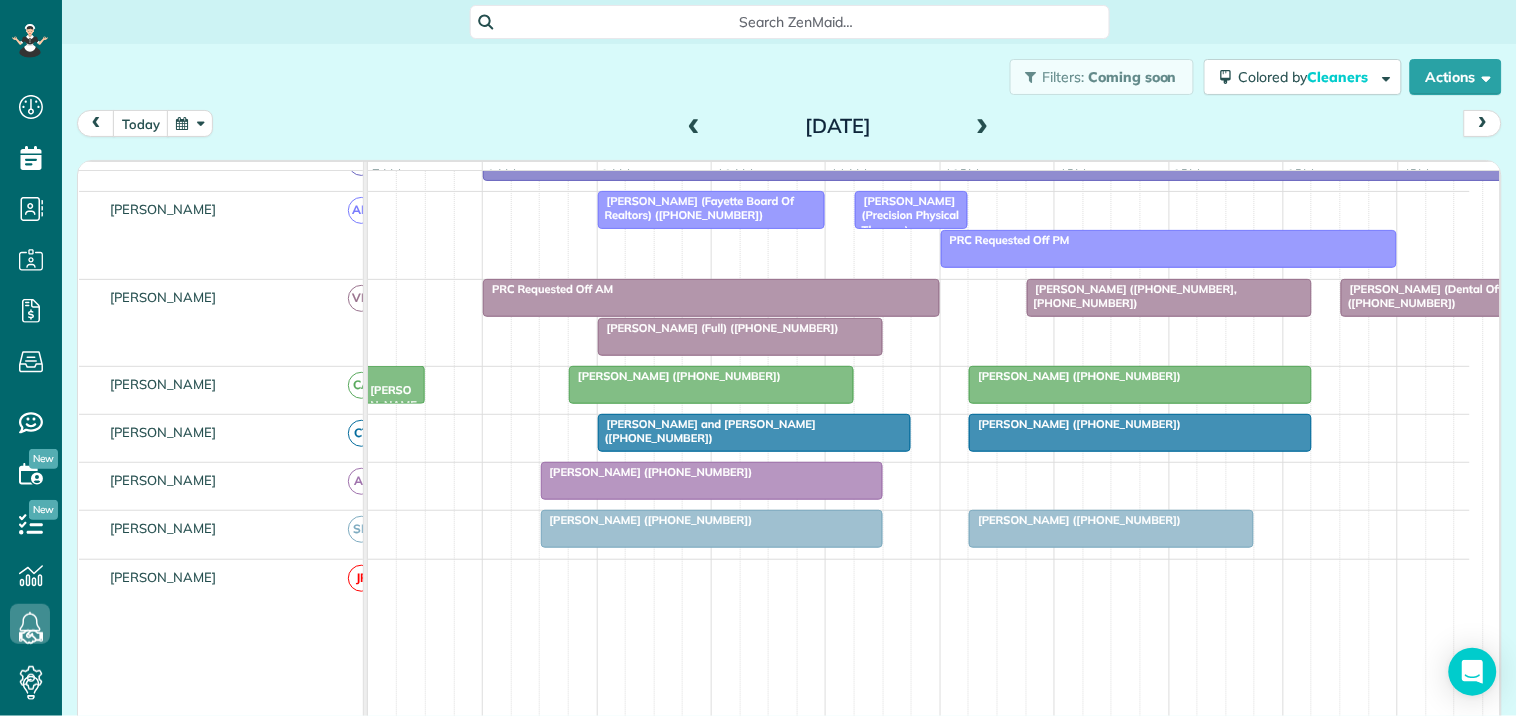 click at bounding box center (983, 127) 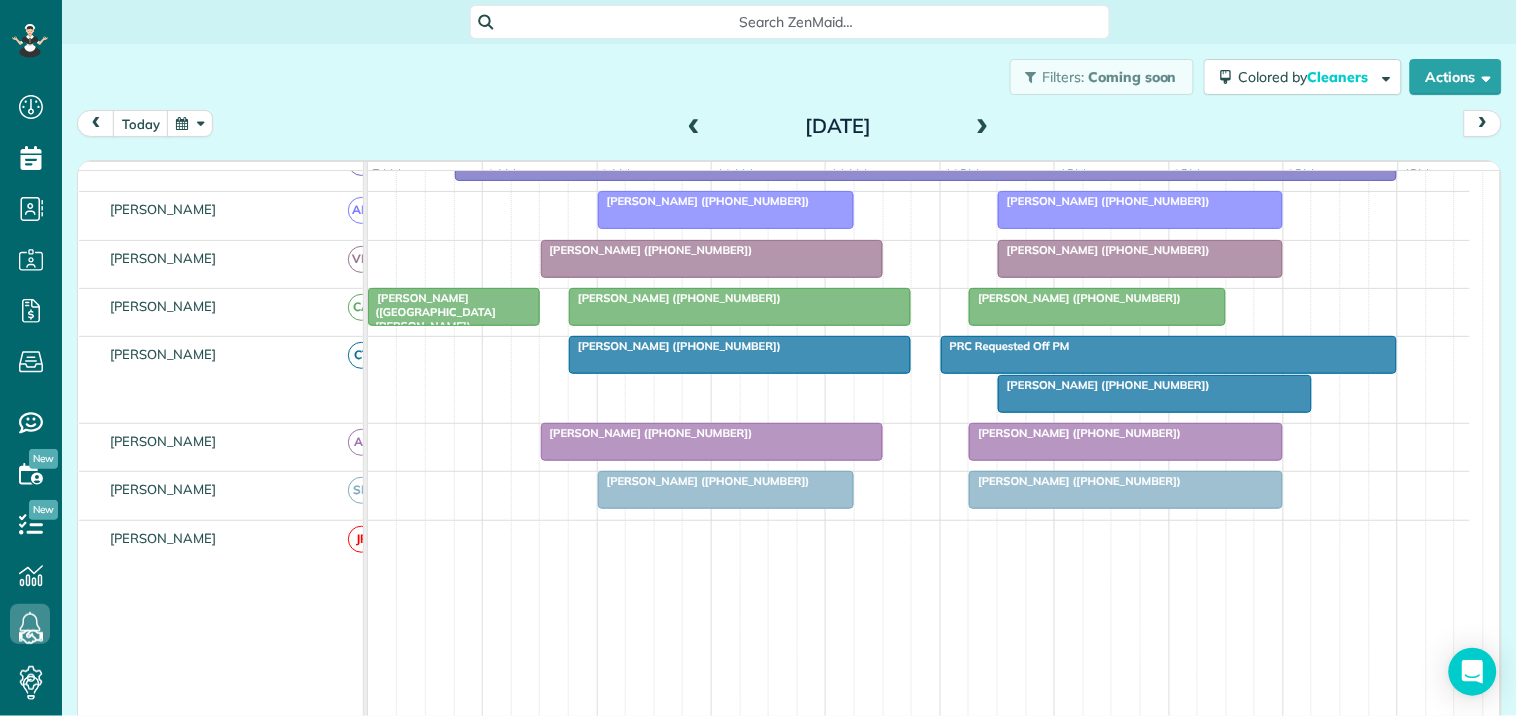 click at bounding box center [694, 127] 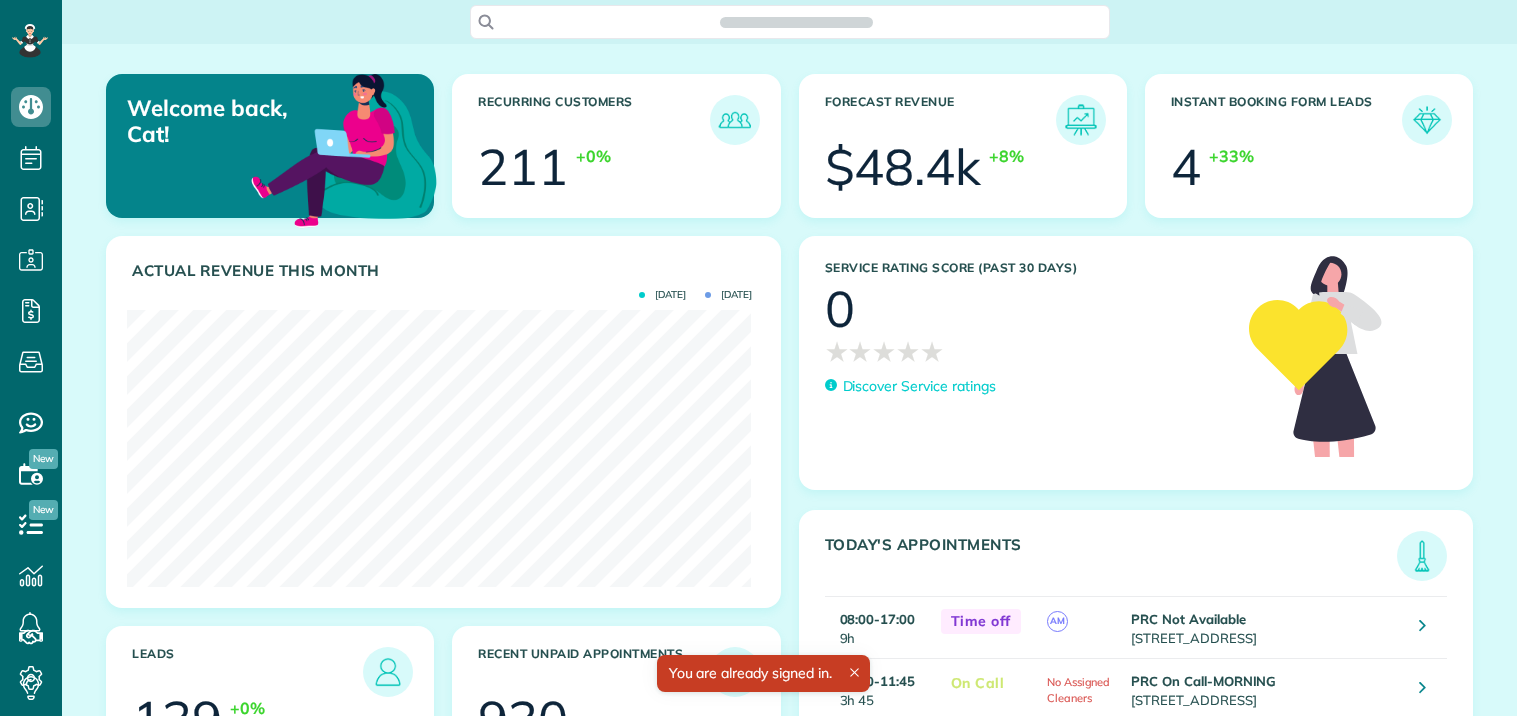 scroll, scrollTop: 0, scrollLeft: 0, axis: both 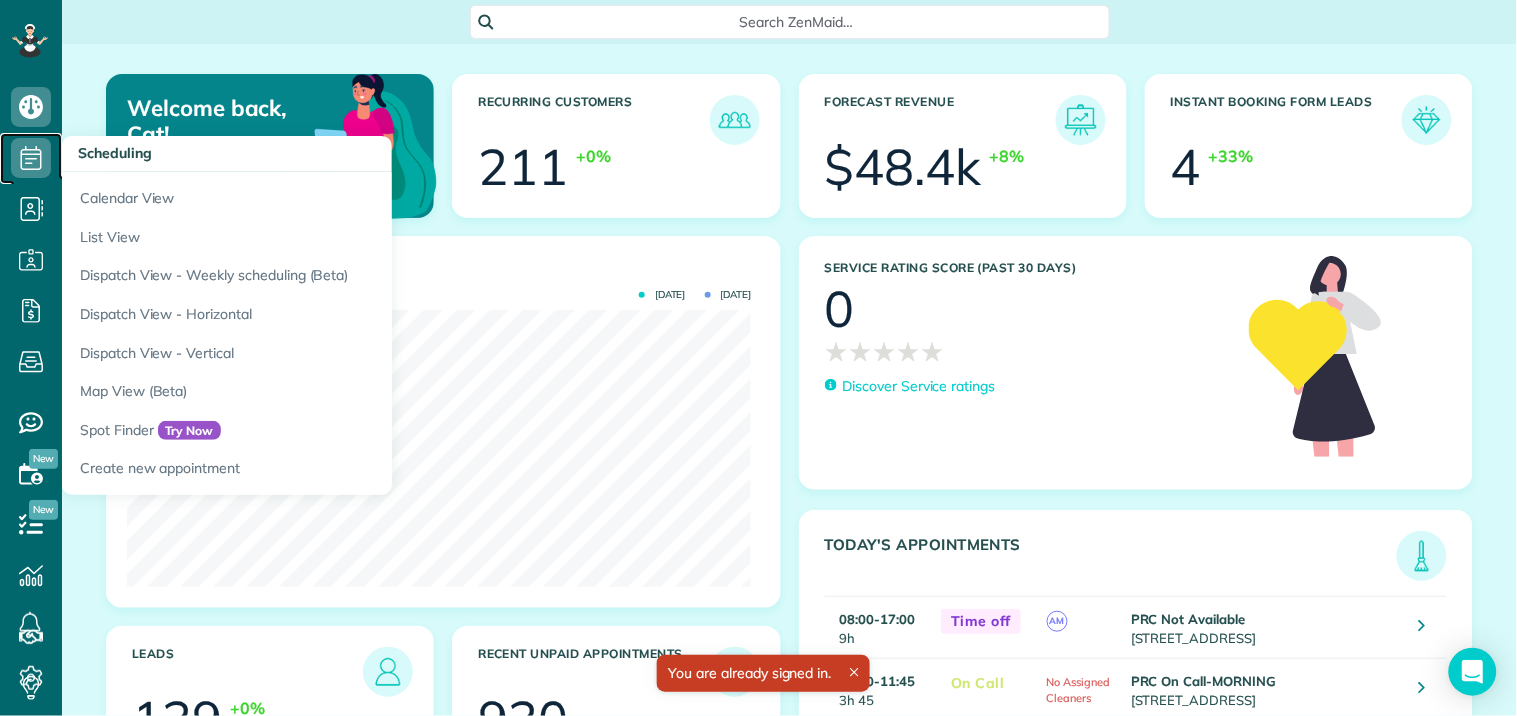 click 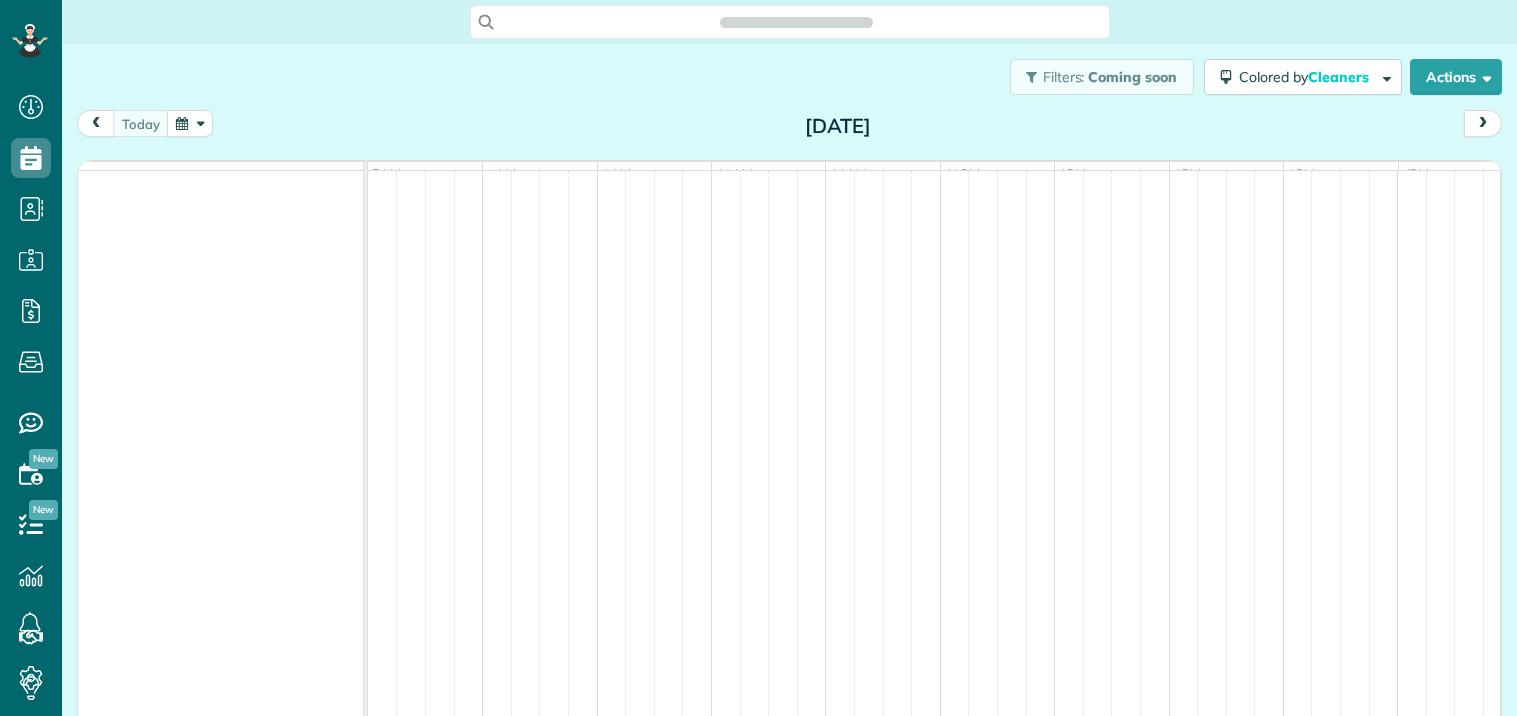scroll, scrollTop: 0, scrollLeft: 0, axis: both 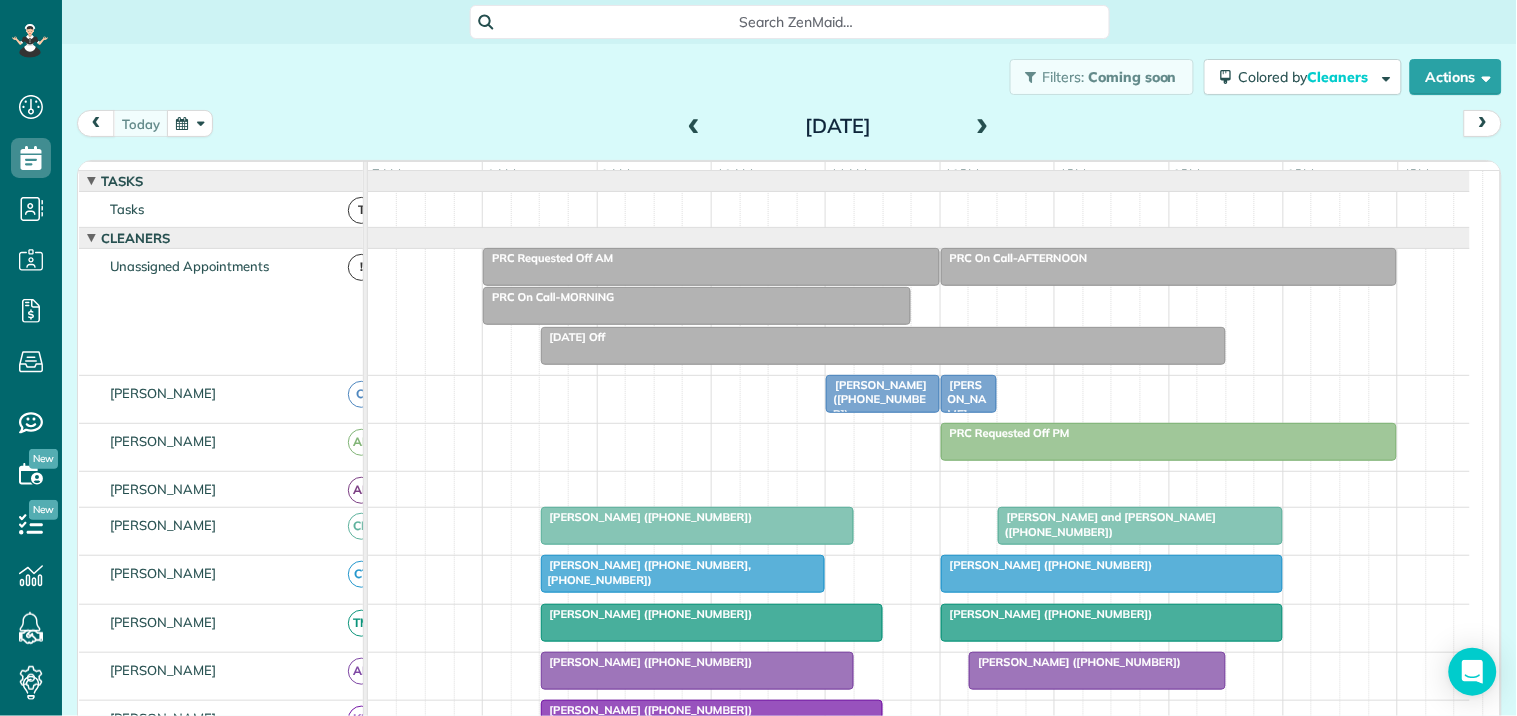 click at bounding box center [190, 123] 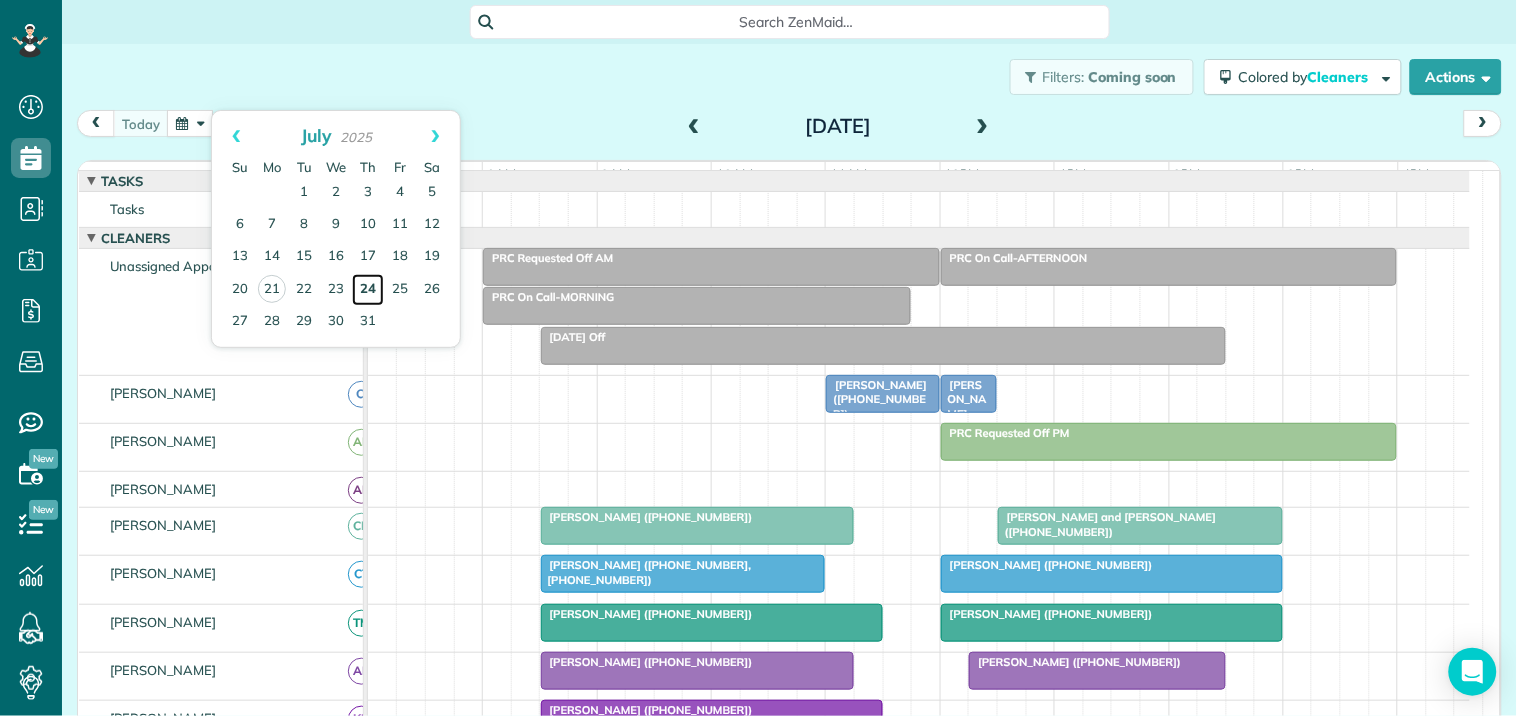 click on "24" at bounding box center (368, 290) 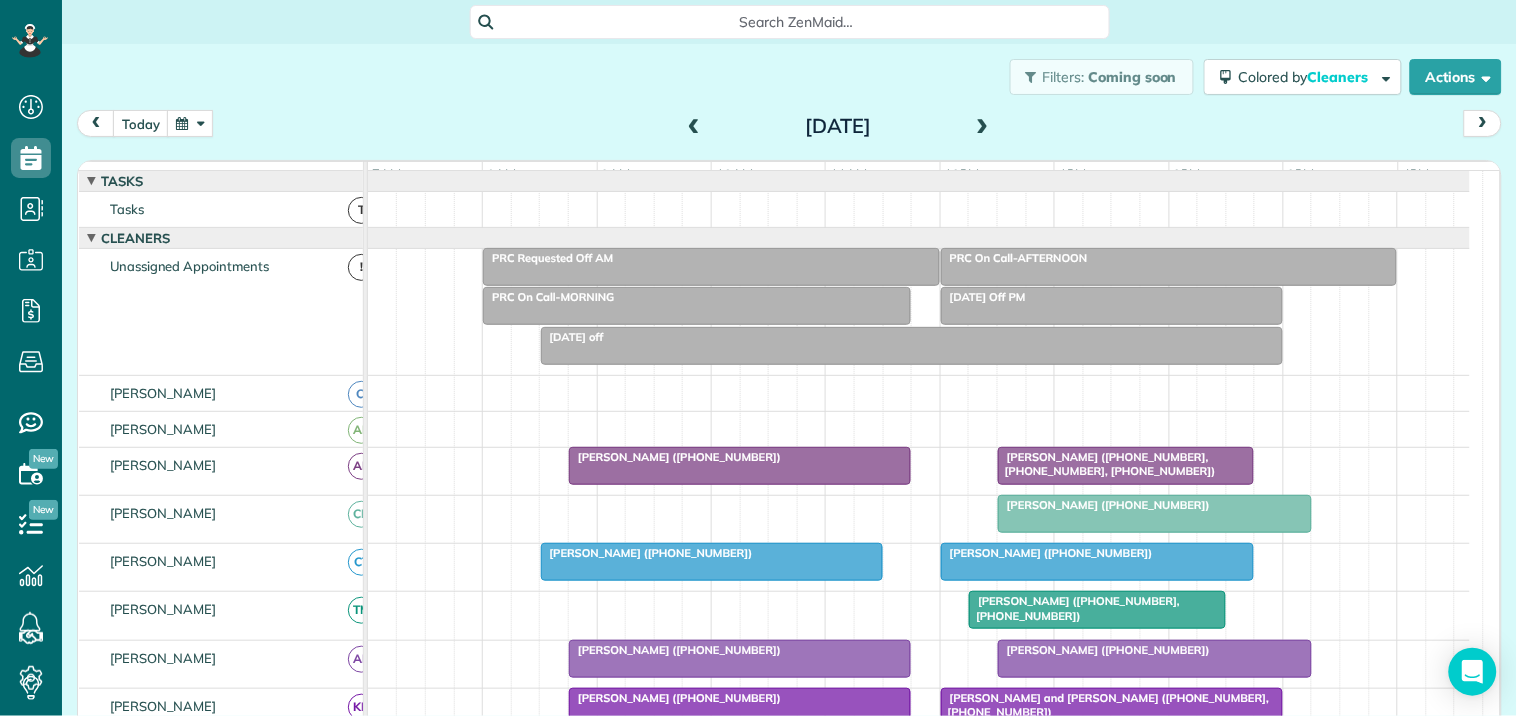 scroll, scrollTop: 132, scrollLeft: 0, axis: vertical 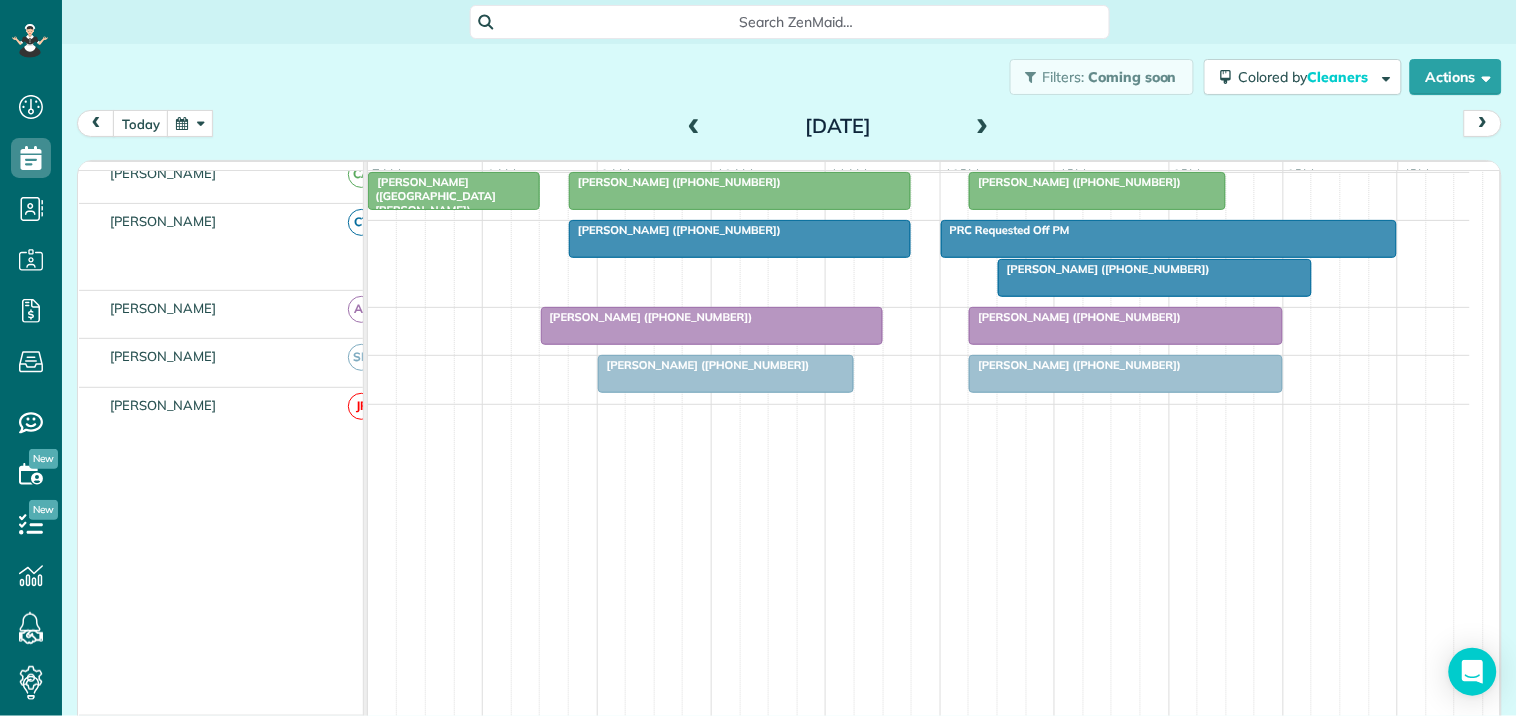 click at bounding box center (694, 127) 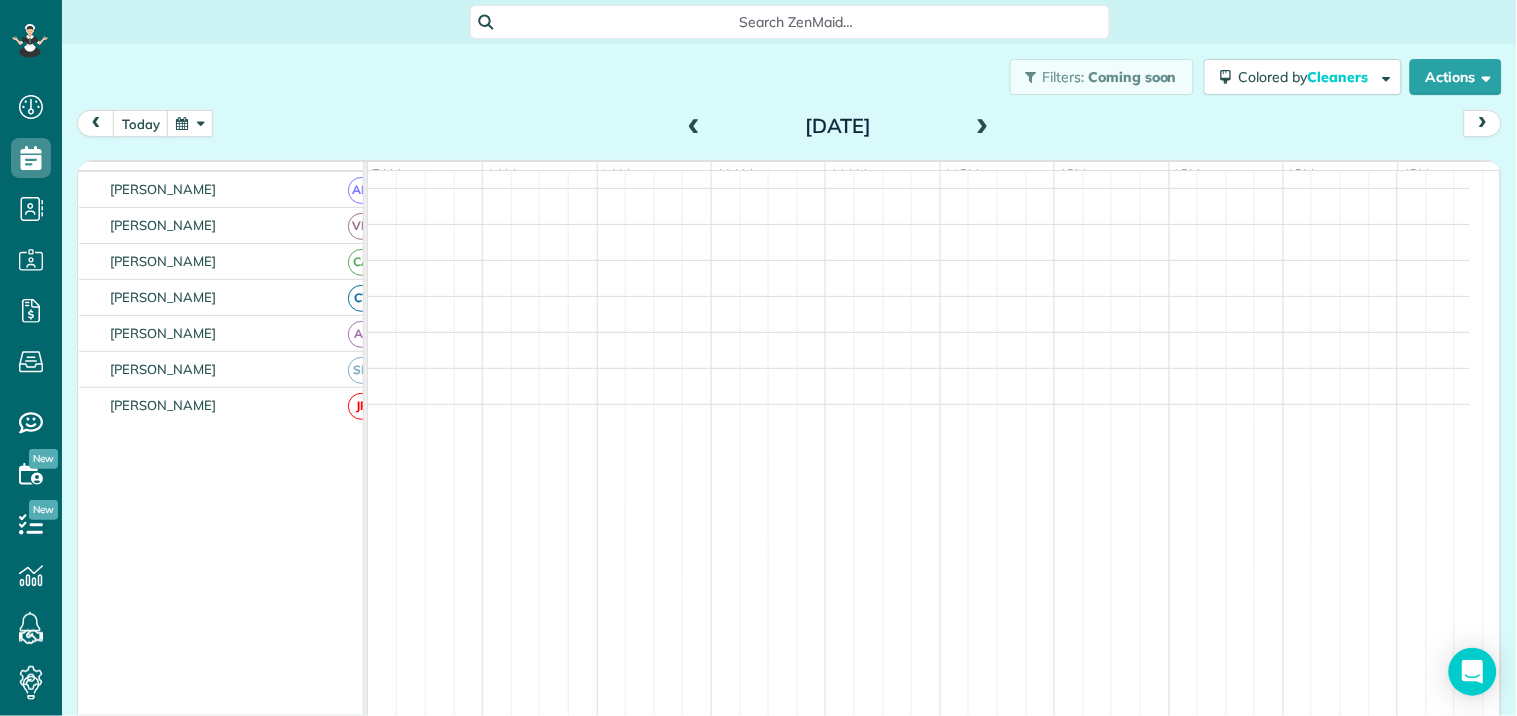 scroll, scrollTop: 676, scrollLeft: 0, axis: vertical 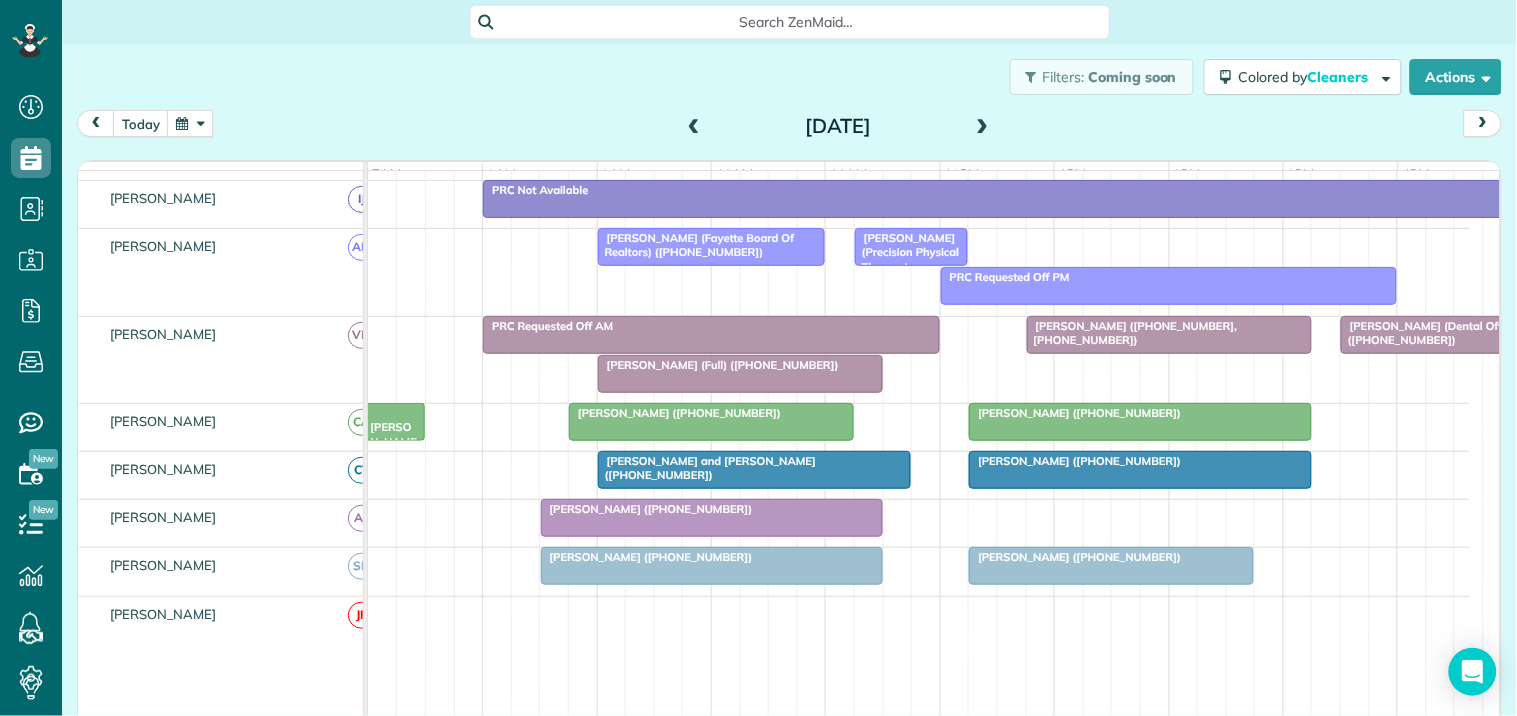 click on "[PERSON_NAME] ([PHONE_NUMBER])" at bounding box center [919, 523] 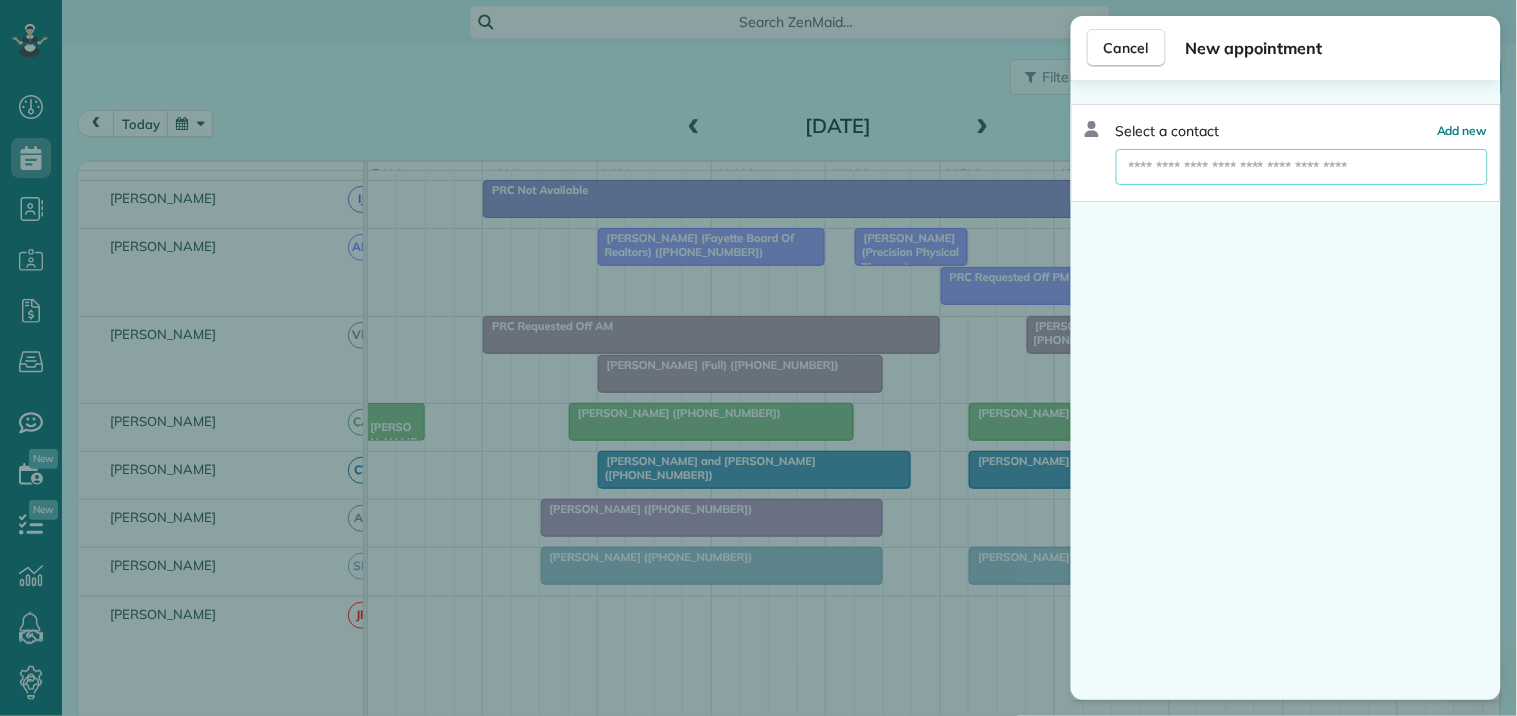 click at bounding box center [1302, 167] 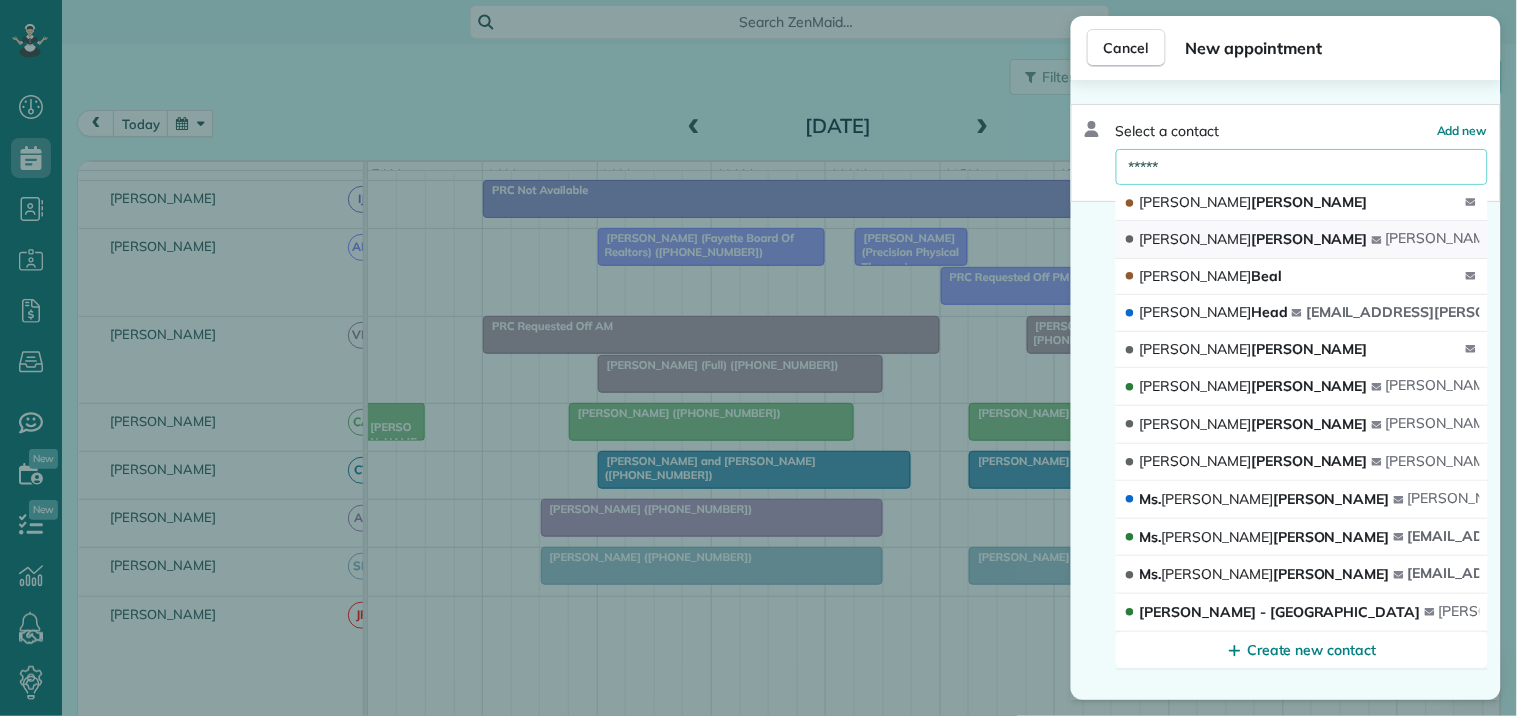 type on "*****" 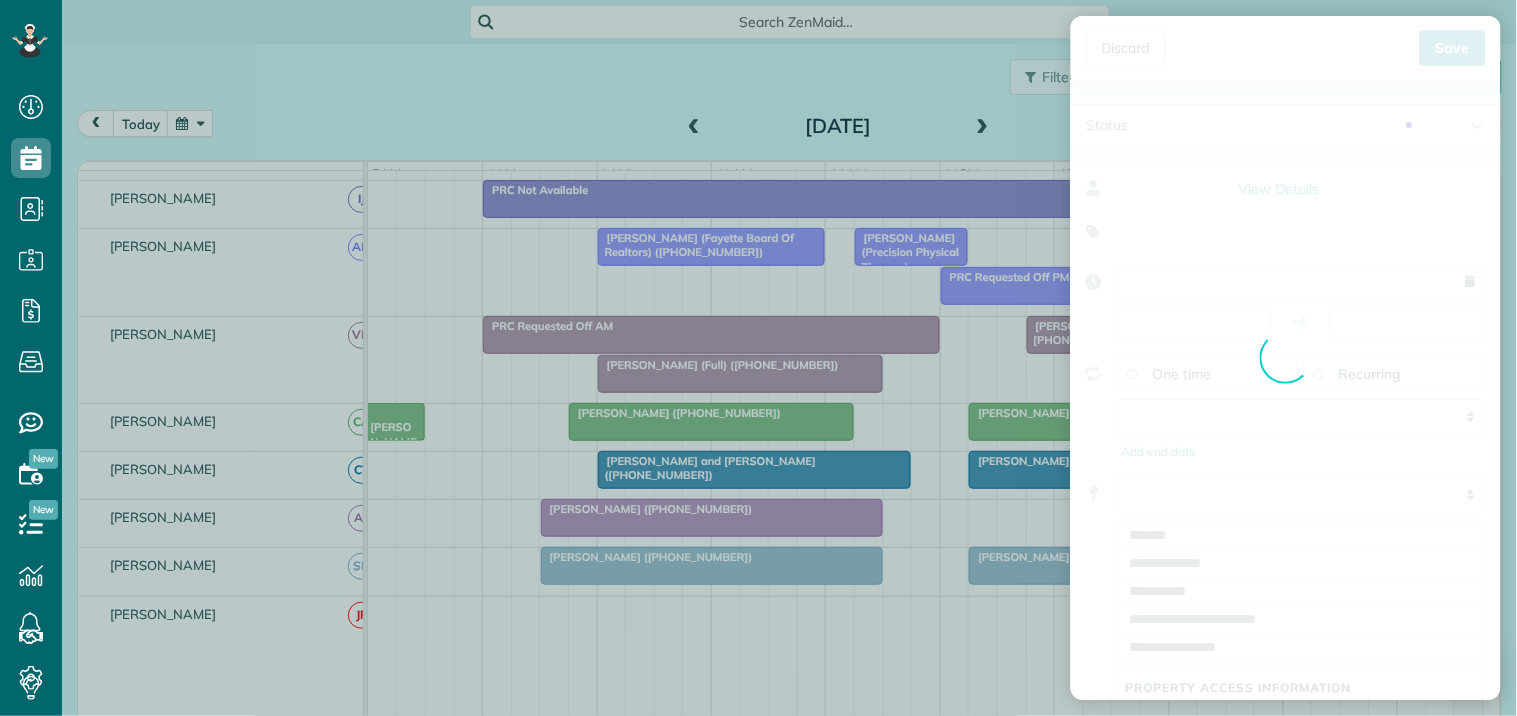 type on "**********" 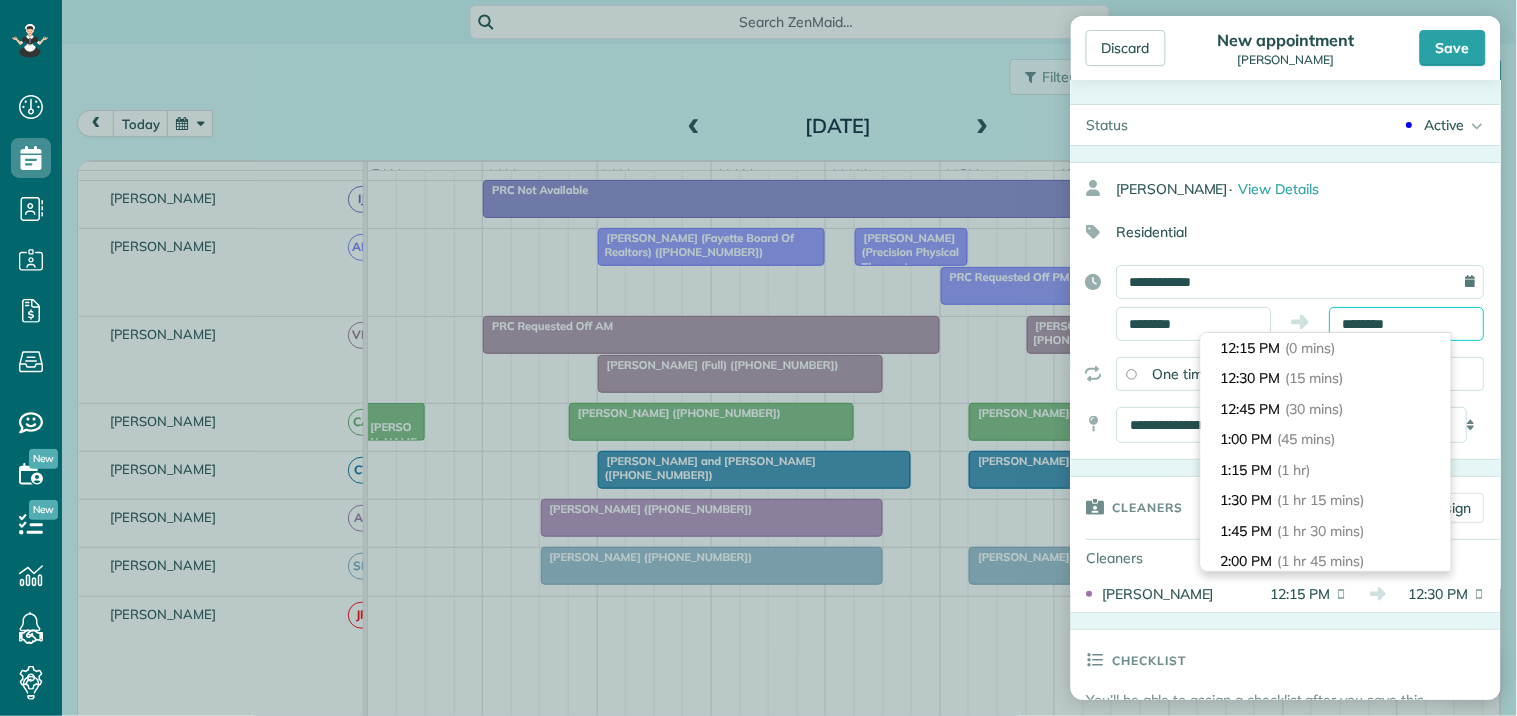 click on "********" at bounding box center (1407, 324) 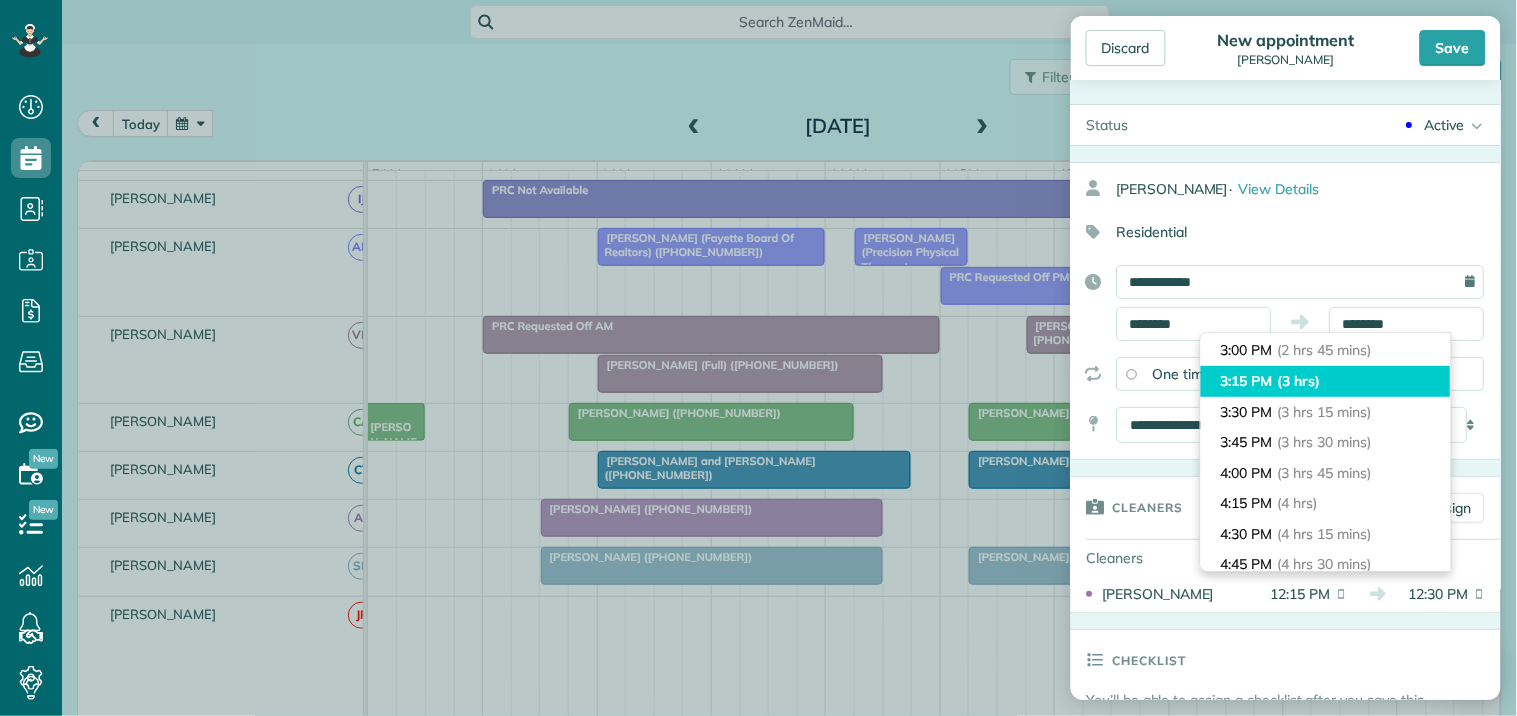 type on "*******" 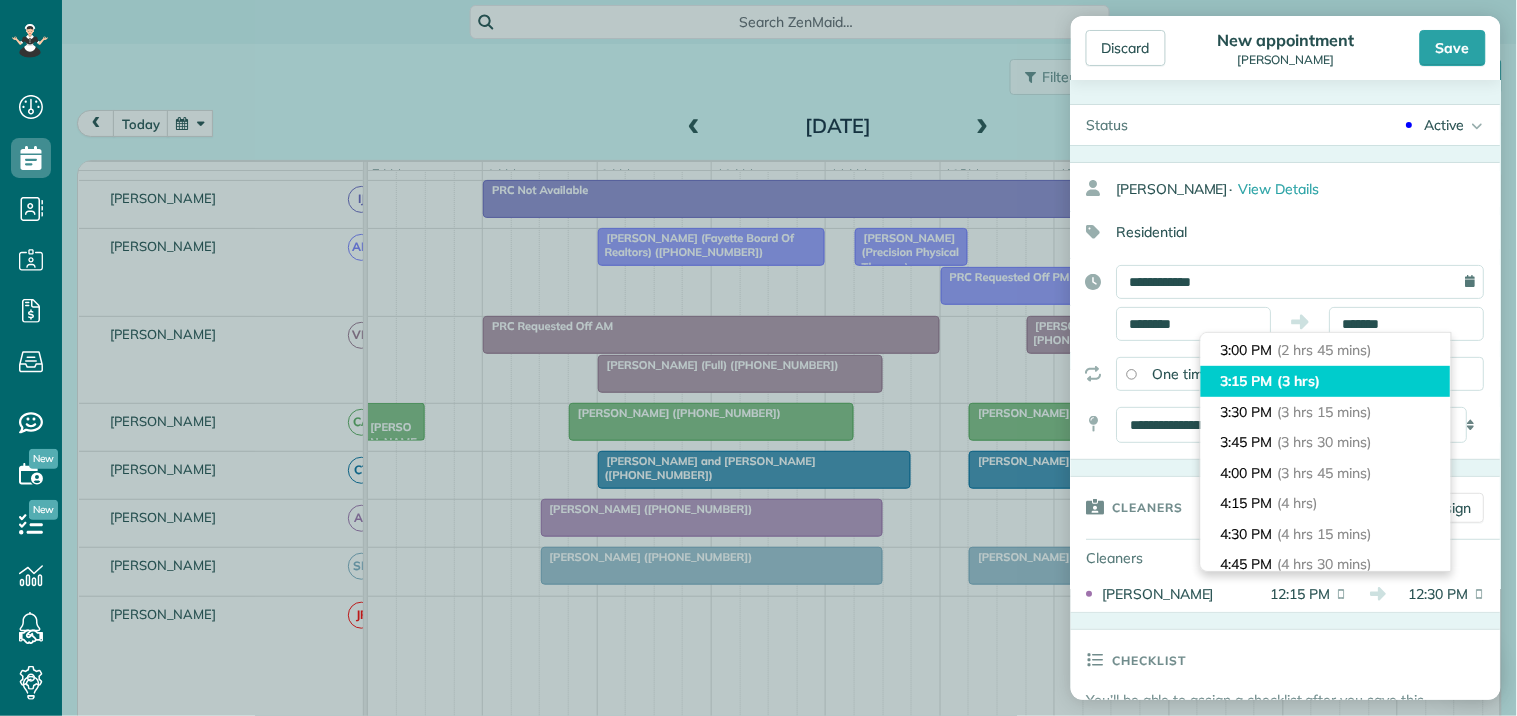 click on "3:15 PM  (3 hrs)" at bounding box center [1326, 381] 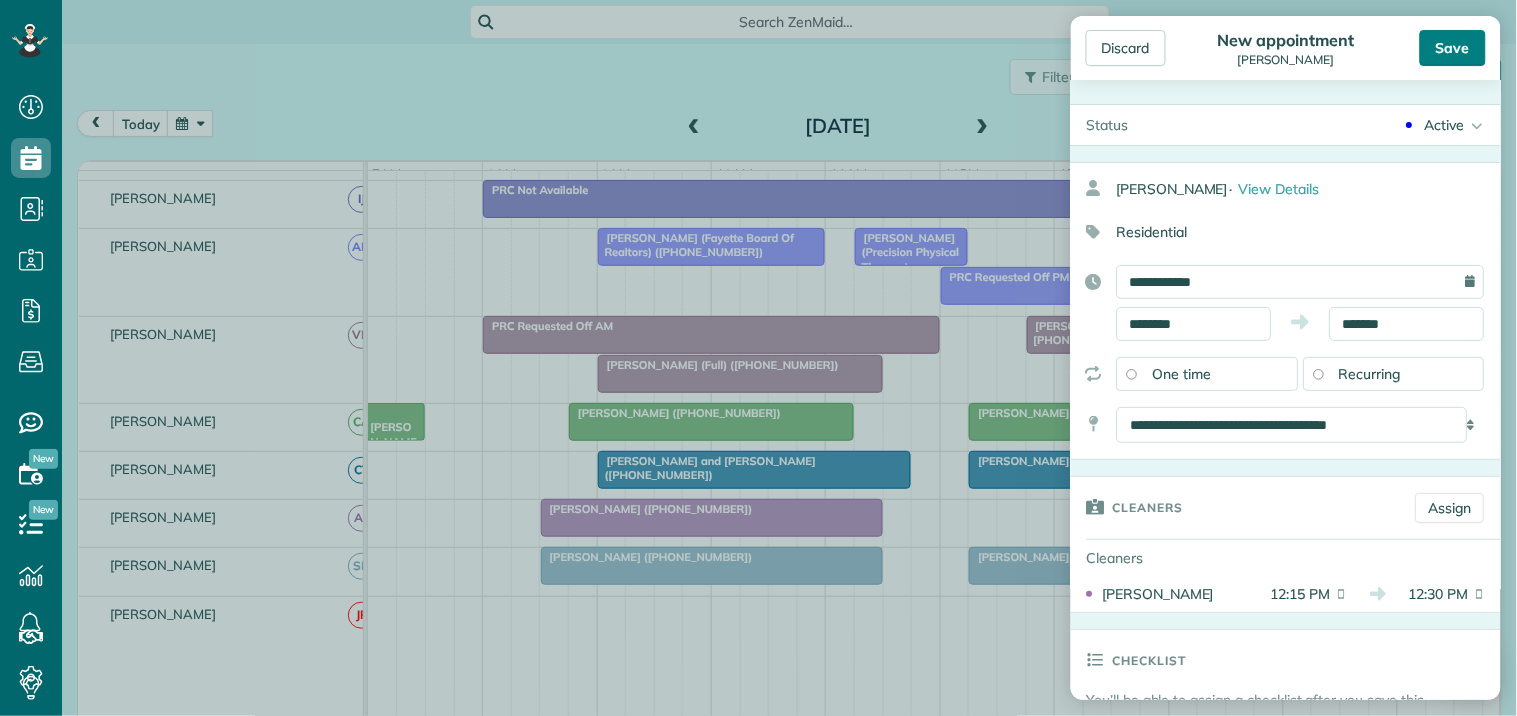click on "Save" at bounding box center (1453, 48) 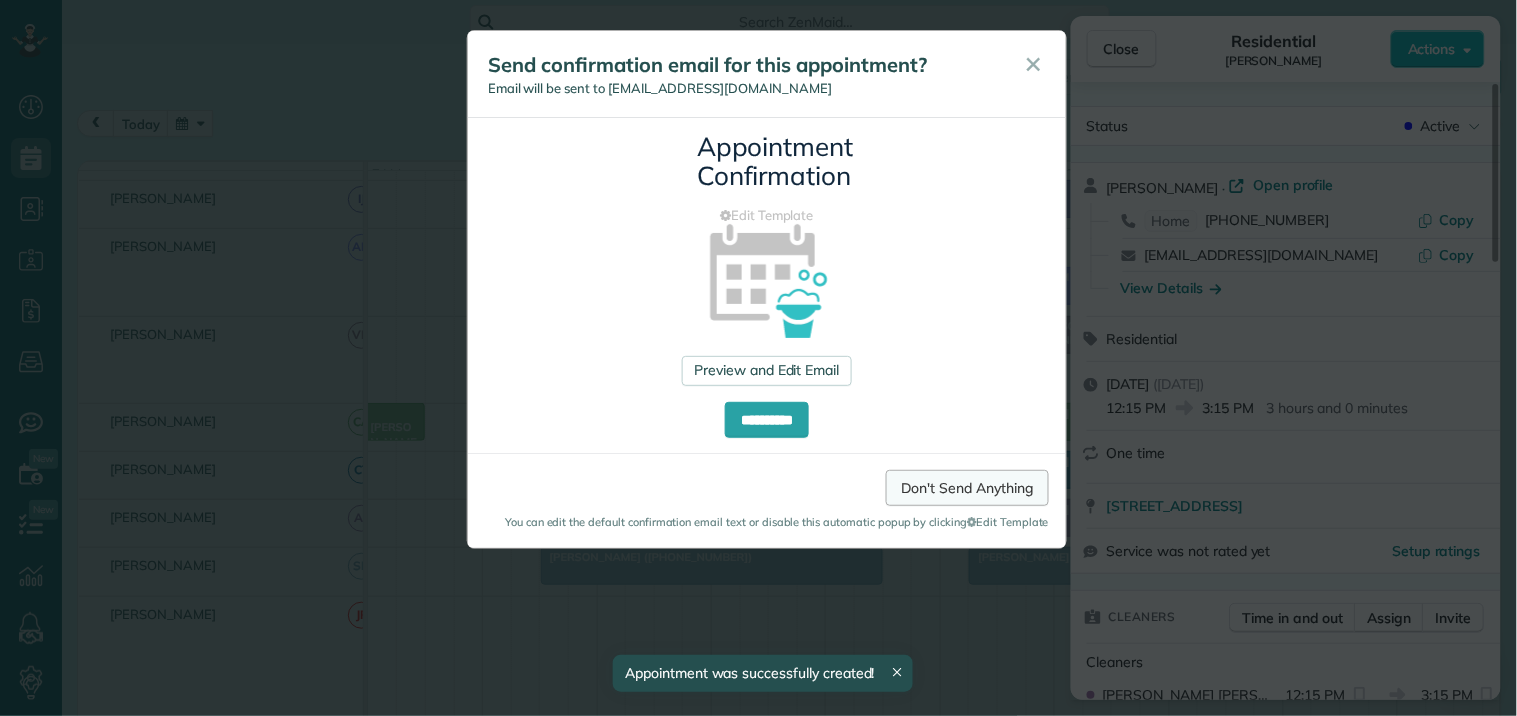 click on "Don't Send Anything" at bounding box center (967, 488) 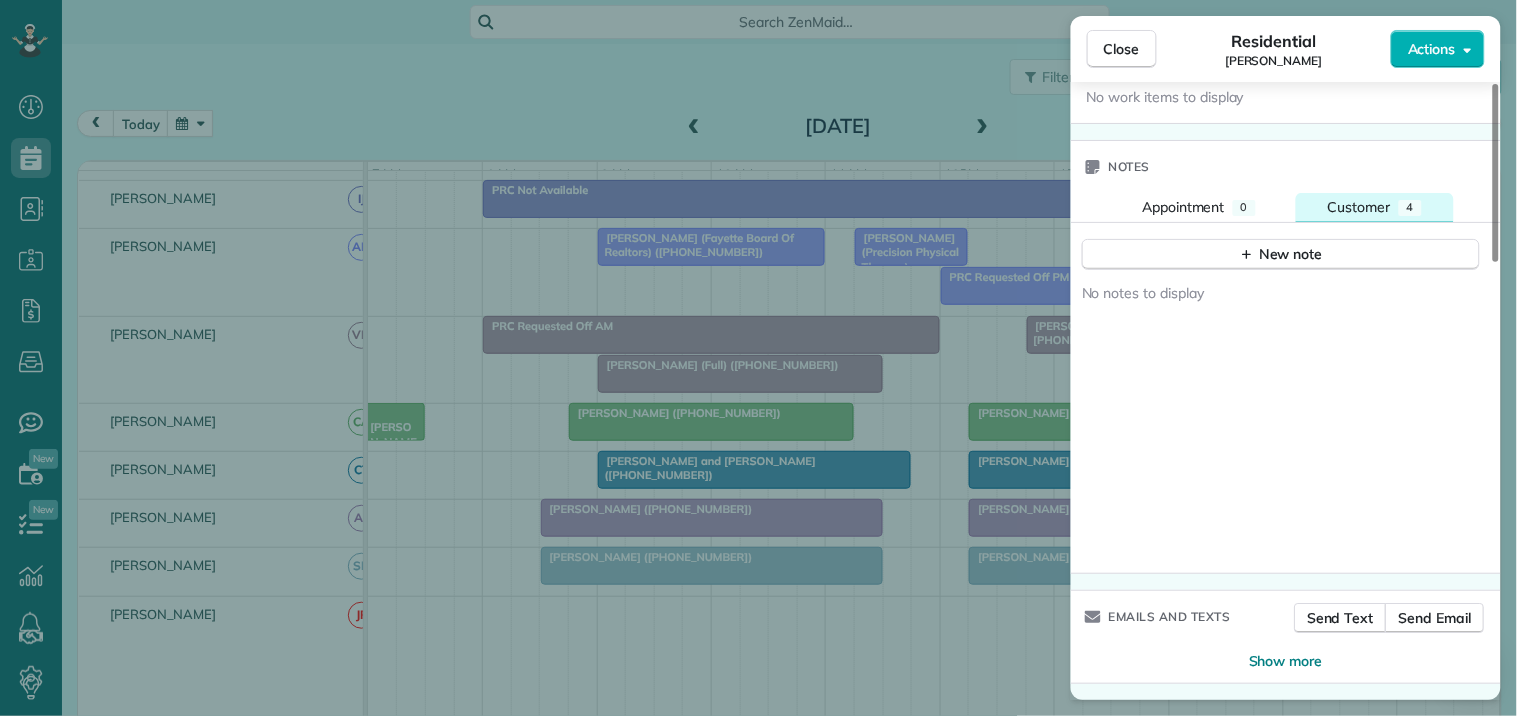 click on "Customer 4" at bounding box center (1375, 207) 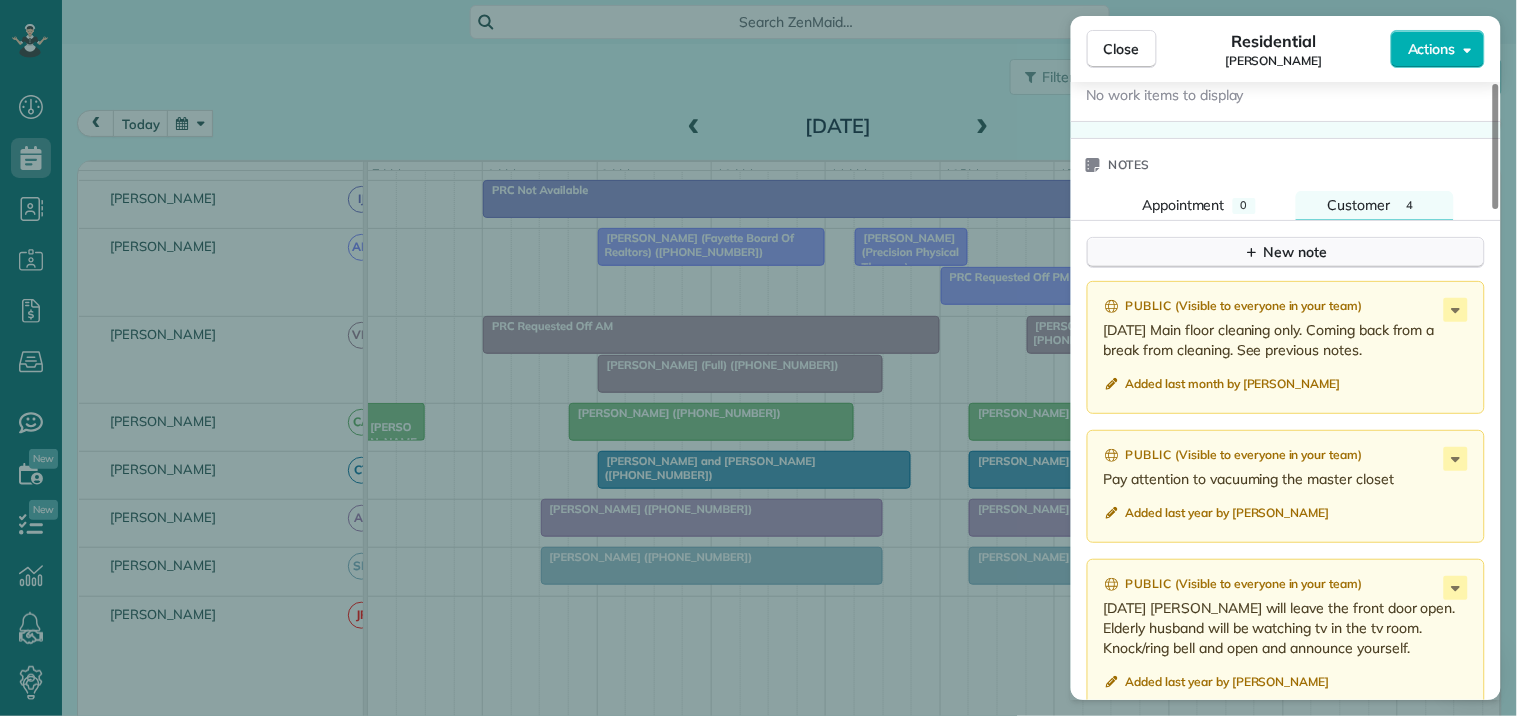 click on "New note" at bounding box center [1286, 252] 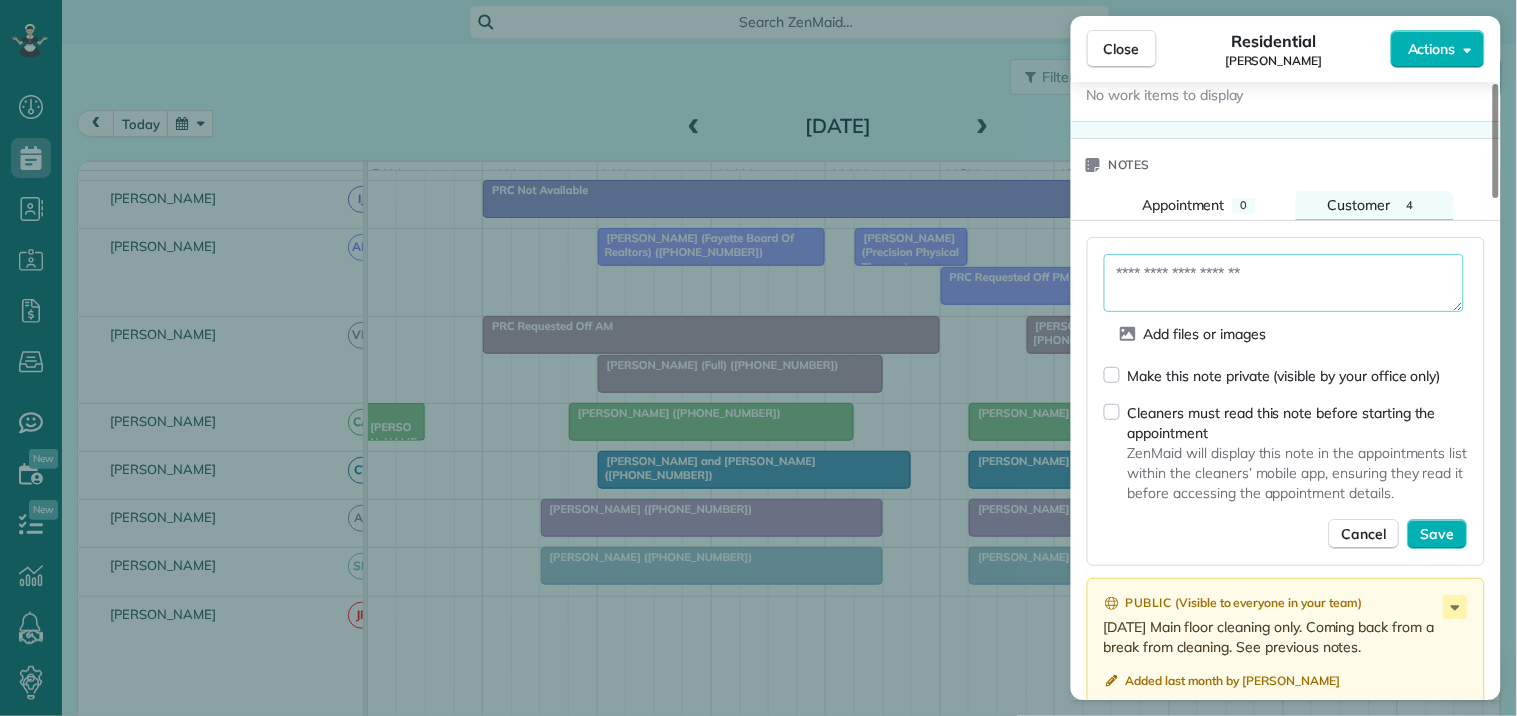 click at bounding box center [1284, 283] 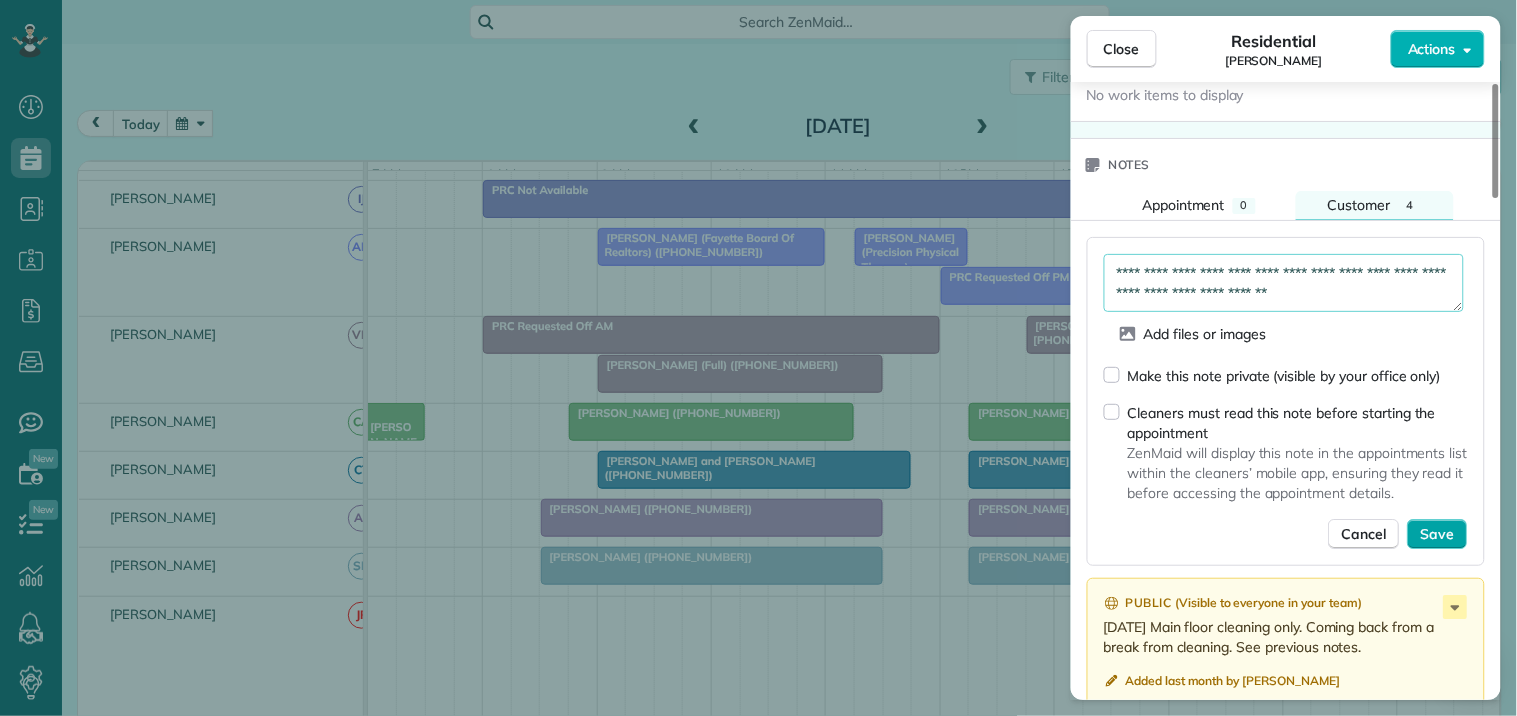 type on "**********" 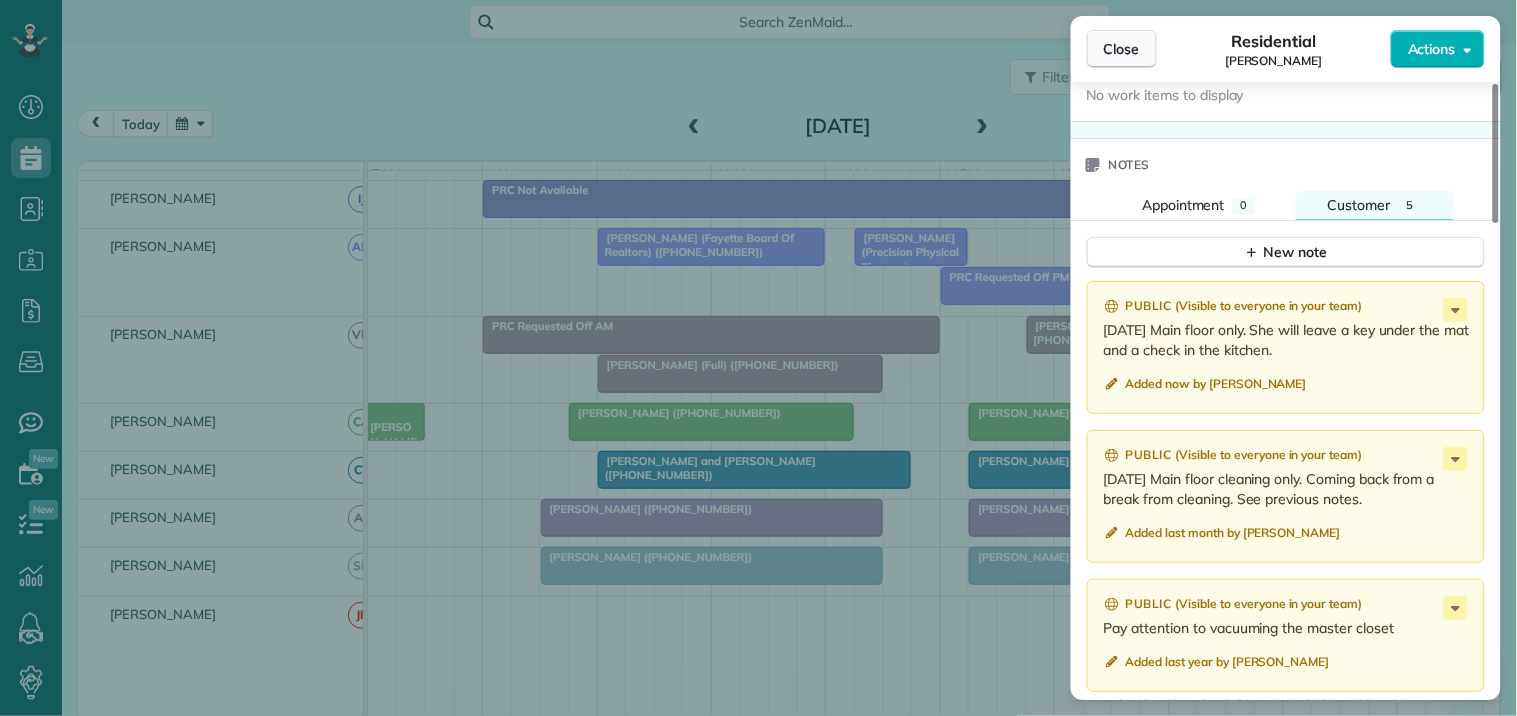 click on "Close" at bounding box center (1122, 49) 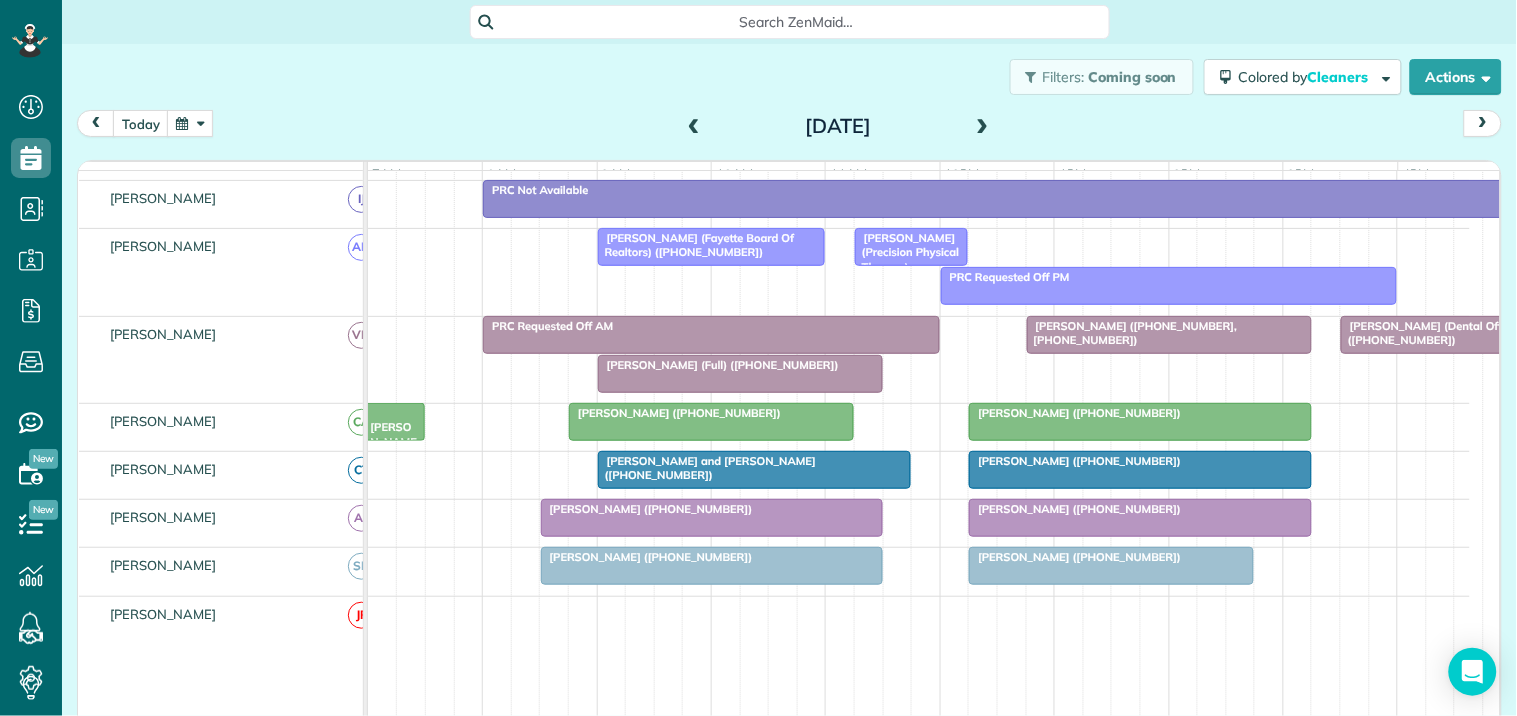 click at bounding box center (740, 374) 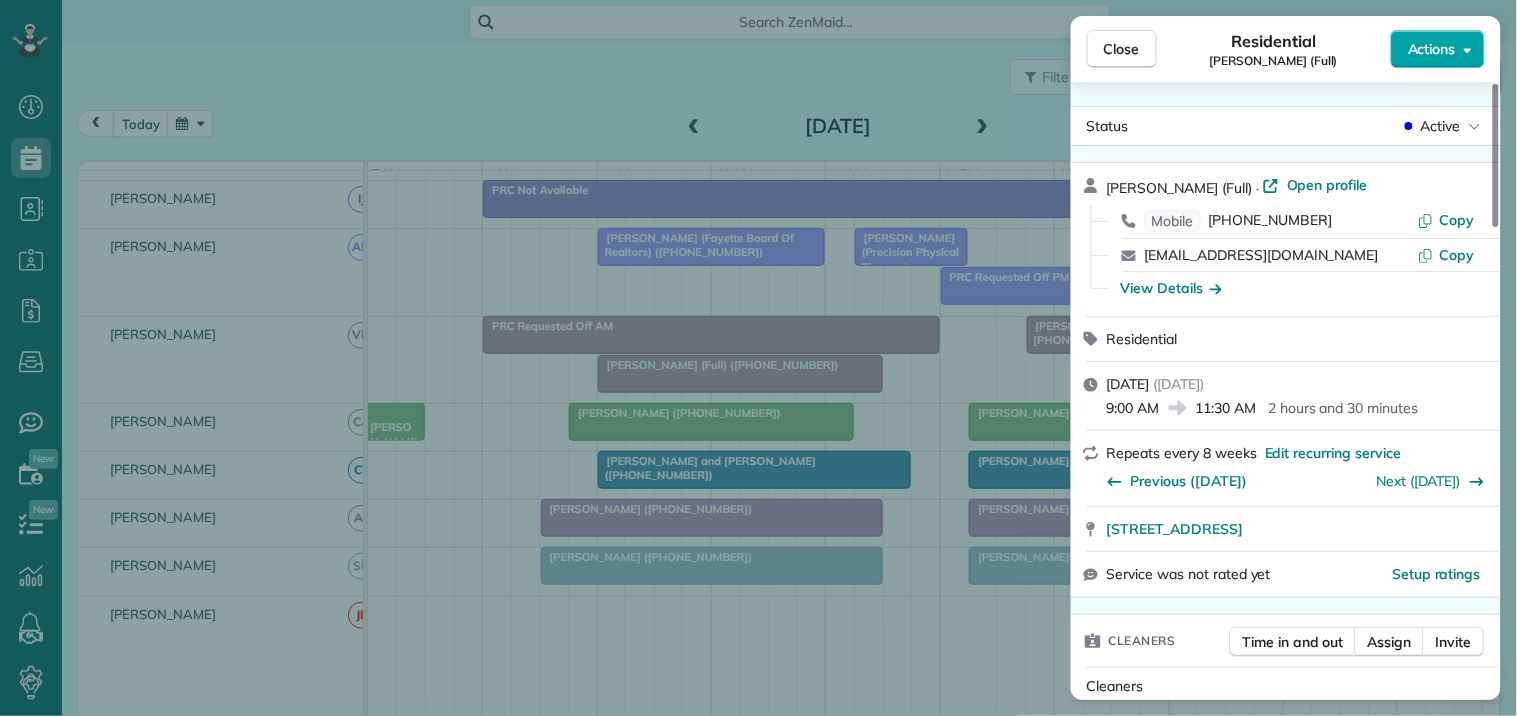 click on "Actions" at bounding box center [1432, 49] 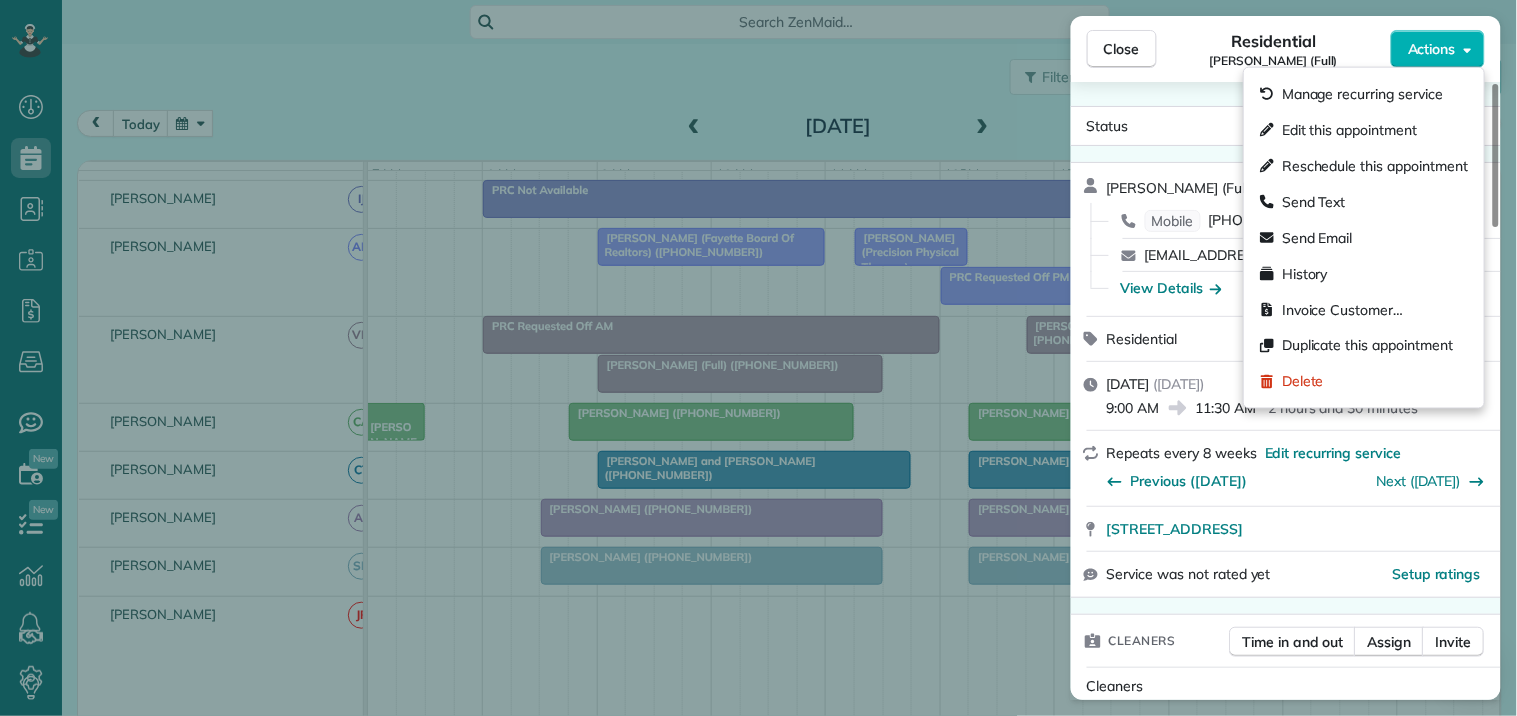 click on "Edit this appointment" at bounding box center [1349, 130] 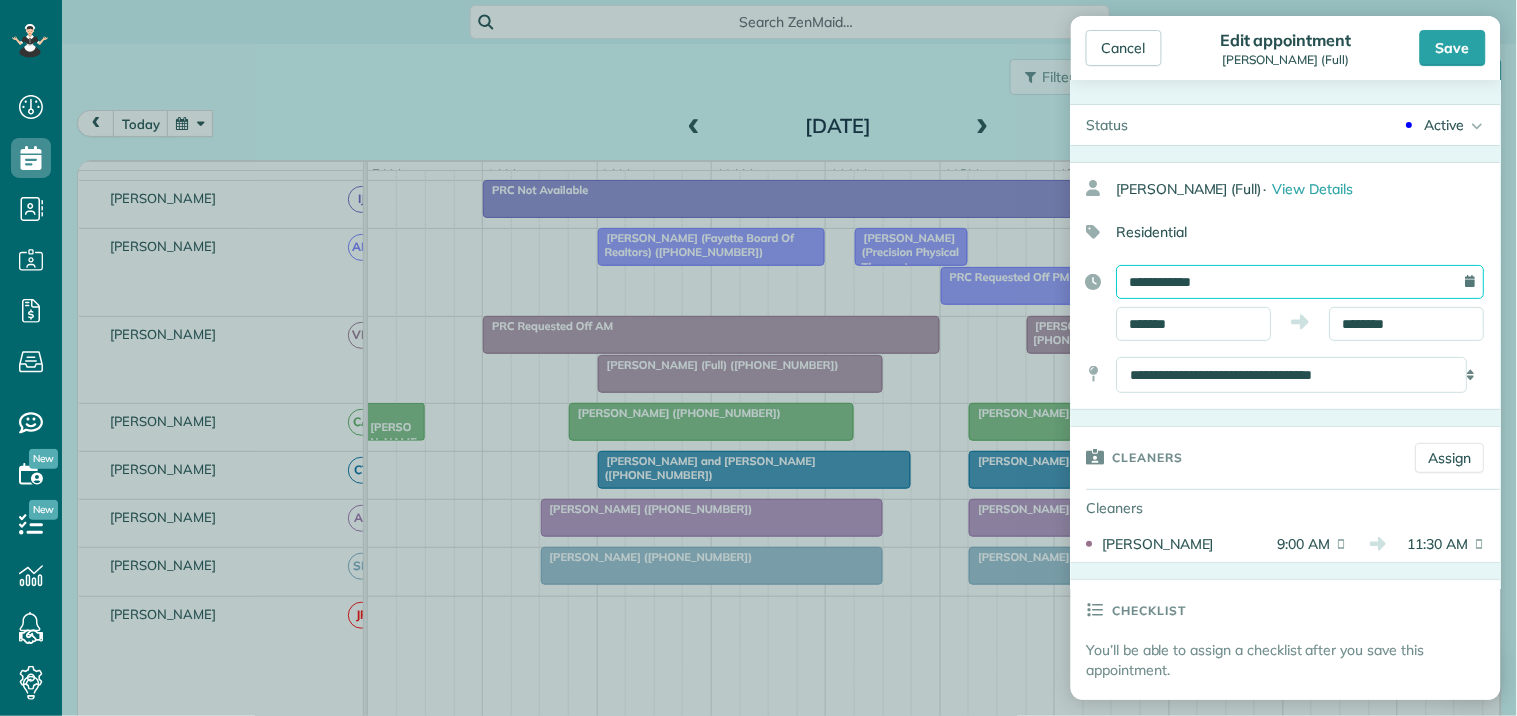 click on "**********" at bounding box center (1301, 282) 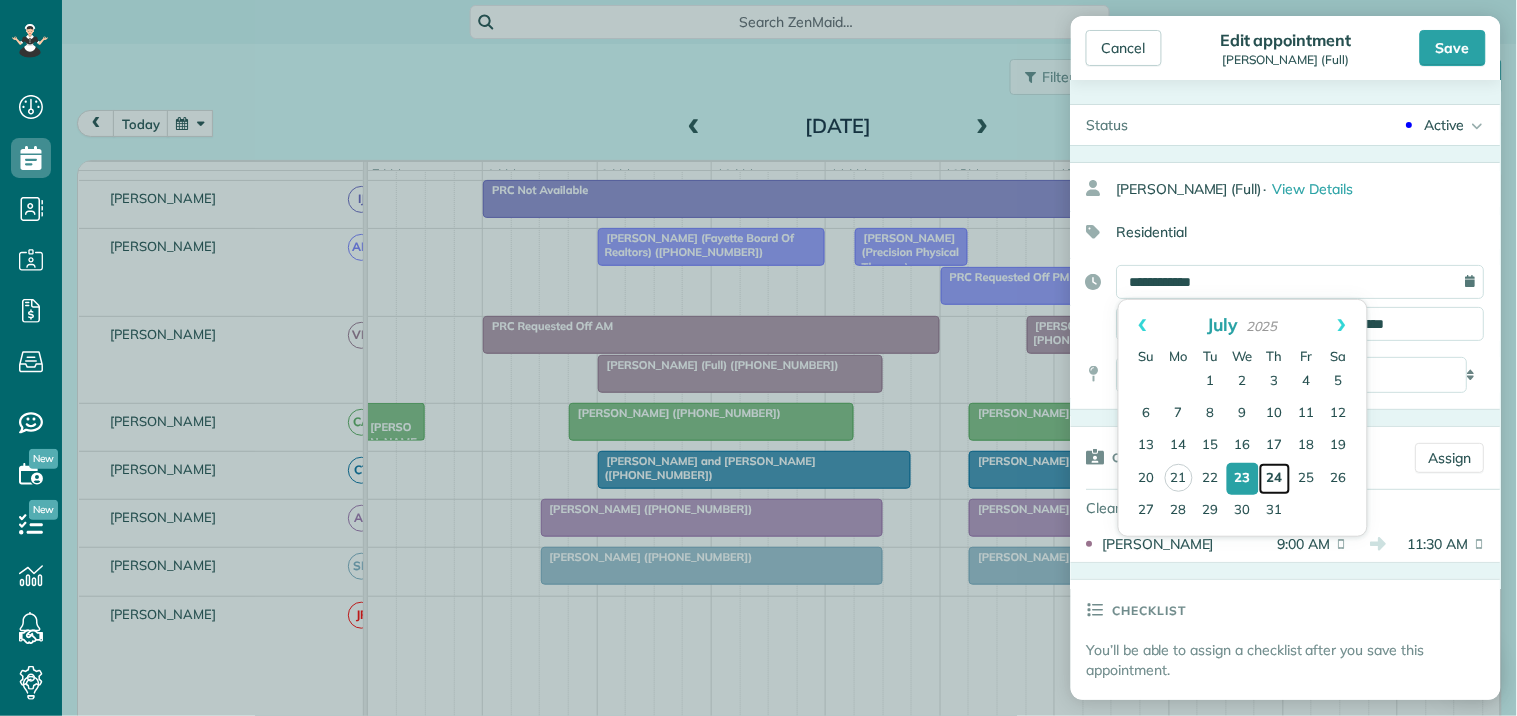 click on "24" at bounding box center [1275, 479] 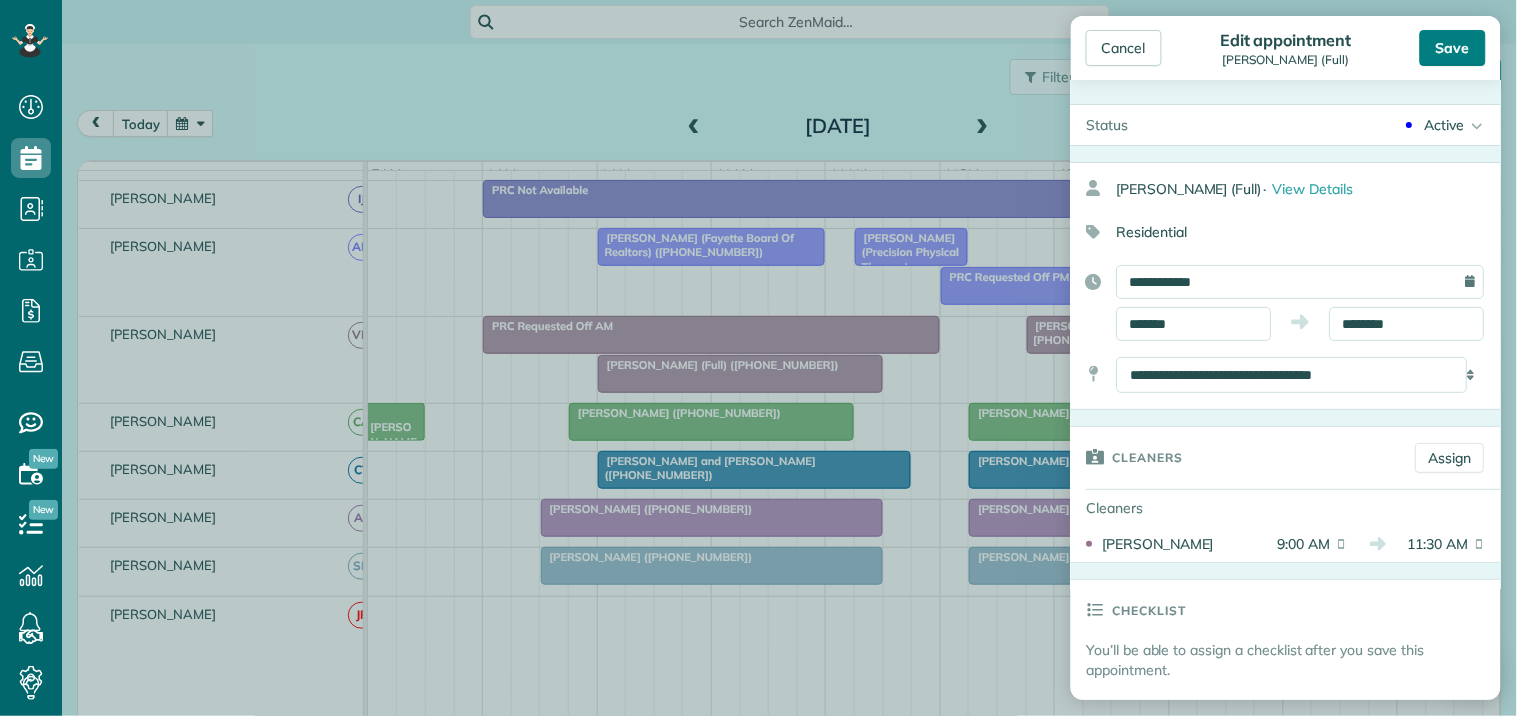 click on "Save" at bounding box center [1453, 48] 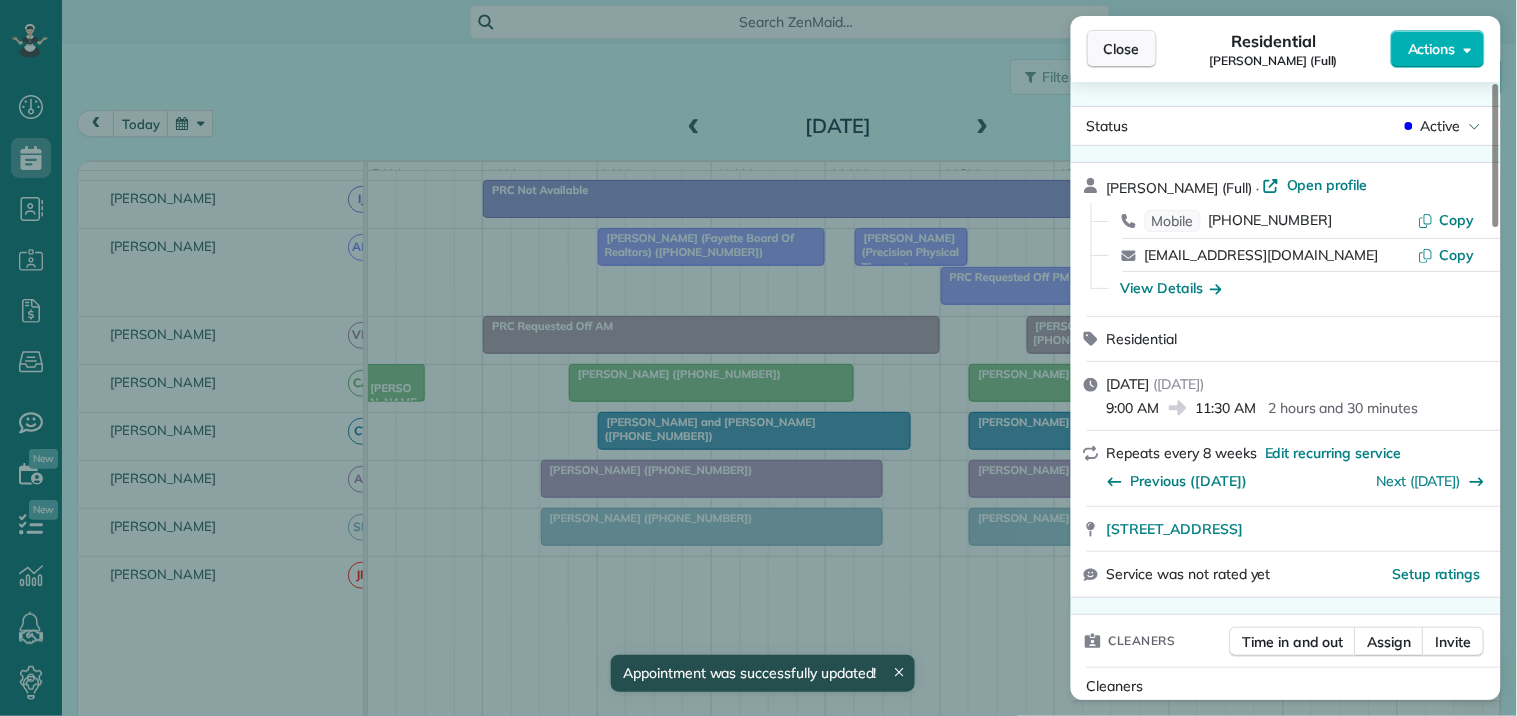 click on "Close" at bounding box center [1122, 49] 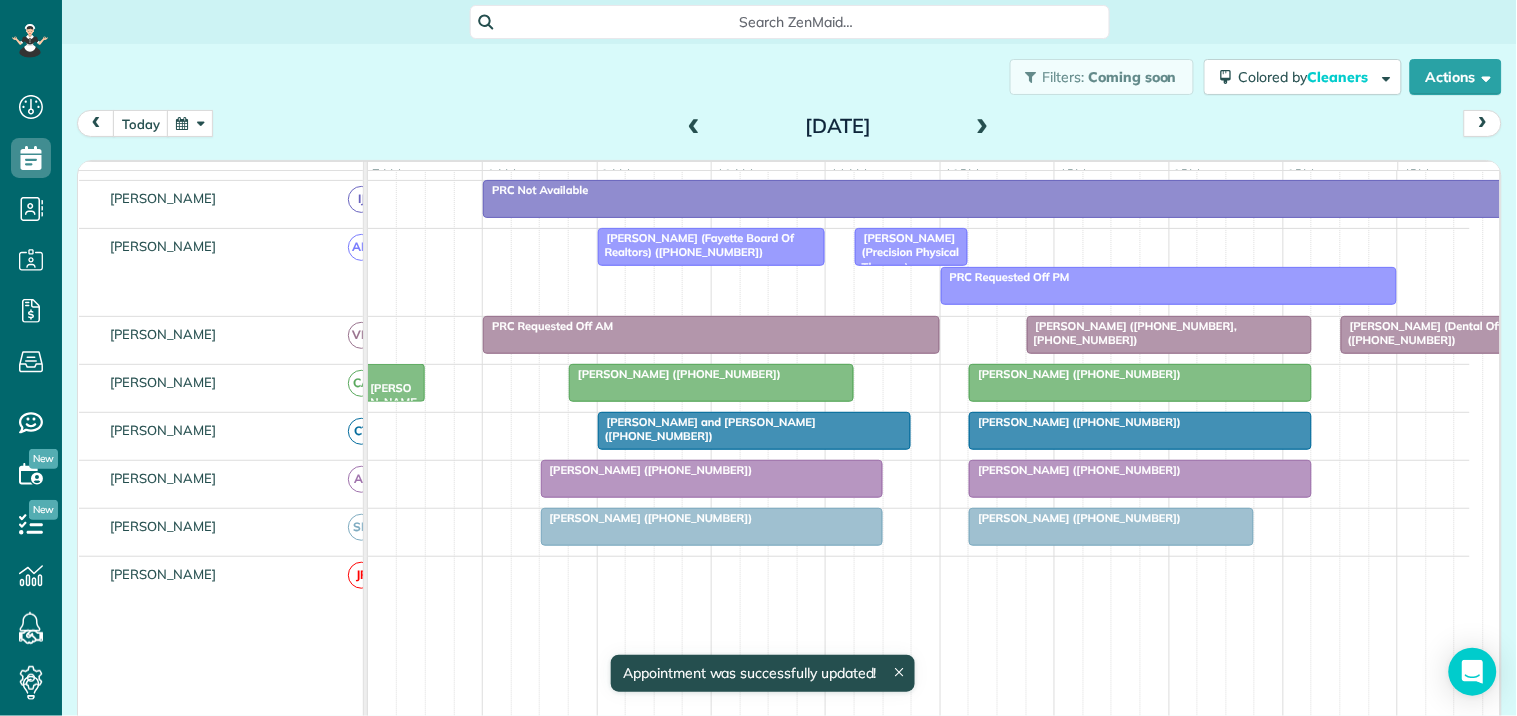 click at bounding box center (983, 127) 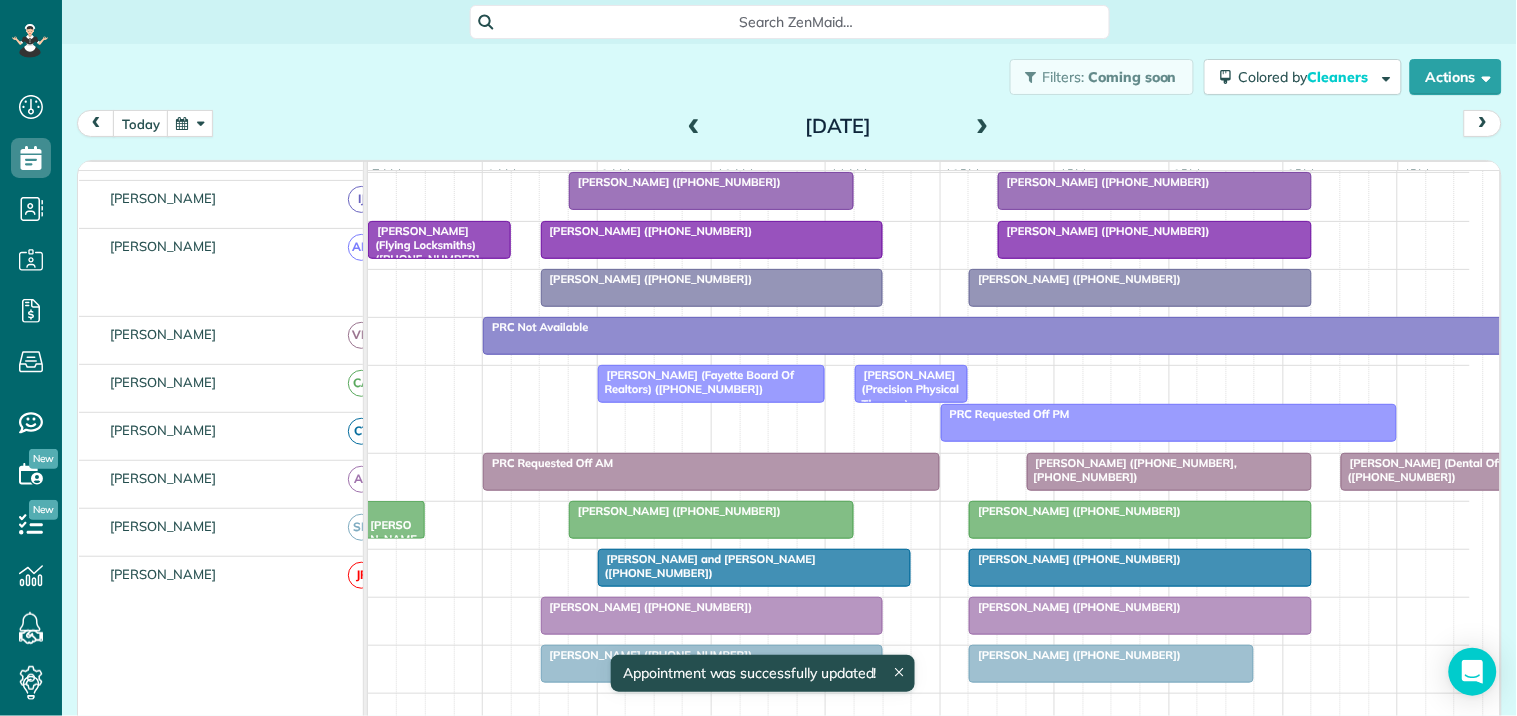 scroll, scrollTop: 428, scrollLeft: 0, axis: vertical 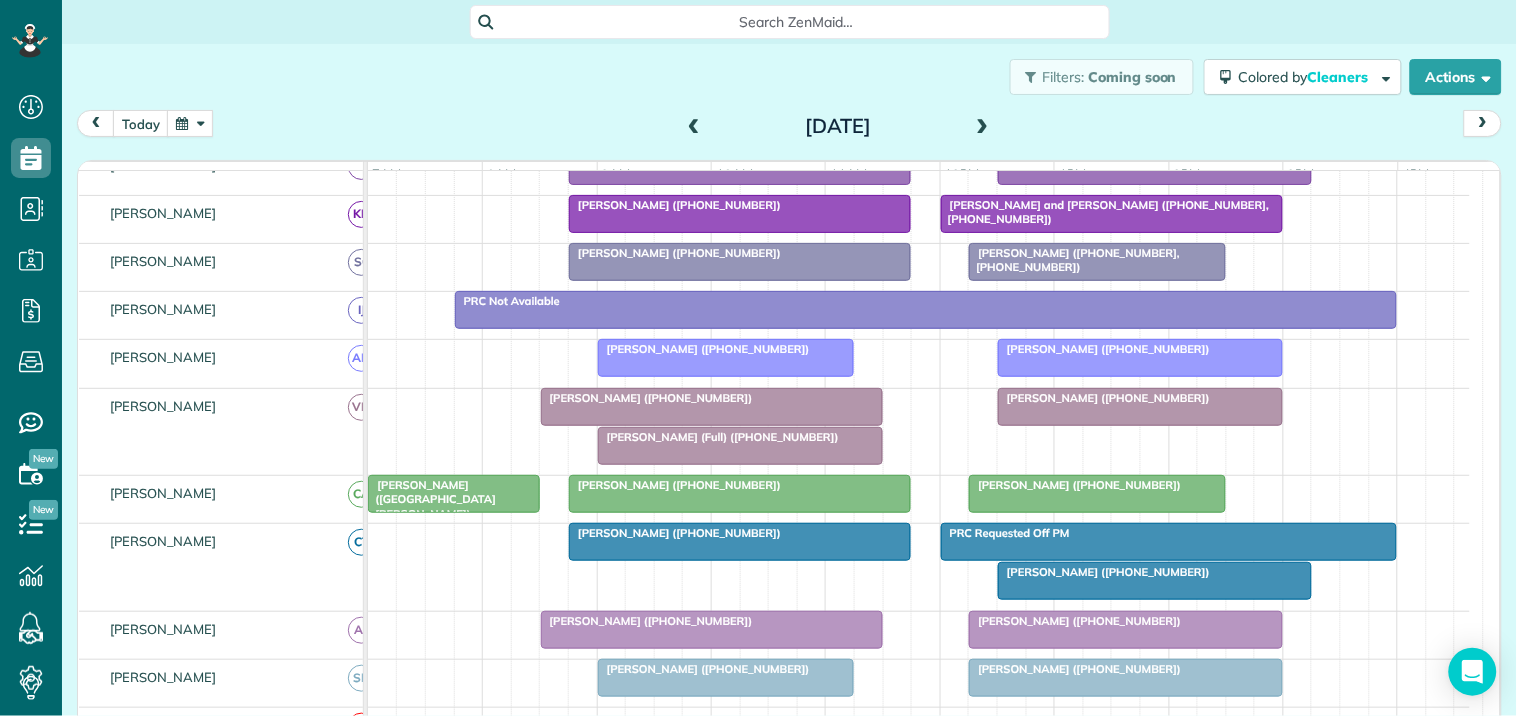 click on "[PERSON_NAME] ([PHONE_NUMBER])" at bounding box center (740, 485) 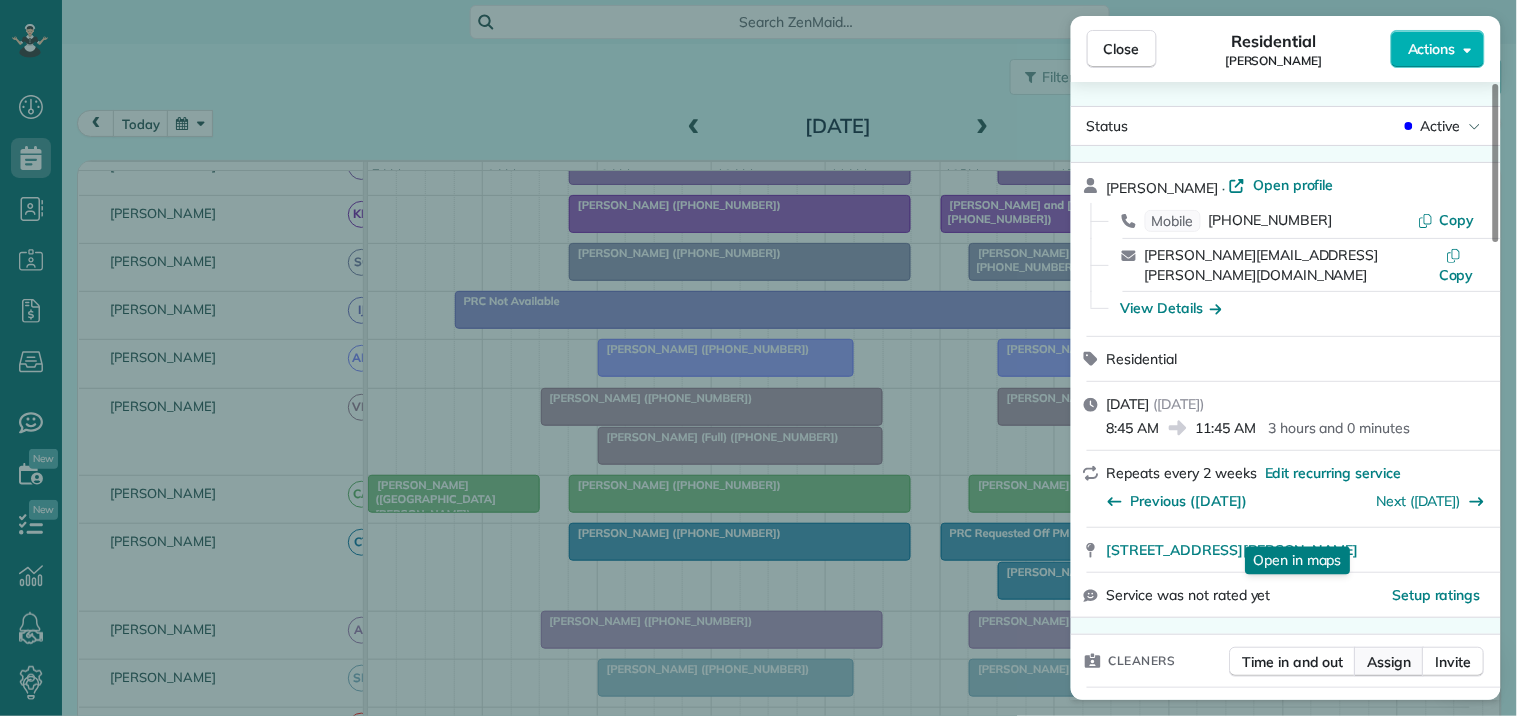 click on "Assign" at bounding box center [1390, 662] 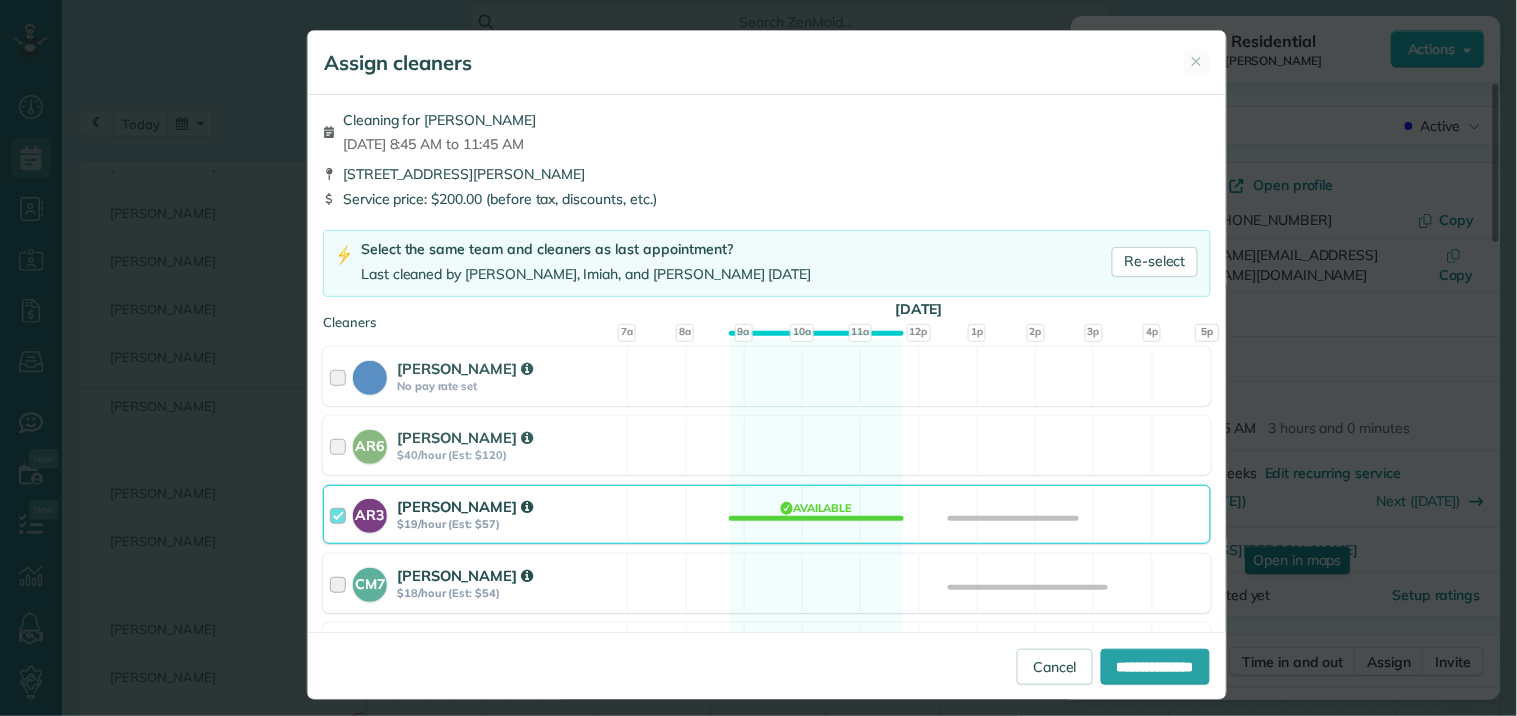 click on "CM7
[PERSON_NAME]
$18/hour (Est: $54)
Available" at bounding box center [767, 583] 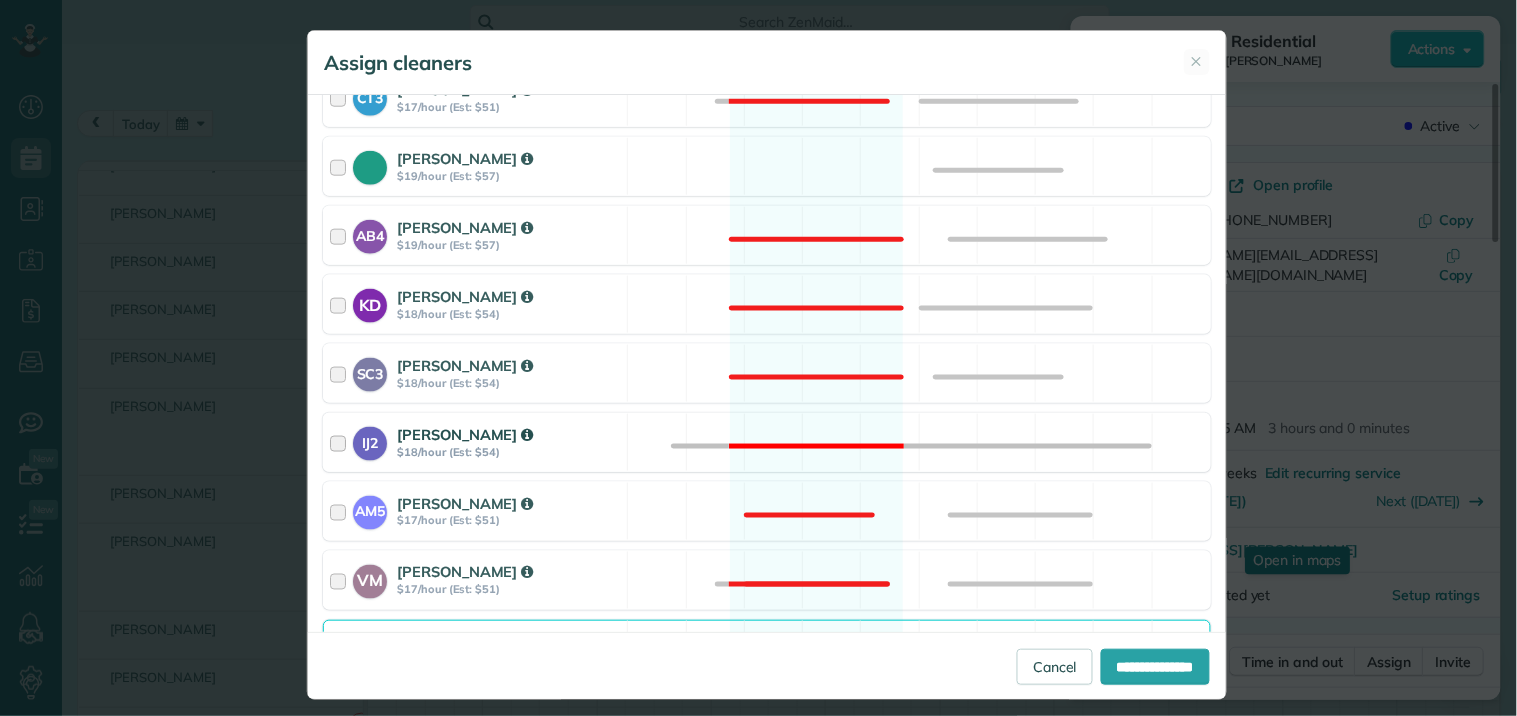 scroll, scrollTop: 953, scrollLeft: 0, axis: vertical 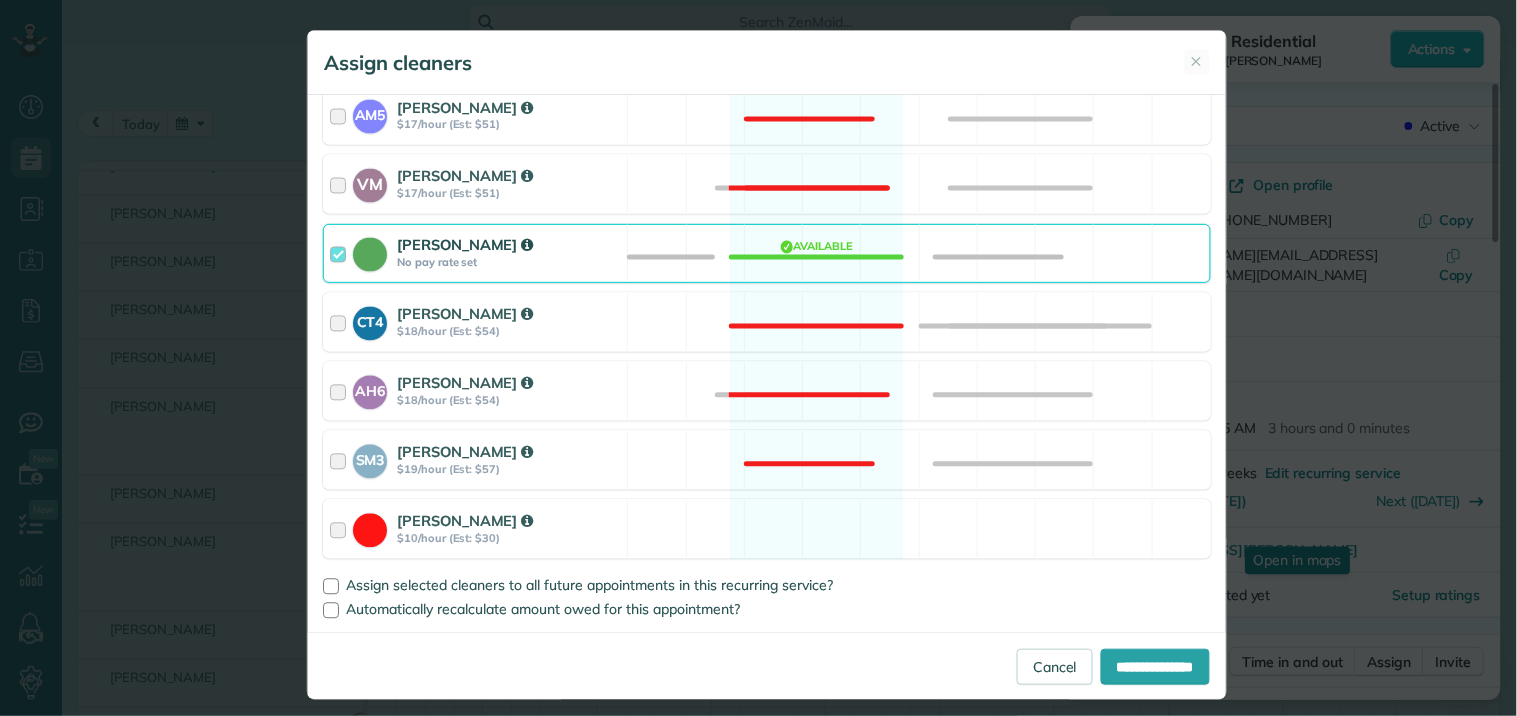 click on "[PERSON_NAME]
No pay rate set
Available" at bounding box center [767, 253] 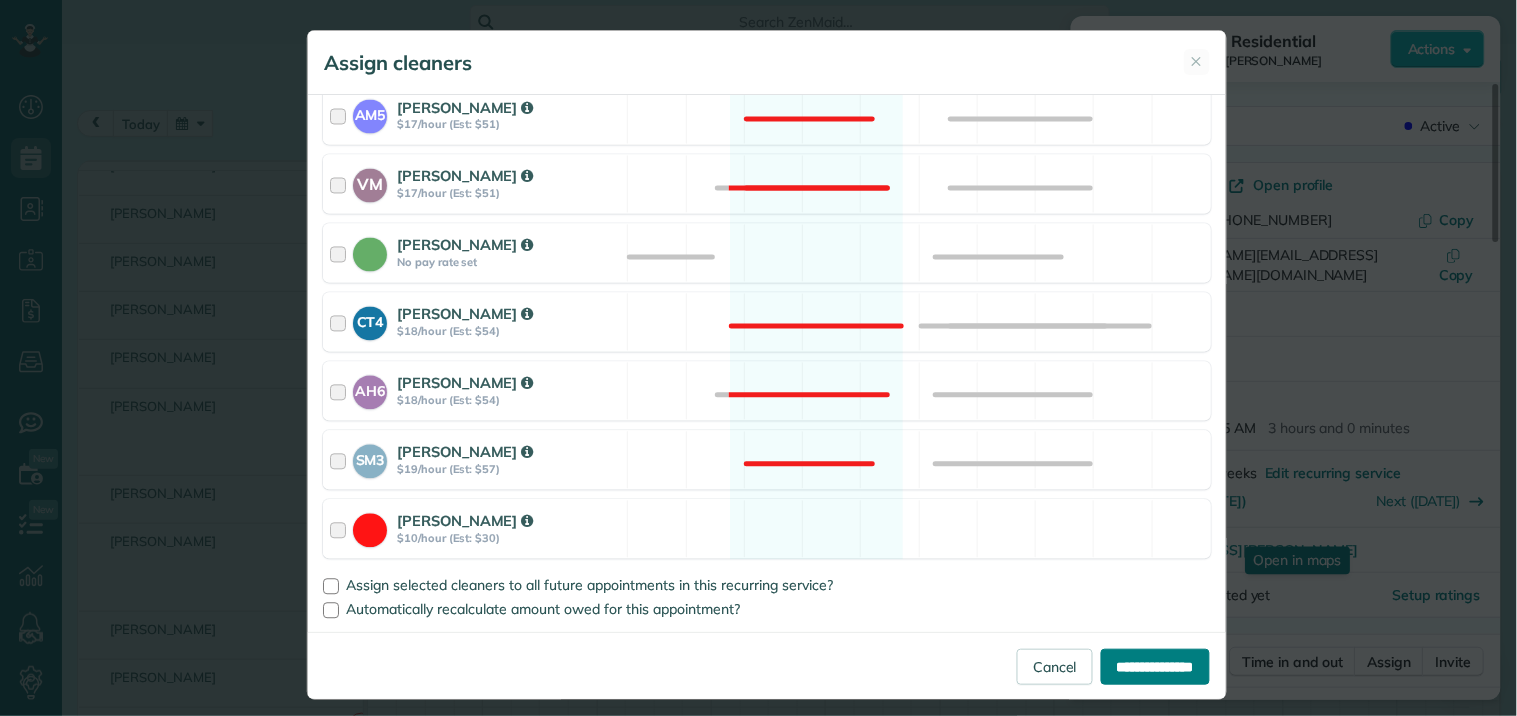 click on "**********" at bounding box center (1155, 667) 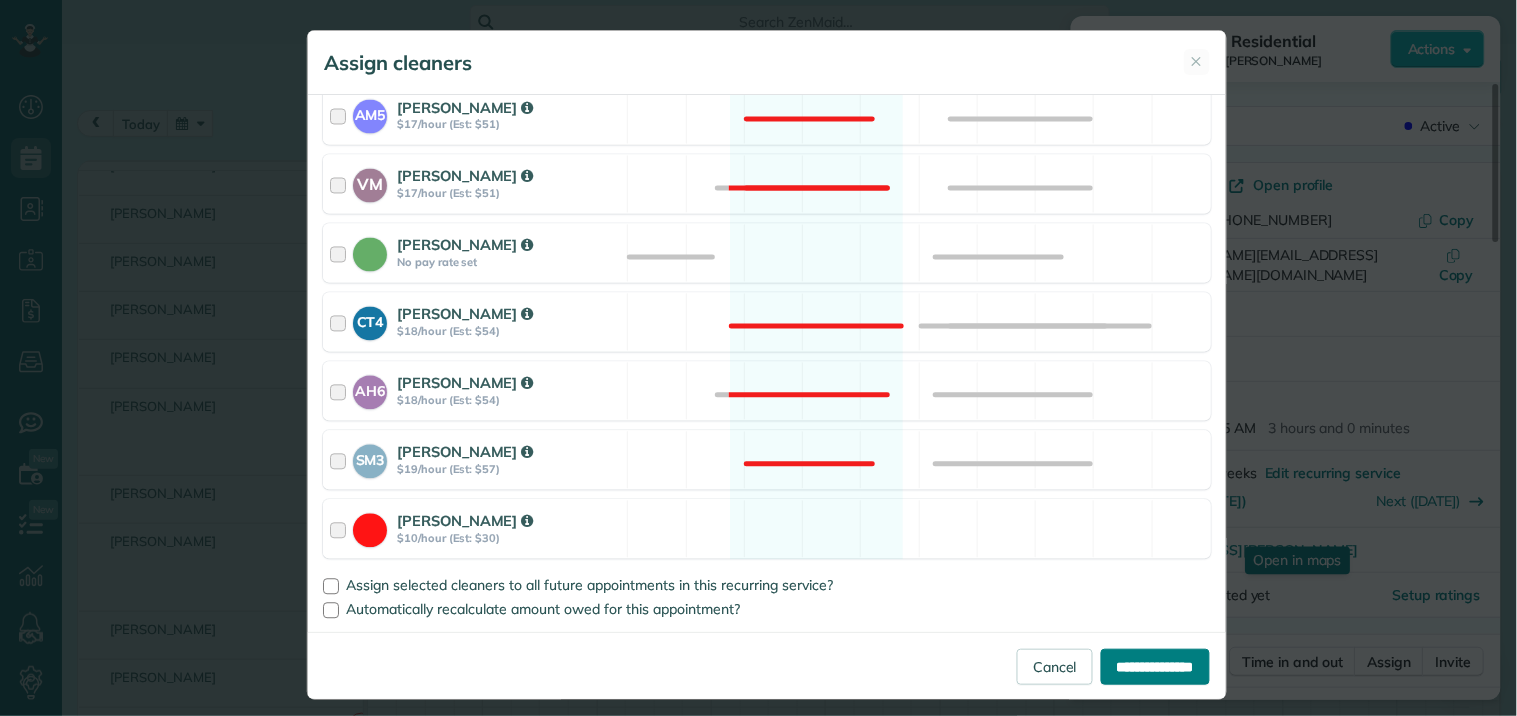 type on "**********" 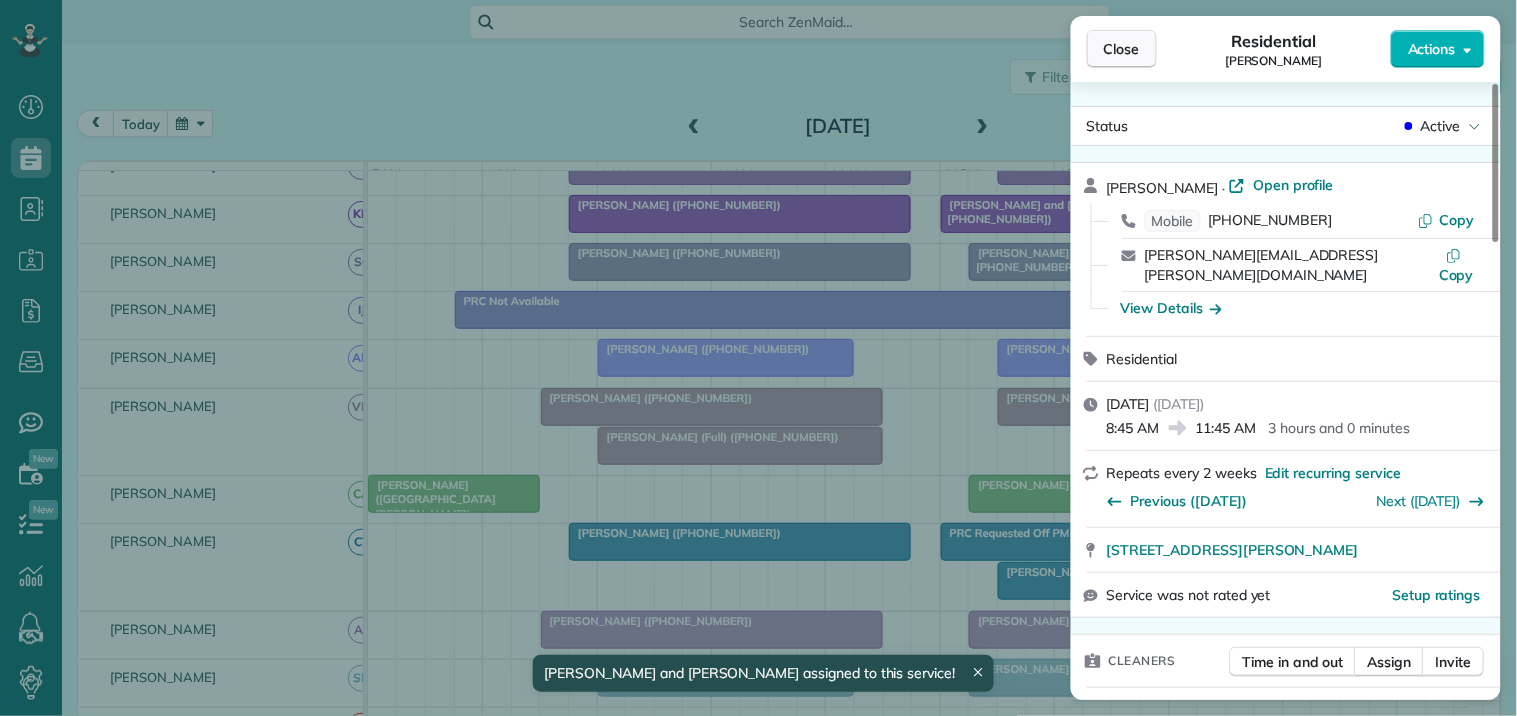 click on "Close" at bounding box center (1122, 49) 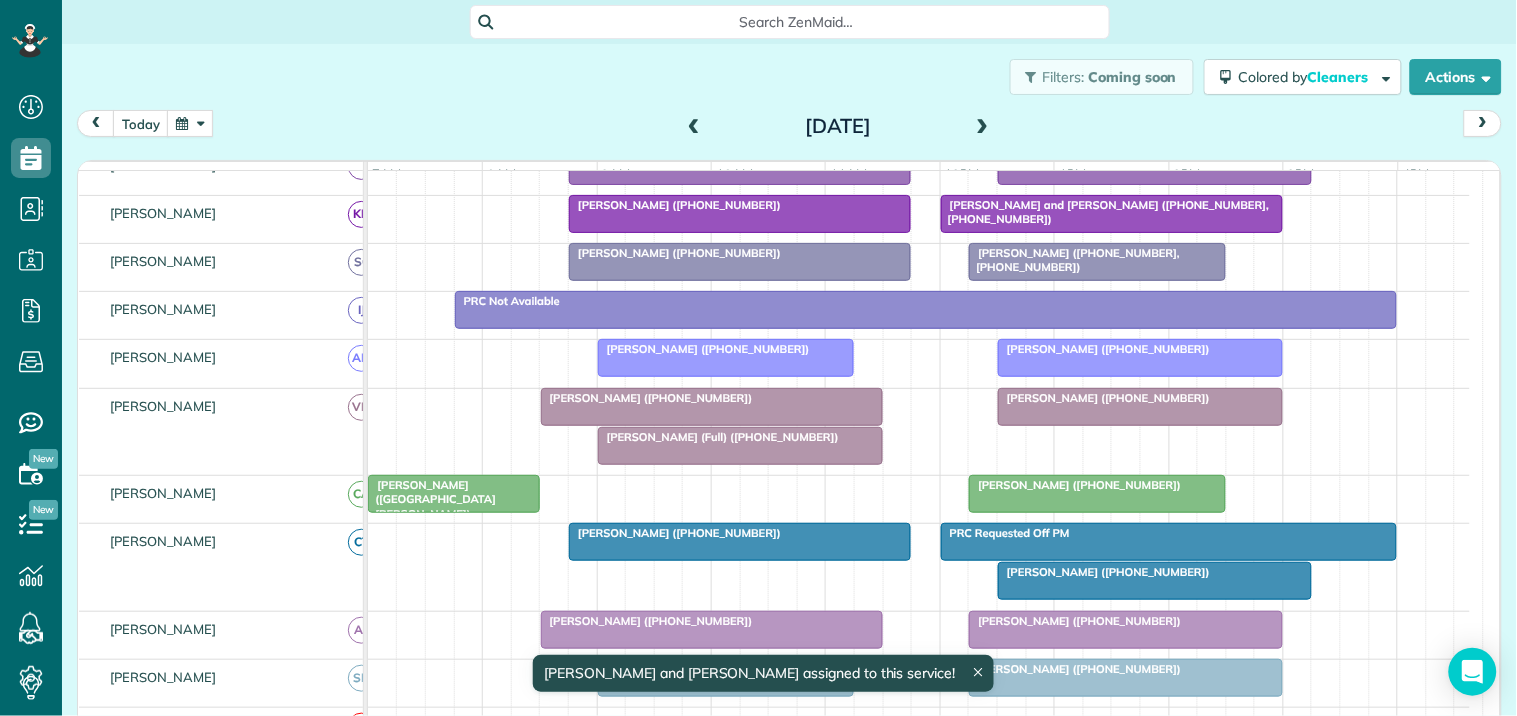 click on "[PERSON_NAME] ([PHONE_NUMBER])" at bounding box center [712, 398] 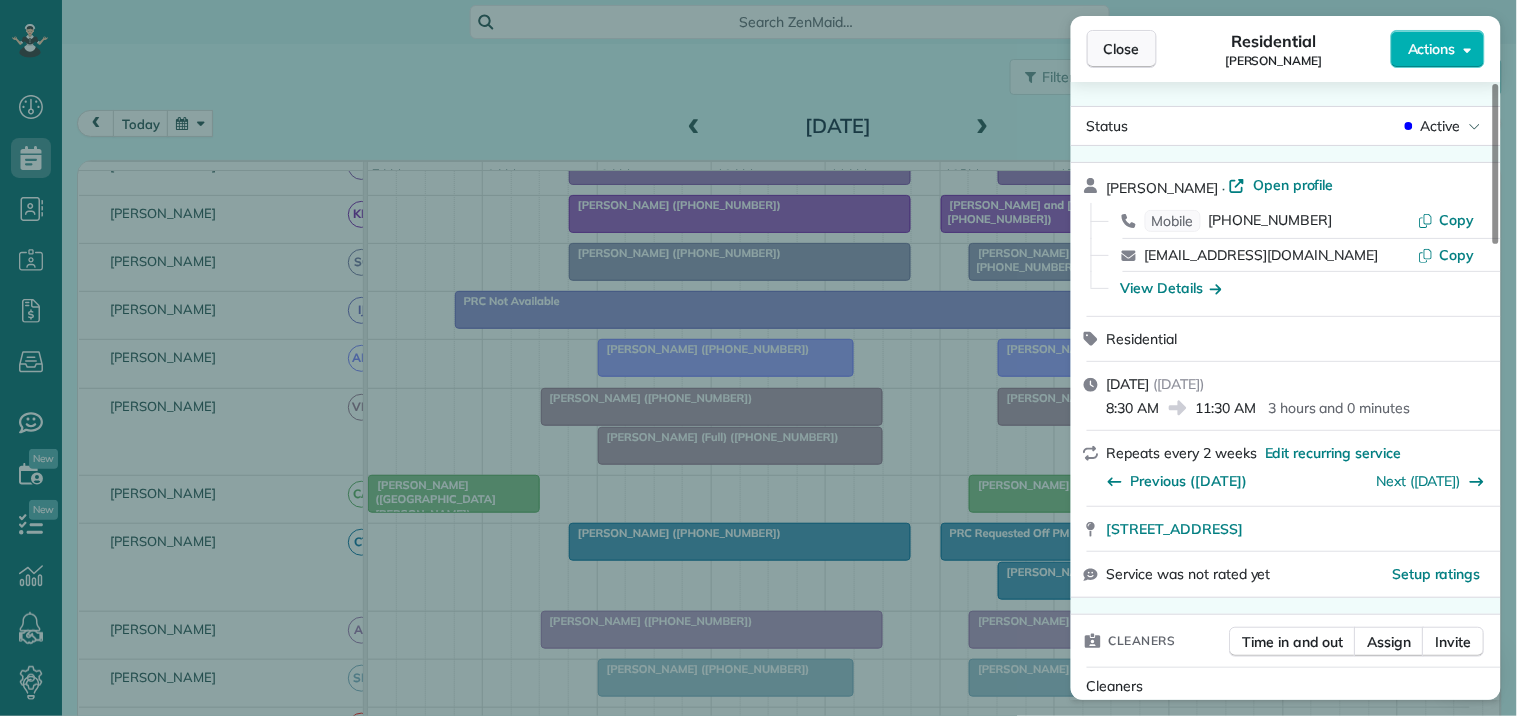 click on "Close" at bounding box center (1122, 49) 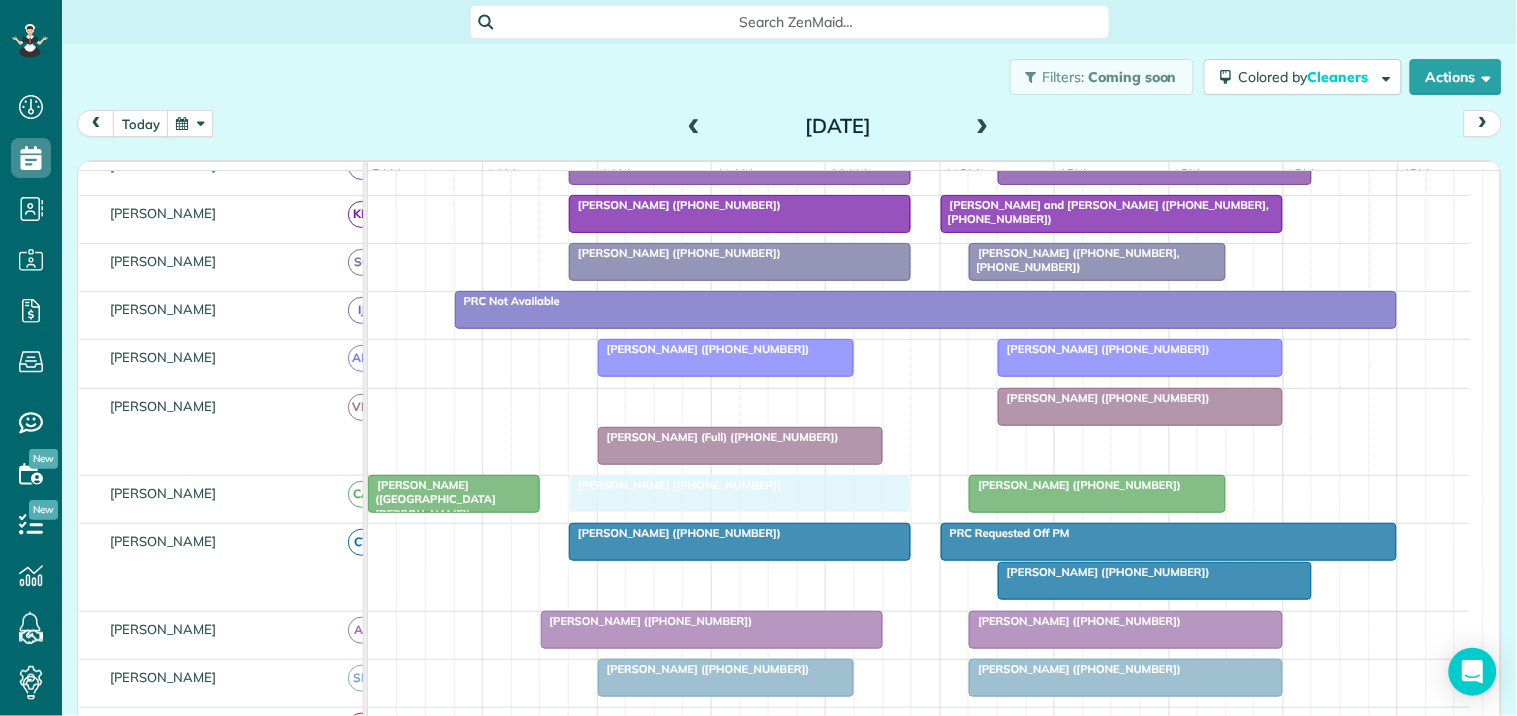 drag, startPoint x: 704, startPoint y: 424, endPoint x: 743, endPoint y: 524, distance: 107.33592 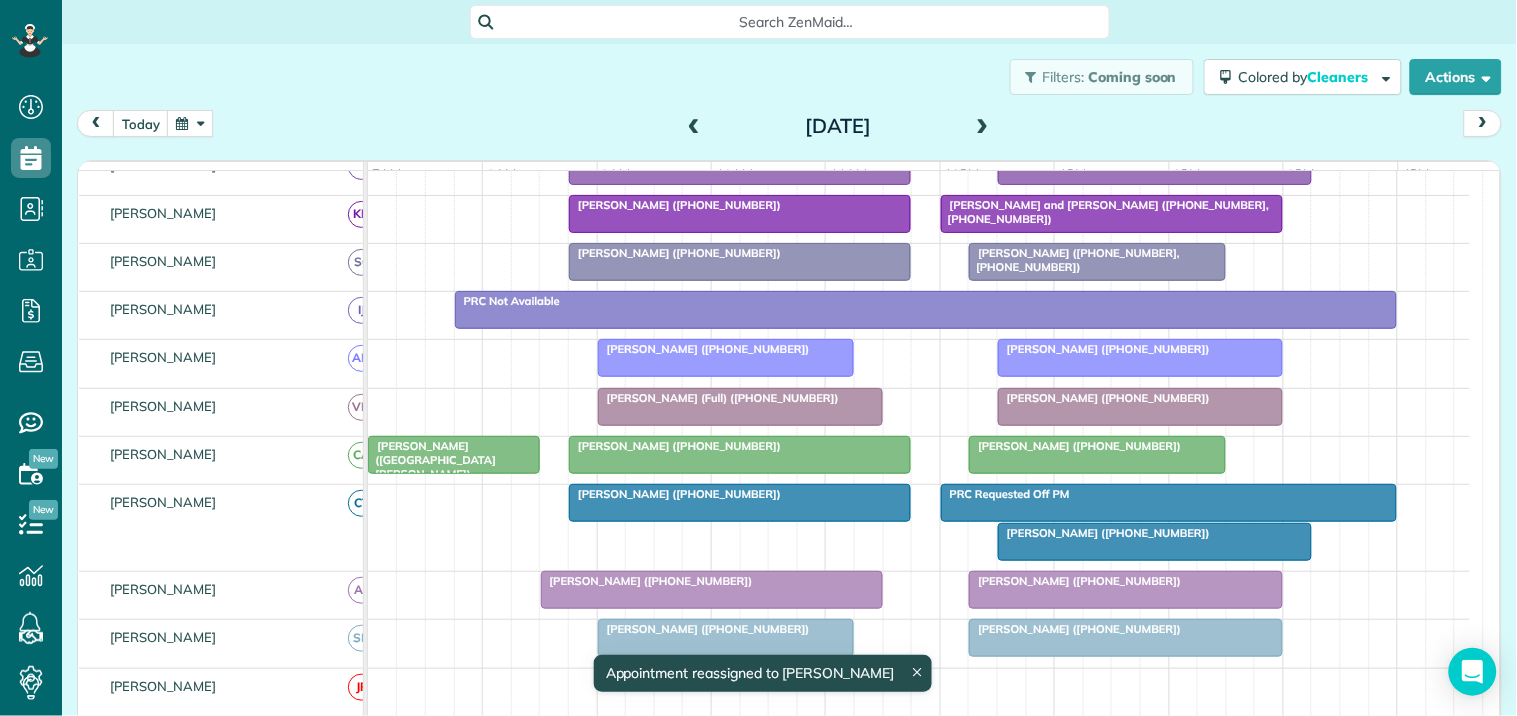 scroll, scrollTop: 295, scrollLeft: 0, axis: vertical 